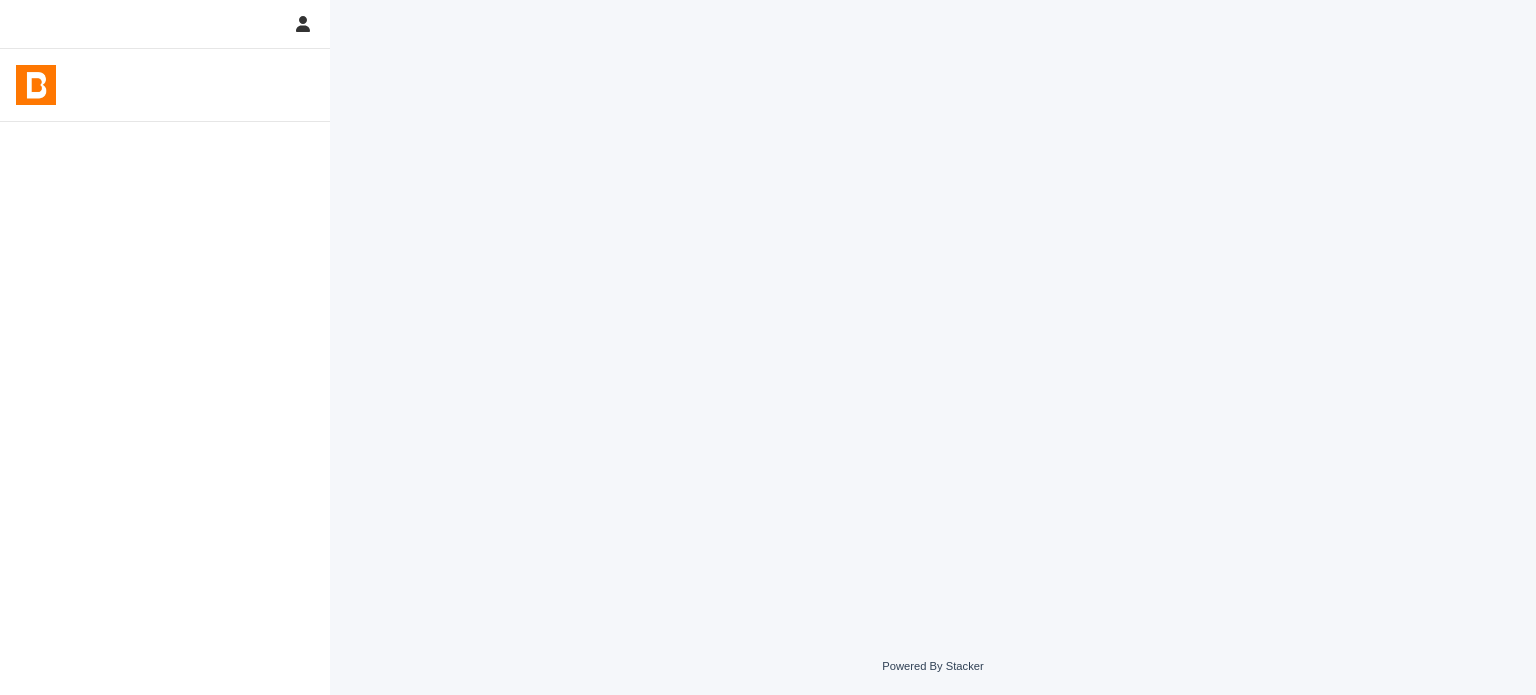 scroll, scrollTop: 0, scrollLeft: 0, axis: both 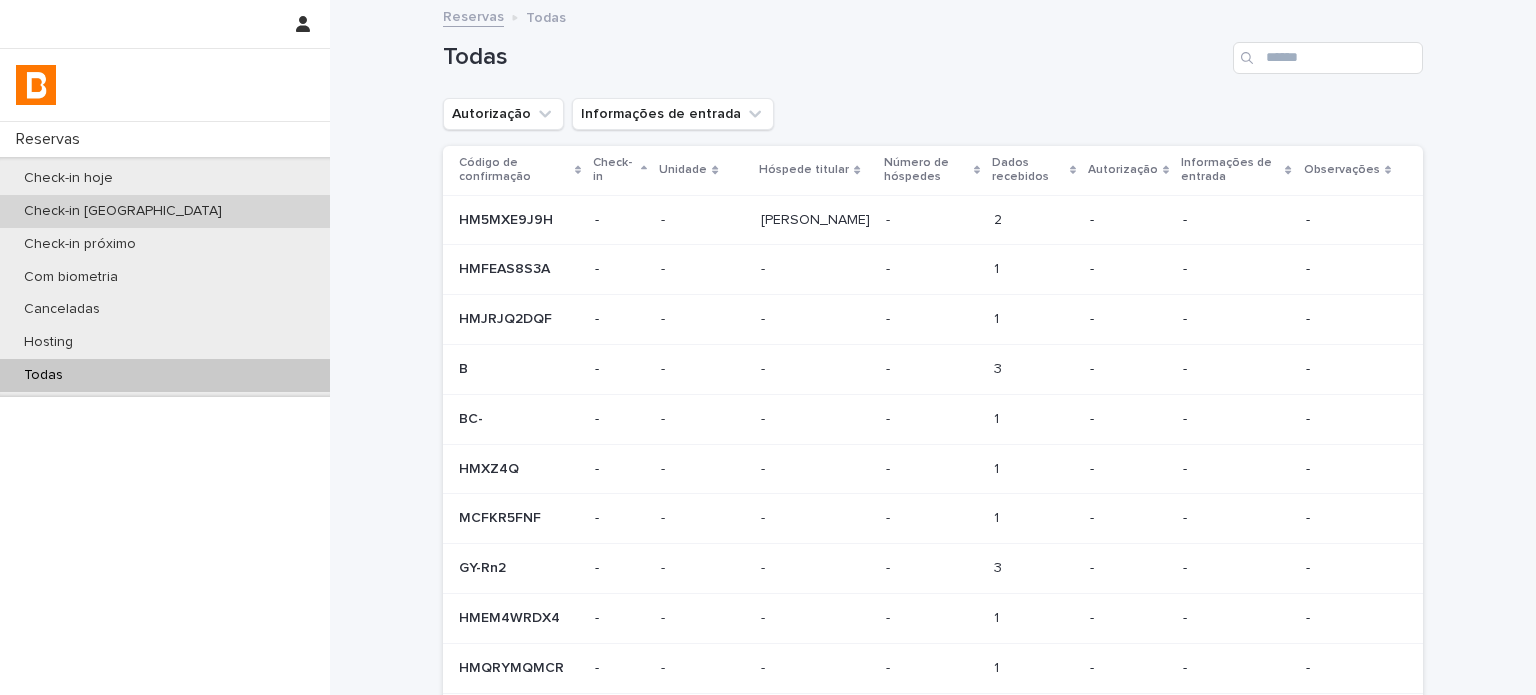 click on "Check-in [GEOGRAPHIC_DATA]" at bounding box center (165, 211) 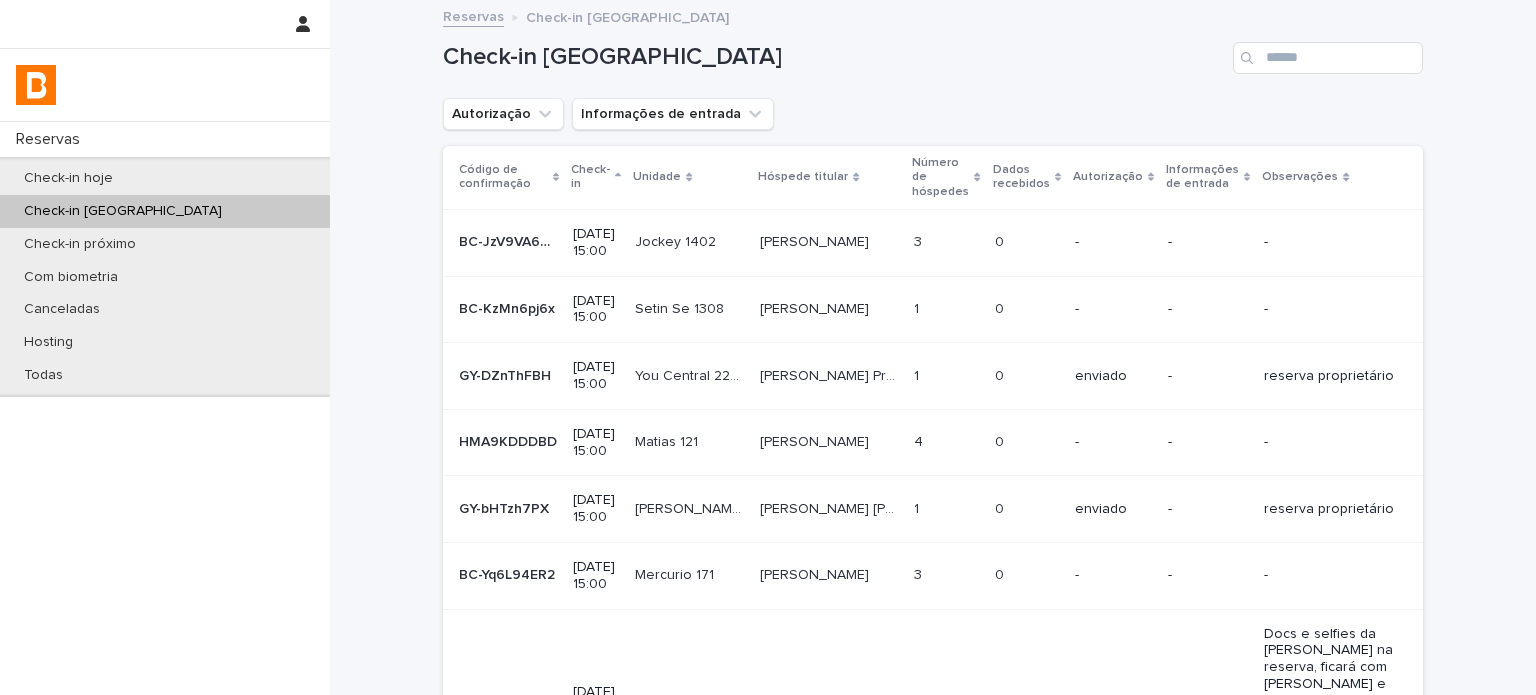 click on "Autorização Informações de entrada" at bounding box center (608, 114) 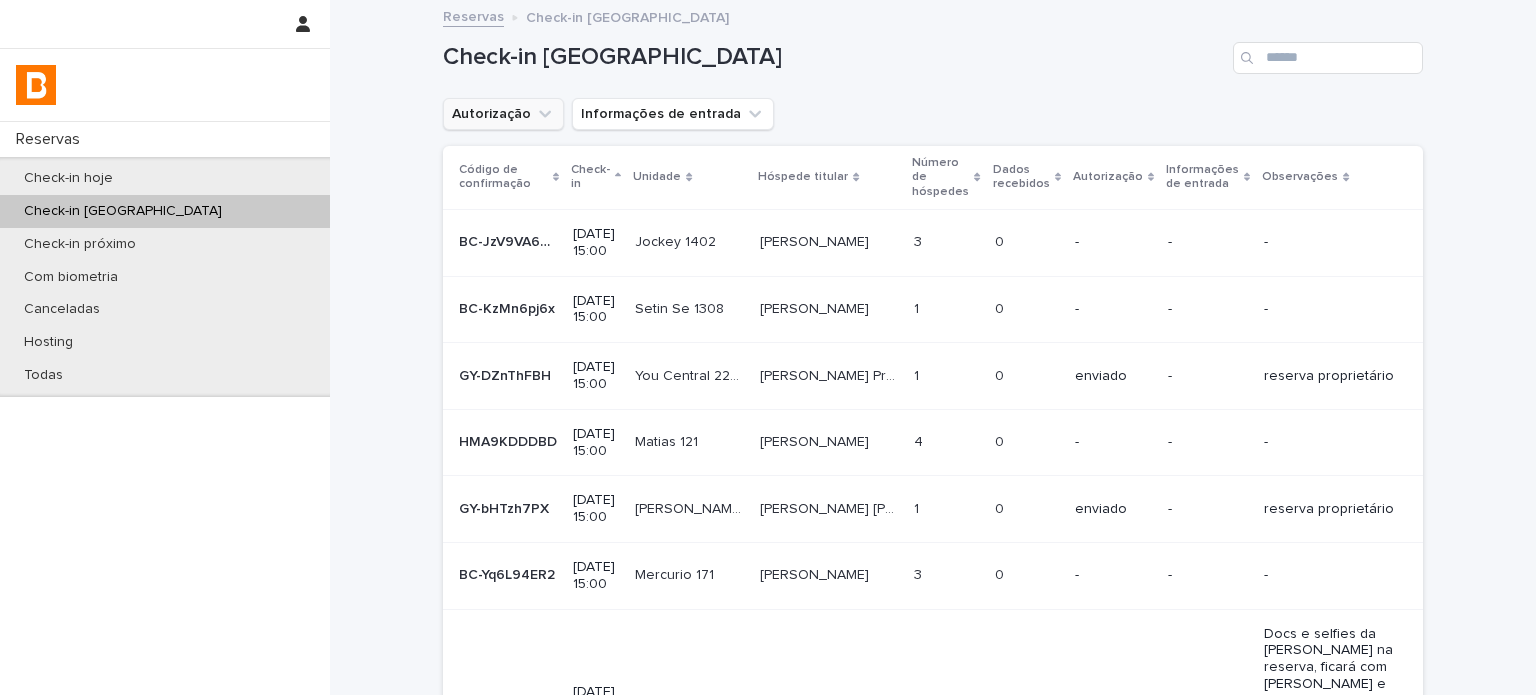 click on "Autorização" at bounding box center (503, 114) 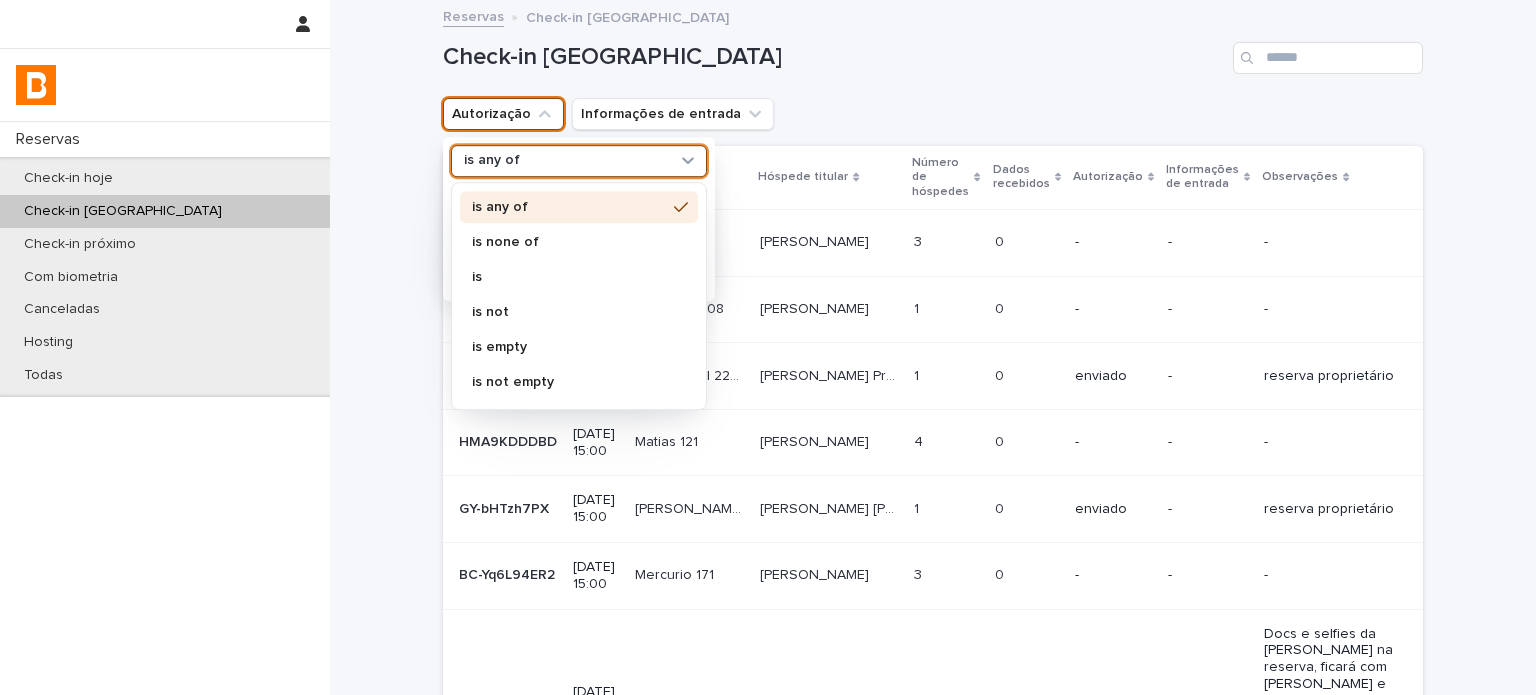 click on "is any of" at bounding box center [566, 161] 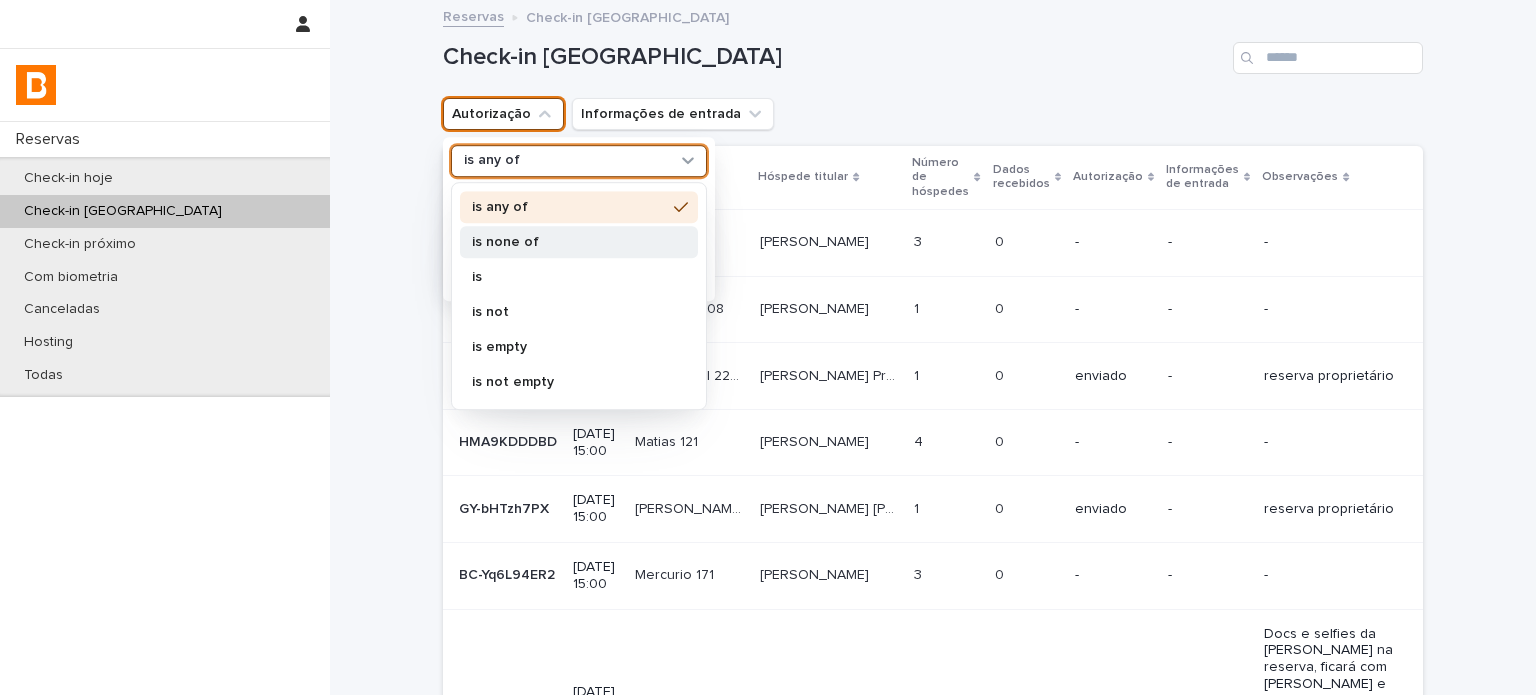 click on "is none of" at bounding box center [579, 242] 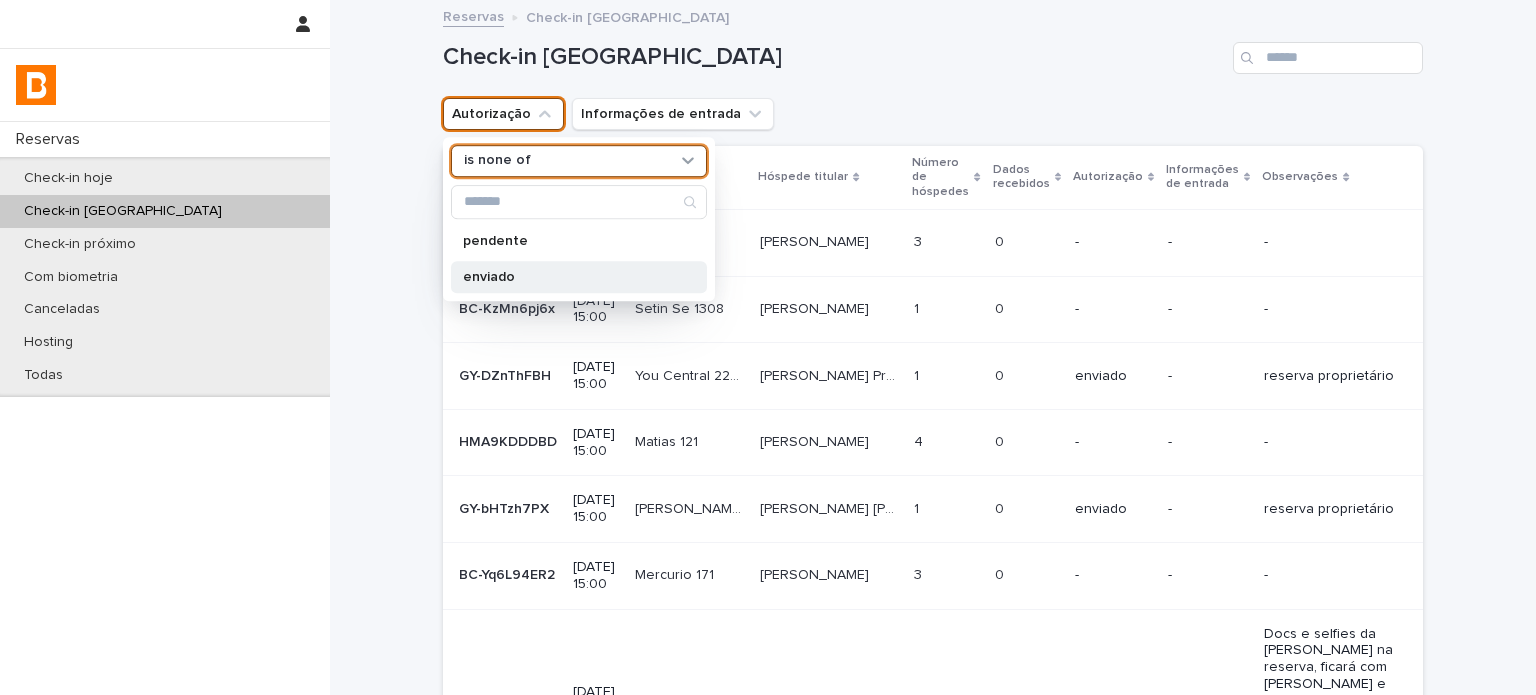 click on "enviado" at bounding box center (569, 277) 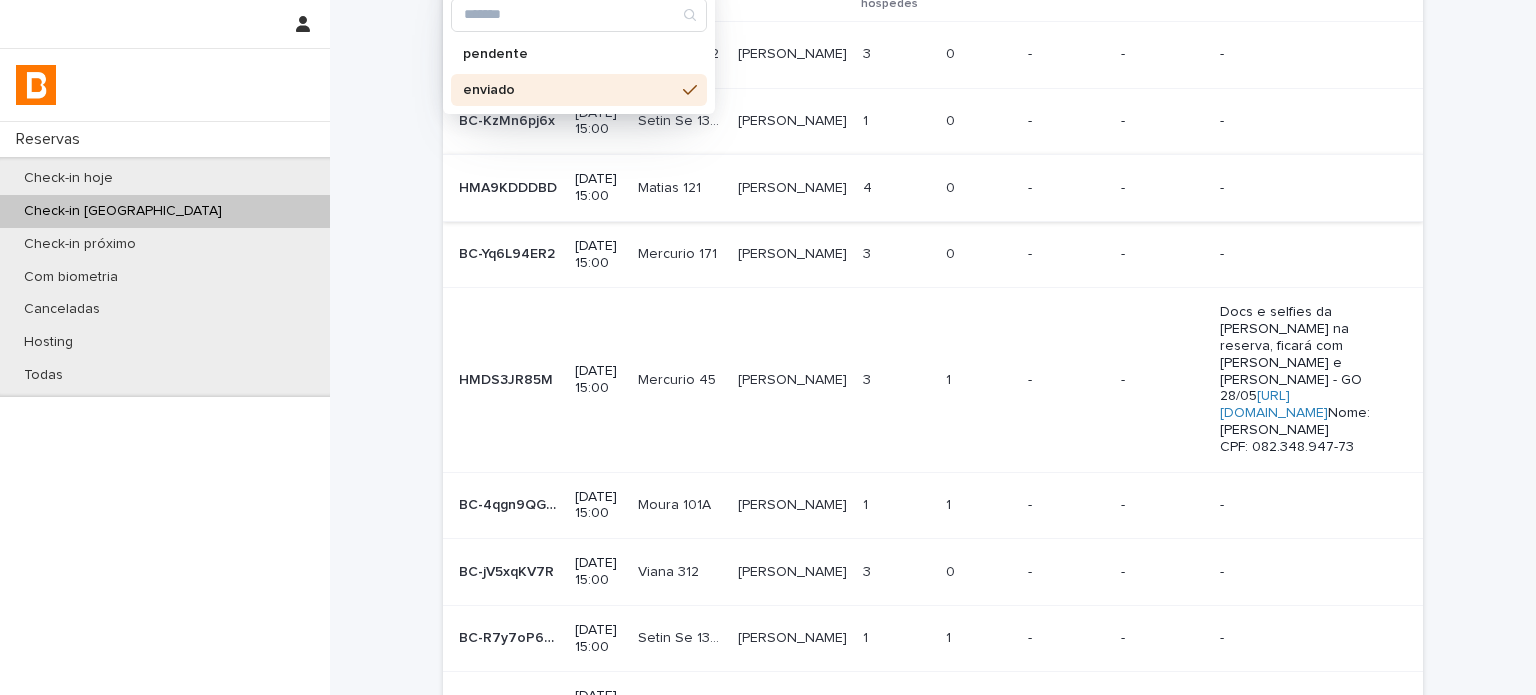 scroll, scrollTop: 0, scrollLeft: 0, axis: both 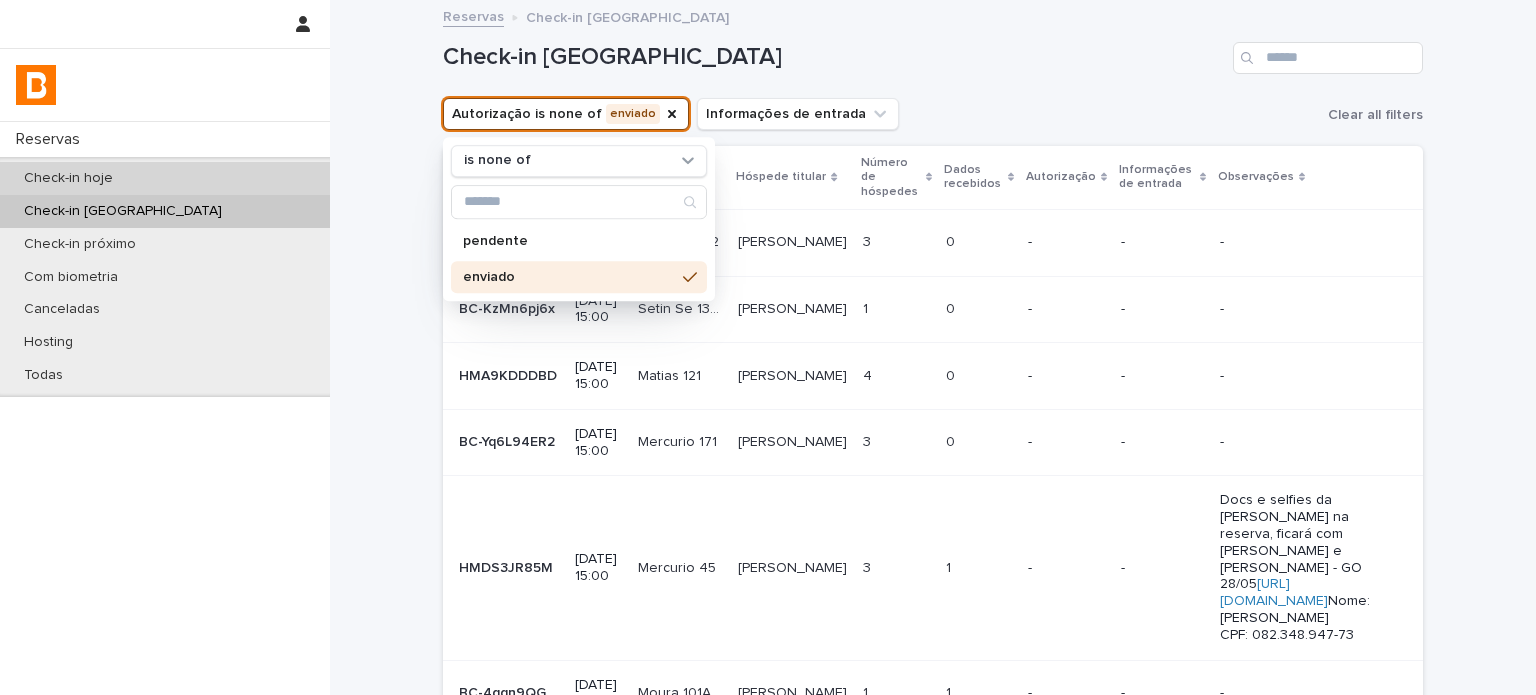 click on "Check-in hoje" at bounding box center [165, 178] 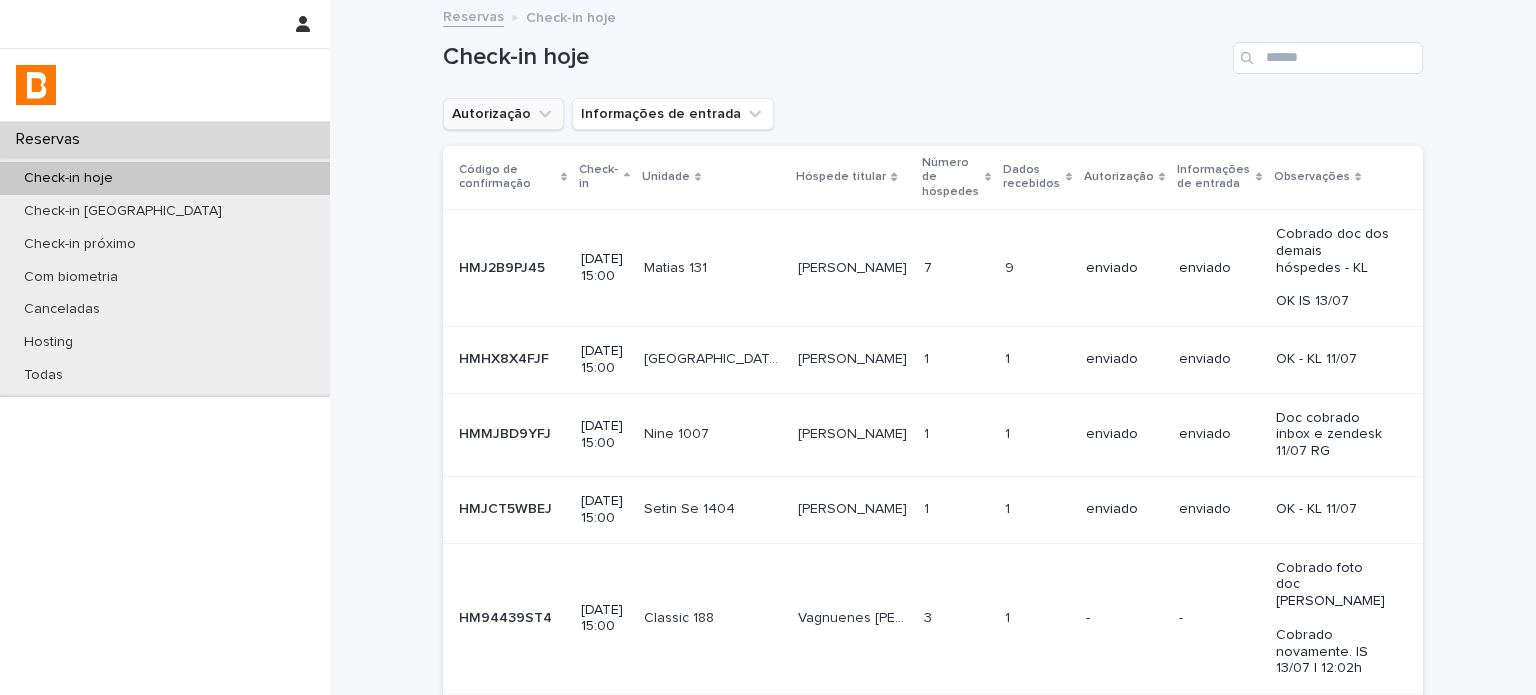 click on "Autorização" at bounding box center (503, 114) 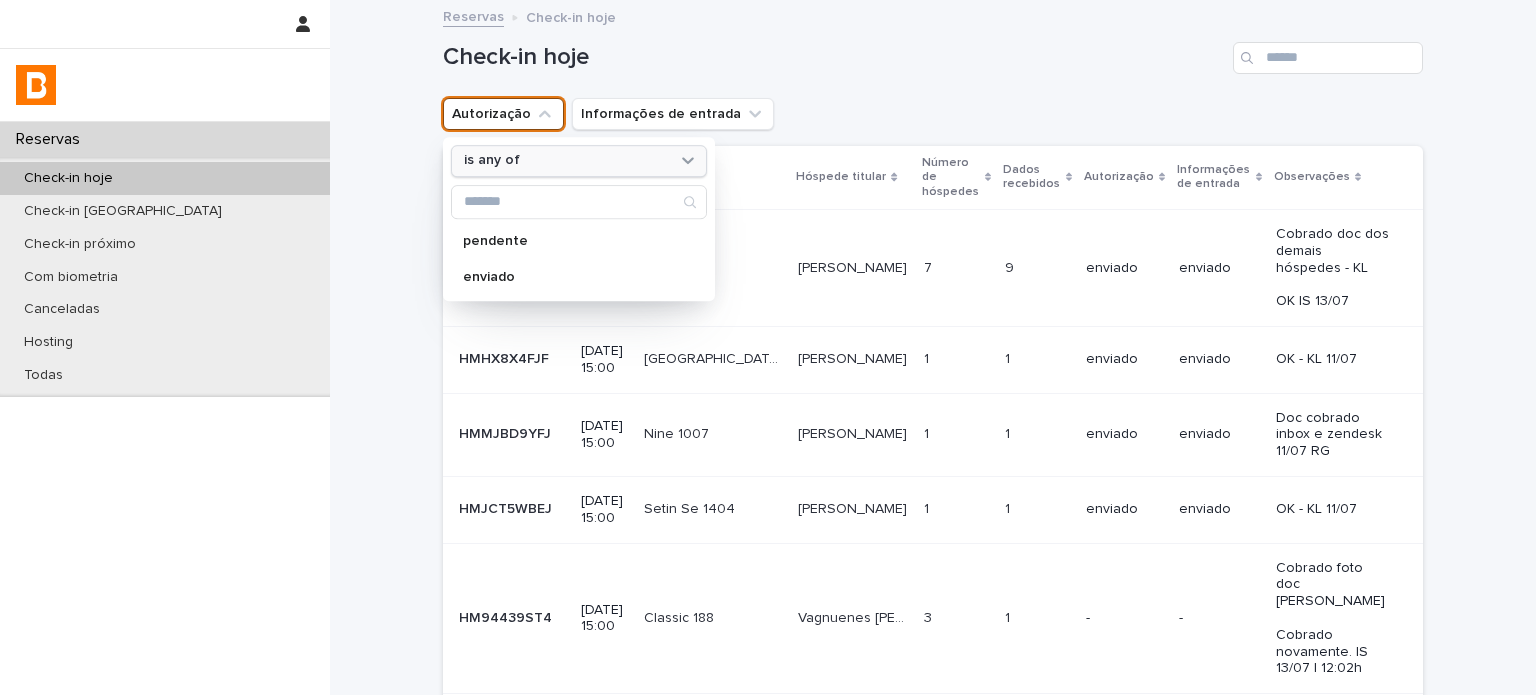 click on "is any of" at bounding box center [566, 161] 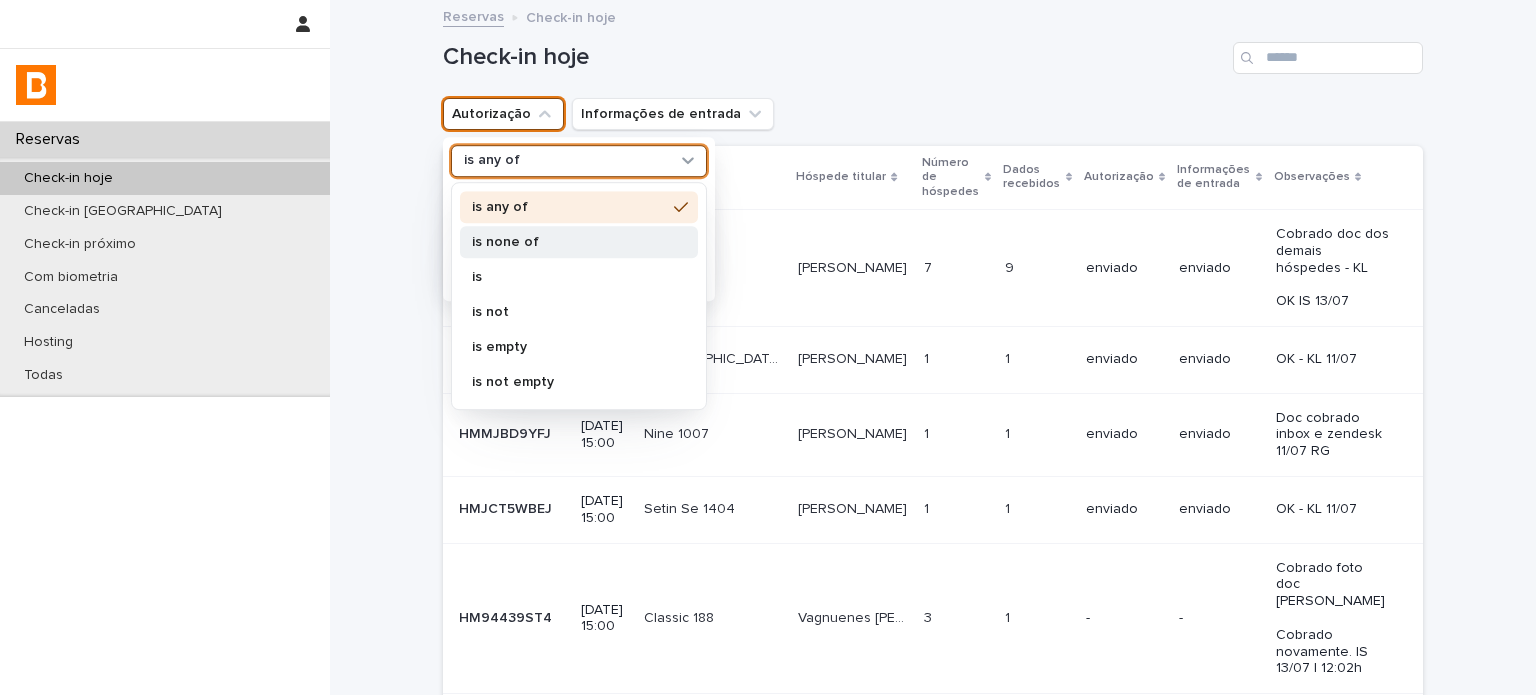 click on "is none of" at bounding box center [579, 242] 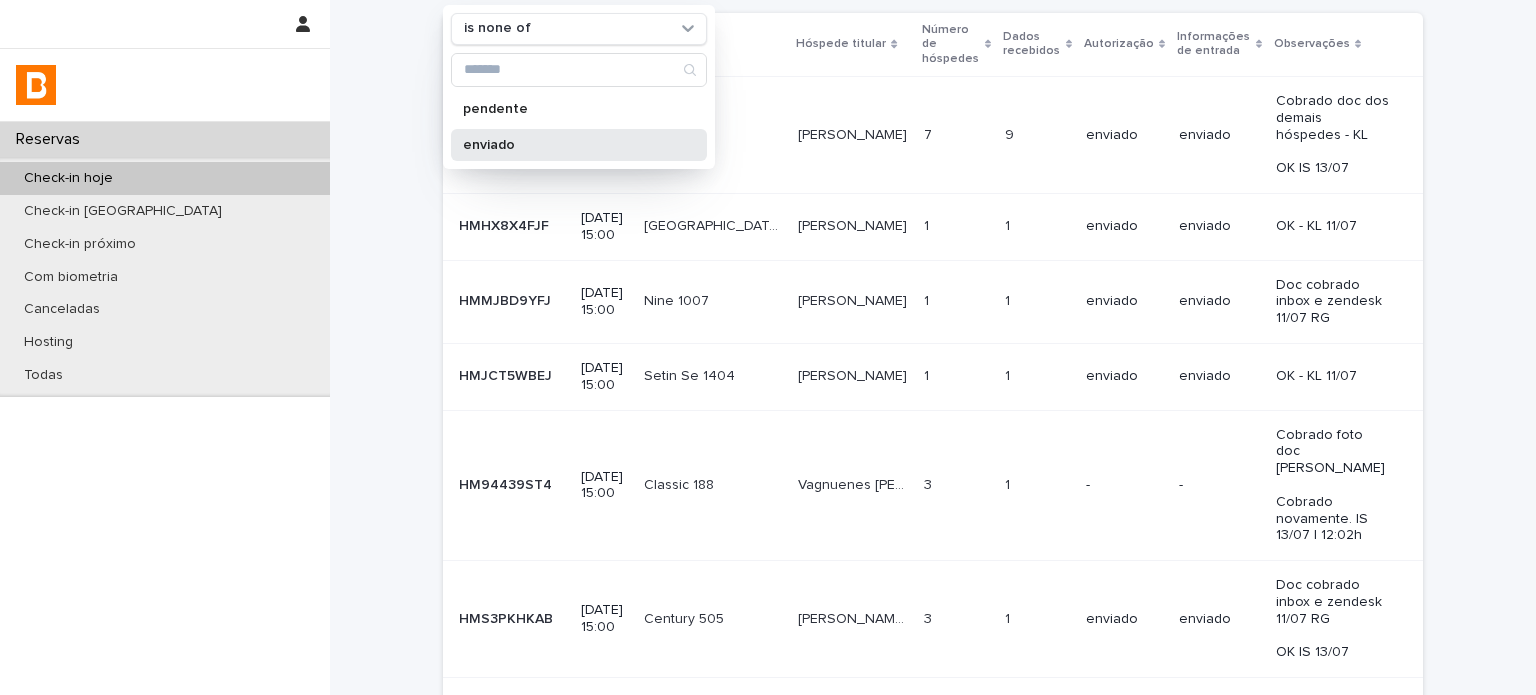 click on "enviado" at bounding box center (569, 145) 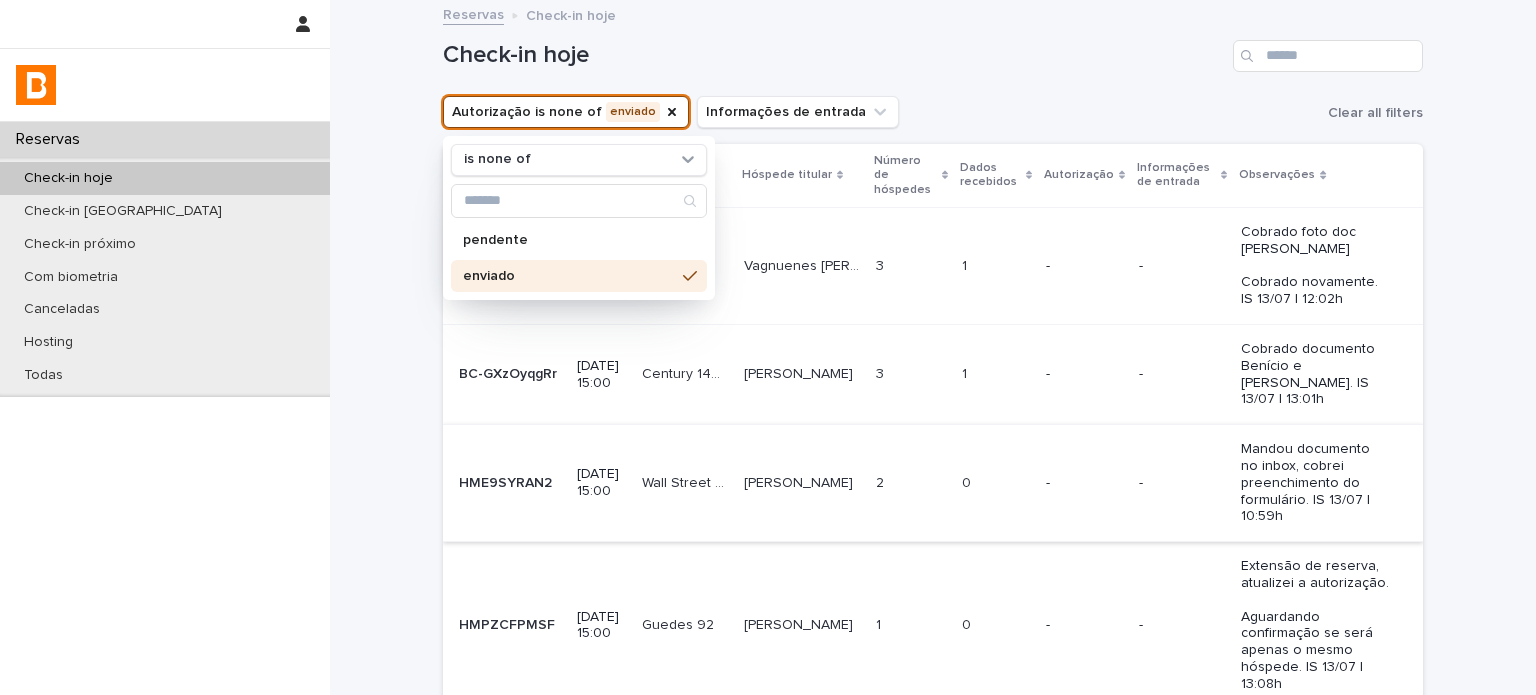 scroll, scrollTop: 0, scrollLeft: 0, axis: both 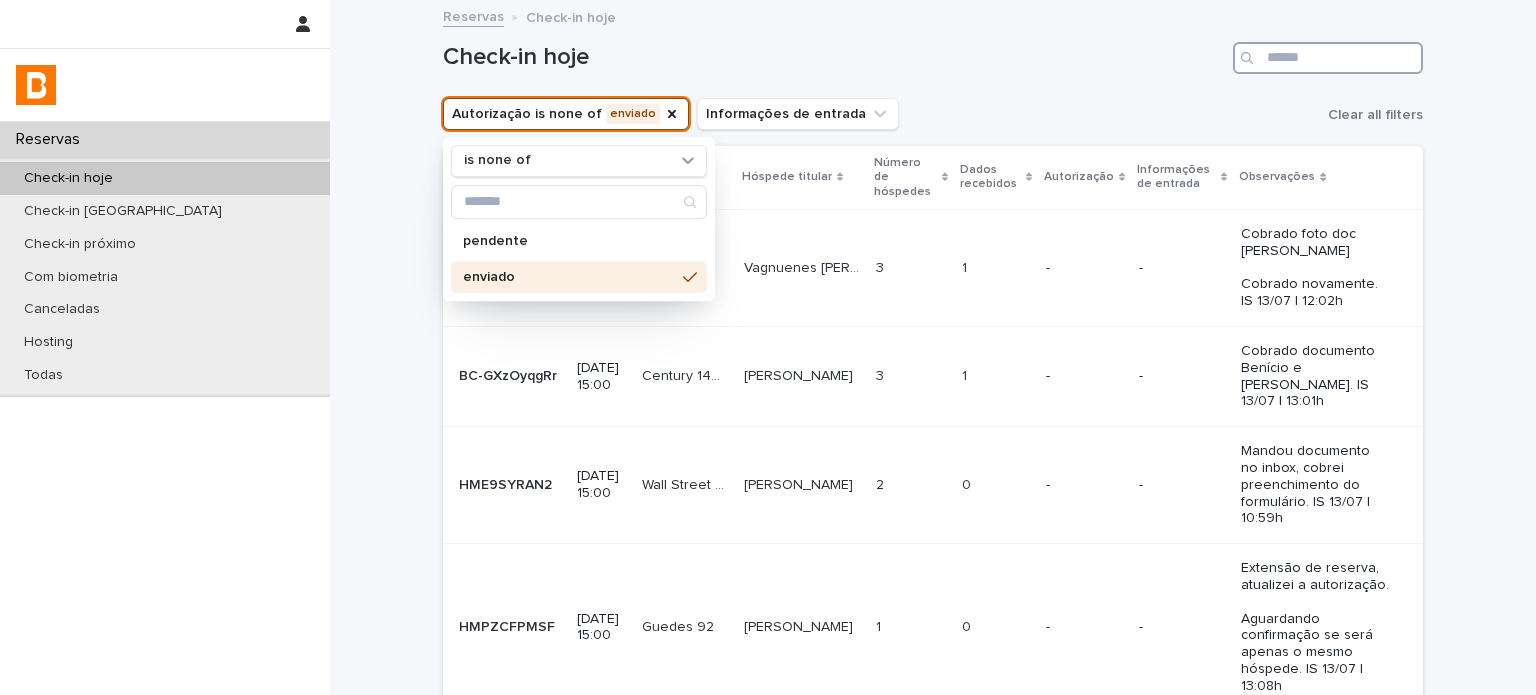 click at bounding box center (1328, 58) 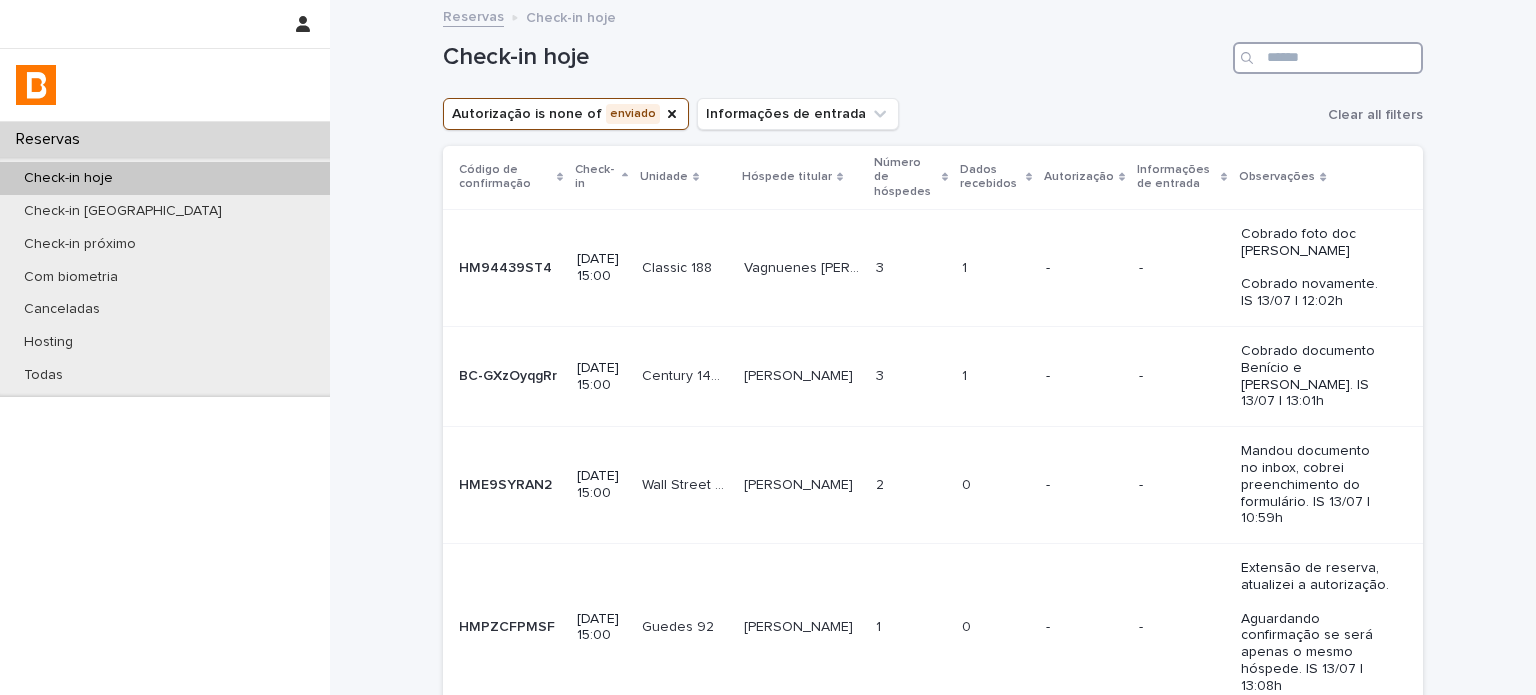 paste on "**********" 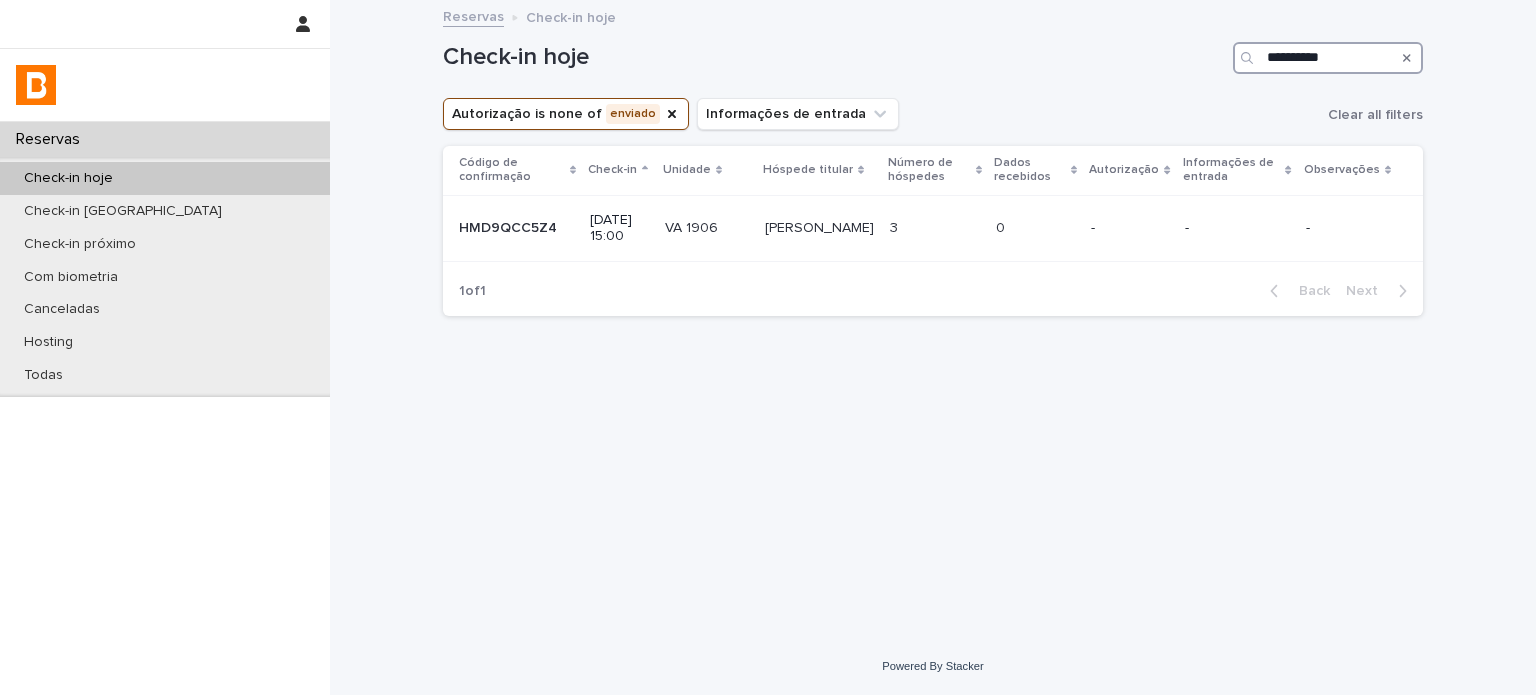 type on "**********" 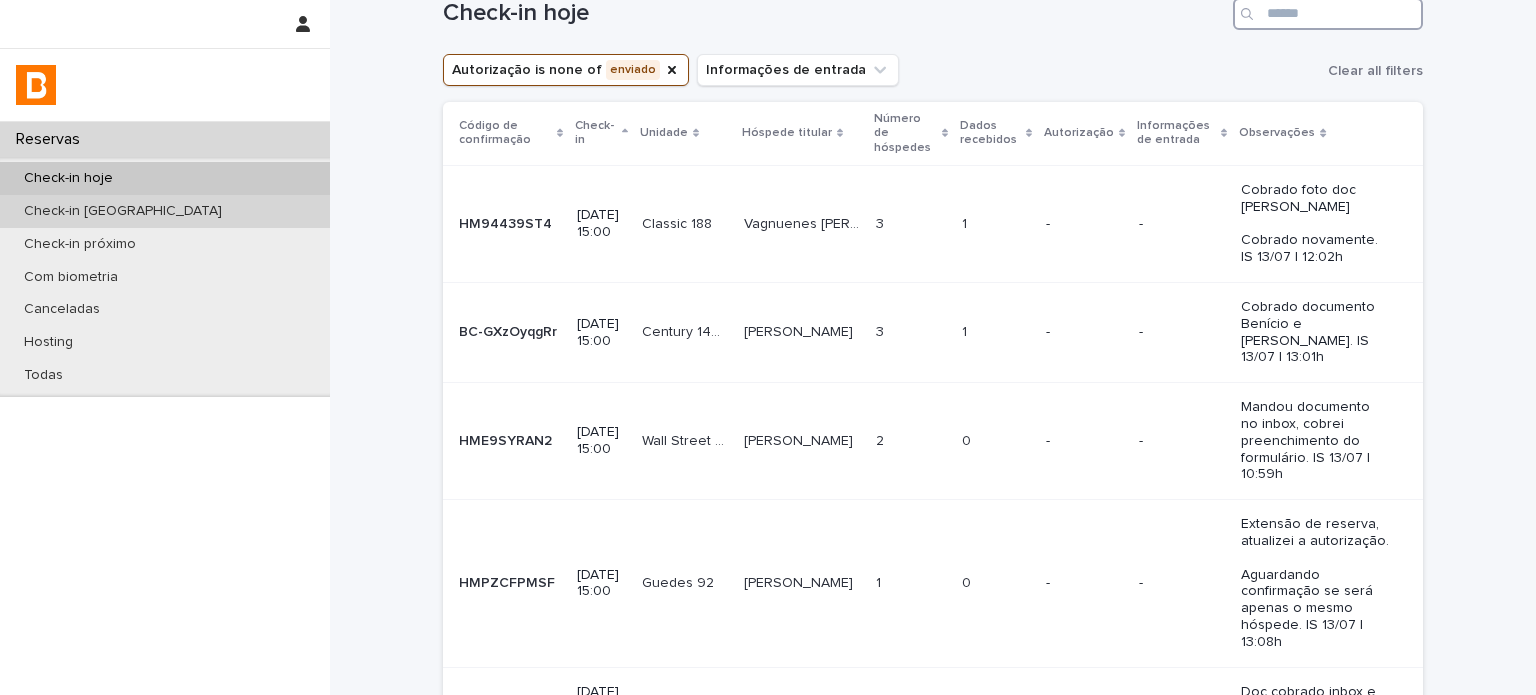 scroll, scrollTop: 0, scrollLeft: 0, axis: both 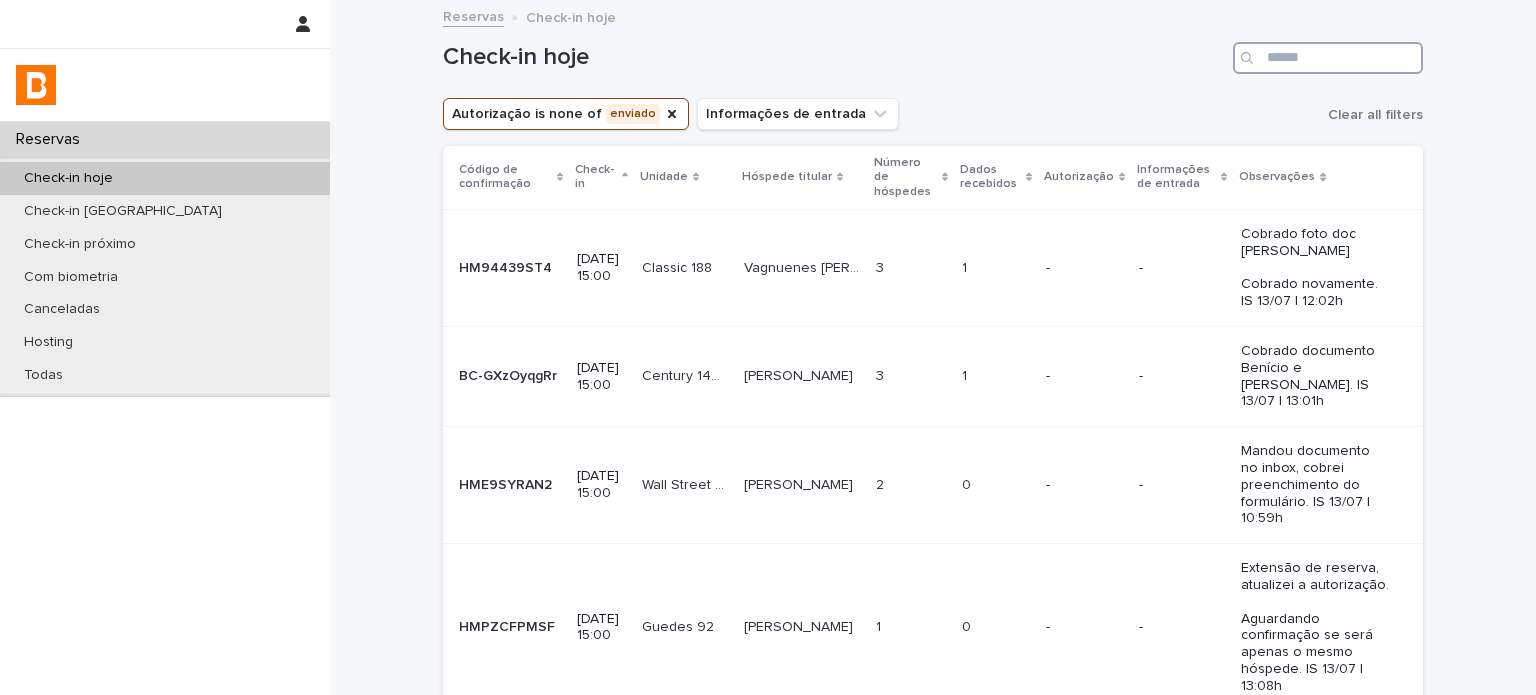 type 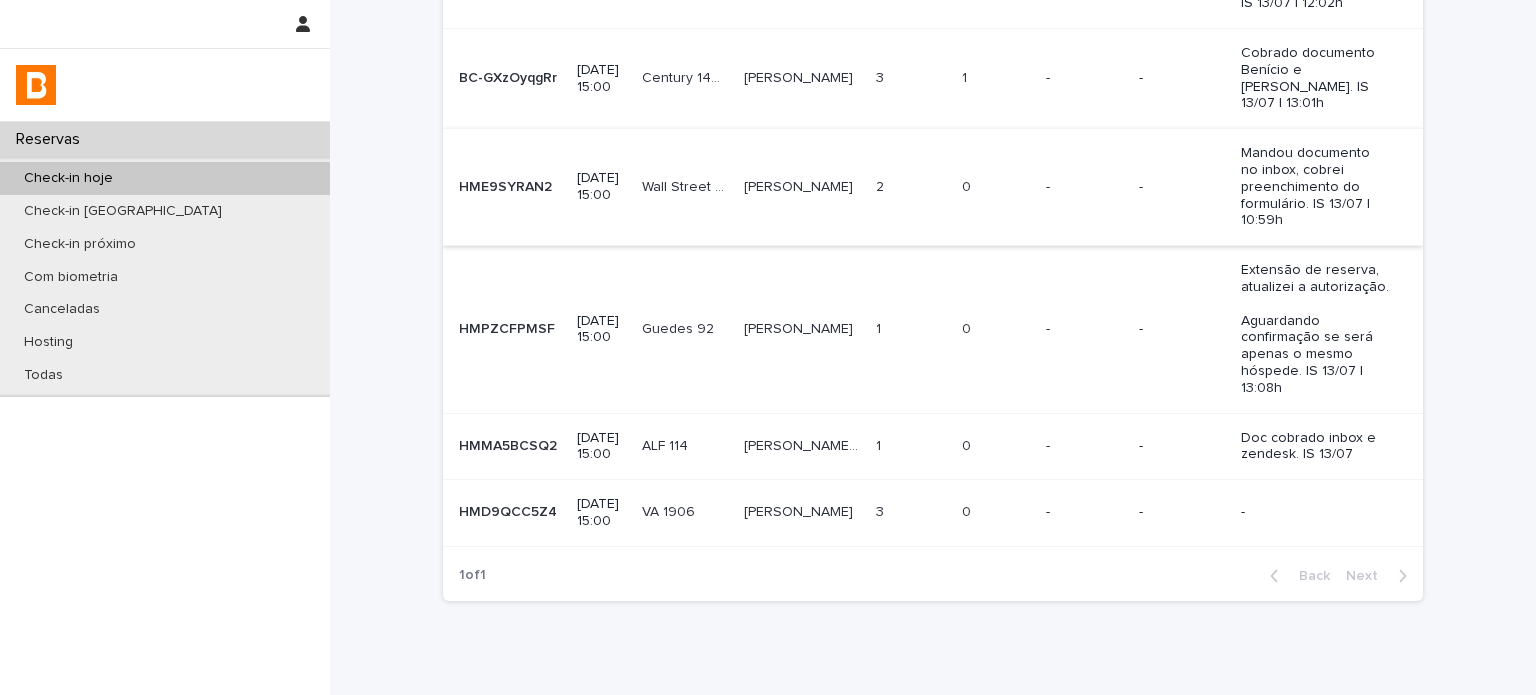 scroll, scrollTop: 300, scrollLeft: 0, axis: vertical 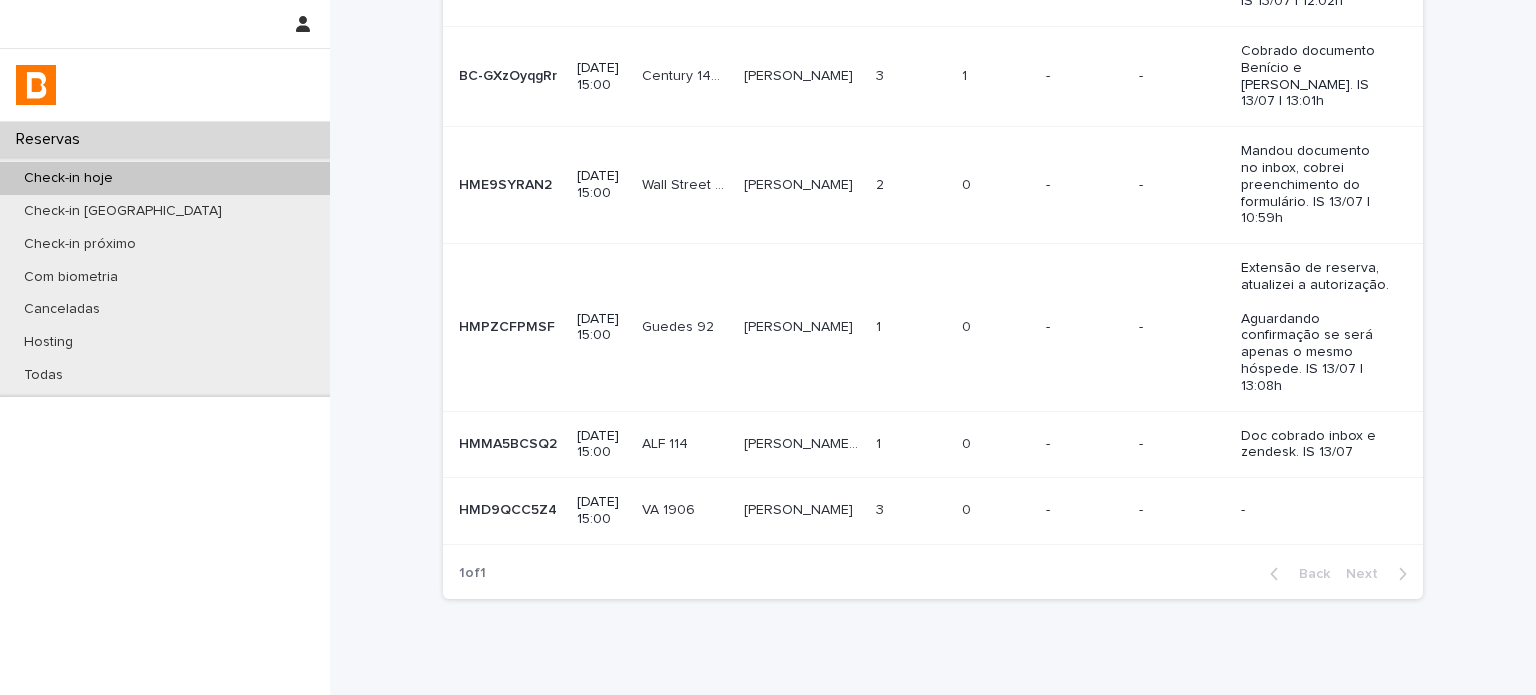 click on "3 3" at bounding box center (911, 510) 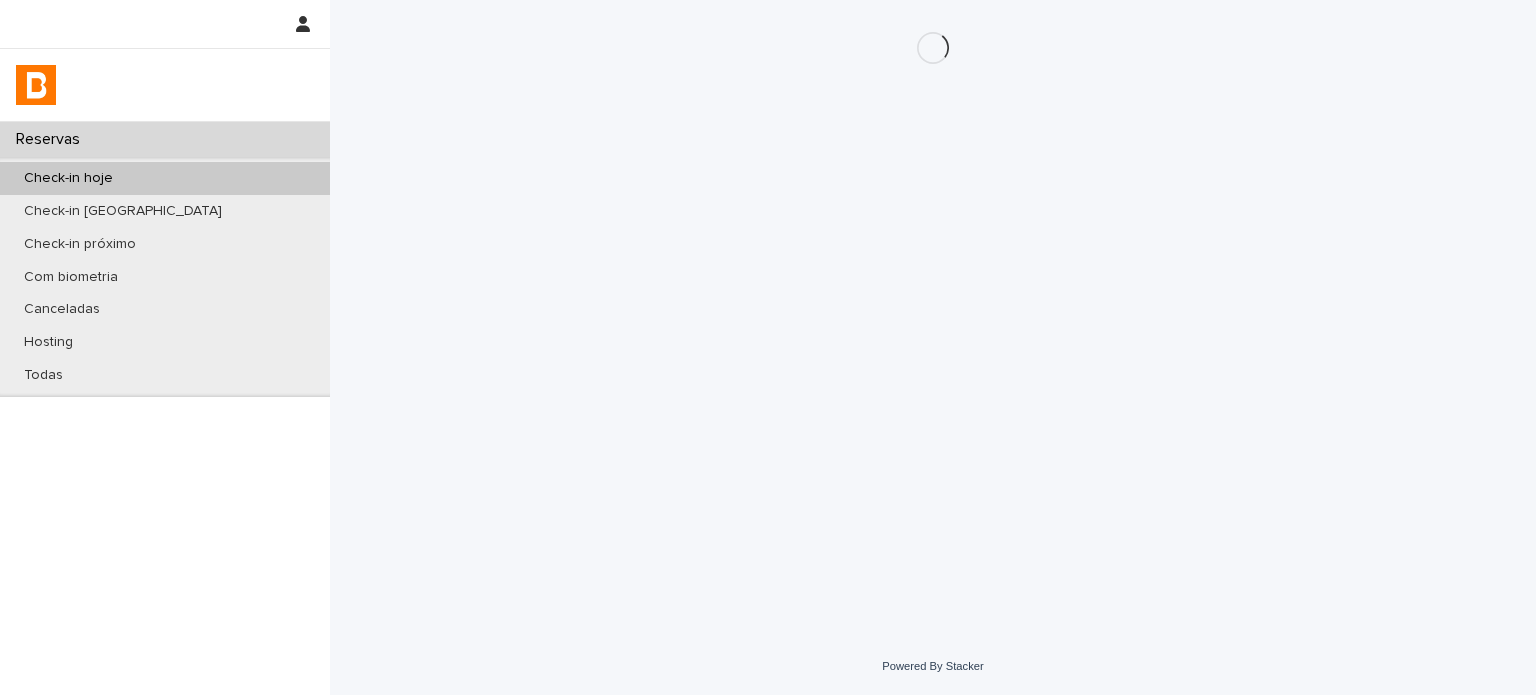 scroll, scrollTop: 0, scrollLeft: 0, axis: both 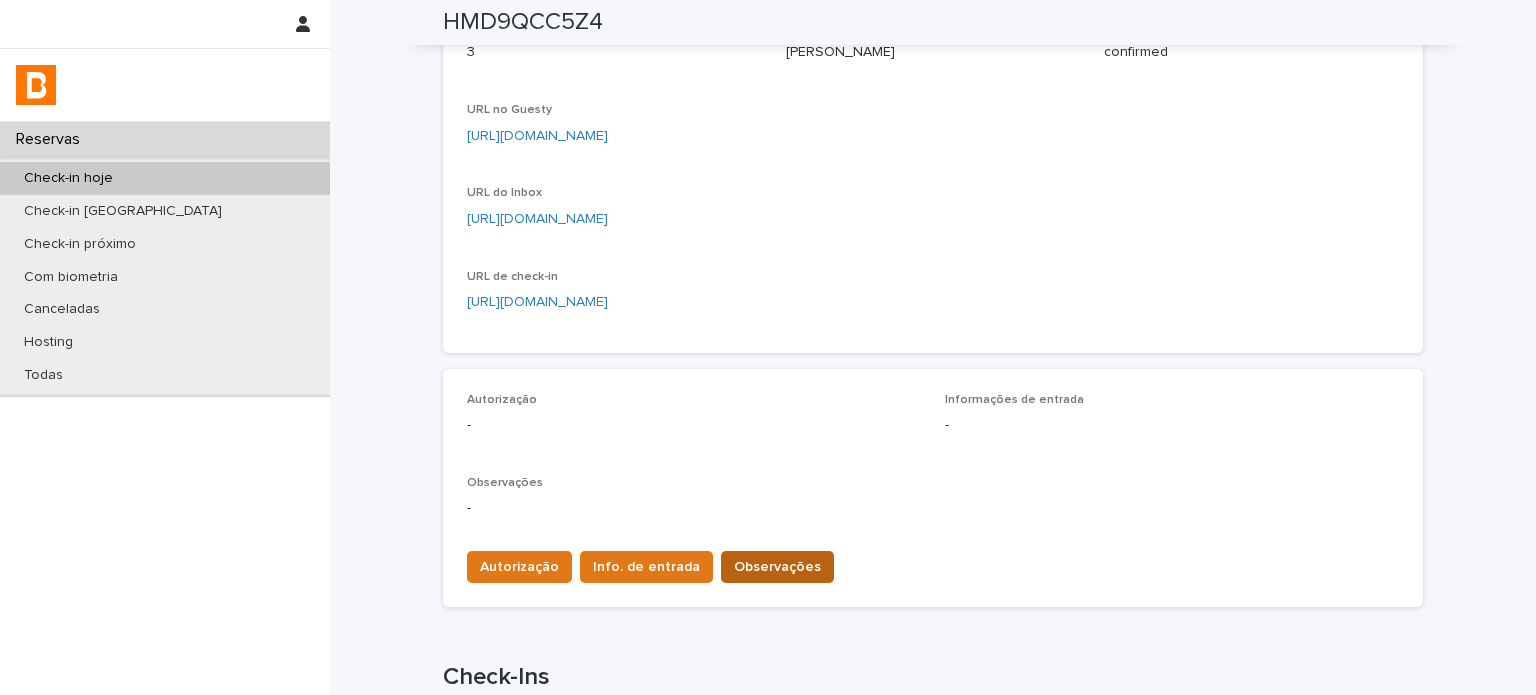 click on "Observações" at bounding box center [777, 567] 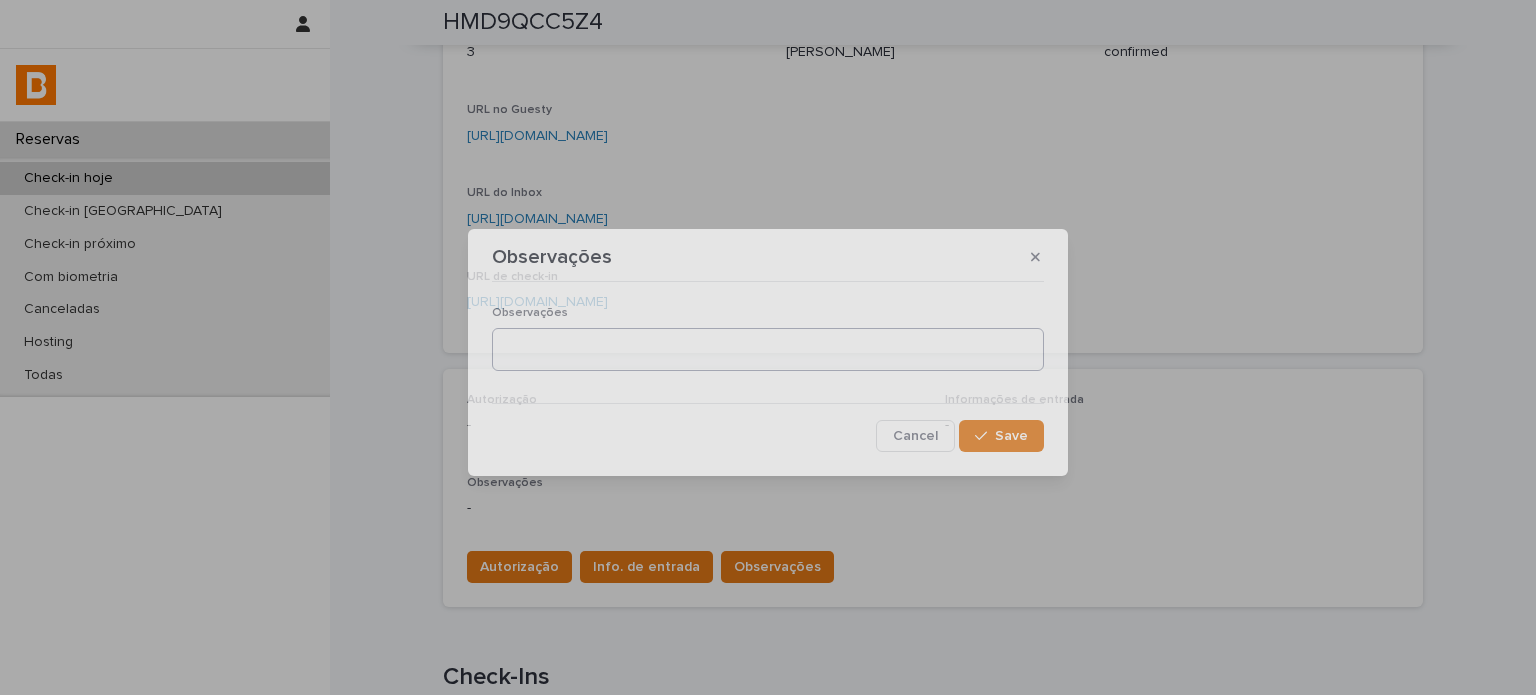 scroll, scrollTop: 333, scrollLeft: 0, axis: vertical 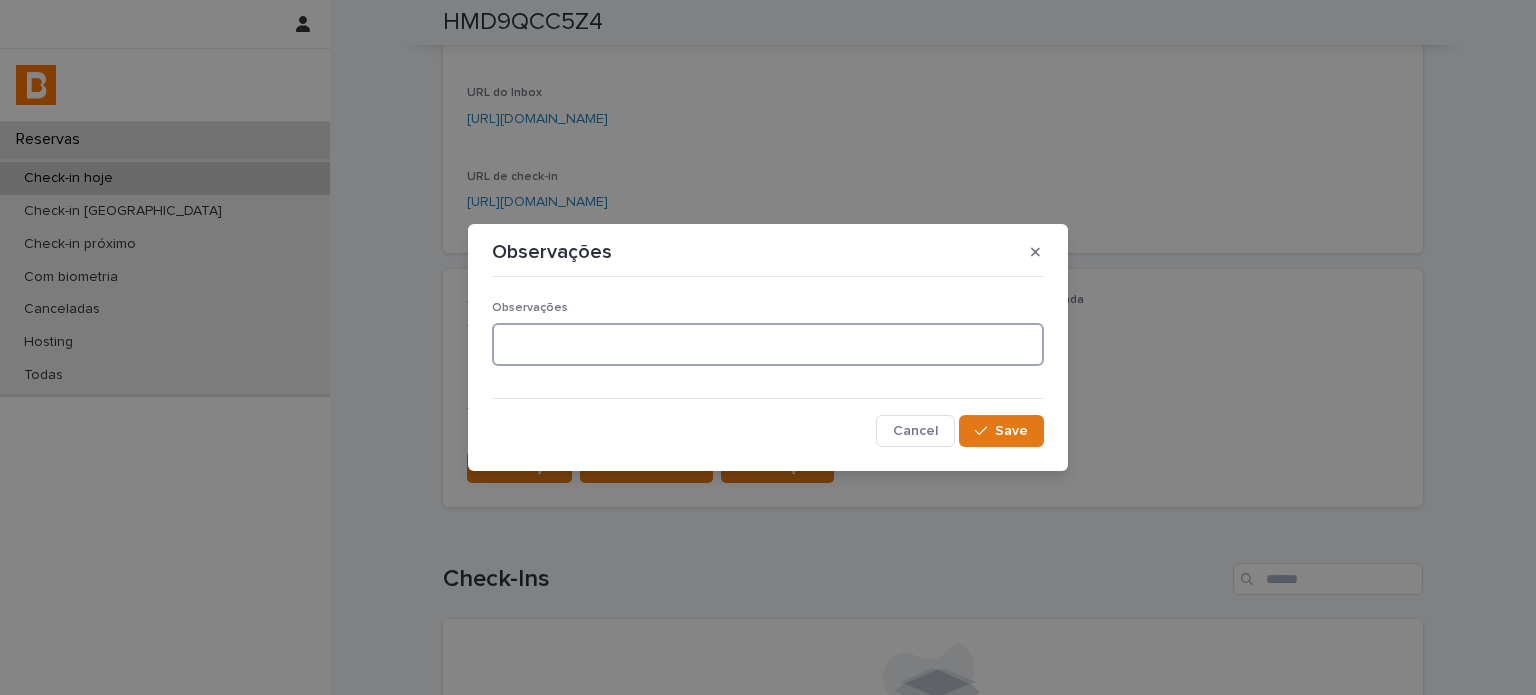 click at bounding box center (768, 344) 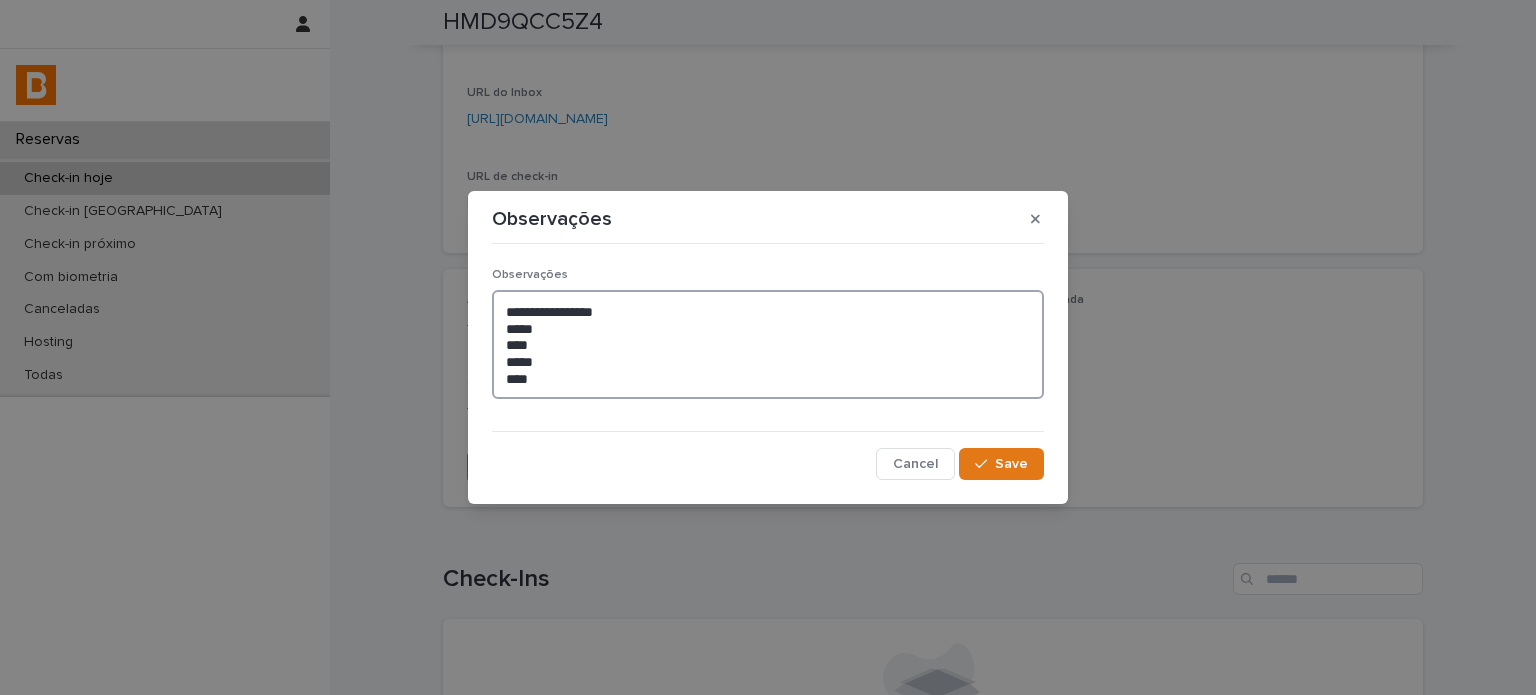 click on "**********" at bounding box center [768, 345] 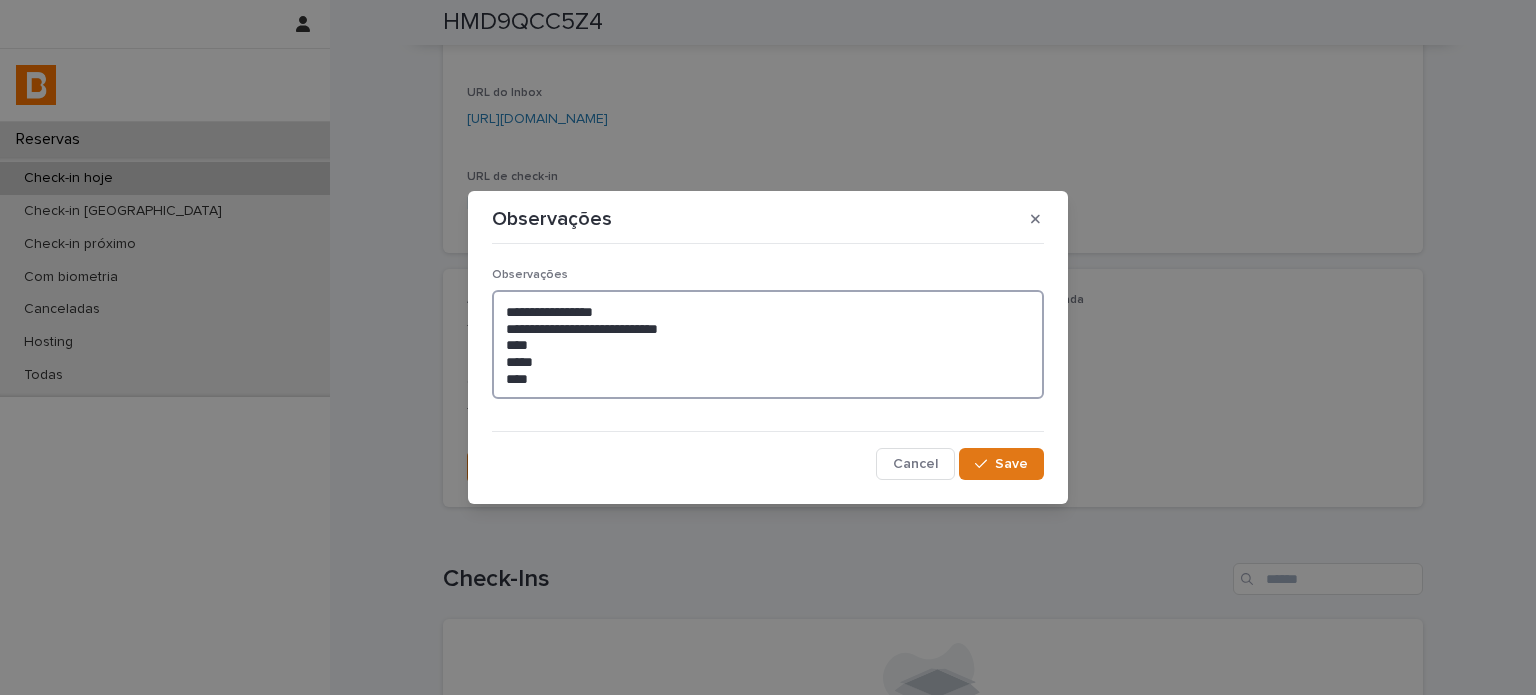 click on "**********" at bounding box center [768, 345] 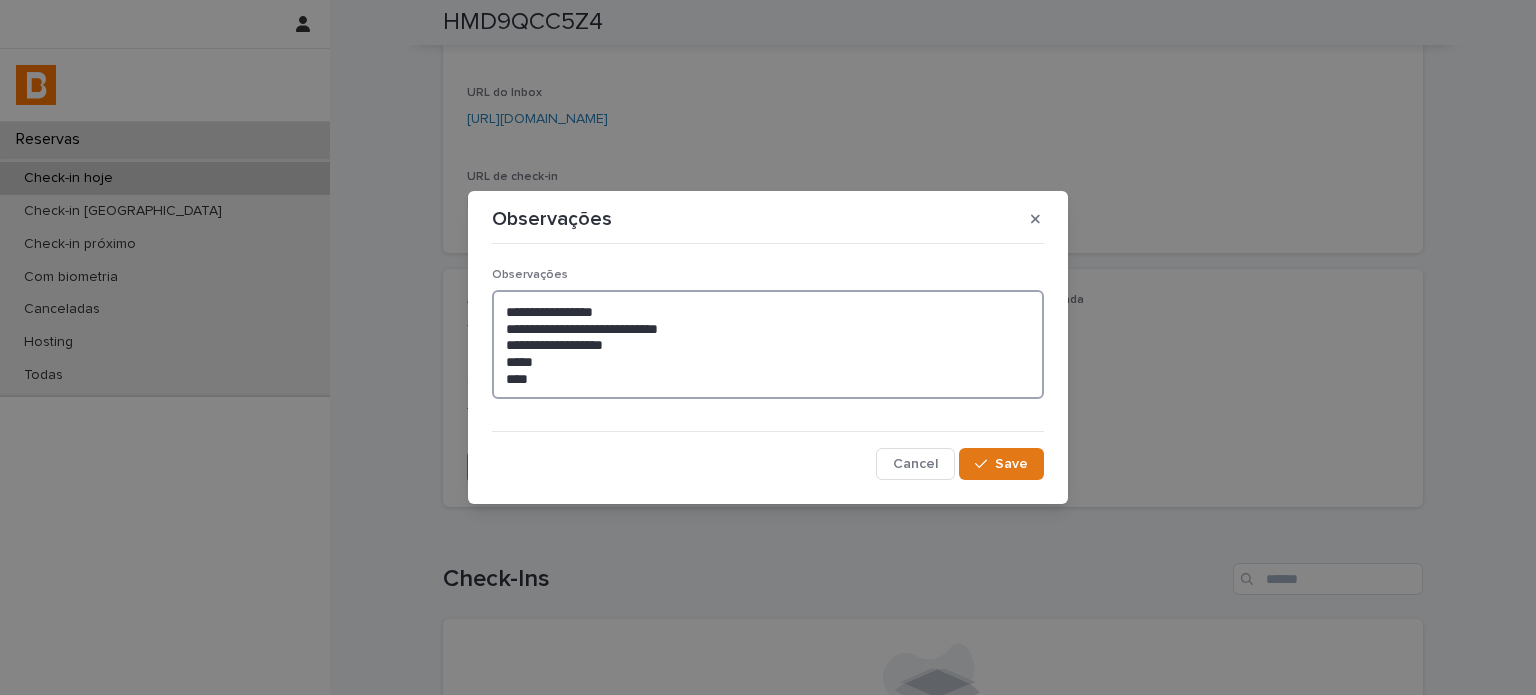 click on "**********" at bounding box center [768, 345] 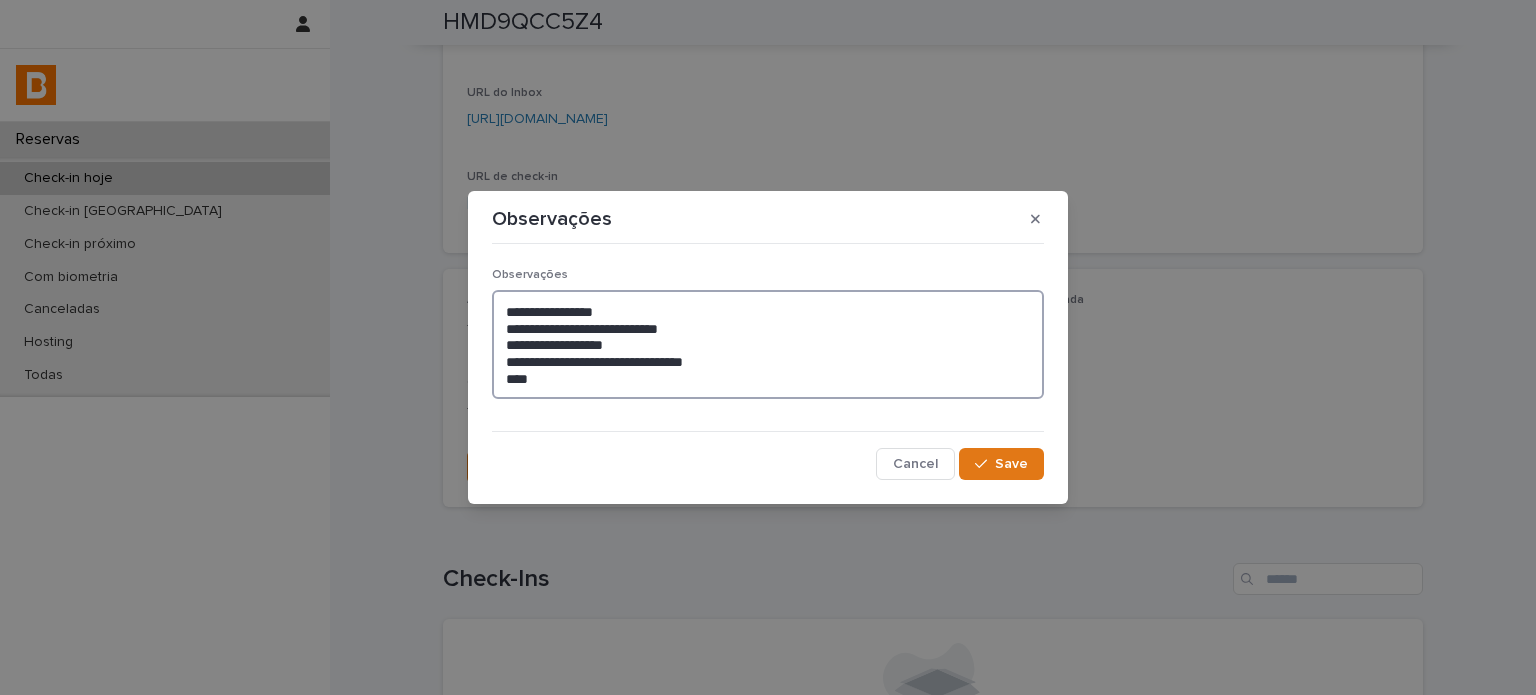 click on "**********" at bounding box center (768, 345) 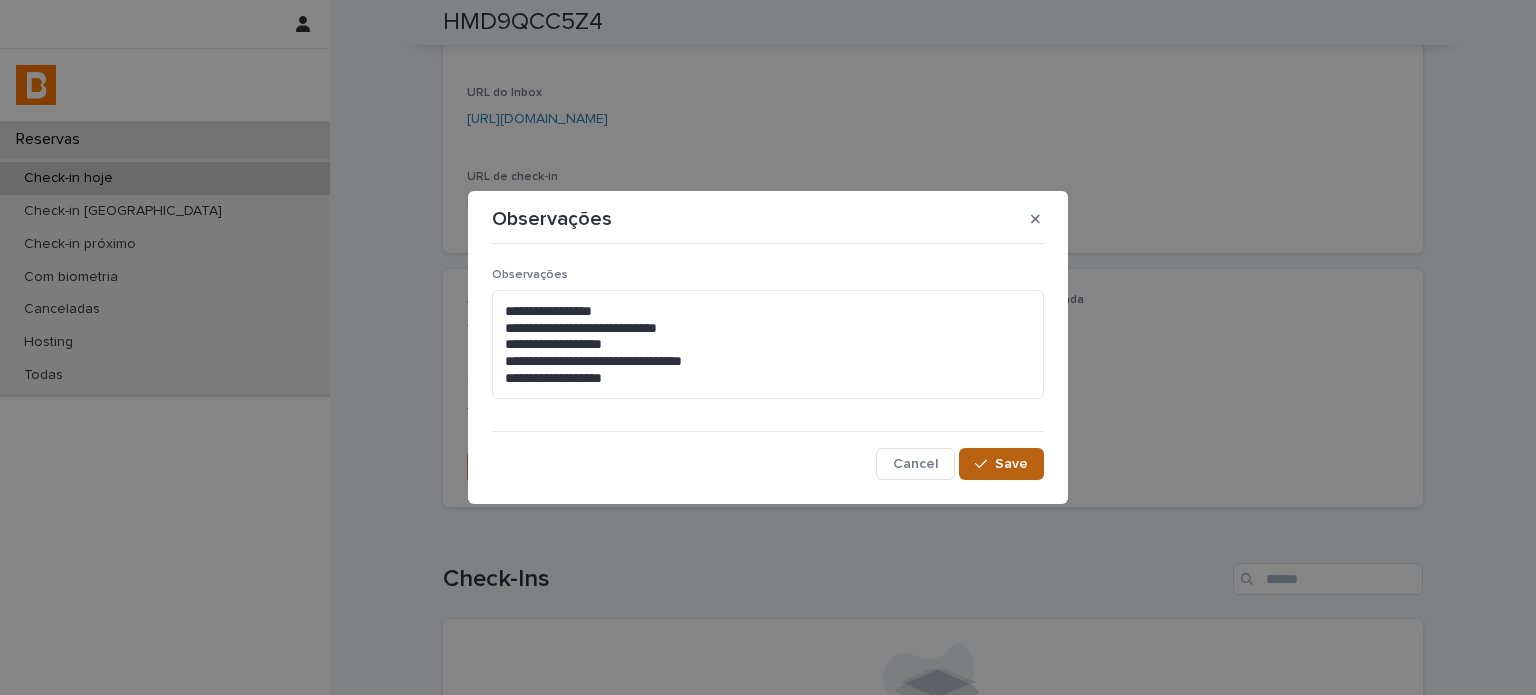 click on "**********" at bounding box center [768, 366] 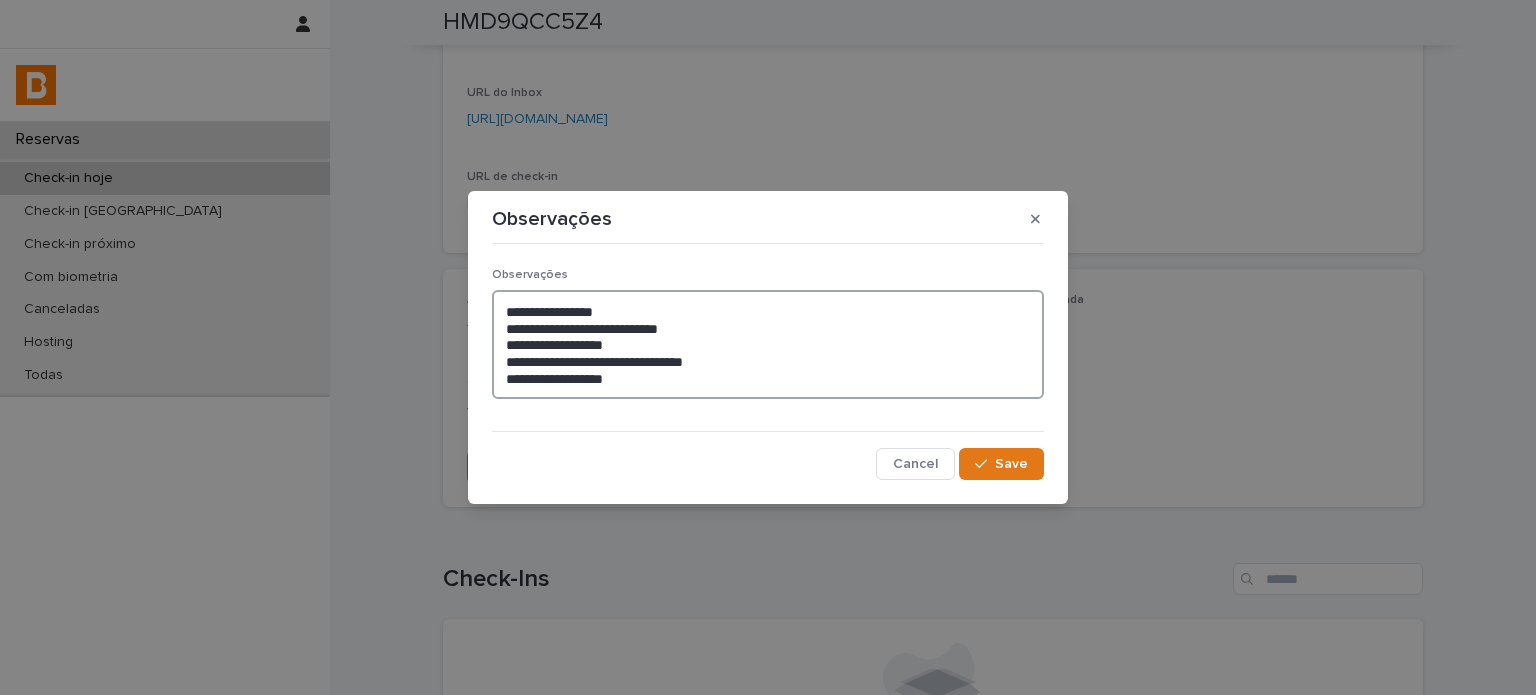 click on "**********" at bounding box center (768, 345) 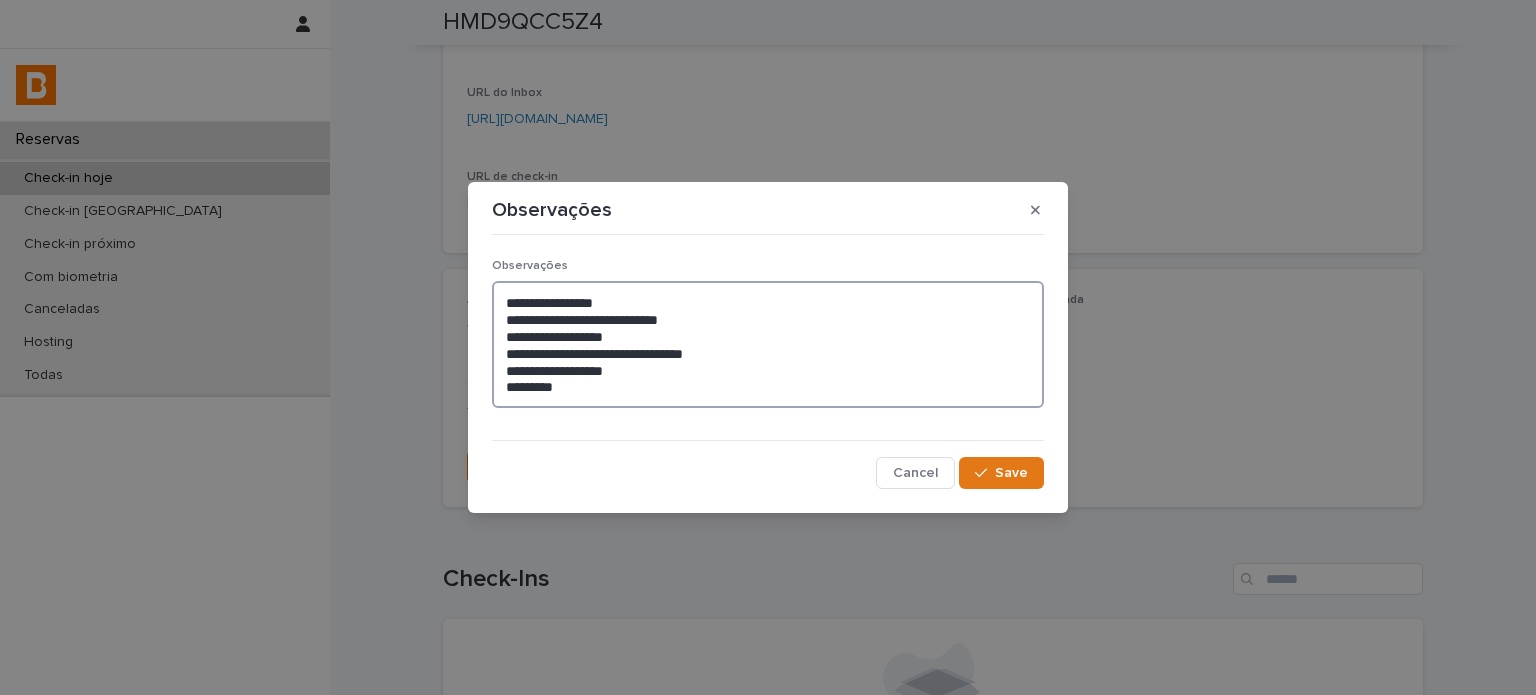 paste on "**********" 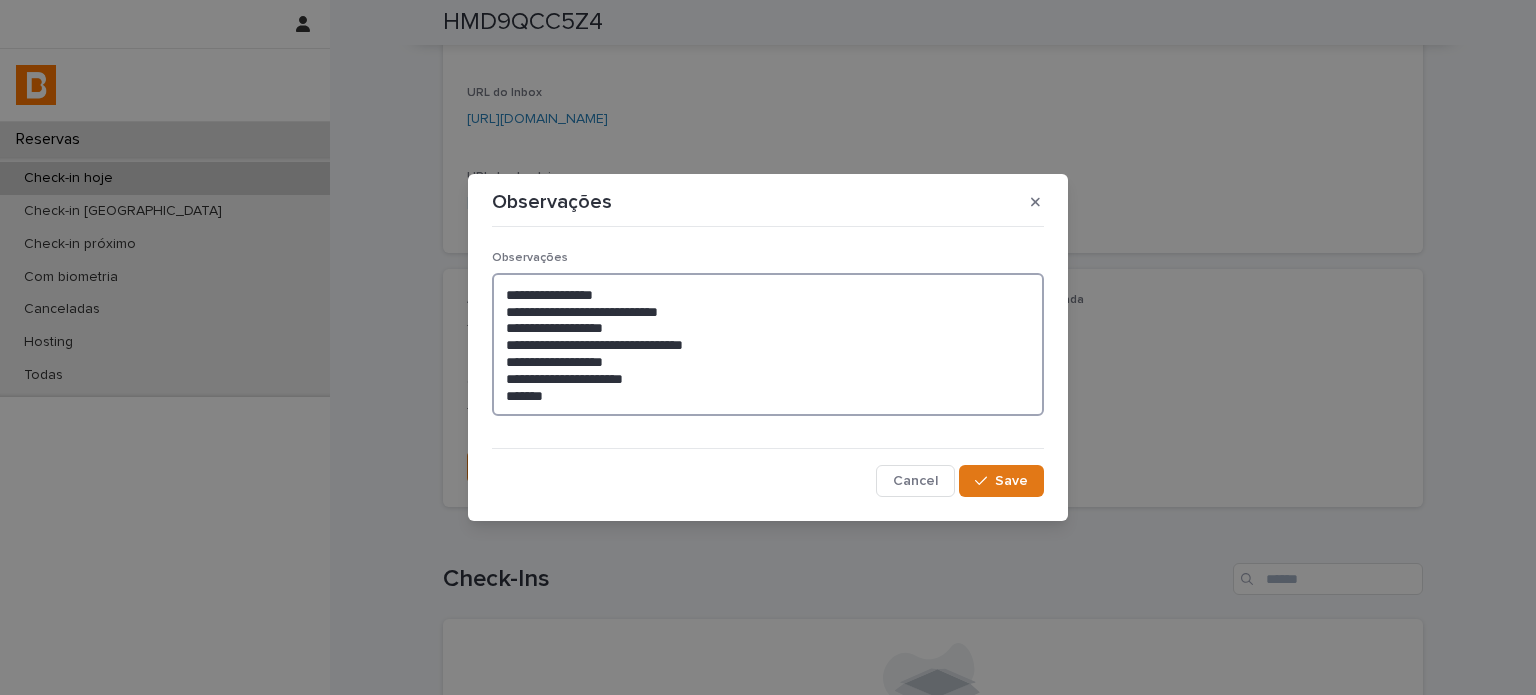 paste on "*********" 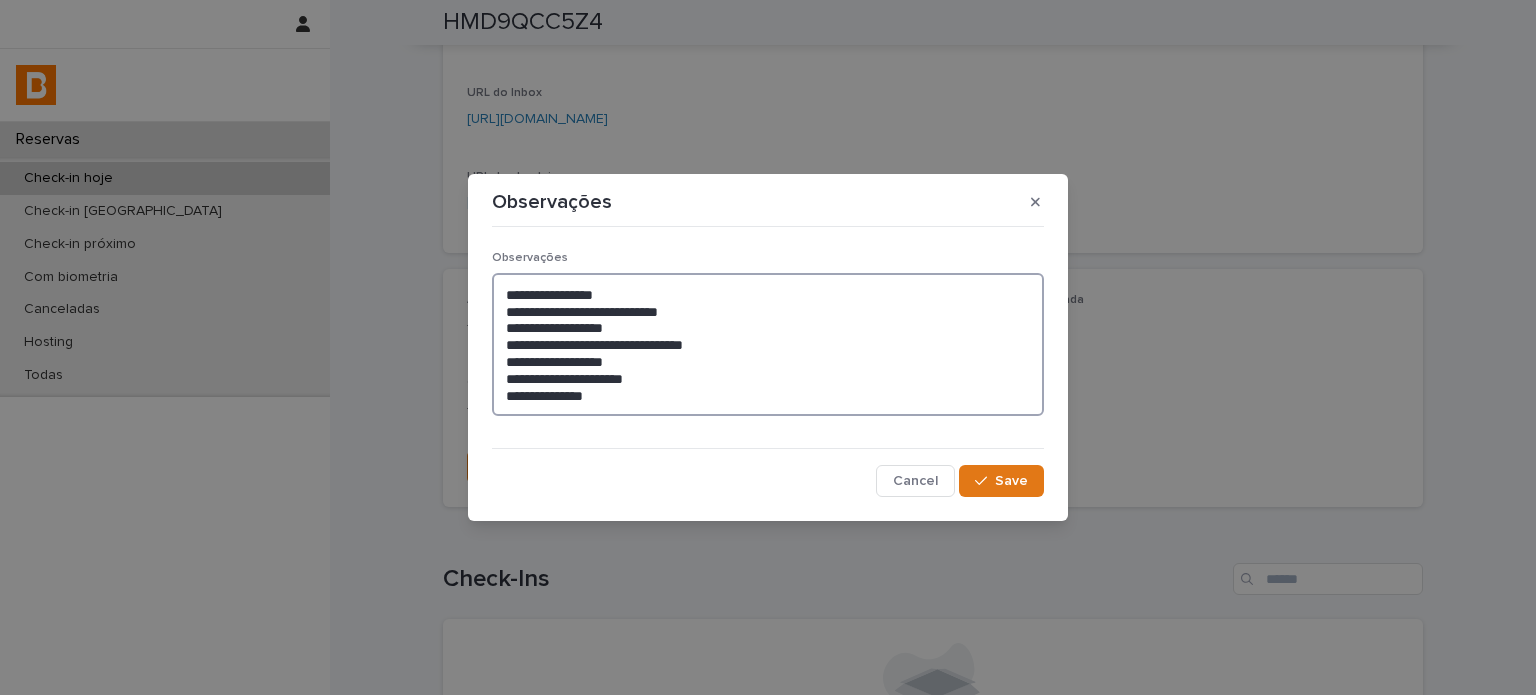 click on "**********" at bounding box center (768, 345) 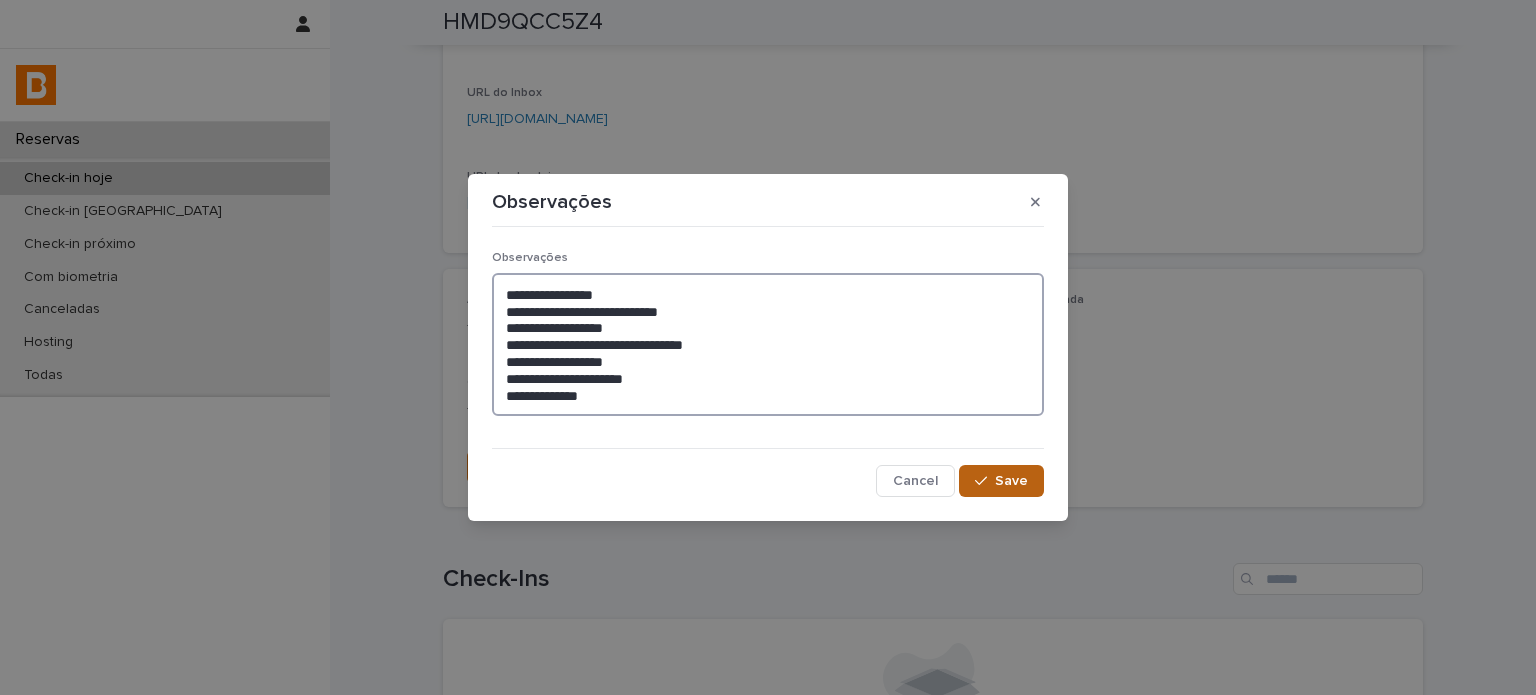 type on "**********" 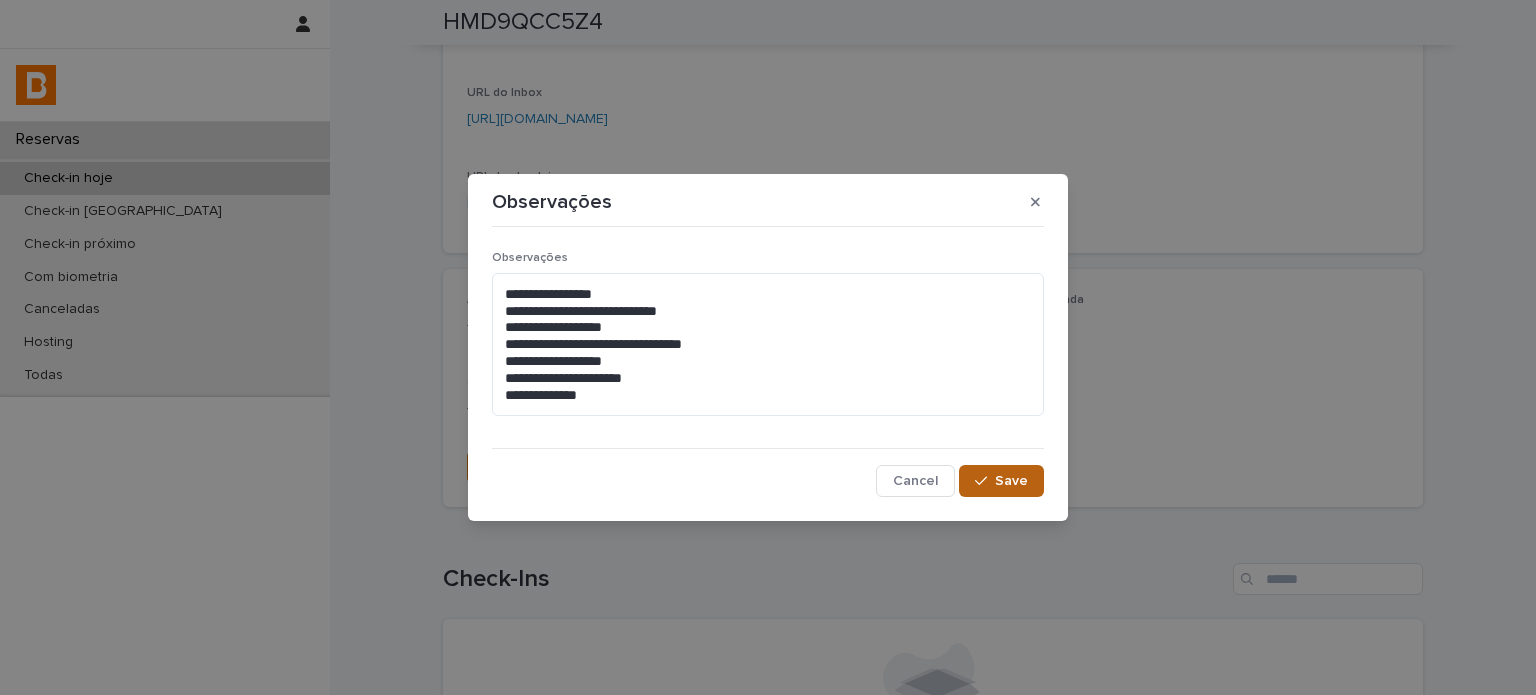 click on "Save" at bounding box center (1001, 481) 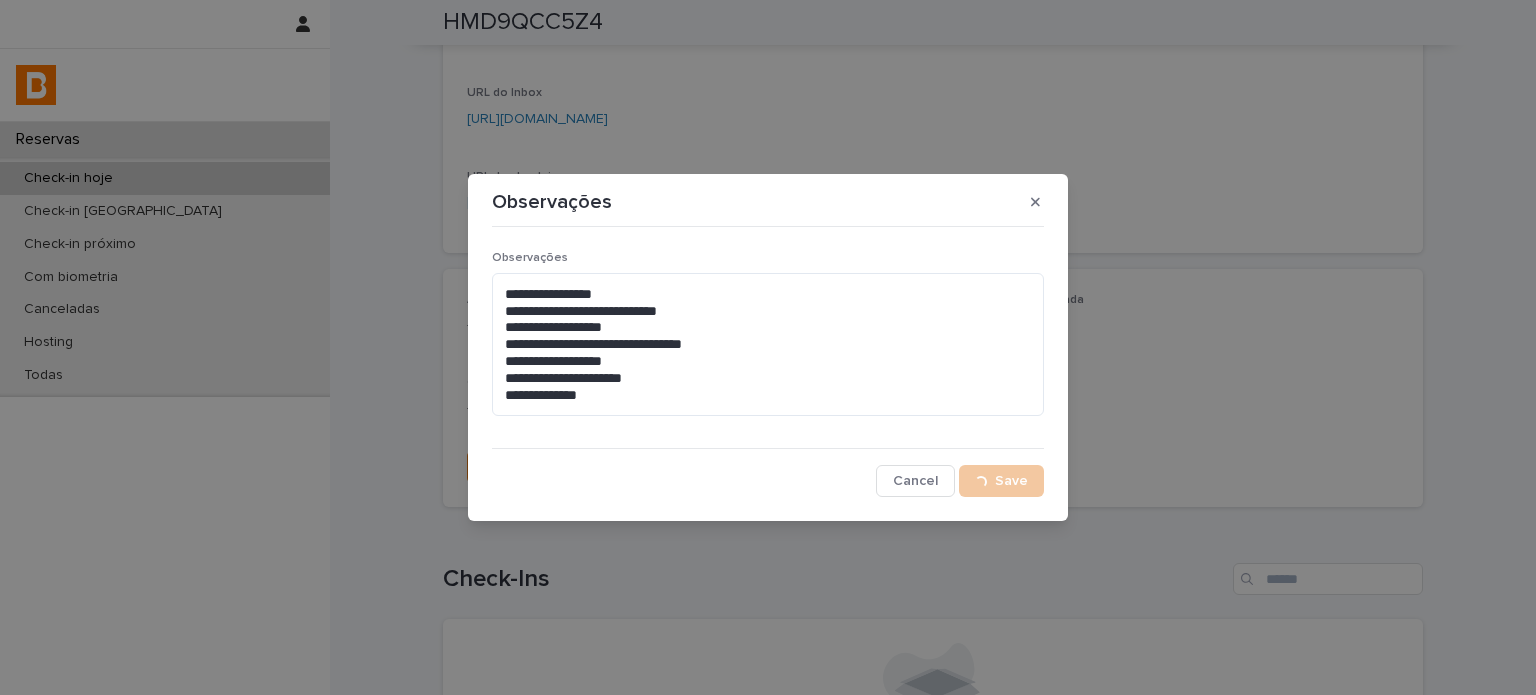 scroll, scrollTop: 396, scrollLeft: 0, axis: vertical 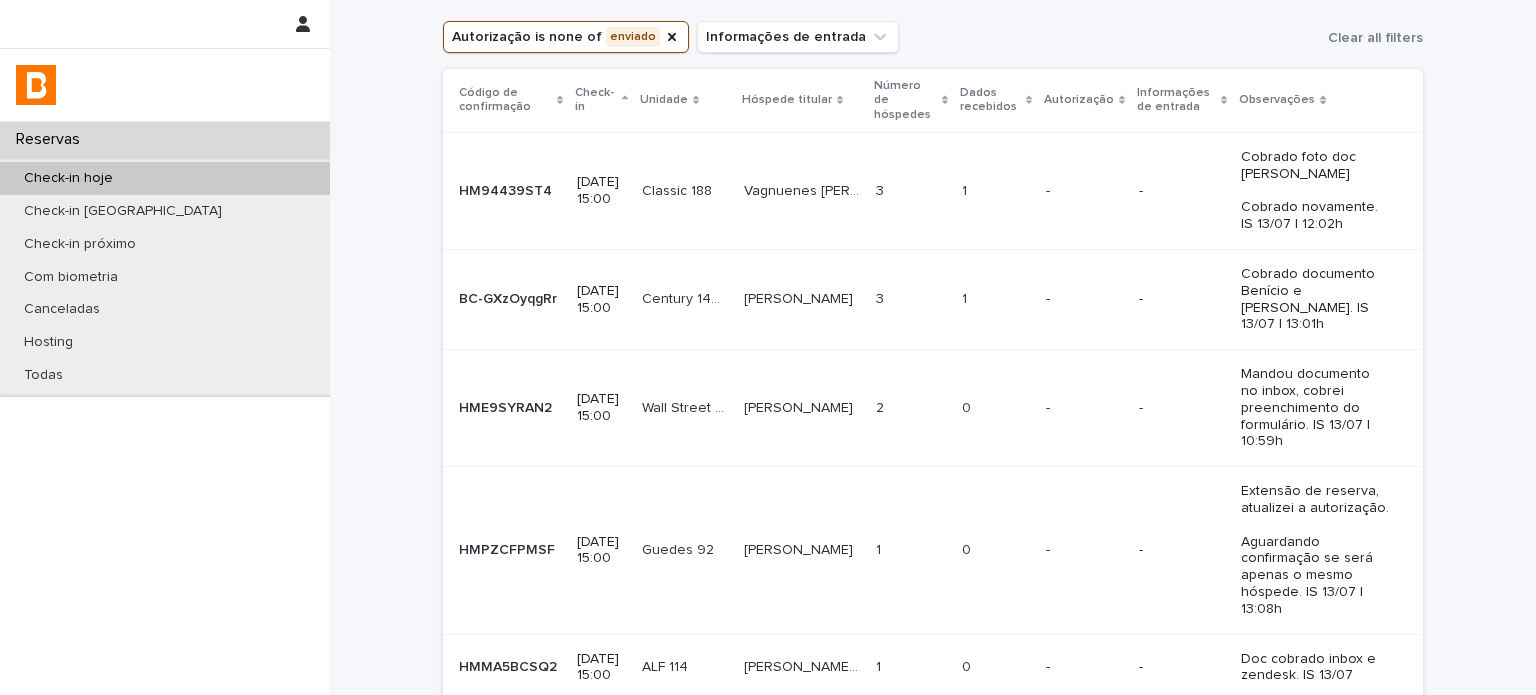 click on "Check-in hoje" at bounding box center (165, 178) 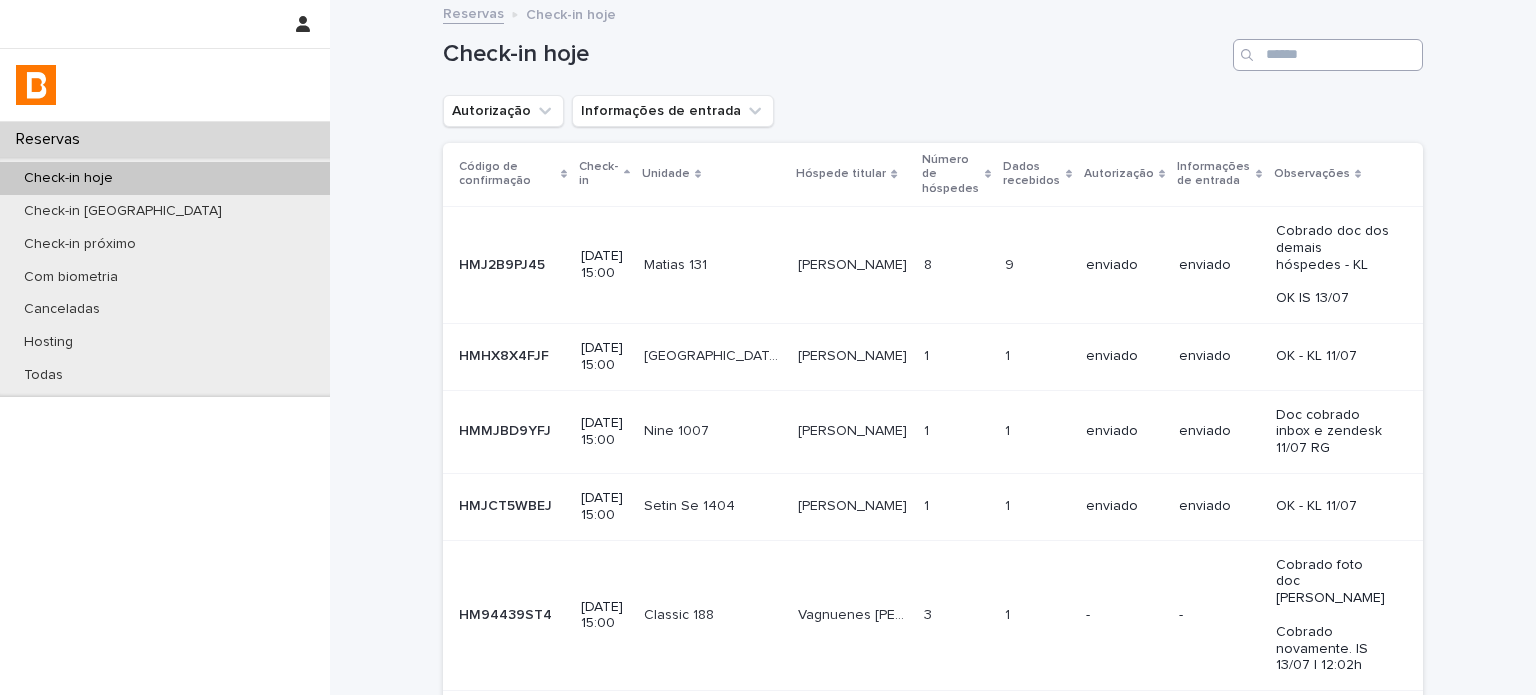 scroll, scrollTop: 0, scrollLeft: 0, axis: both 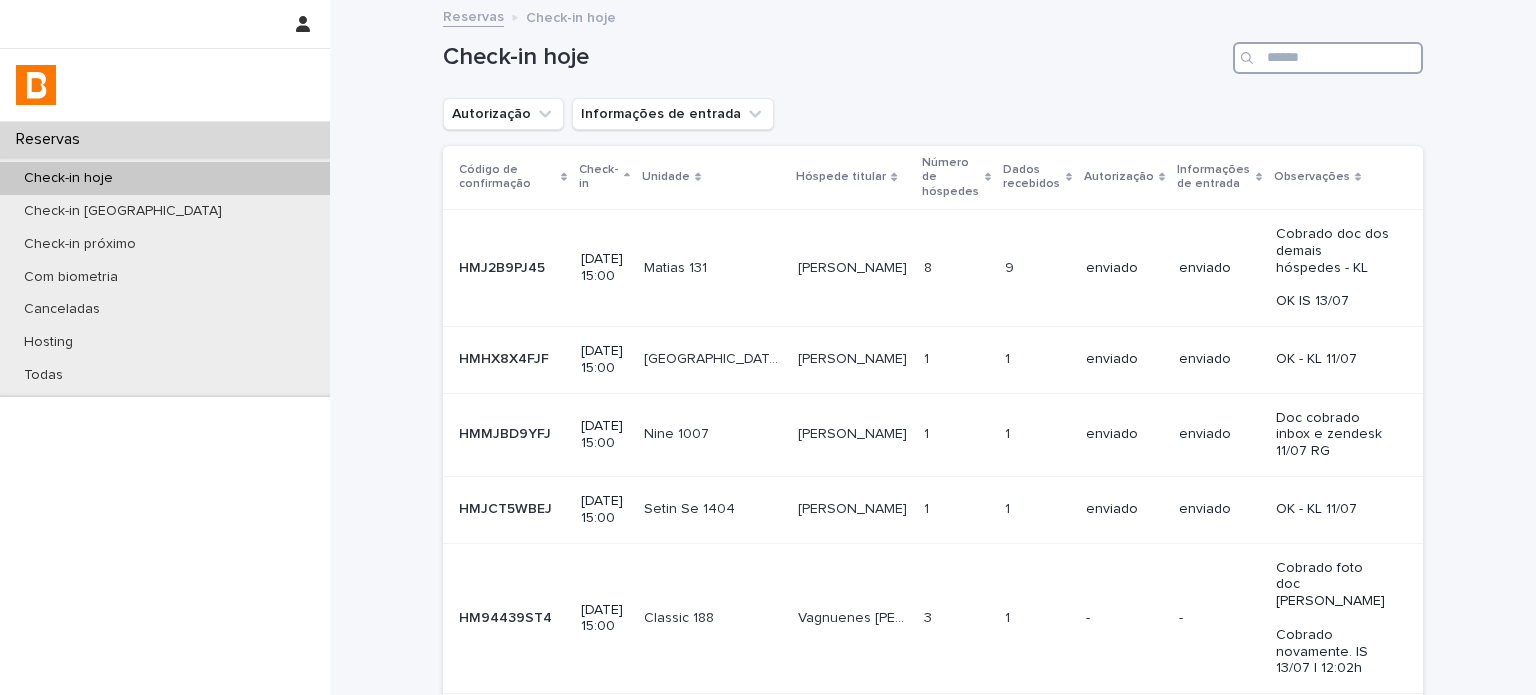 click at bounding box center [1328, 58] 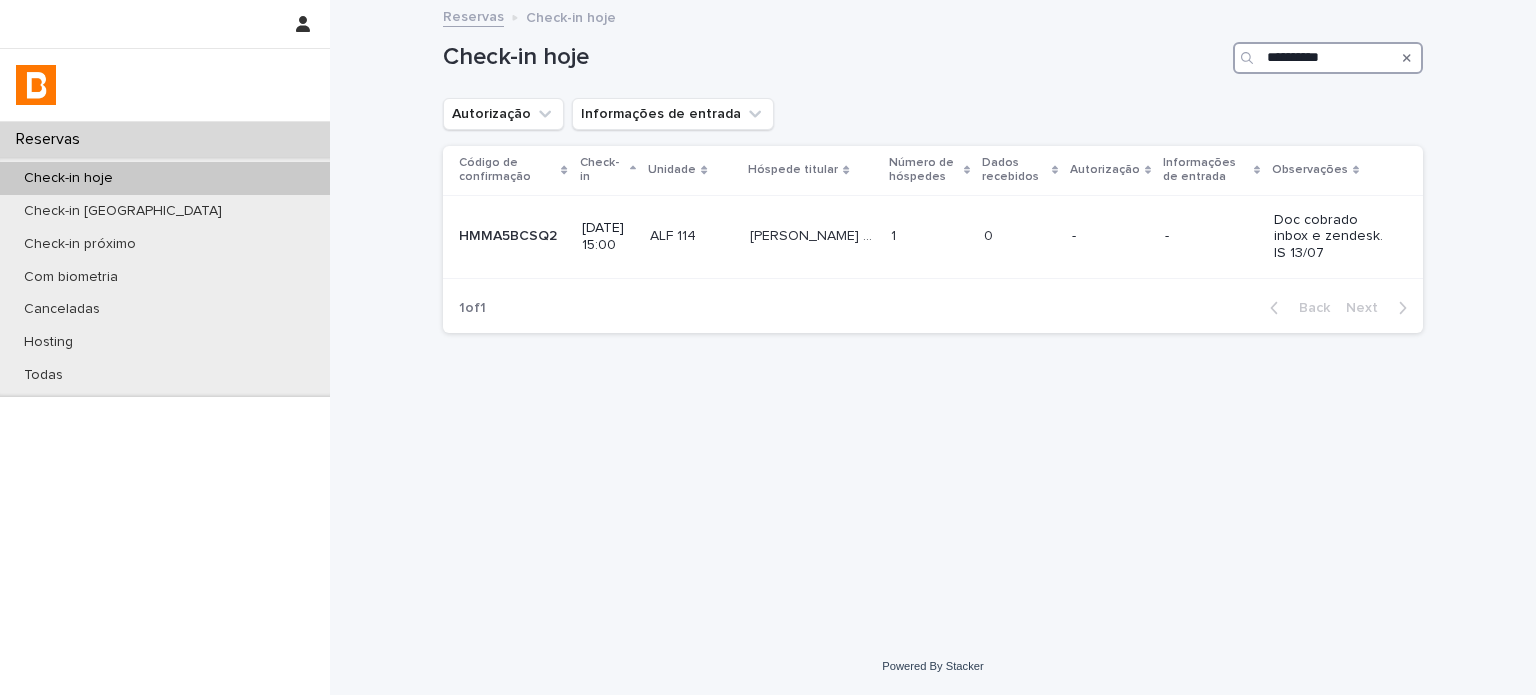 type on "**********" 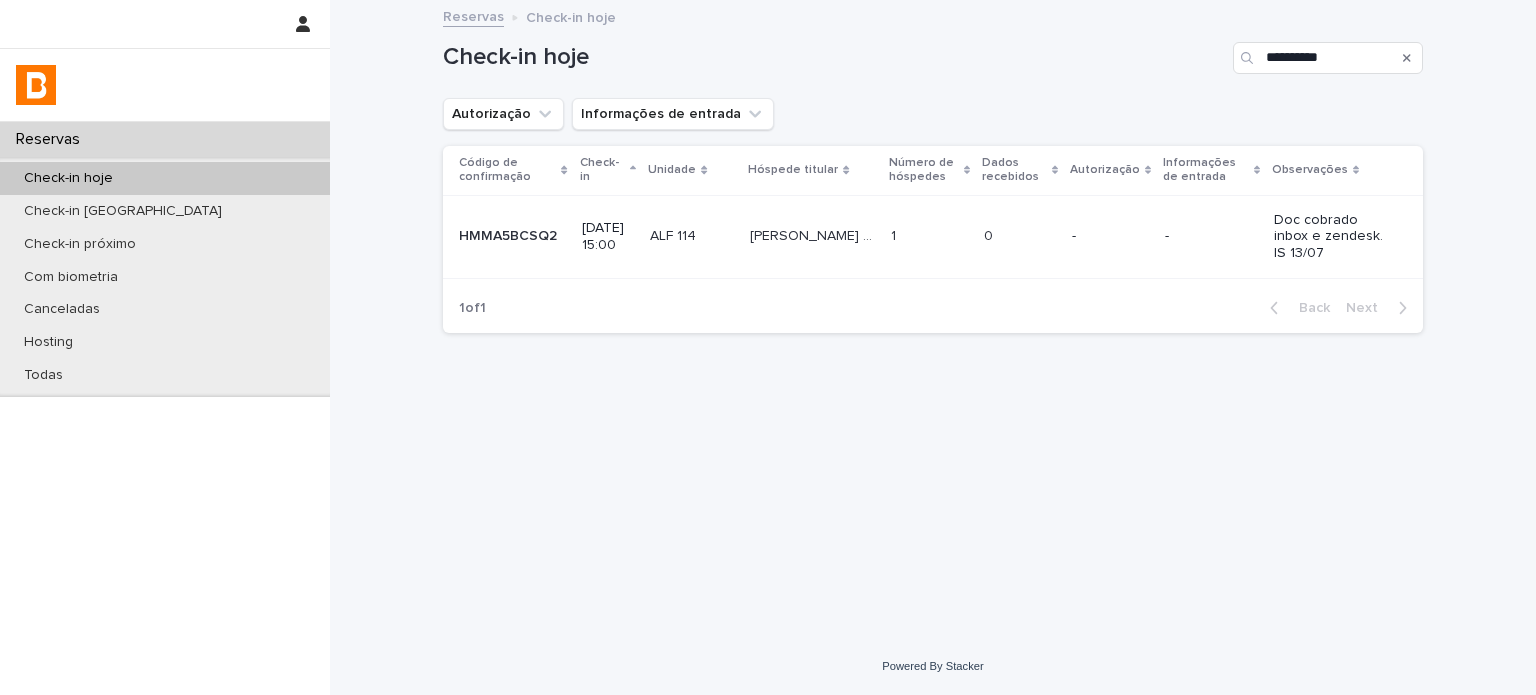 click on "1 1" at bounding box center (929, 236) 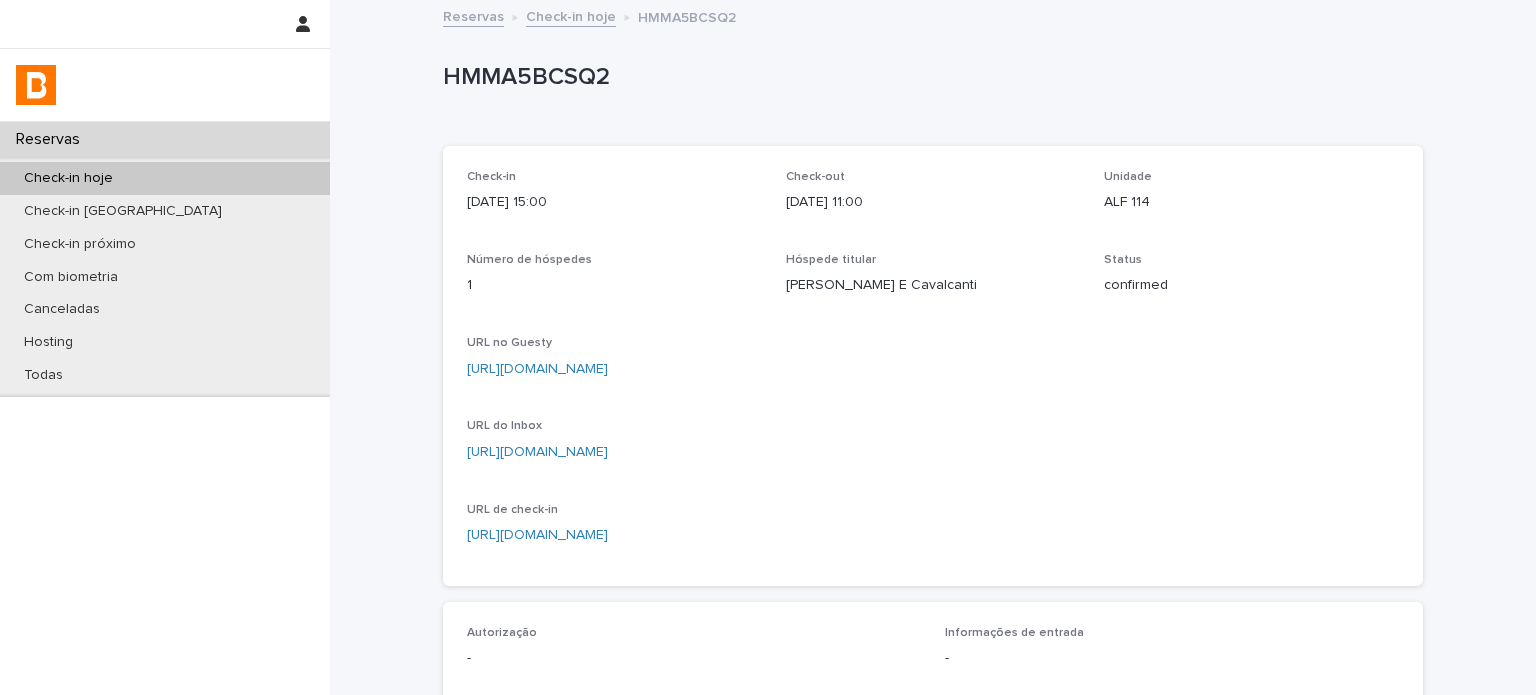 click on "ALF 114" at bounding box center (1251, 202) 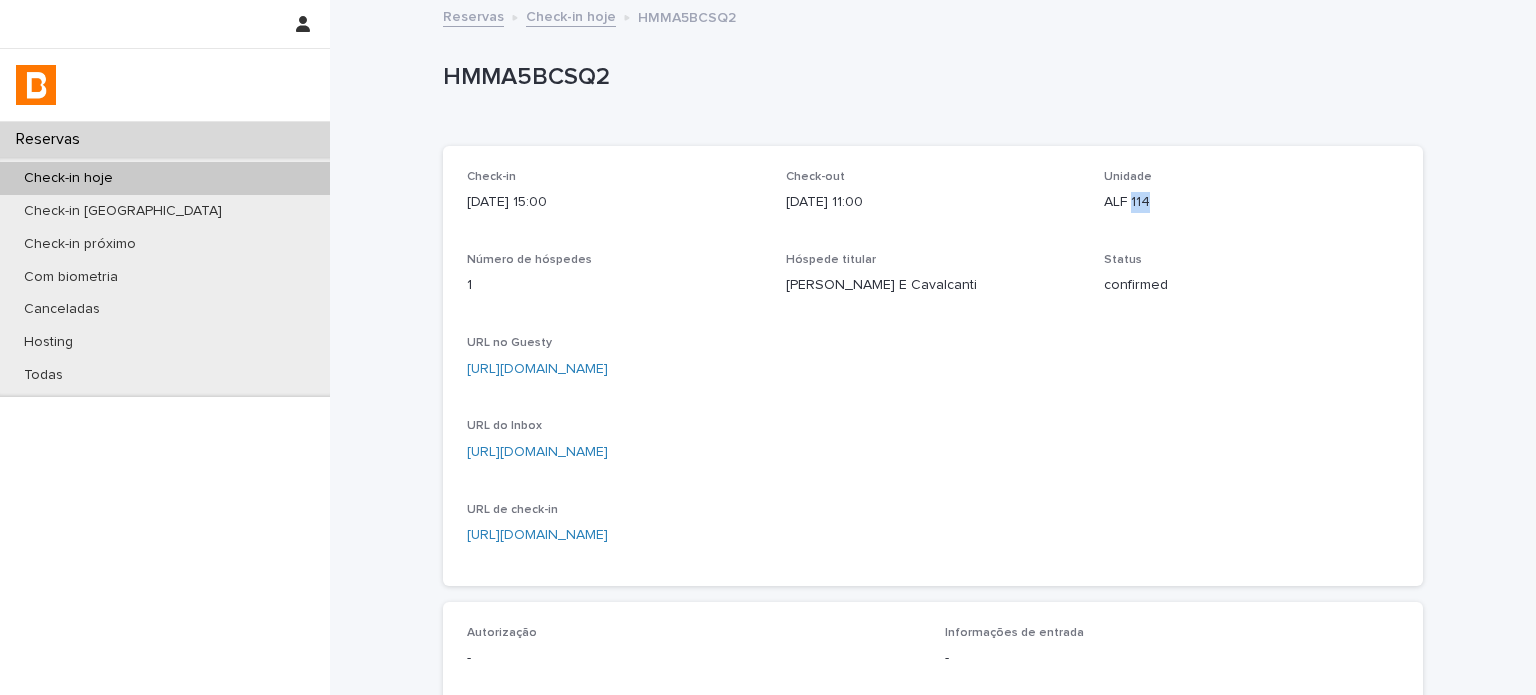 click on "ALF 114" at bounding box center (1251, 202) 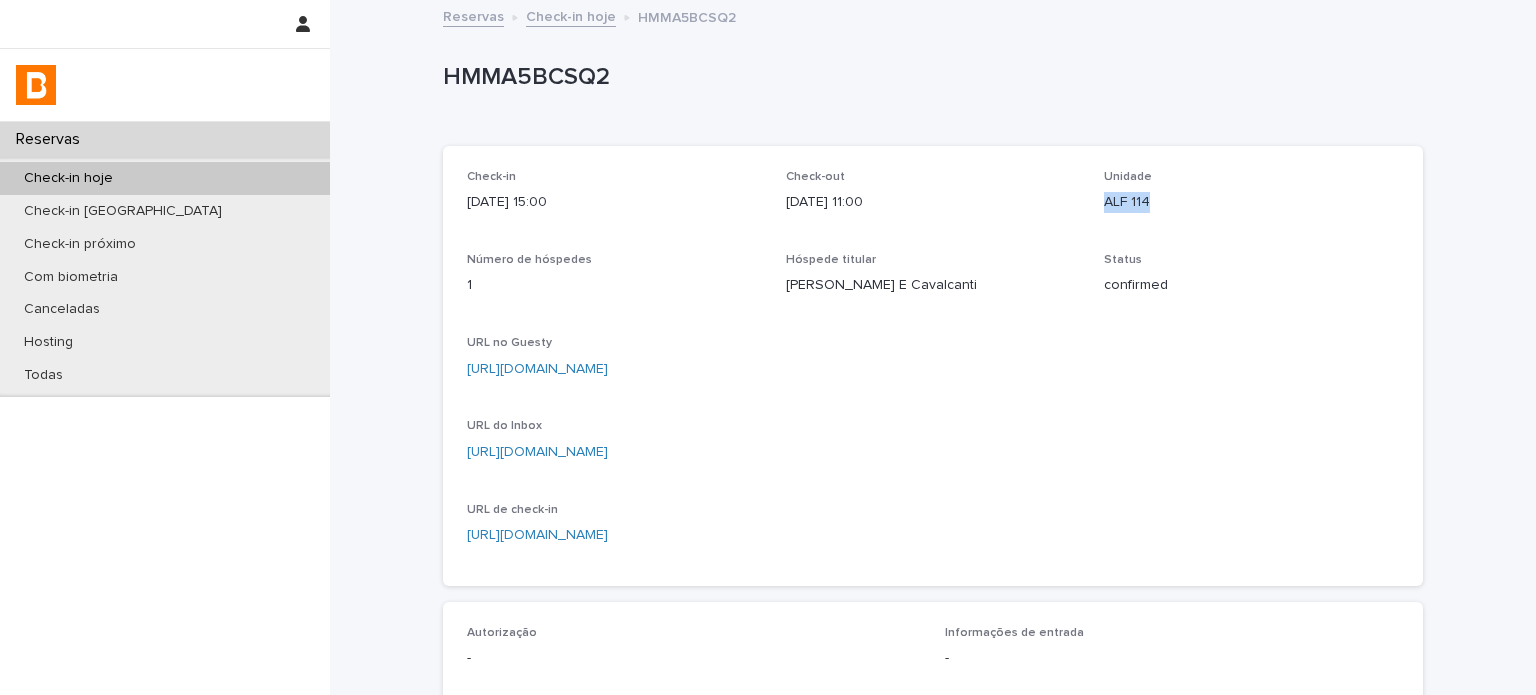 click on "ALF 114" at bounding box center [1251, 202] 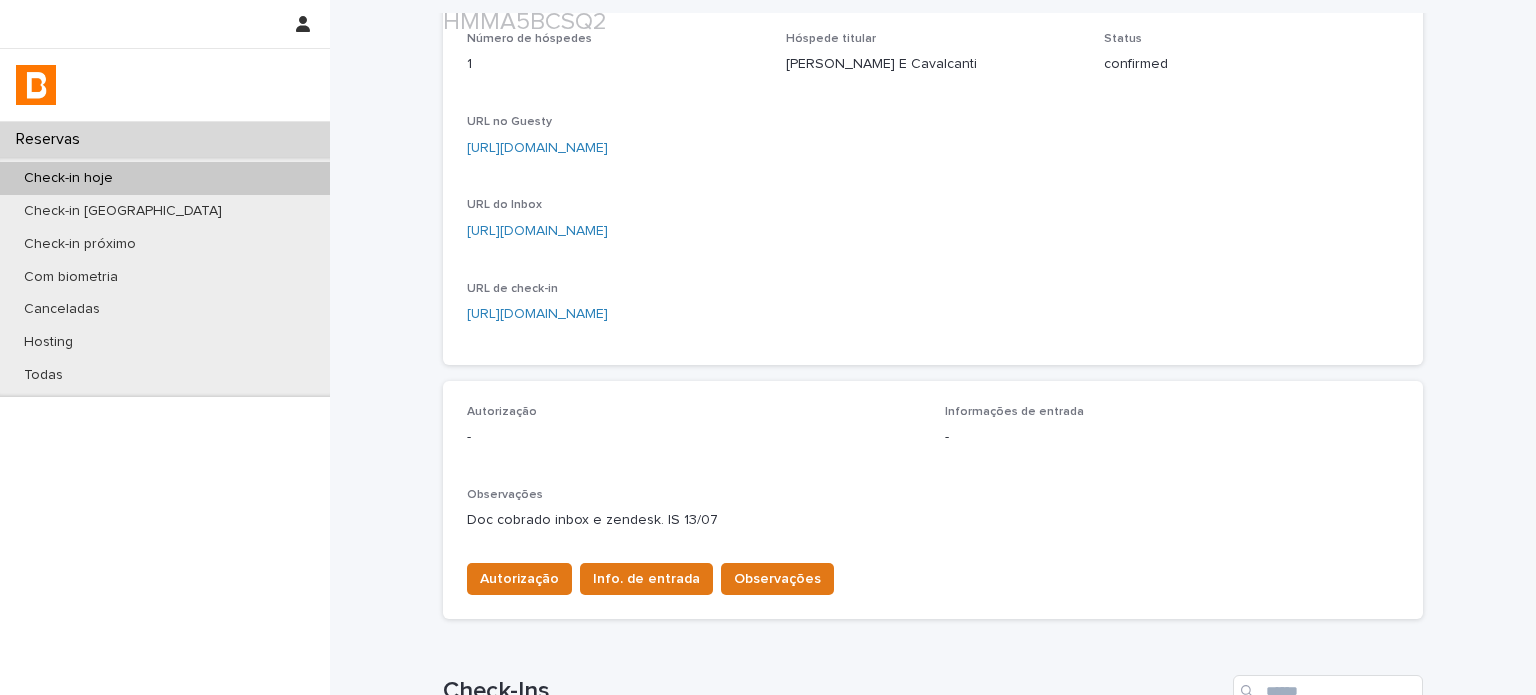 scroll, scrollTop: 366, scrollLeft: 0, axis: vertical 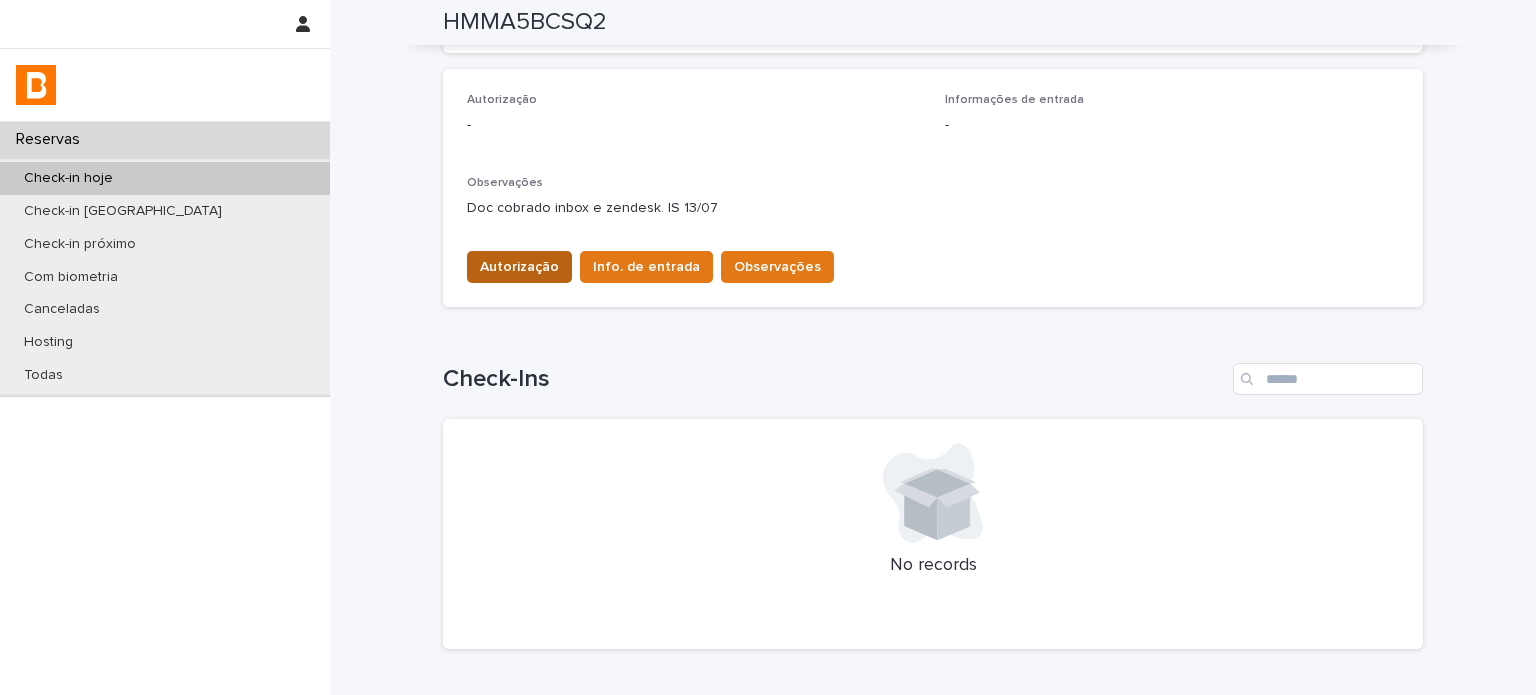 click on "Autorização" at bounding box center [519, 267] 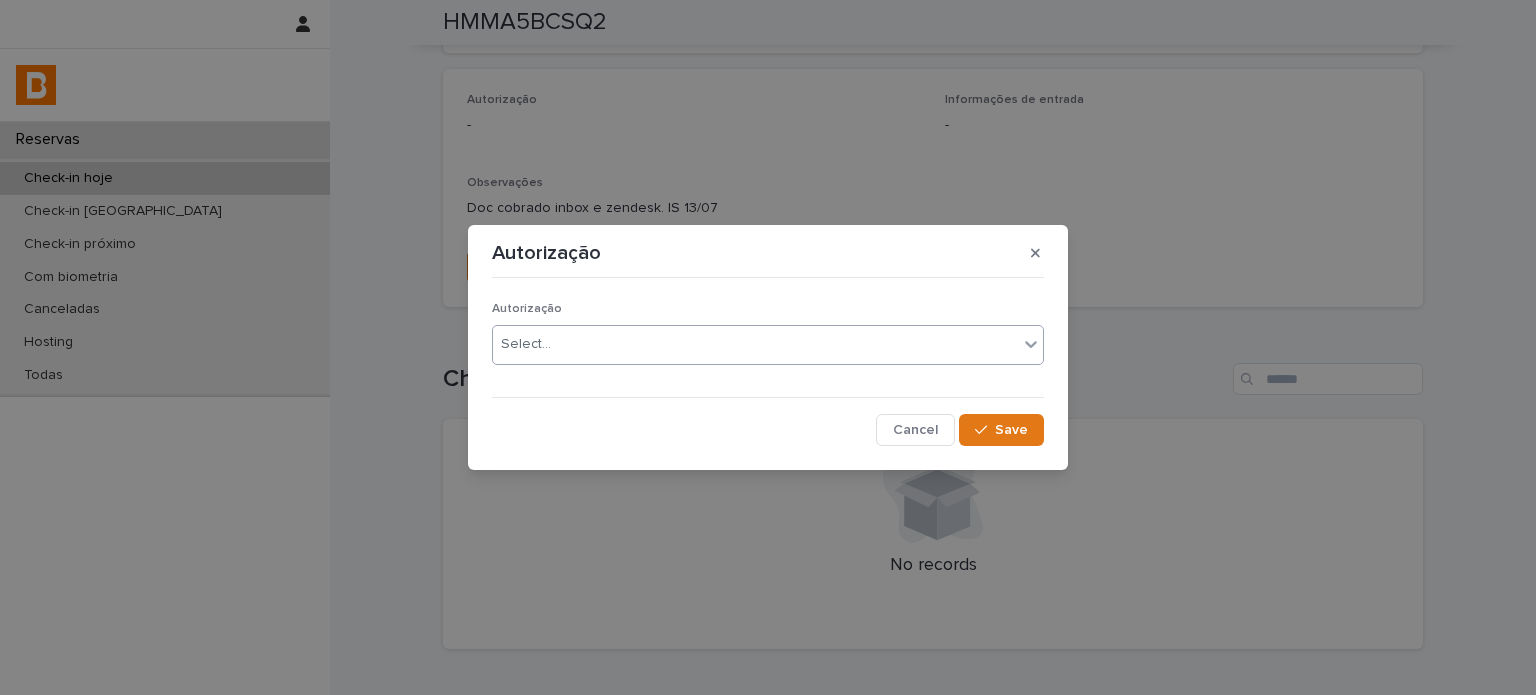 click on "Select..." at bounding box center (755, 344) 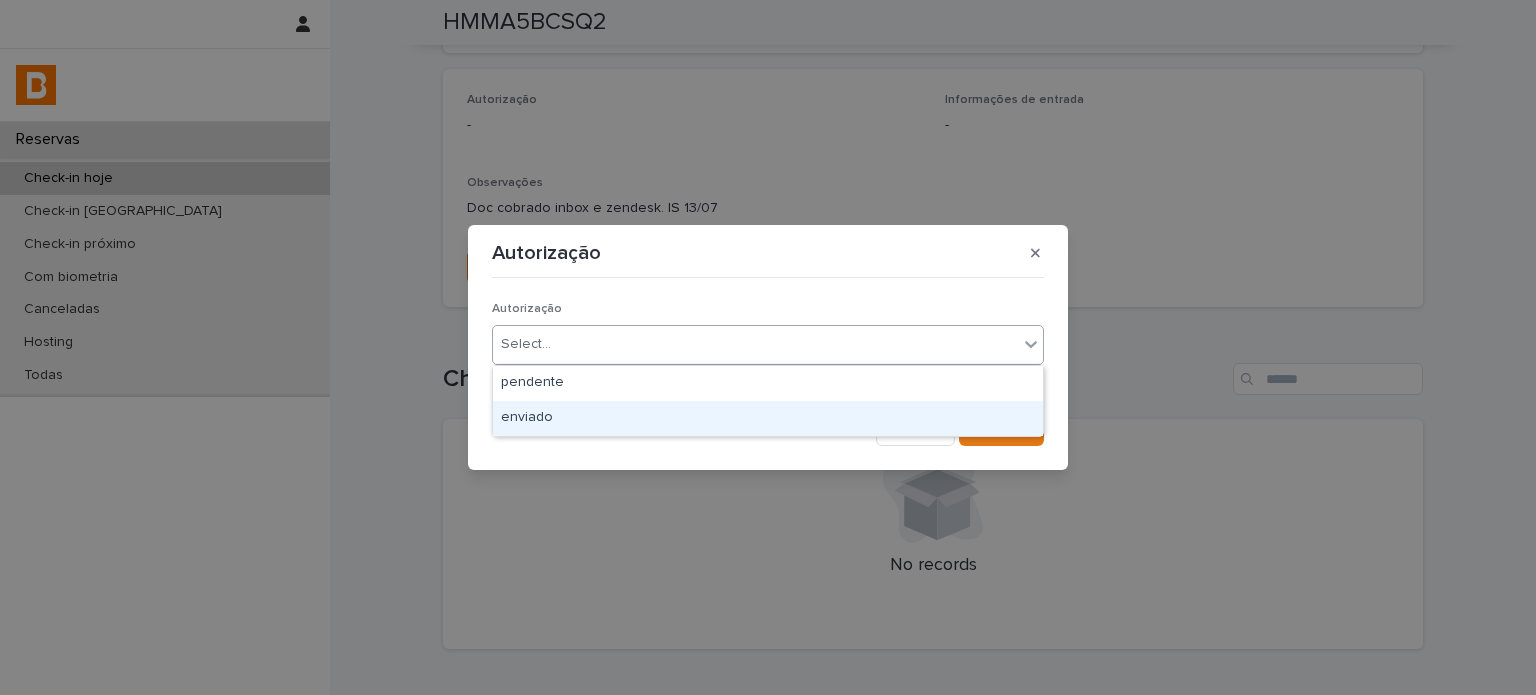 click on "enviado" at bounding box center (768, 418) 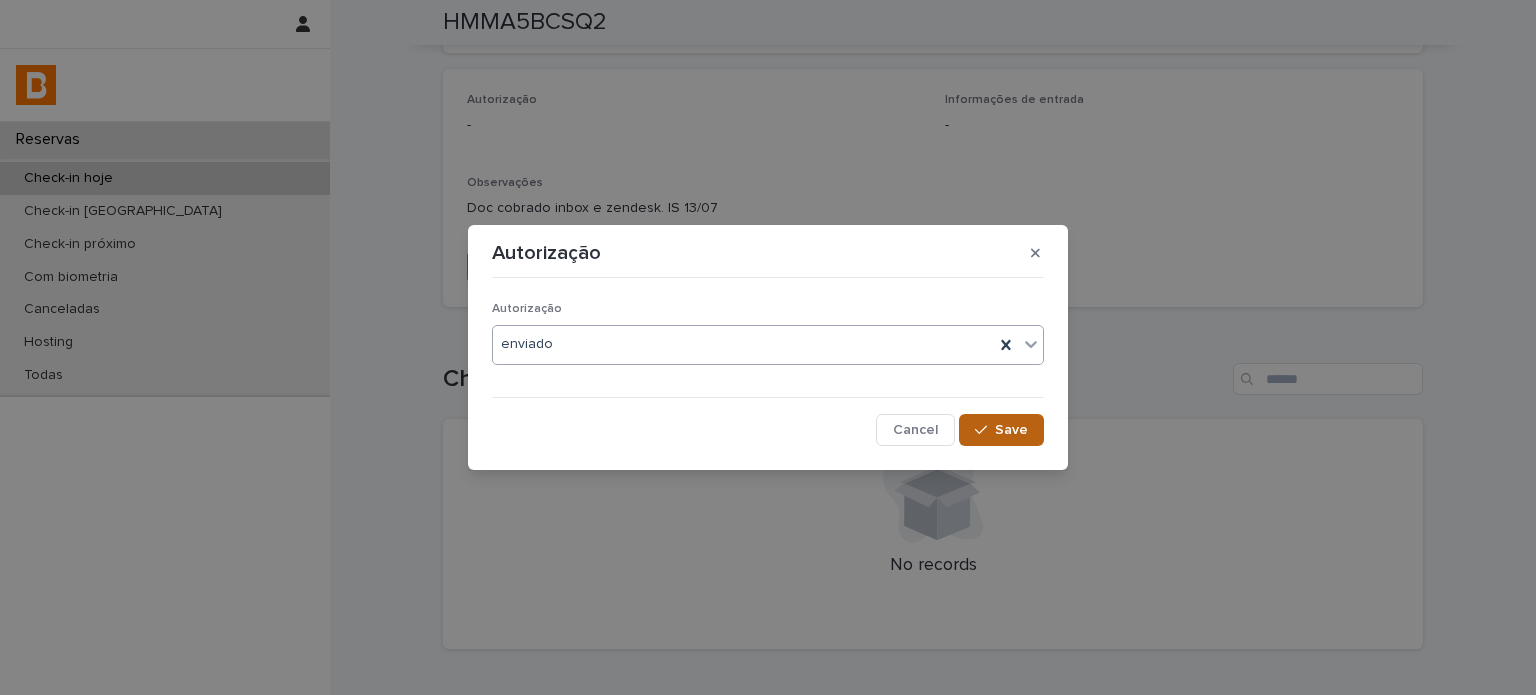 click on "Save" at bounding box center [1001, 430] 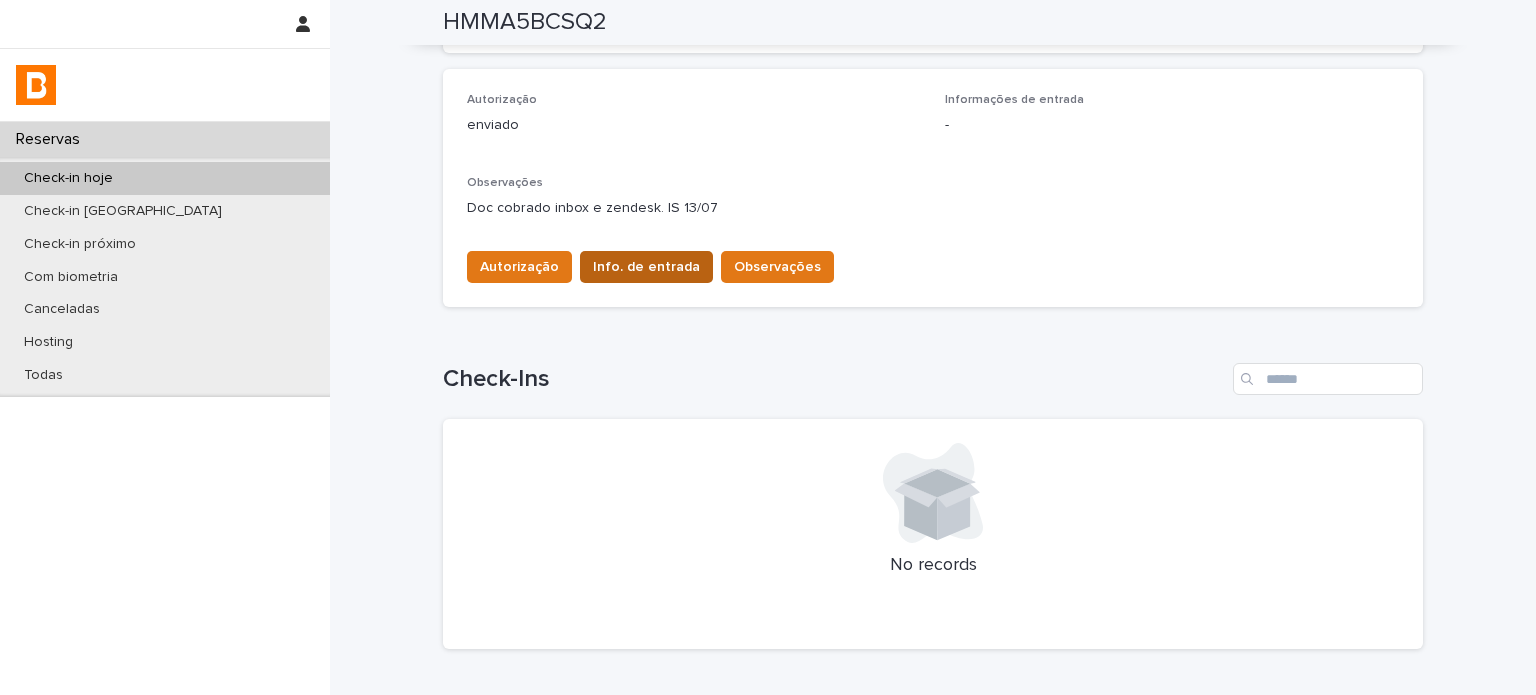click on "Info. de entrada" at bounding box center [646, 267] 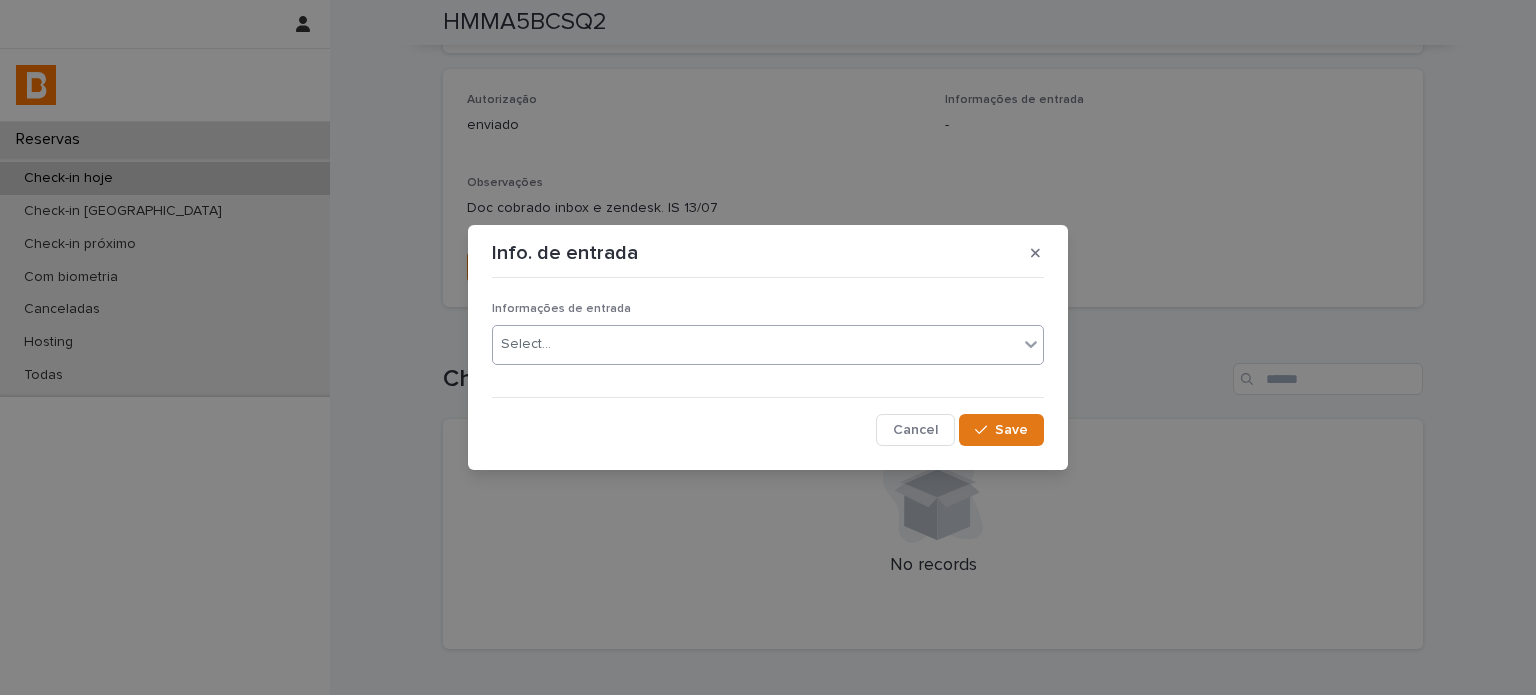 click on "Select..." at bounding box center (755, 344) 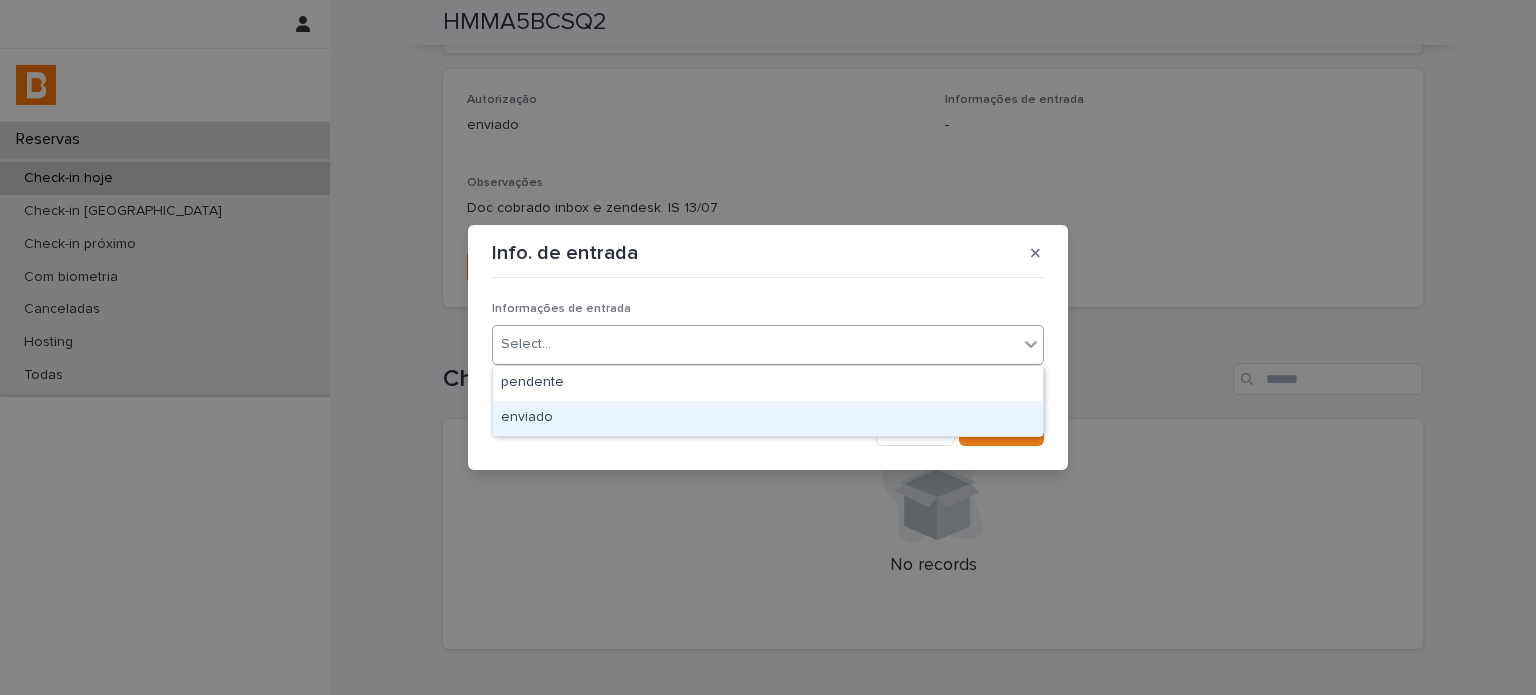 click on "enviado" at bounding box center (768, 418) 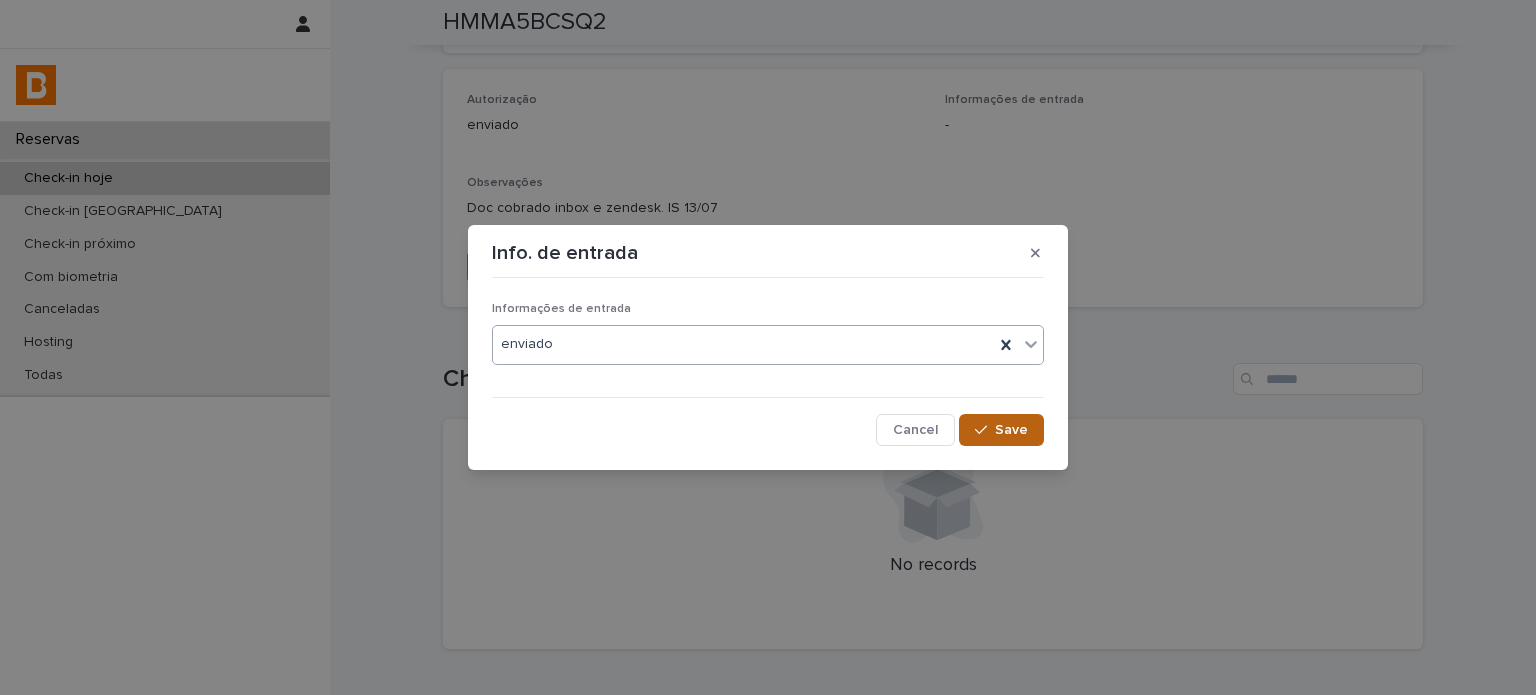 click 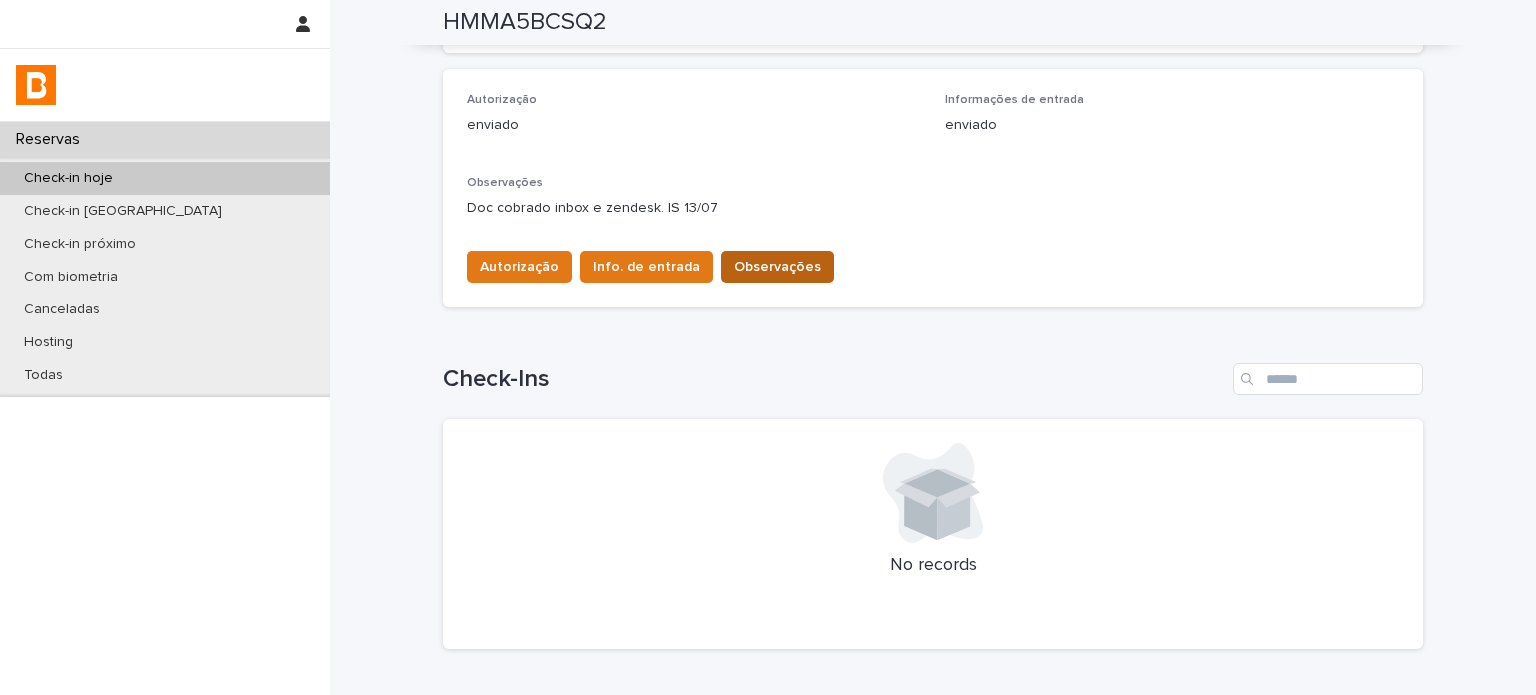 click on "Observações" at bounding box center [777, 267] 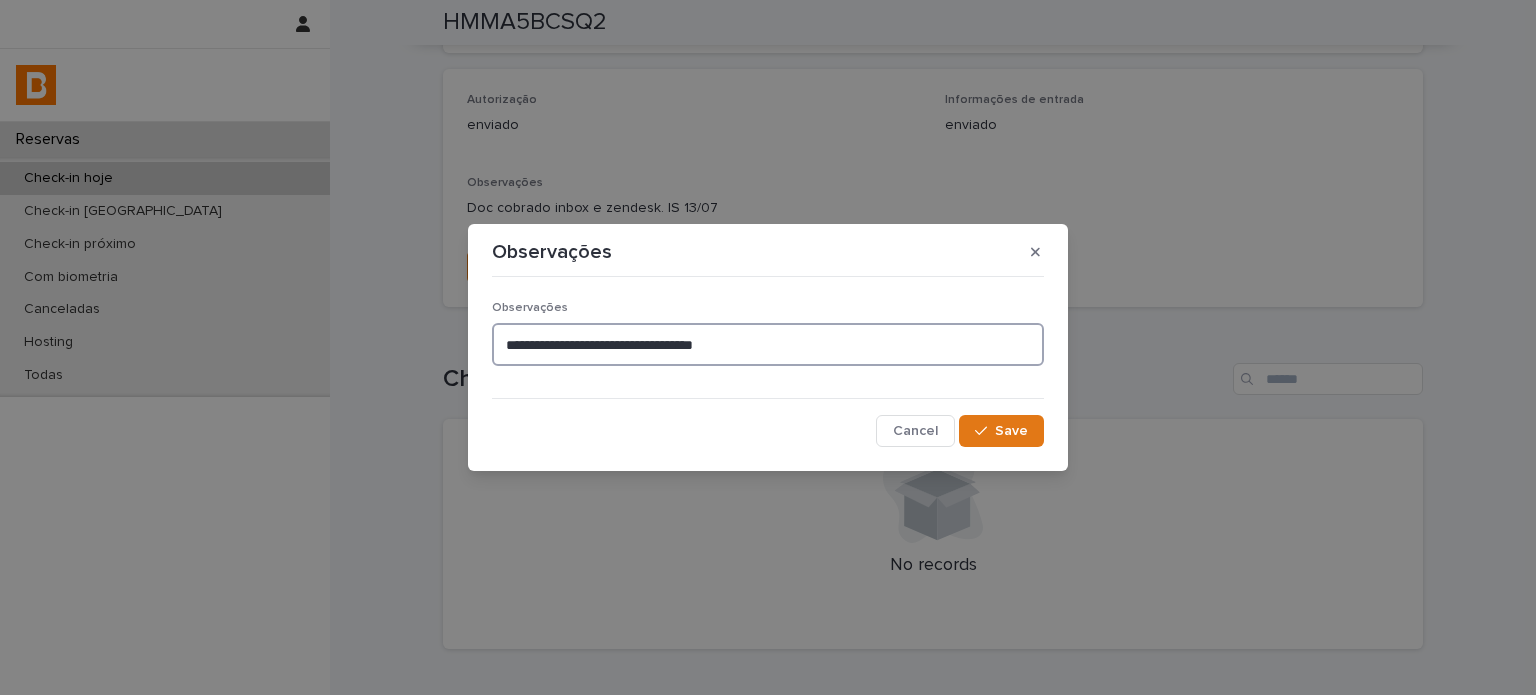 click on "**********" at bounding box center [768, 344] 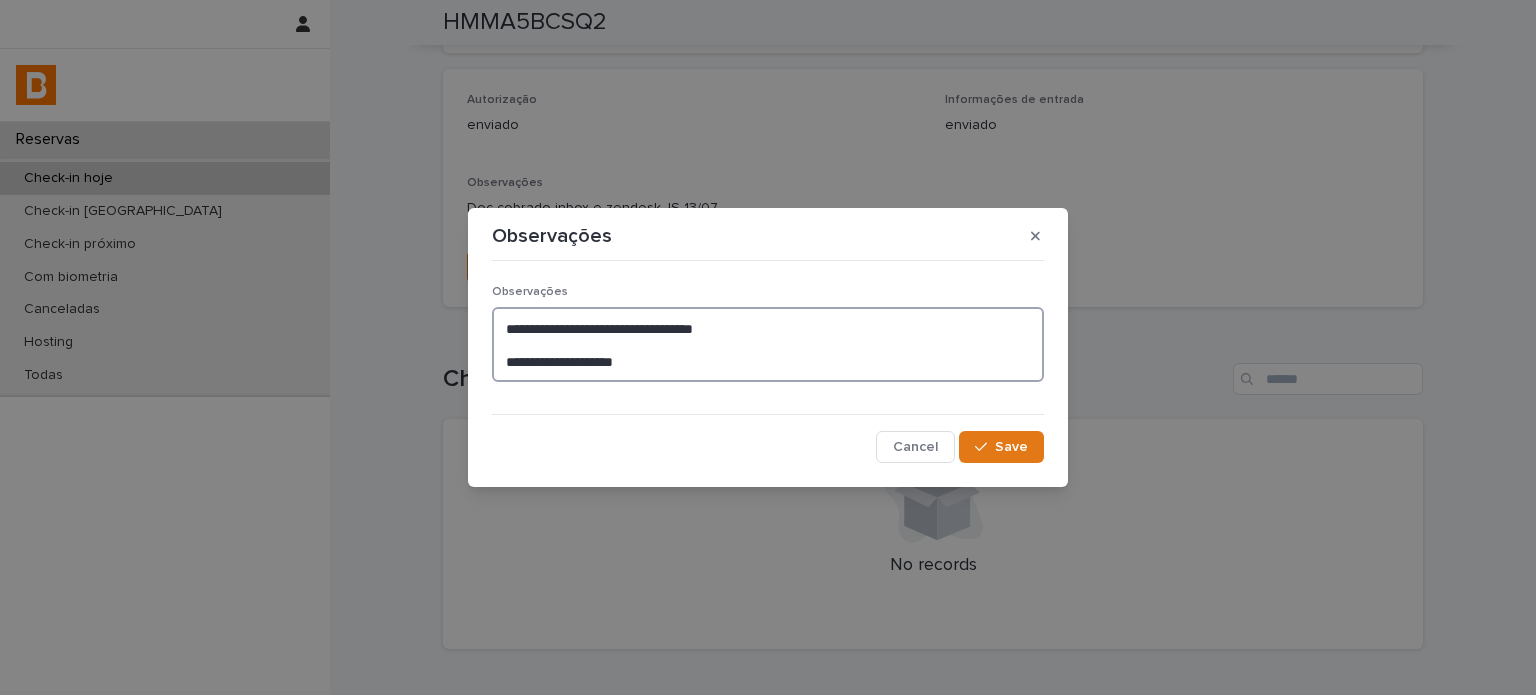 type on "**********" 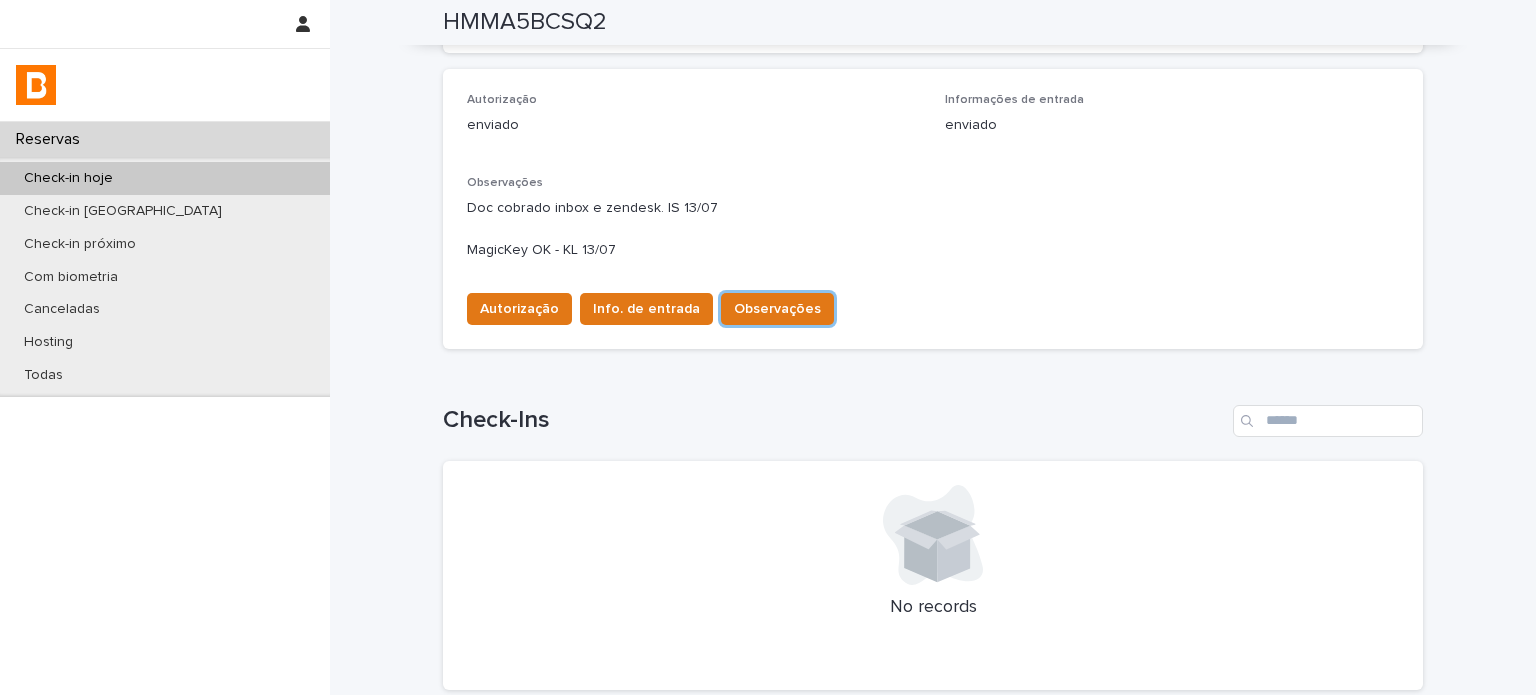 scroll, scrollTop: 554, scrollLeft: 0, axis: vertical 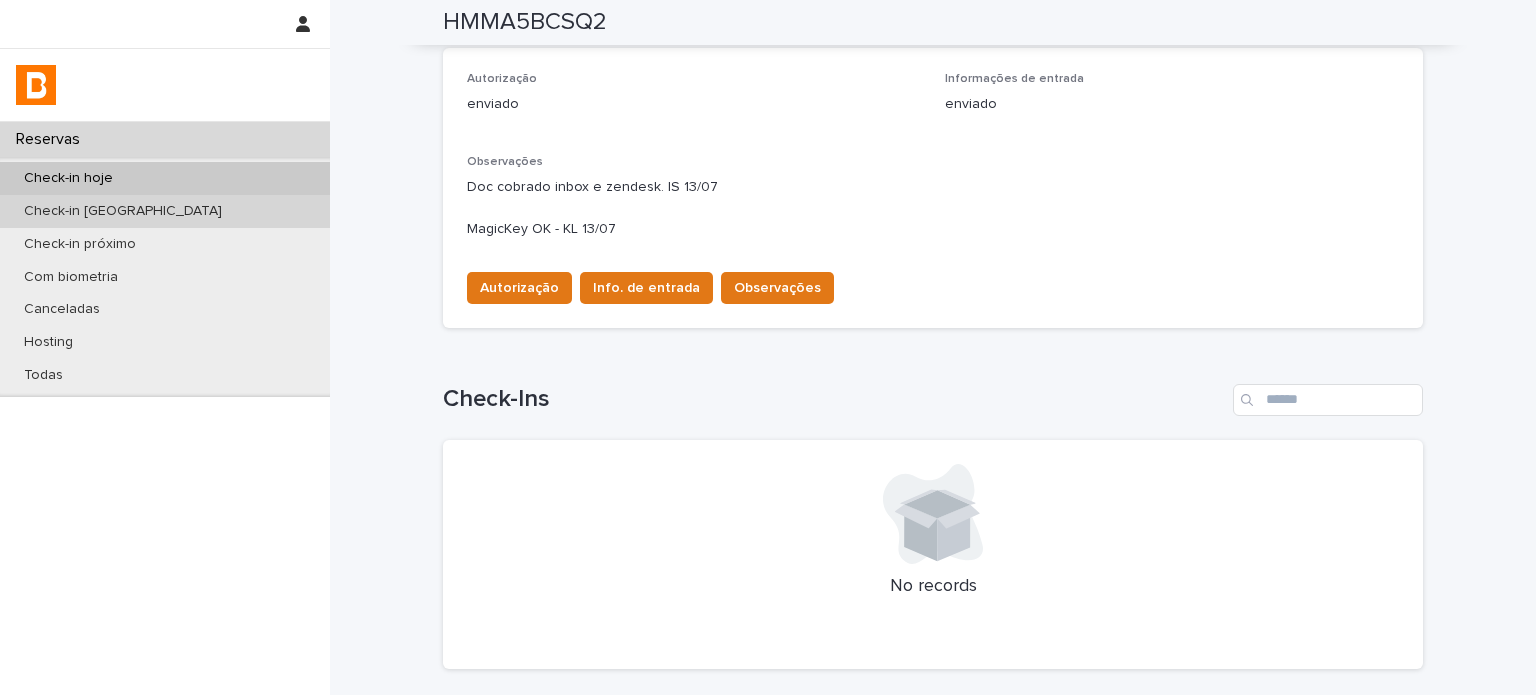 click on "Check-in [GEOGRAPHIC_DATA]" at bounding box center [123, 211] 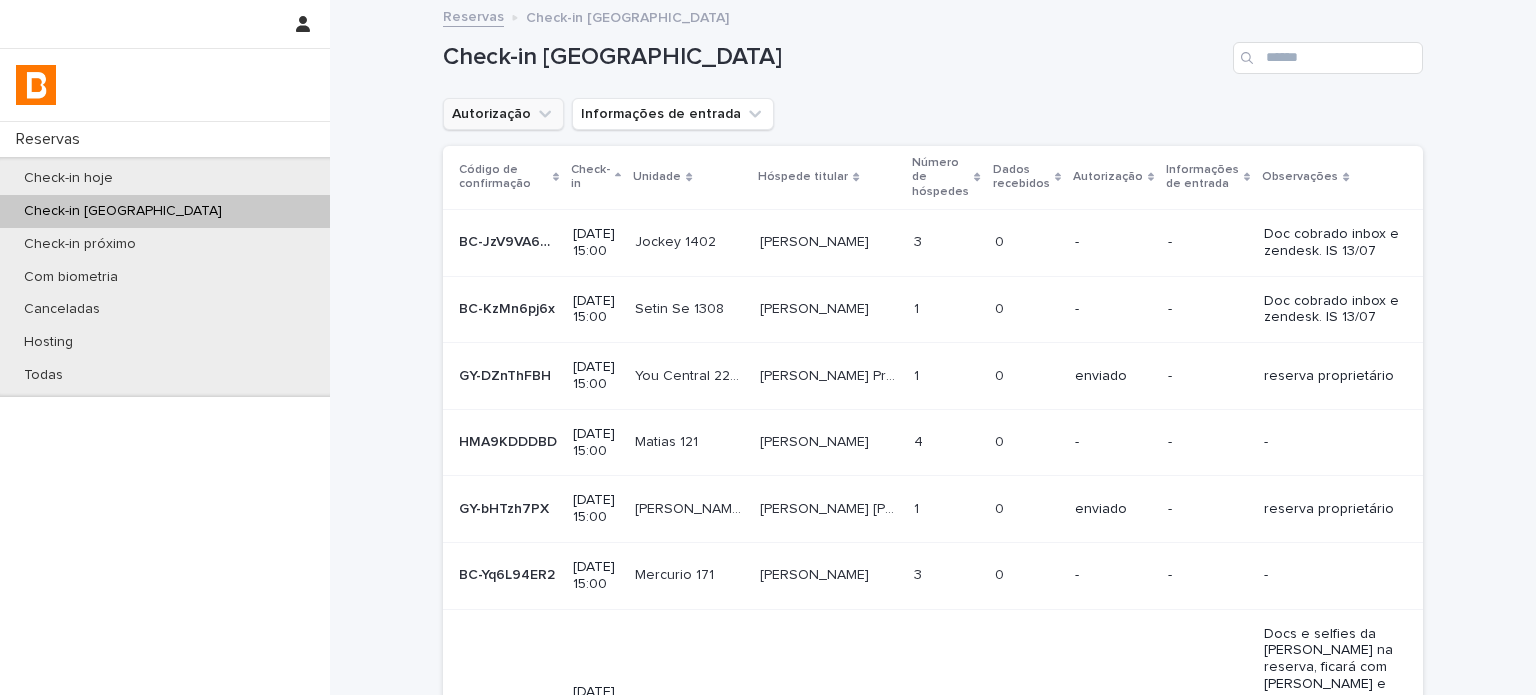 click on "Autorização" at bounding box center (503, 114) 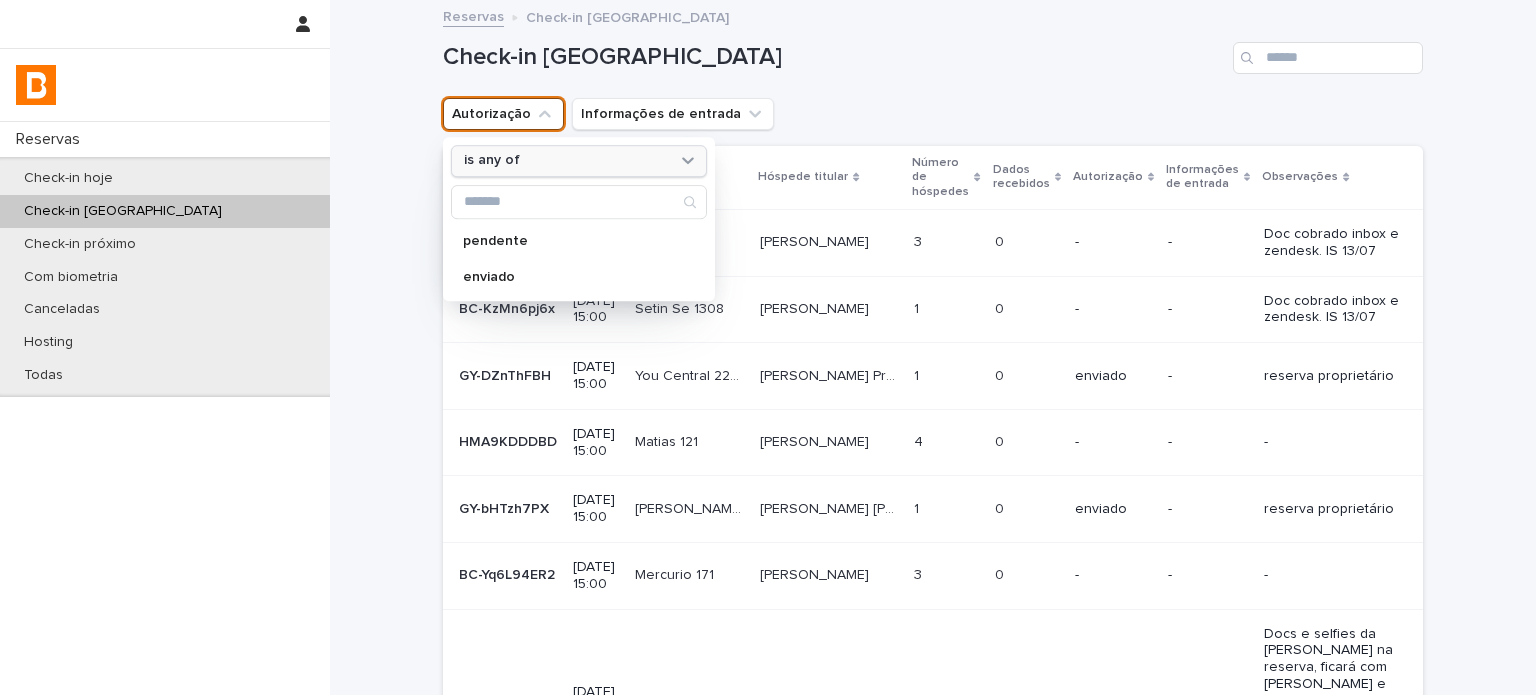 click on "is any of" at bounding box center (566, 161) 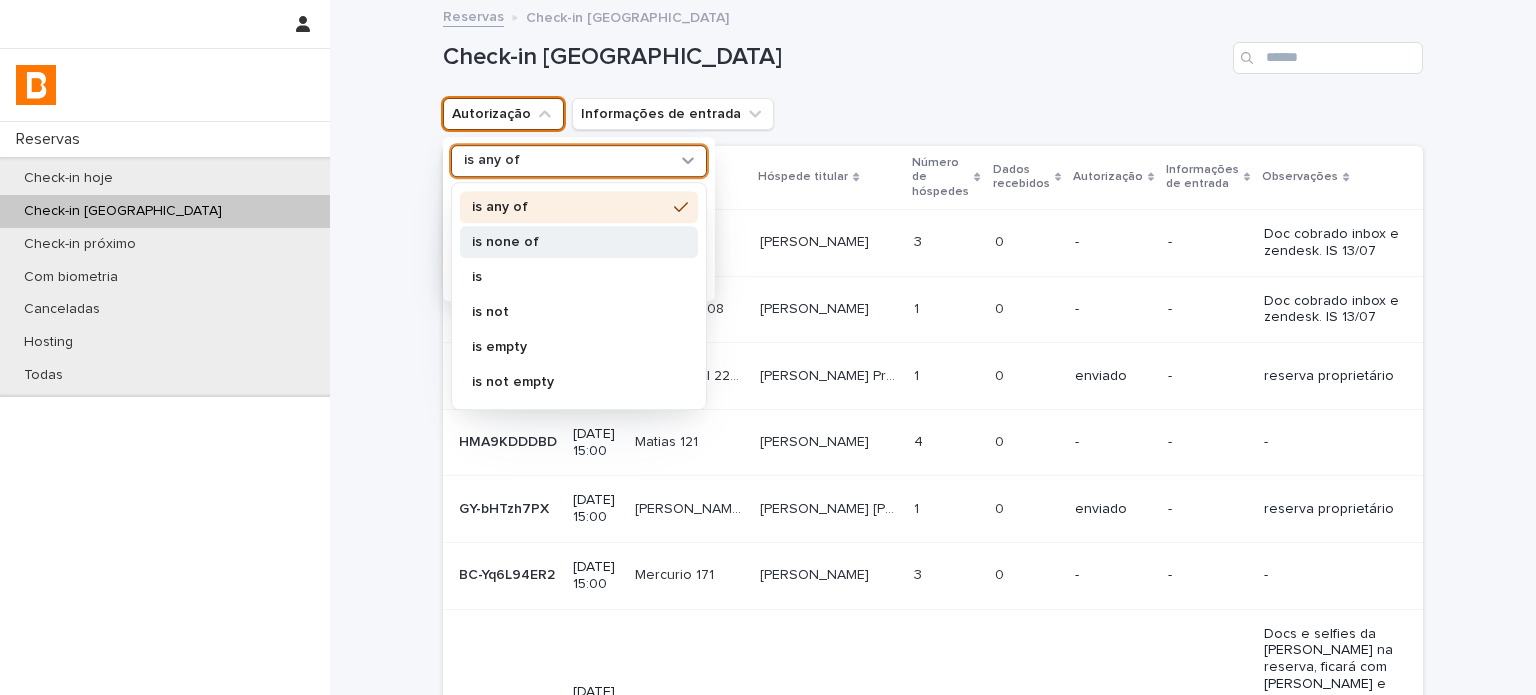 click on "is none of" at bounding box center (569, 242) 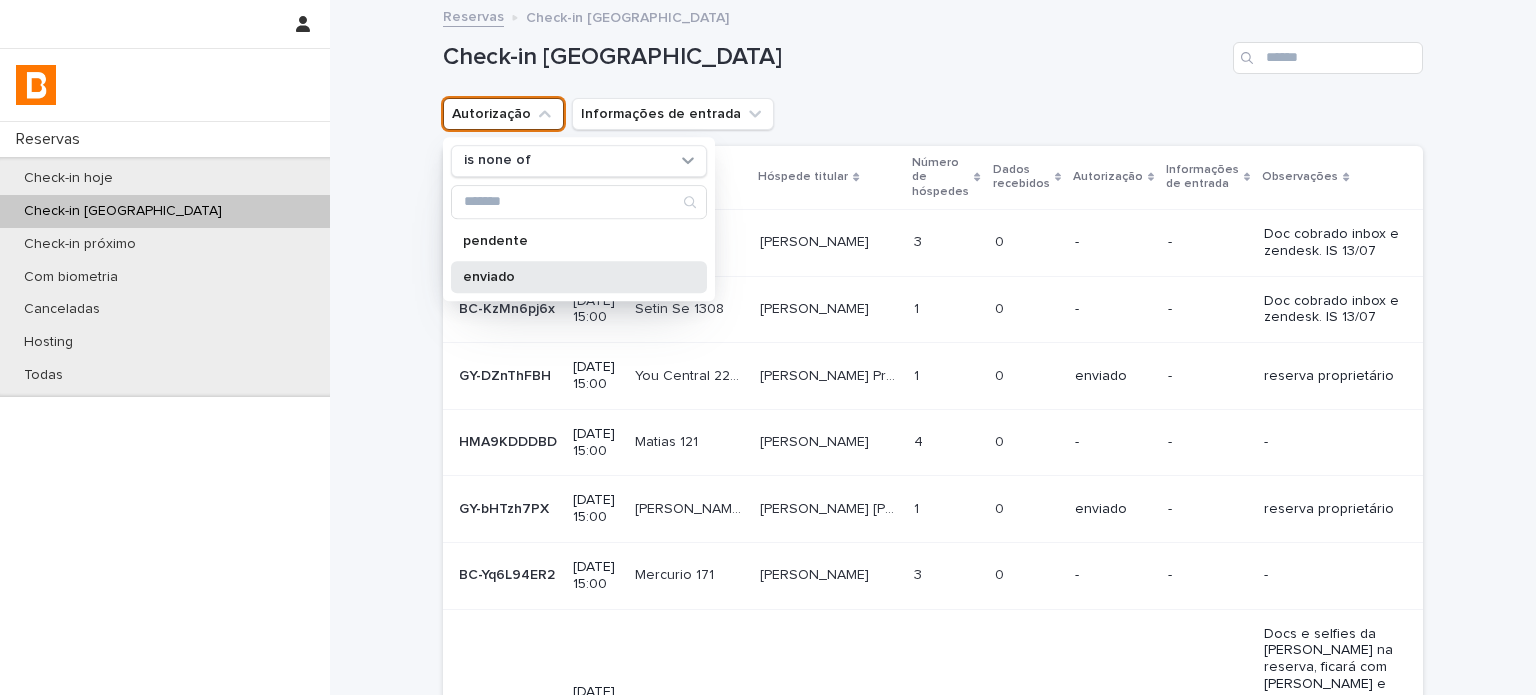 drag, startPoint x: 541, startPoint y: 270, endPoint x: 552, endPoint y: 262, distance: 13.601471 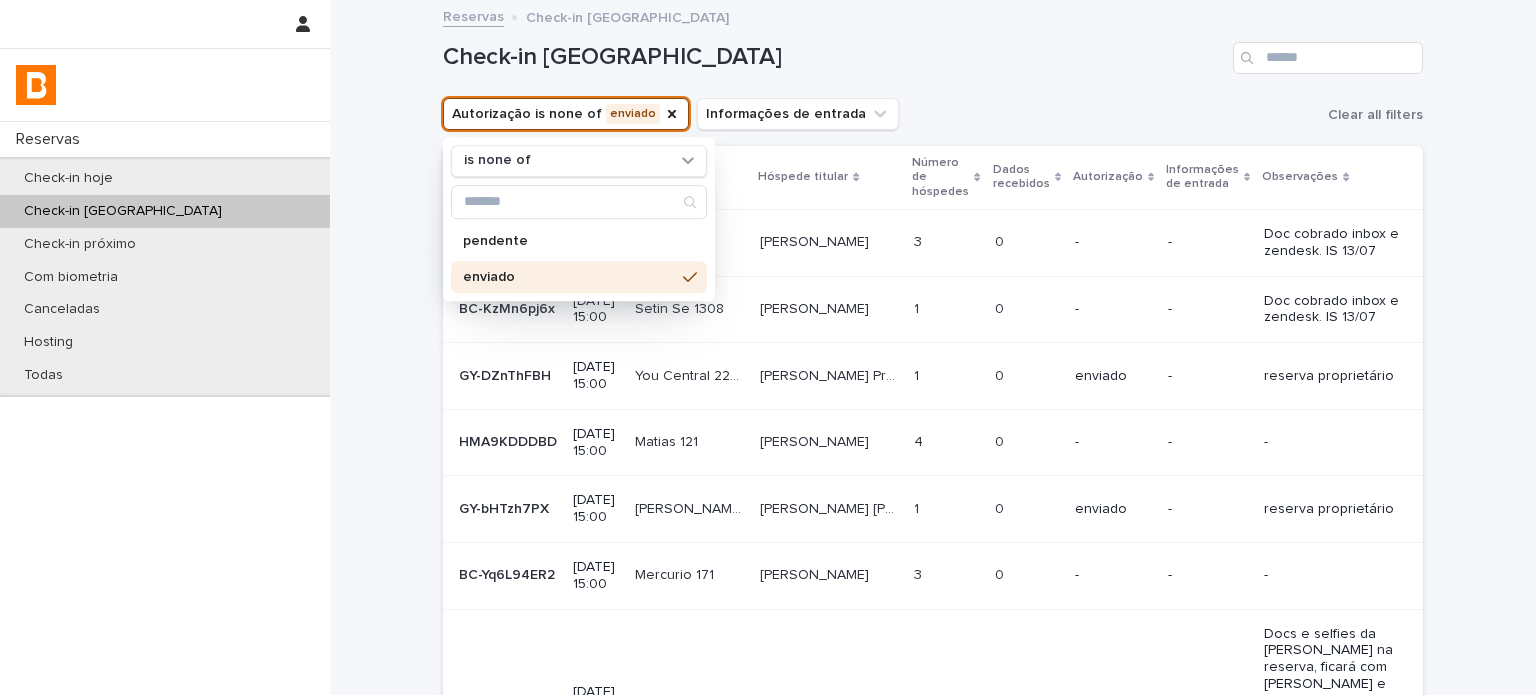 click on "Check-in [GEOGRAPHIC_DATA]" at bounding box center (933, 50) 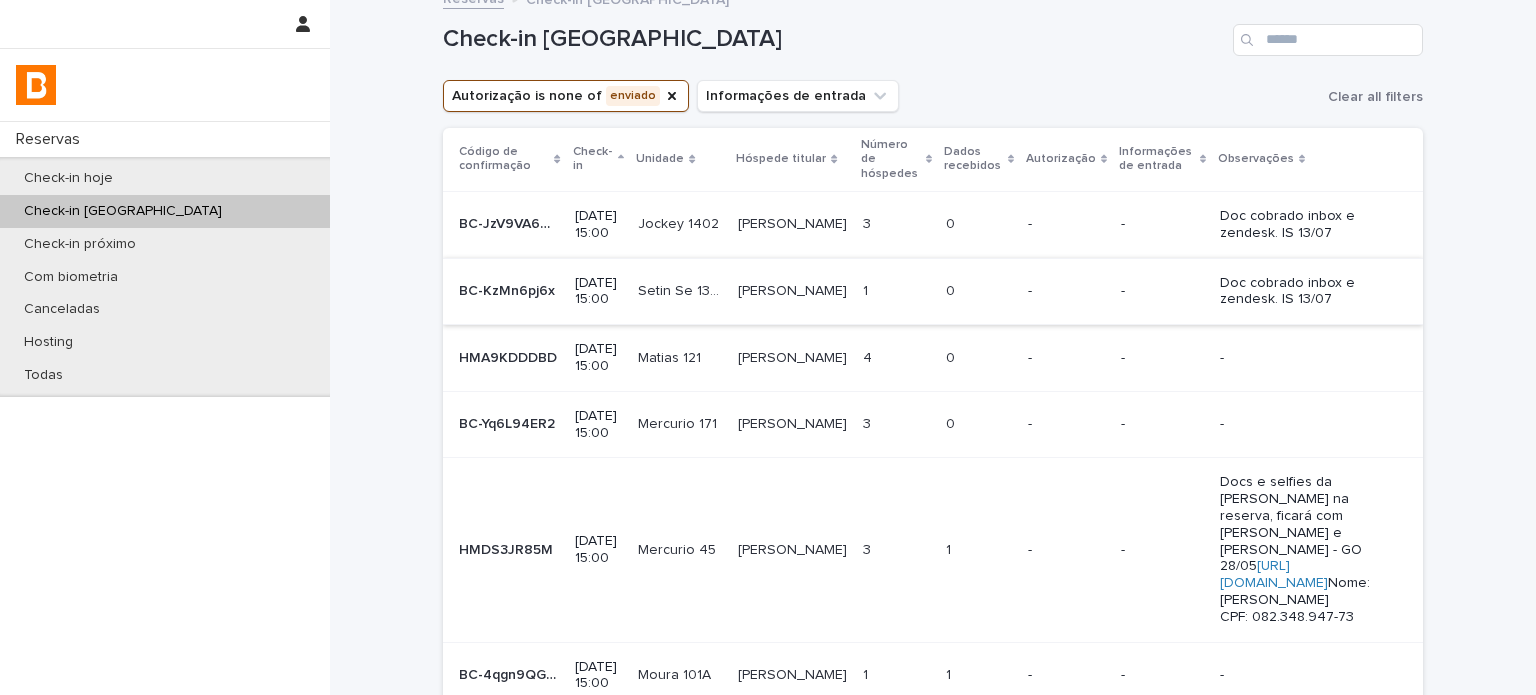 scroll, scrollTop: 0, scrollLeft: 0, axis: both 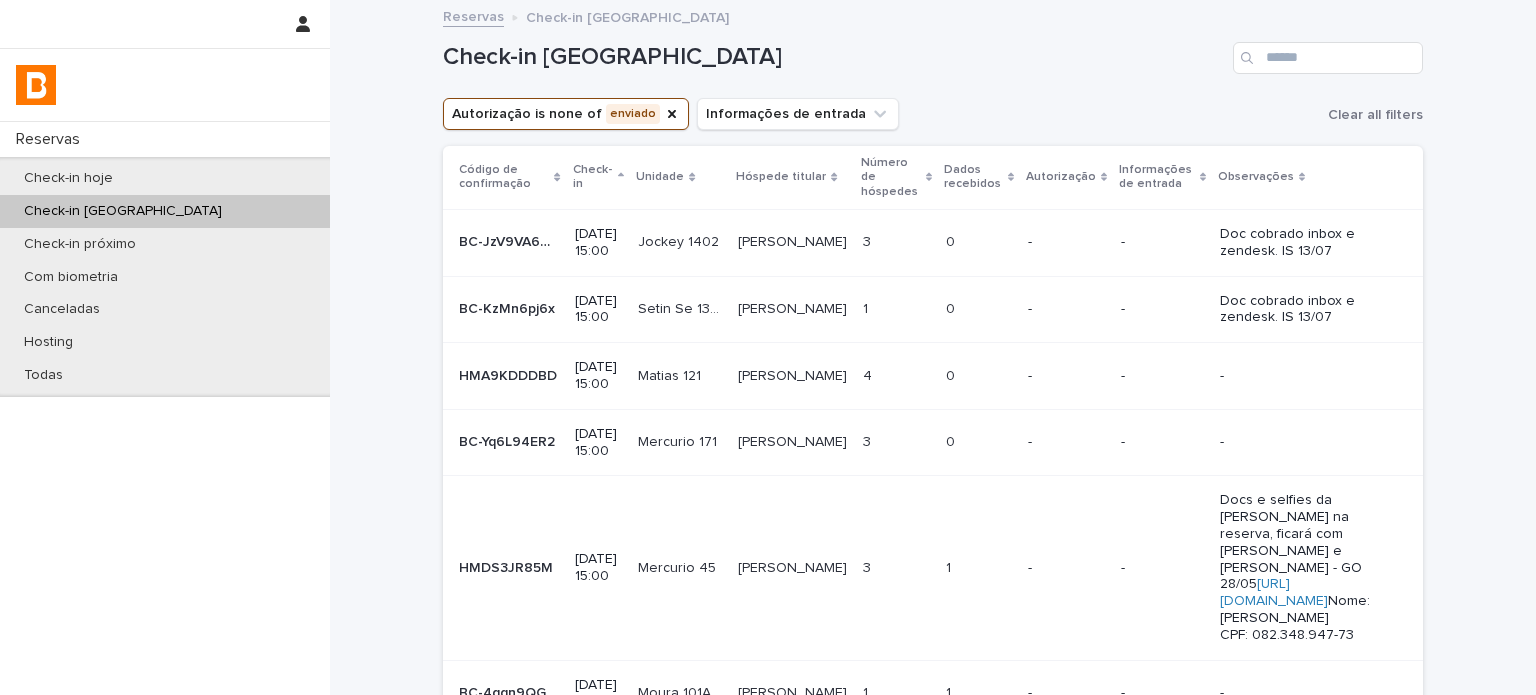 click on "Dados recebidos" at bounding box center (973, 177) 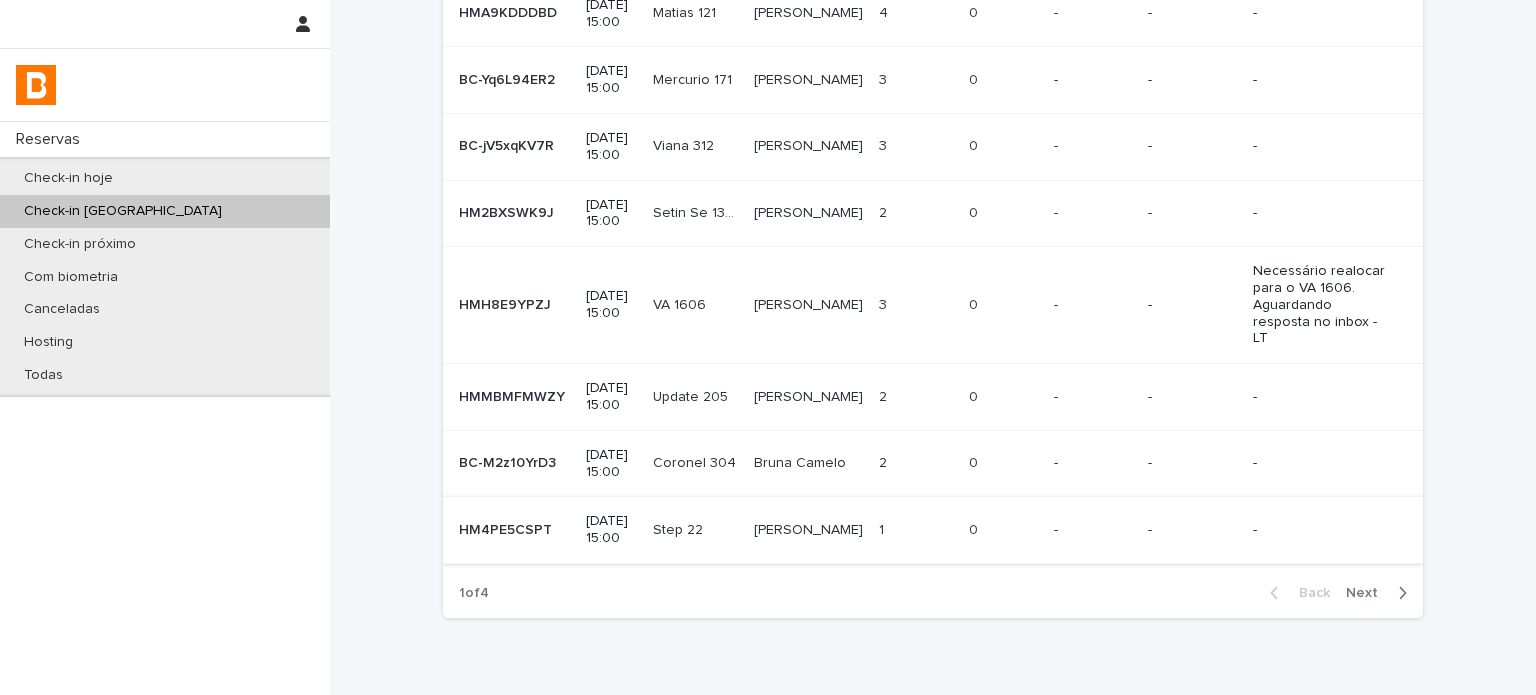 scroll, scrollTop: 500, scrollLeft: 0, axis: vertical 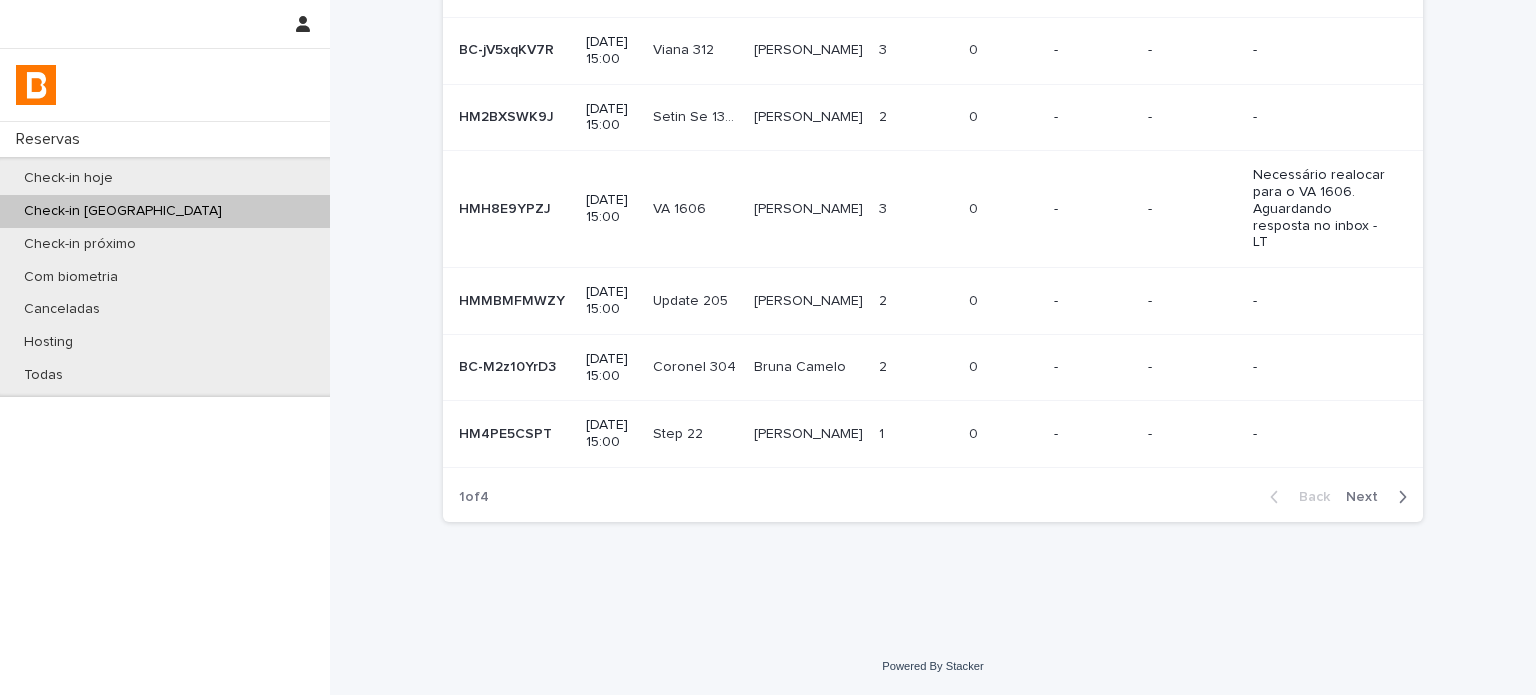click on "Next" at bounding box center [1368, 497] 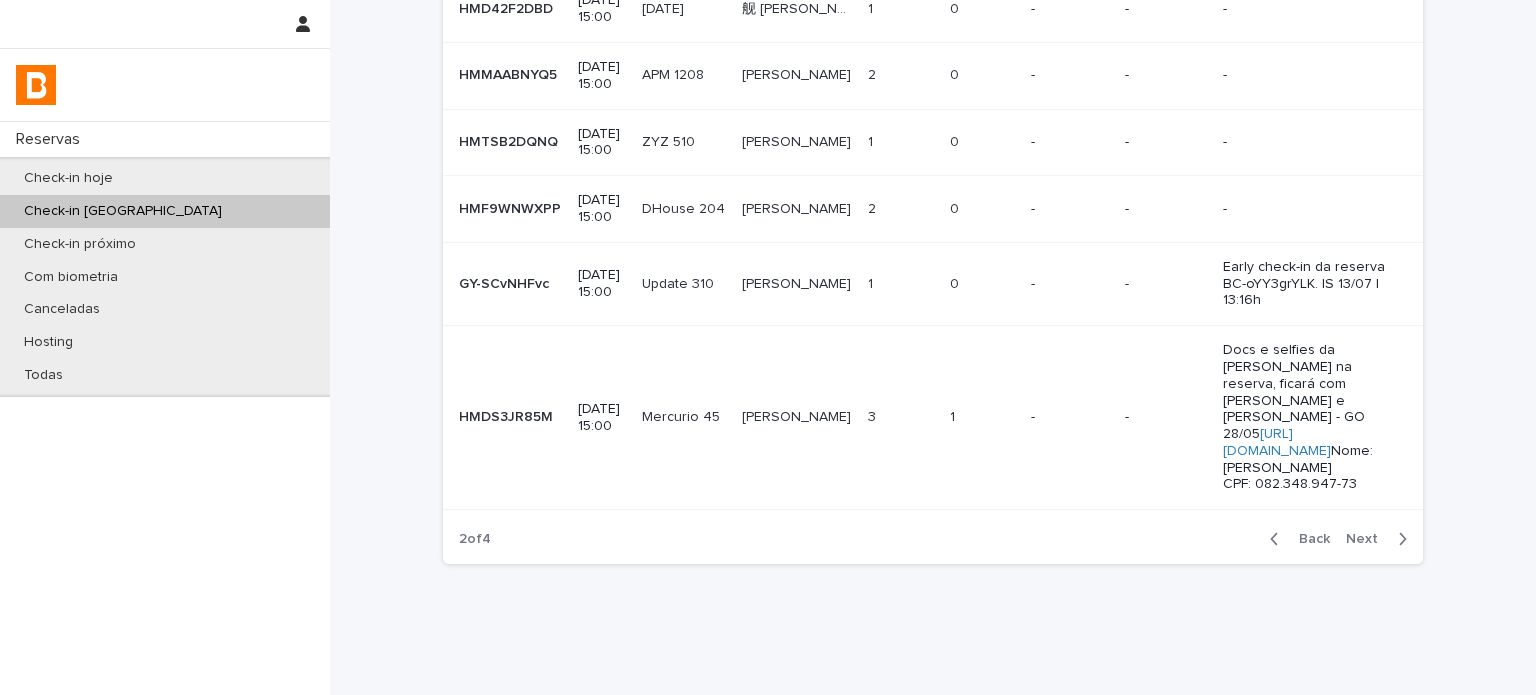 scroll, scrollTop: 523, scrollLeft: 0, axis: vertical 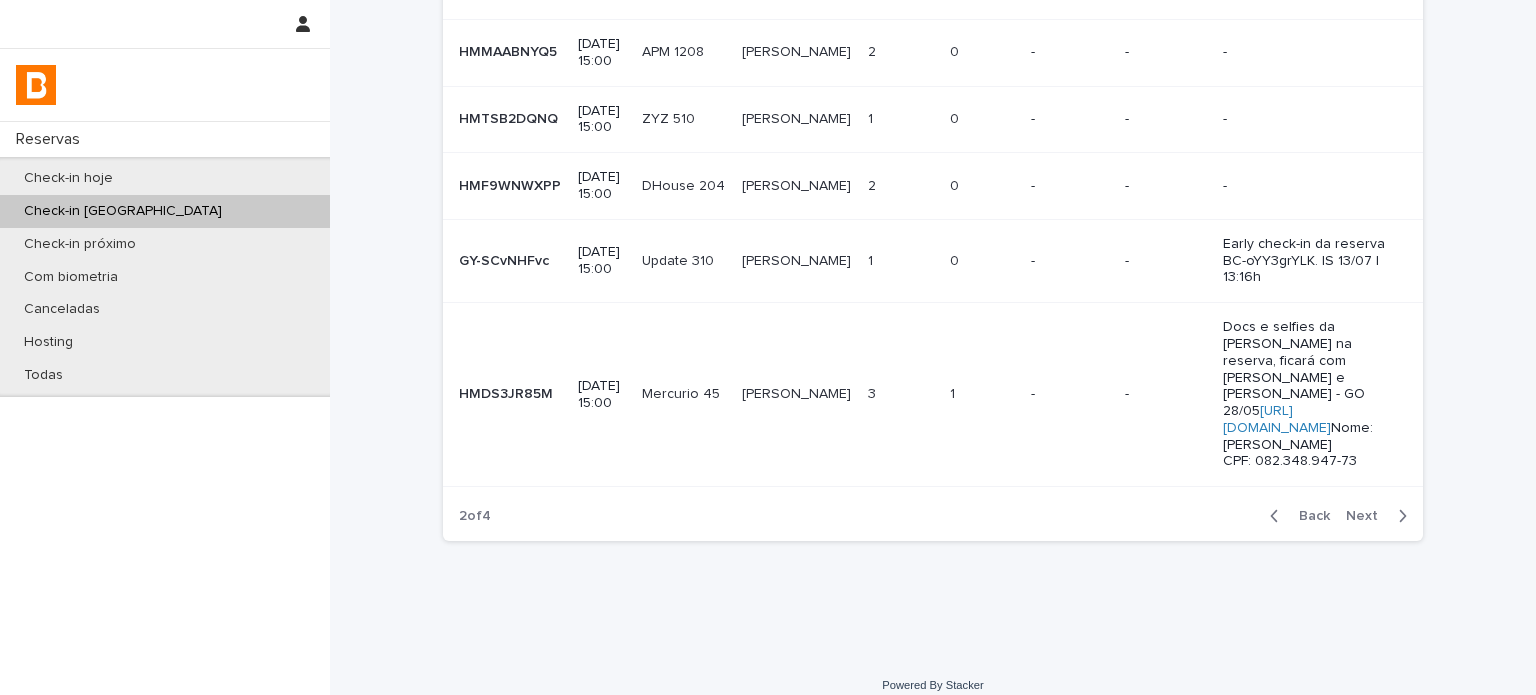click on "Next" at bounding box center [1368, 516] 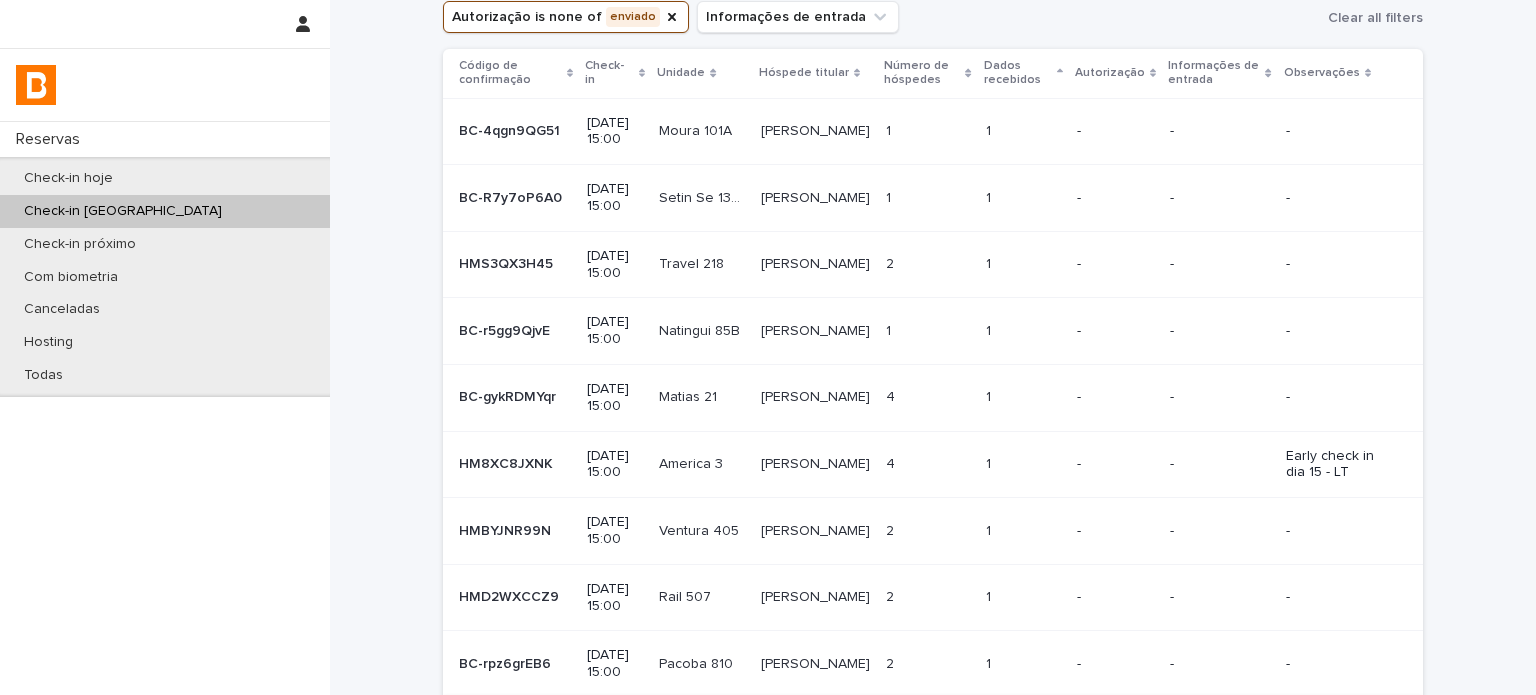 scroll, scrollTop: 233, scrollLeft: 0, axis: vertical 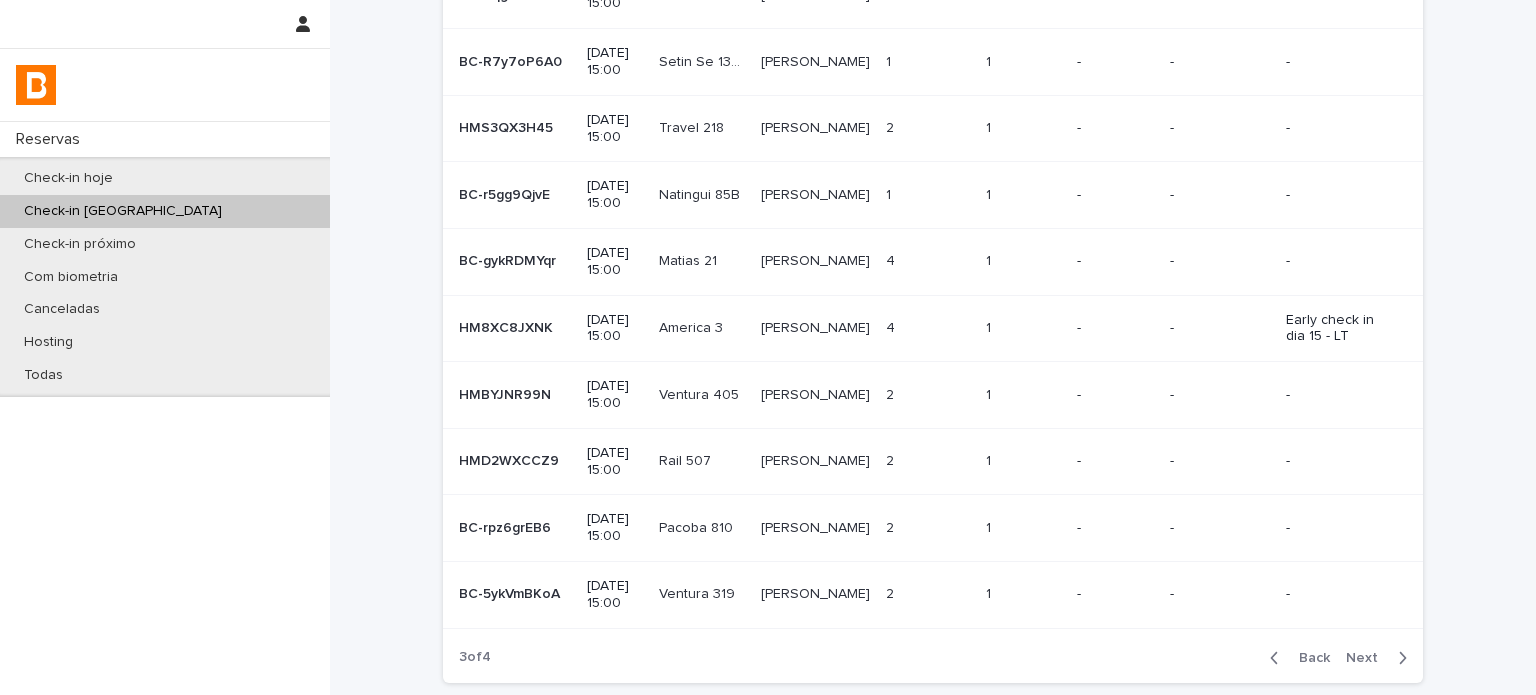 click on "Next" at bounding box center [1368, 658] 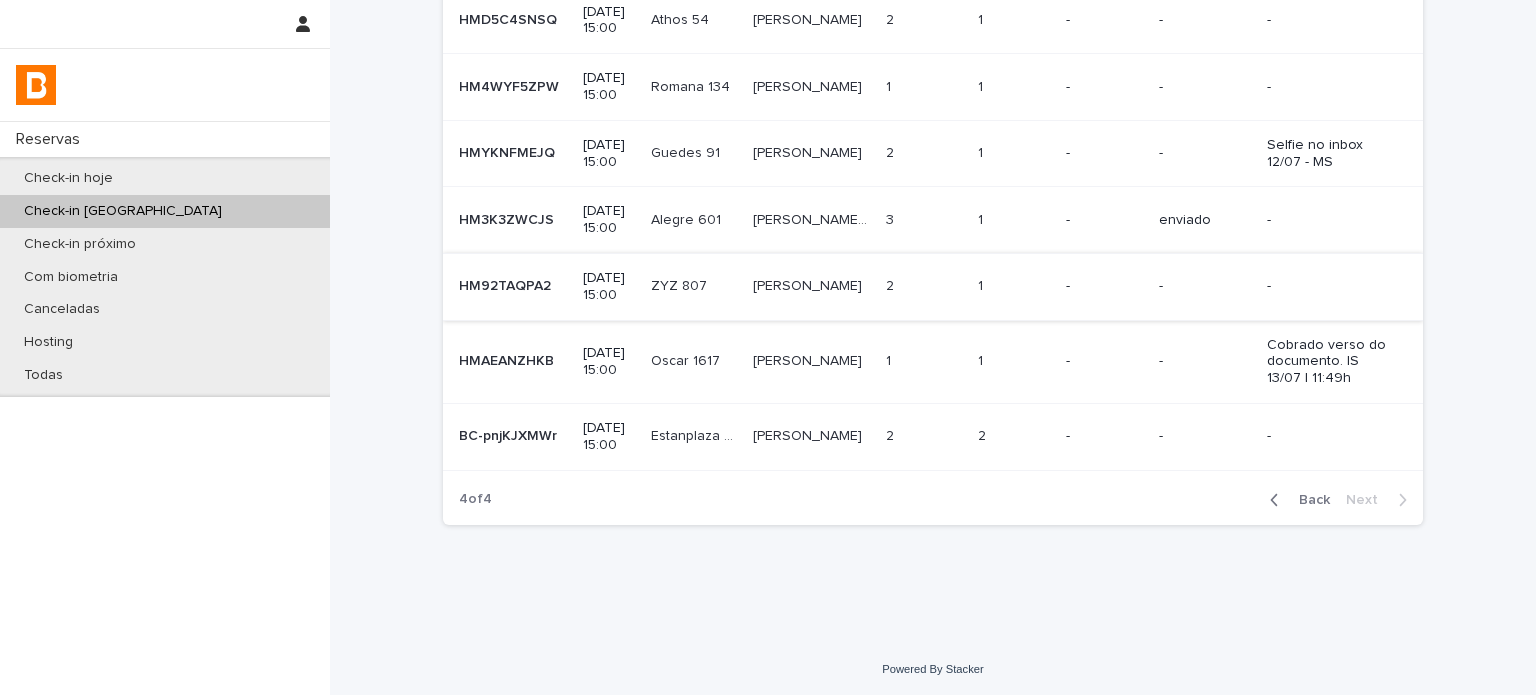 scroll, scrollTop: 141, scrollLeft: 0, axis: vertical 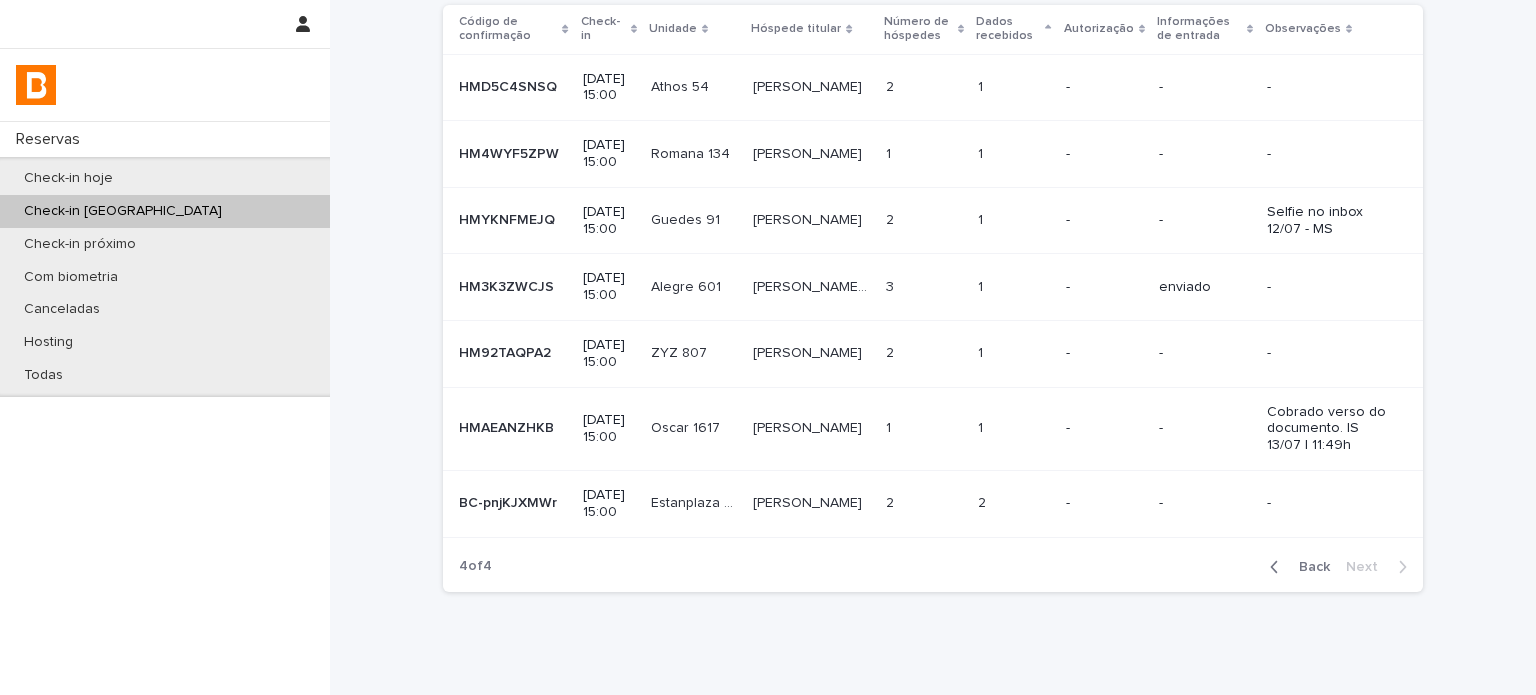 click on "1 1" at bounding box center [1013, 353] 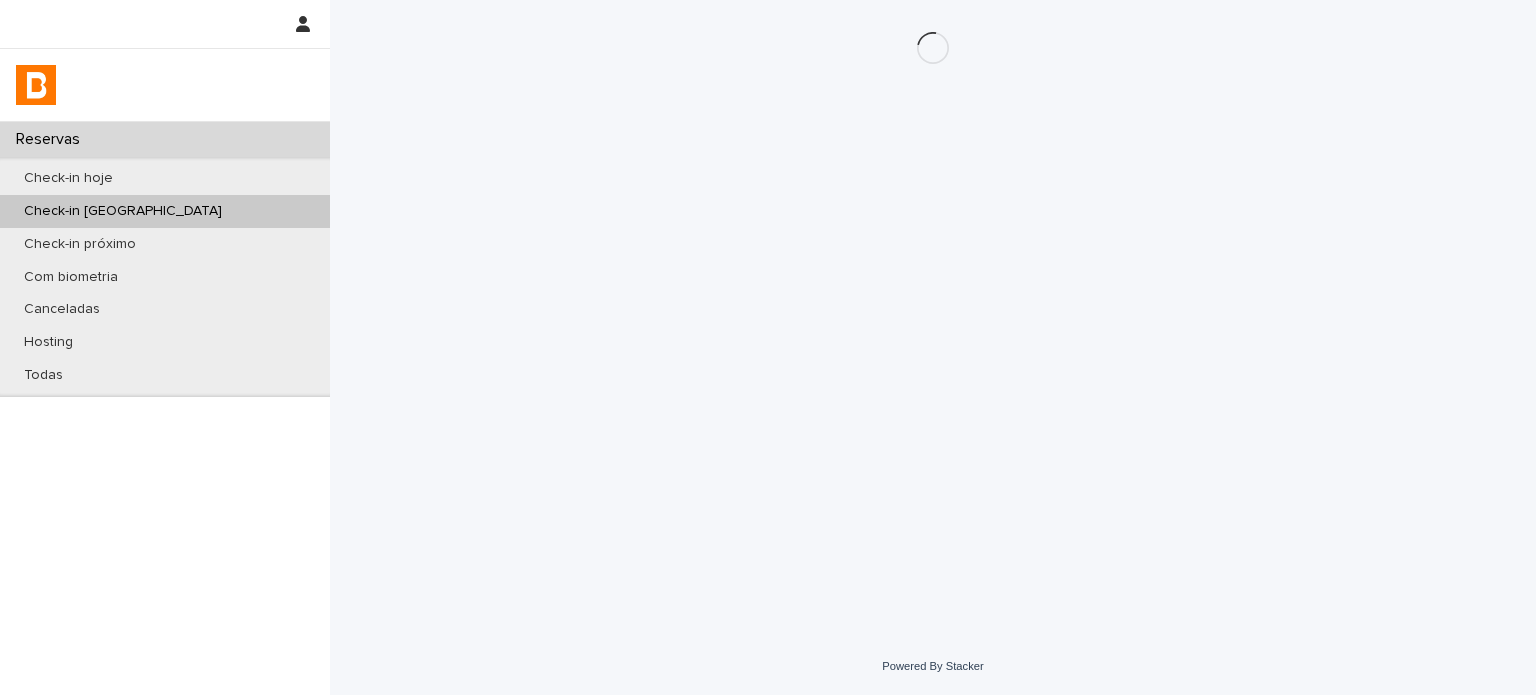 scroll, scrollTop: 0, scrollLeft: 0, axis: both 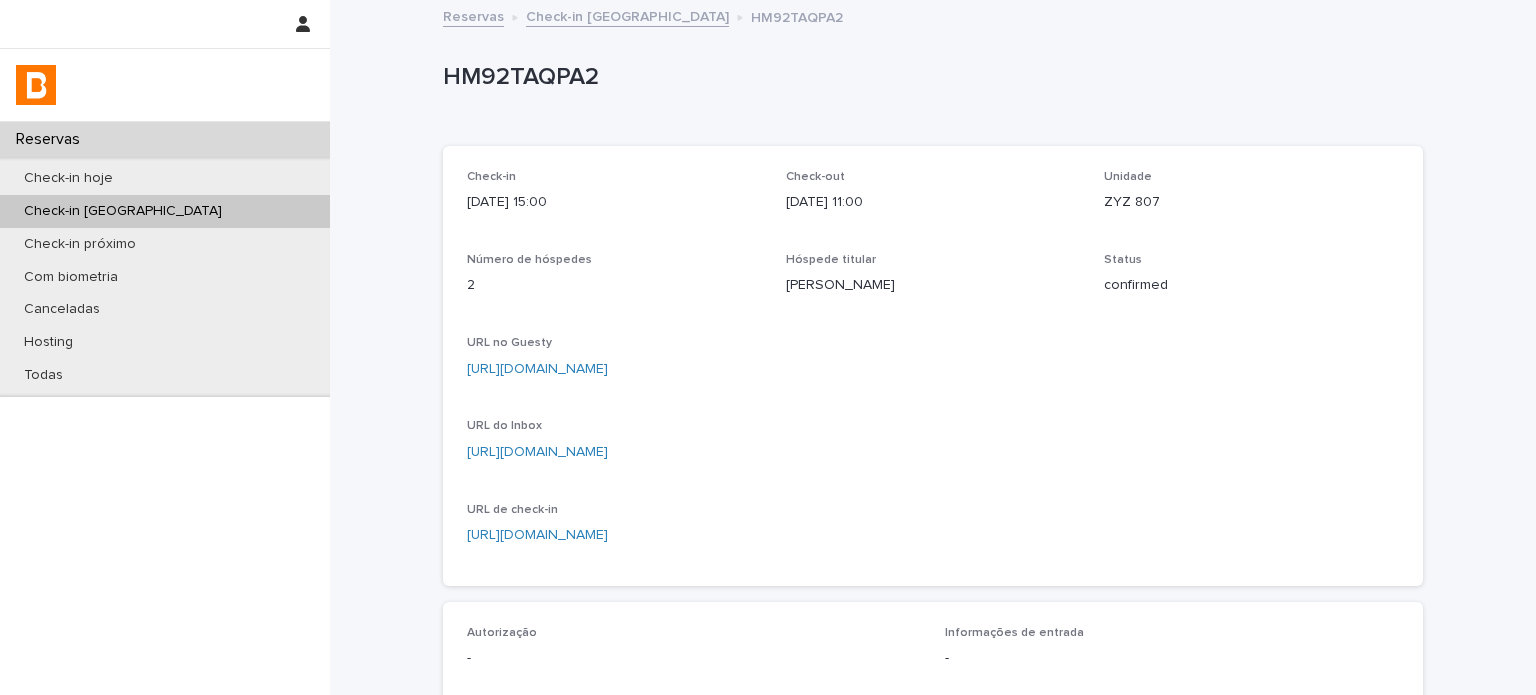 click on "HM92TAQPA2" at bounding box center (929, 77) 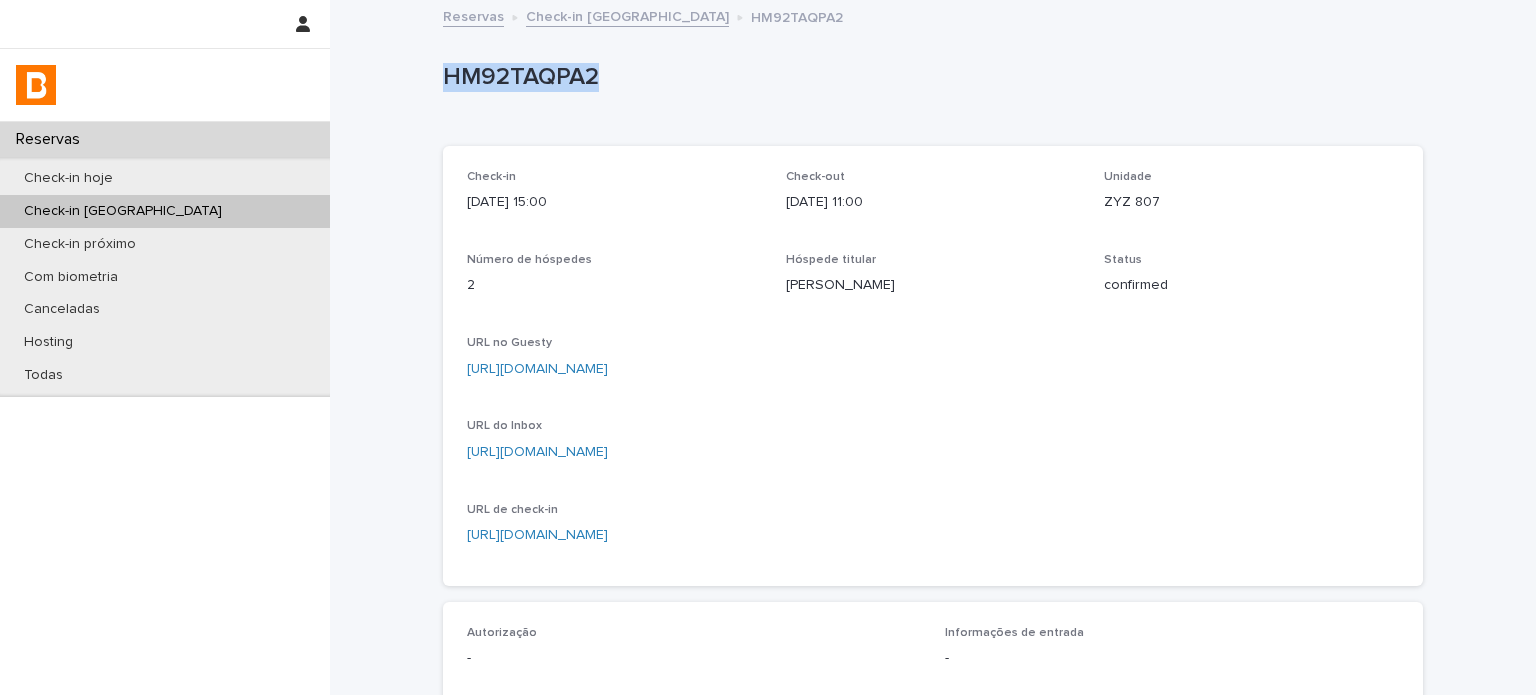 click on "HM92TAQPA2" at bounding box center (929, 77) 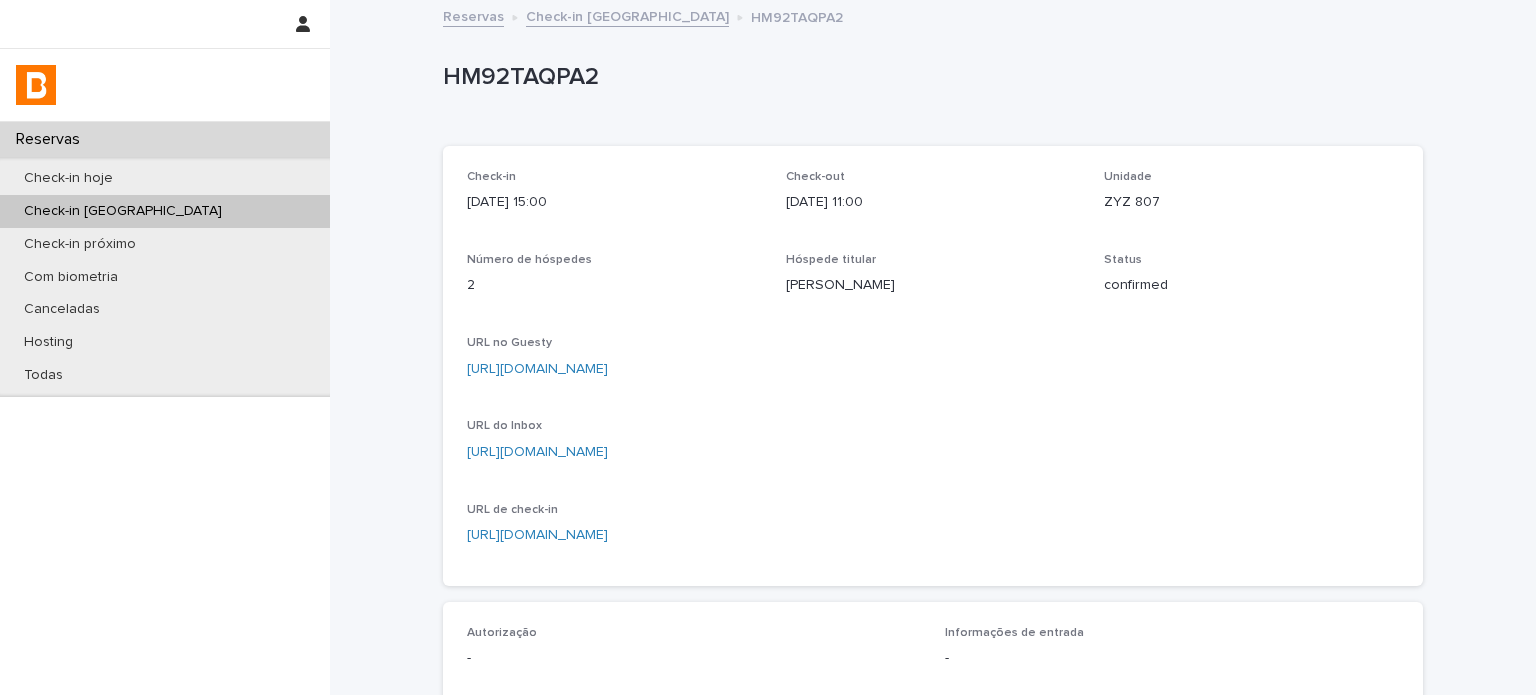 click on "ZYZ 807" at bounding box center (1251, 202) 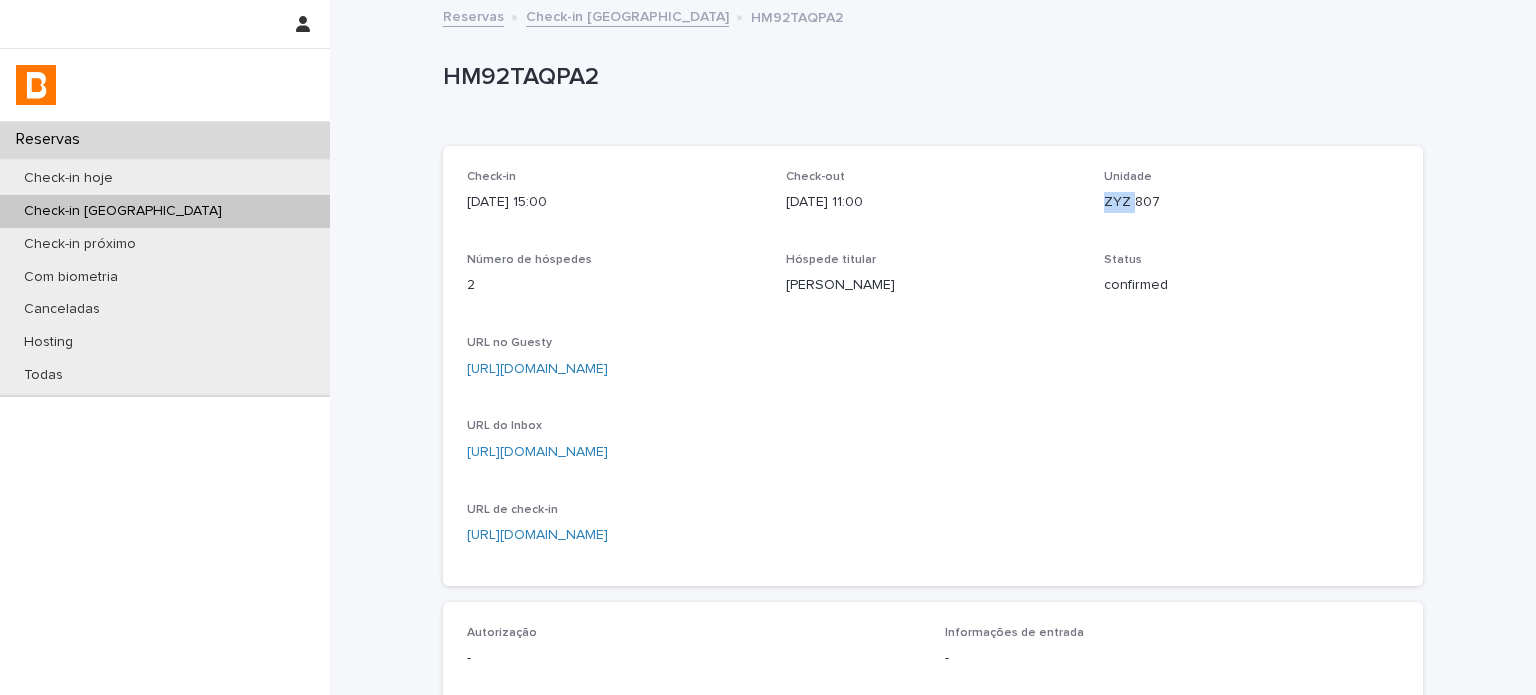 click on "ZYZ 807" at bounding box center (1251, 202) 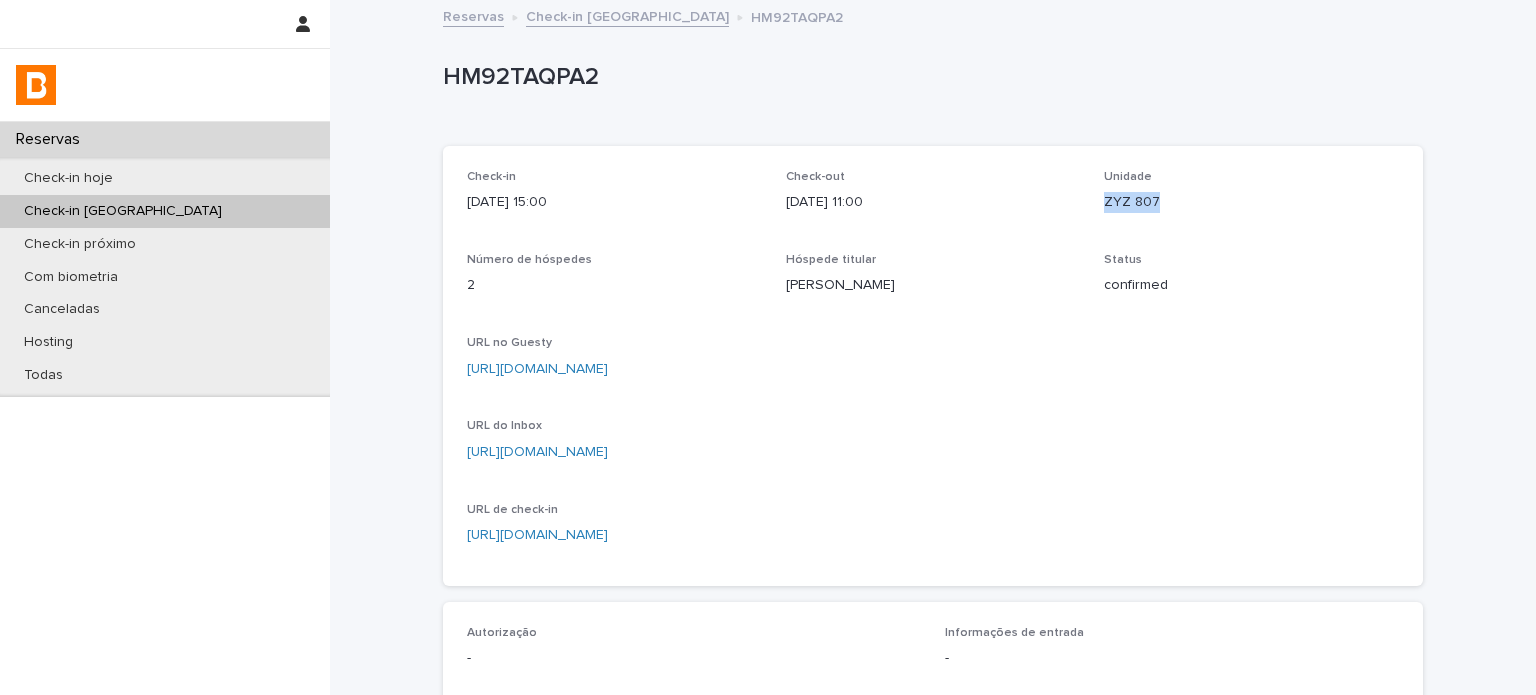 click on "ZYZ 807" at bounding box center [1251, 202] 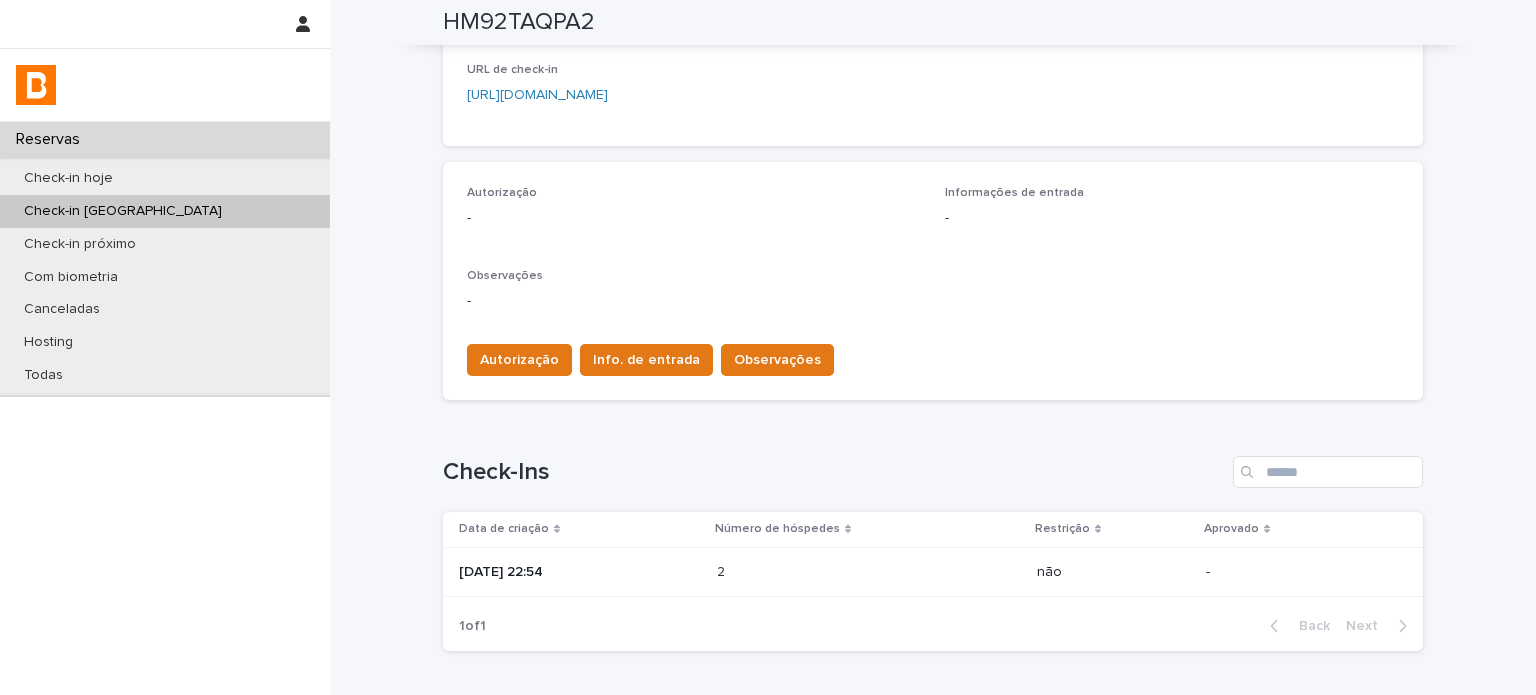 scroll, scrollTop: 568, scrollLeft: 0, axis: vertical 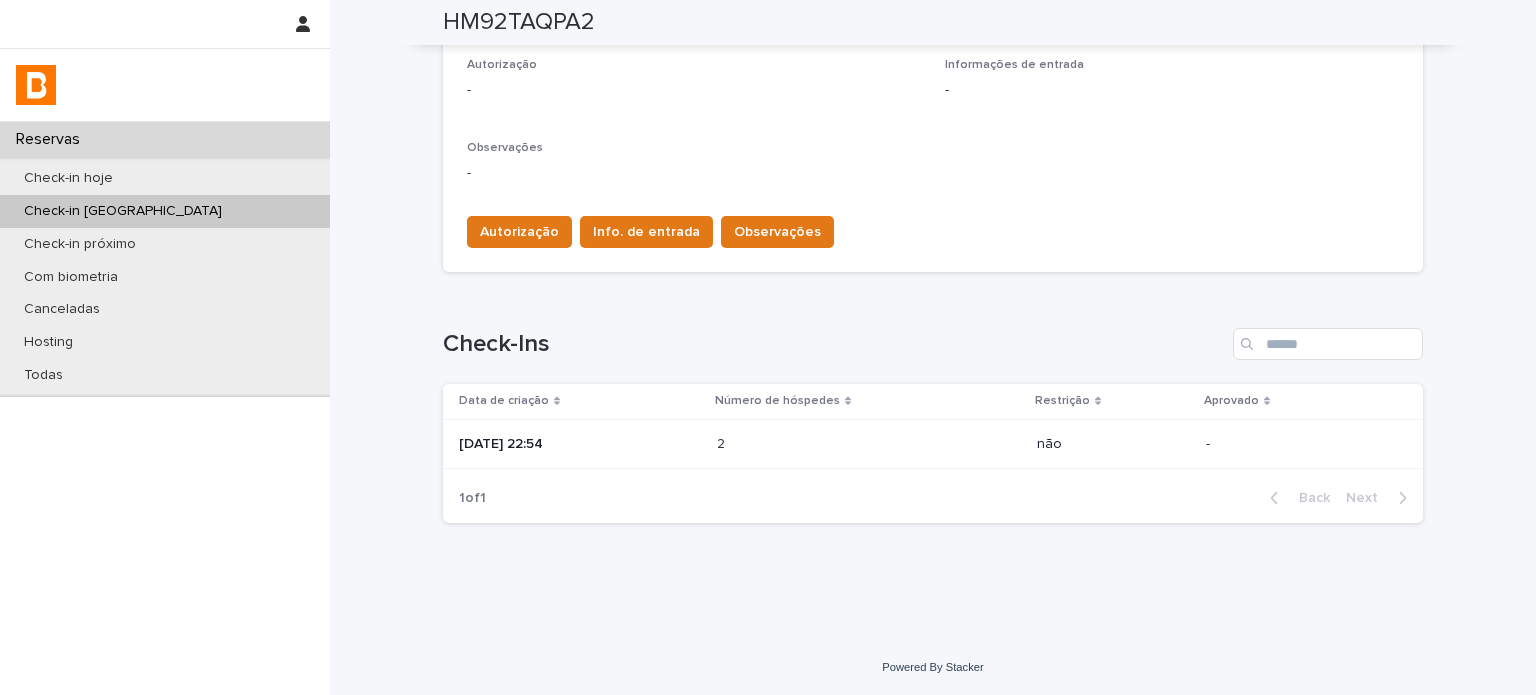 click on "1  of  1 Back Next" at bounding box center (933, 498) 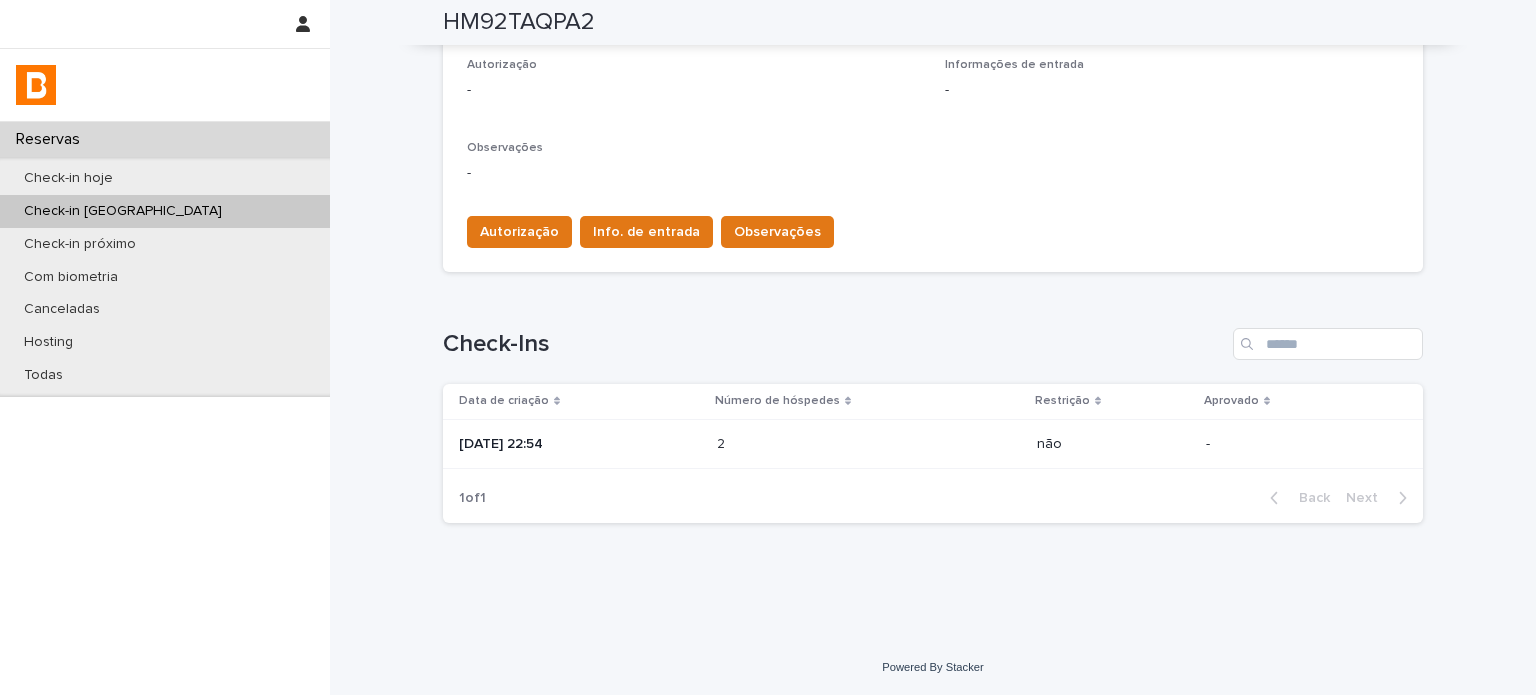 click on "[DATE] 22:54" at bounding box center (580, 444) 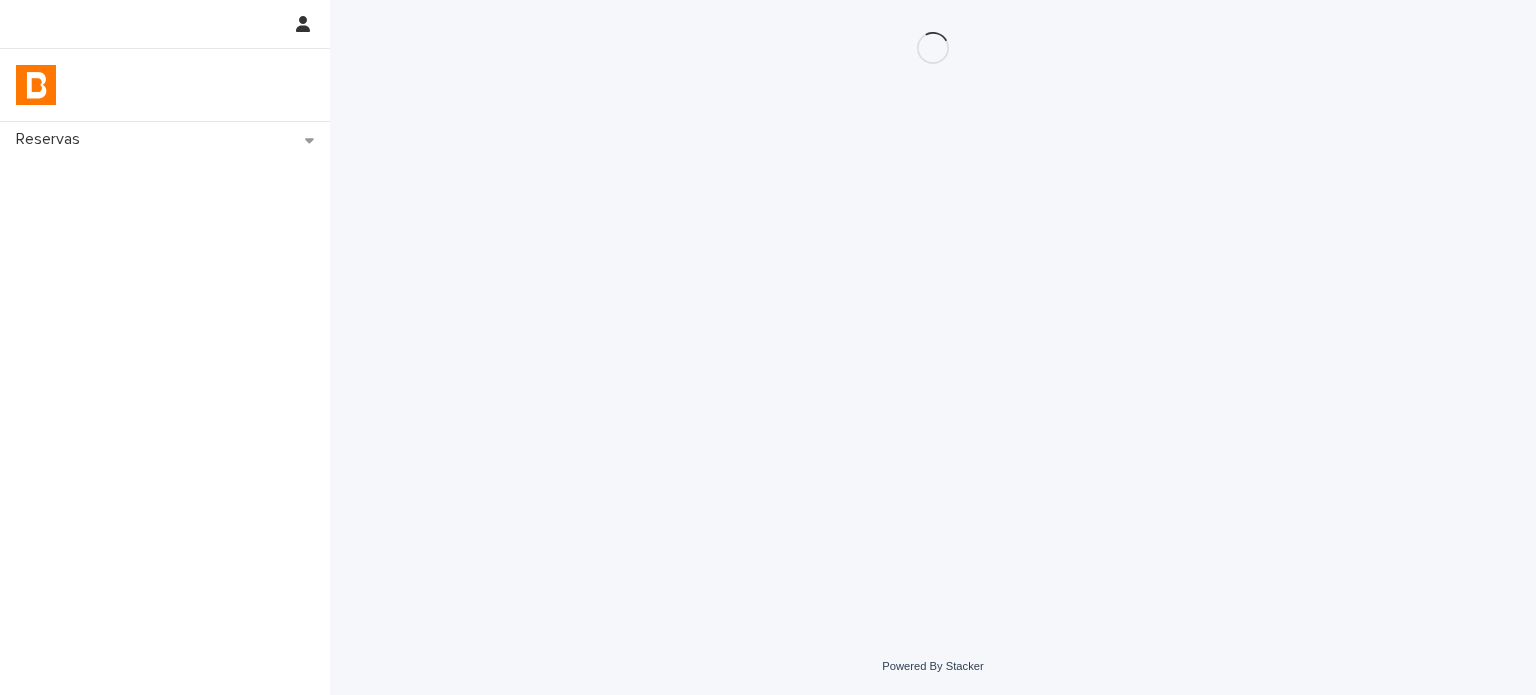 scroll, scrollTop: 0, scrollLeft: 0, axis: both 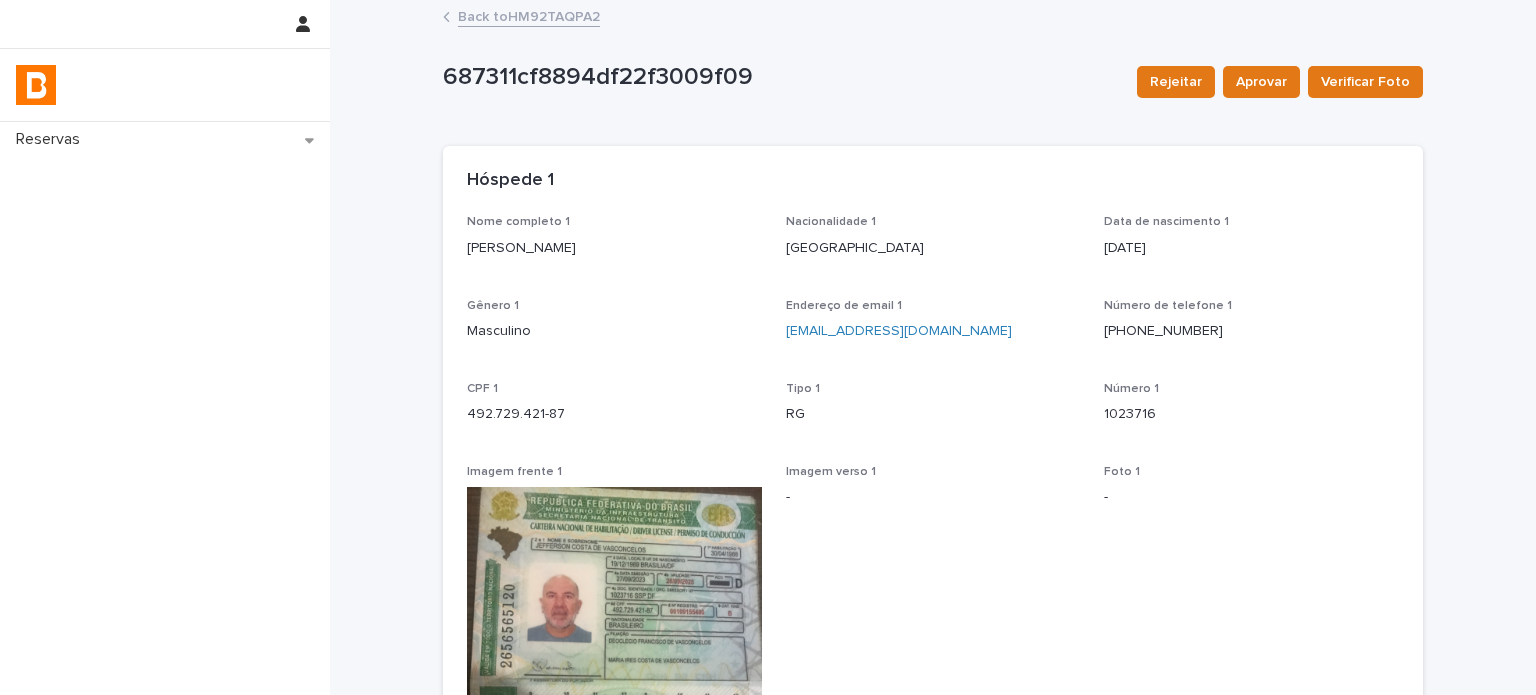 click on "Back to  HM92TAQPA2" at bounding box center (529, 15) 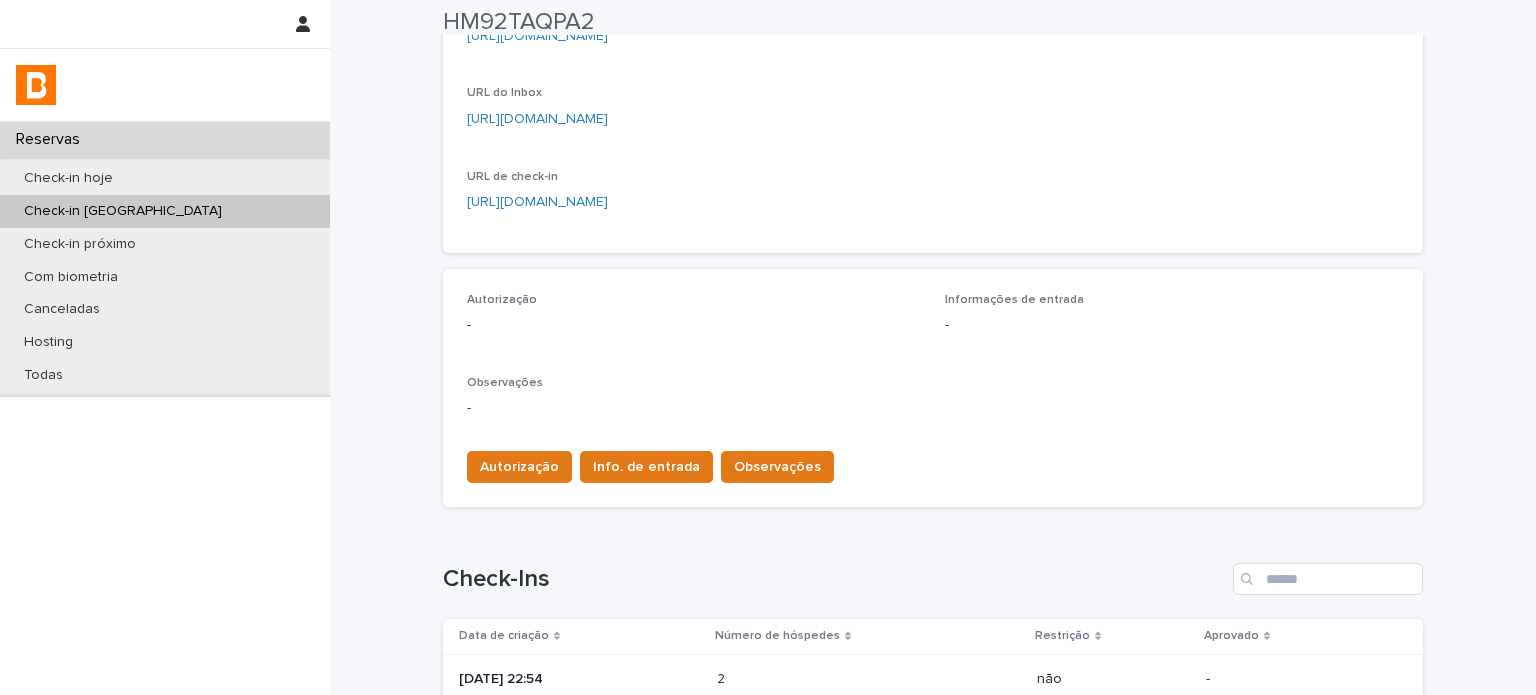 scroll, scrollTop: 568, scrollLeft: 0, axis: vertical 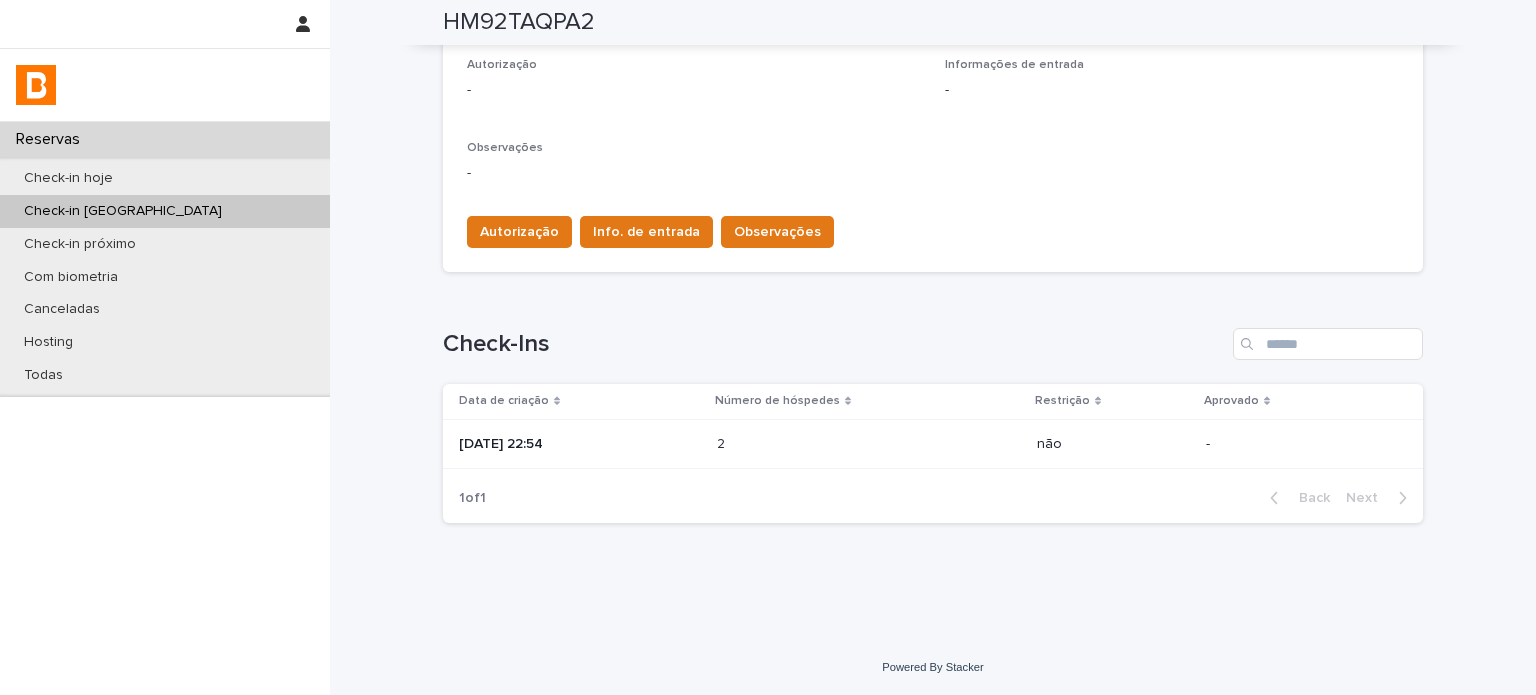 click on "[DATE] 22:54" at bounding box center (580, 444) 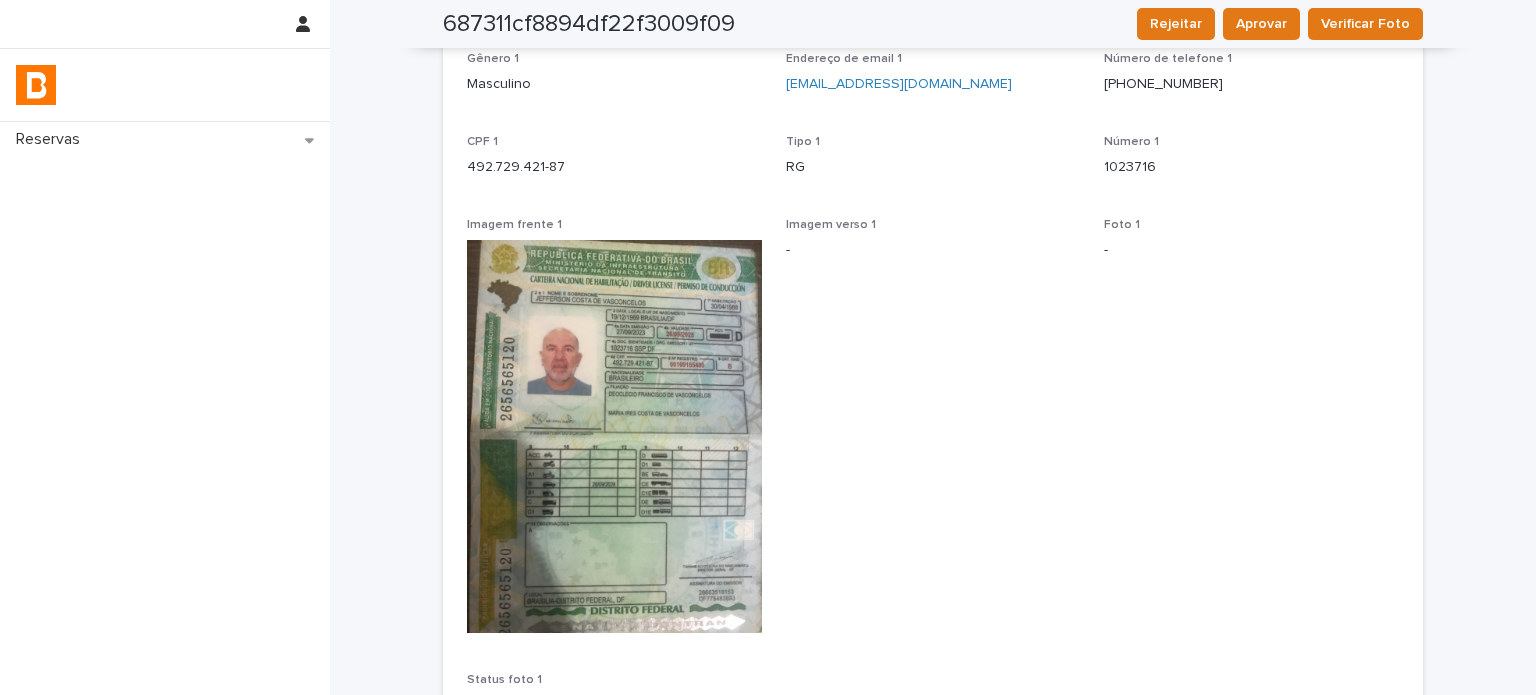 scroll, scrollTop: 104, scrollLeft: 0, axis: vertical 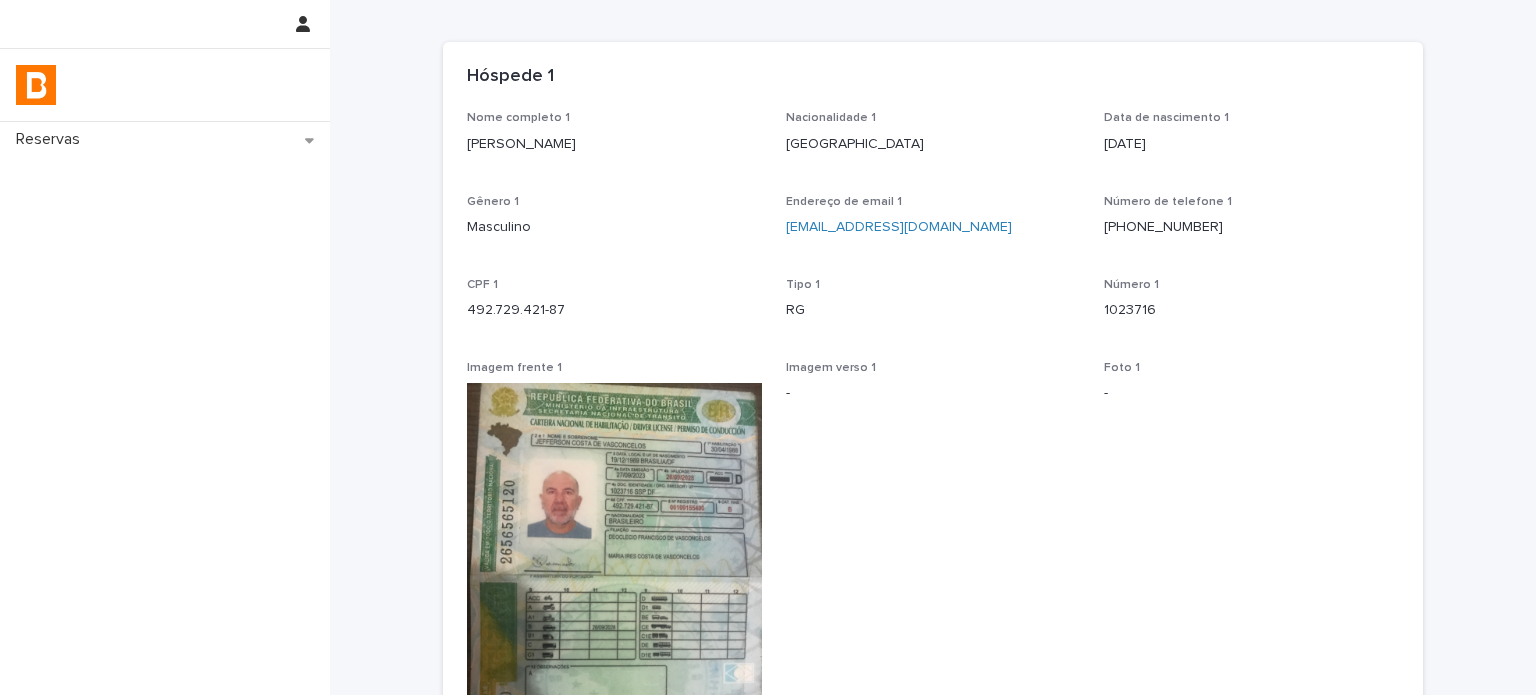 drag, startPoint x: 736, startPoint y: 145, endPoint x: 593, endPoint y: 159, distance: 143.68369 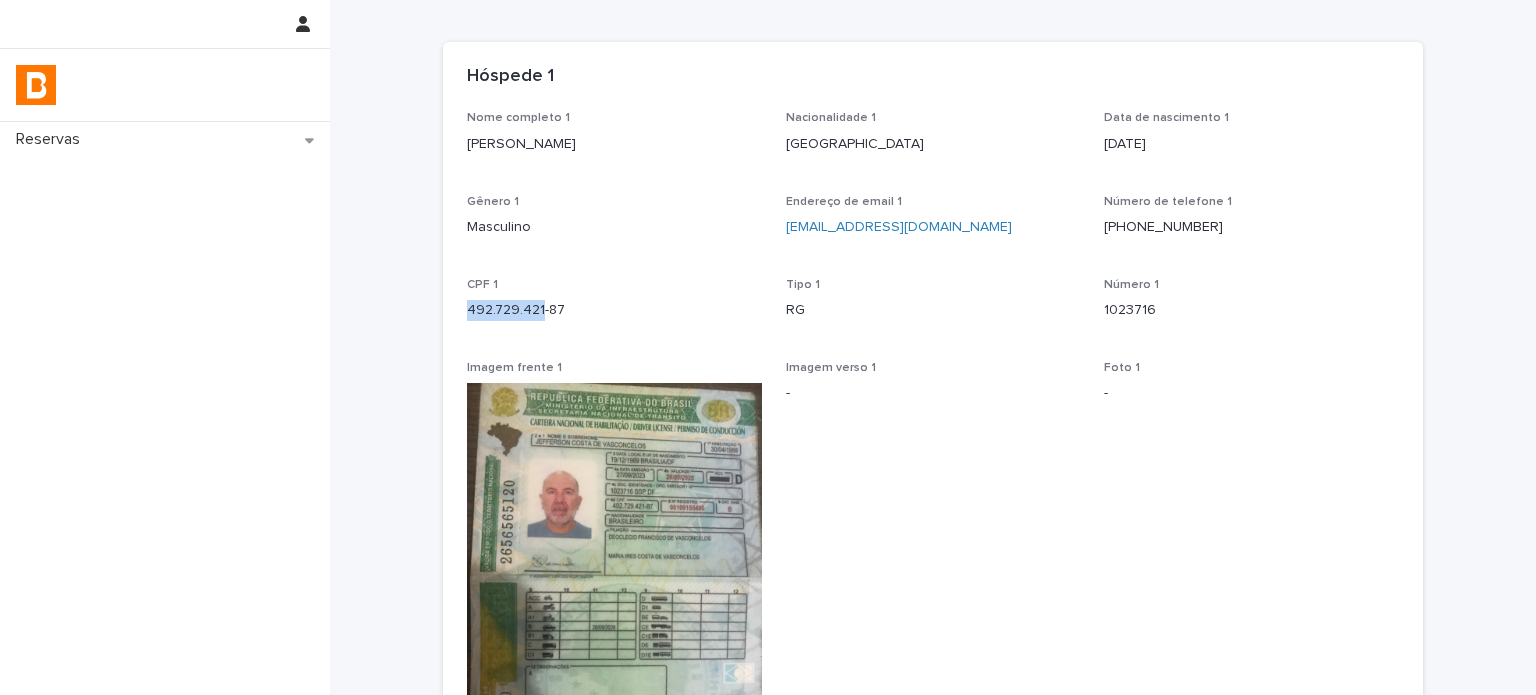 click on "492.729.421-87" at bounding box center (614, 308) 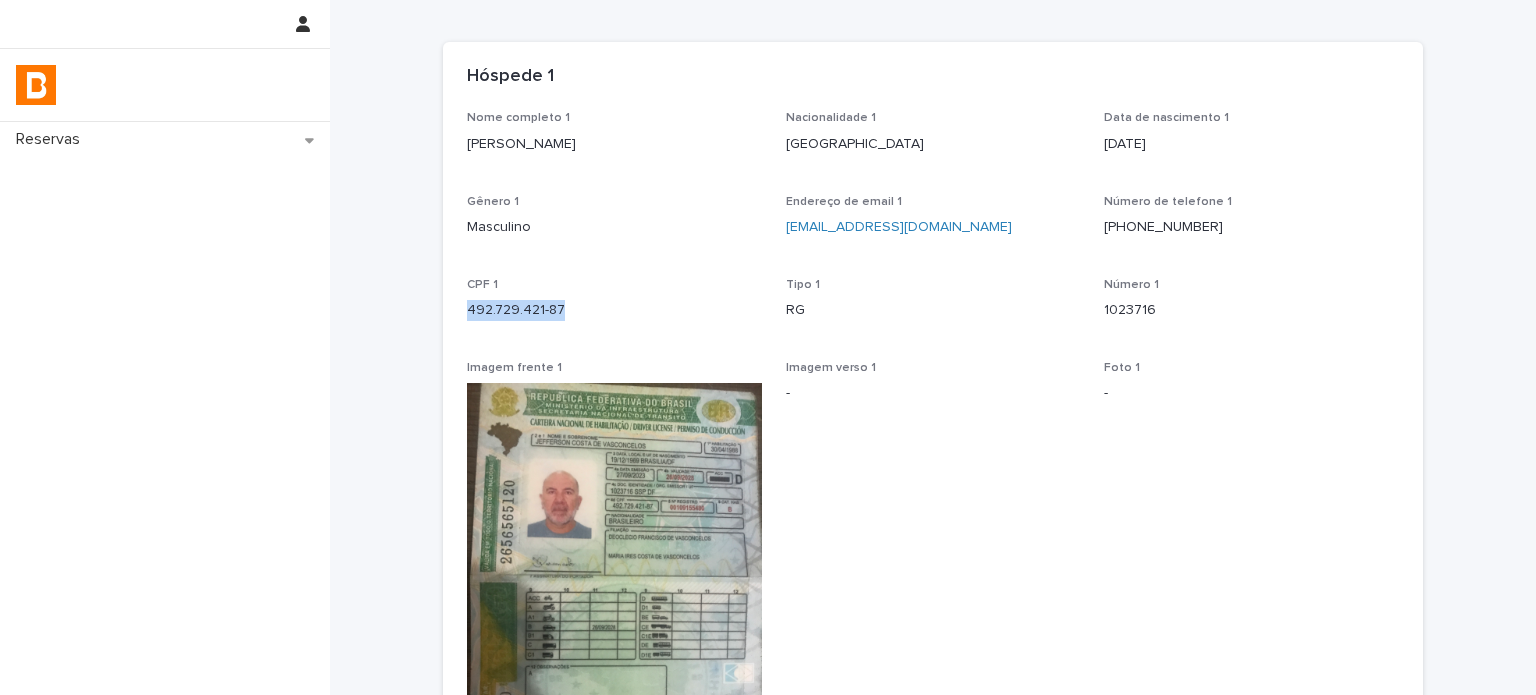 click on "492.729.421-87" at bounding box center [614, 310] 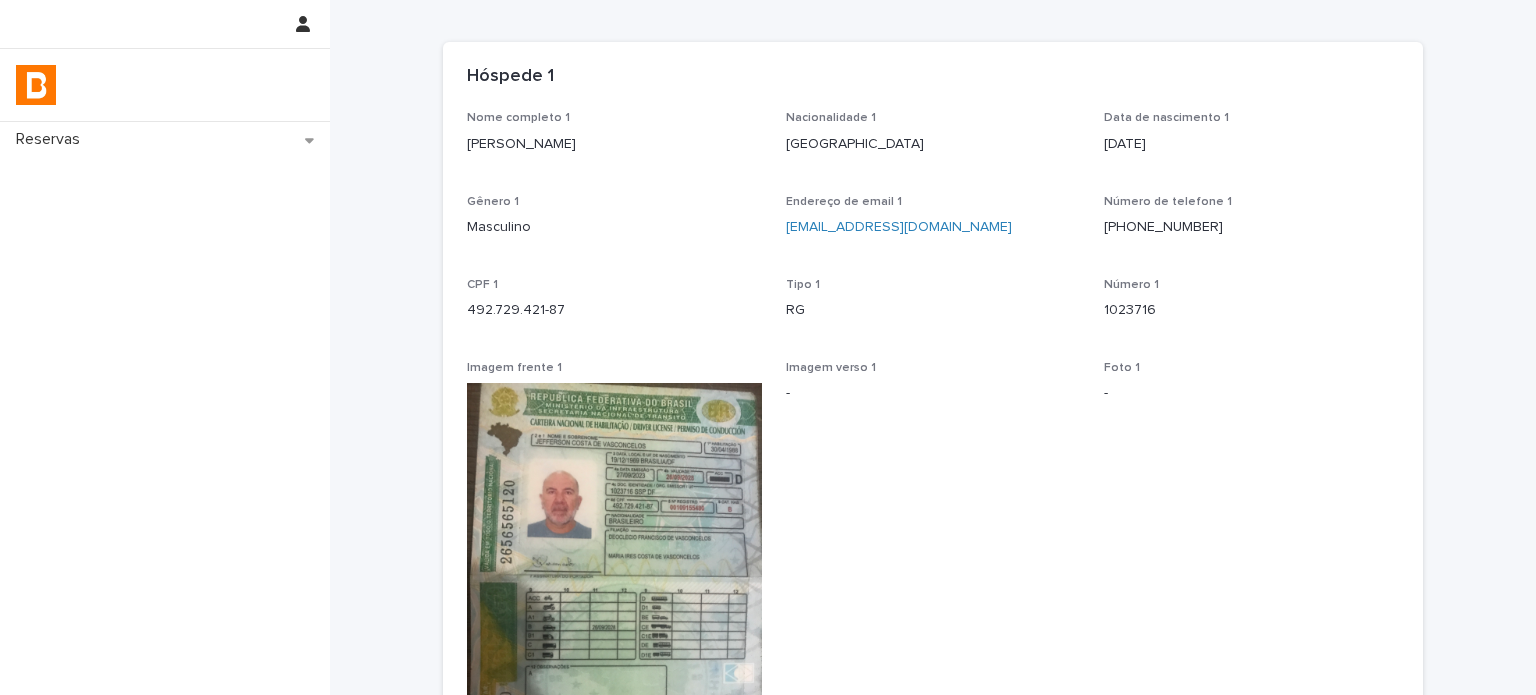 click on "492.729.421-87" at bounding box center (614, 310) 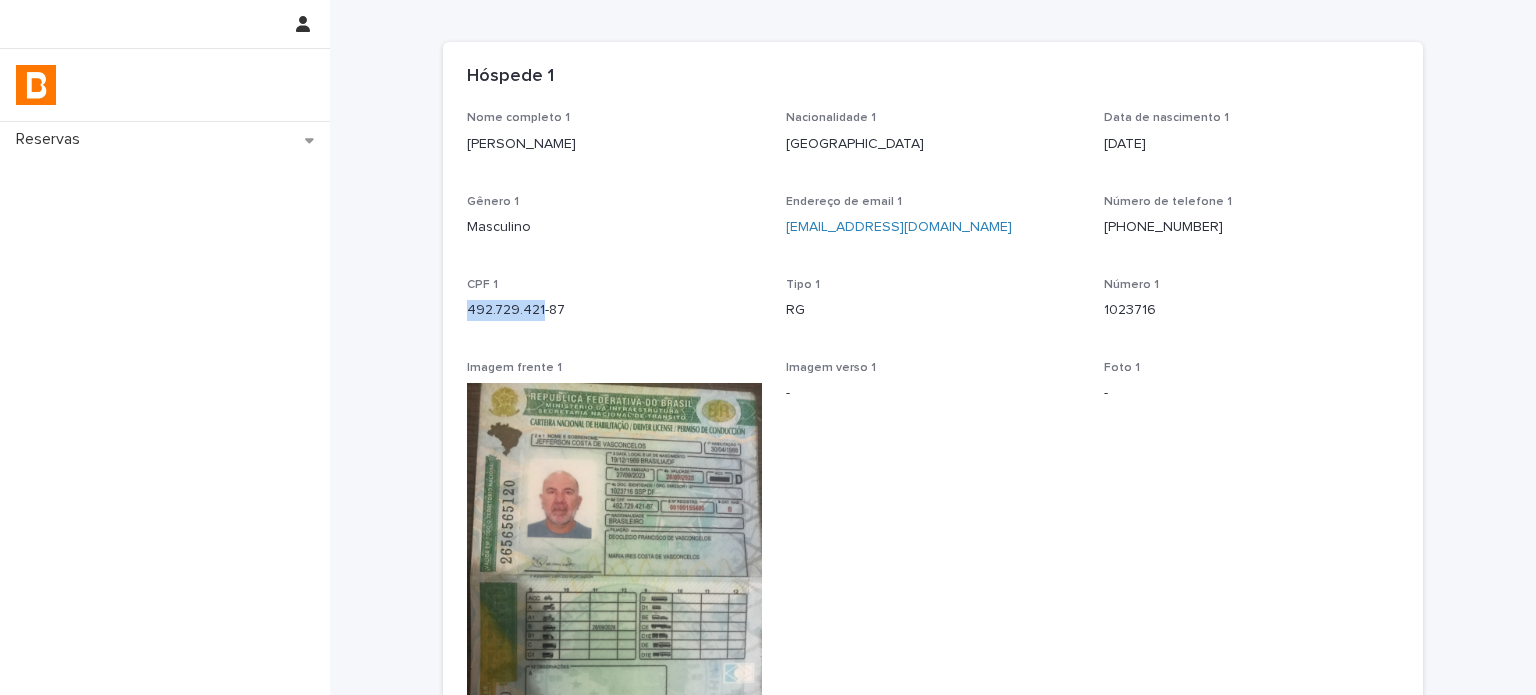 click on "492.729.421-87" at bounding box center [614, 310] 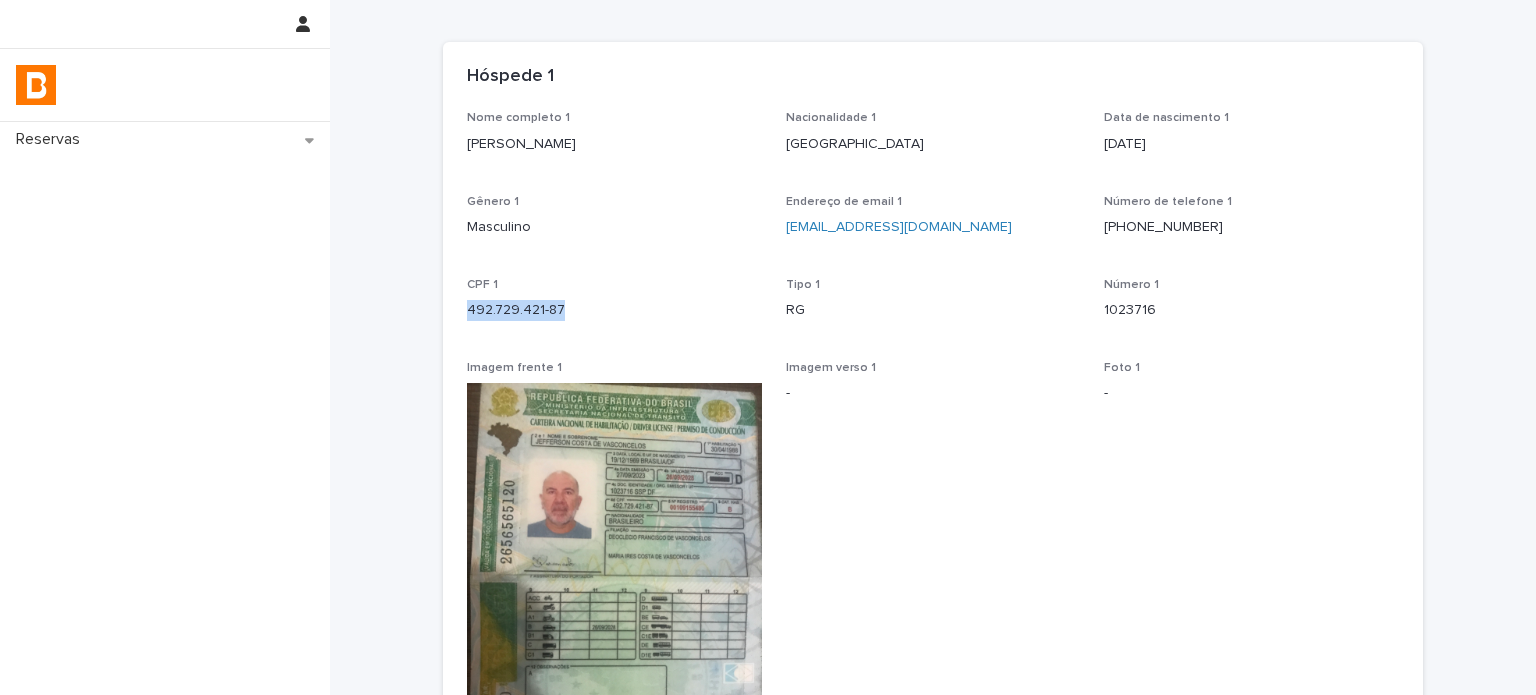 click on "492.729.421-87" at bounding box center [614, 310] 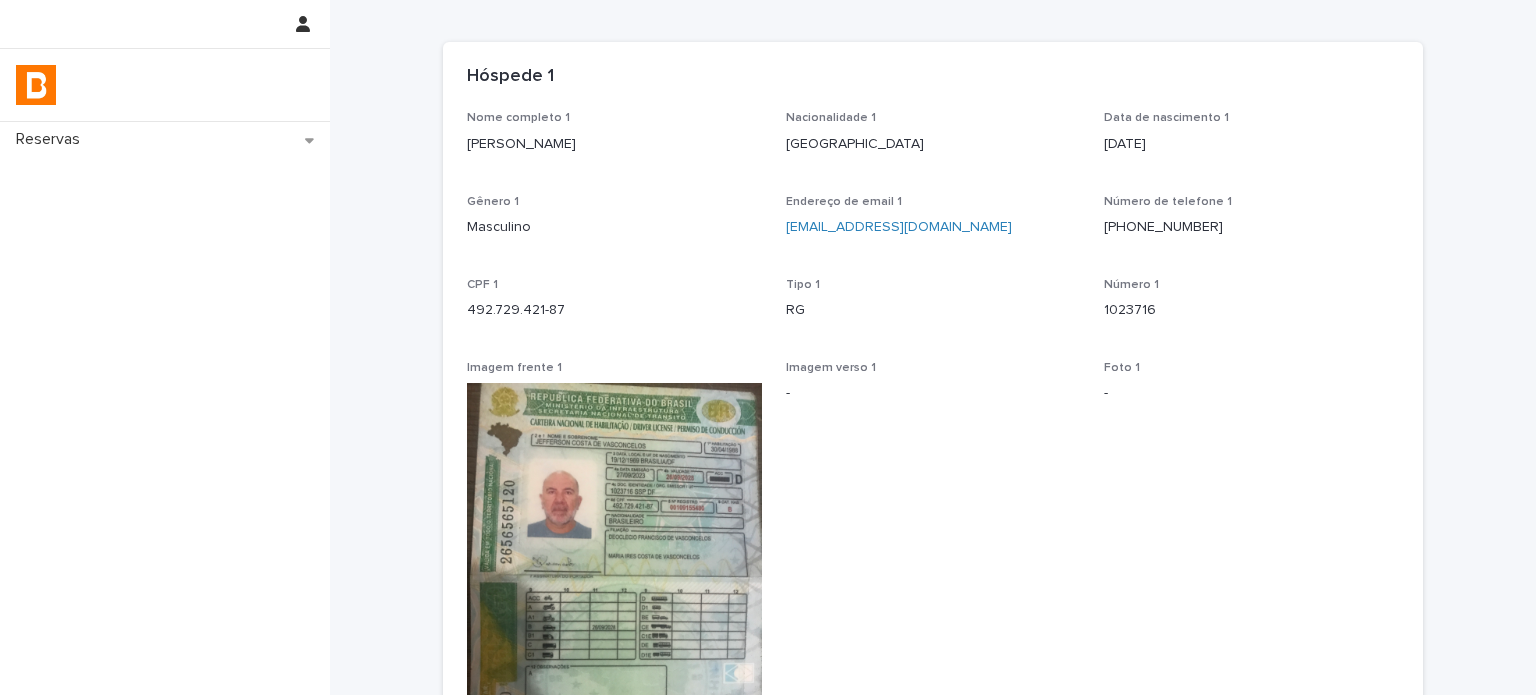 click on "[PERSON_NAME]" at bounding box center [614, 144] 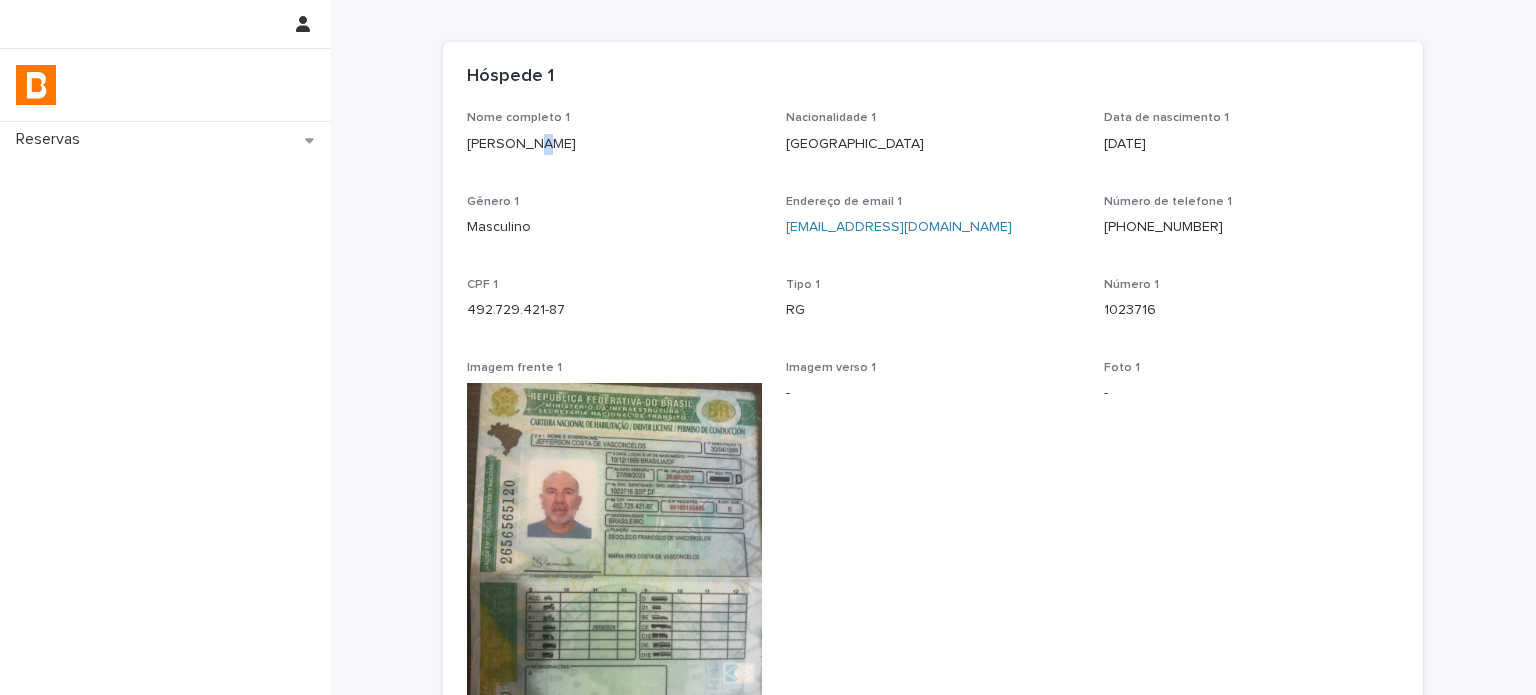 click on "[PERSON_NAME]" at bounding box center [614, 144] 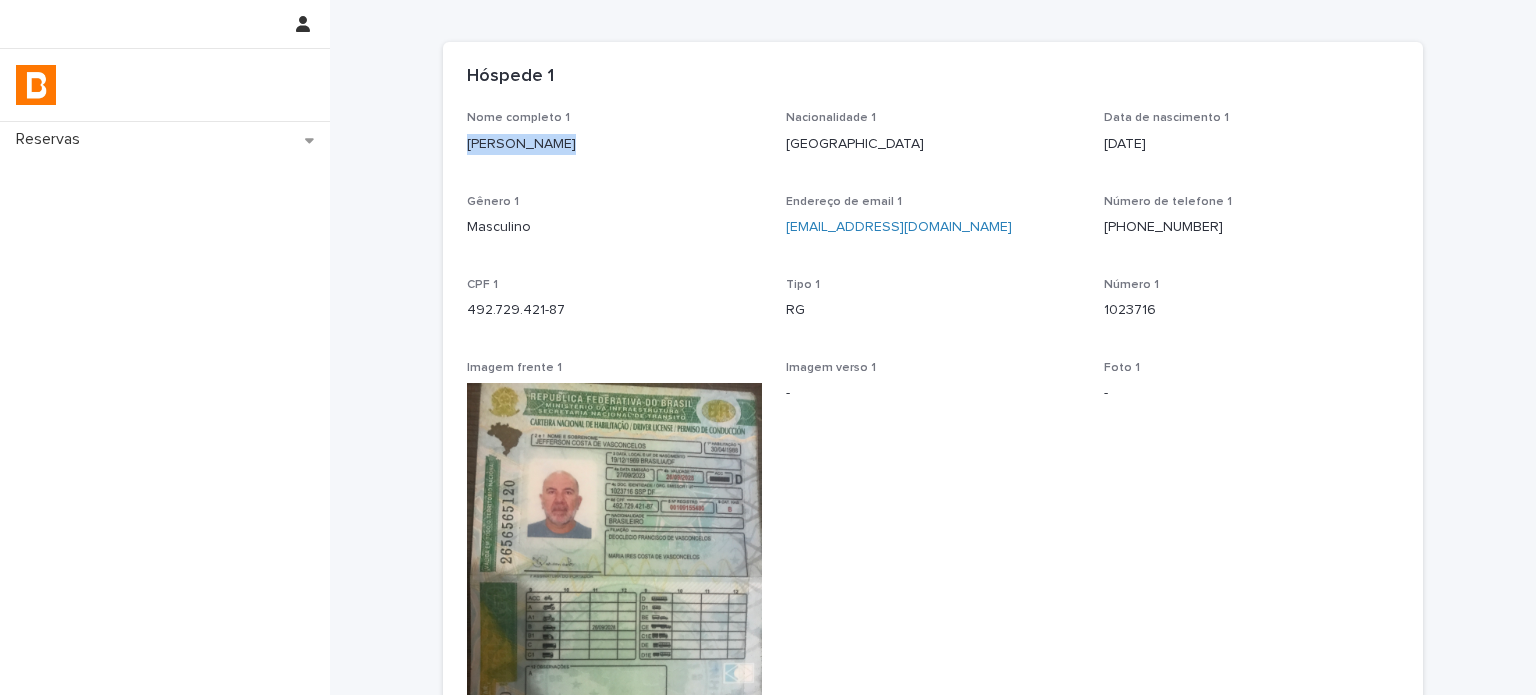 click on "[PERSON_NAME]" at bounding box center [614, 144] 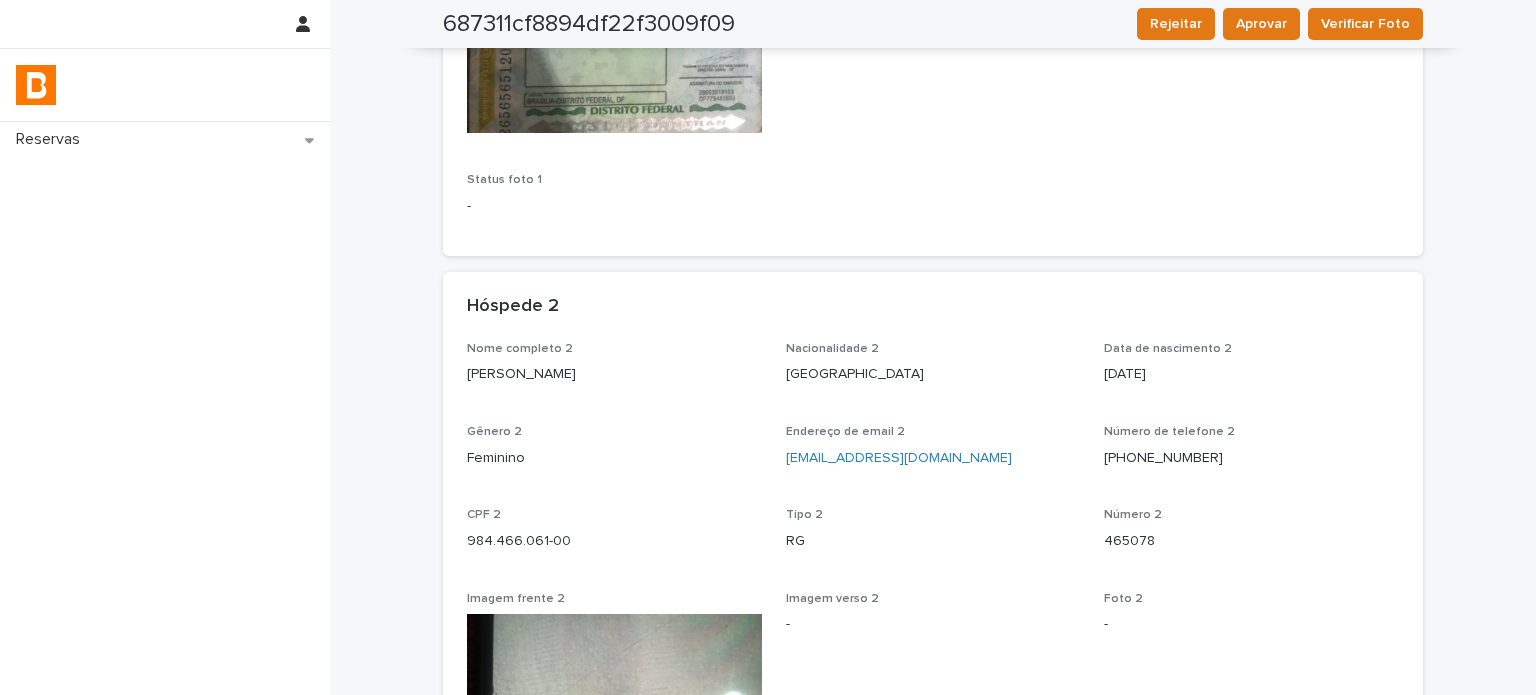 scroll, scrollTop: 870, scrollLeft: 0, axis: vertical 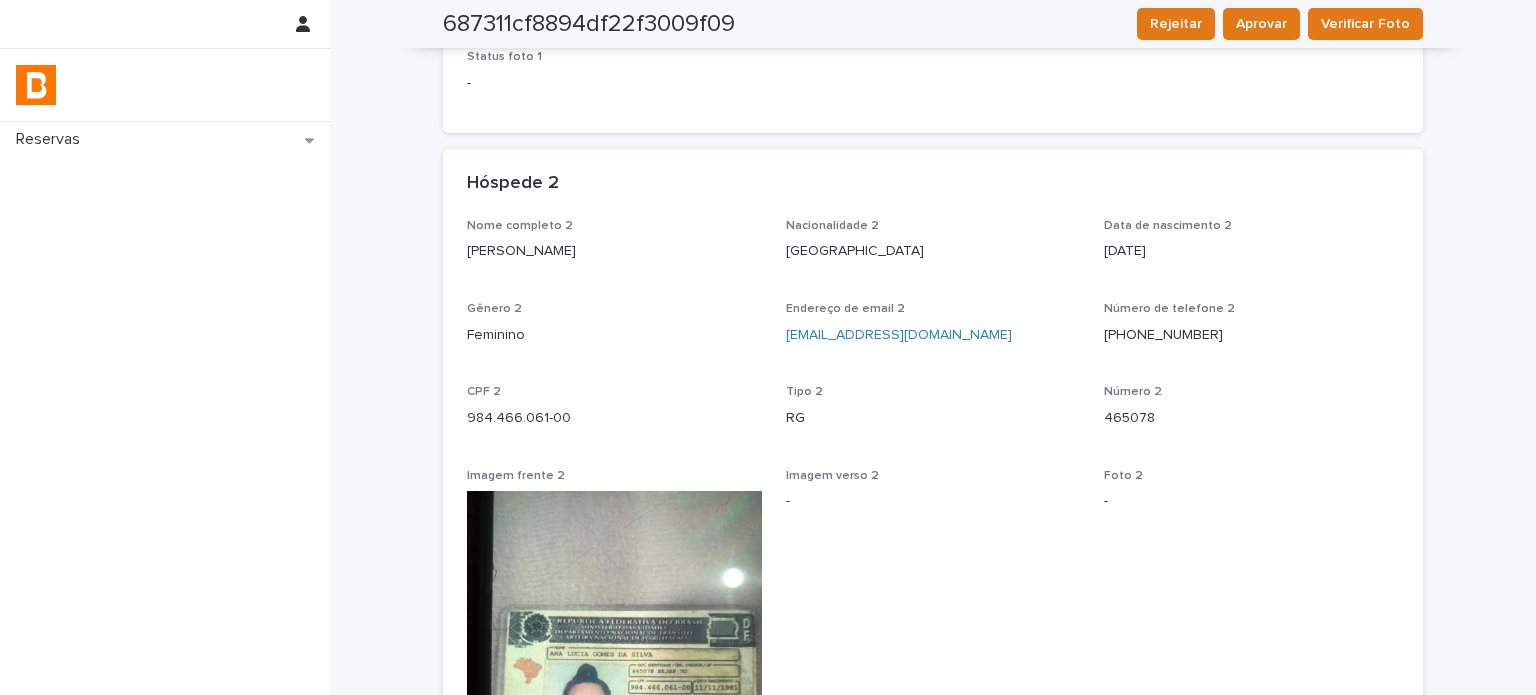 copy on "[PERSON_NAME]" 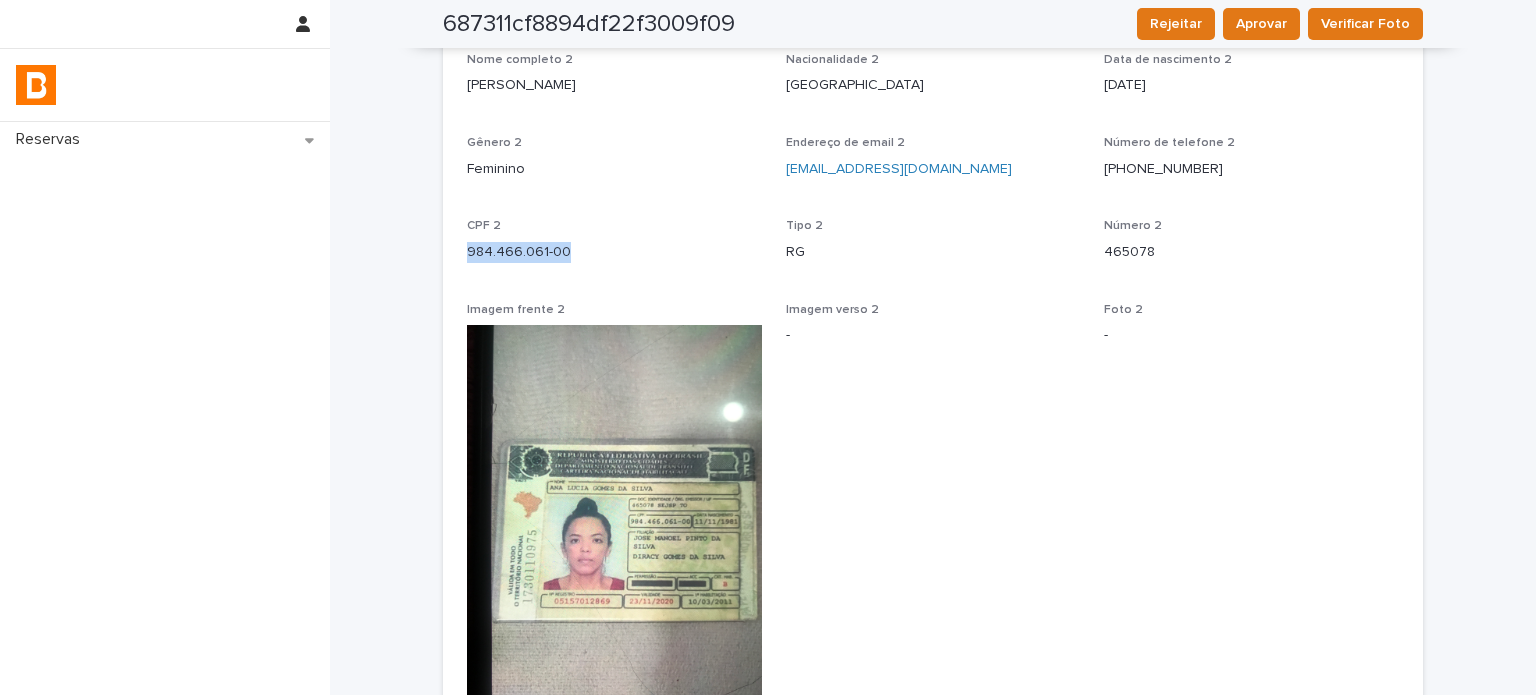 drag, startPoint x: 582, startPoint y: 247, endPoint x: 409, endPoint y: 259, distance: 173.41568 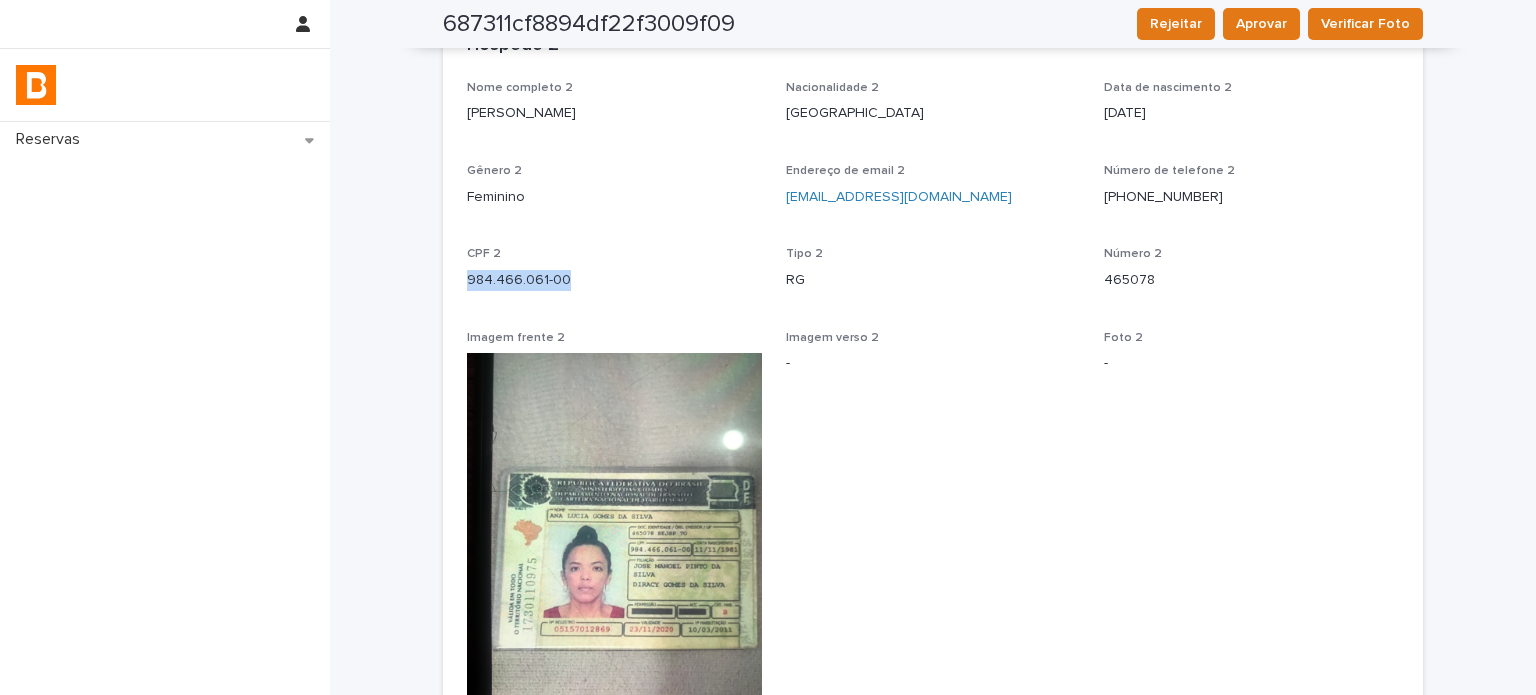 scroll, scrollTop: 970, scrollLeft: 0, axis: vertical 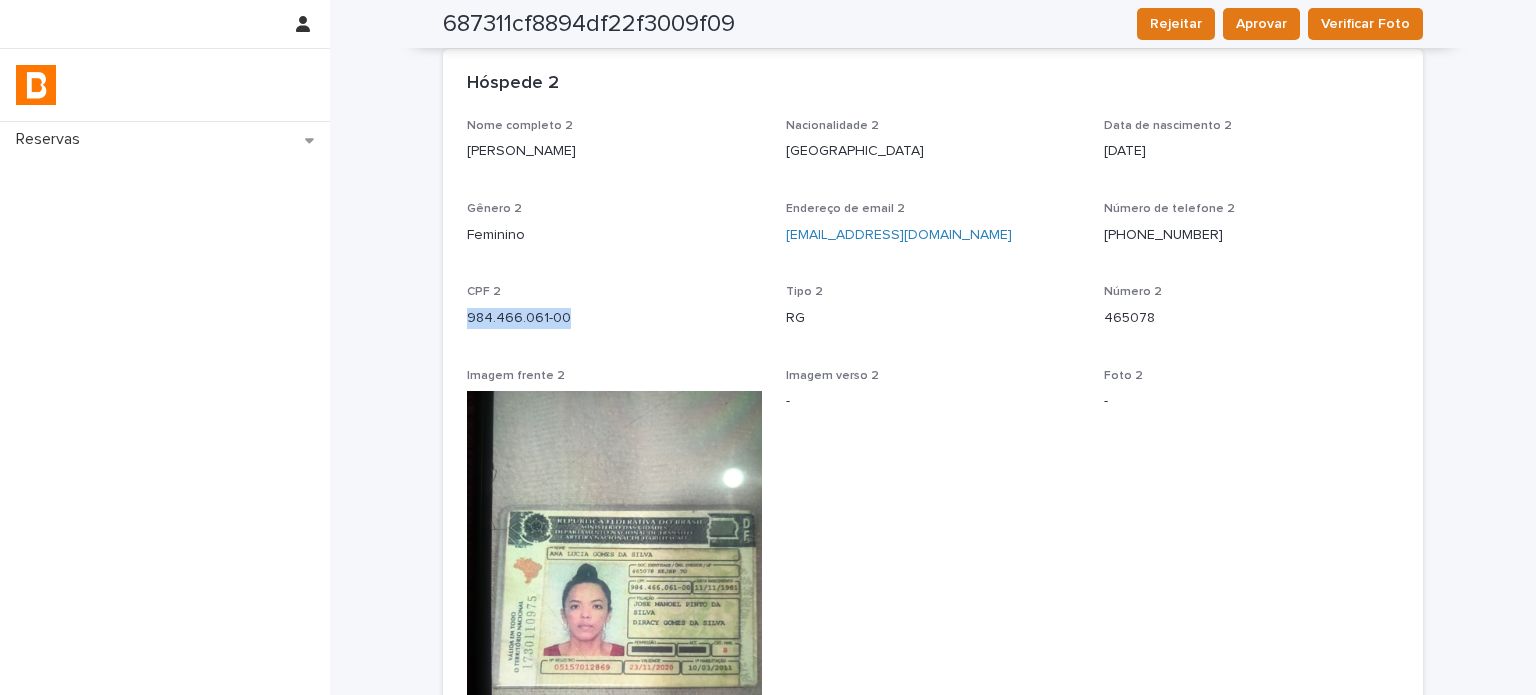 drag, startPoint x: 621, startPoint y: 158, endPoint x: 414, endPoint y: 166, distance: 207.15453 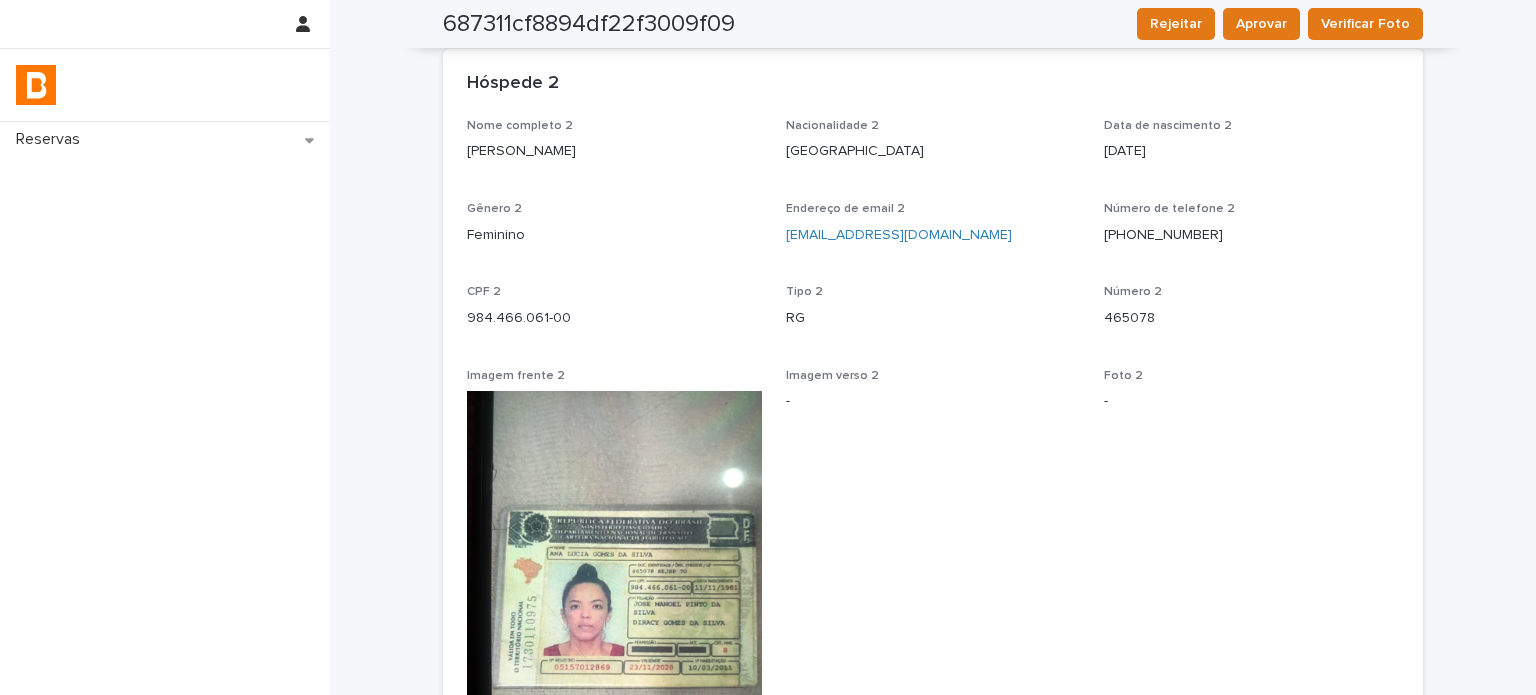 click on "Nome completo 2 [PERSON_NAME]  Nacionalidade 2 [DEMOGRAPHIC_DATA] Data de nascimento 2 [DEMOGRAPHIC_DATA] Gênero 2 Feminino Endereço de email 2 [EMAIL_ADDRESS][DOMAIN_NAME] Número de telefone [PHONE_NUMBER] CPF 2 984.466.061-00 Tipo 2 RG Número 2 465078 Imagem frente 2 Imagem verso 2 - Foto 2 - Status foto 2 -" at bounding box center [933, 501] 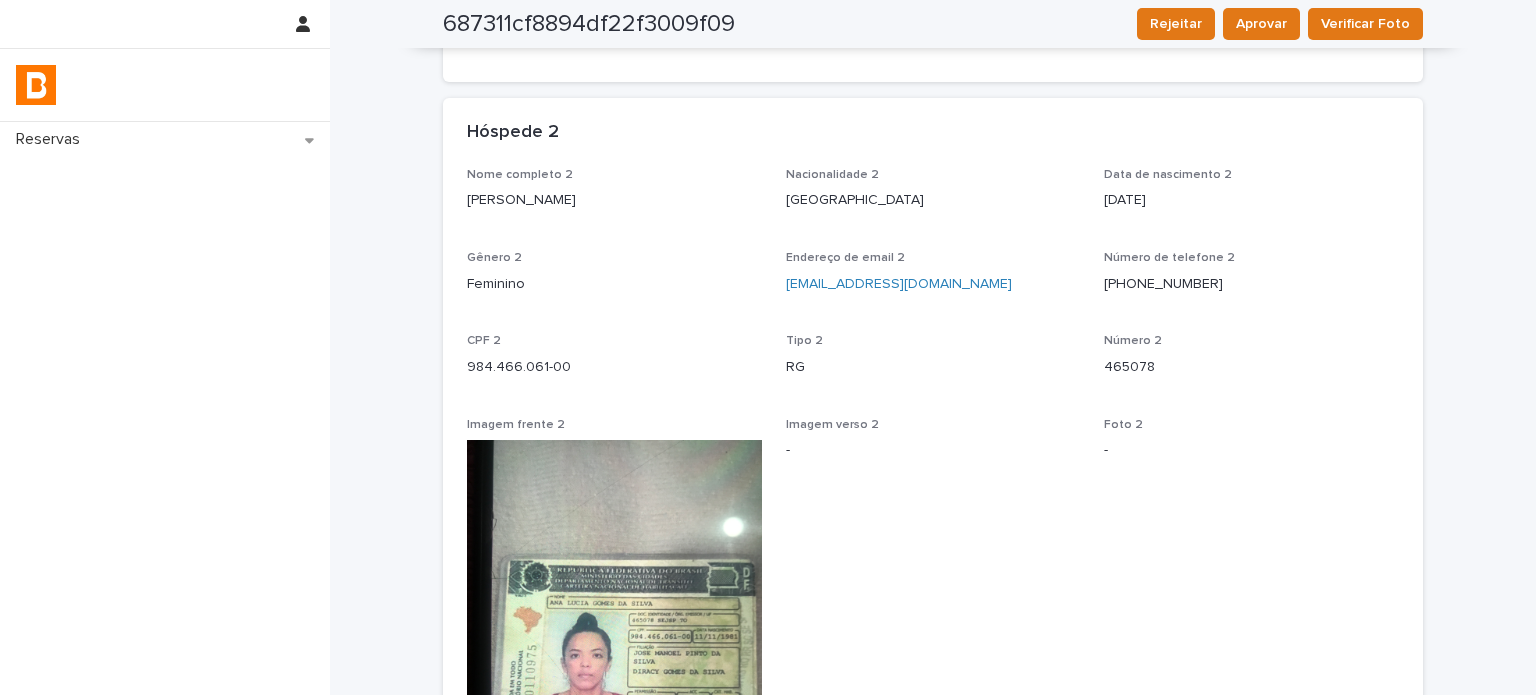 scroll, scrollTop: 920, scrollLeft: 0, axis: vertical 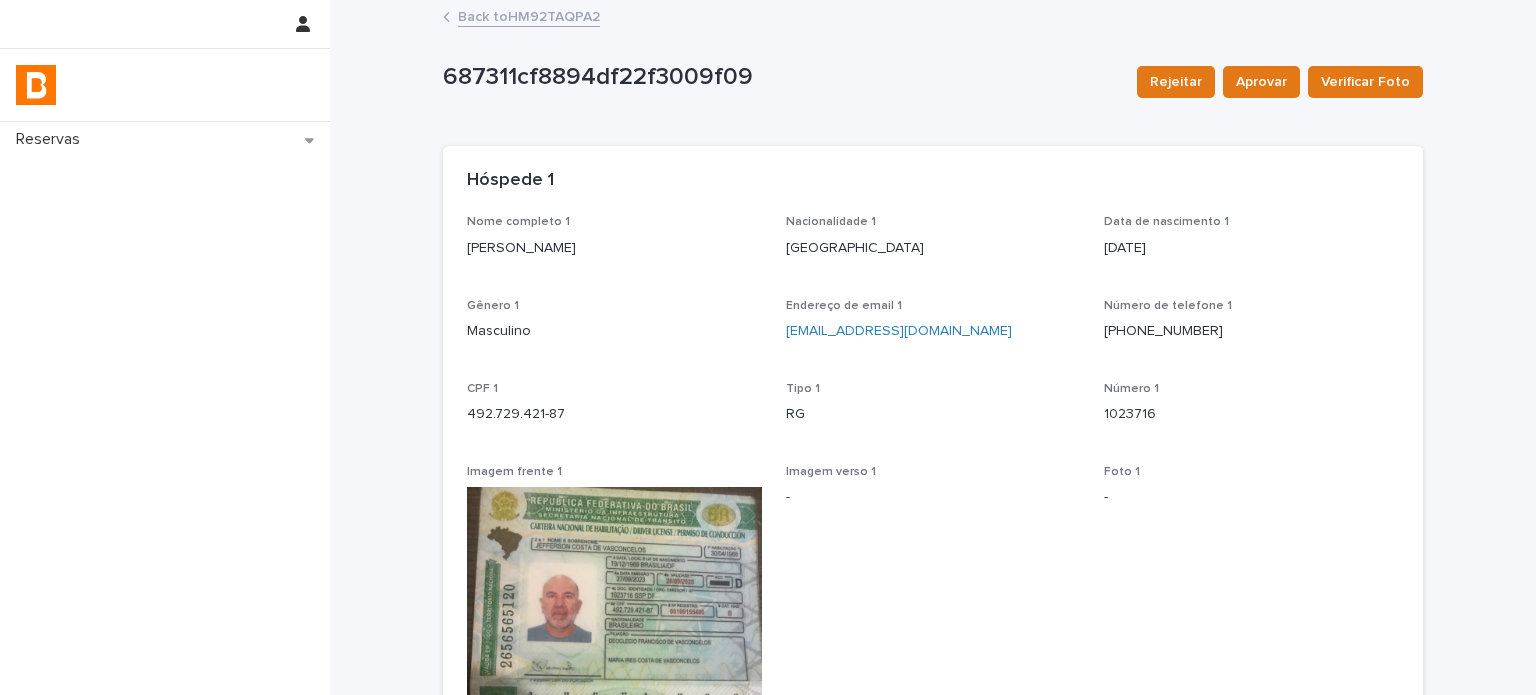 click on "Back to  HM92TAQPA2" at bounding box center [529, 15] 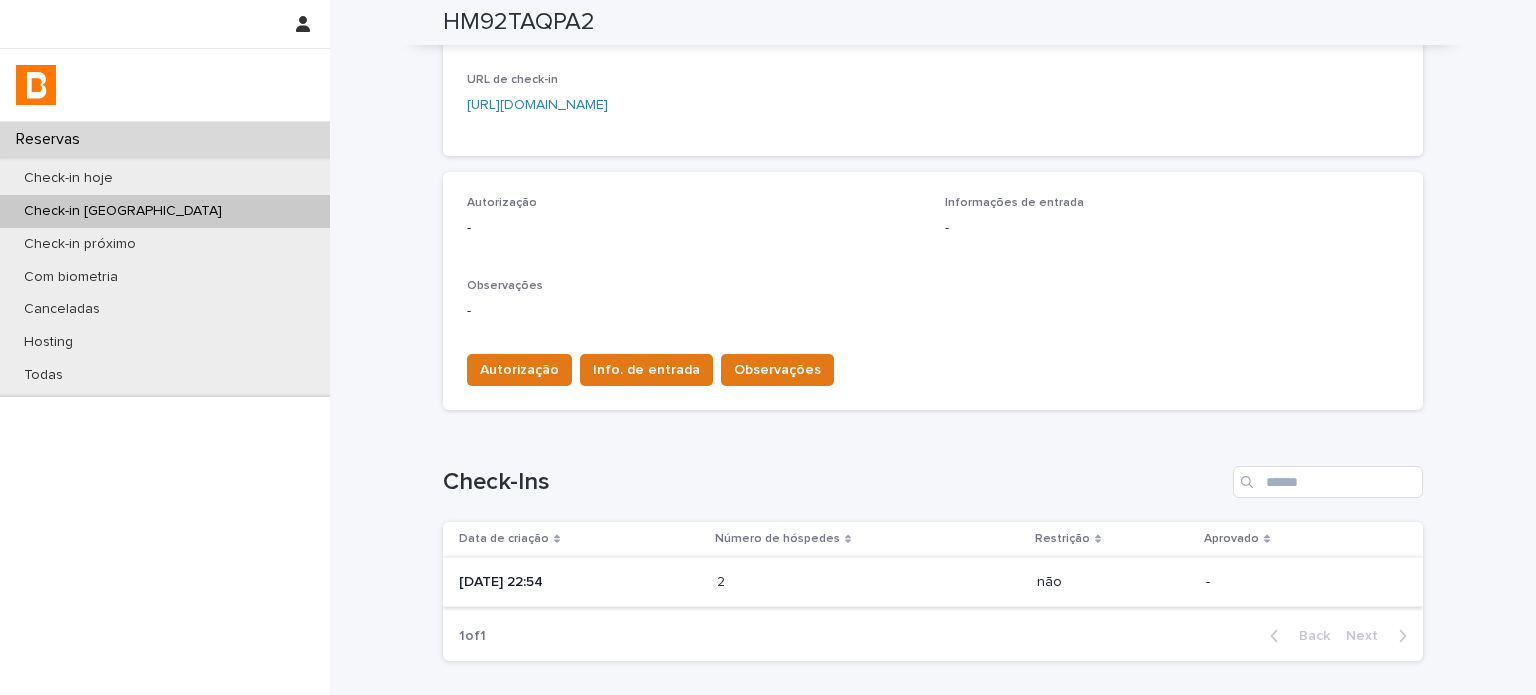 scroll, scrollTop: 566, scrollLeft: 0, axis: vertical 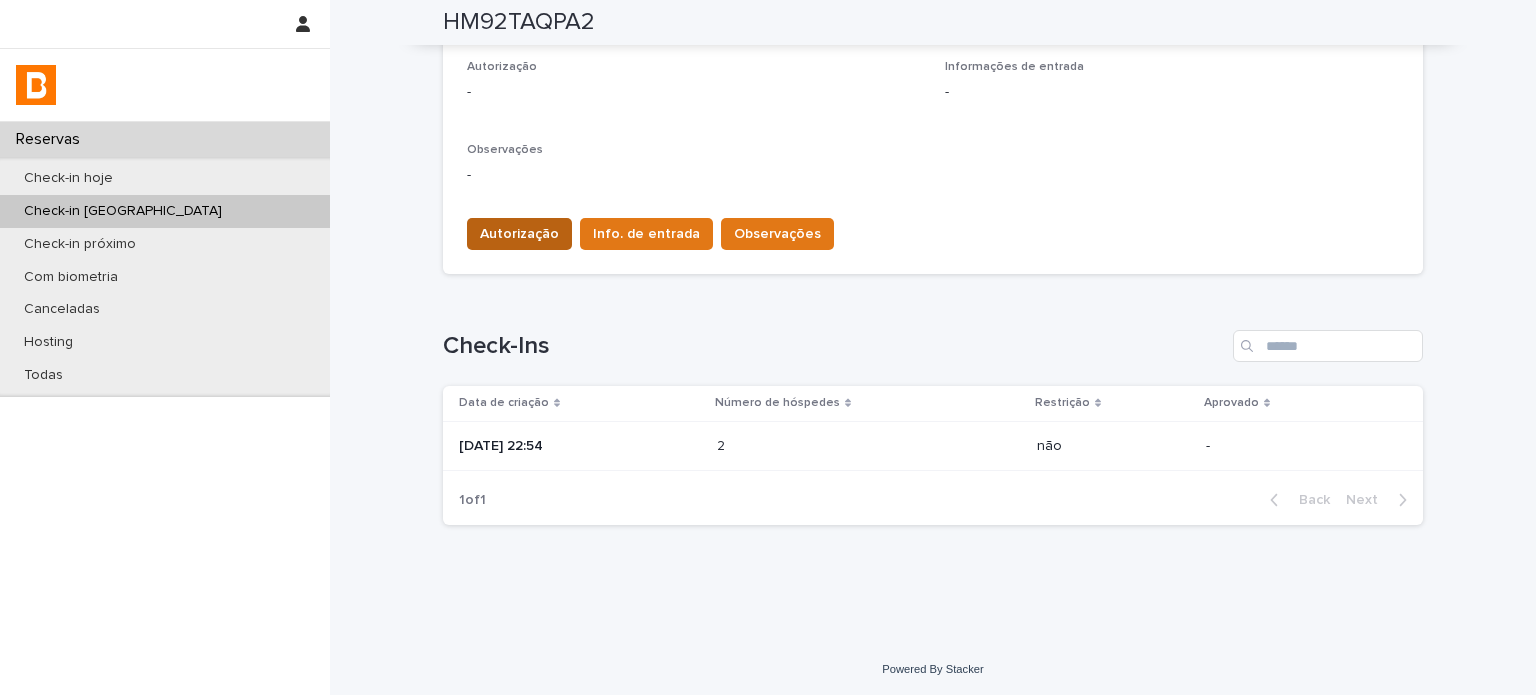 click on "Autorização" at bounding box center (519, 234) 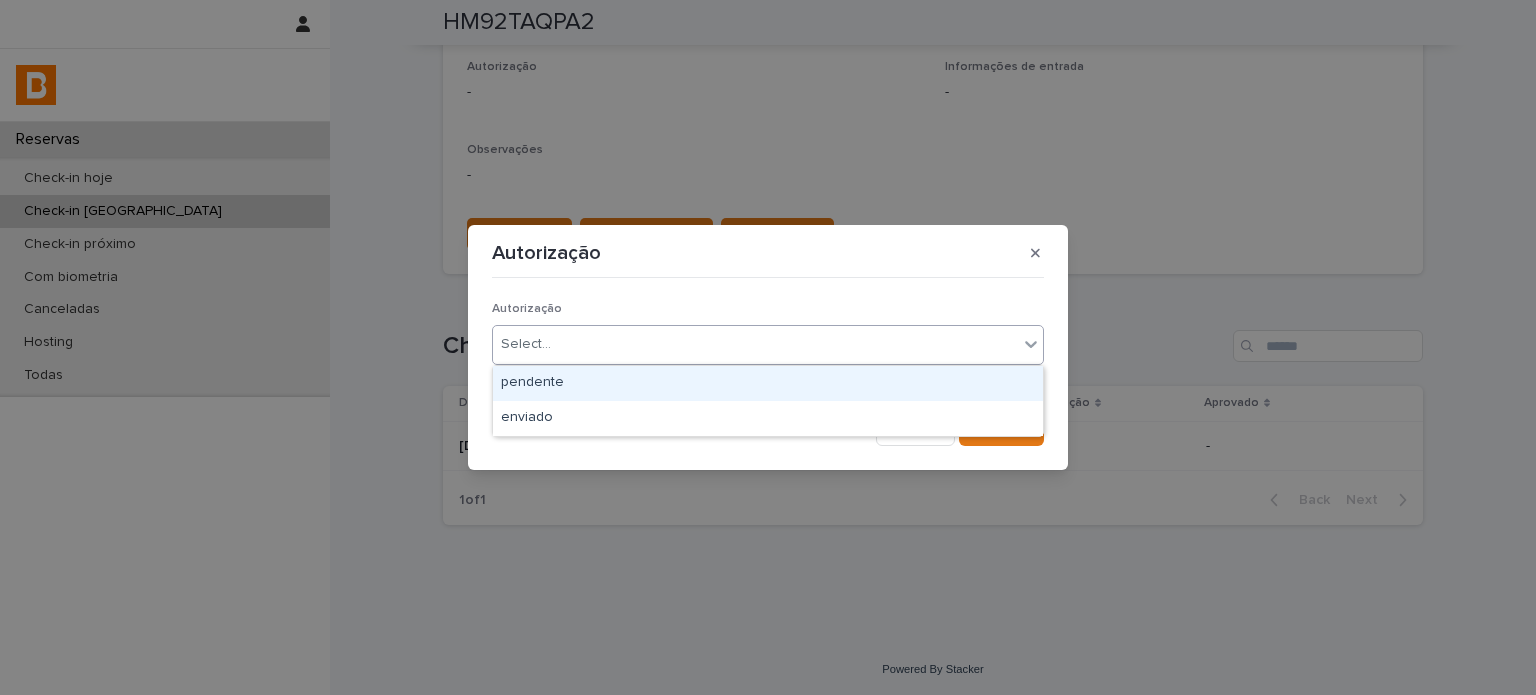 click on "Select..." at bounding box center [526, 344] 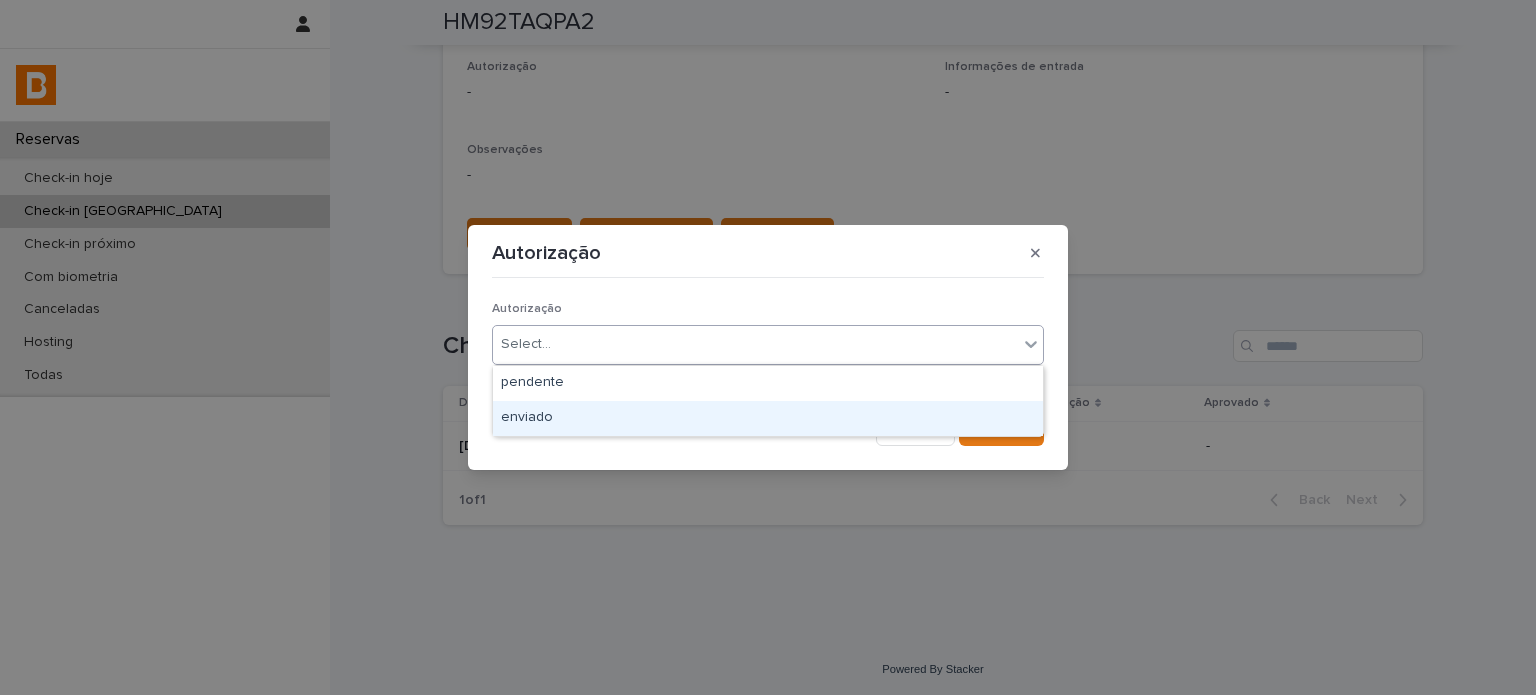 click on "enviado" at bounding box center (768, 418) 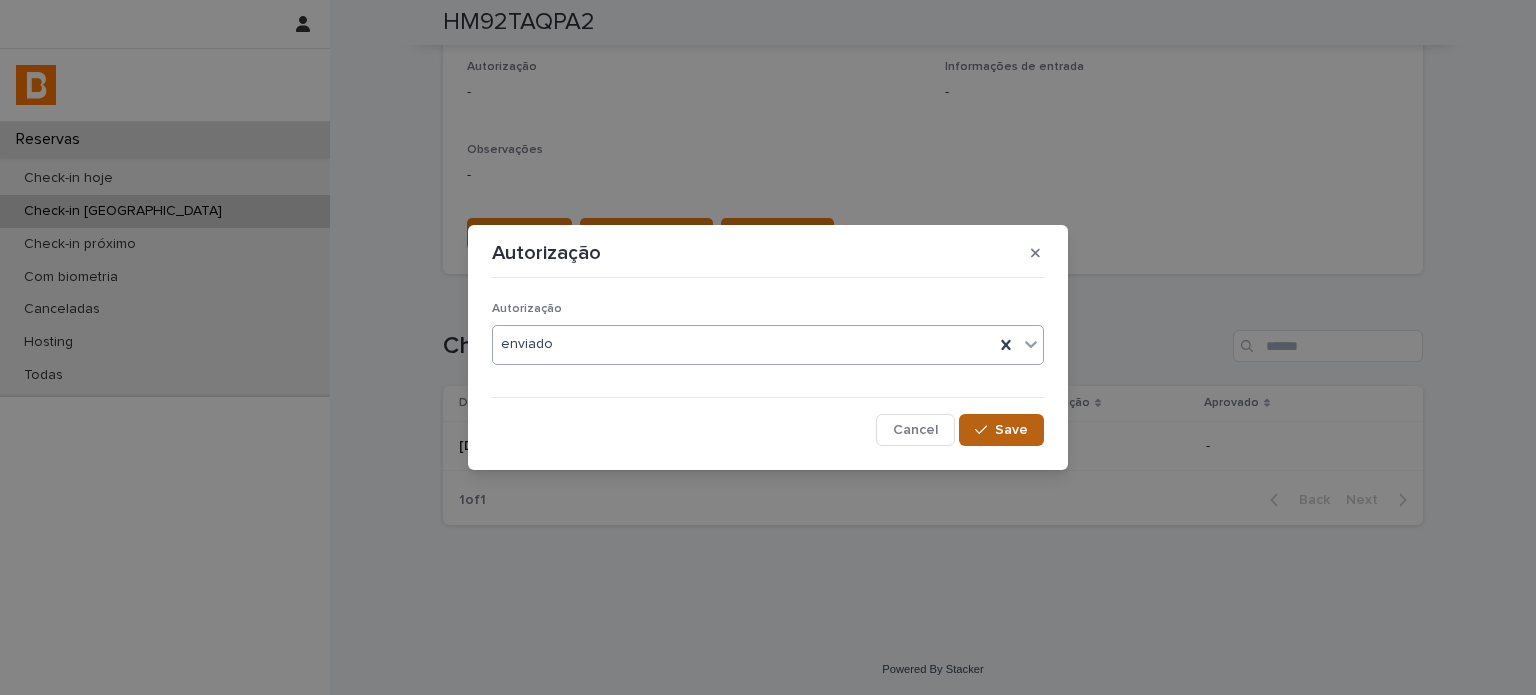 click on "Save" at bounding box center [1001, 430] 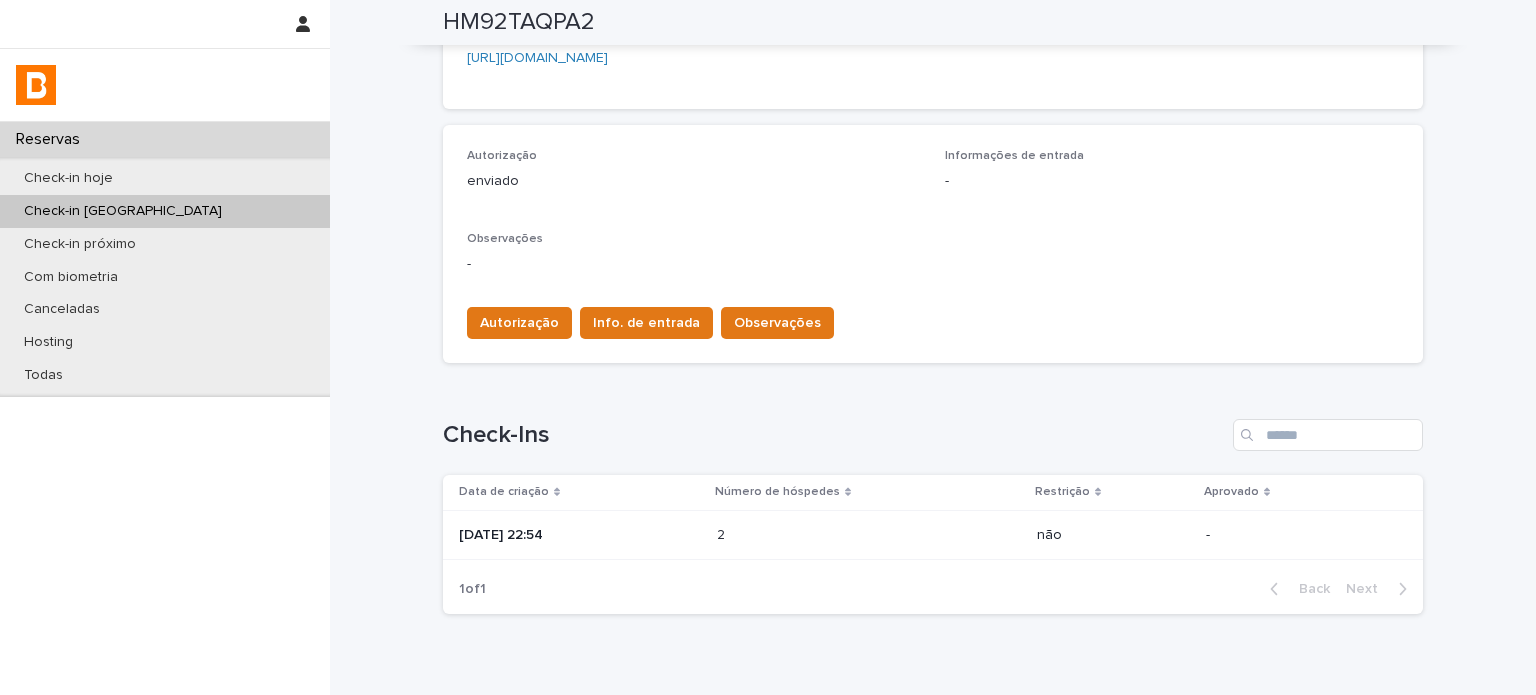 scroll, scrollTop: 468, scrollLeft: 0, axis: vertical 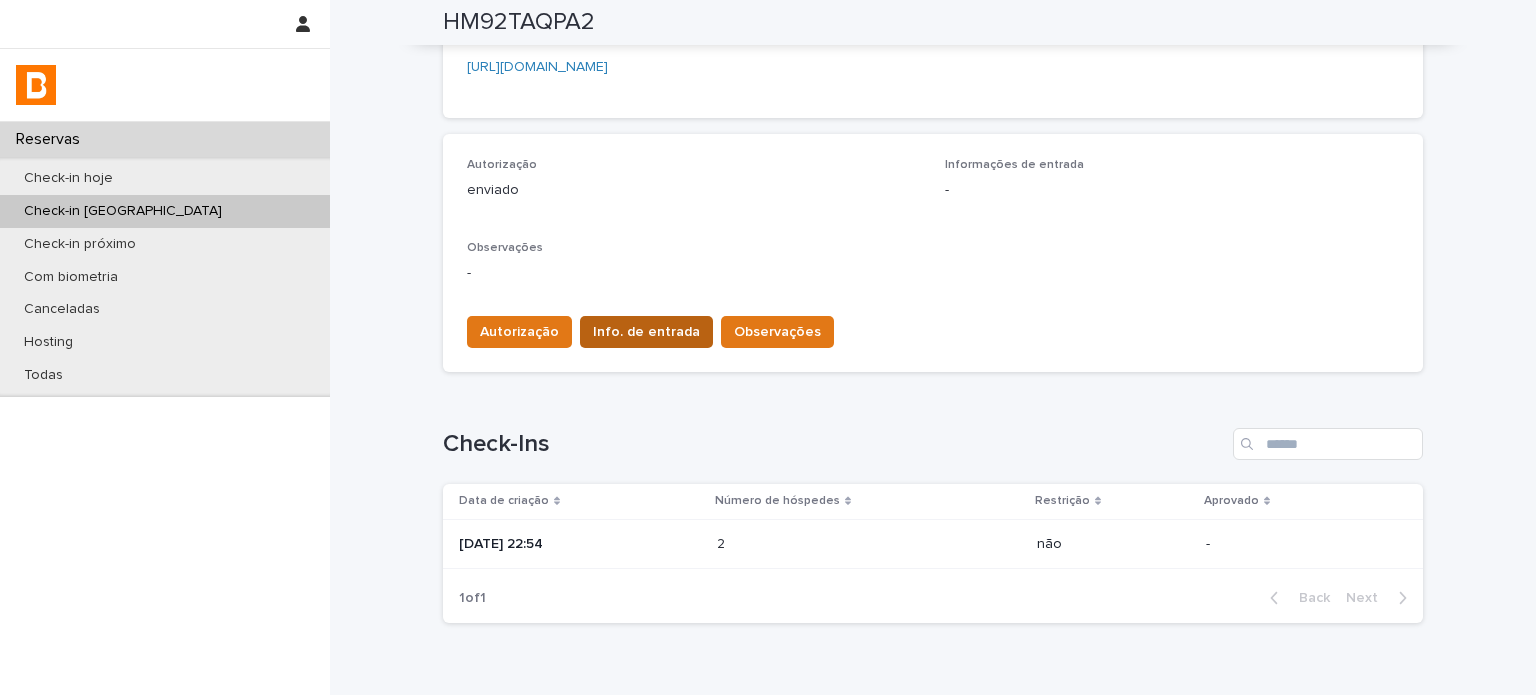 click on "Info. de entrada" at bounding box center (646, 332) 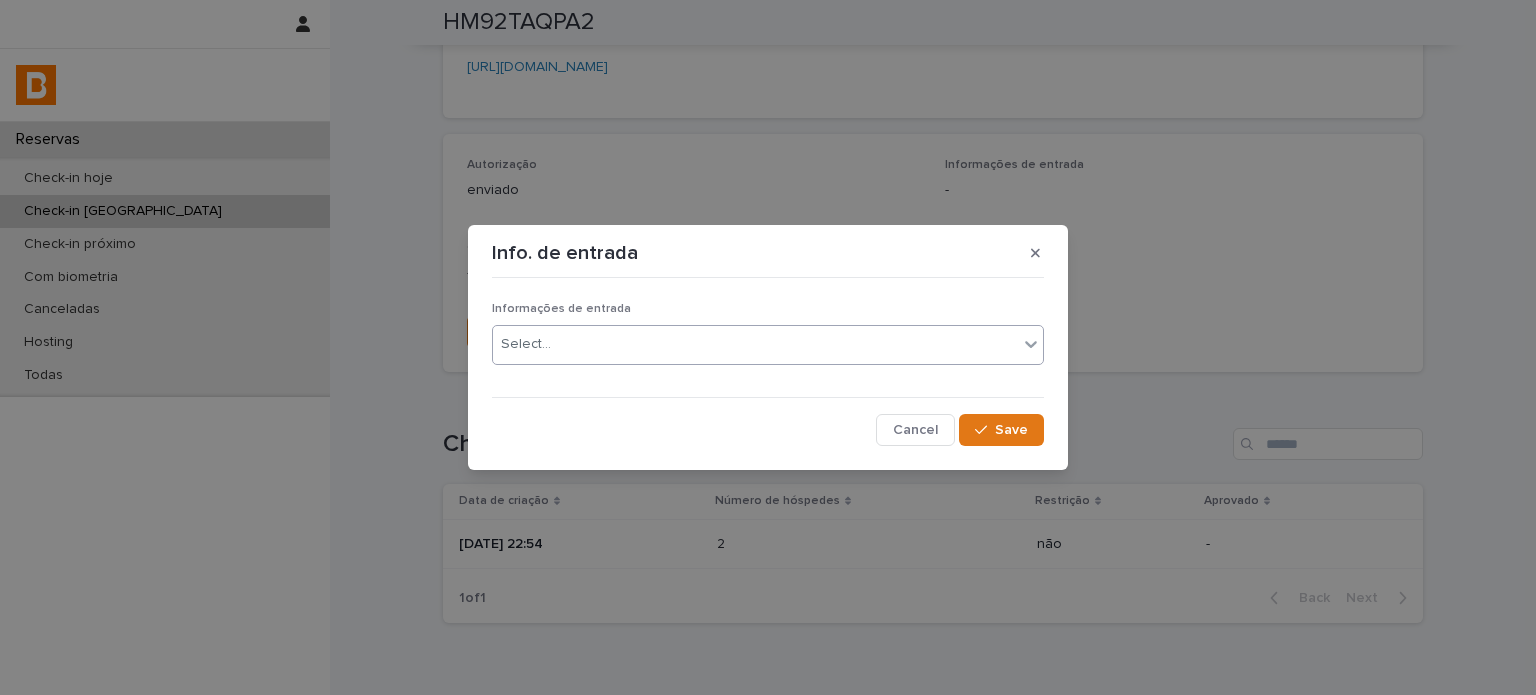 click on "Select..." at bounding box center (755, 344) 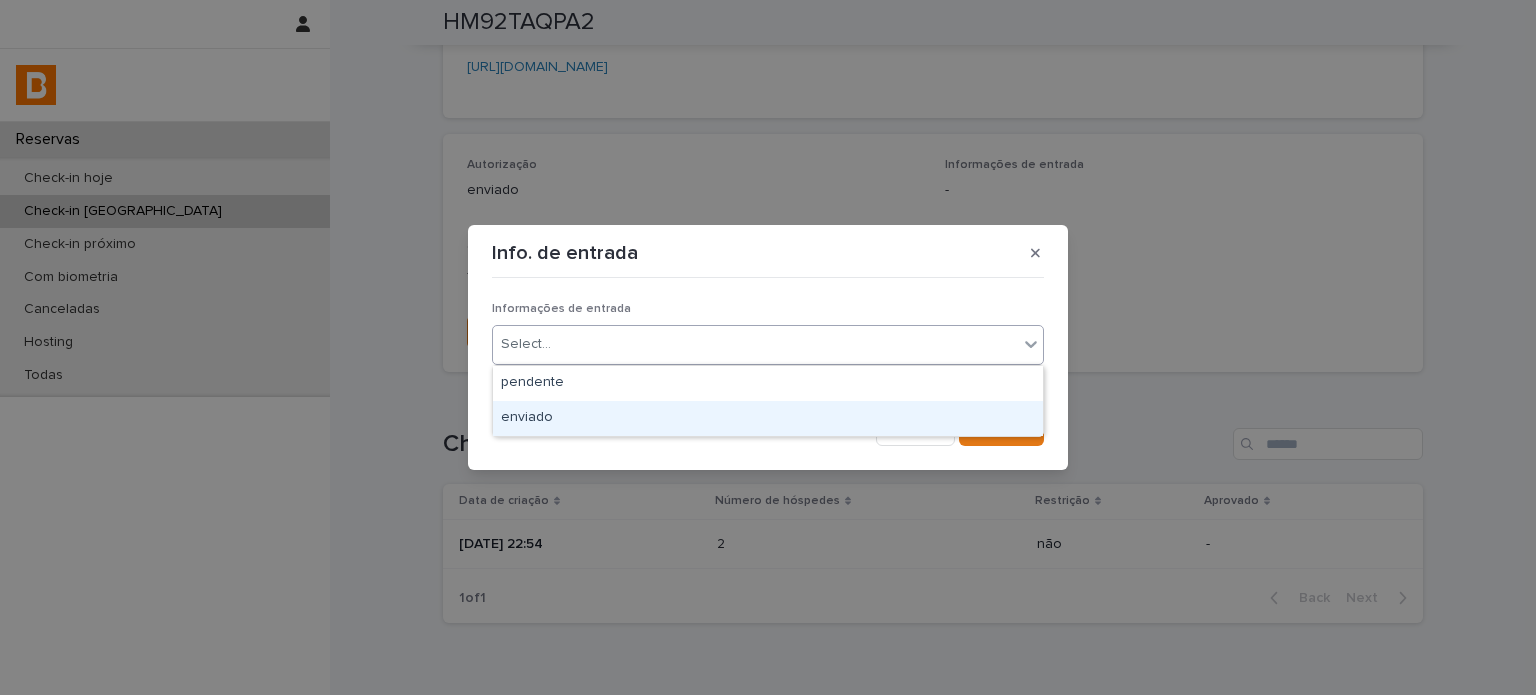 click on "enviado" at bounding box center (768, 418) 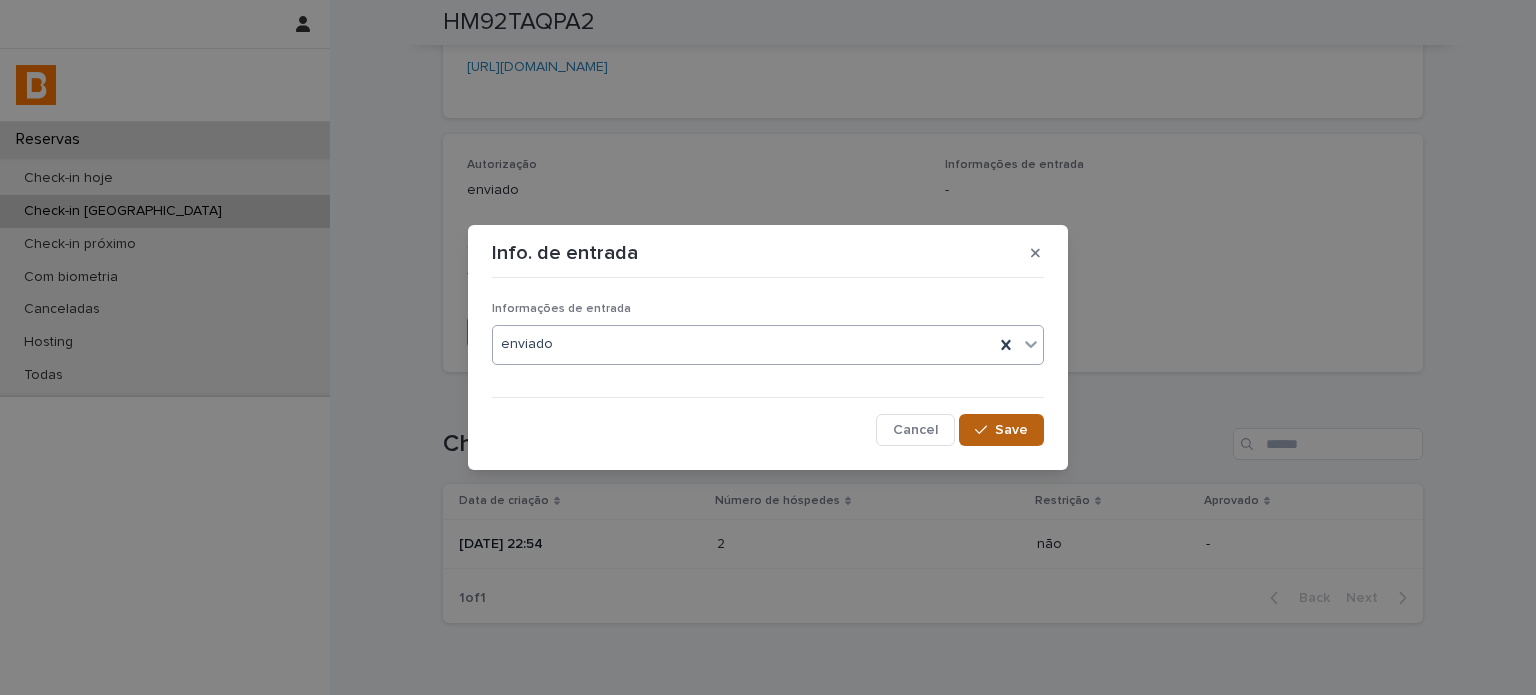 click on "Save" at bounding box center [1011, 430] 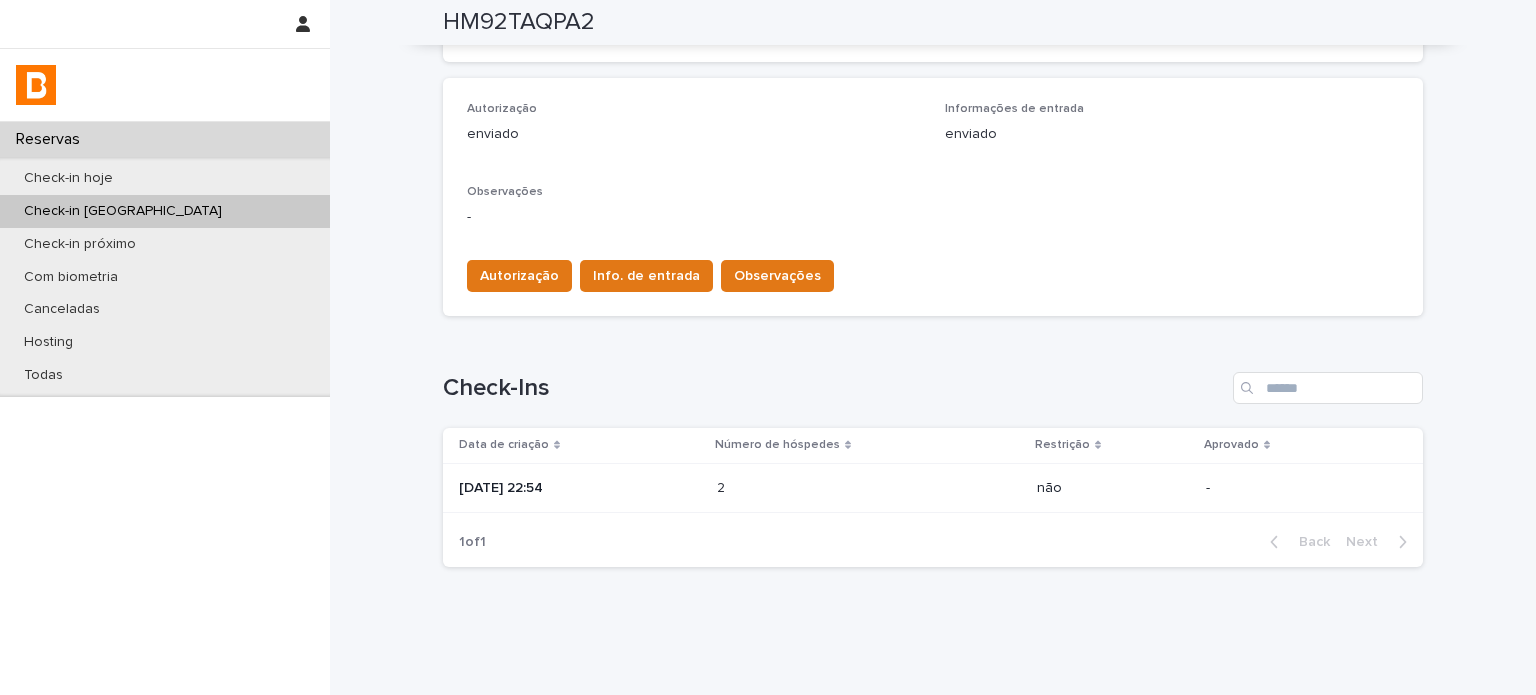 scroll, scrollTop: 568, scrollLeft: 0, axis: vertical 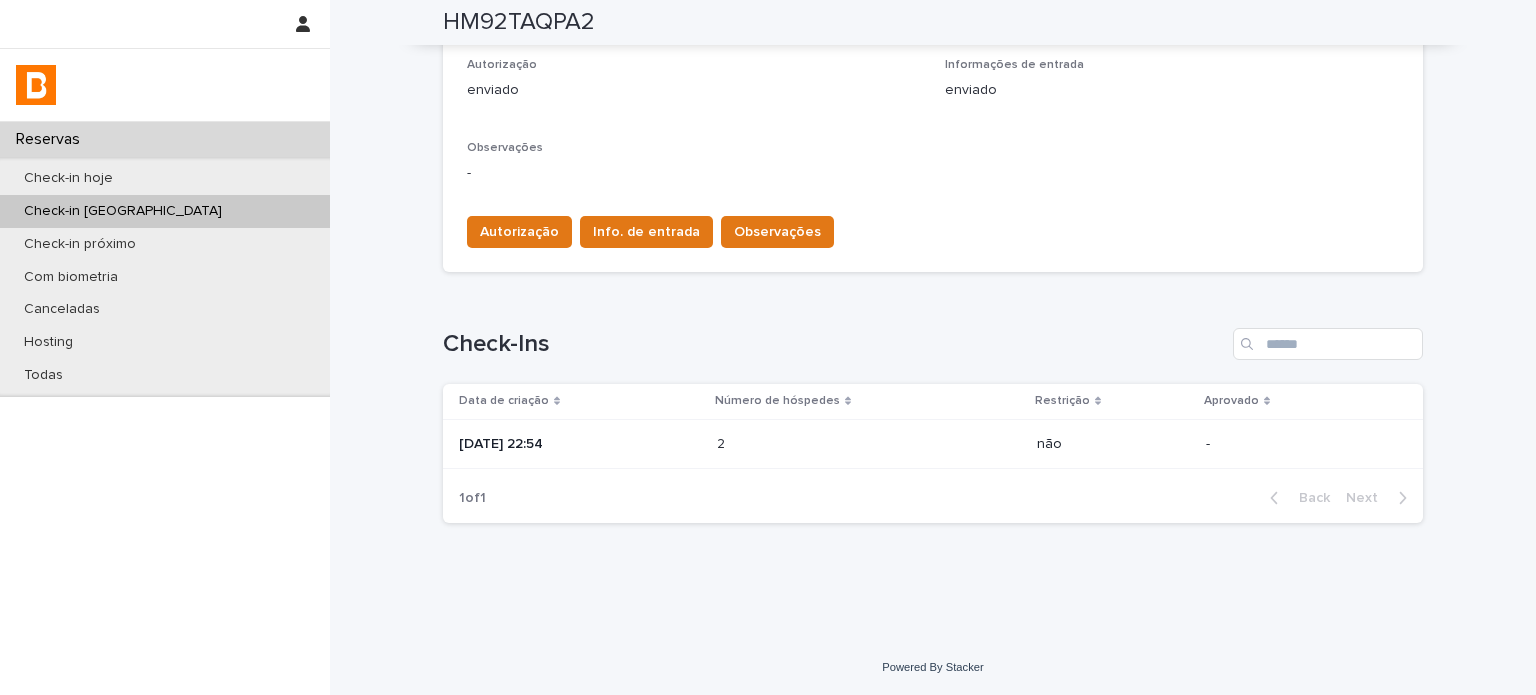 click on "Autorização Info. de entrada Observações" at bounding box center [933, 228] 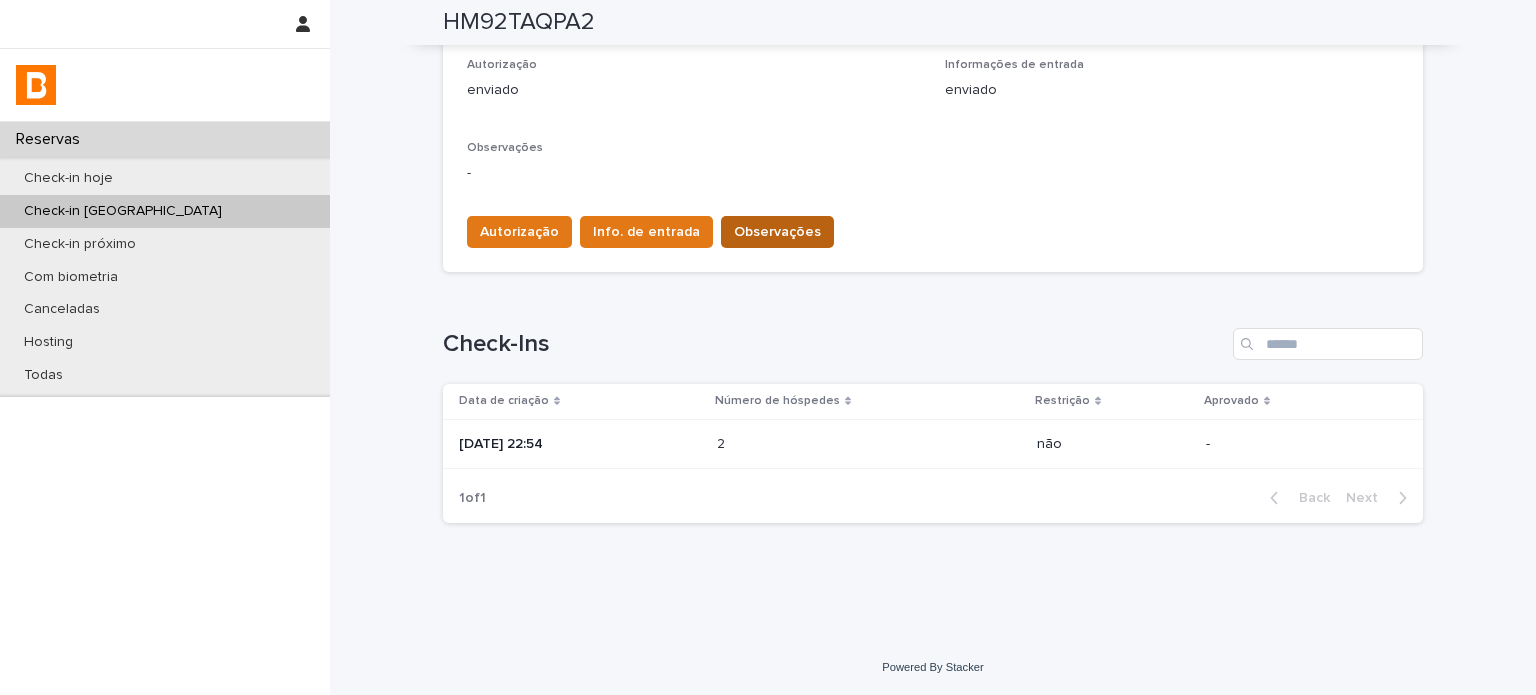 click on "Observações" at bounding box center [777, 232] 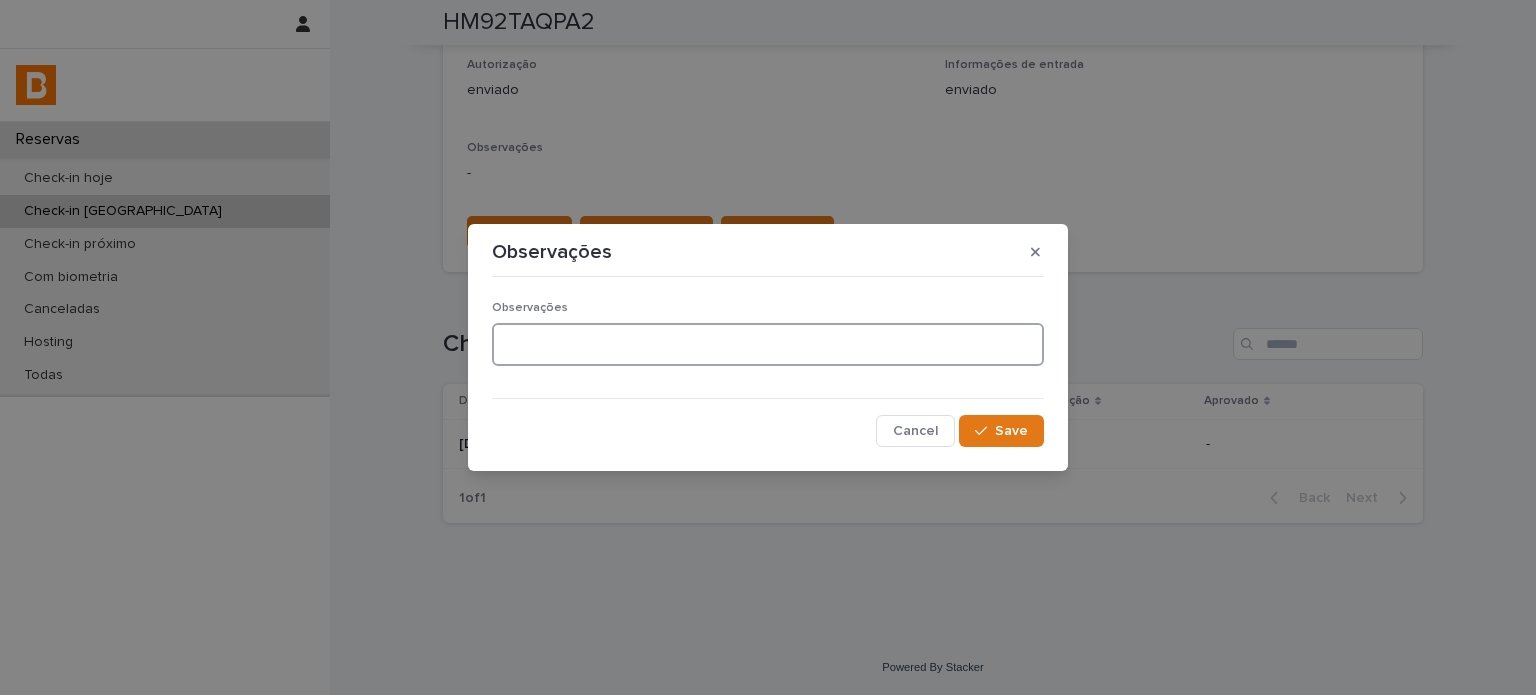 click at bounding box center (768, 344) 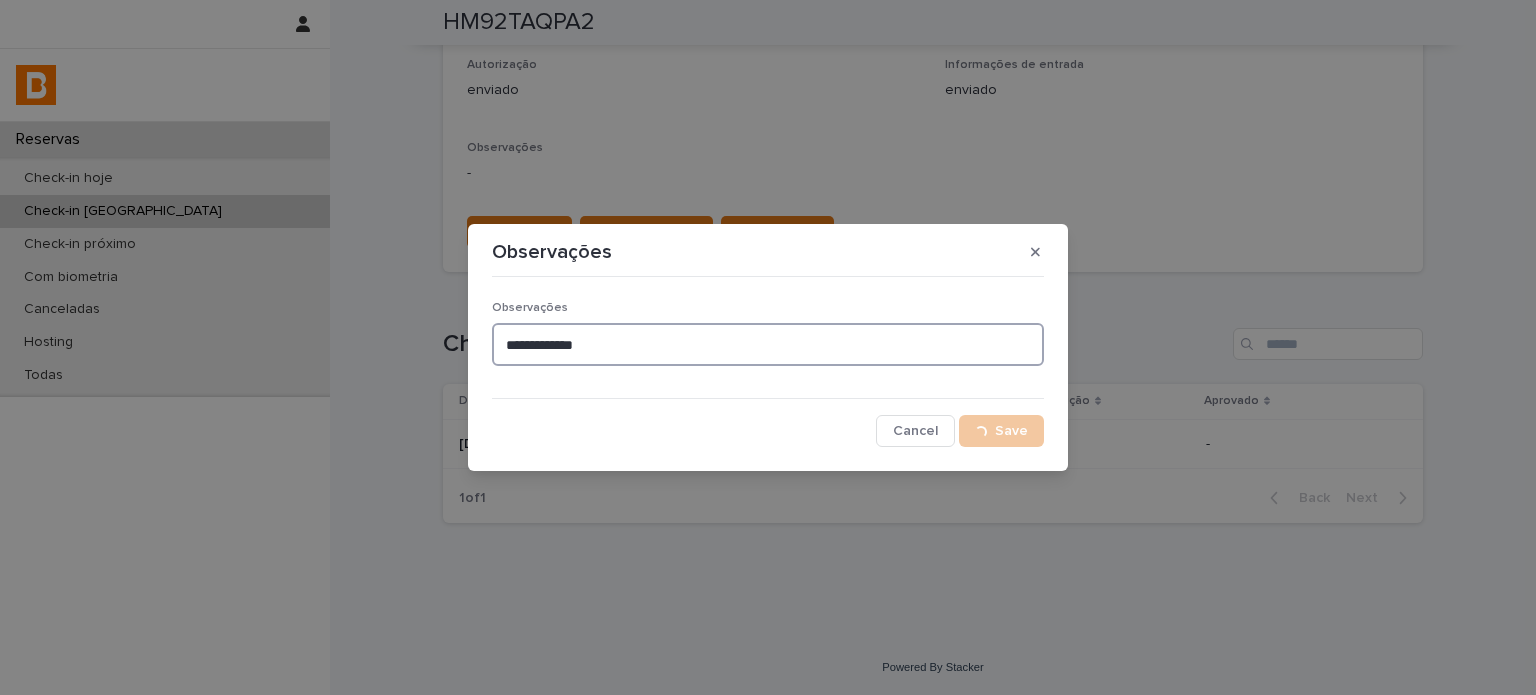 type on "**********" 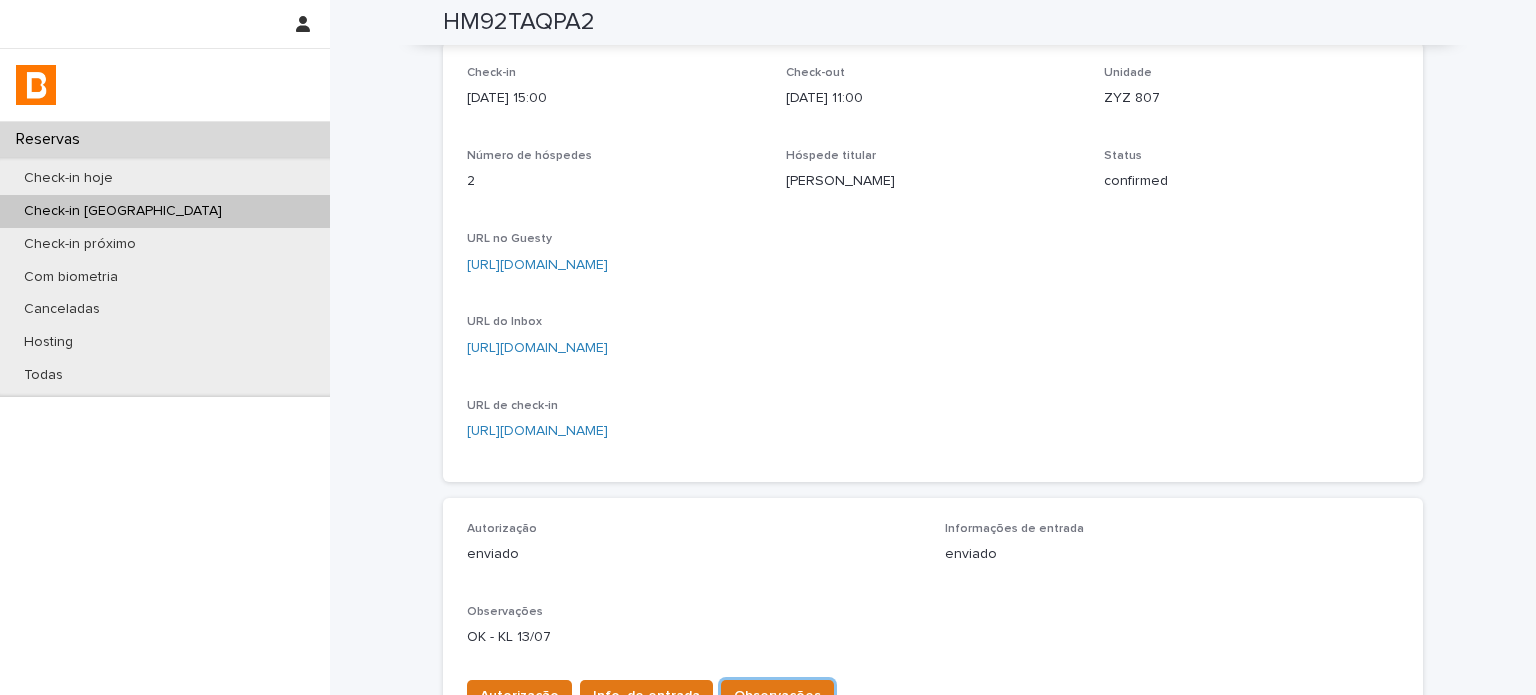 scroll, scrollTop: 0, scrollLeft: 0, axis: both 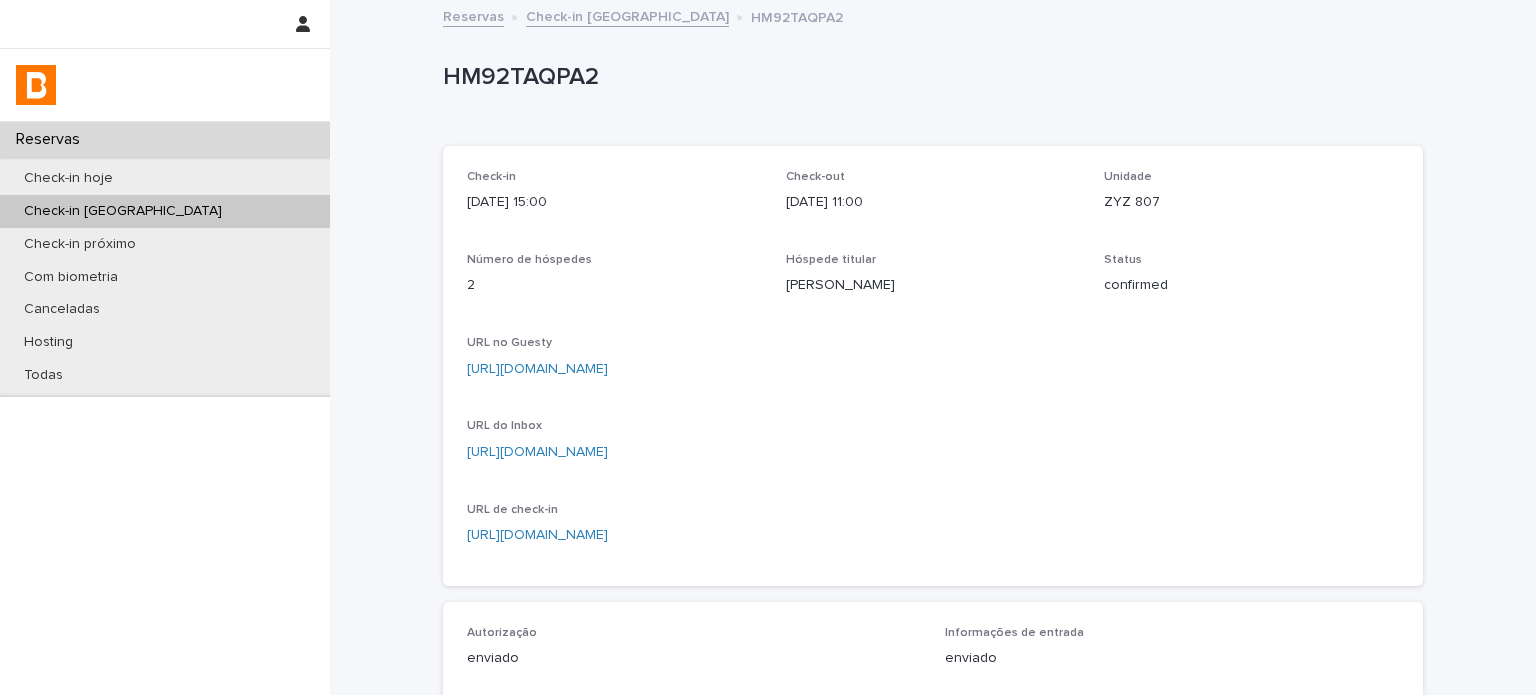 click on "Check-in [GEOGRAPHIC_DATA]" at bounding box center [627, 15] 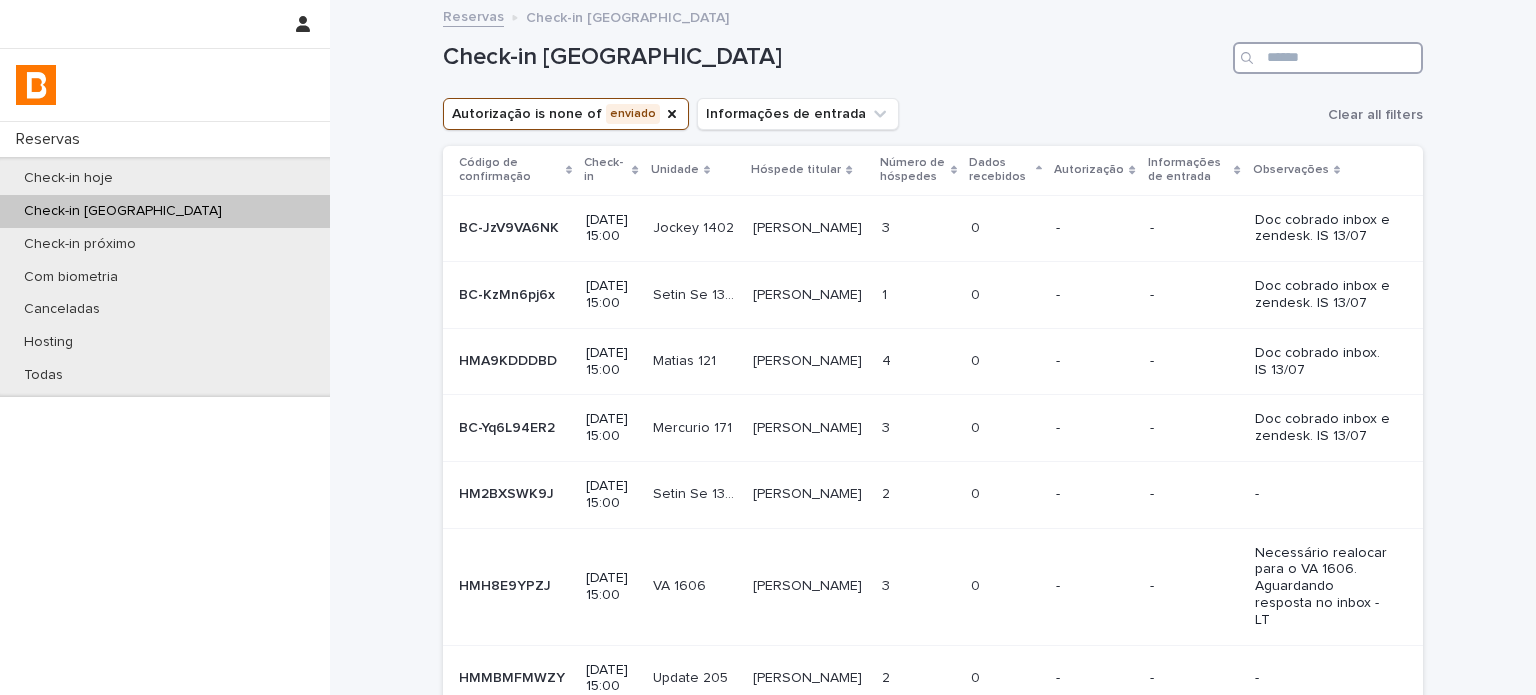 click at bounding box center (1328, 58) 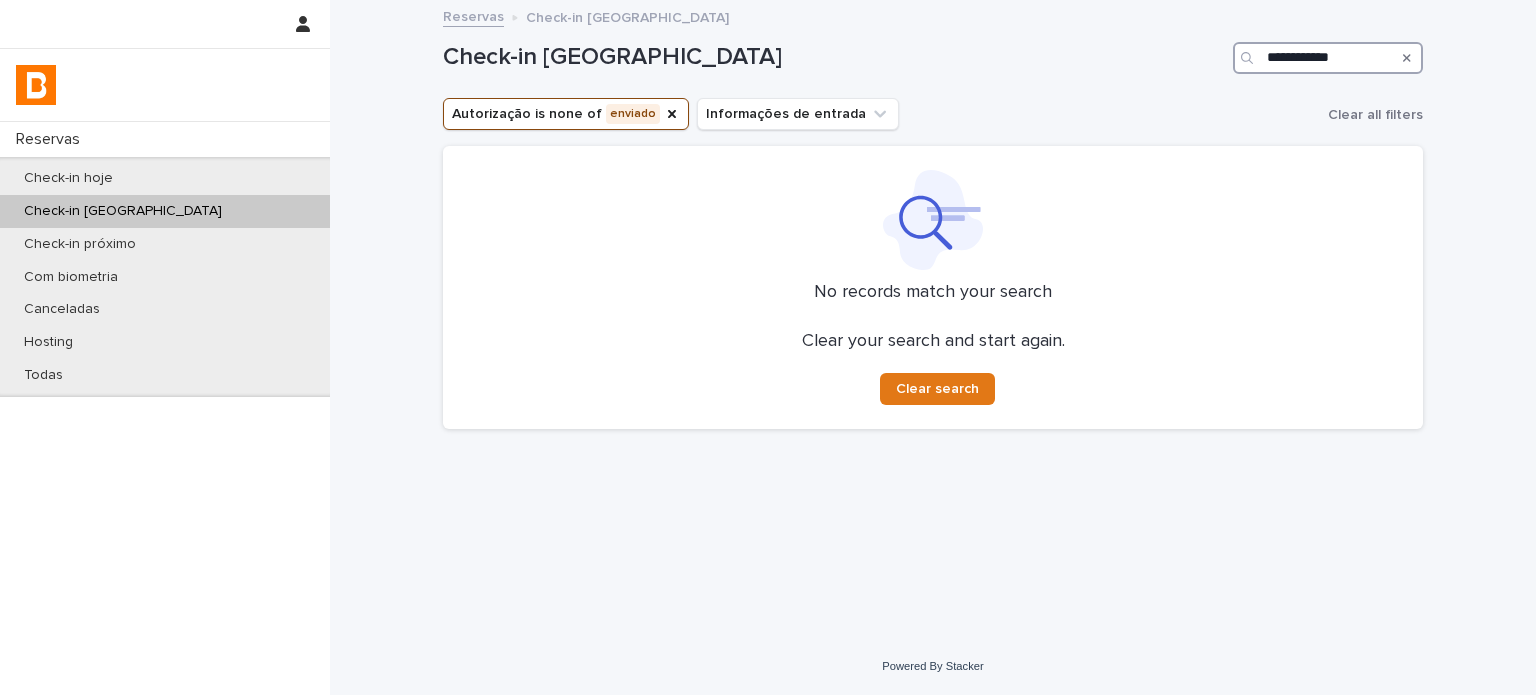 click on "**********" at bounding box center (1328, 58) 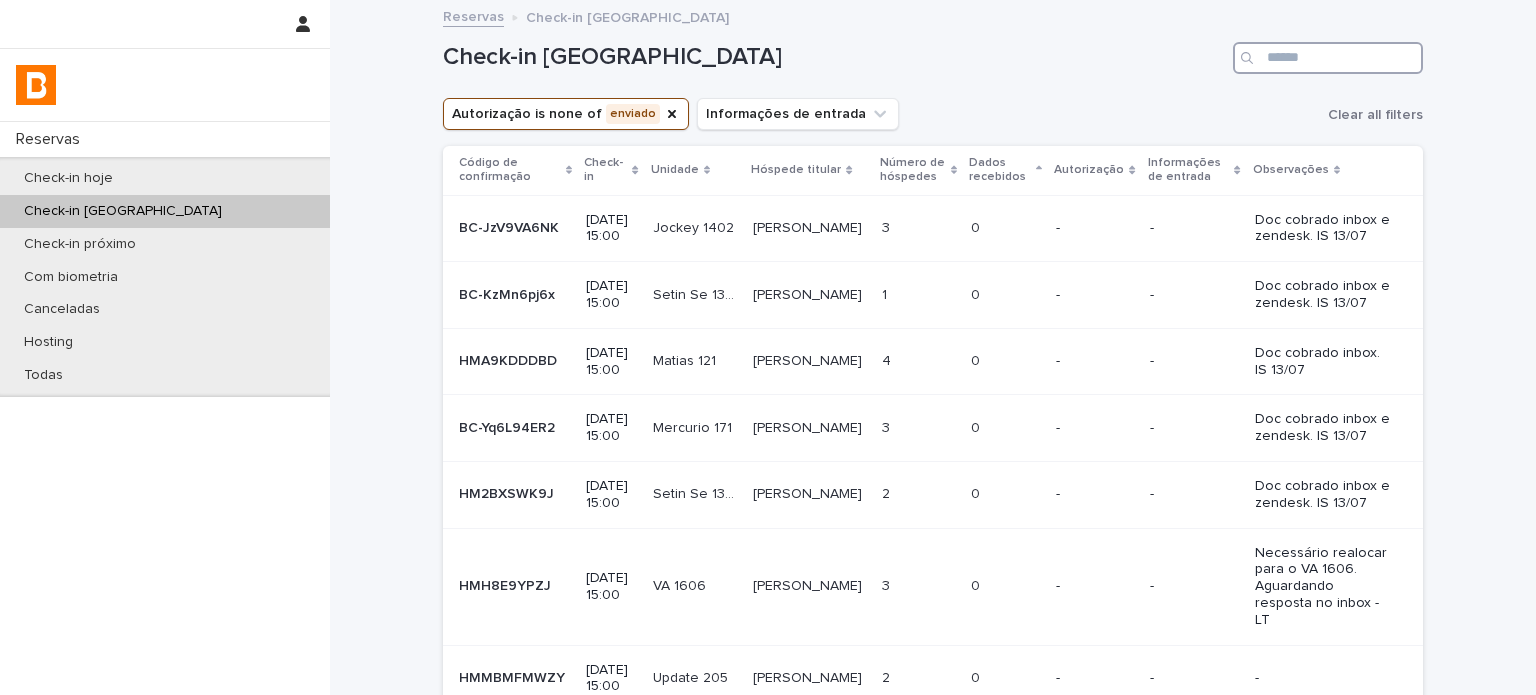 paste on "**********" 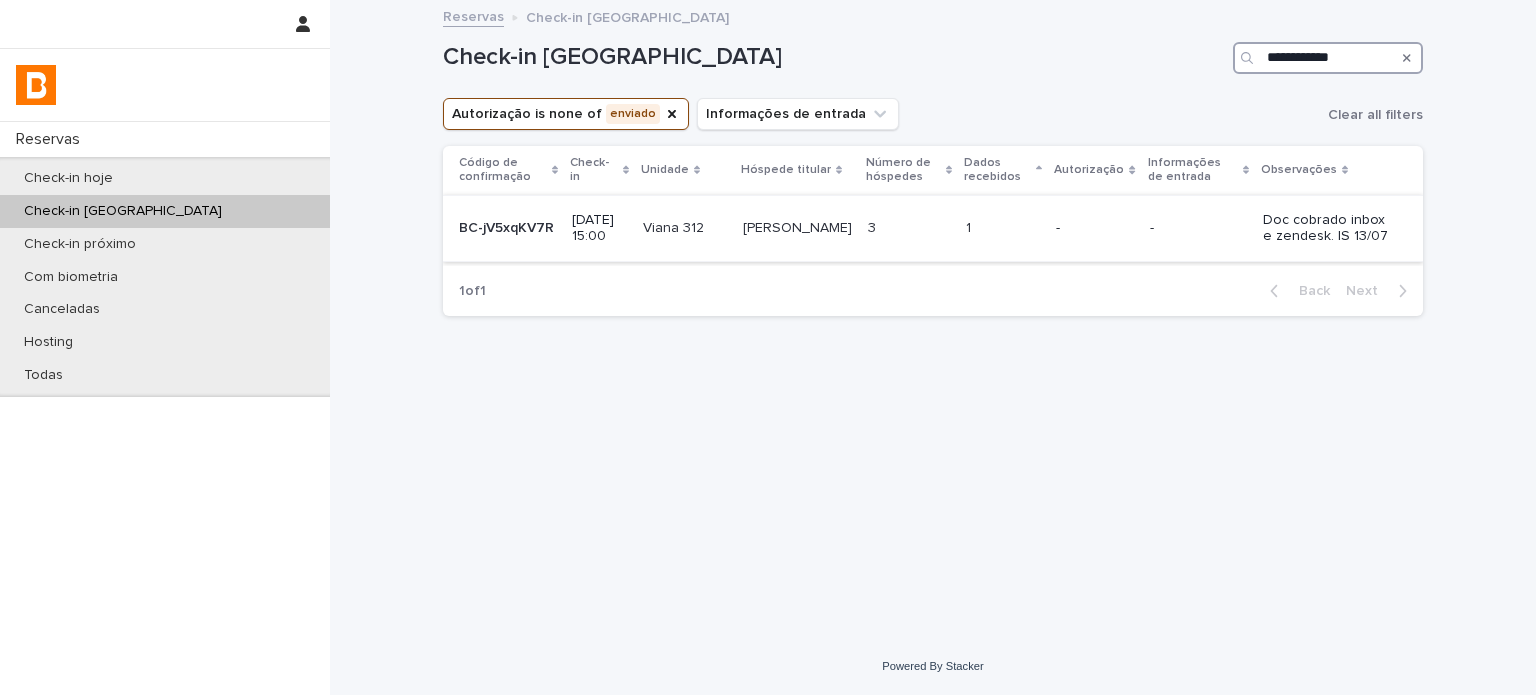 type on "**********" 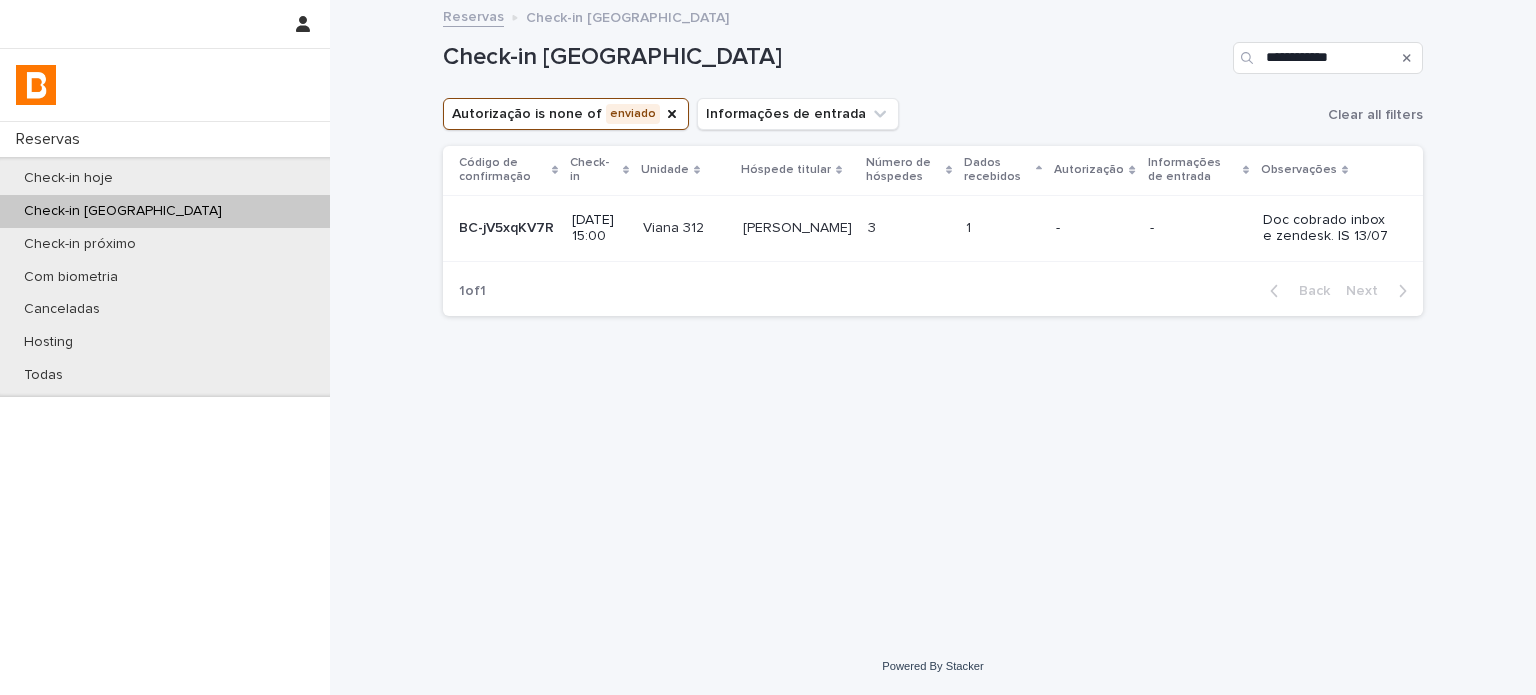 click on "3 3" at bounding box center (909, 228) 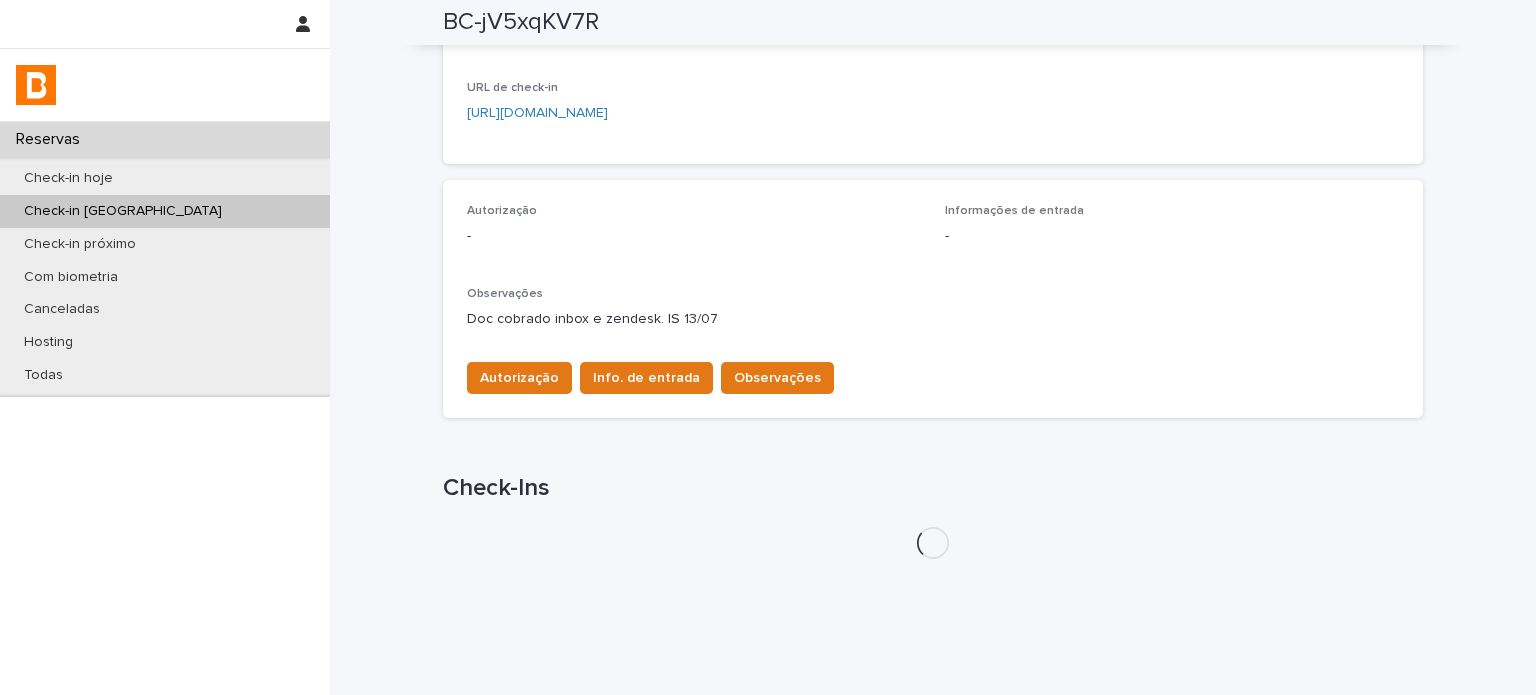 scroll, scrollTop: 512, scrollLeft: 0, axis: vertical 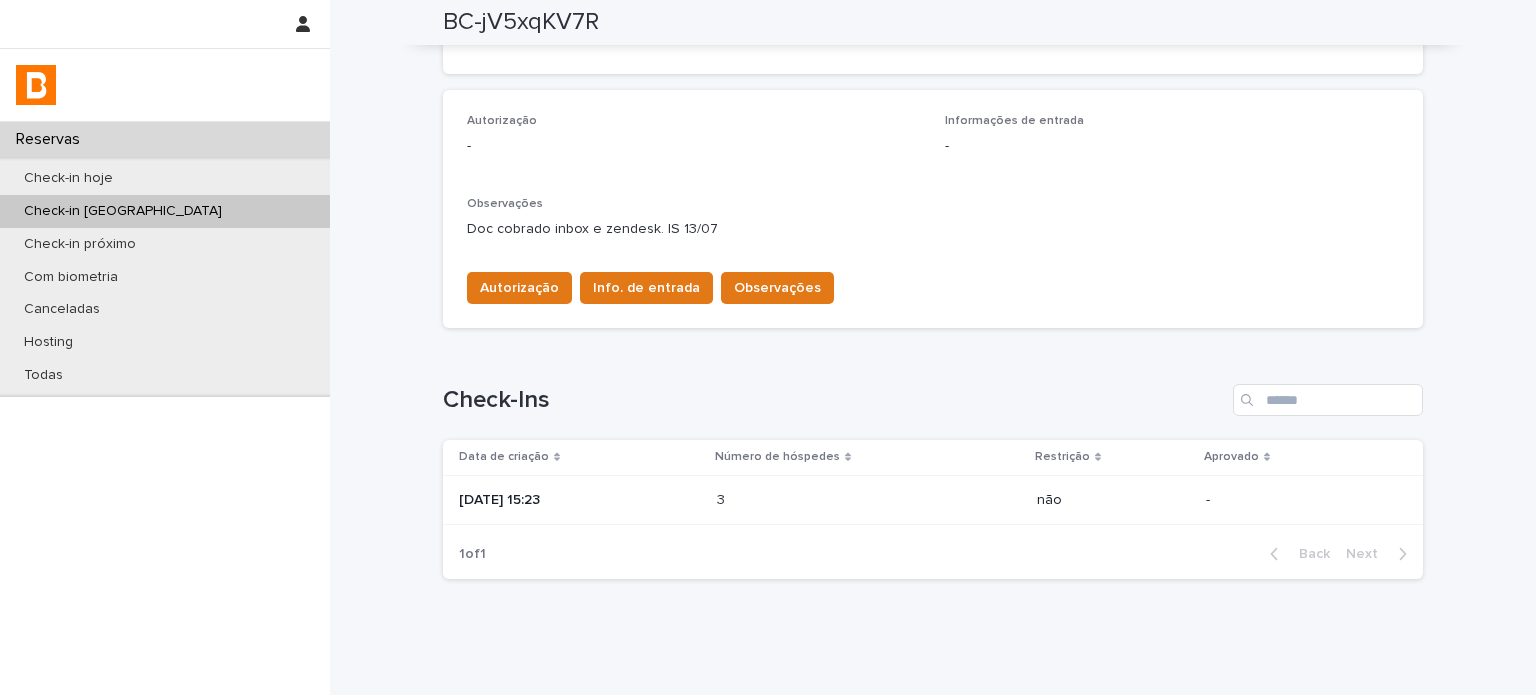 click on "[DATE] 15:23" at bounding box center (580, 500) 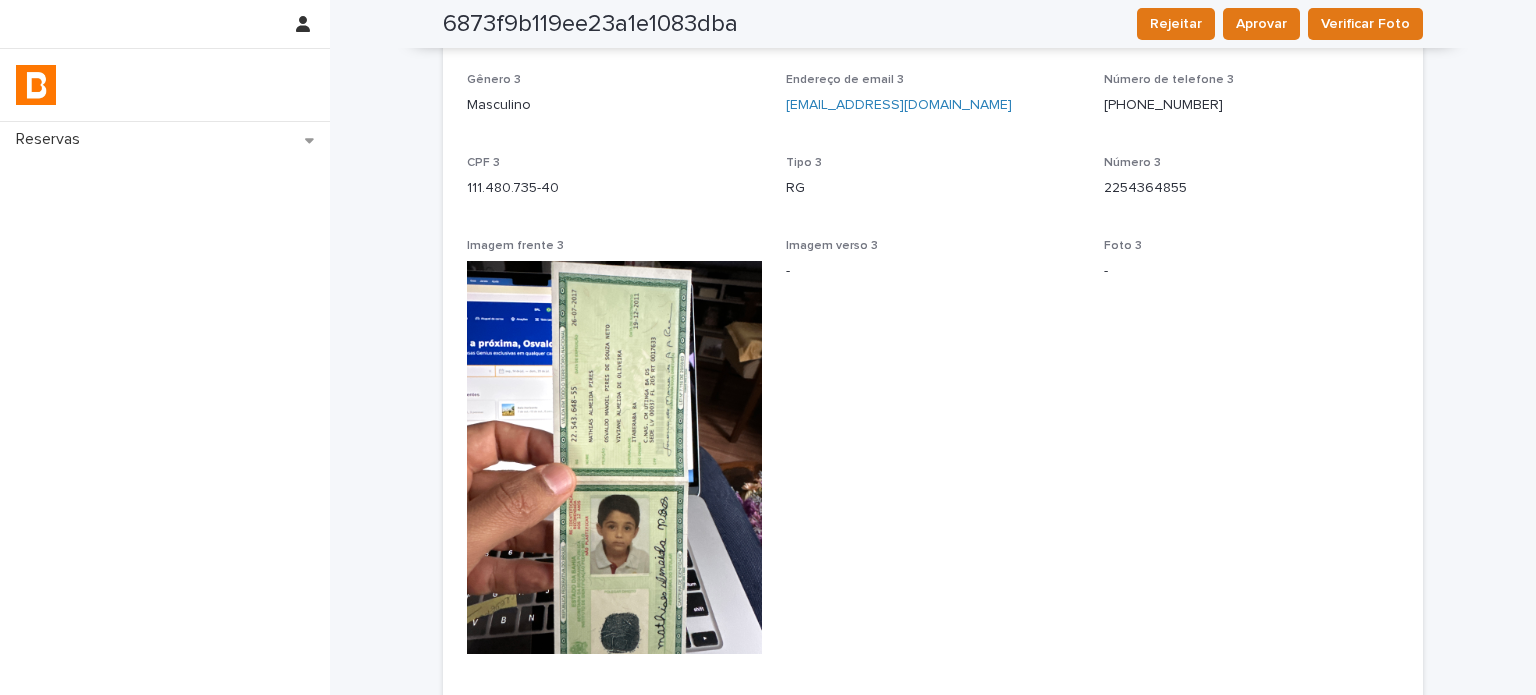 scroll, scrollTop: 2200, scrollLeft: 0, axis: vertical 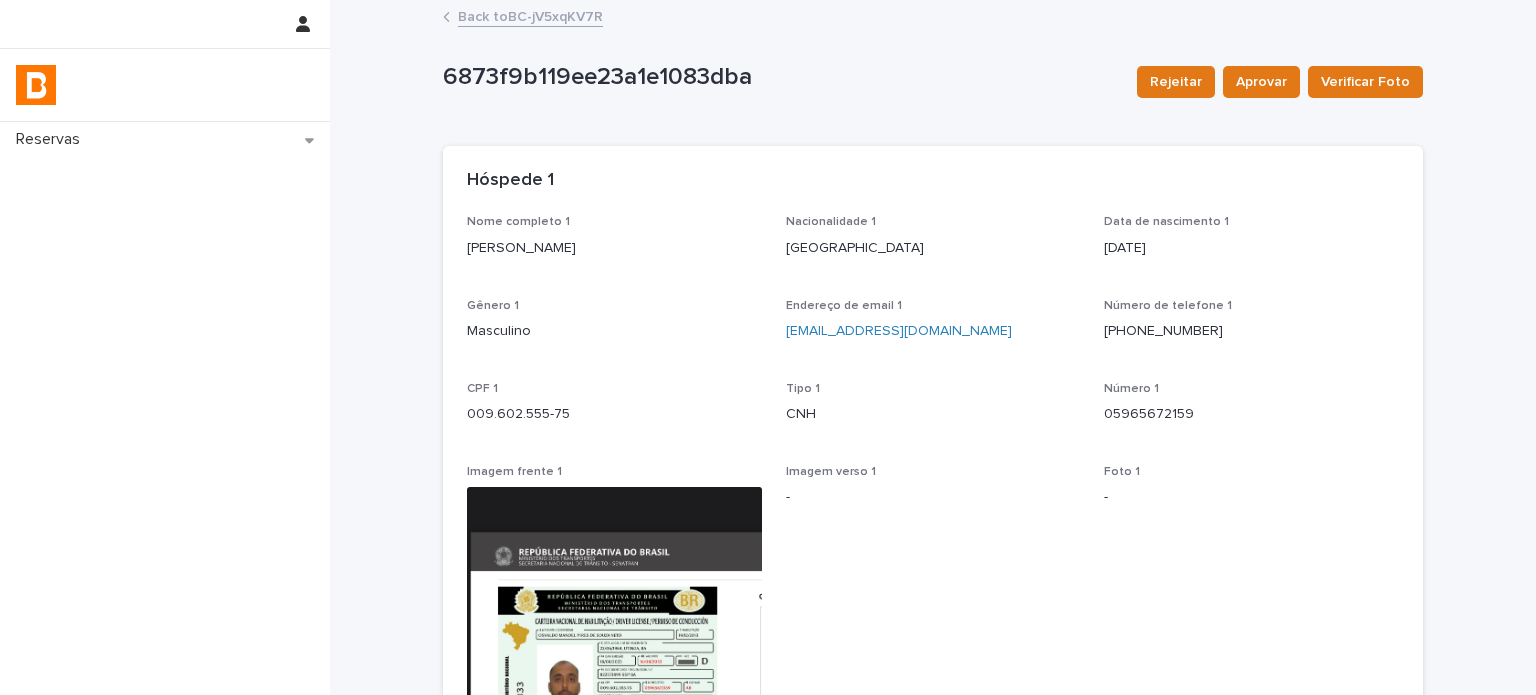 click on "Back to  BC-jV5xqKV7R" at bounding box center [933, 18] 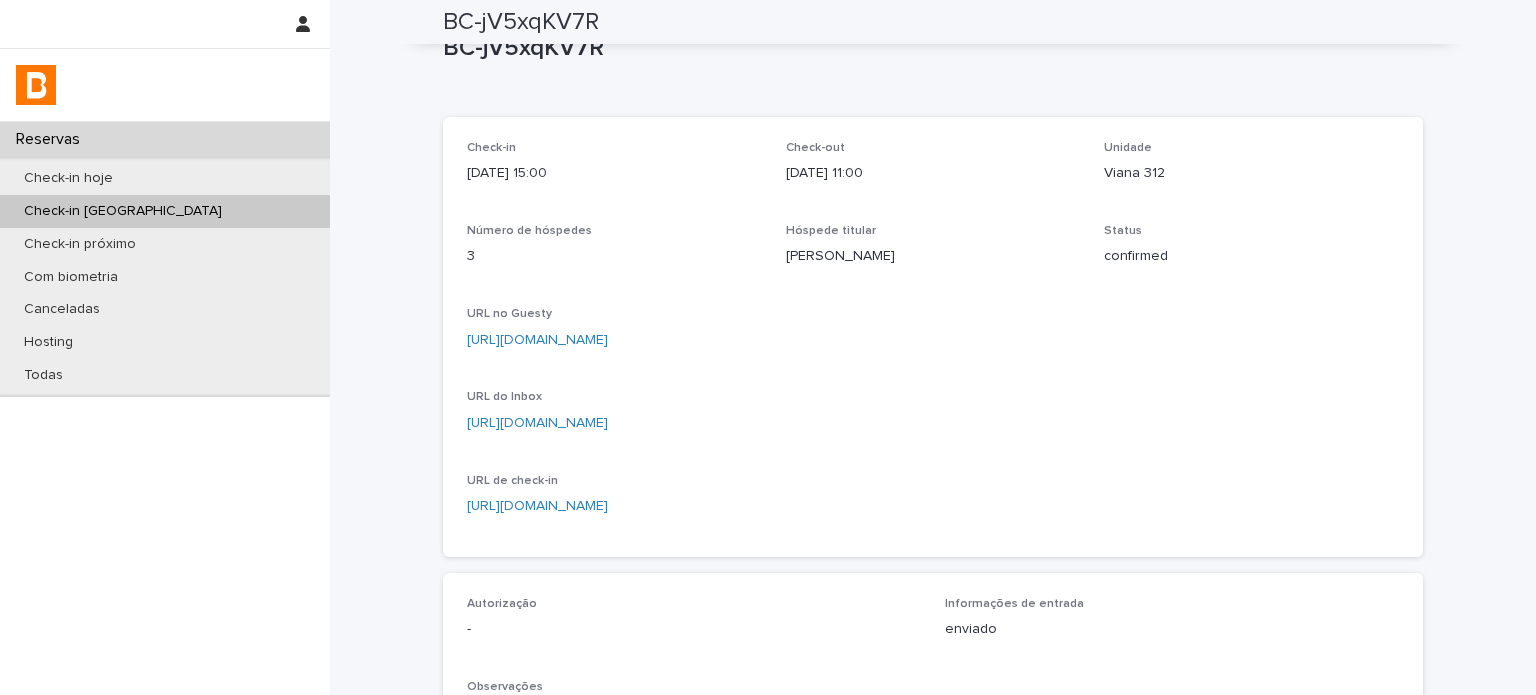 scroll, scrollTop: 0, scrollLeft: 0, axis: both 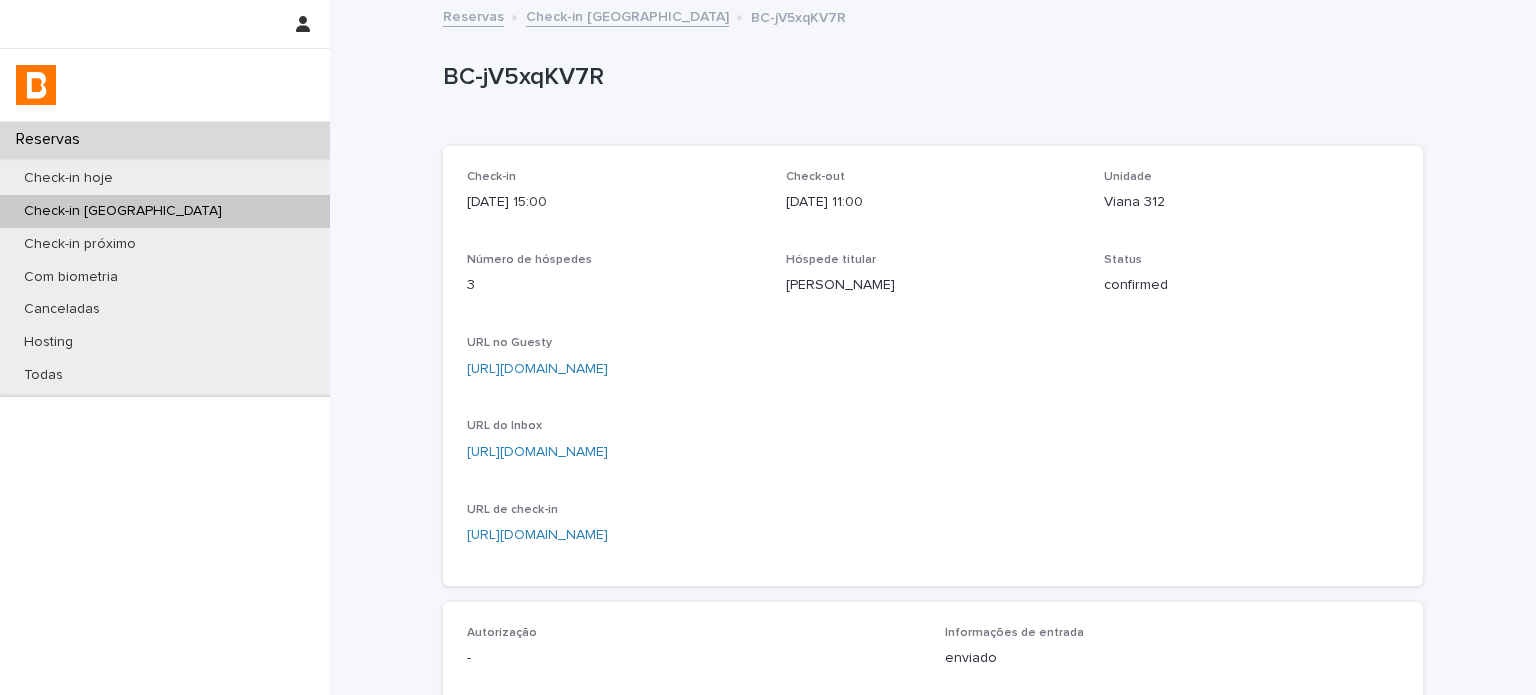 click on "Check-in [GEOGRAPHIC_DATA]" at bounding box center (627, 15) 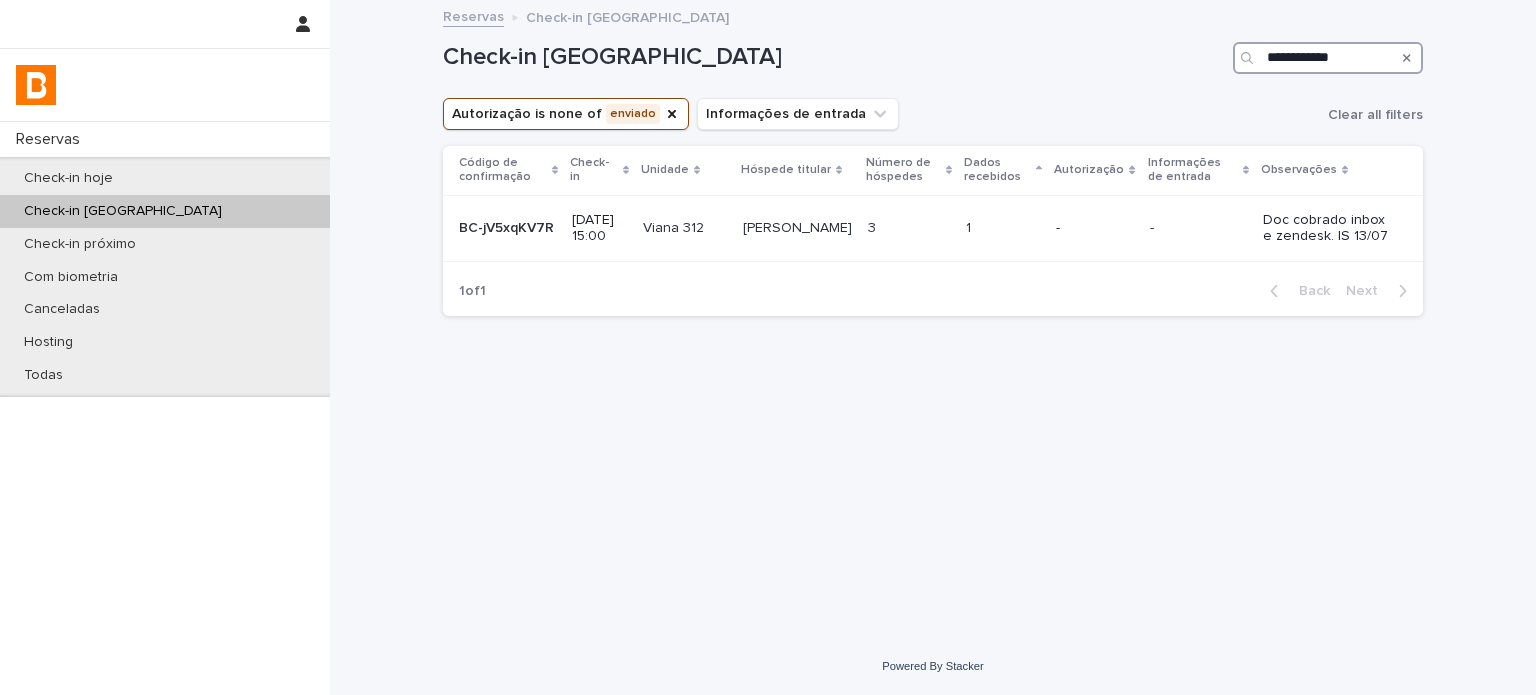 click on "**********" at bounding box center (1328, 58) 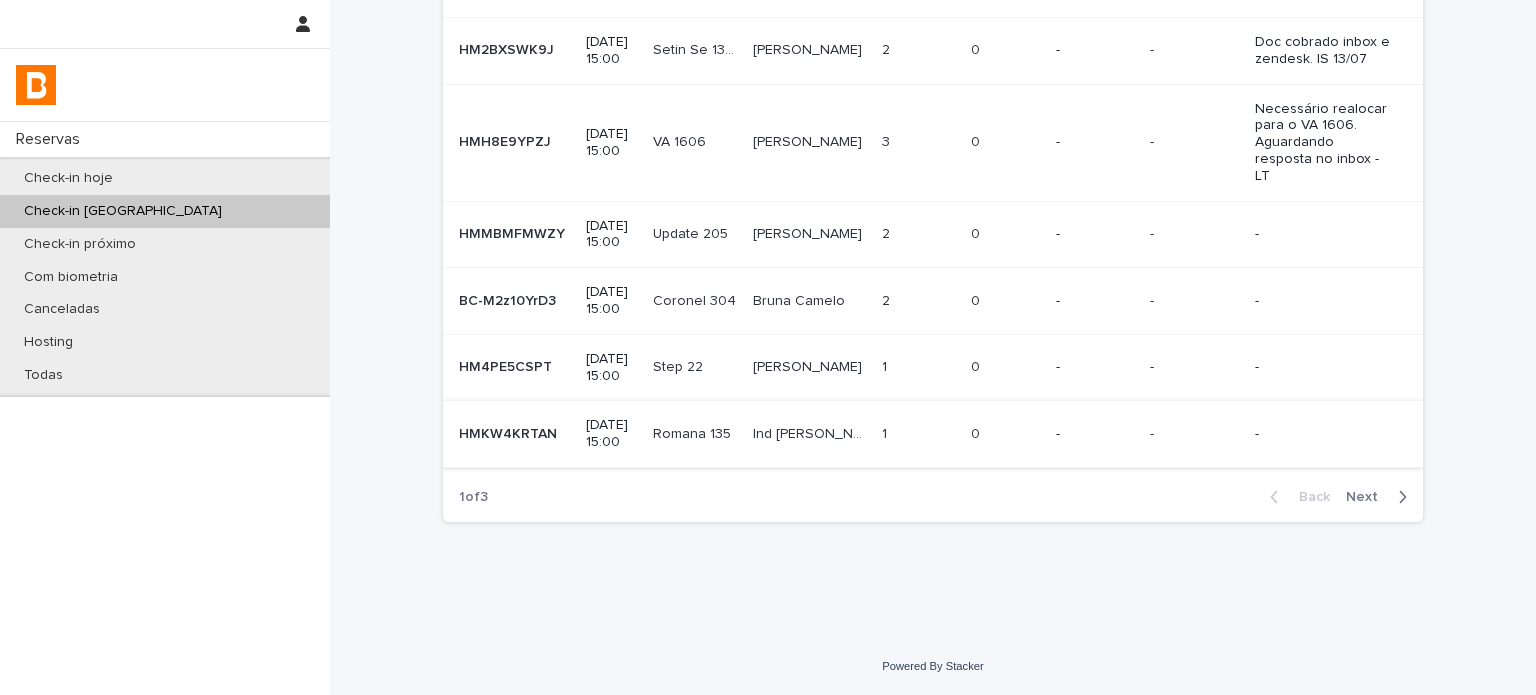 scroll, scrollTop: 575, scrollLeft: 0, axis: vertical 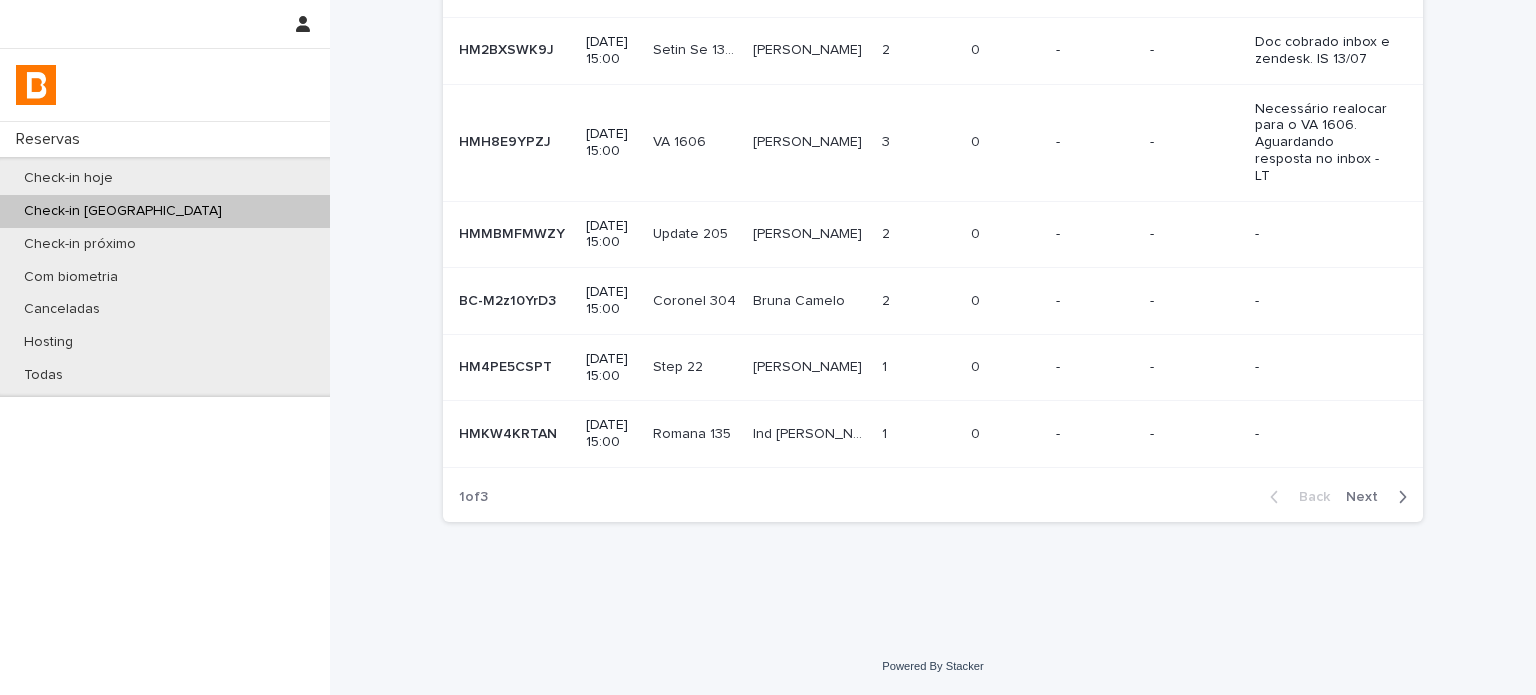 type 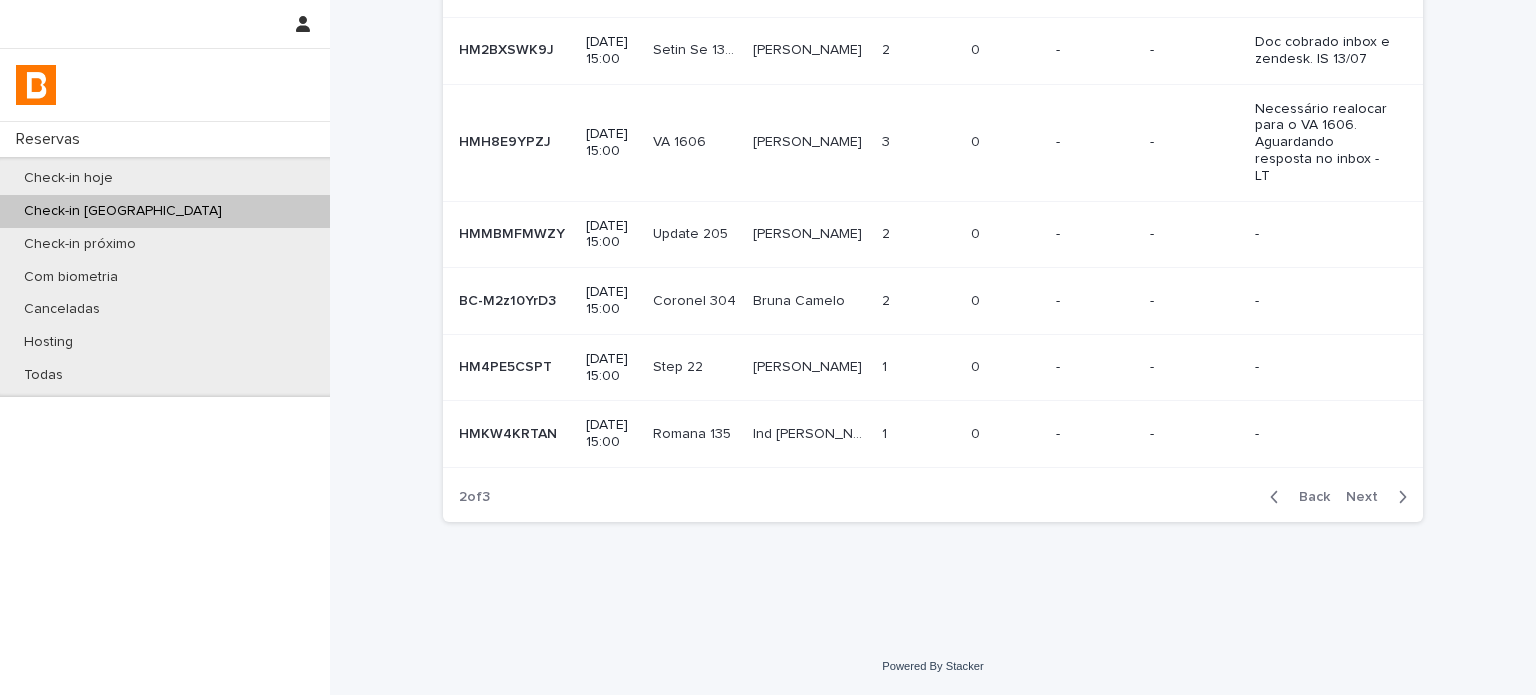 click on "Next" at bounding box center (1380, 497) 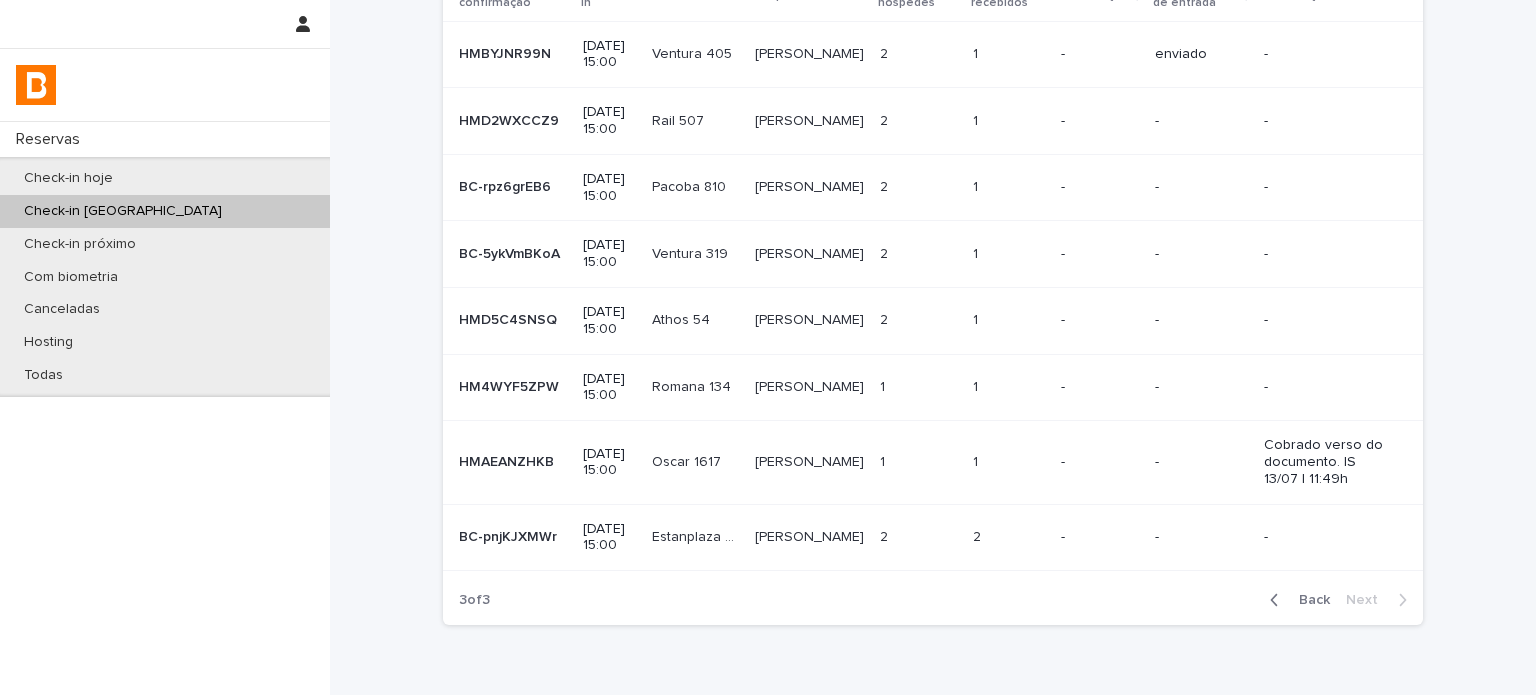 scroll, scrollTop: 108, scrollLeft: 0, axis: vertical 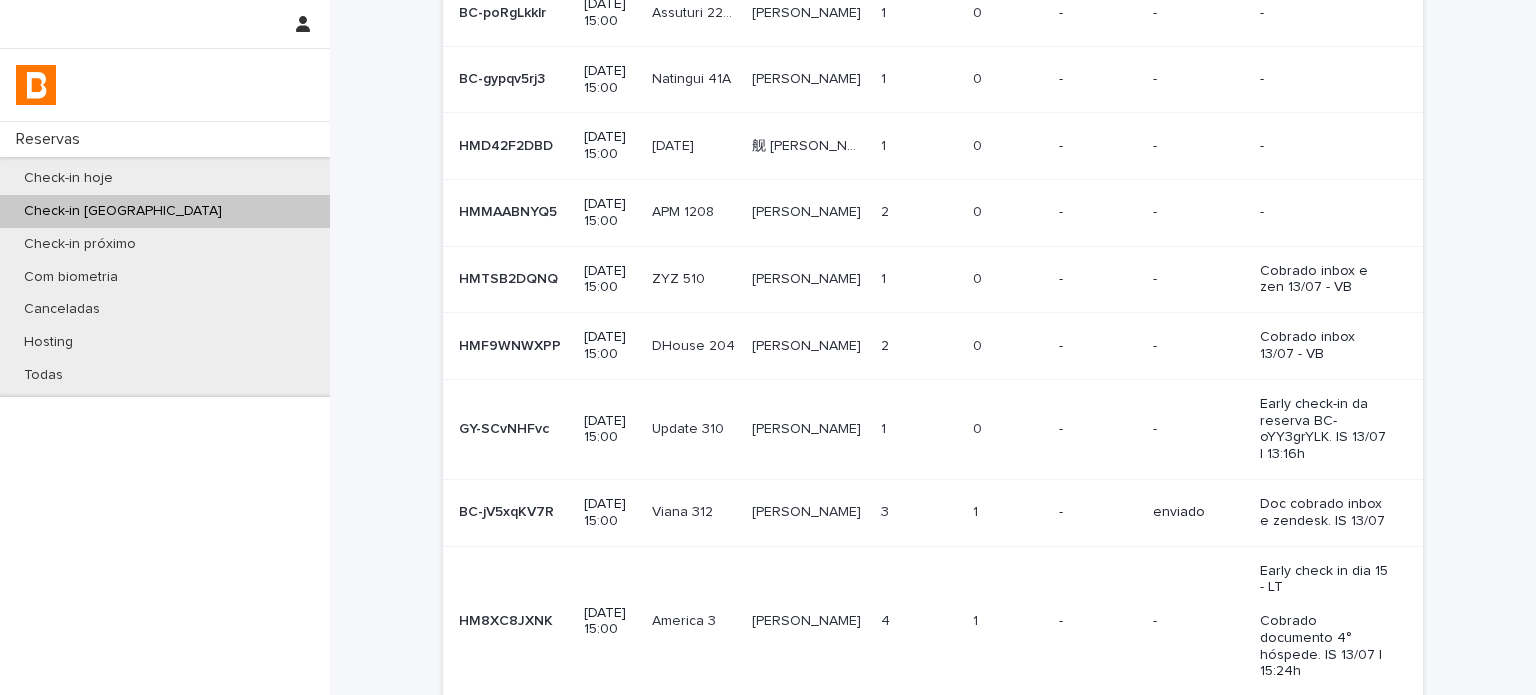 click at bounding box center (1008, 512) 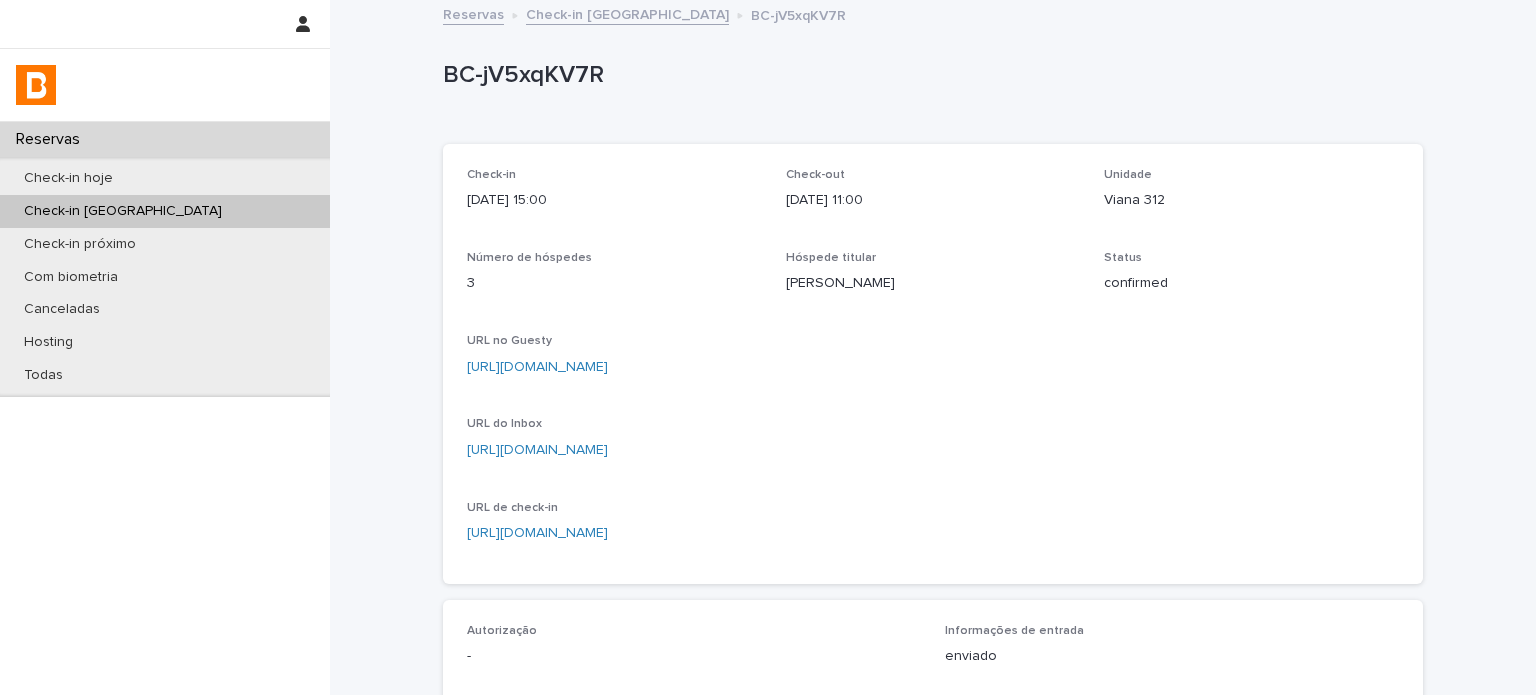 scroll, scrollTop: 0, scrollLeft: 0, axis: both 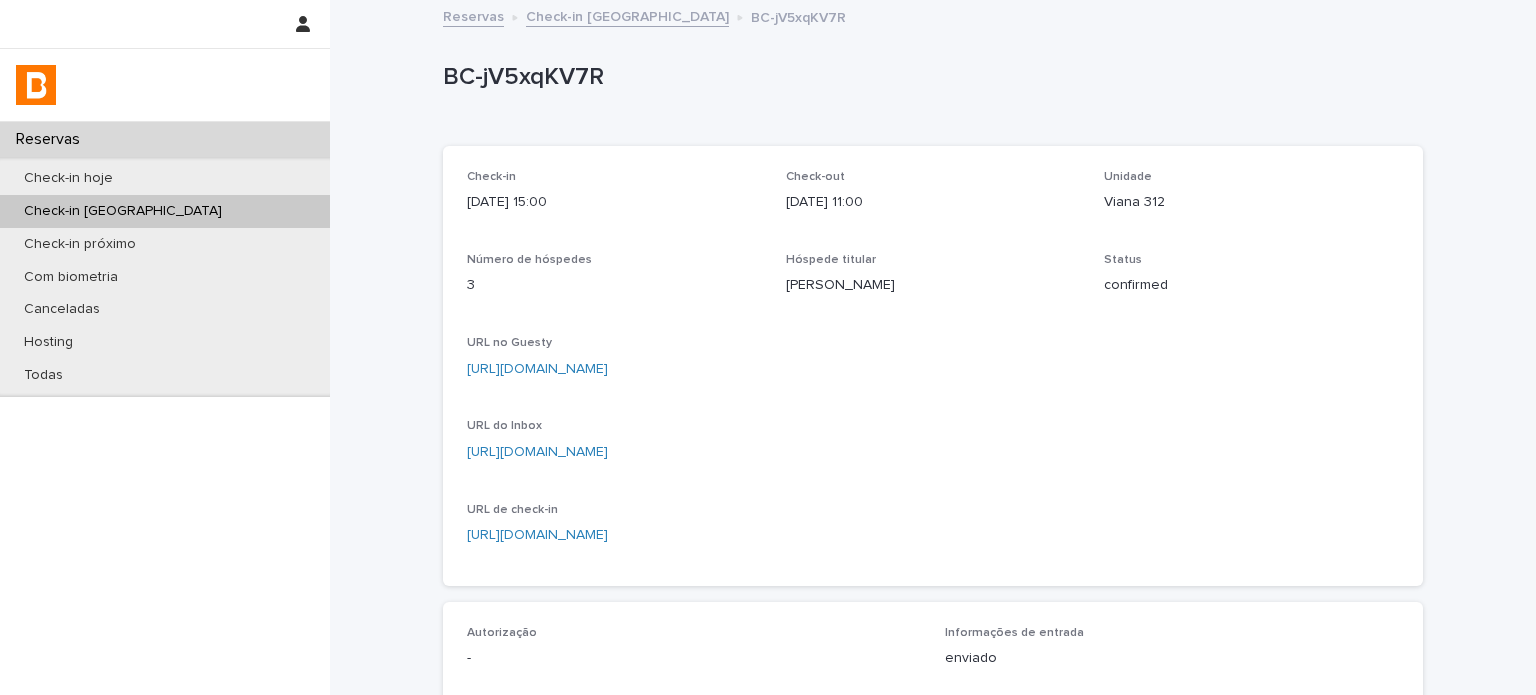click on "BC-jV5xqKV7R" at bounding box center (929, 77) 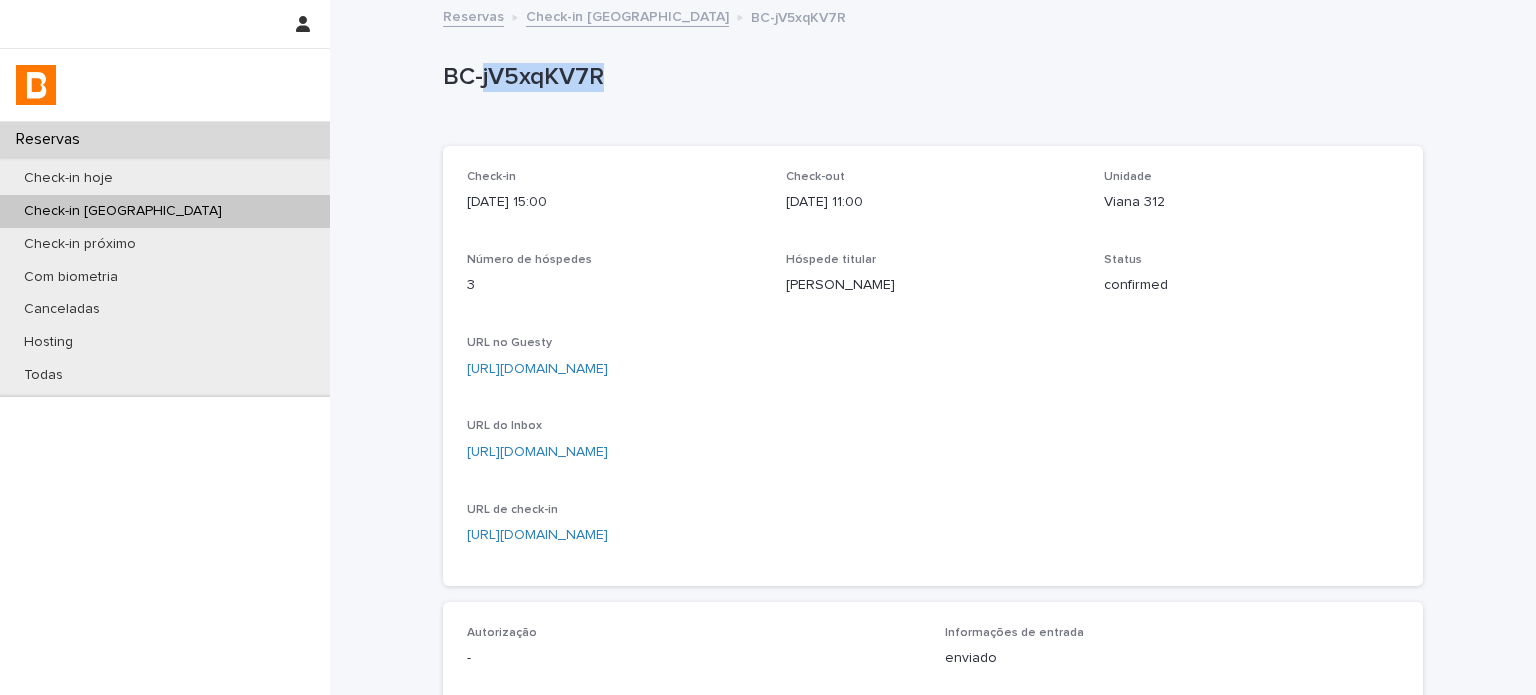 click on "BC-jV5xqKV7R" at bounding box center [929, 77] 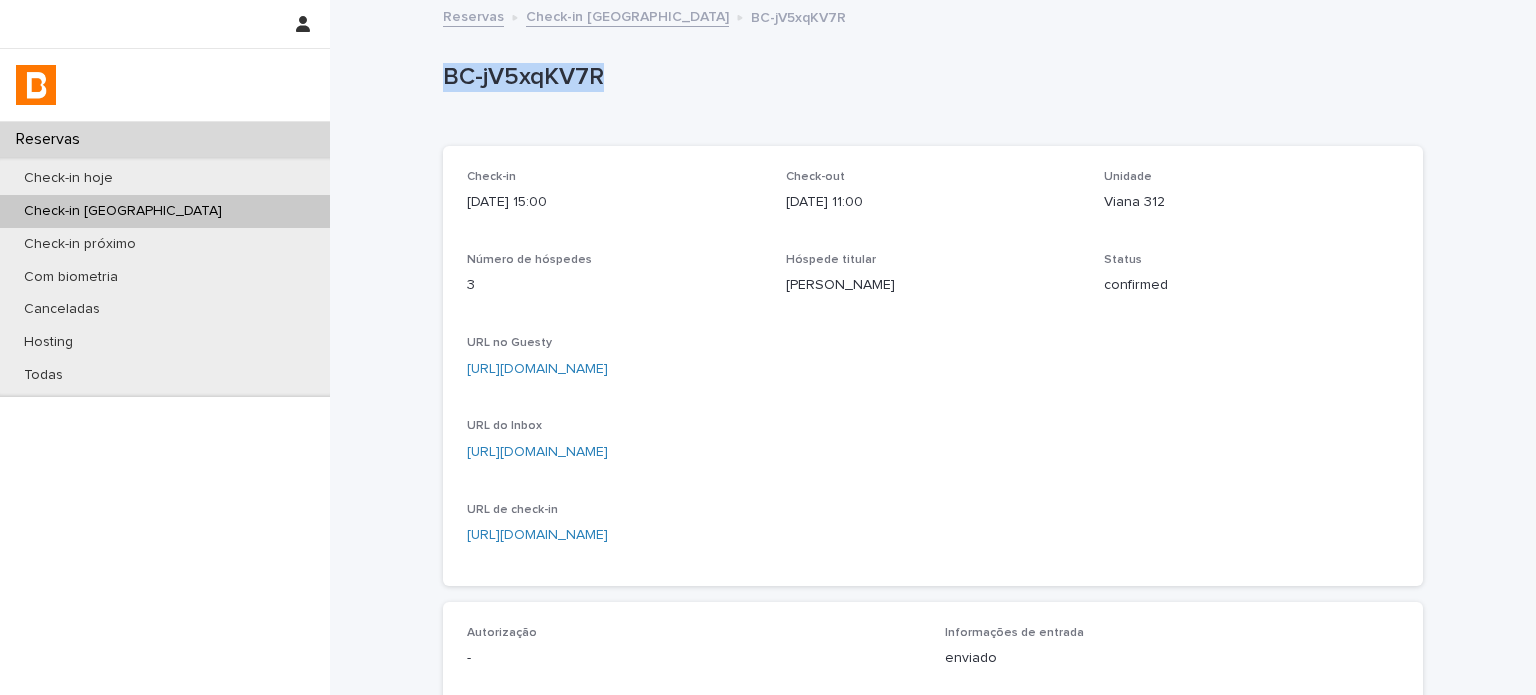 click on "BC-jV5xqKV7R" at bounding box center (929, 77) 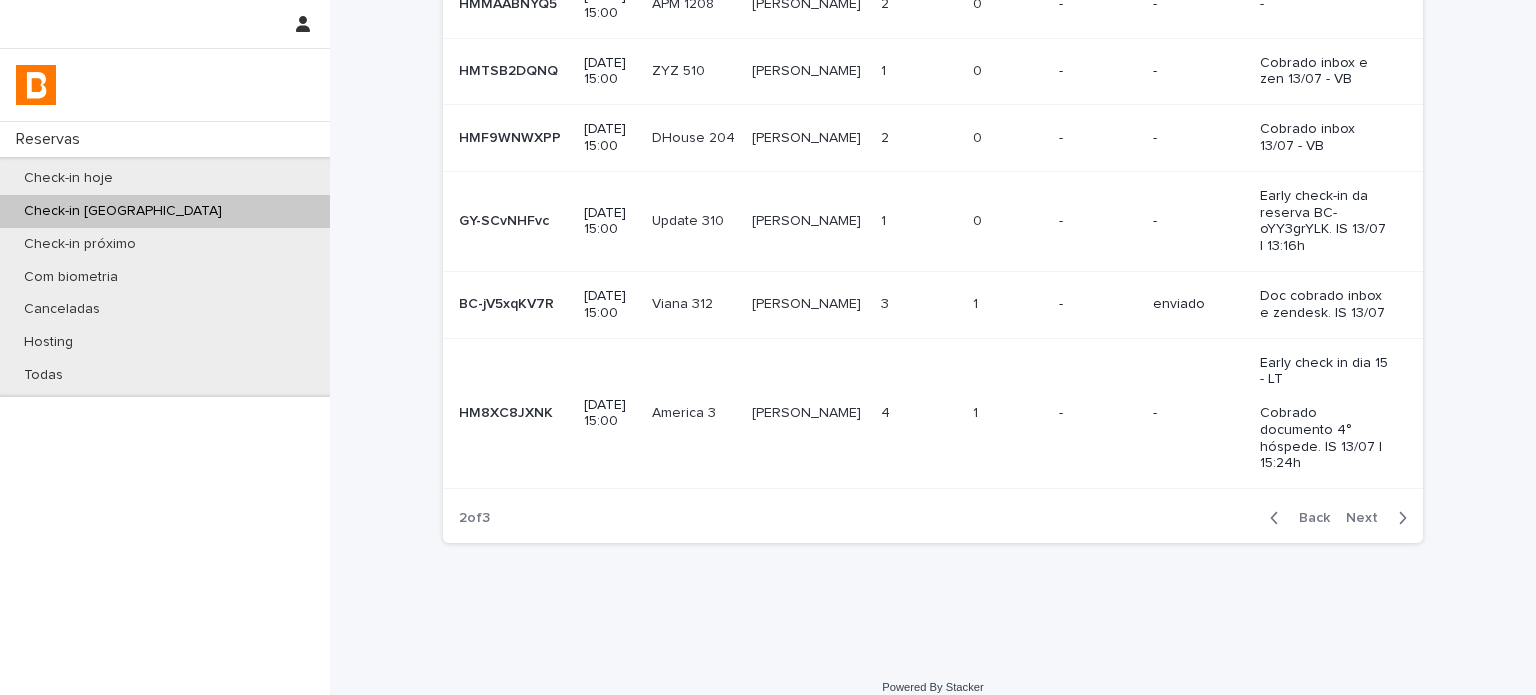 scroll, scrollTop: 491, scrollLeft: 0, axis: vertical 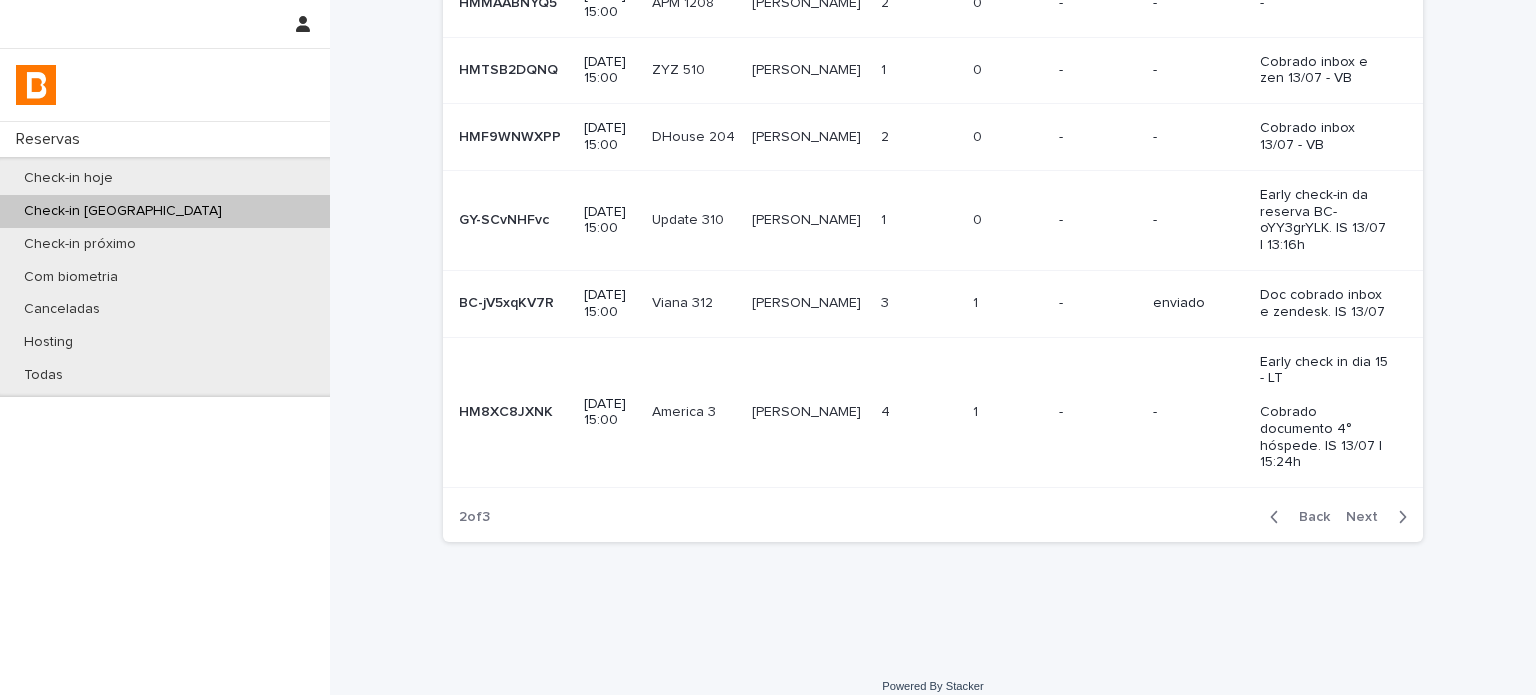 click on "Next" at bounding box center (1368, 517) 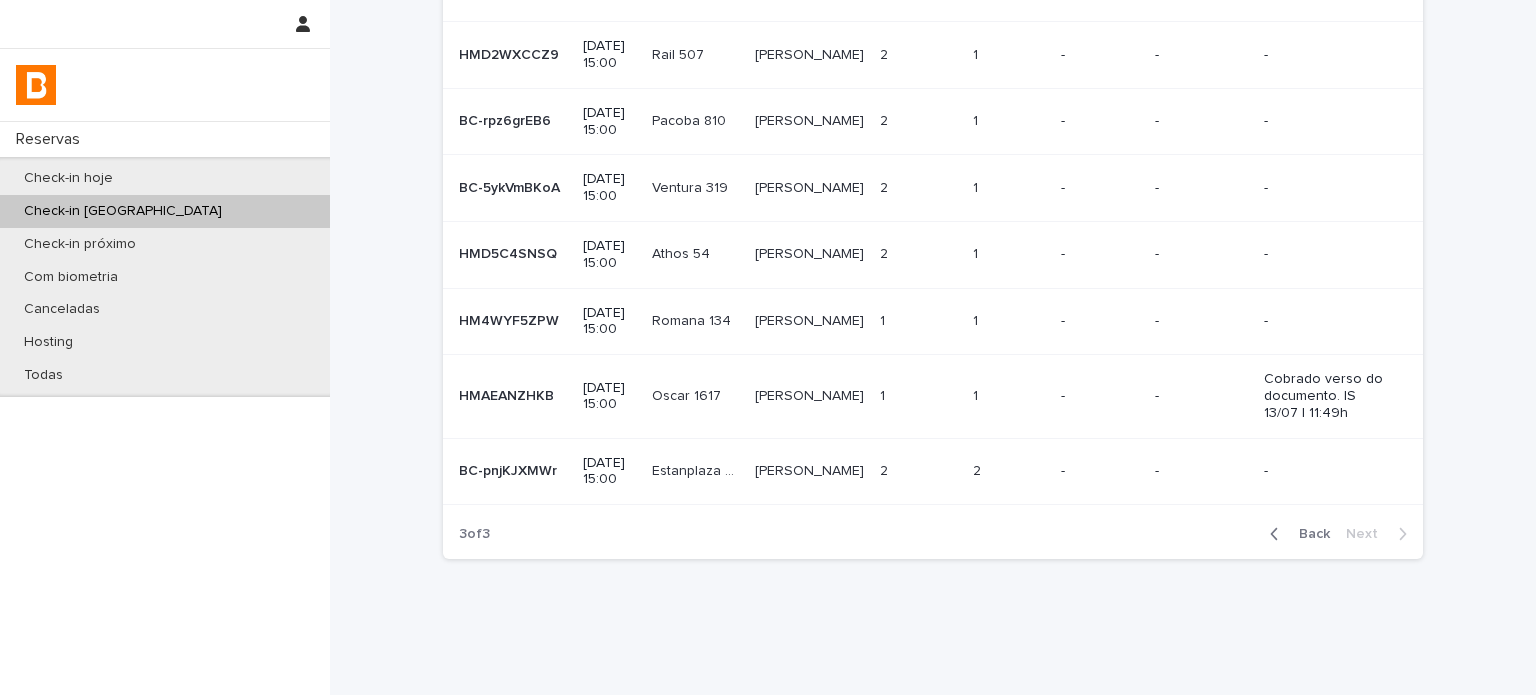 scroll, scrollTop: 240, scrollLeft: 0, axis: vertical 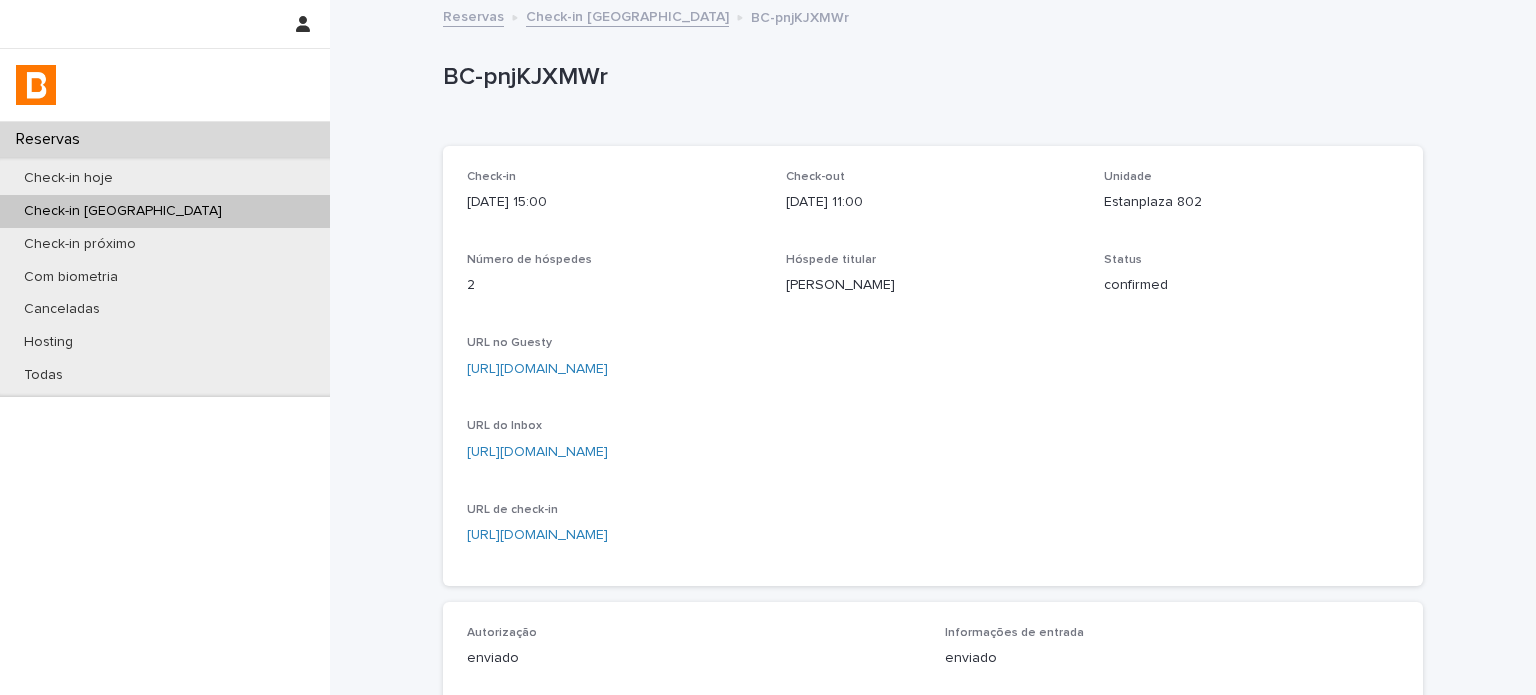 click on "Estanplaza 802" at bounding box center [1251, 202] 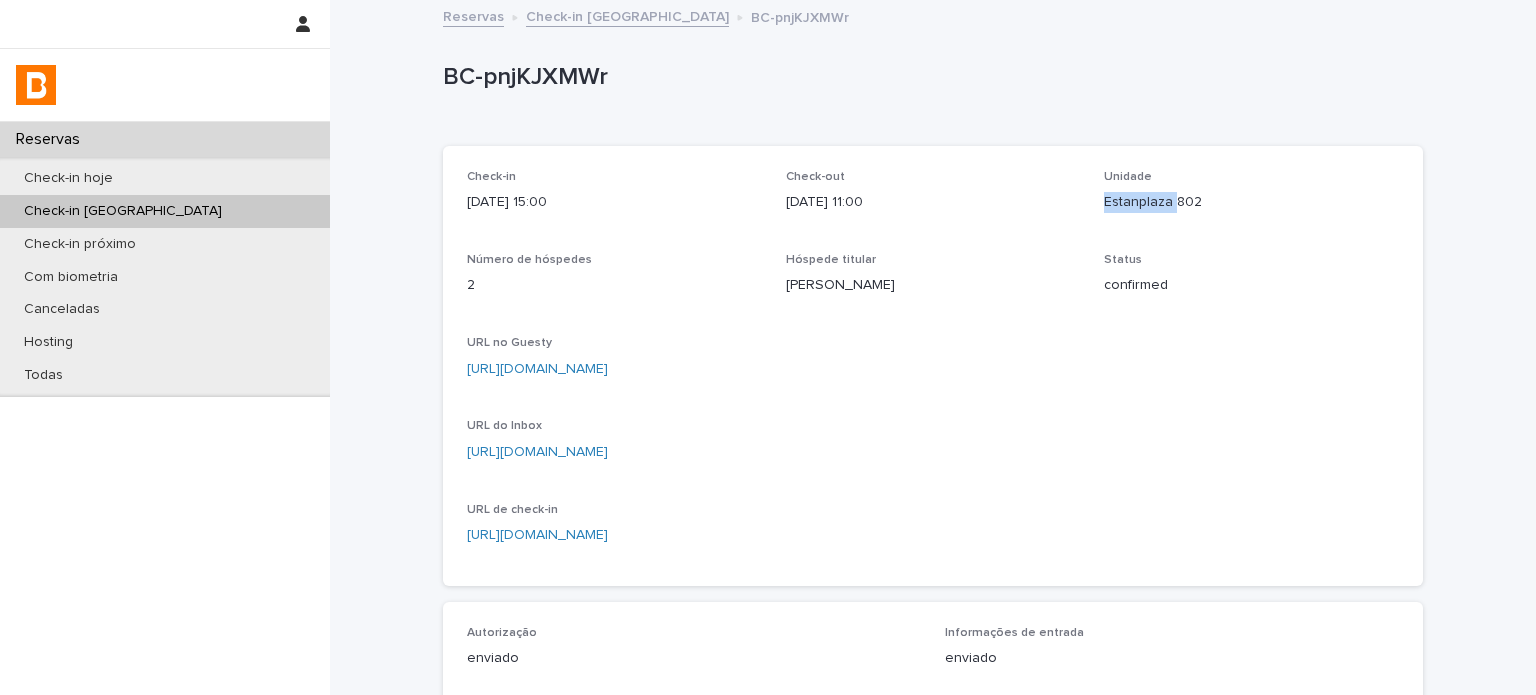 click on "Estanplaza 802" at bounding box center [1251, 202] 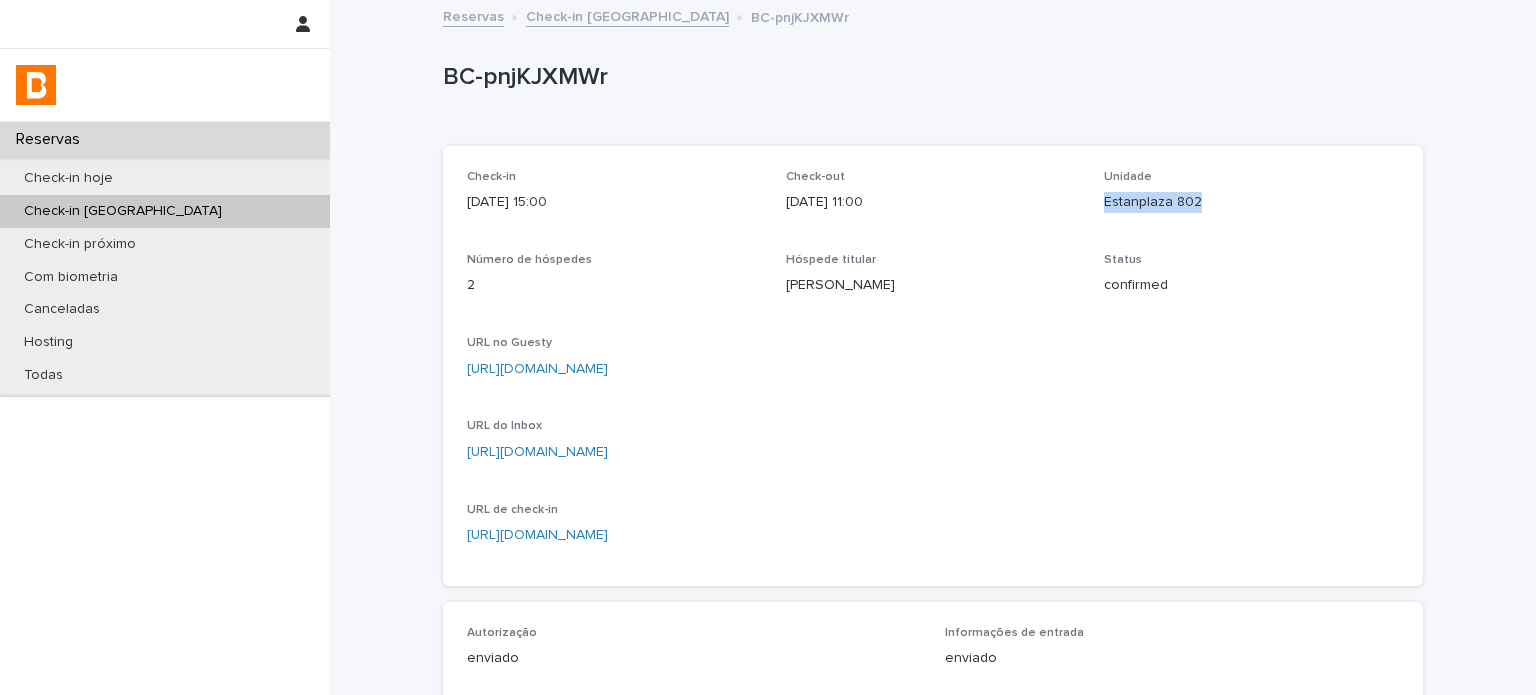 click on "Estanplaza 802" at bounding box center [1251, 202] 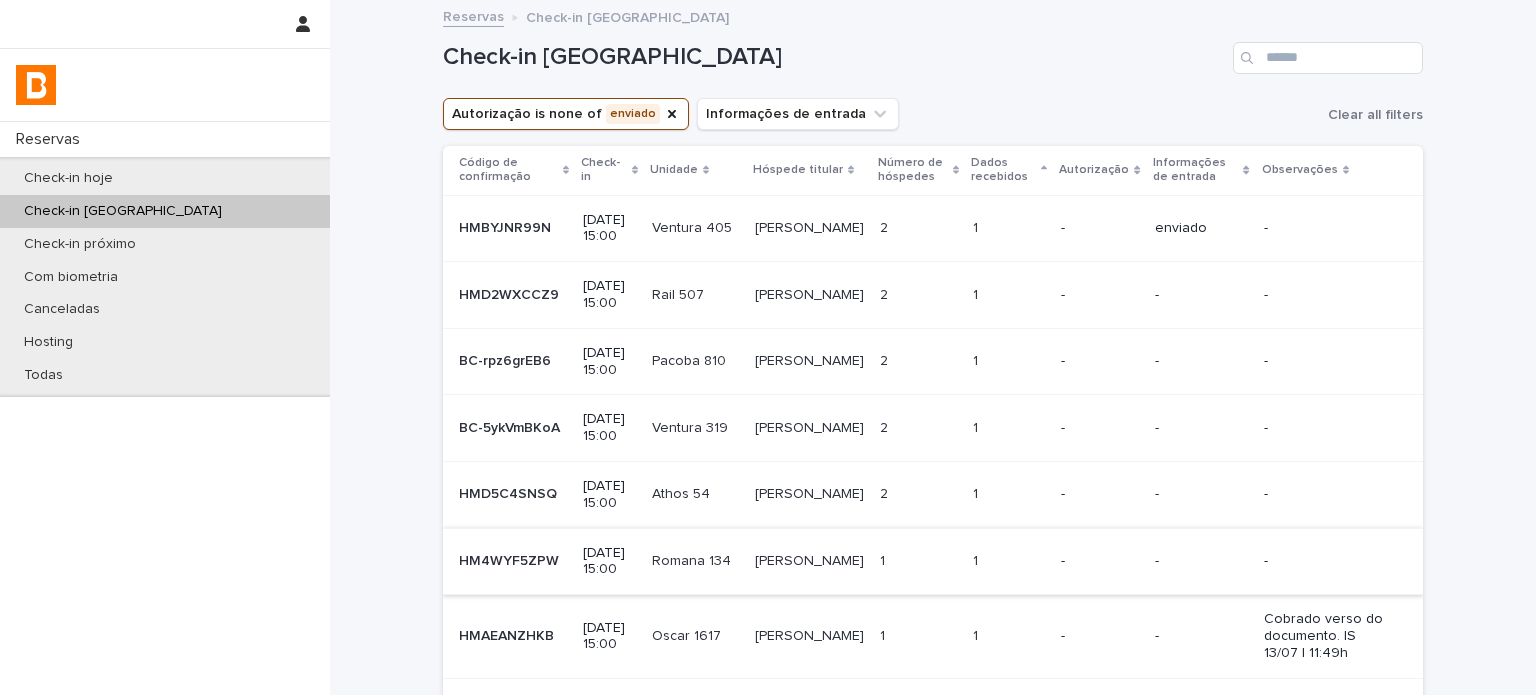 scroll, scrollTop: 66, scrollLeft: 0, axis: vertical 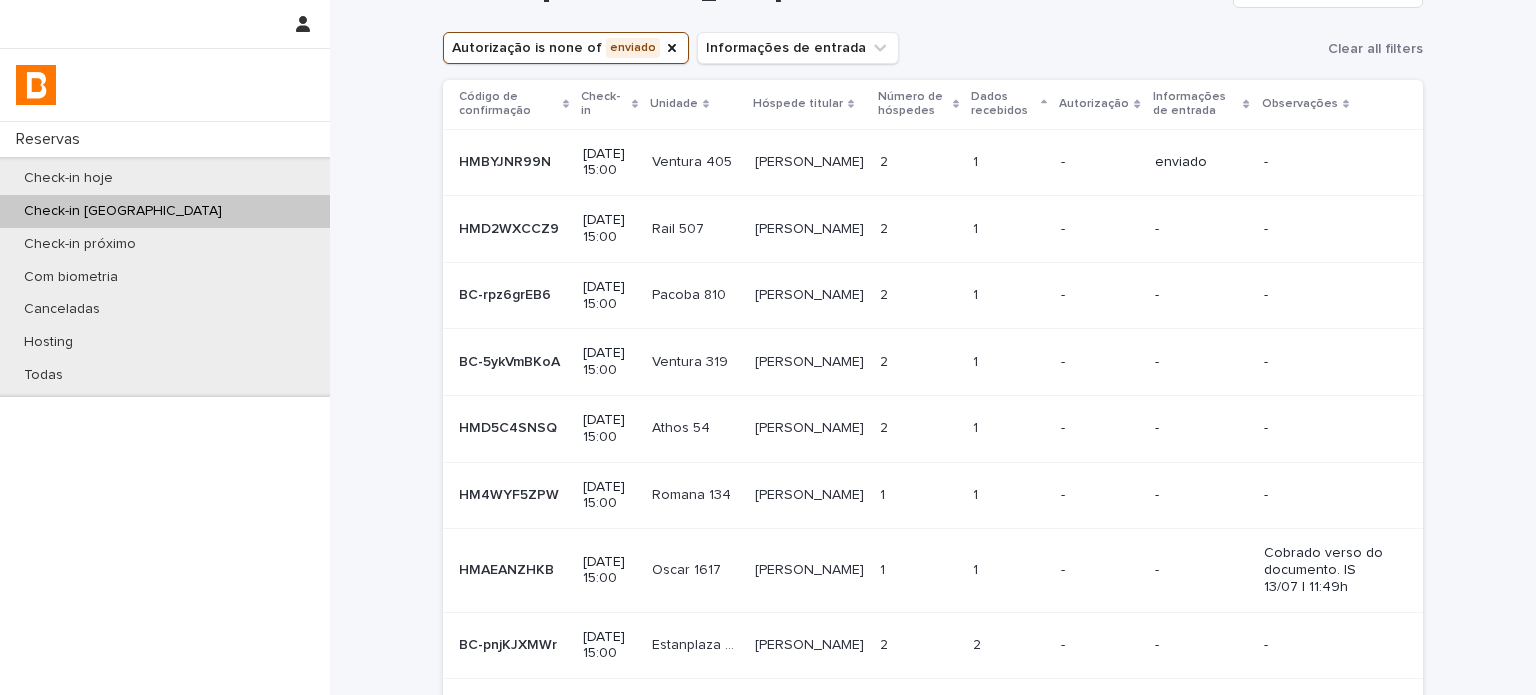 click on "-" at bounding box center (1099, 495) 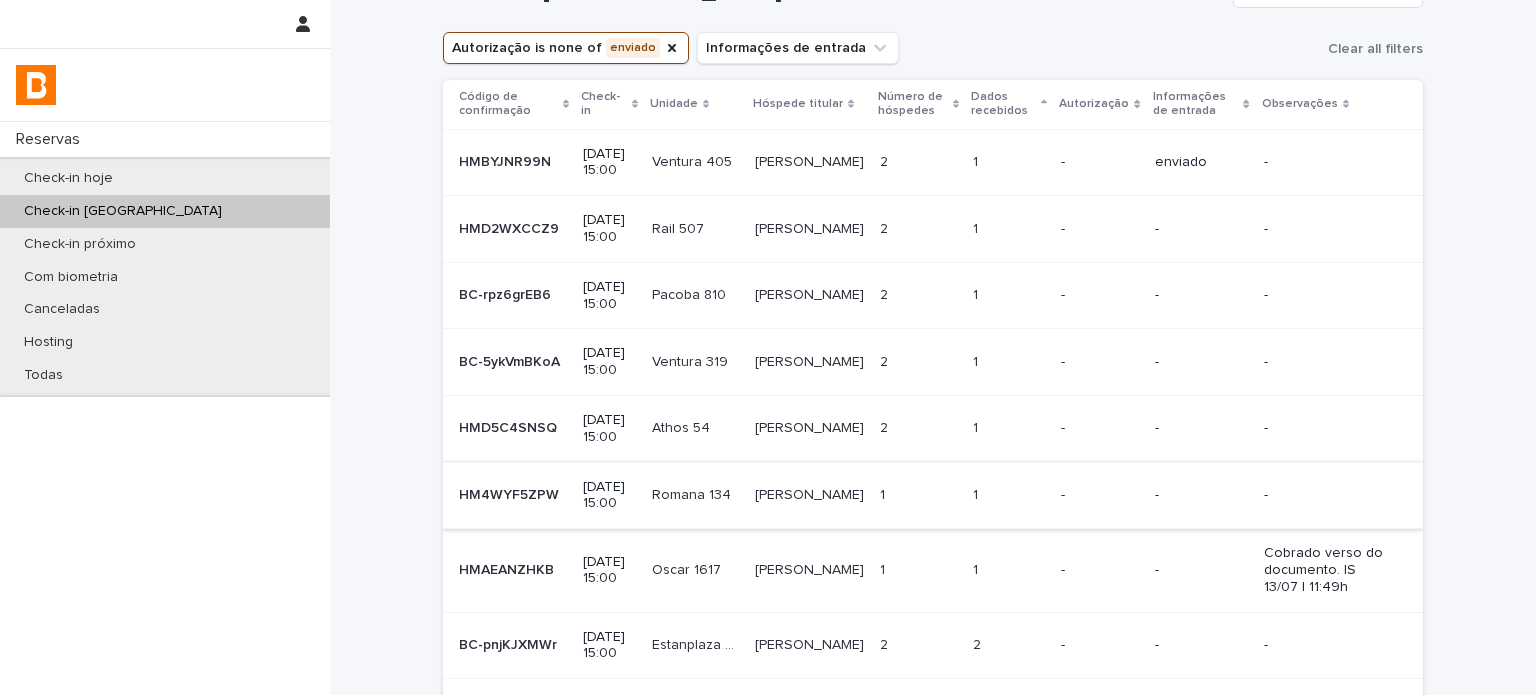 scroll, scrollTop: 0, scrollLeft: 0, axis: both 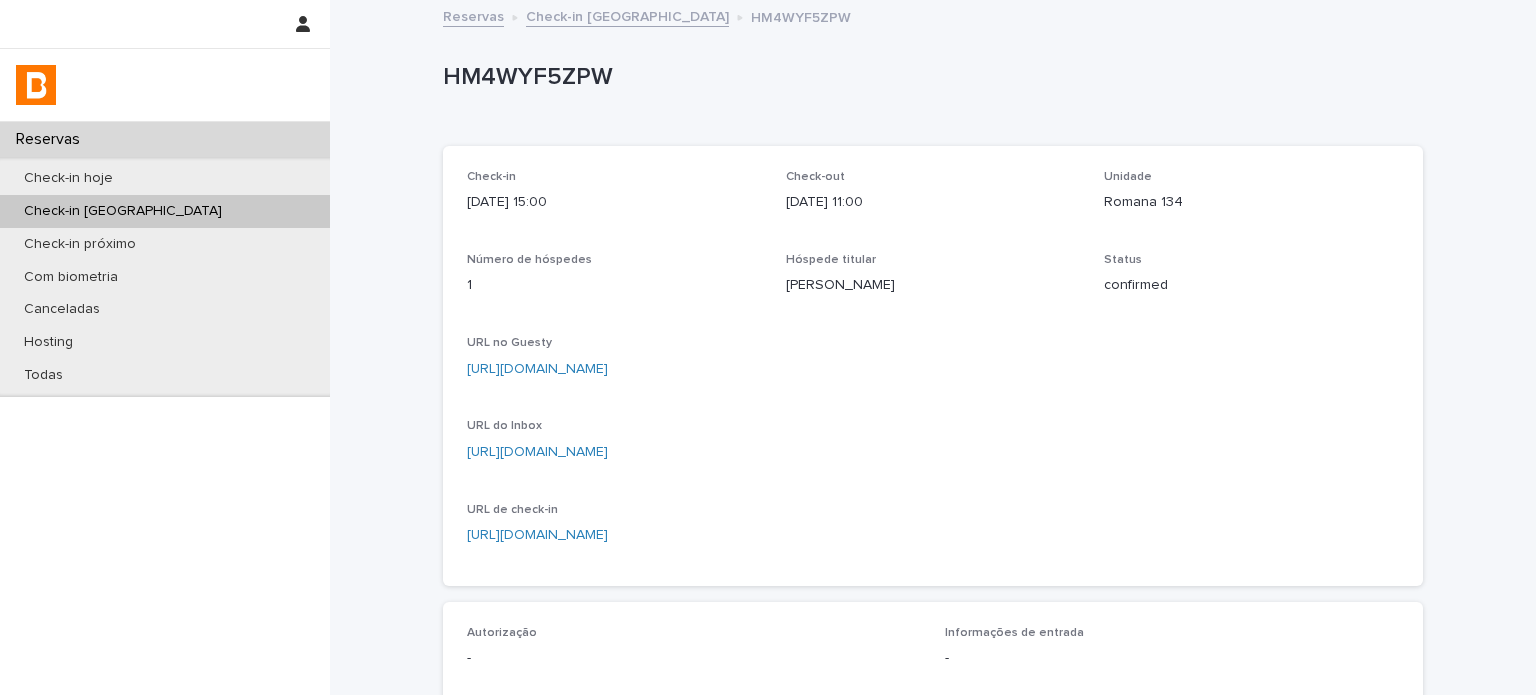 click on "Romana 134" at bounding box center [1251, 202] 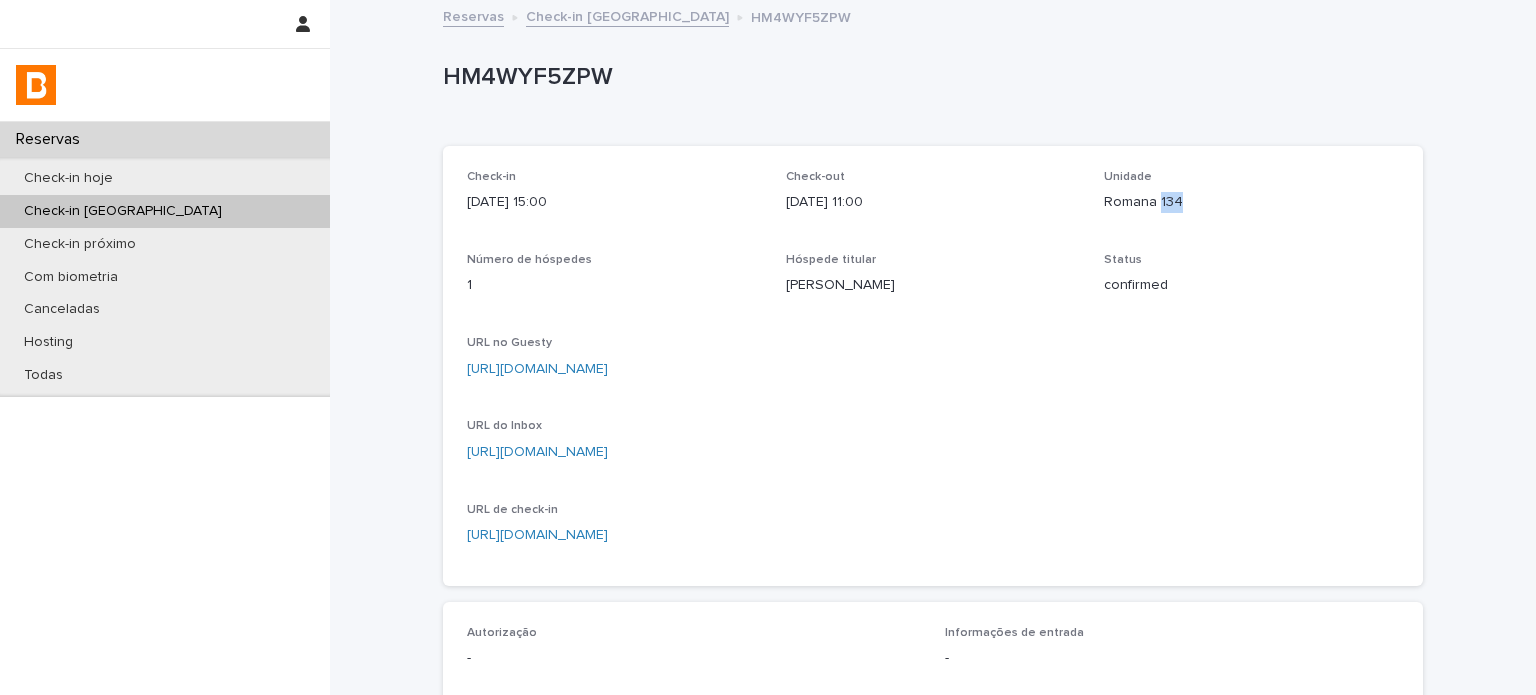click on "Romana 134" at bounding box center [1251, 202] 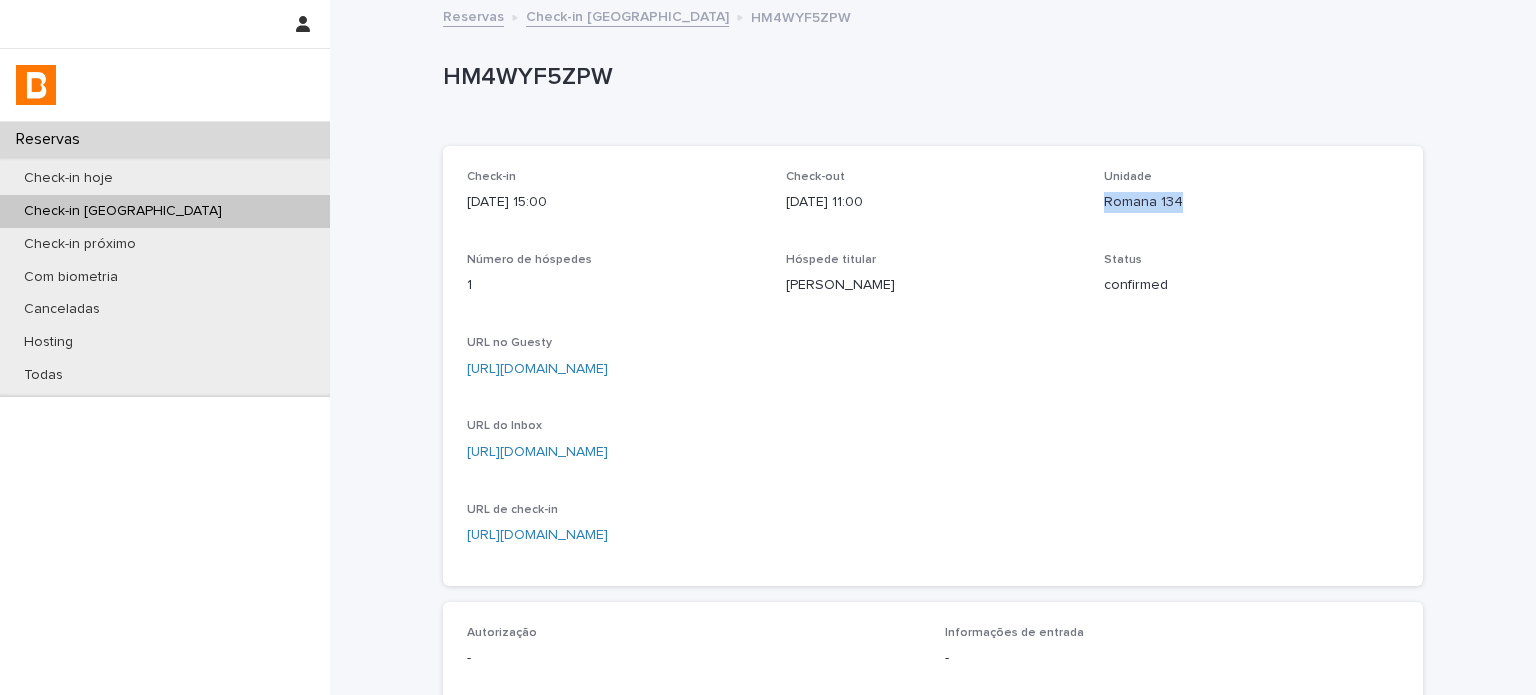 click on "Romana 134" at bounding box center [1251, 202] 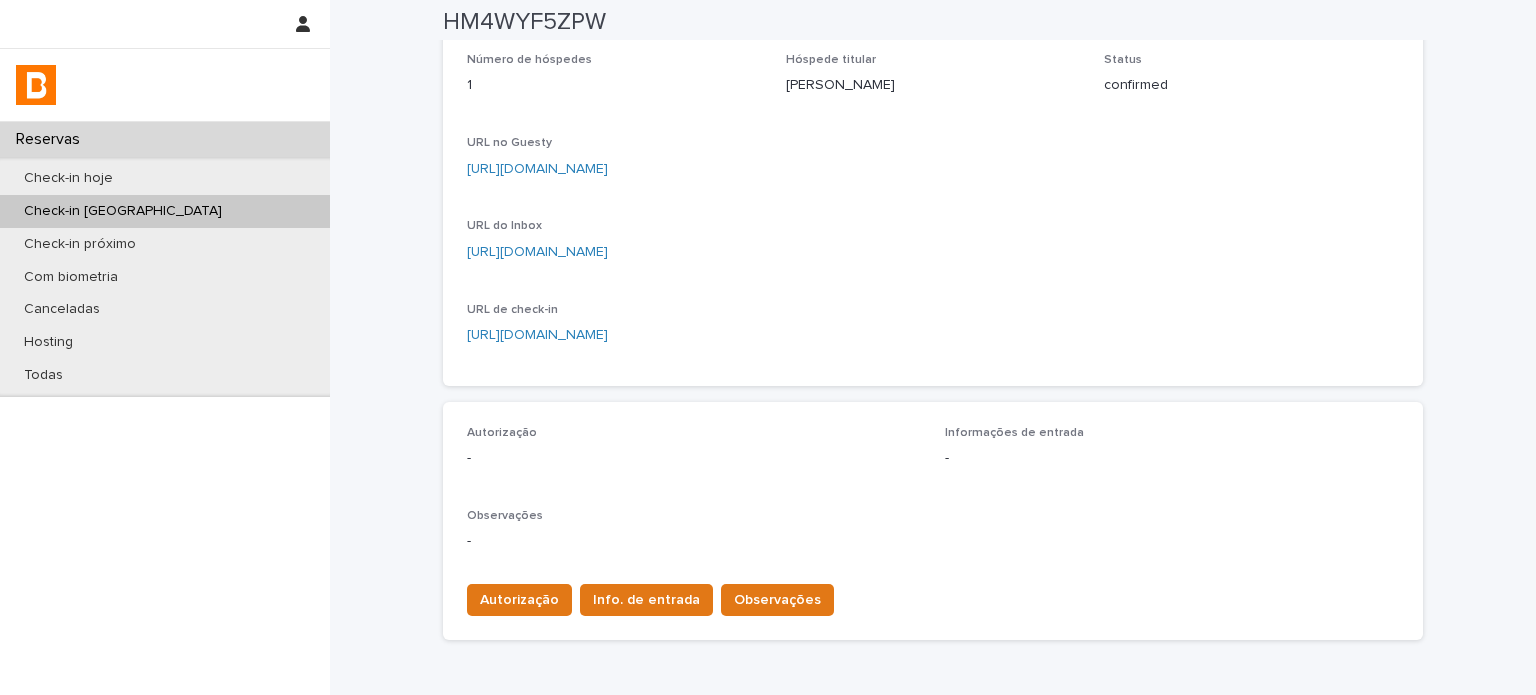 drag, startPoint x: 1204, startPoint y: 266, endPoint x: 1108, endPoint y: 290, distance: 98.95454 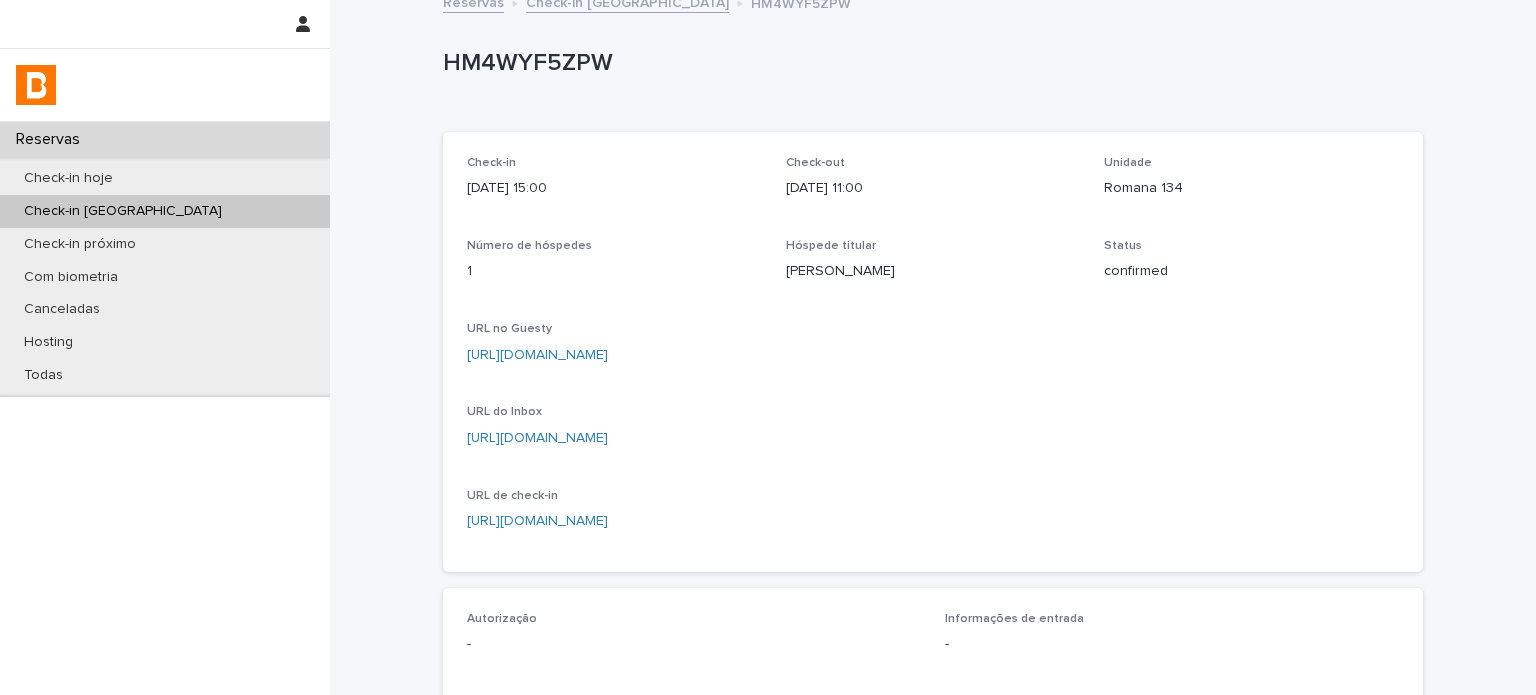 scroll, scrollTop: 0, scrollLeft: 0, axis: both 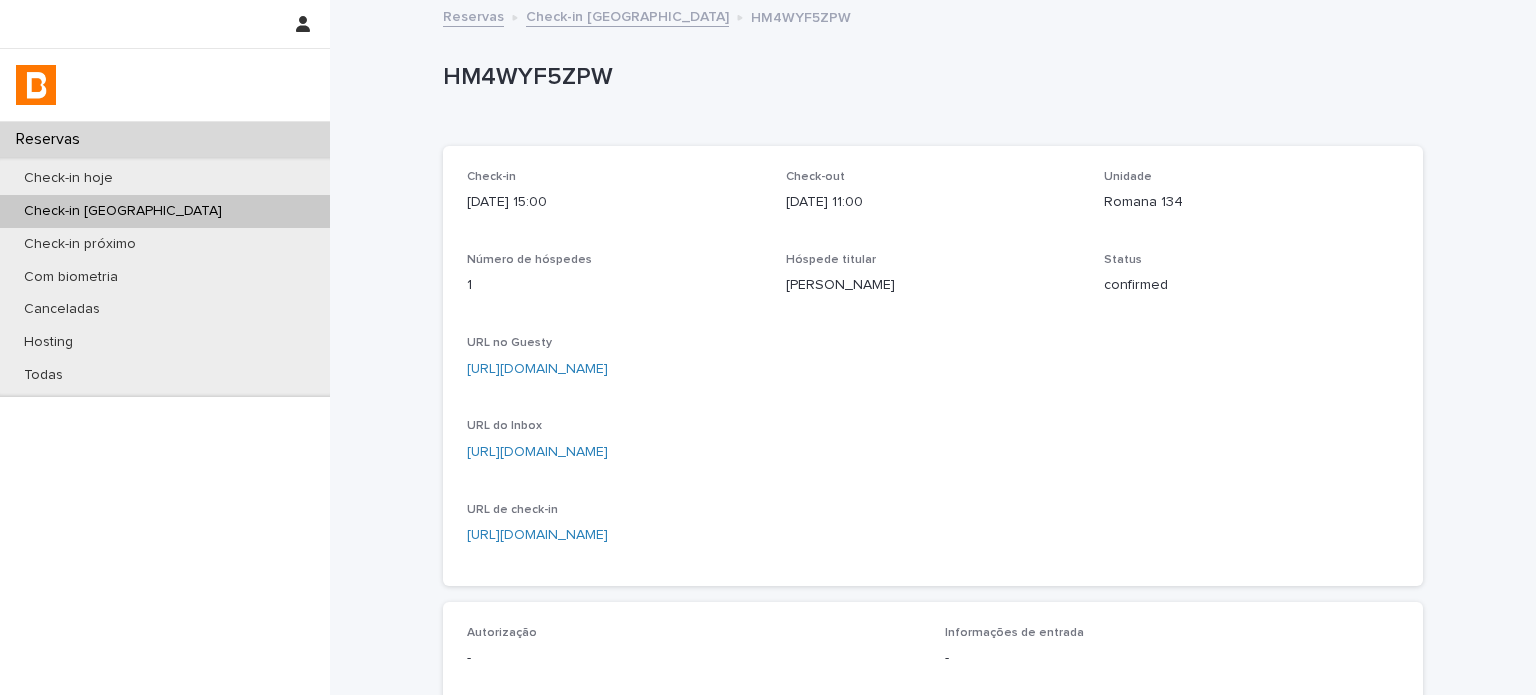 click on "HM4WYF5ZPW" at bounding box center [929, 77] 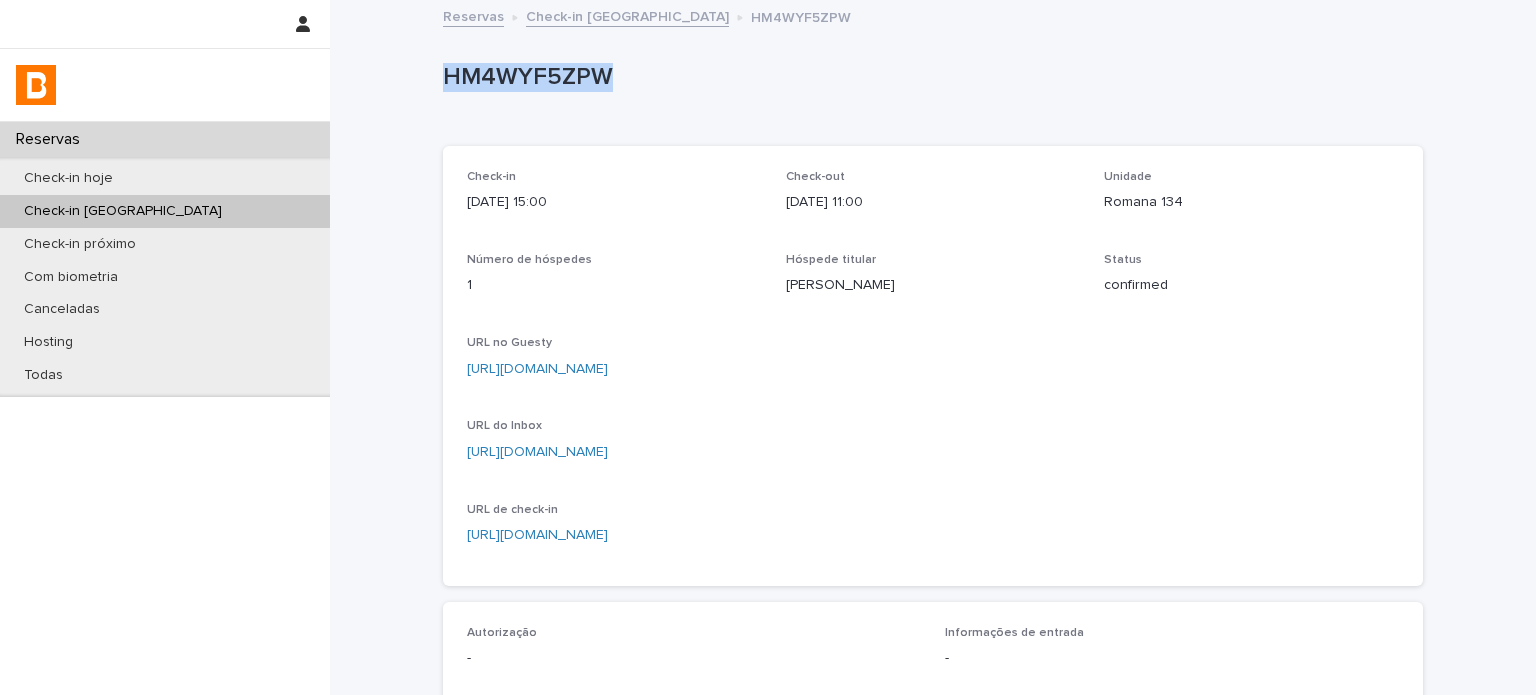 click on "HM4WYF5ZPW" at bounding box center (929, 77) 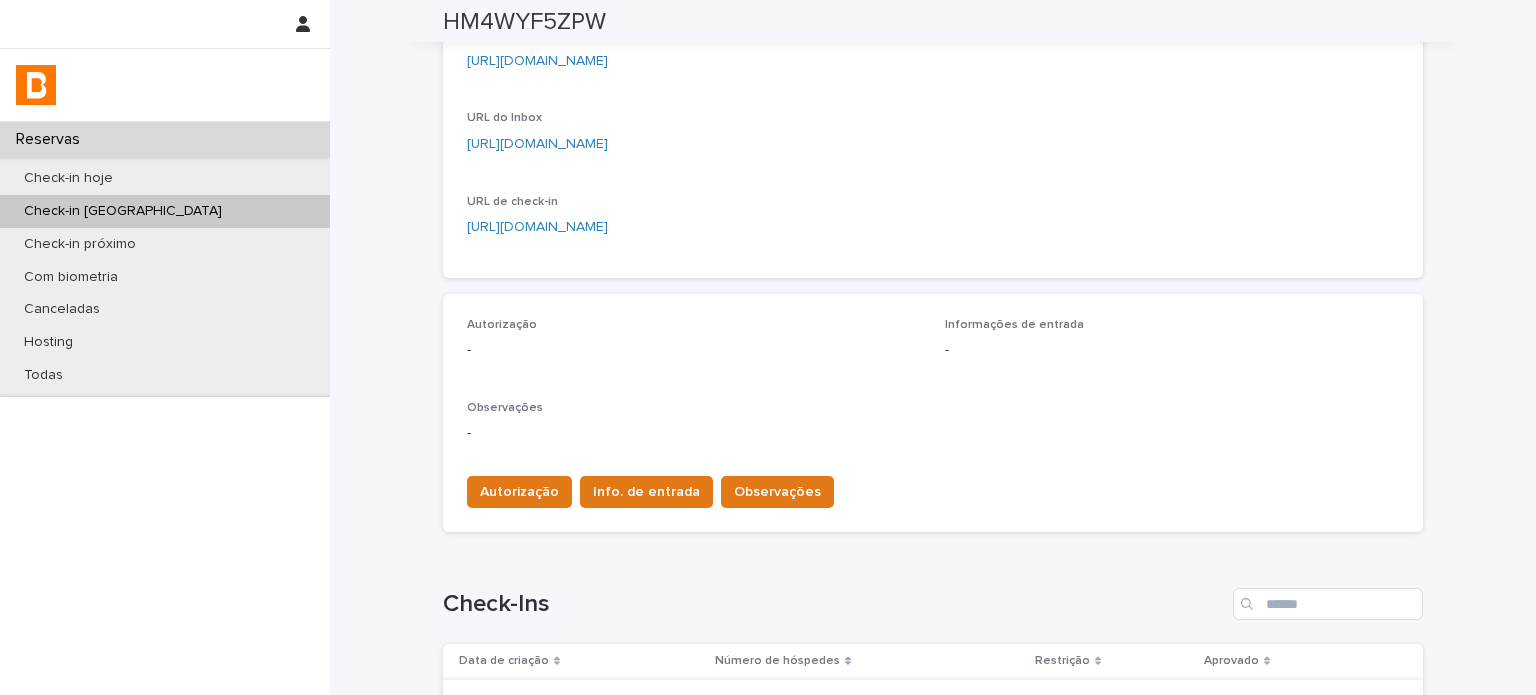 scroll, scrollTop: 466, scrollLeft: 0, axis: vertical 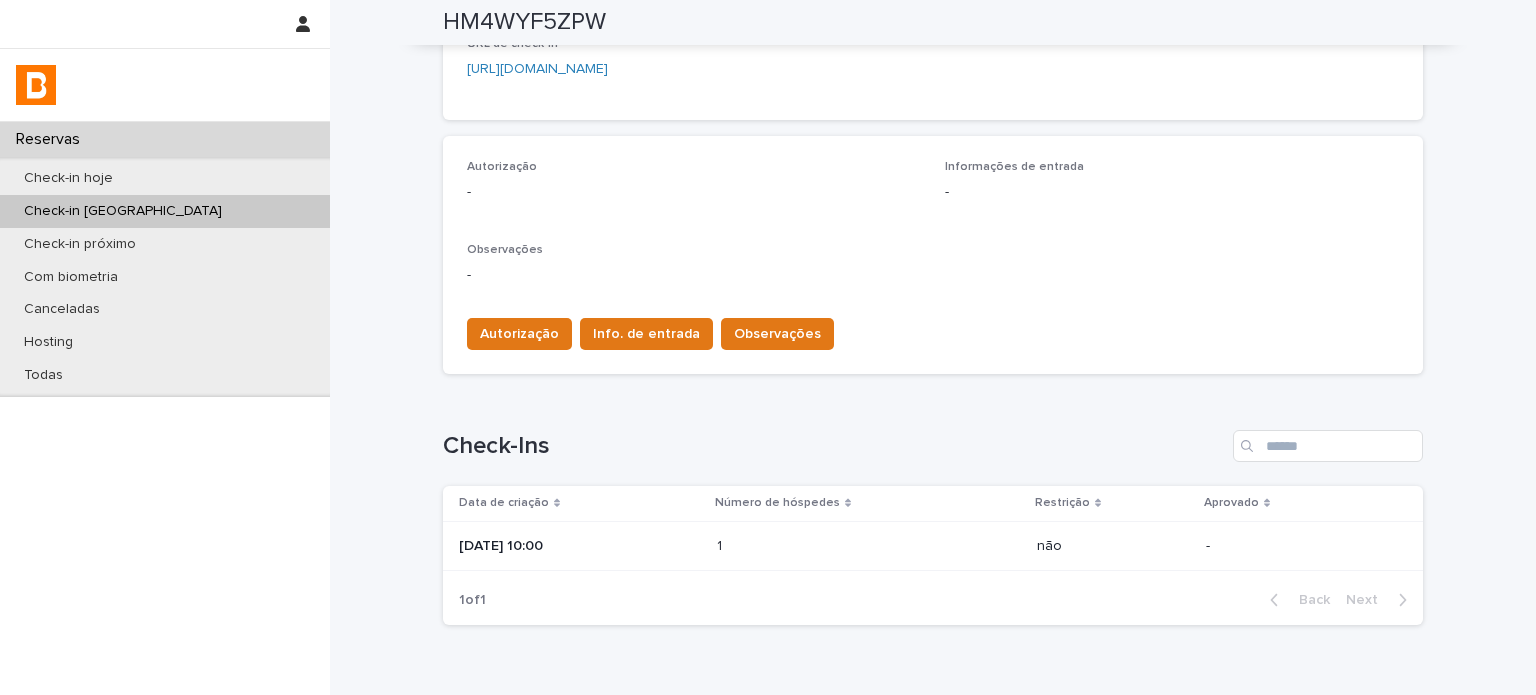 click on "[DATE] 10:00" at bounding box center [576, 546] 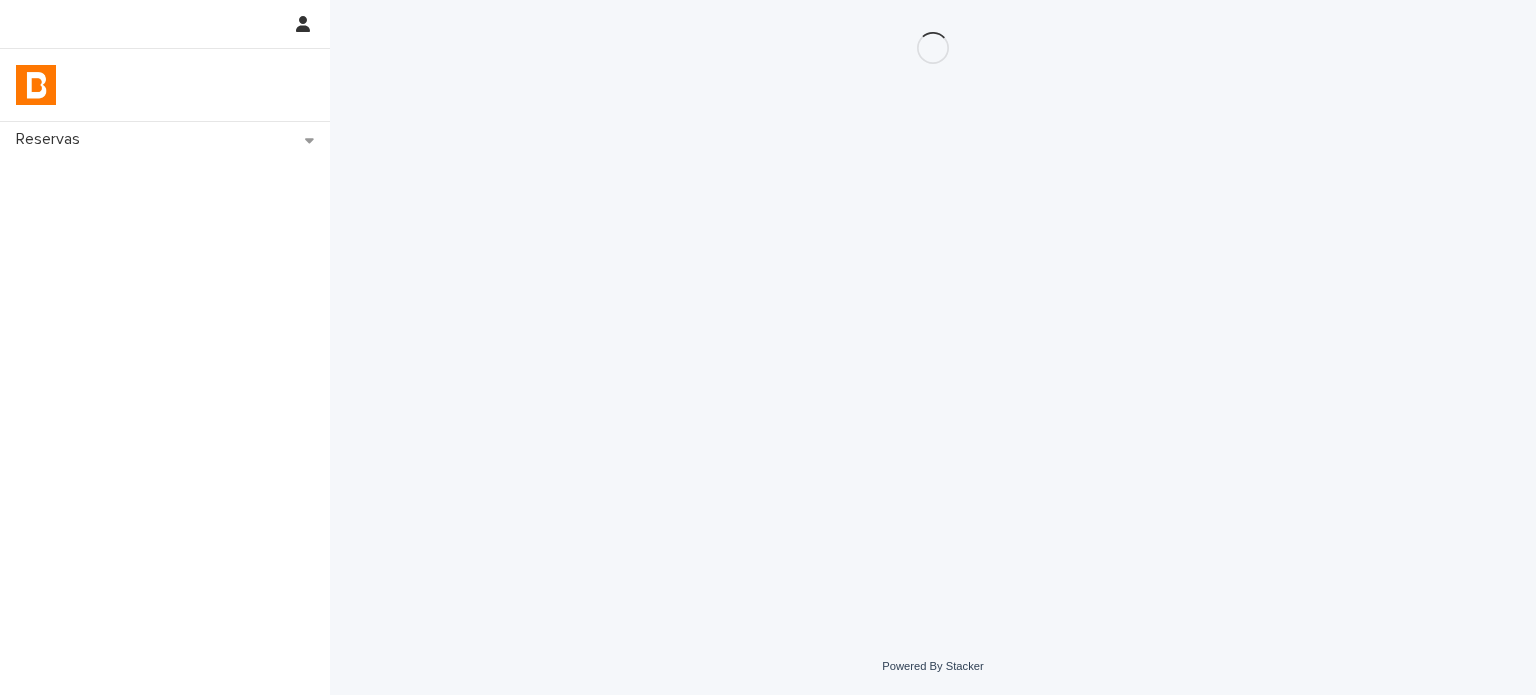 scroll, scrollTop: 0, scrollLeft: 0, axis: both 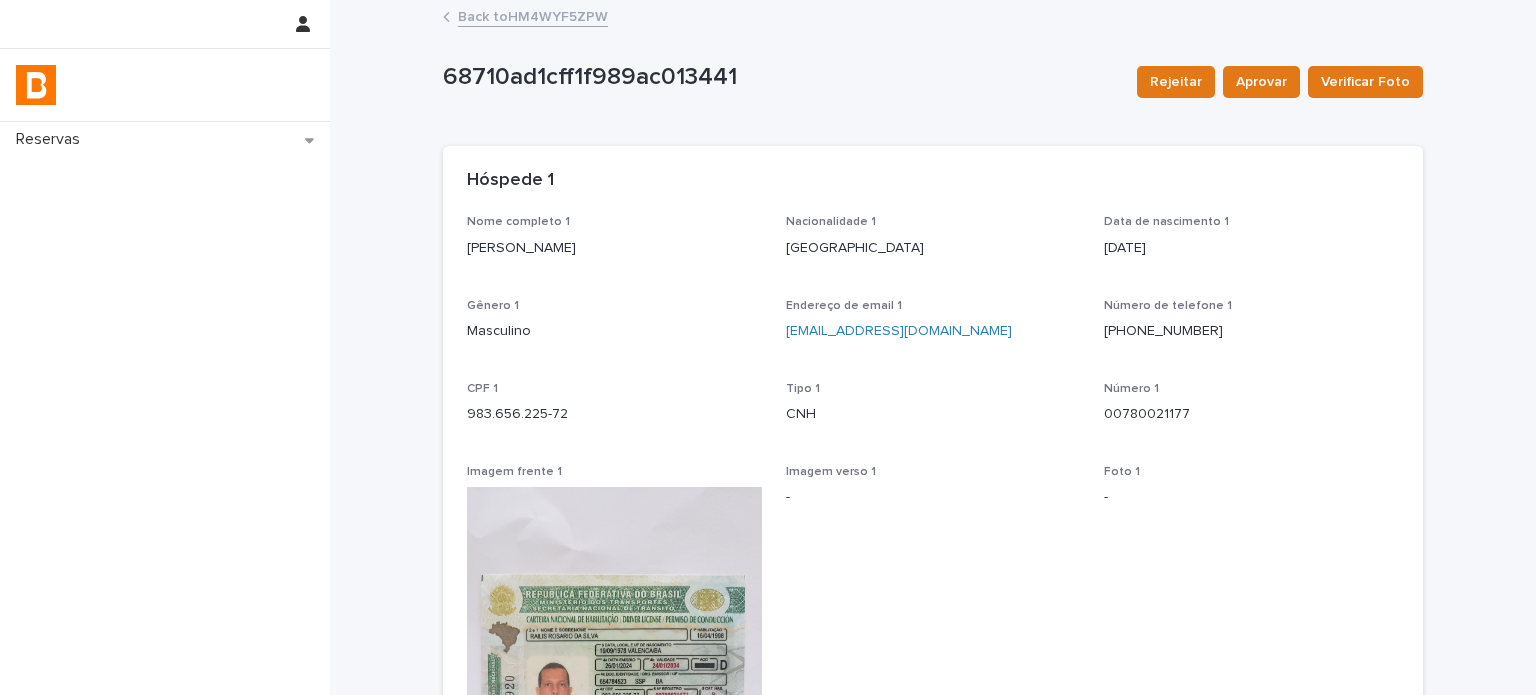 drag, startPoint x: 620, startPoint y: 254, endPoint x: 454, endPoint y: 252, distance: 166.01205 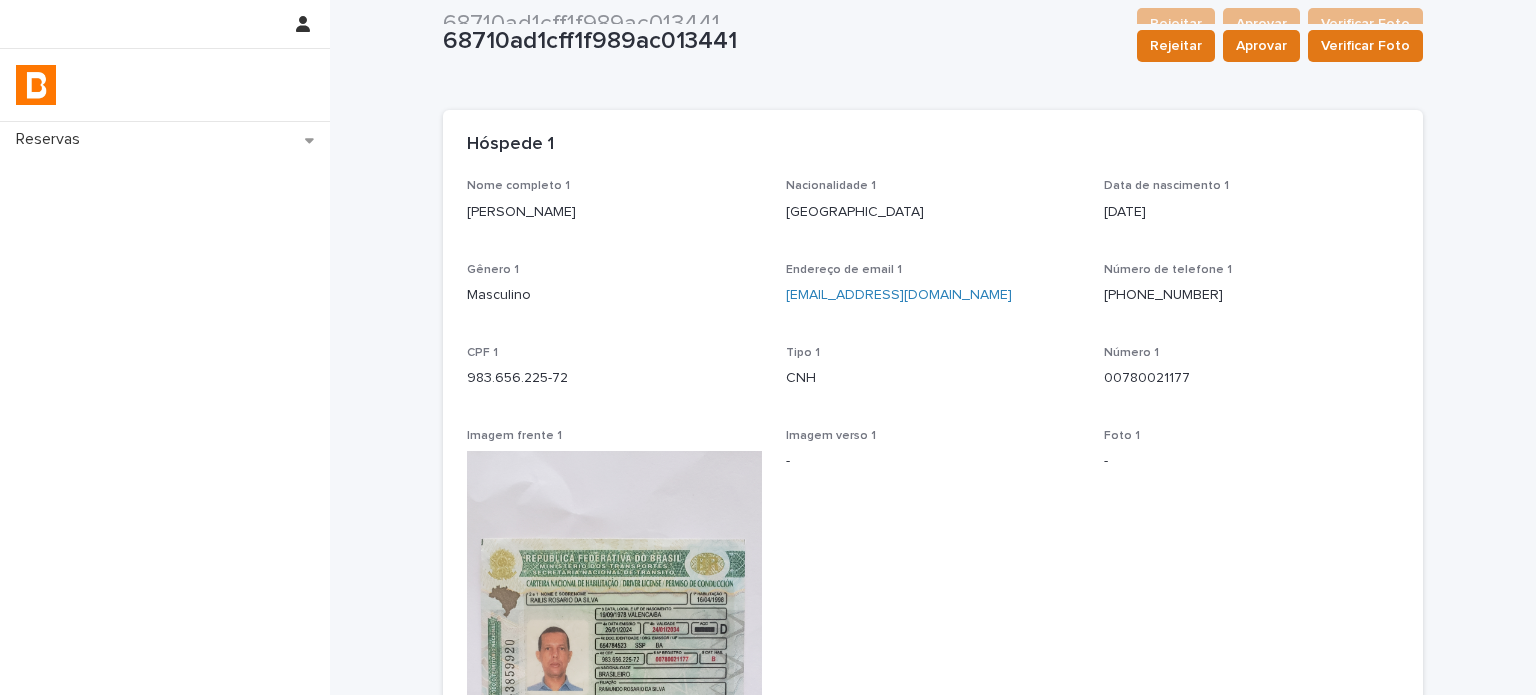 scroll, scrollTop: 33, scrollLeft: 0, axis: vertical 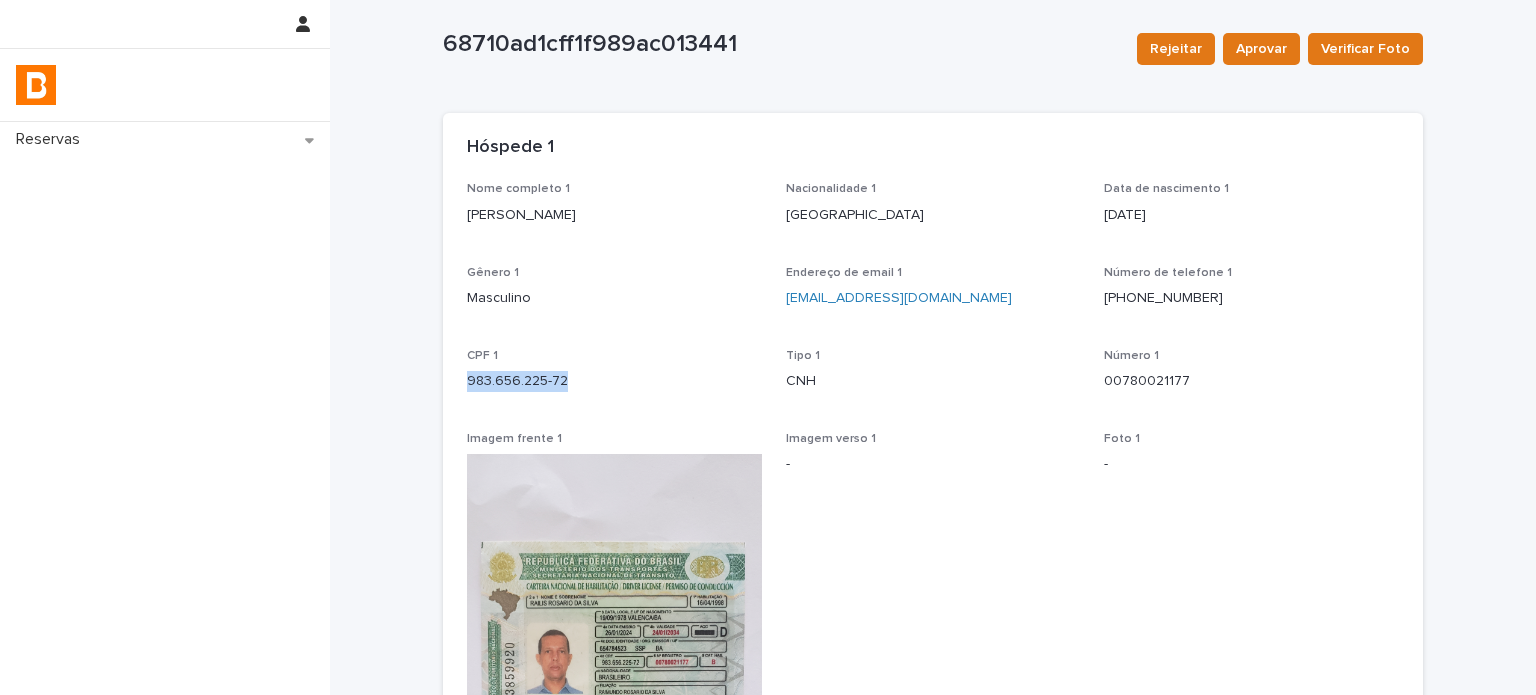 drag, startPoint x: 598, startPoint y: 375, endPoint x: 434, endPoint y: 383, distance: 164.195 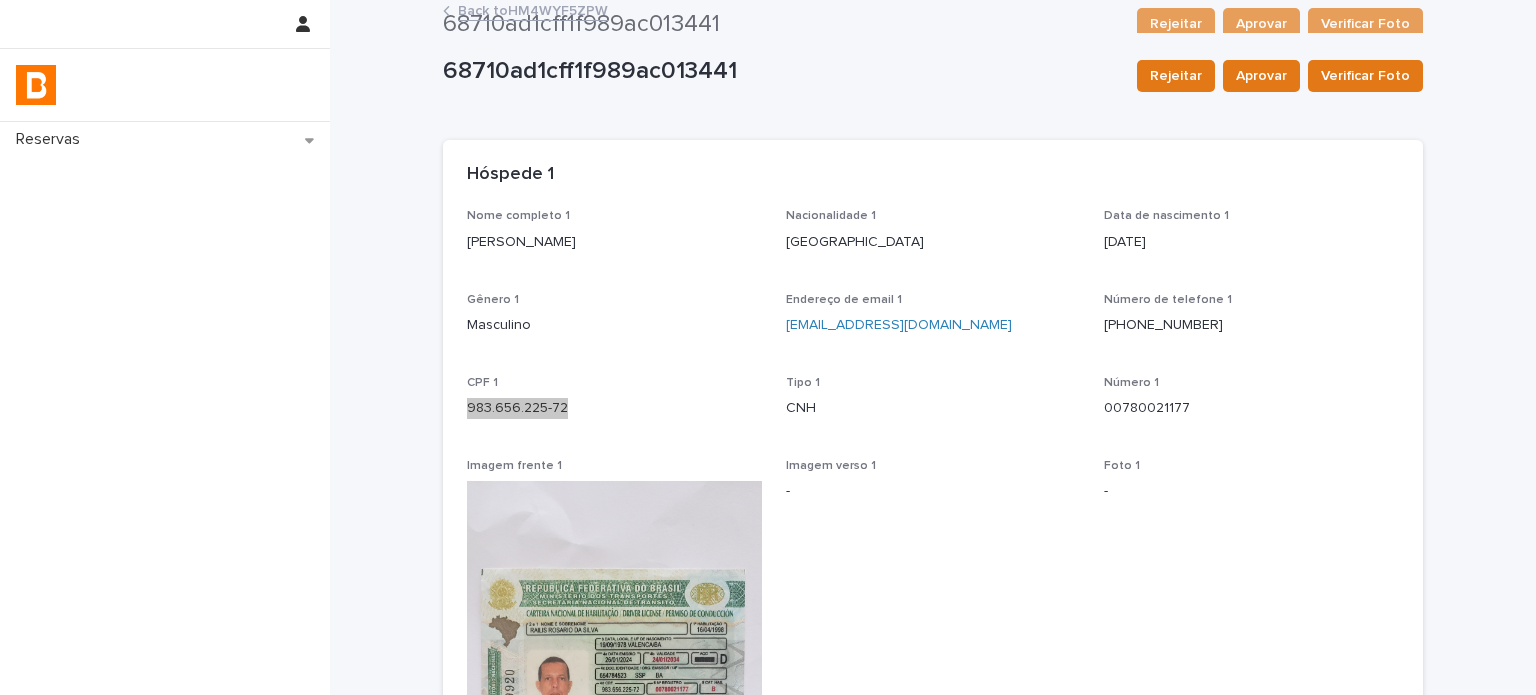 scroll, scrollTop: 0, scrollLeft: 0, axis: both 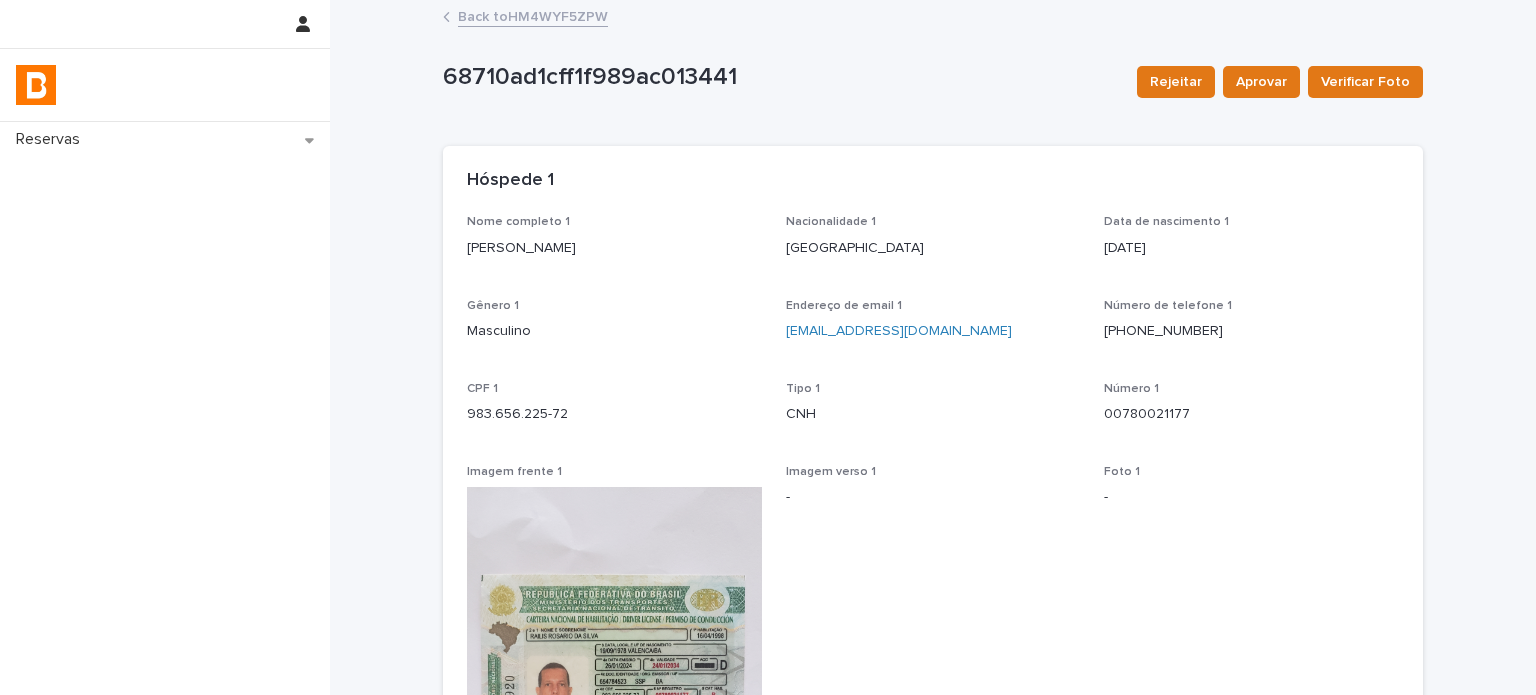click on "Nome completo 1 [PERSON_NAME]" at bounding box center [614, 244] 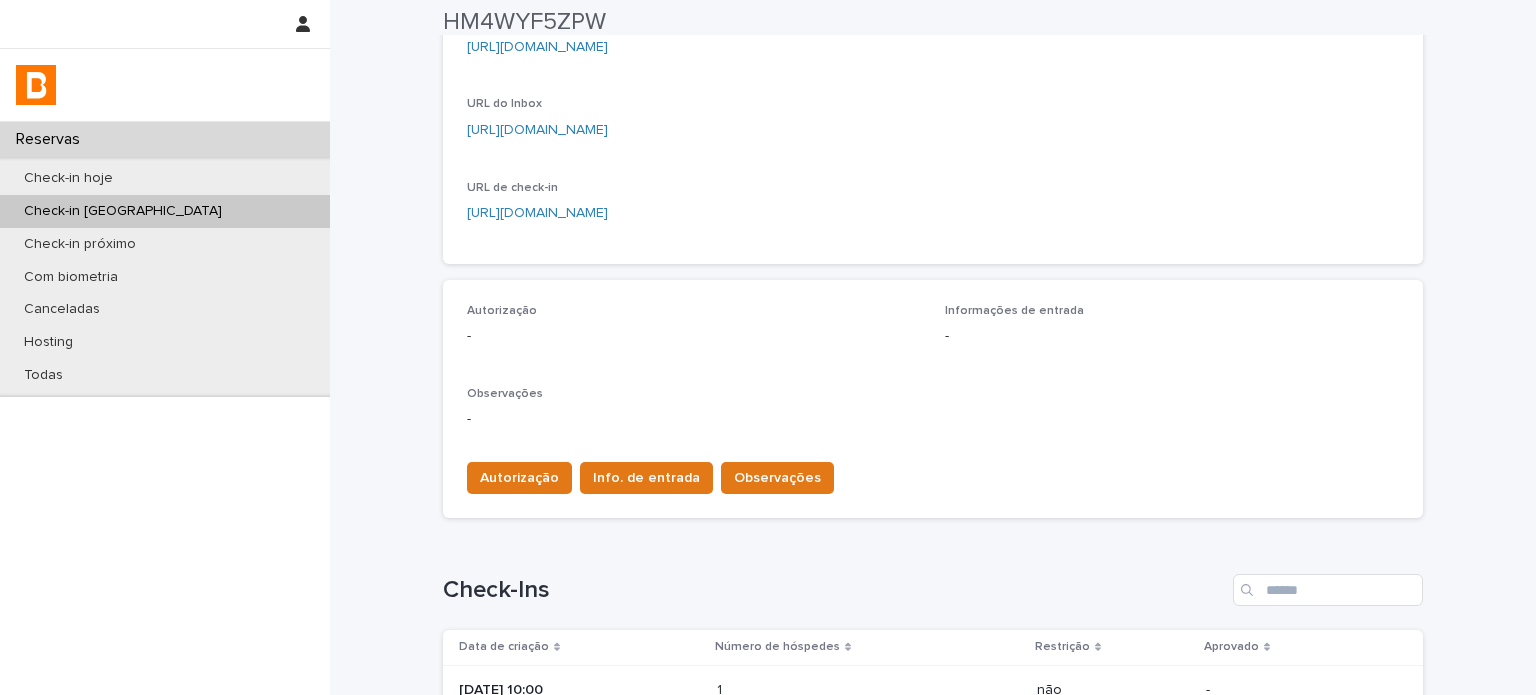 scroll, scrollTop: 466, scrollLeft: 0, axis: vertical 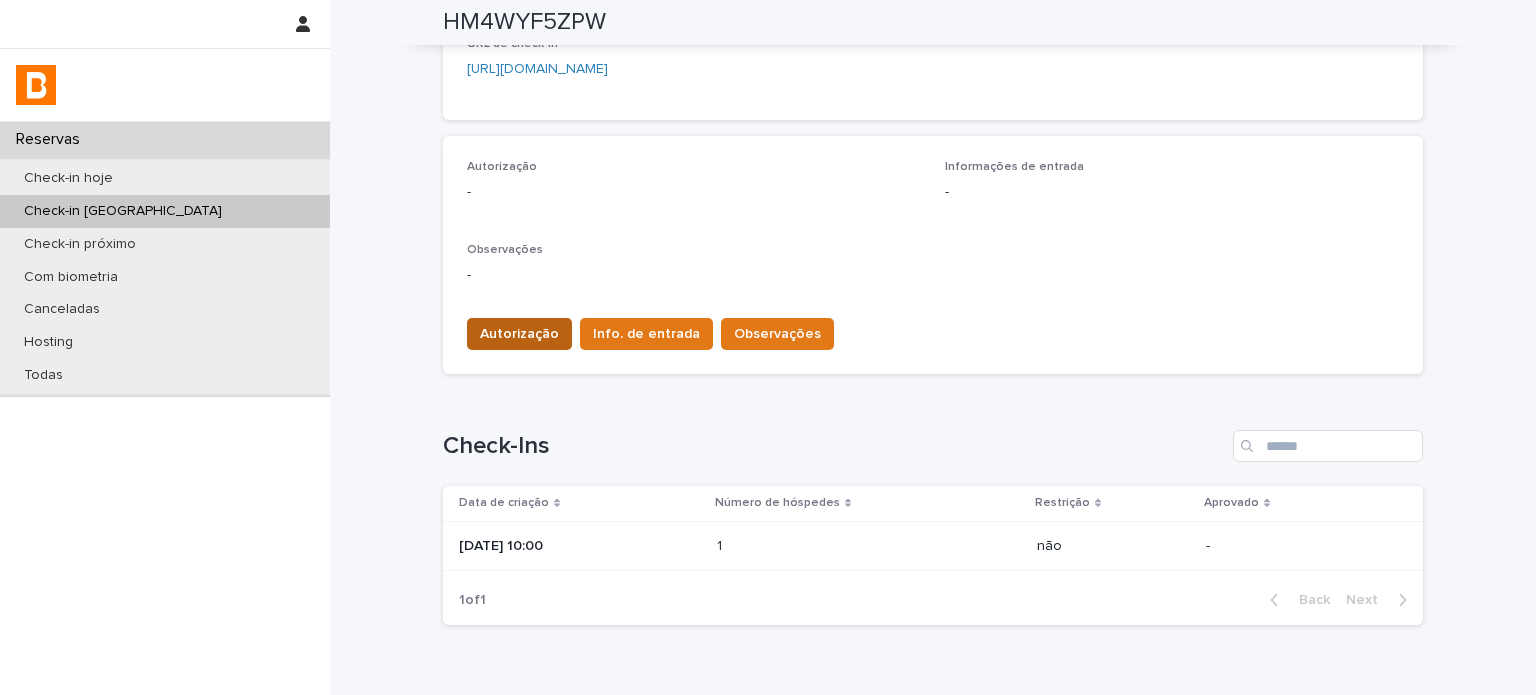 click on "Autorização" at bounding box center [519, 334] 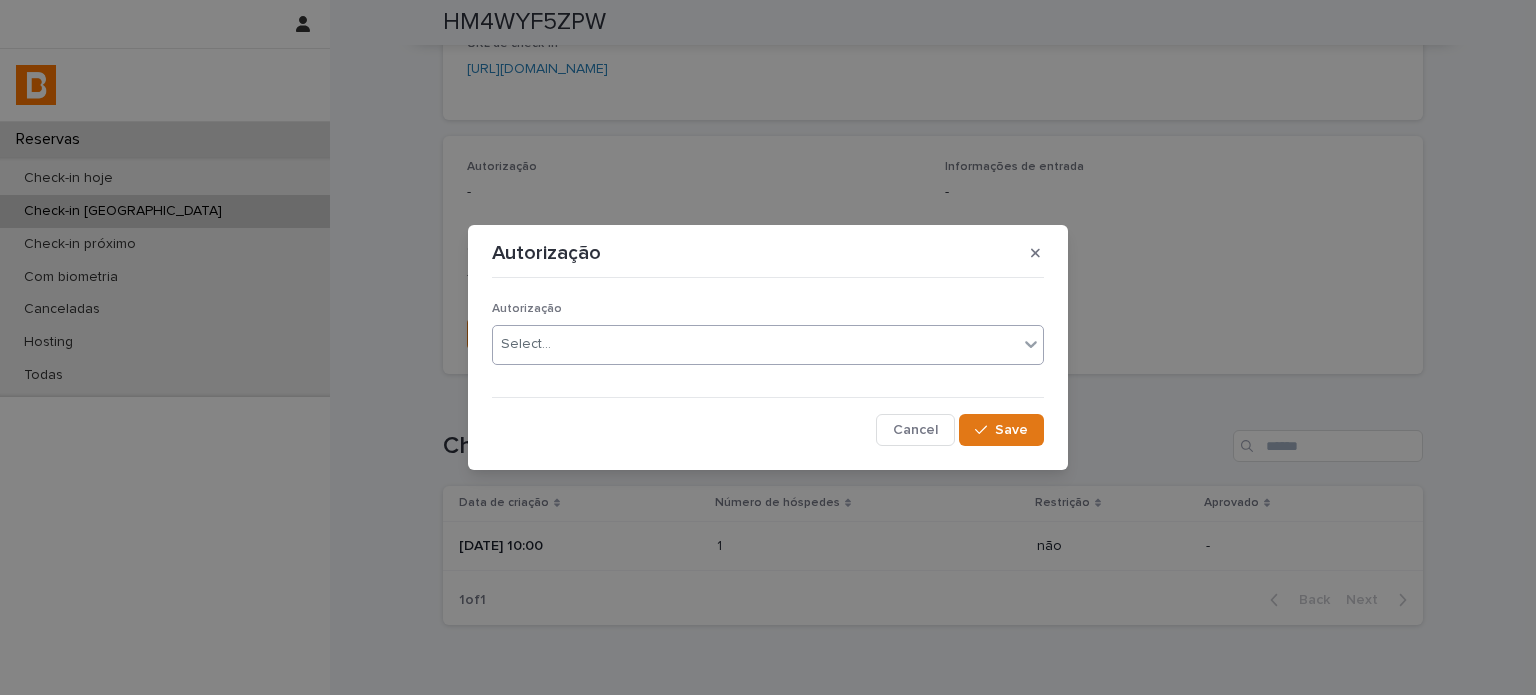 click on "Select..." at bounding box center (755, 344) 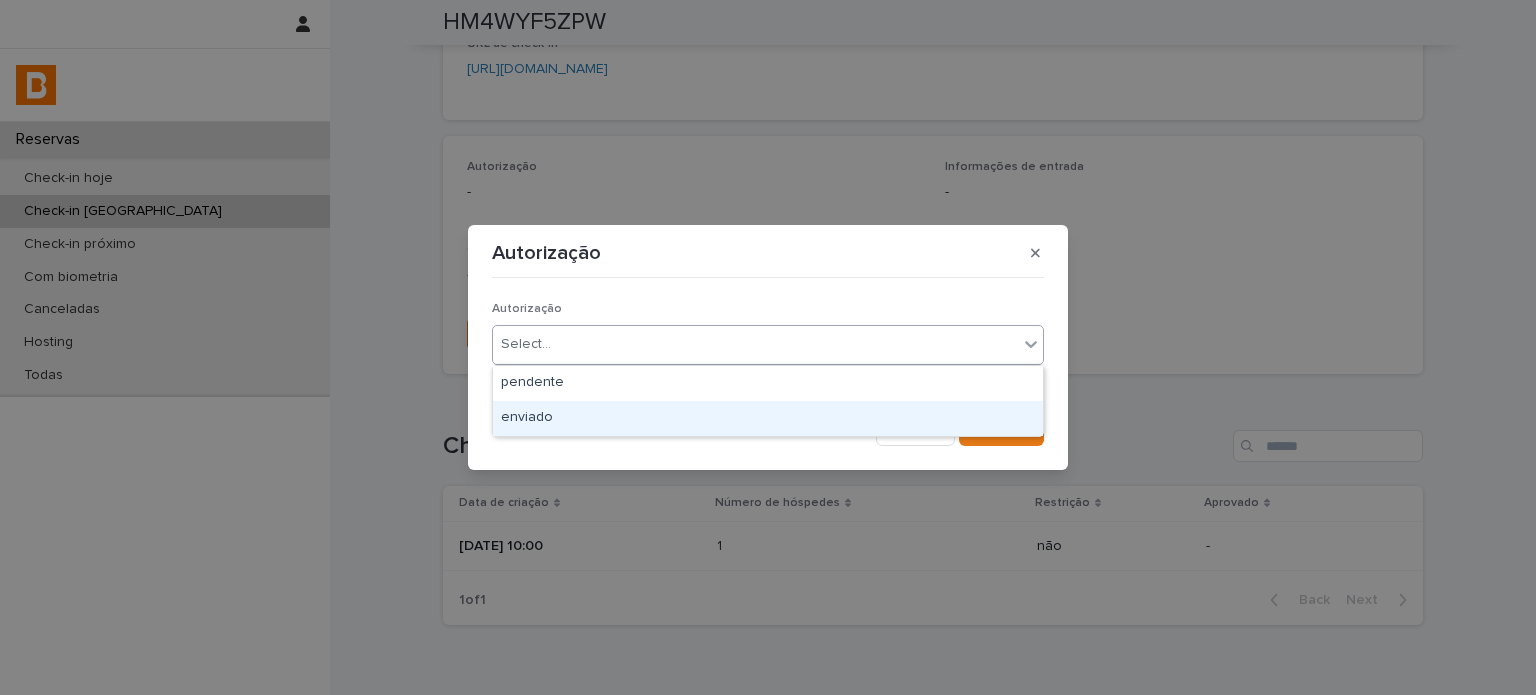 click on "enviado" at bounding box center [768, 418] 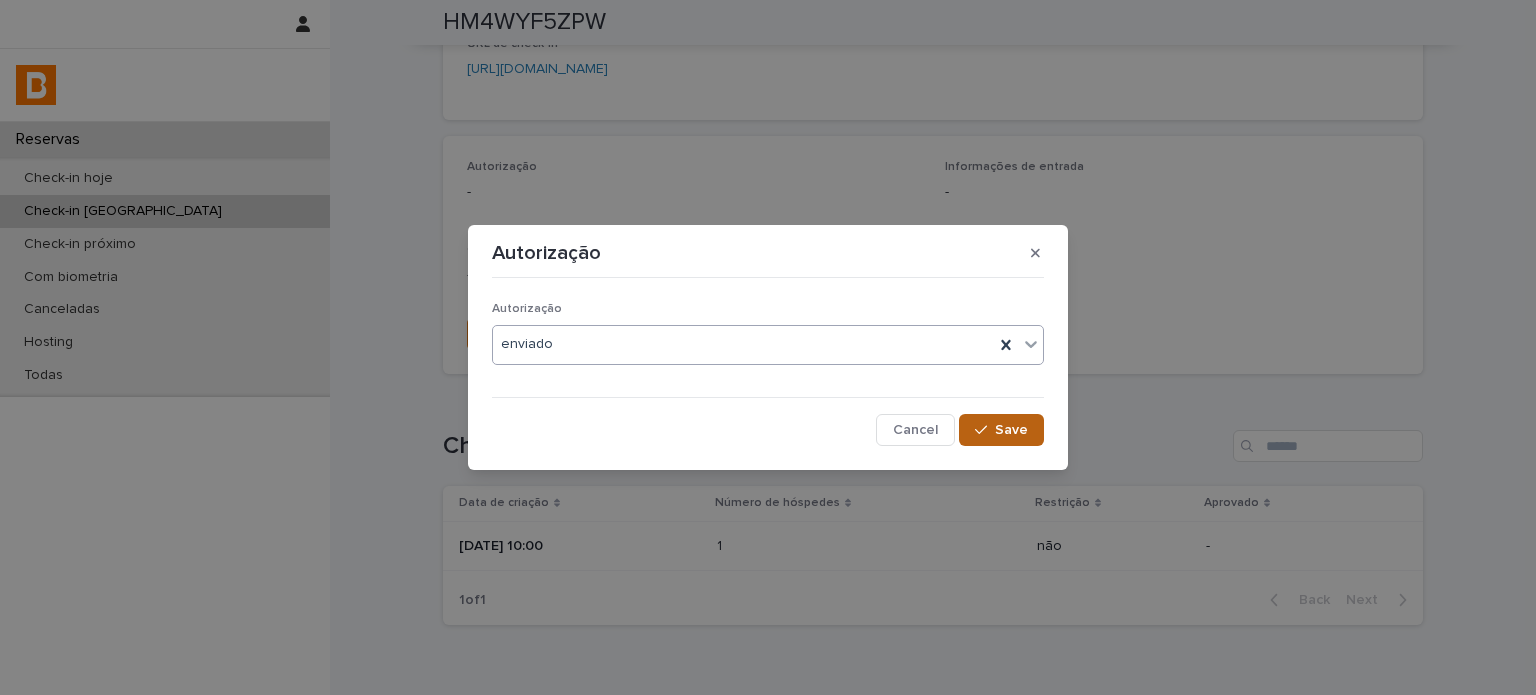 click 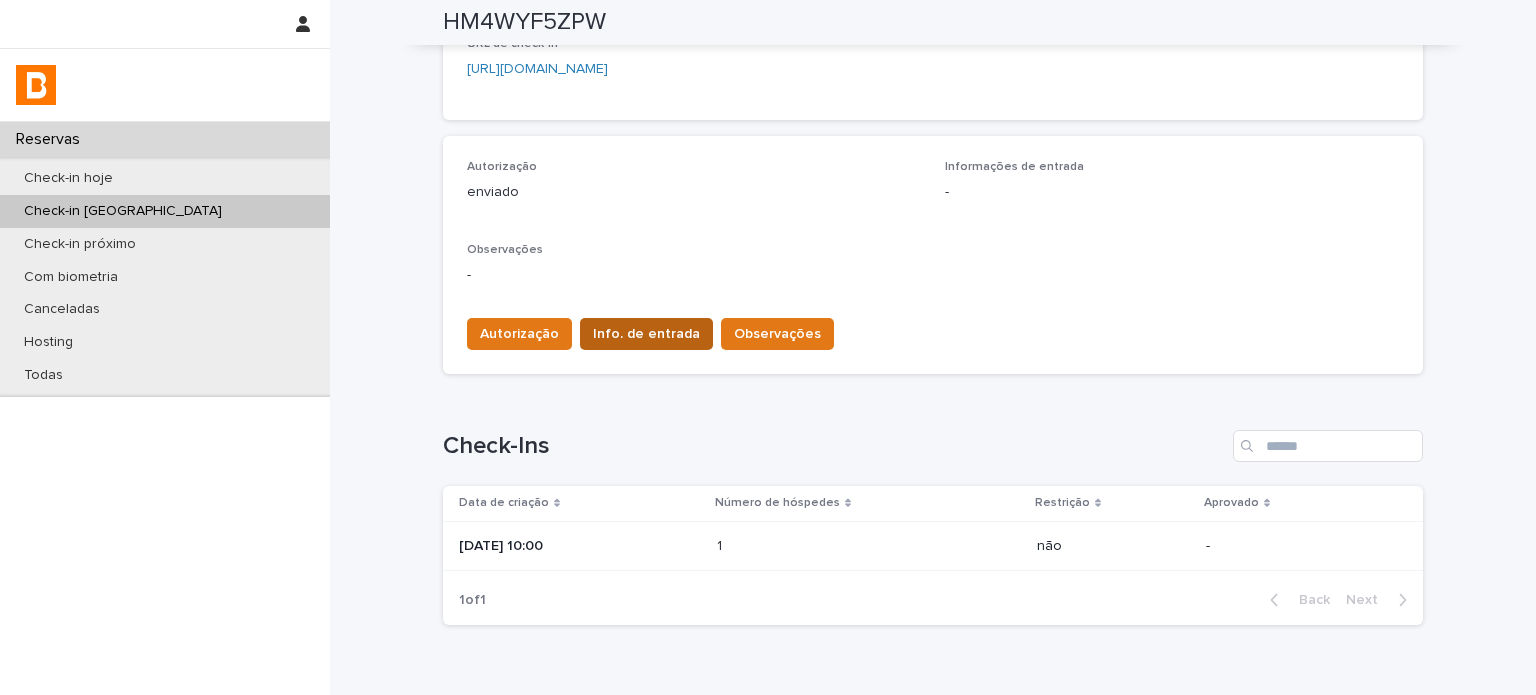 click on "Info. de entrada" at bounding box center [646, 334] 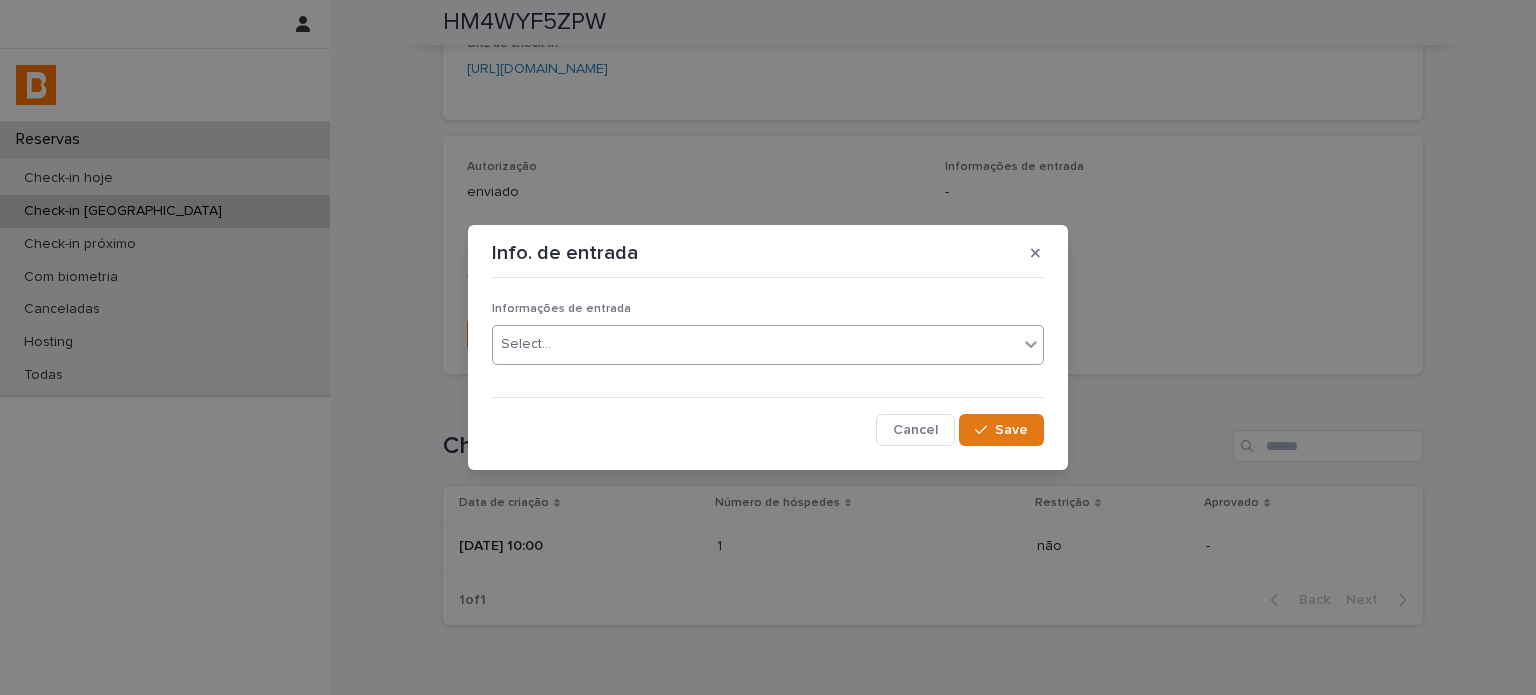click on "Select..." at bounding box center [755, 344] 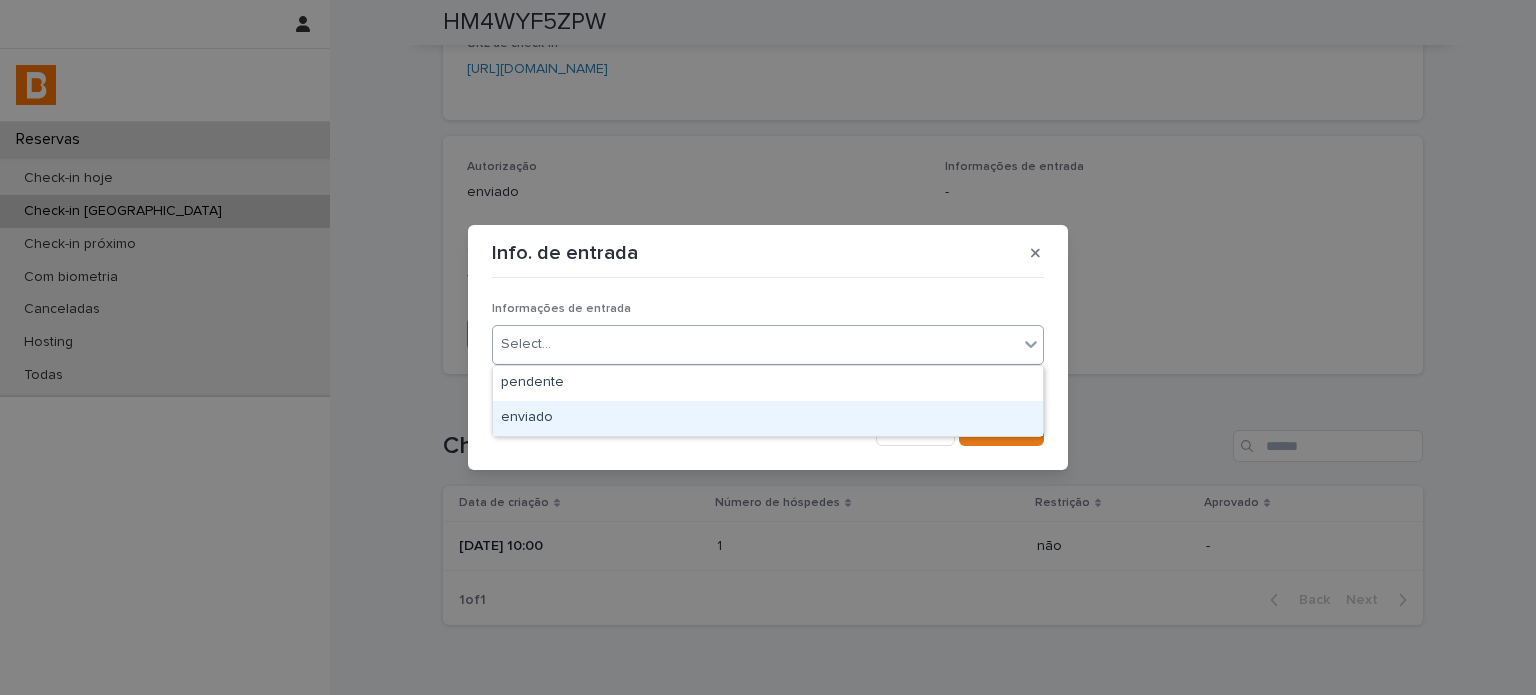 click on "enviado" at bounding box center (768, 418) 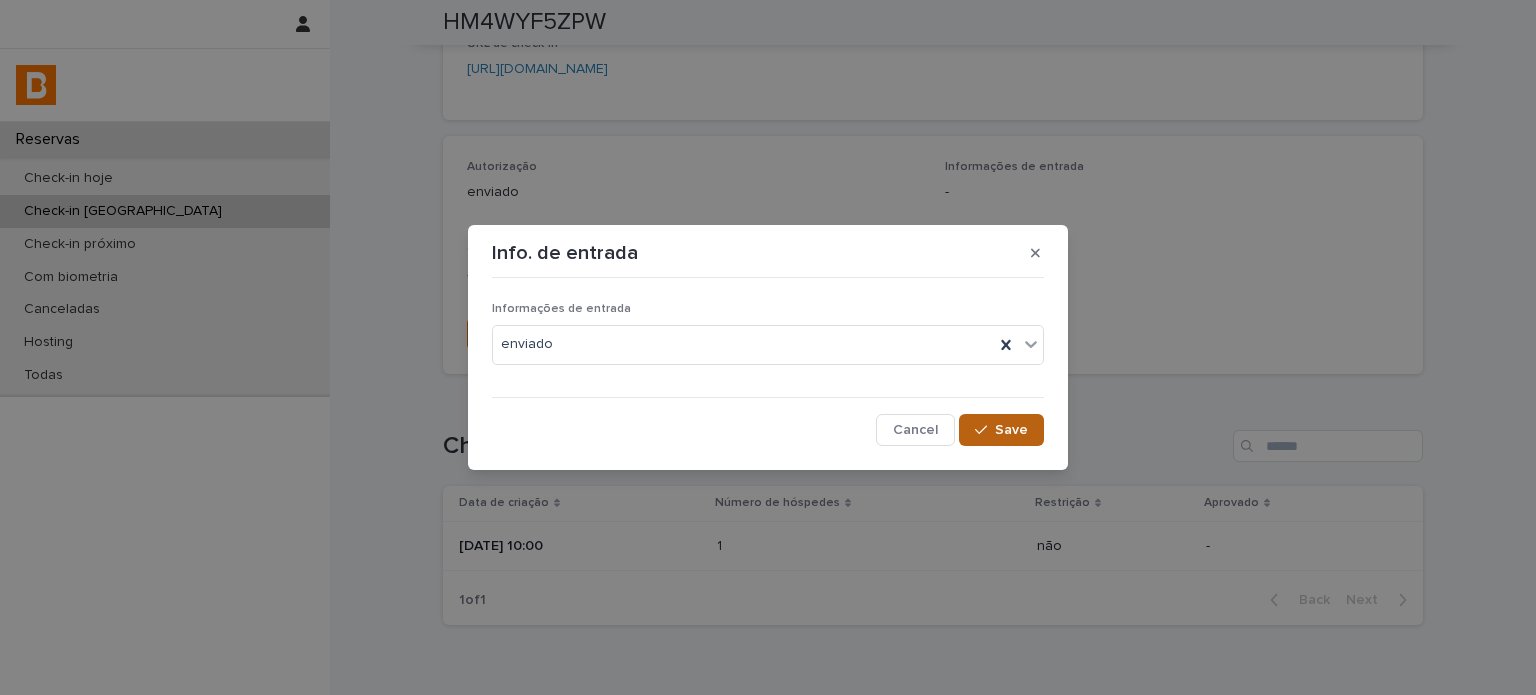 click on "Save" at bounding box center (1001, 430) 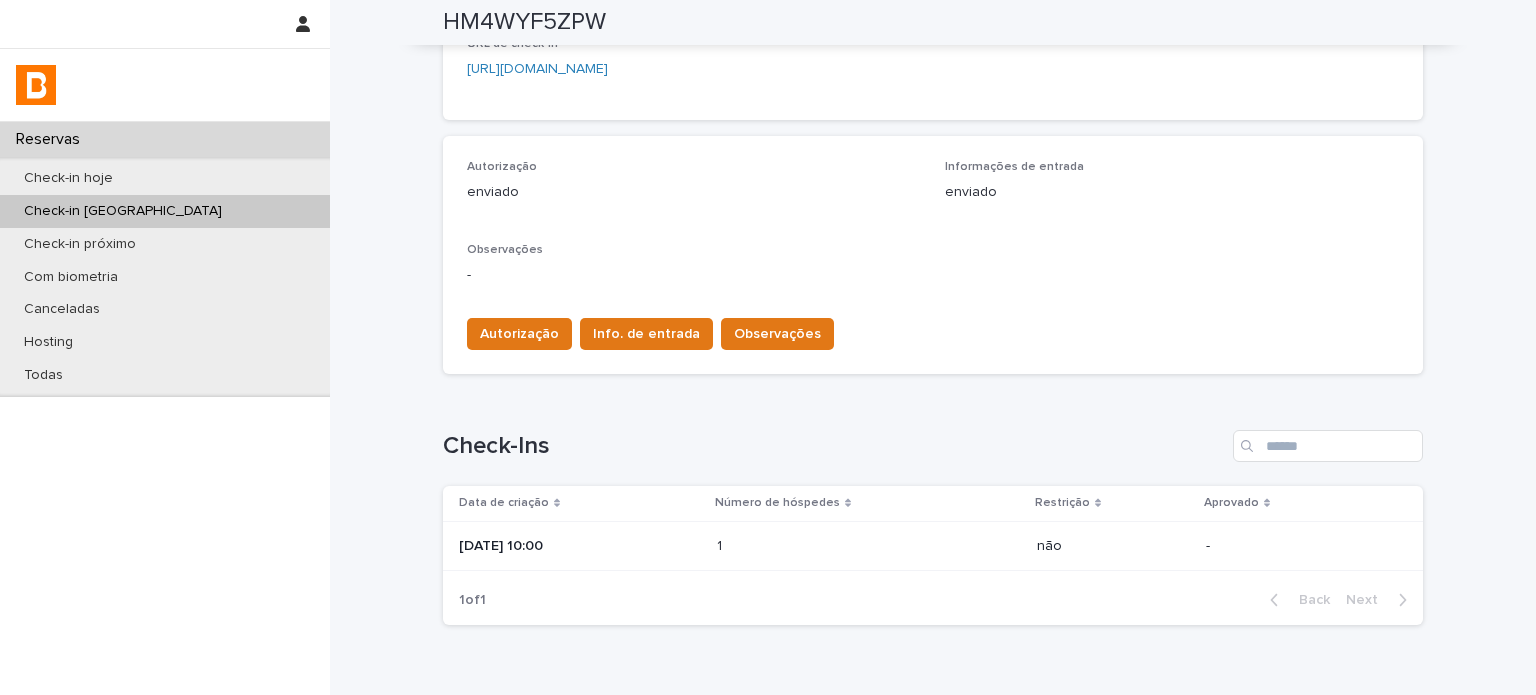 click on "HM4WYF5ZPW" at bounding box center (524, 22) 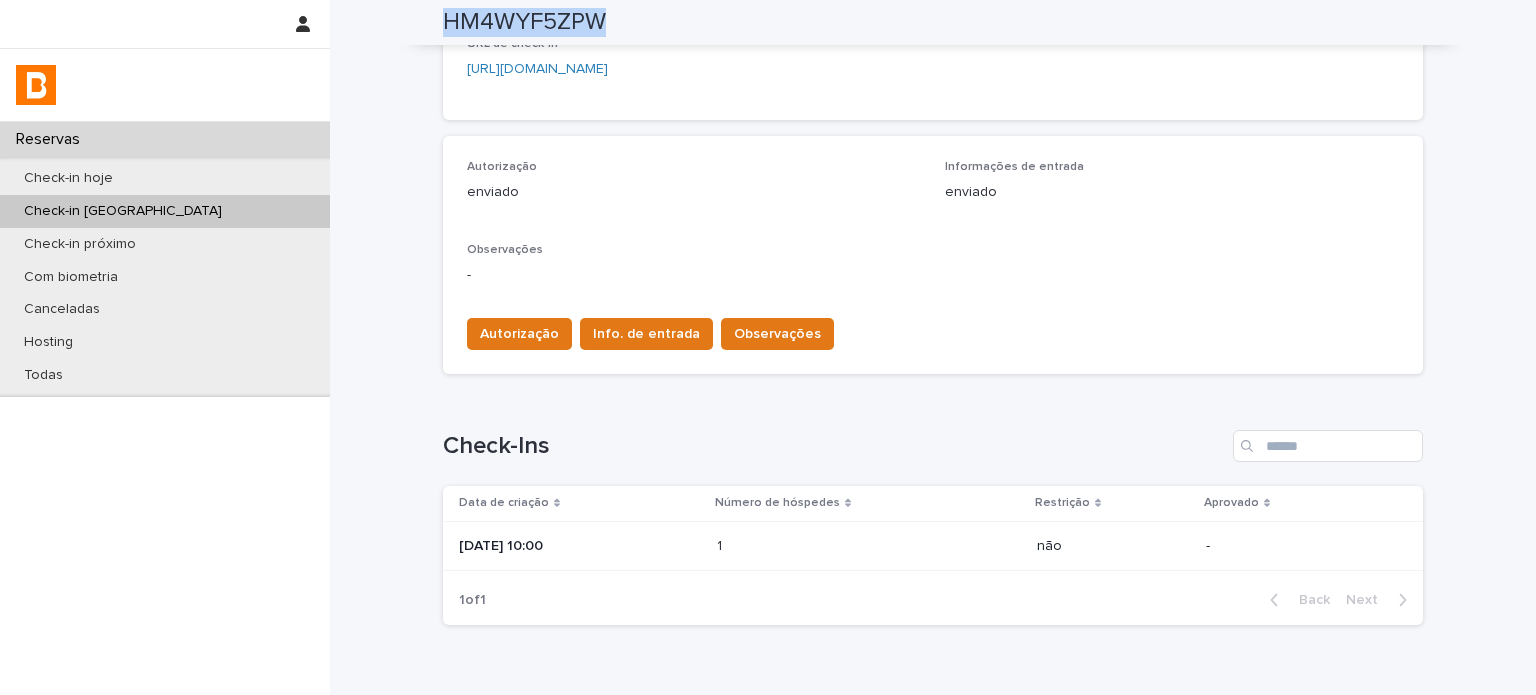 click on "HM4WYF5ZPW" at bounding box center (524, 22) 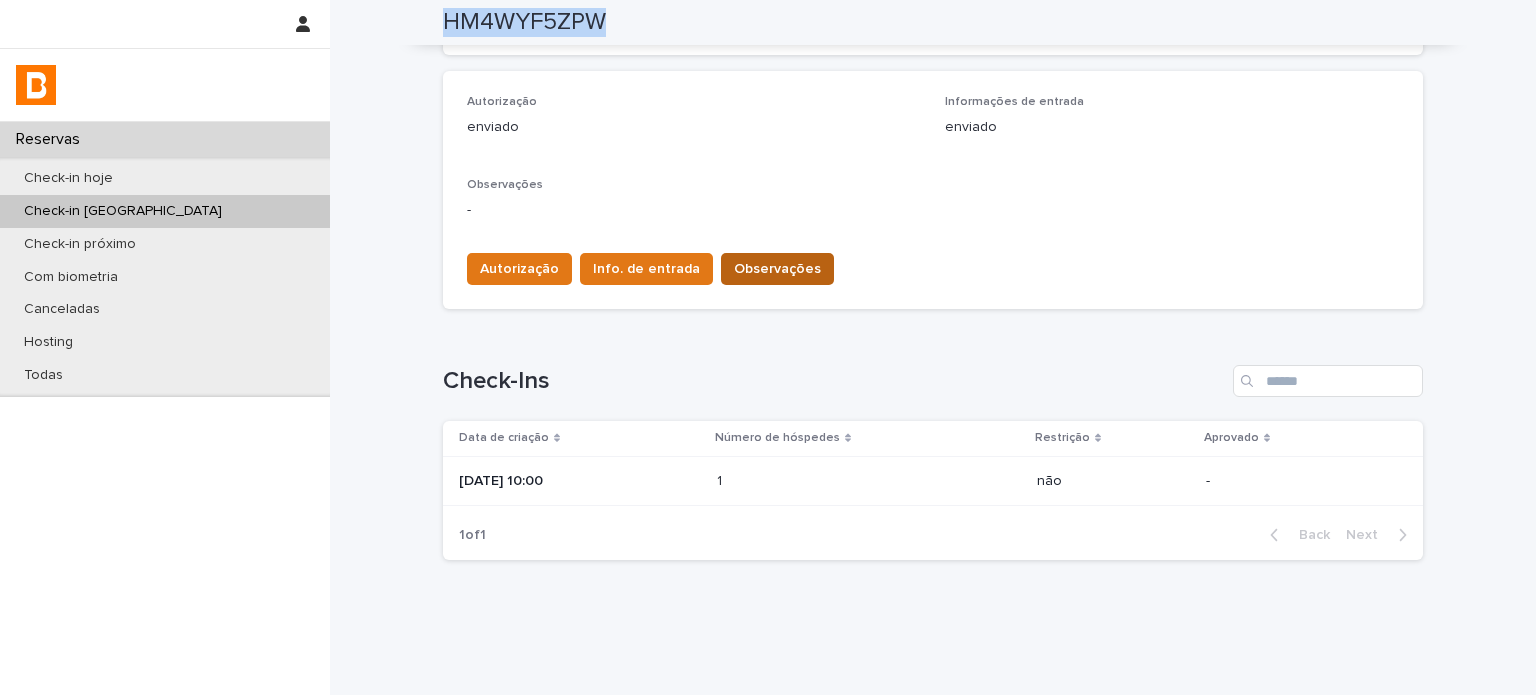 scroll, scrollTop: 533, scrollLeft: 0, axis: vertical 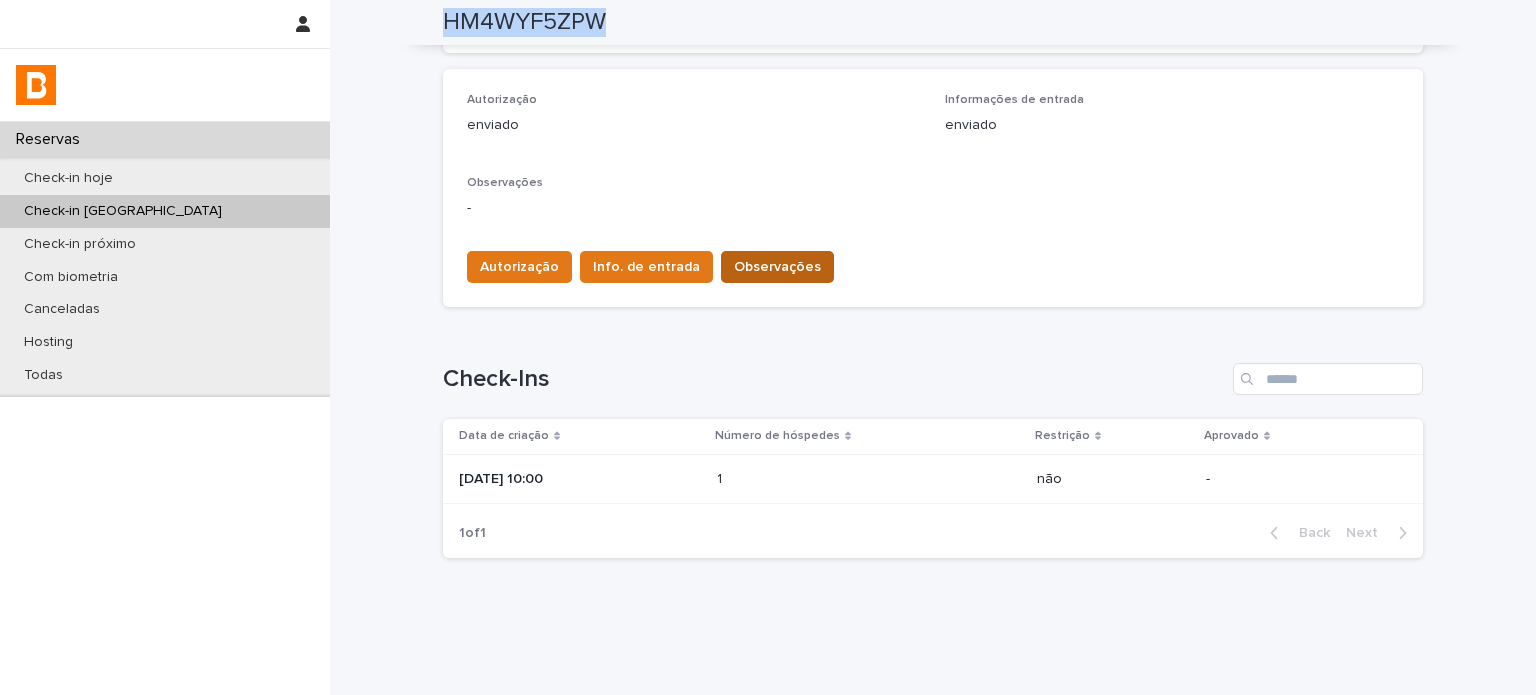 click on "Observações" at bounding box center (777, 267) 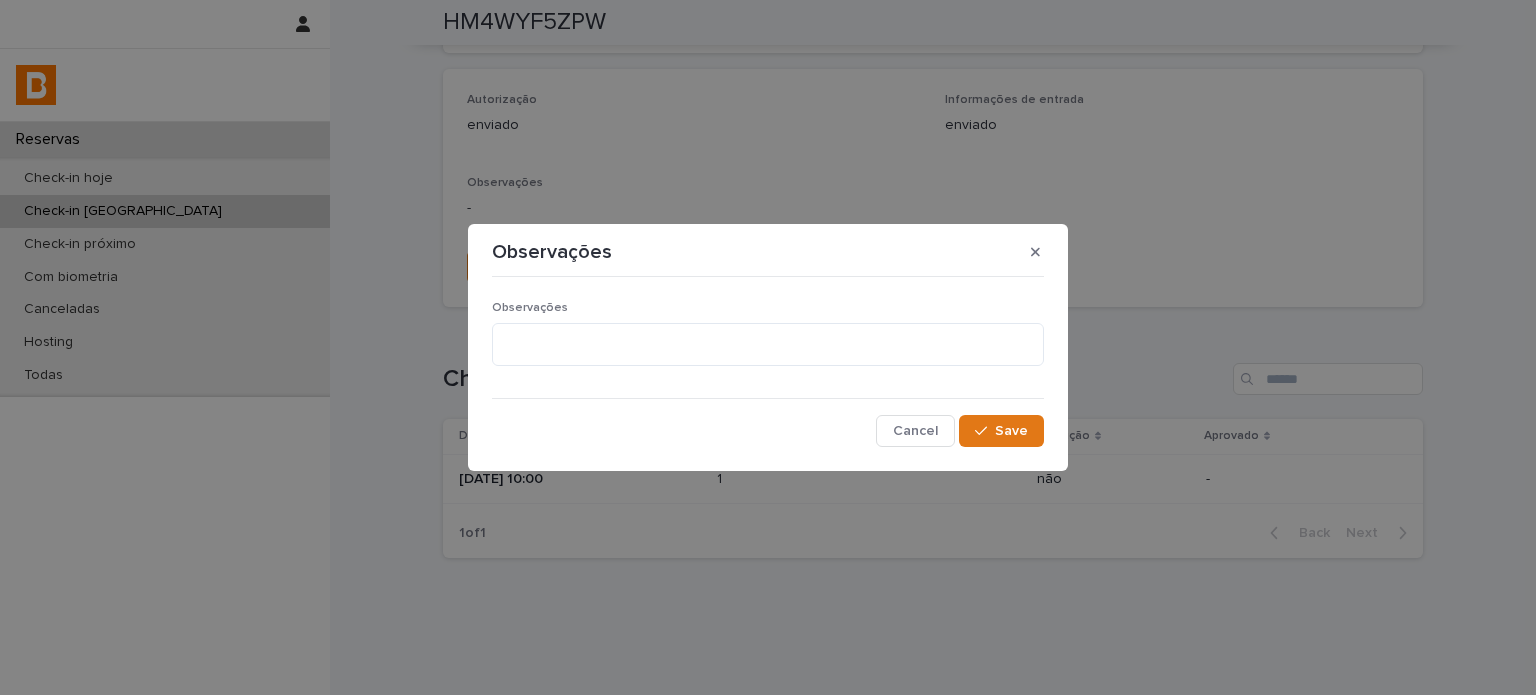click on "Observações" at bounding box center (768, 341) 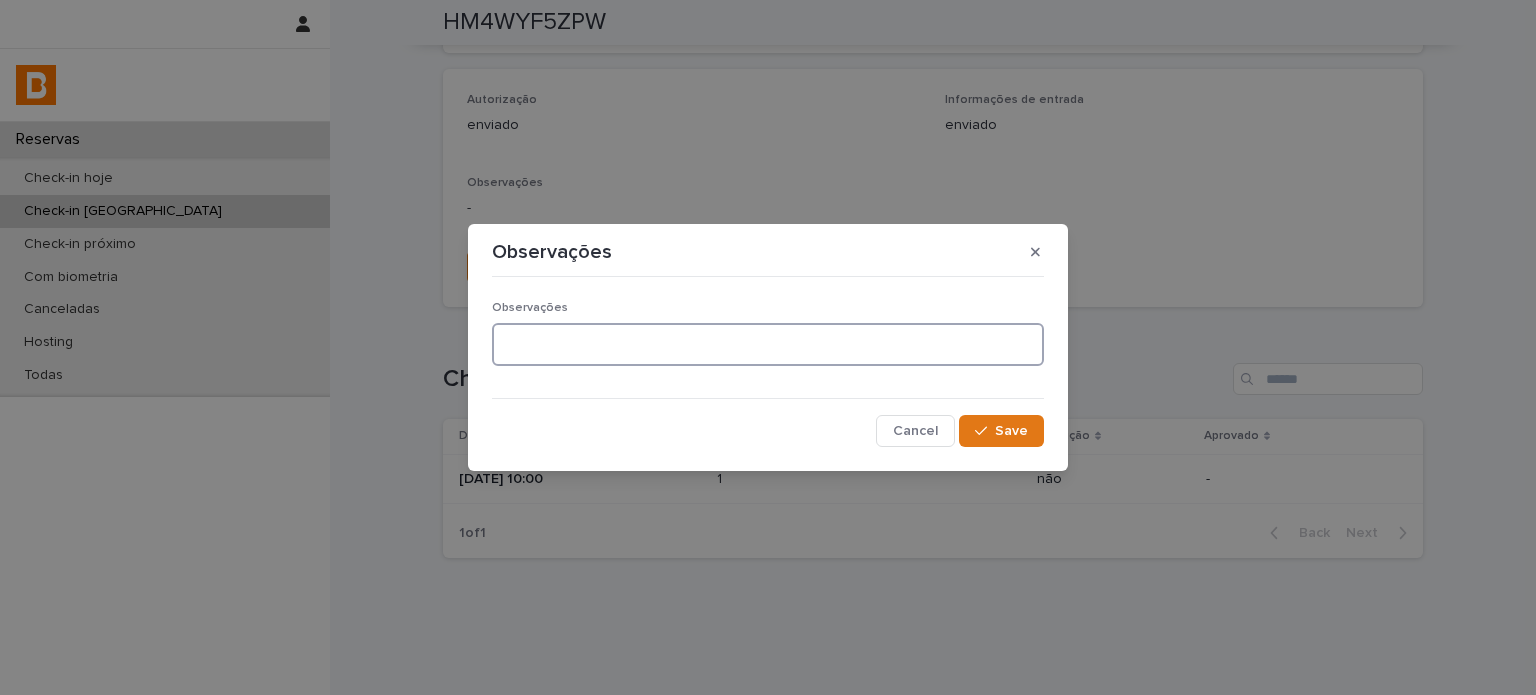 click at bounding box center [768, 344] 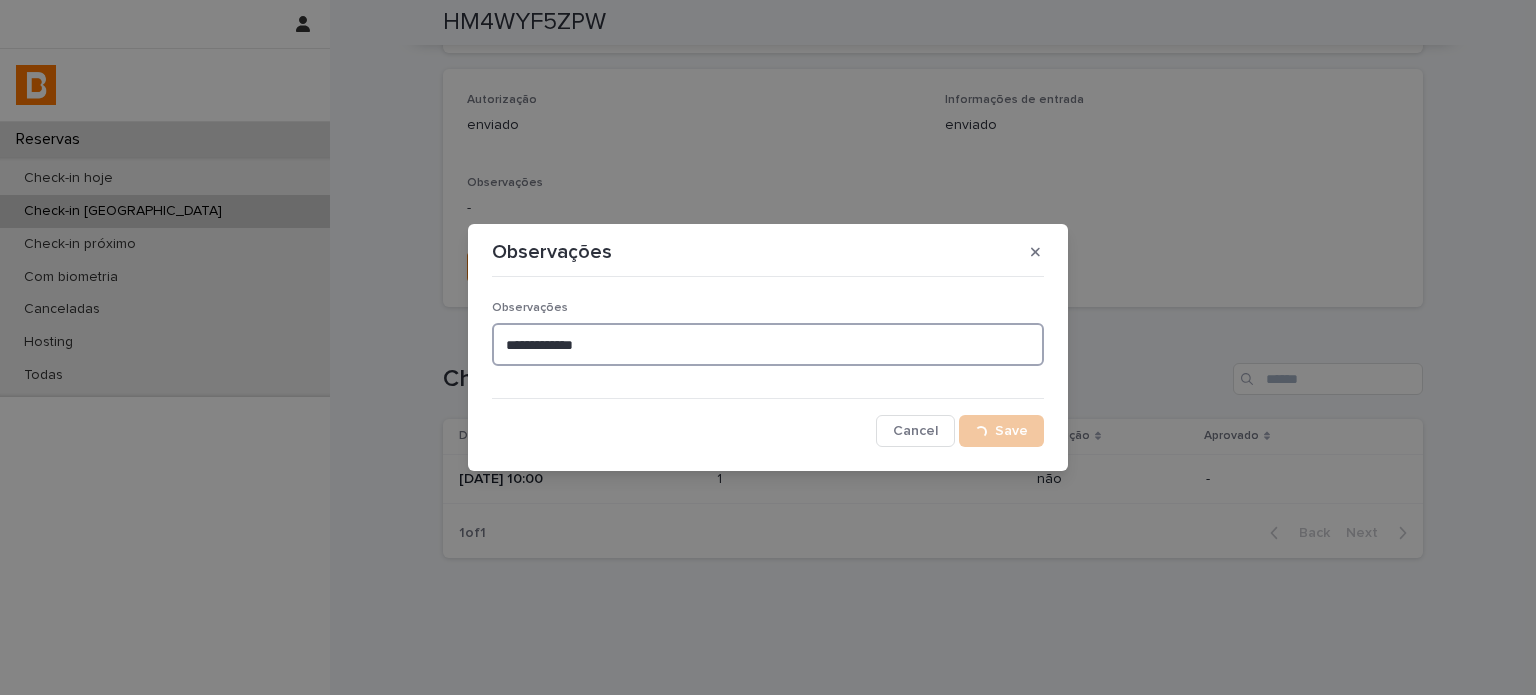 type on "**********" 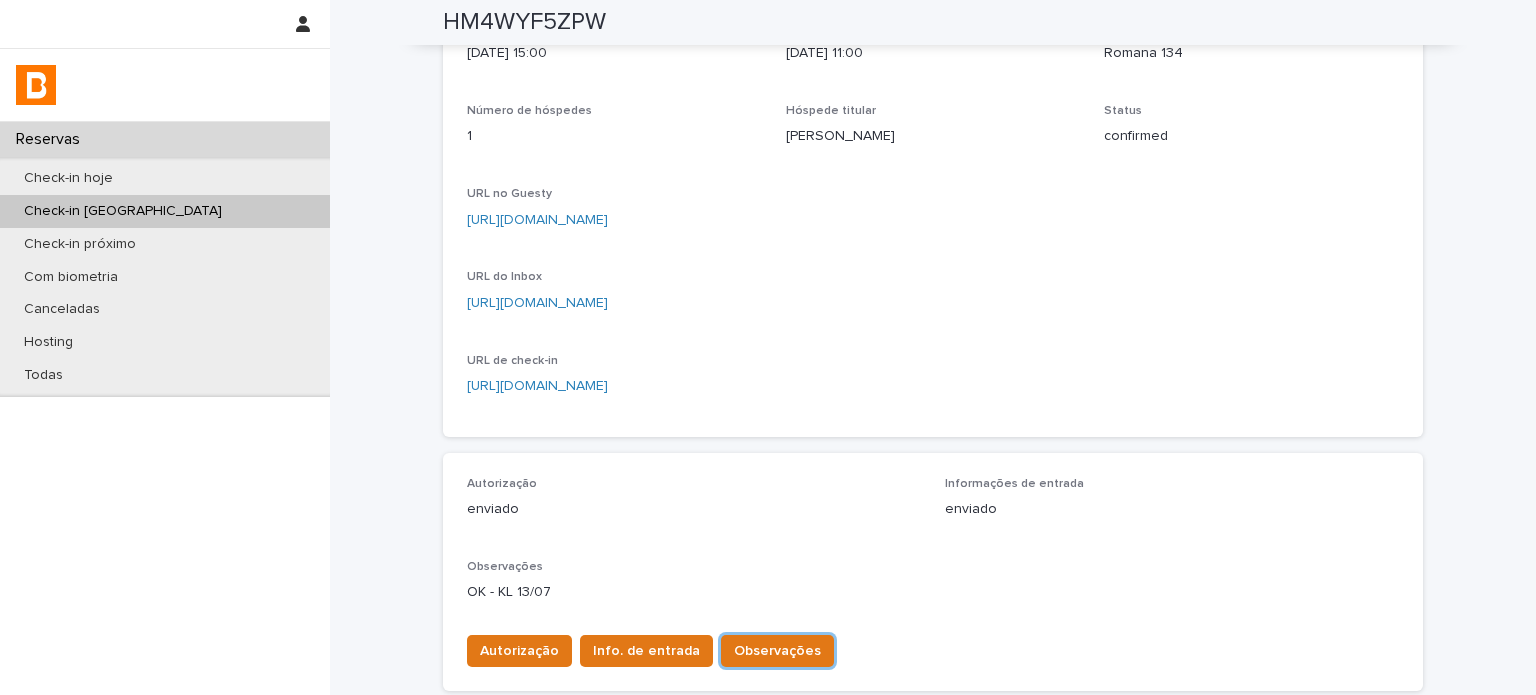 scroll, scrollTop: 0, scrollLeft: 0, axis: both 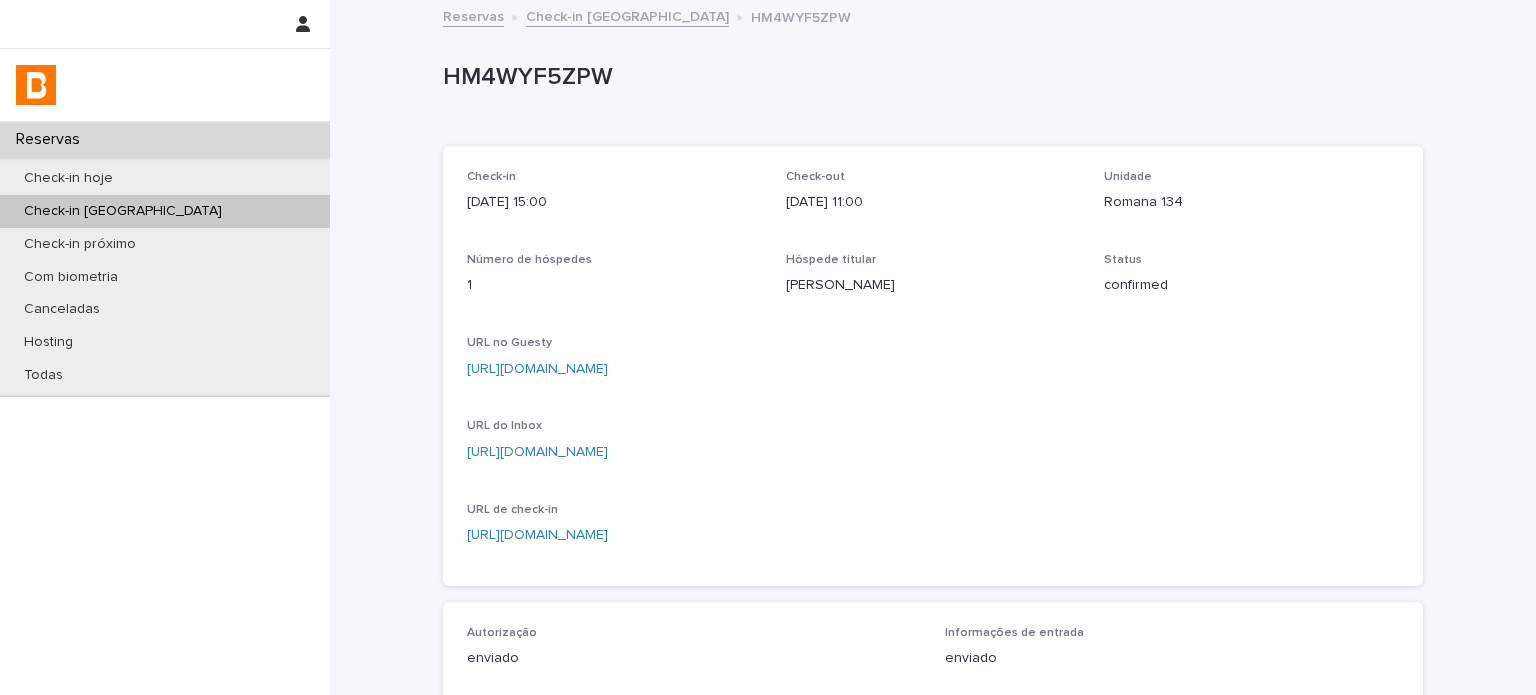click on "Check-in [GEOGRAPHIC_DATA]" at bounding box center (627, 15) 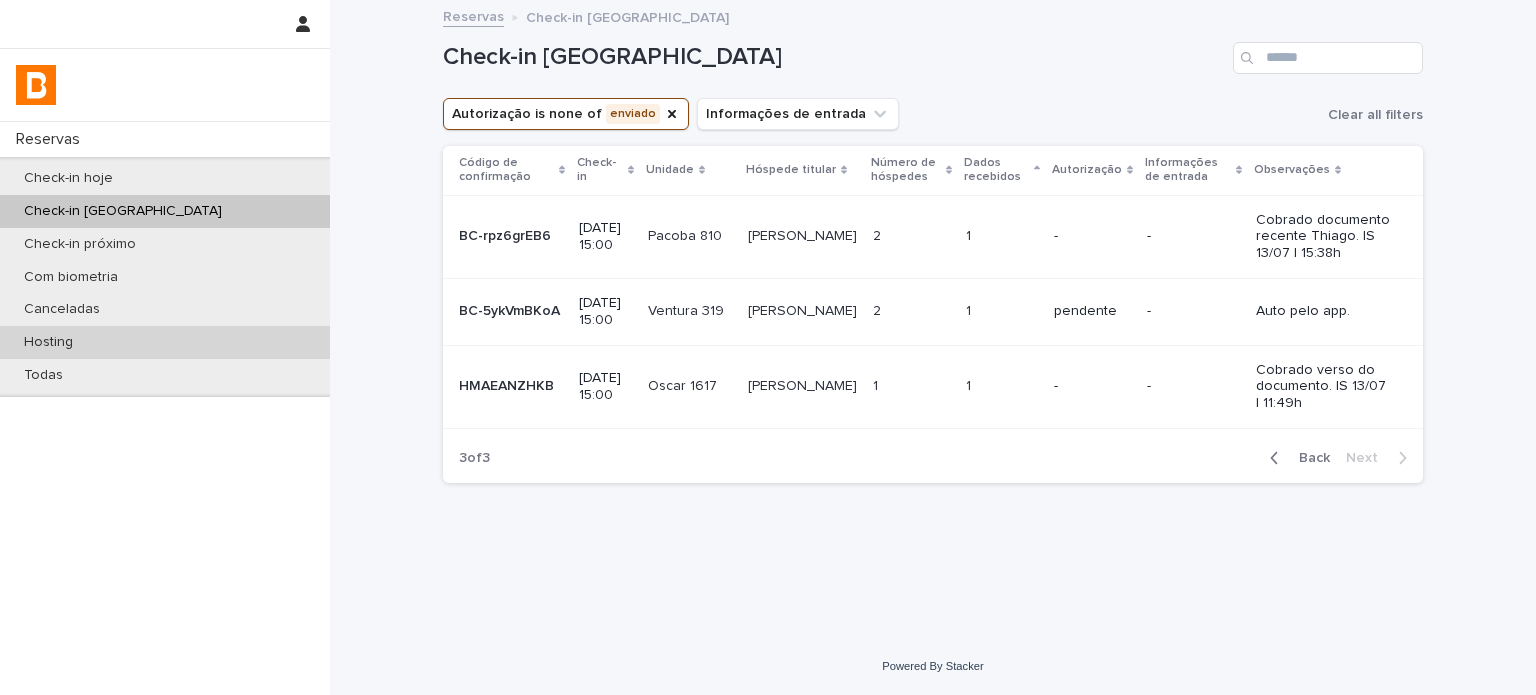 scroll, scrollTop: 0, scrollLeft: 0, axis: both 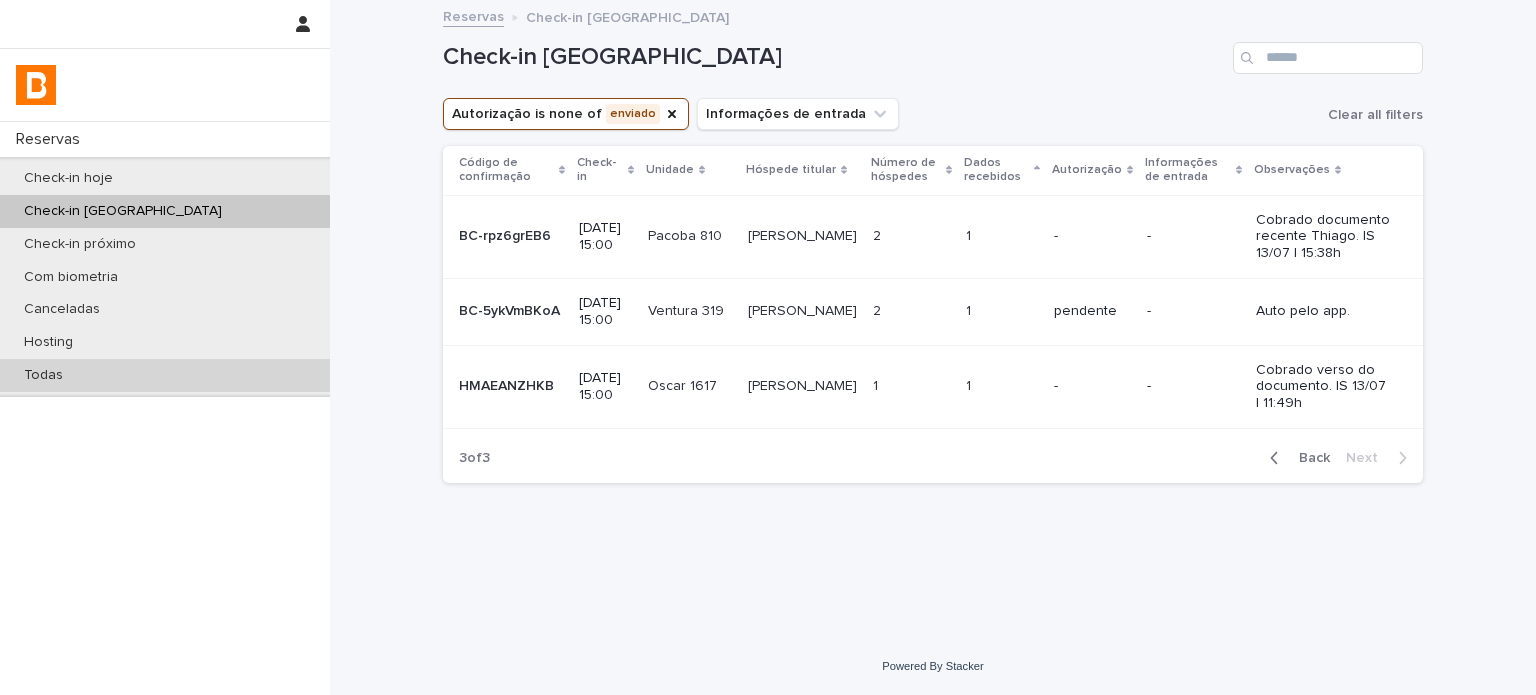 click on "Todas" at bounding box center [165, 375] 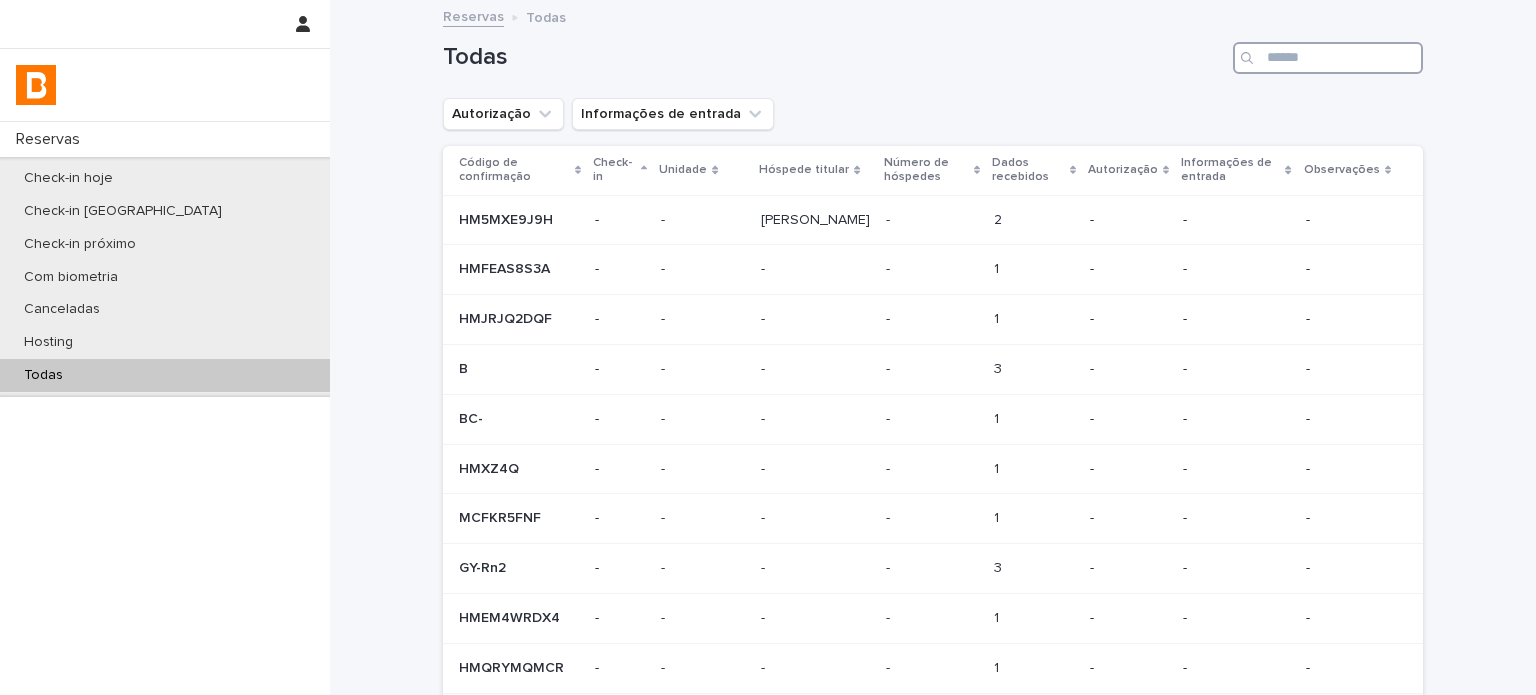 click at bounding box center (1328, 58) 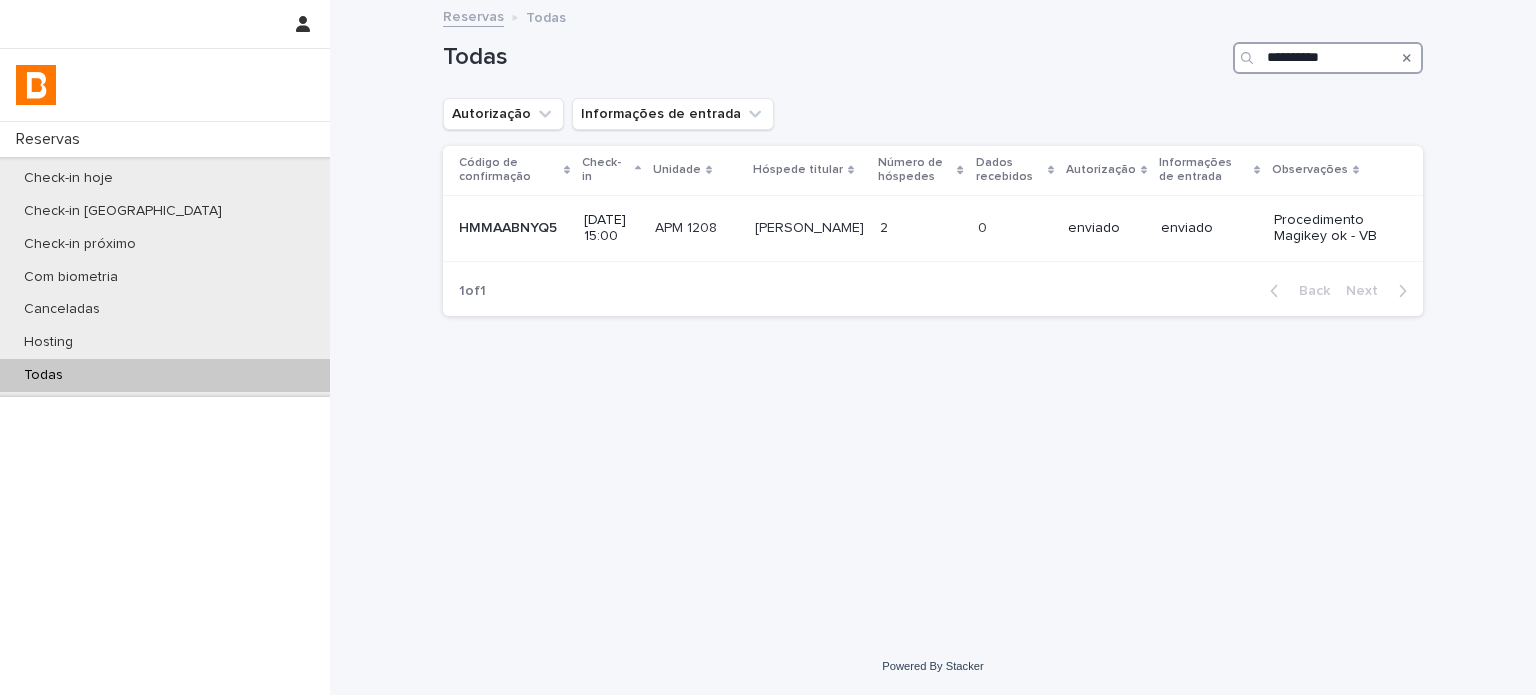 type on "**********" 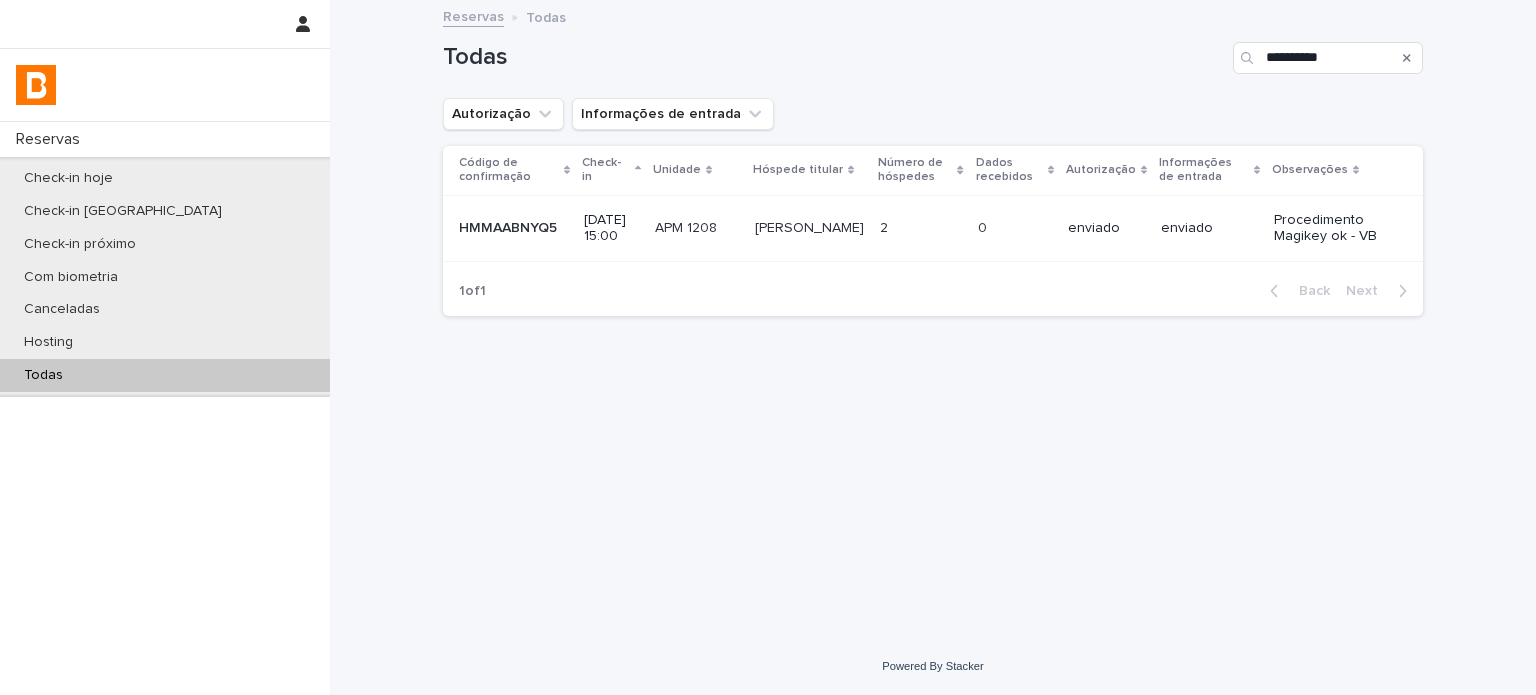 click on "0 0" at bounding box center [1015, 228] 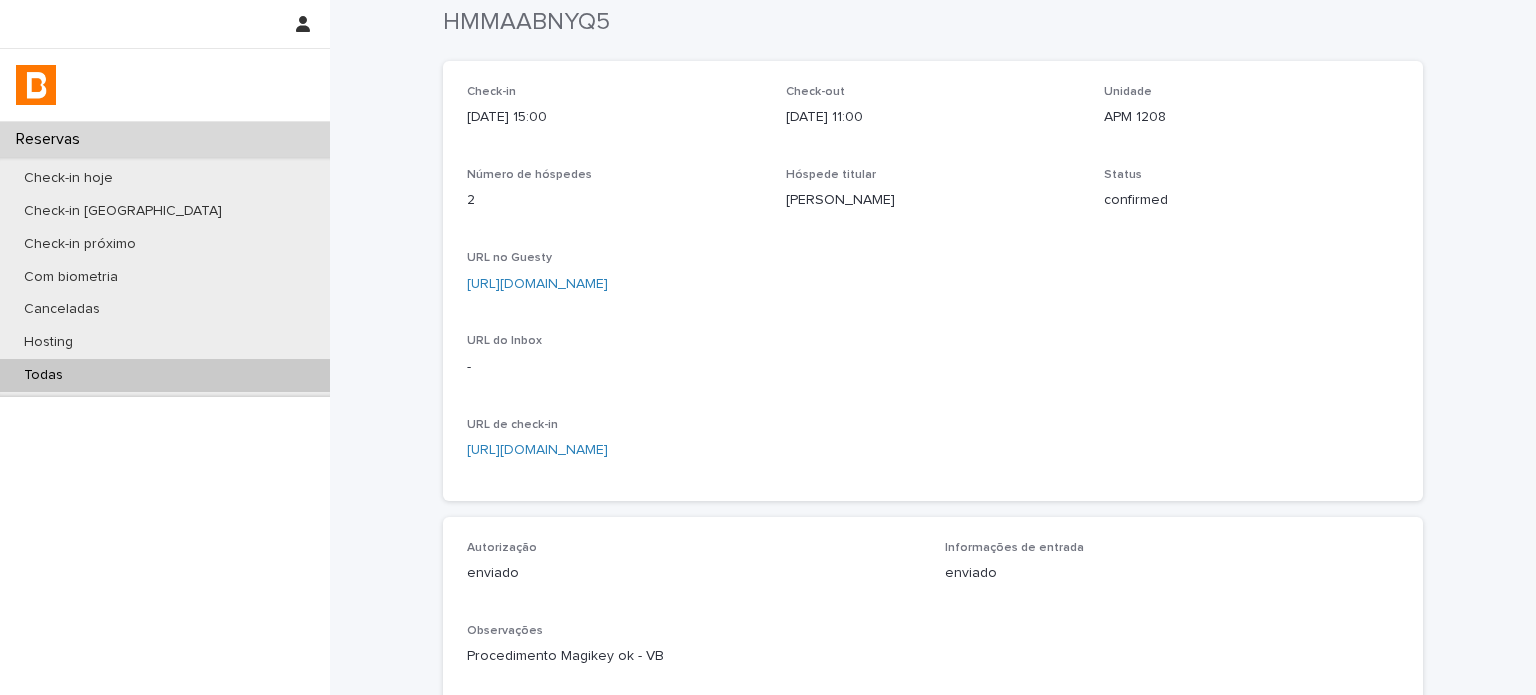 scroll, scrollTop: 0, scrollLeft: 0, axis: both 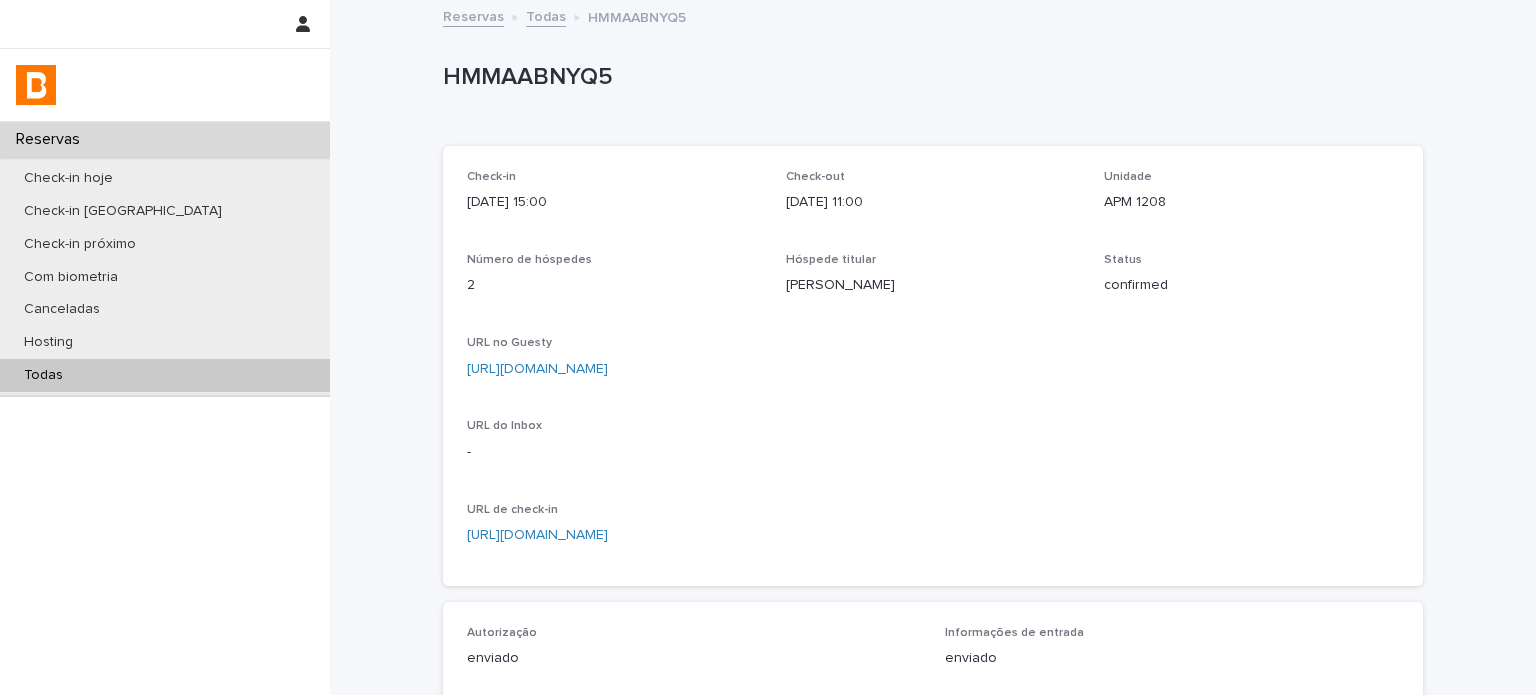 click on "Todas" at bounding box center [165, 375] 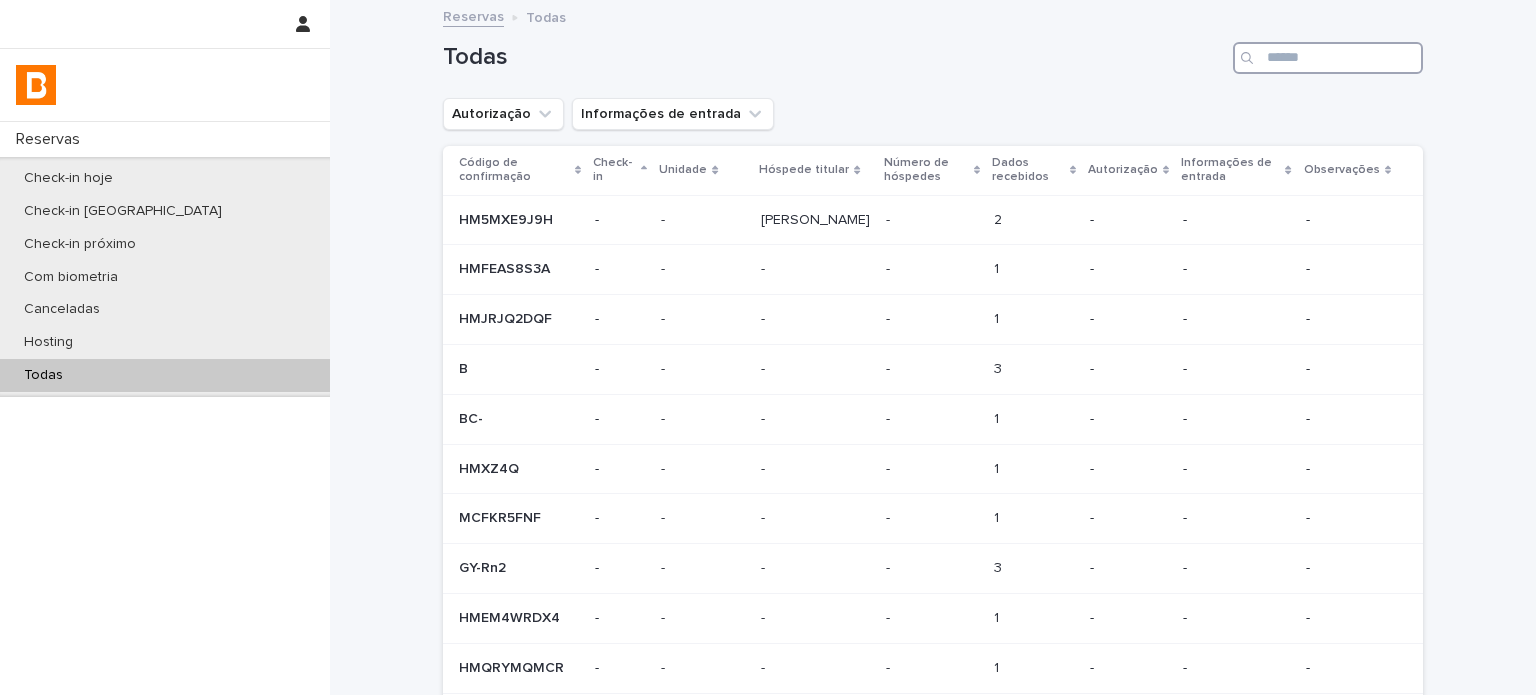 click at bounding box center [1328, 58] 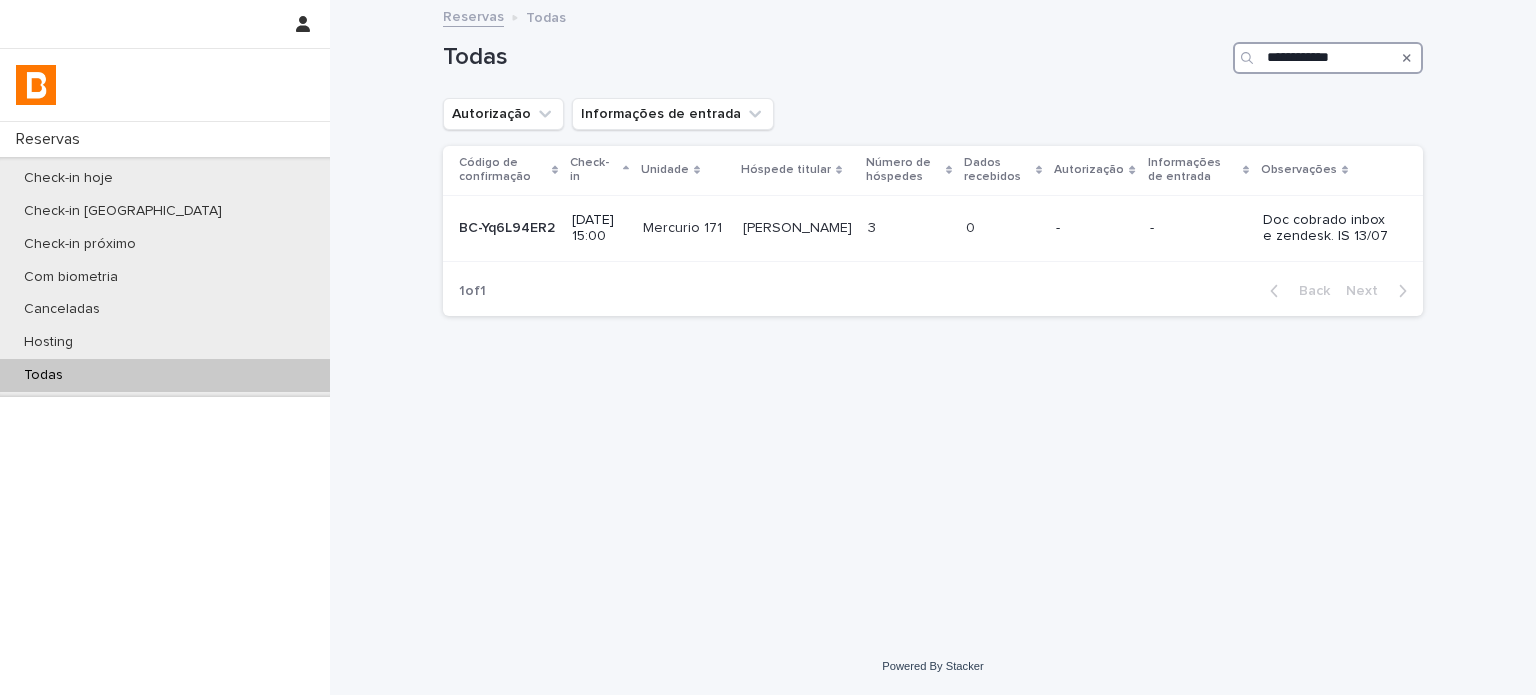 type on "**********" 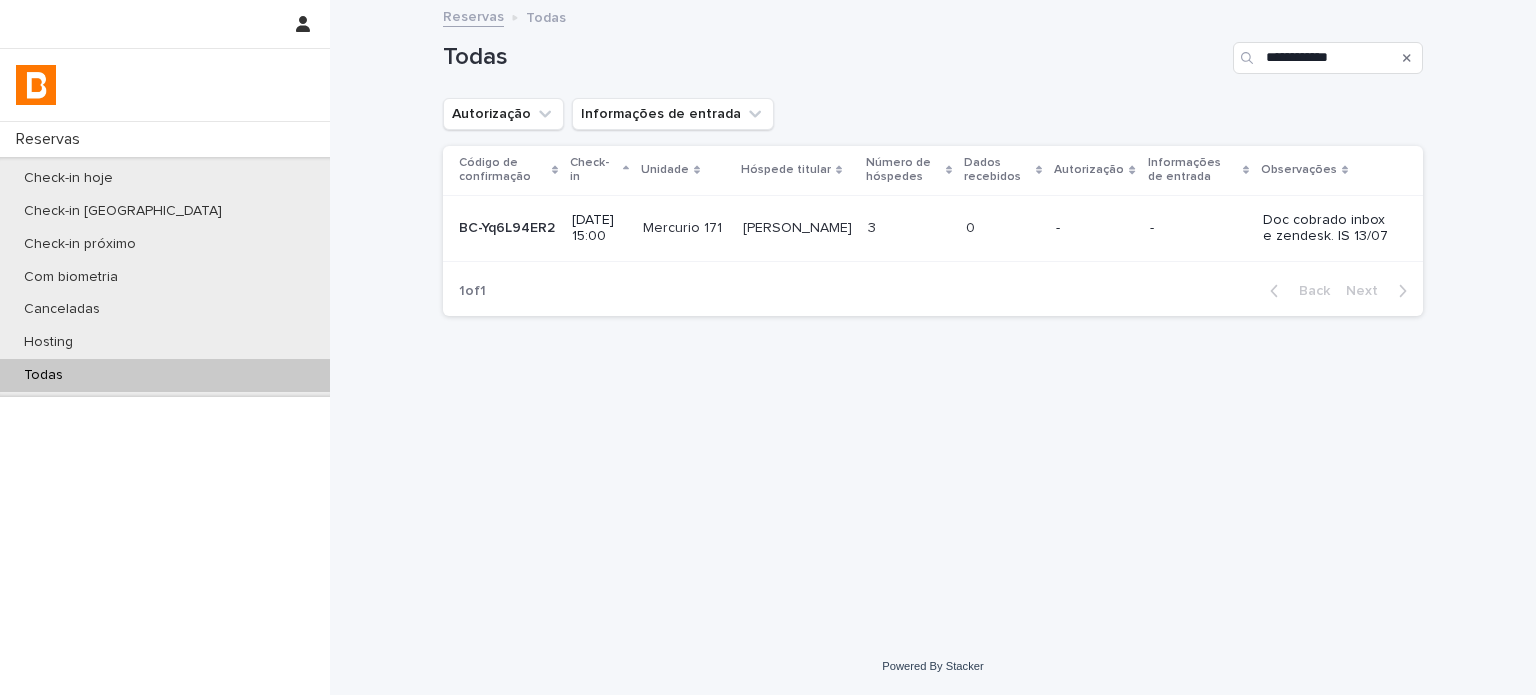 click on "-" at bounding box center (1094, 226) 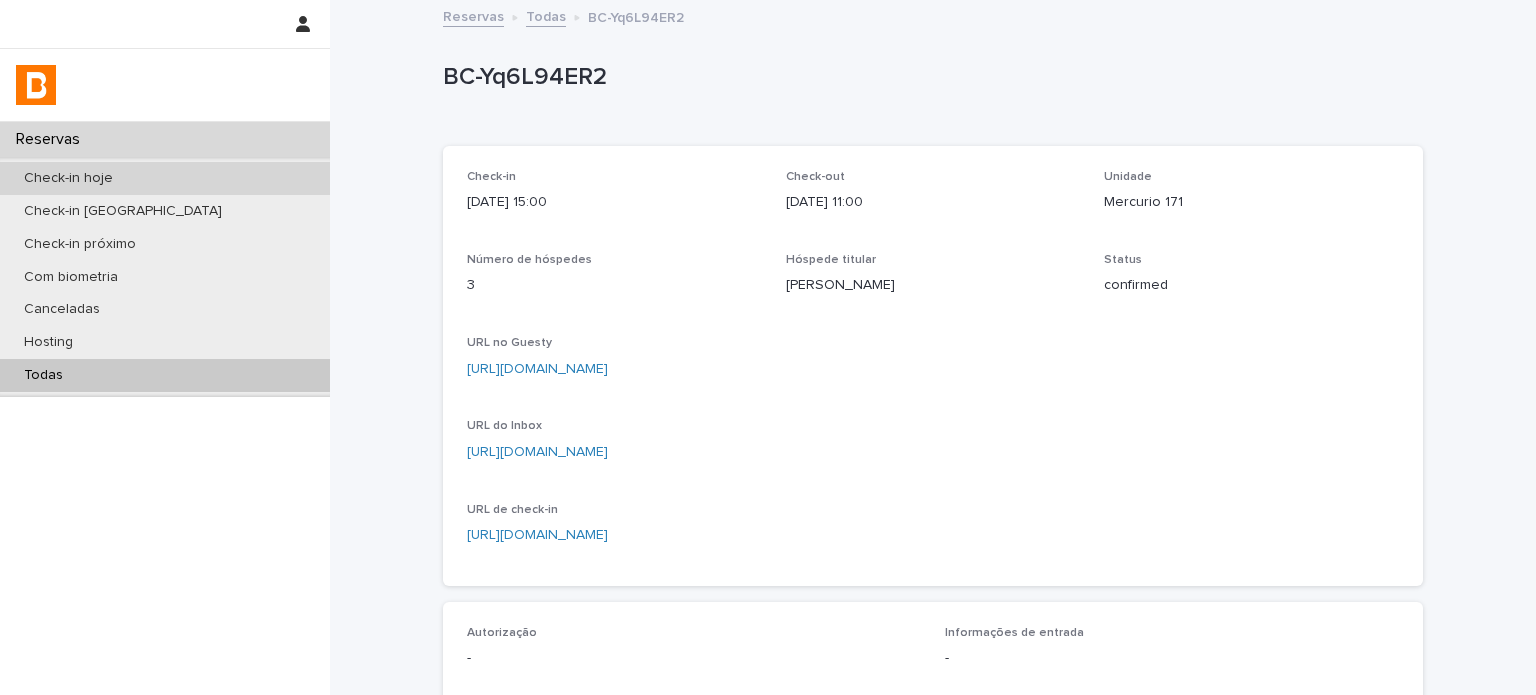 scroll, scrollTop: 0, scrollLeft: 0, axis: both 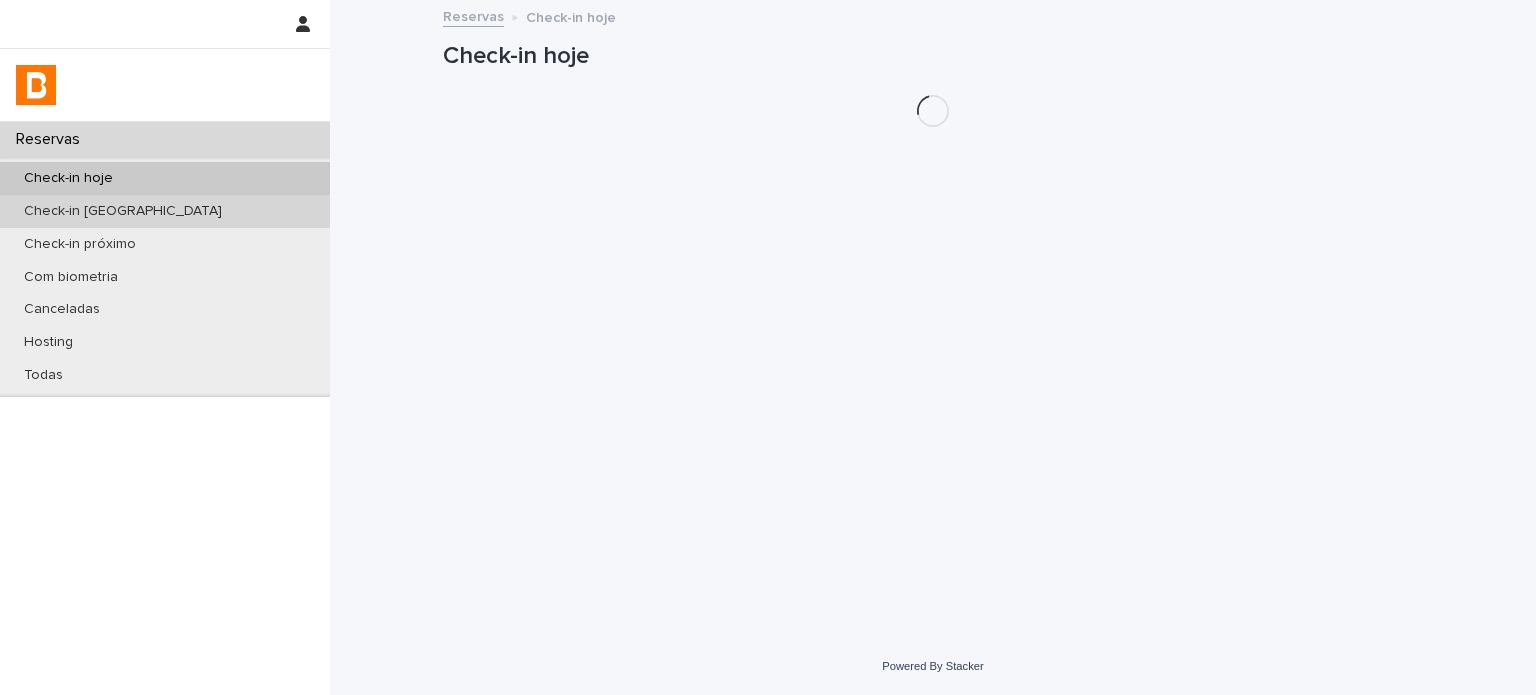 click on "Check-in [GEOGRAPHIC_DATA]" at bounding box center (165, 211) 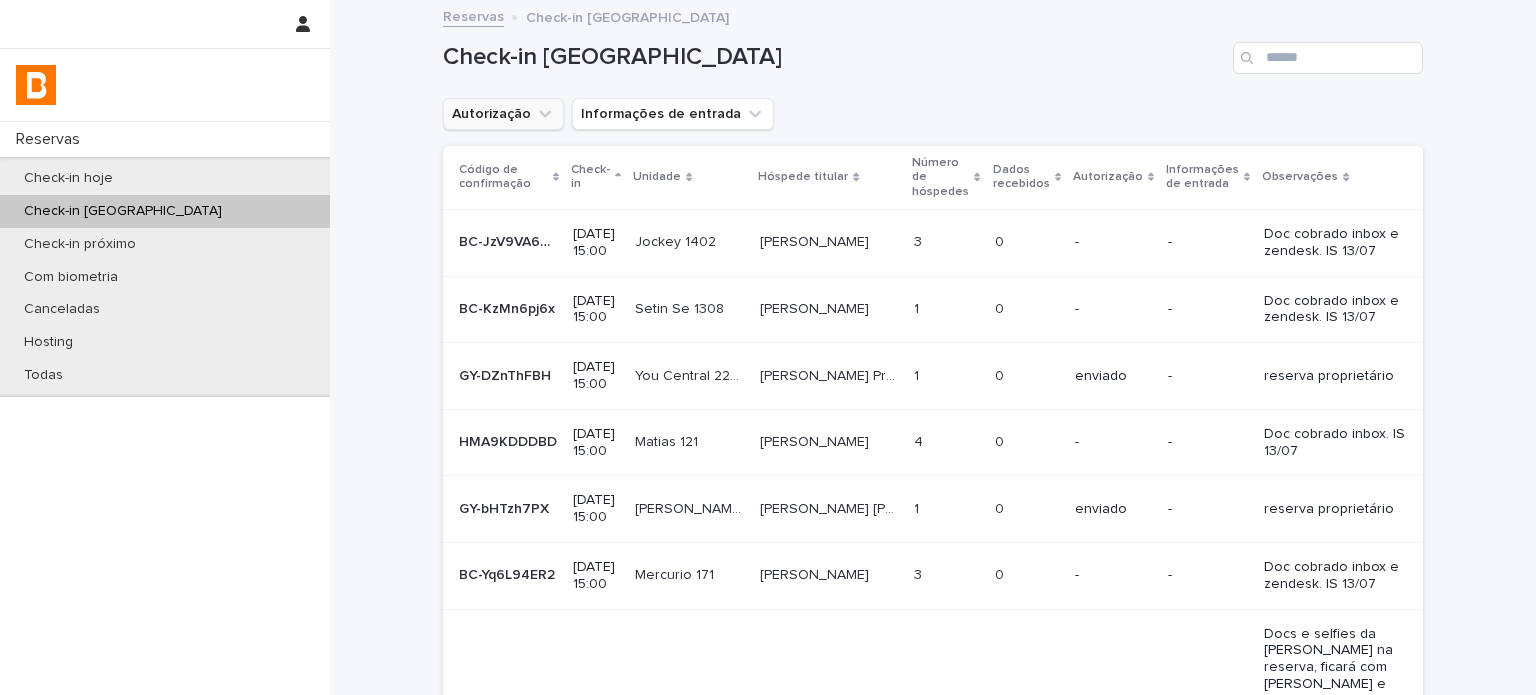 click on "Autorização" at bounding box center [503, 114] 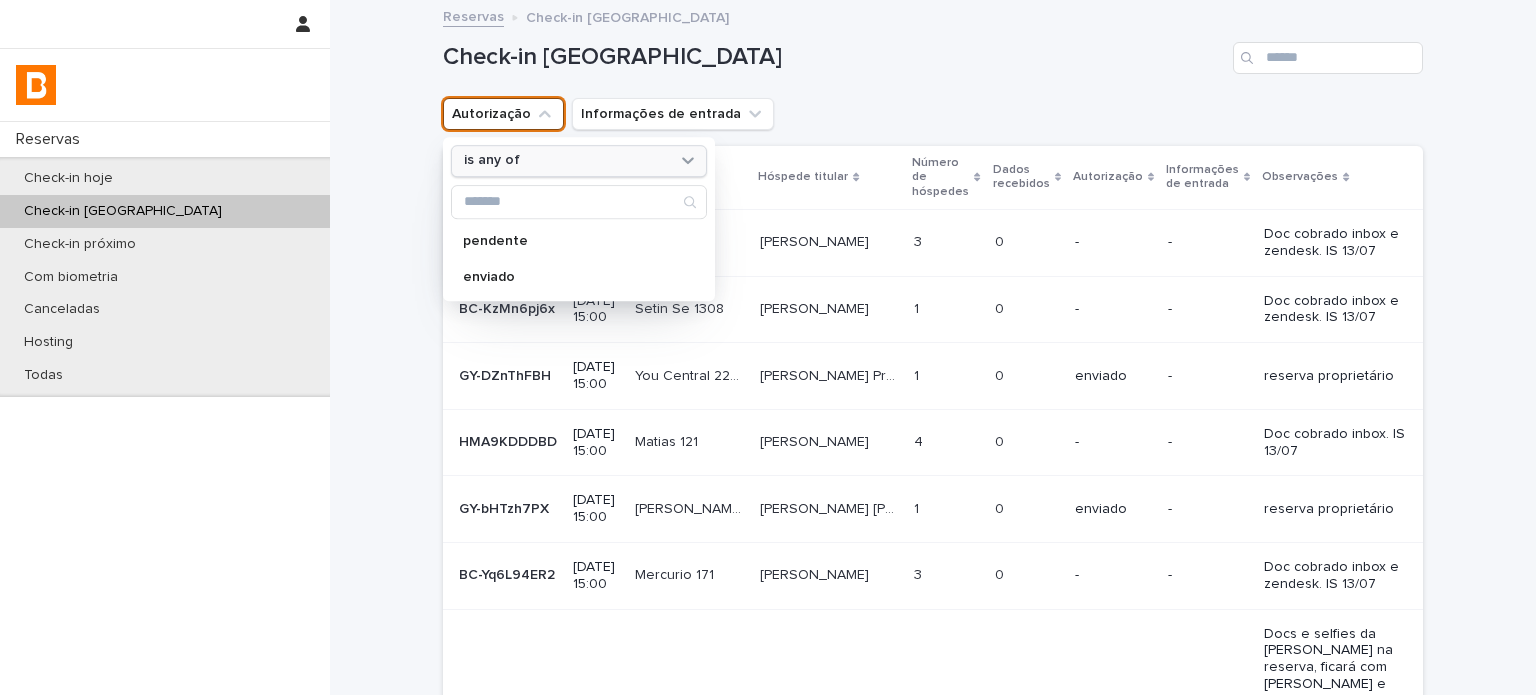 click on "is any of" at bounding box center (566, 161) 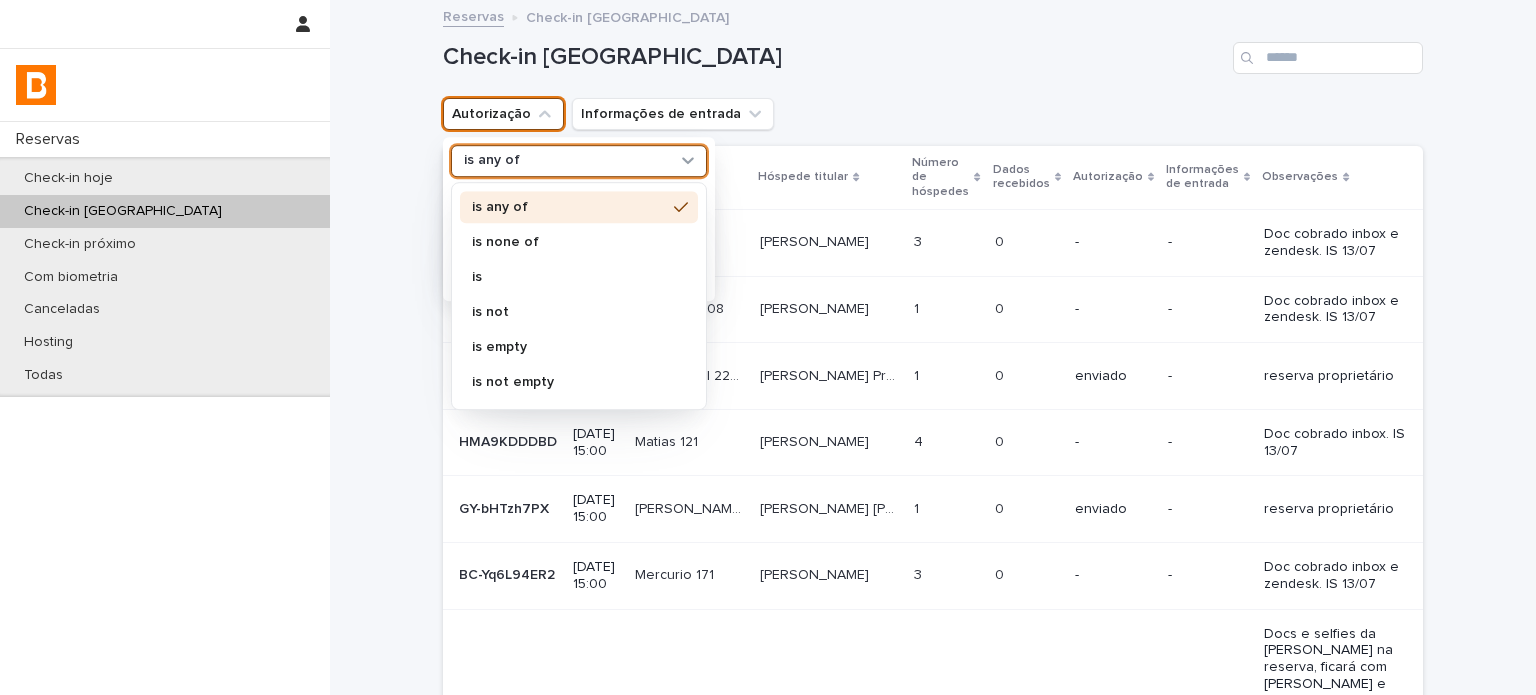 drag, startPoint x: 504, startPoint y: 235, endPoint x: 504, endPoint y: 253, distance: 18 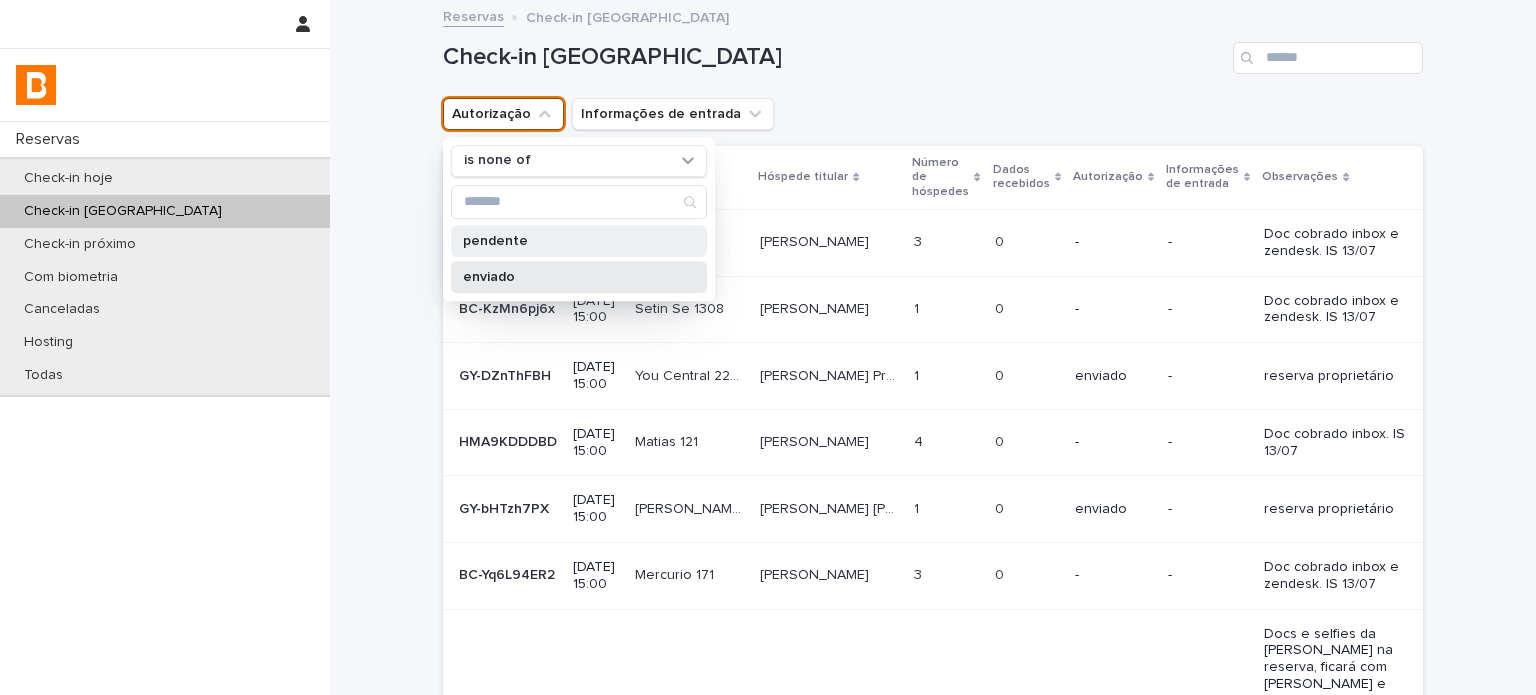 drag, startPoint x: 504, startPoint y: 268, endPoint x: 644, endPoint y: 235, distance: 143.83672 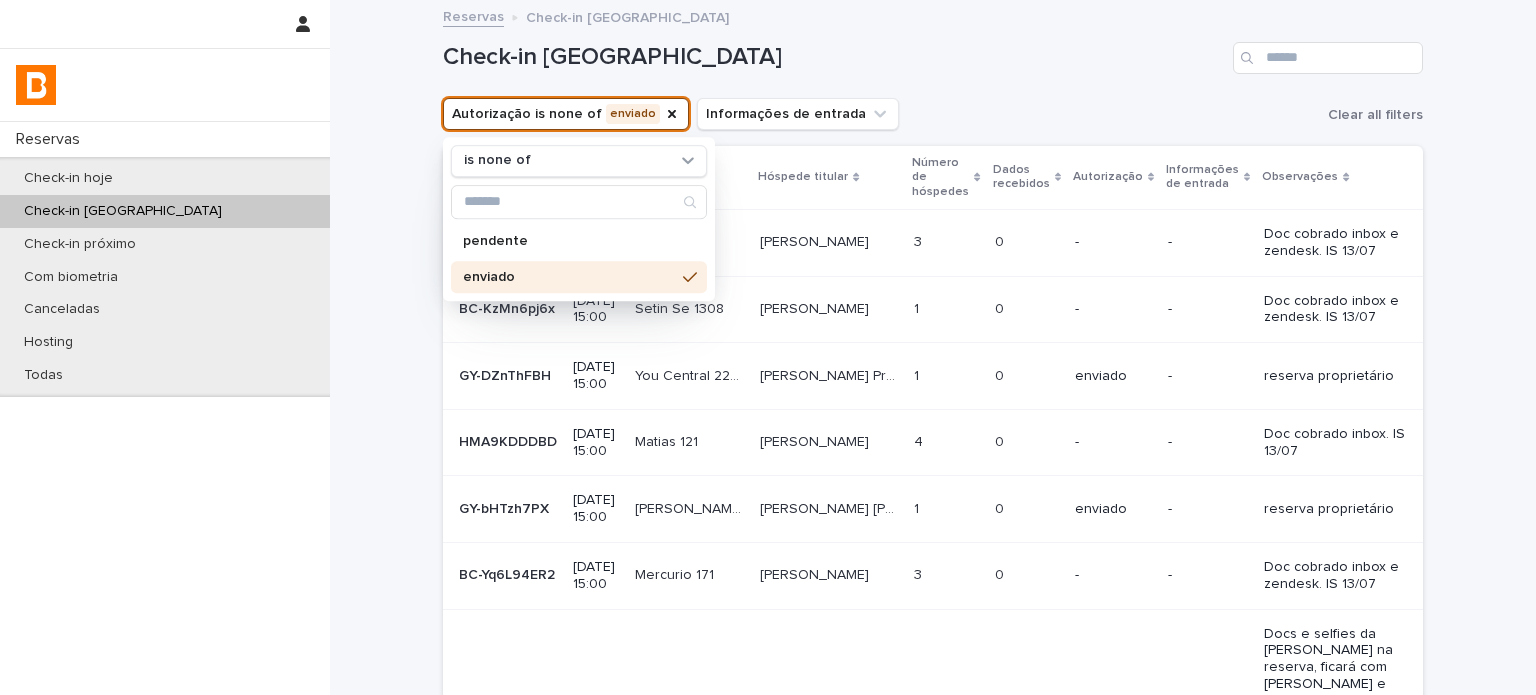 click on "Autorização is none of enviado is none of pendente enviado Informações de entrada Clear all filters" at bounding box center (933, 114) 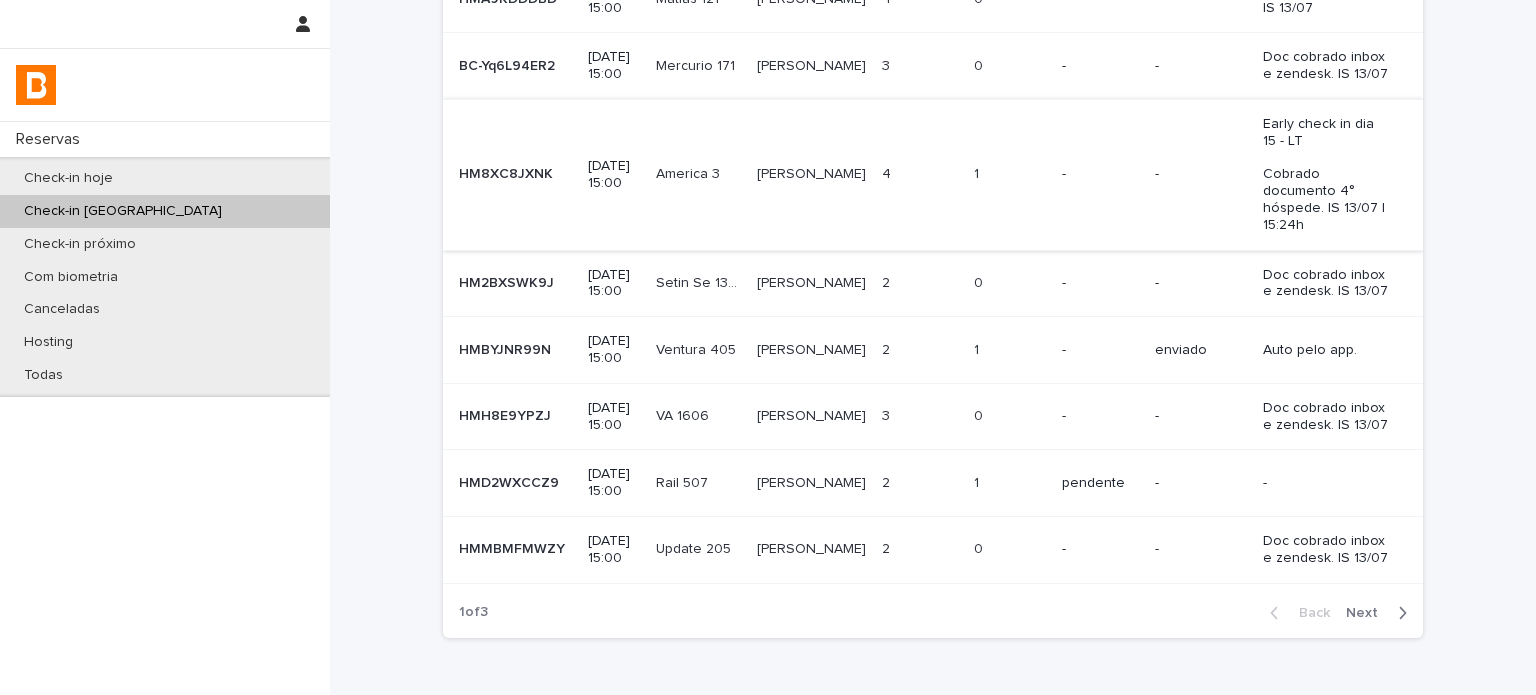 scroll, scrollTop: 457, scrollLeft: 0, axis: vertical 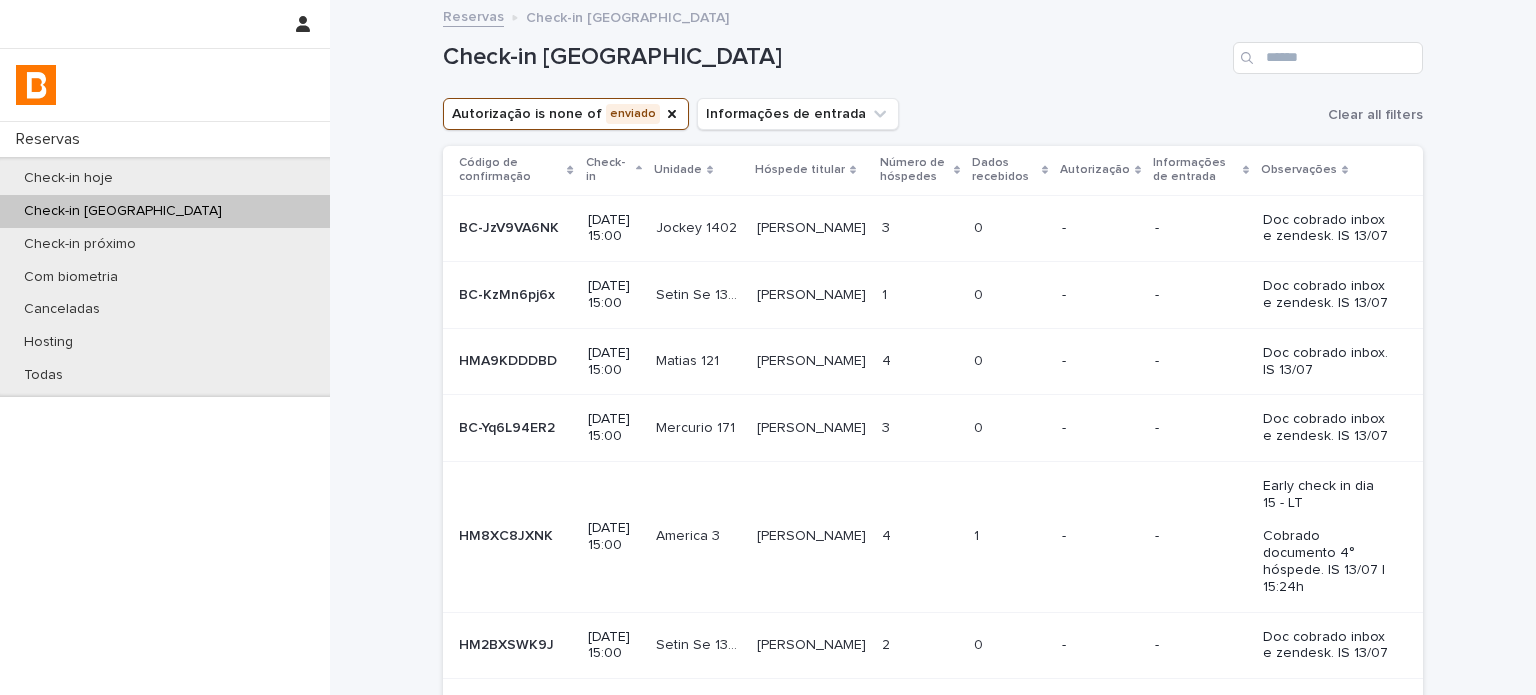 click on "Dados recebidos" at bounding box center (1004, 170) 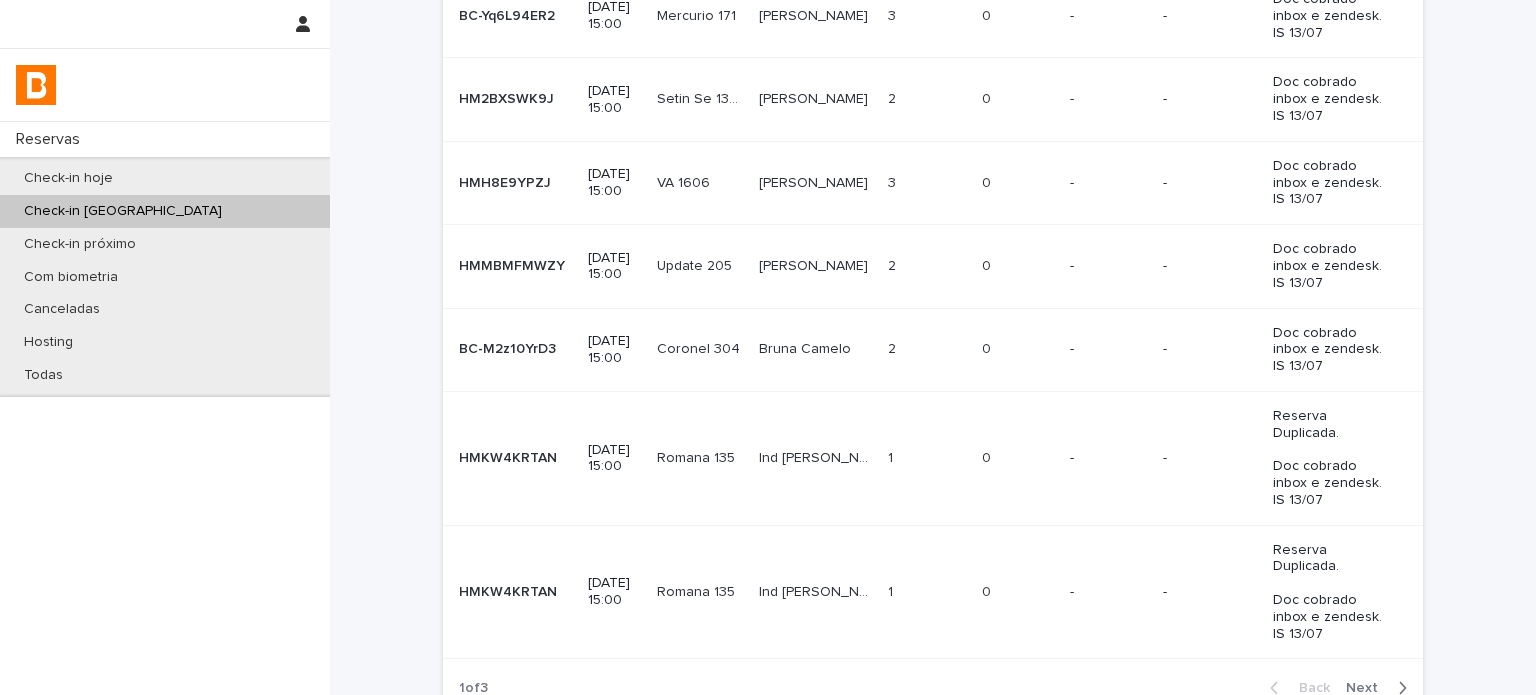 scroll, scrollTop: 457, scrollLeft: 0, axis: vertical 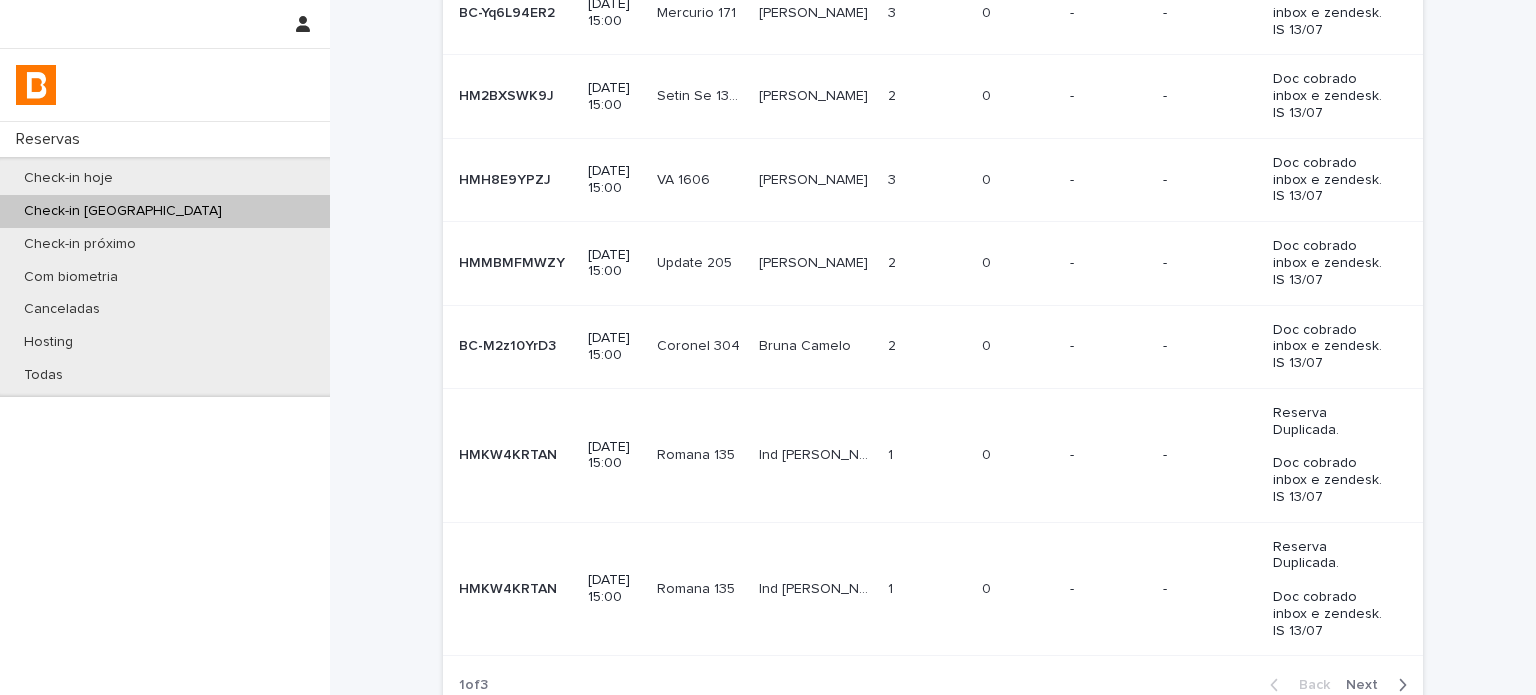 drag, startPoint x: 1375, startPoint y: 495, endPoint x: 1386, endPoint y: 514, distance: 21.954498 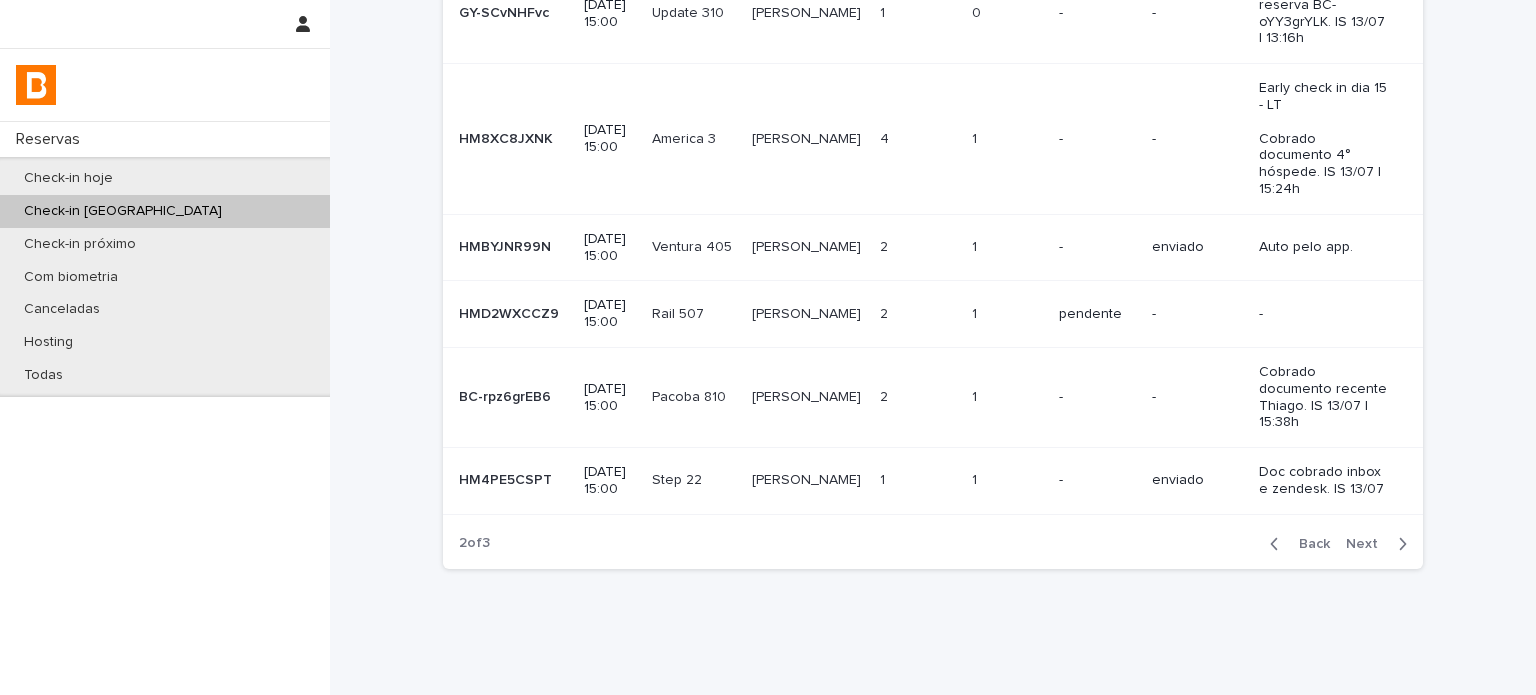 scroll, scrollTop: 508, scrollLeft: 0, axis: vertical 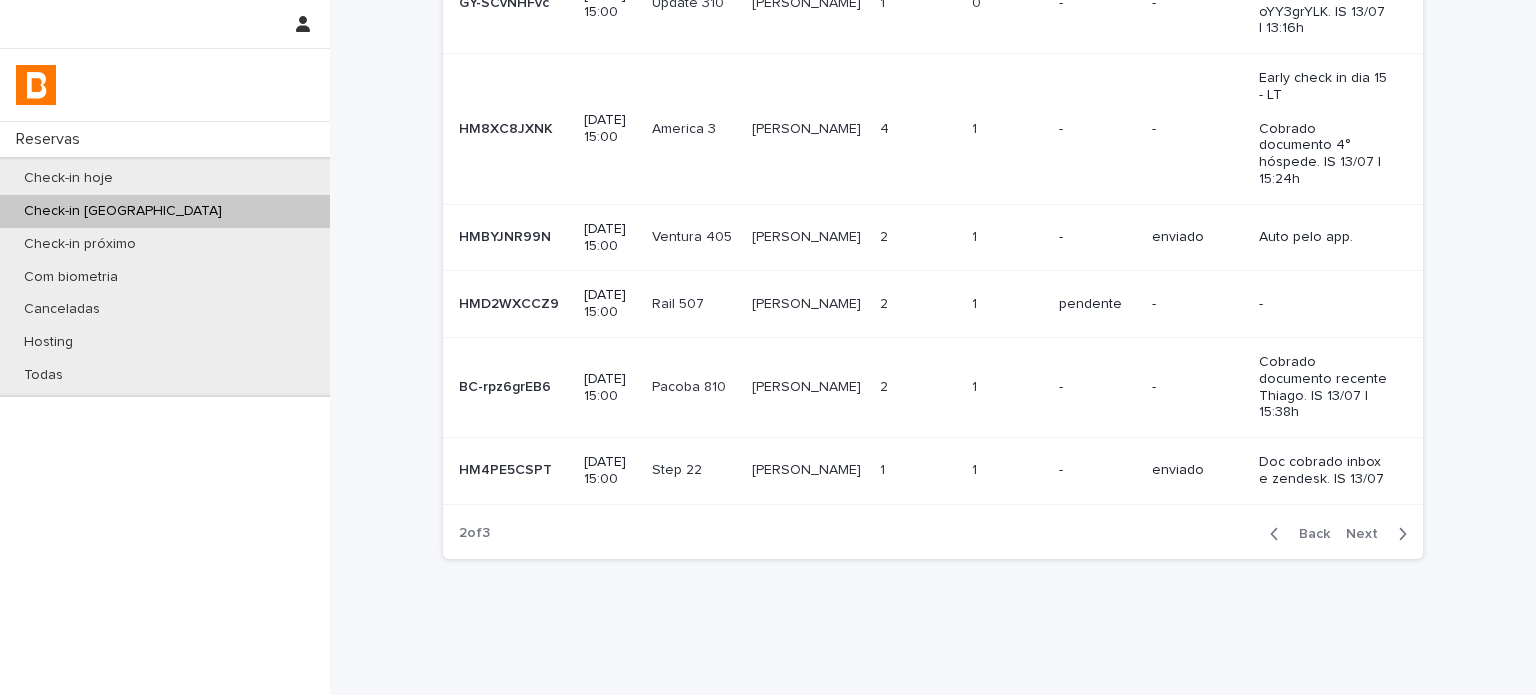 click on "Next" at bounding box center [1368, 534] 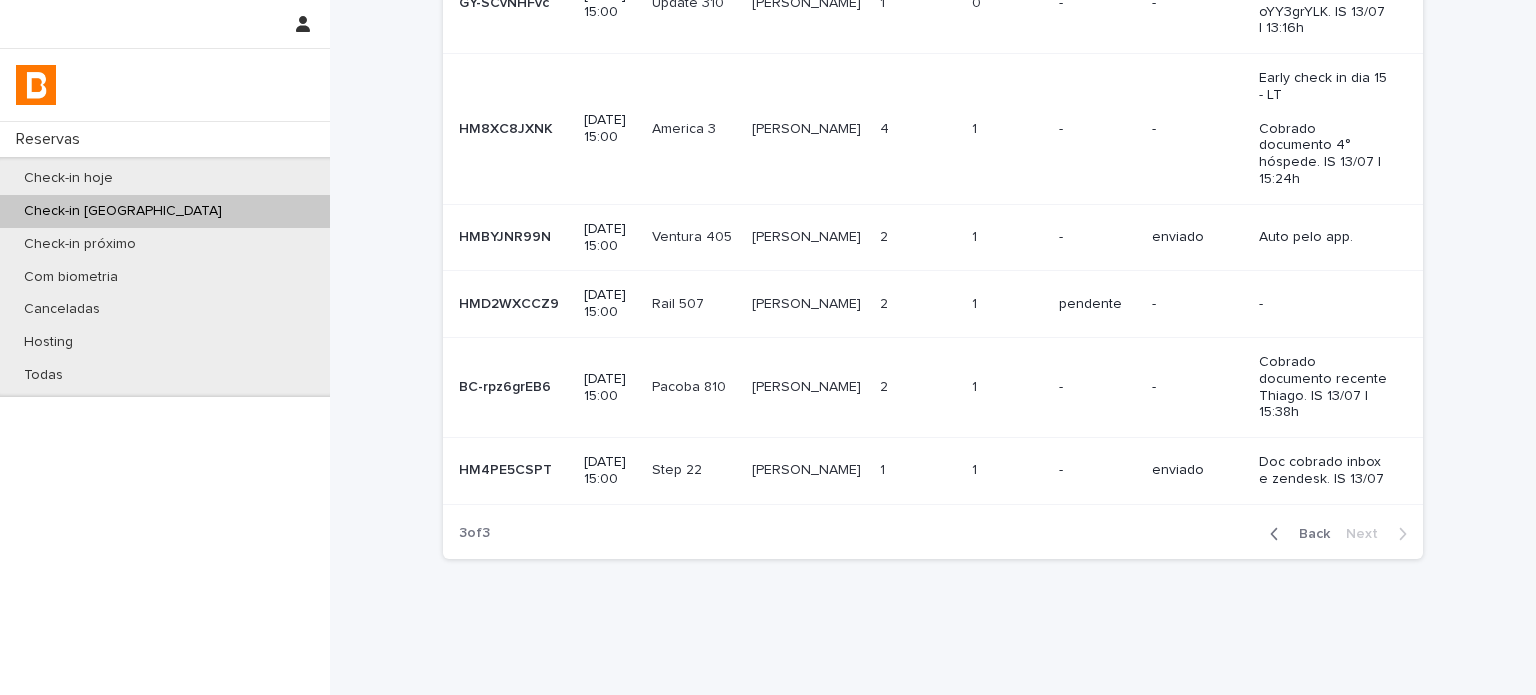 scroll, scrollTop: 0, scrollLeft: 0, axis: both 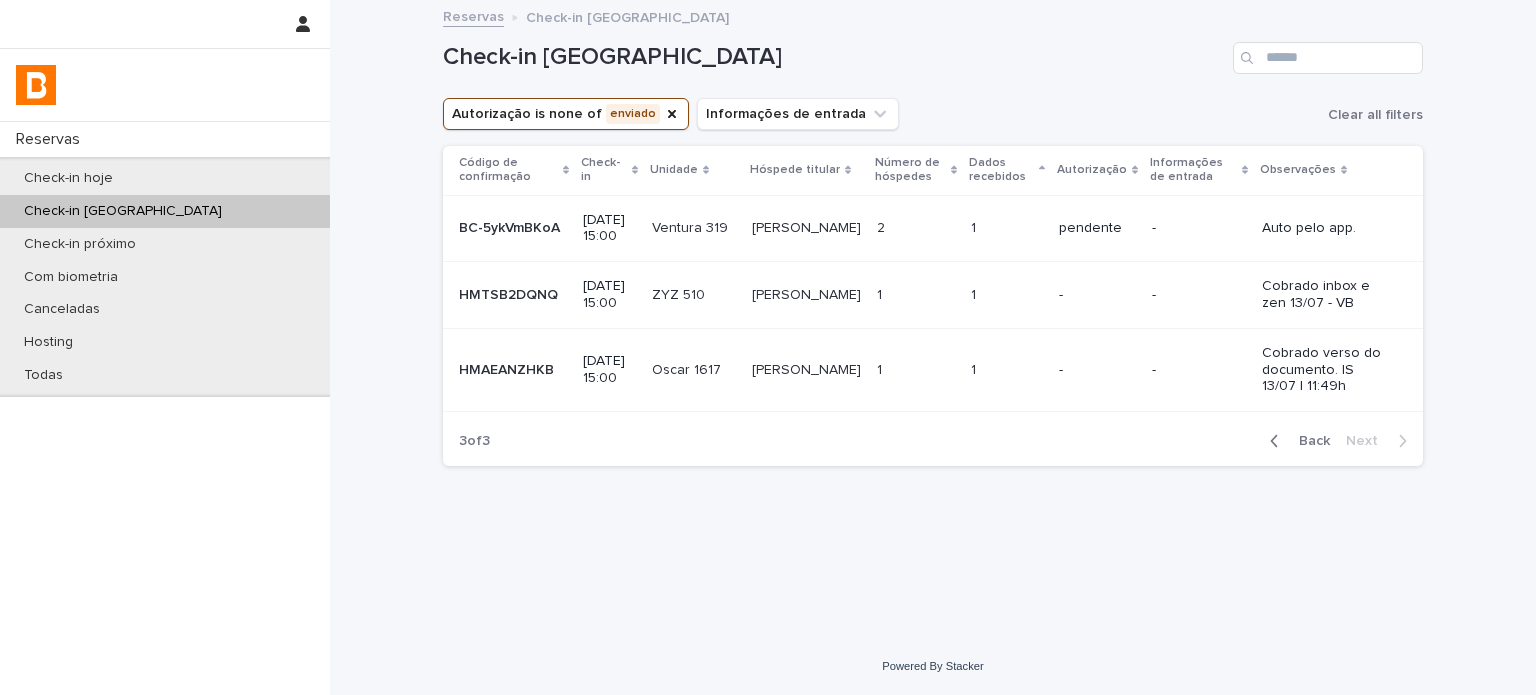 click on "Cobrado inbox e zen 13/07 - VB" at bounding box center (1326, 295) 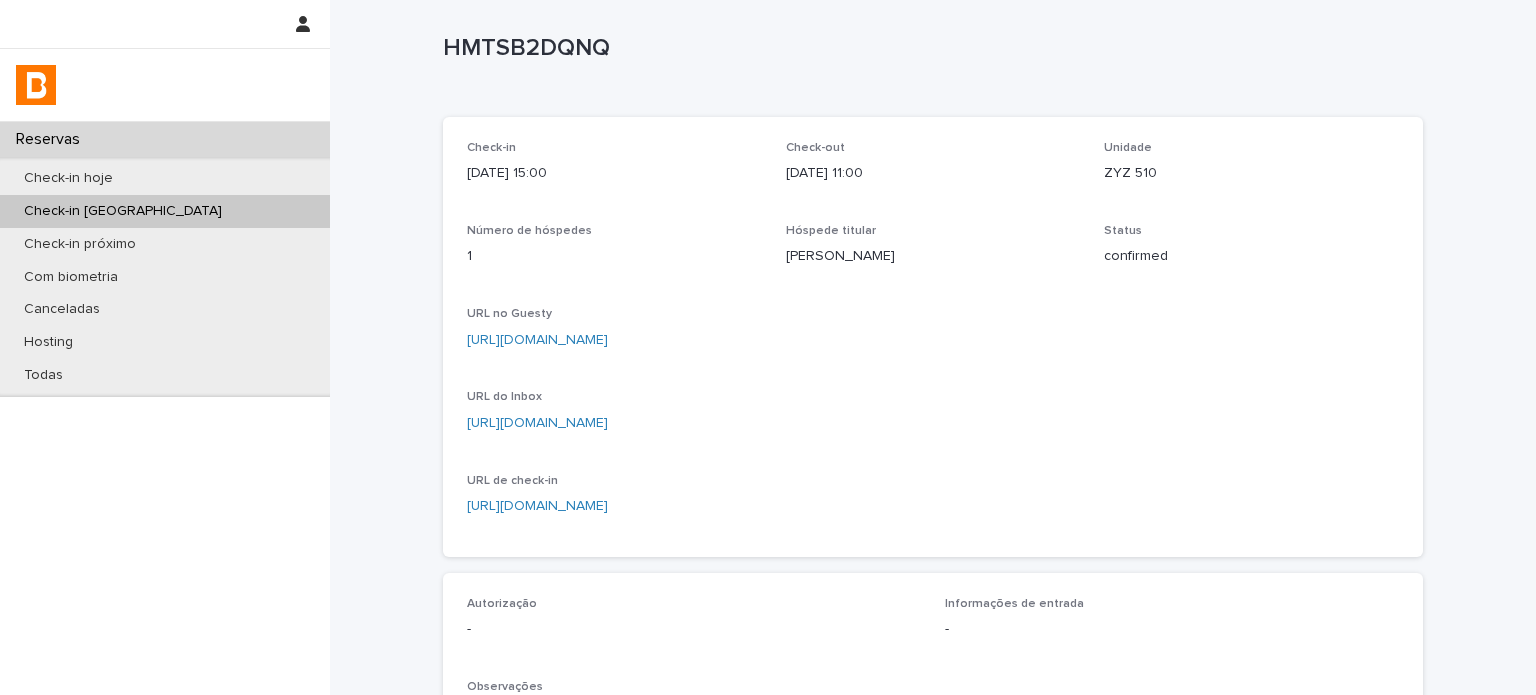 scroll, scrollTop: 0, scrollLeft: 0, axis: both 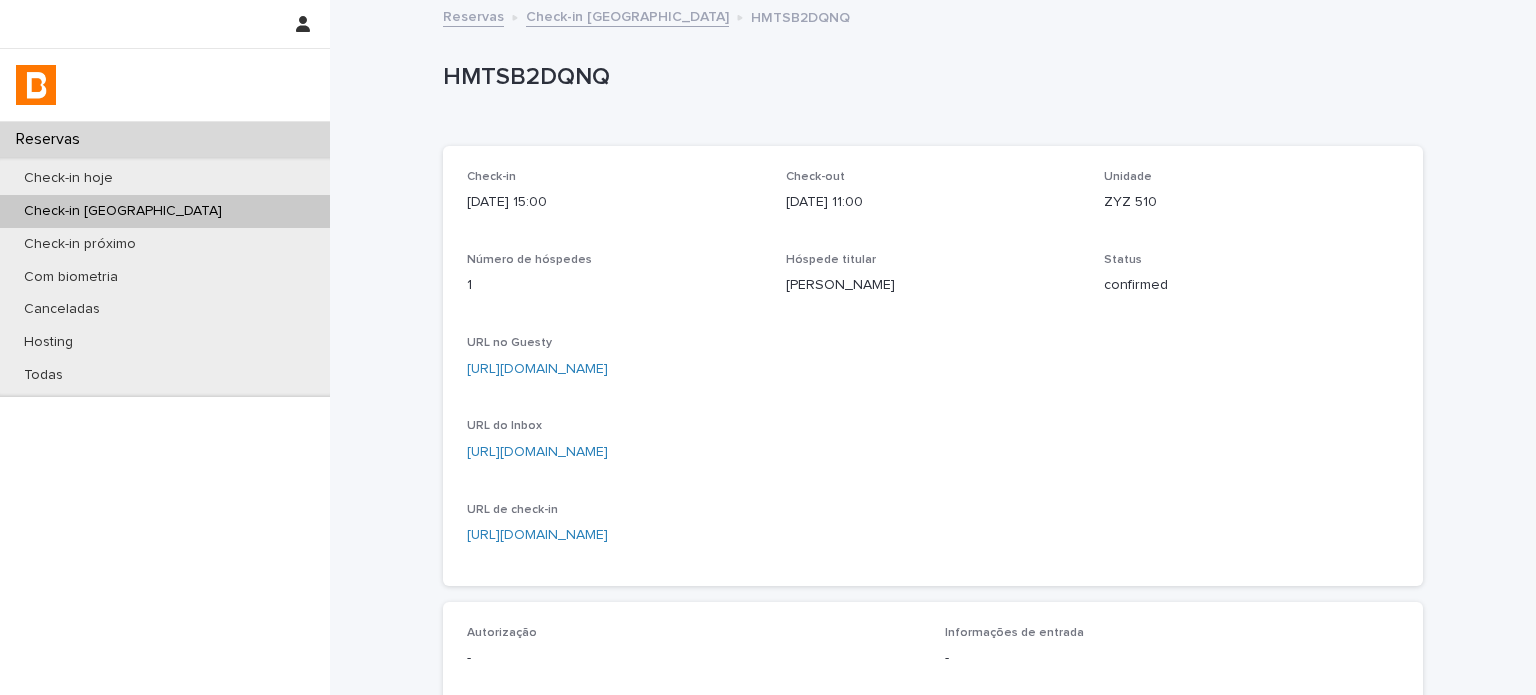 click on "HMTSB2DQNQ" at bounding box center [929, 77] 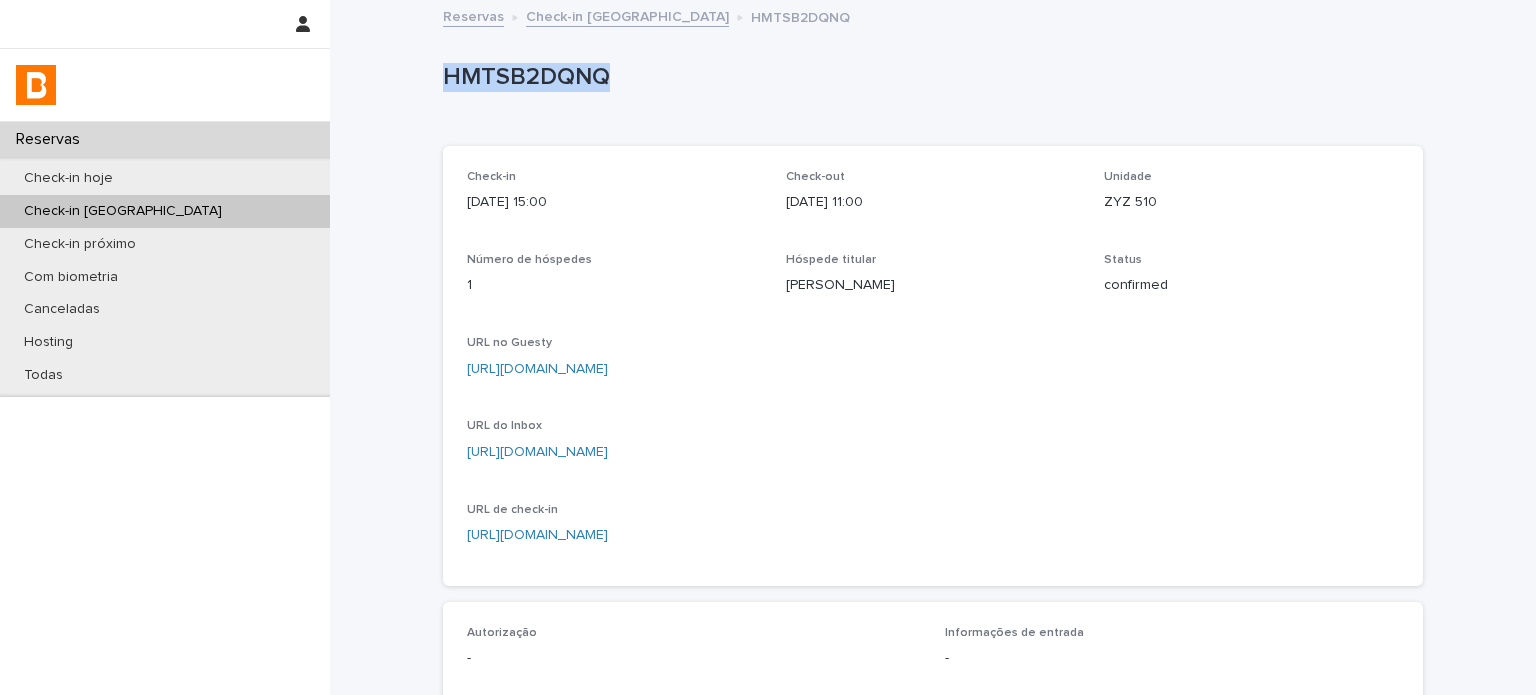 click on "HMTSB2DQNQ" at bounding box center (929, 77) 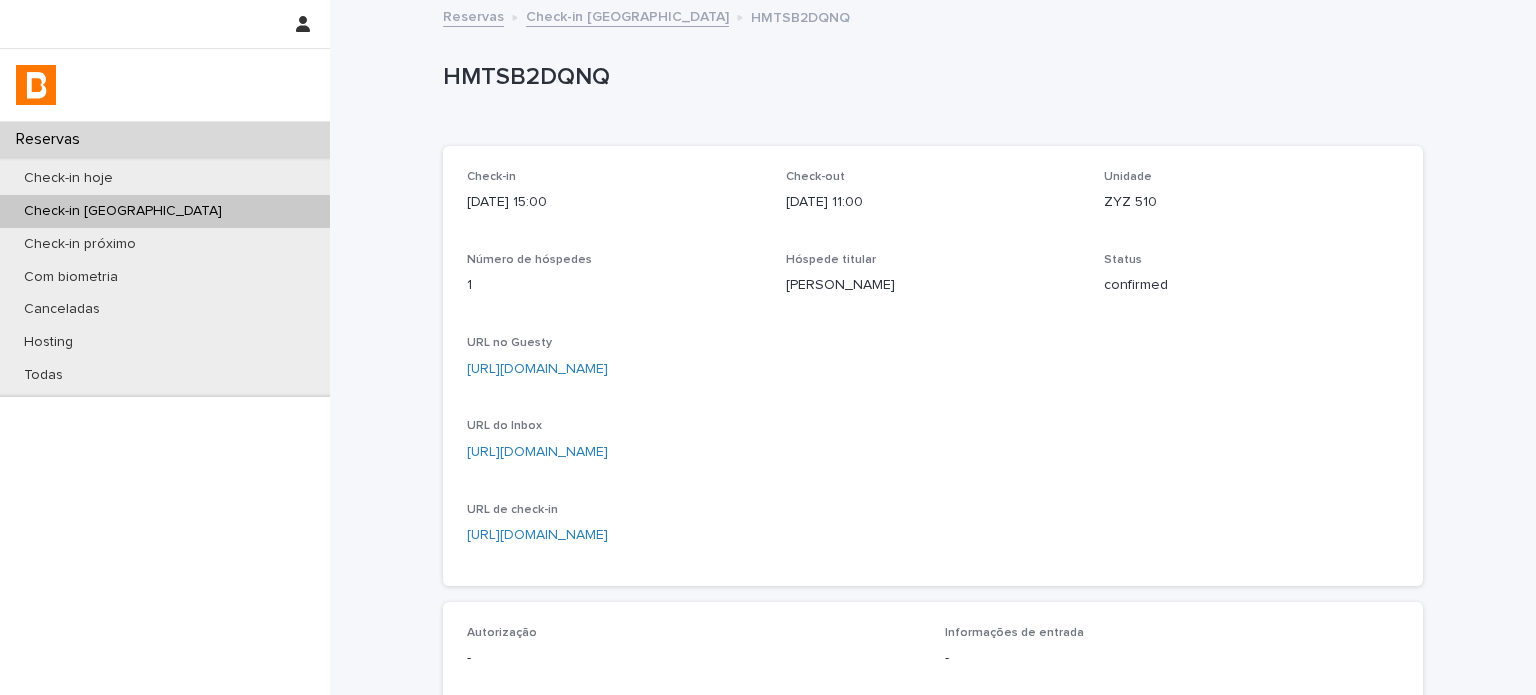 click on "ZYZ 510" at bounding box center (1251, 202) 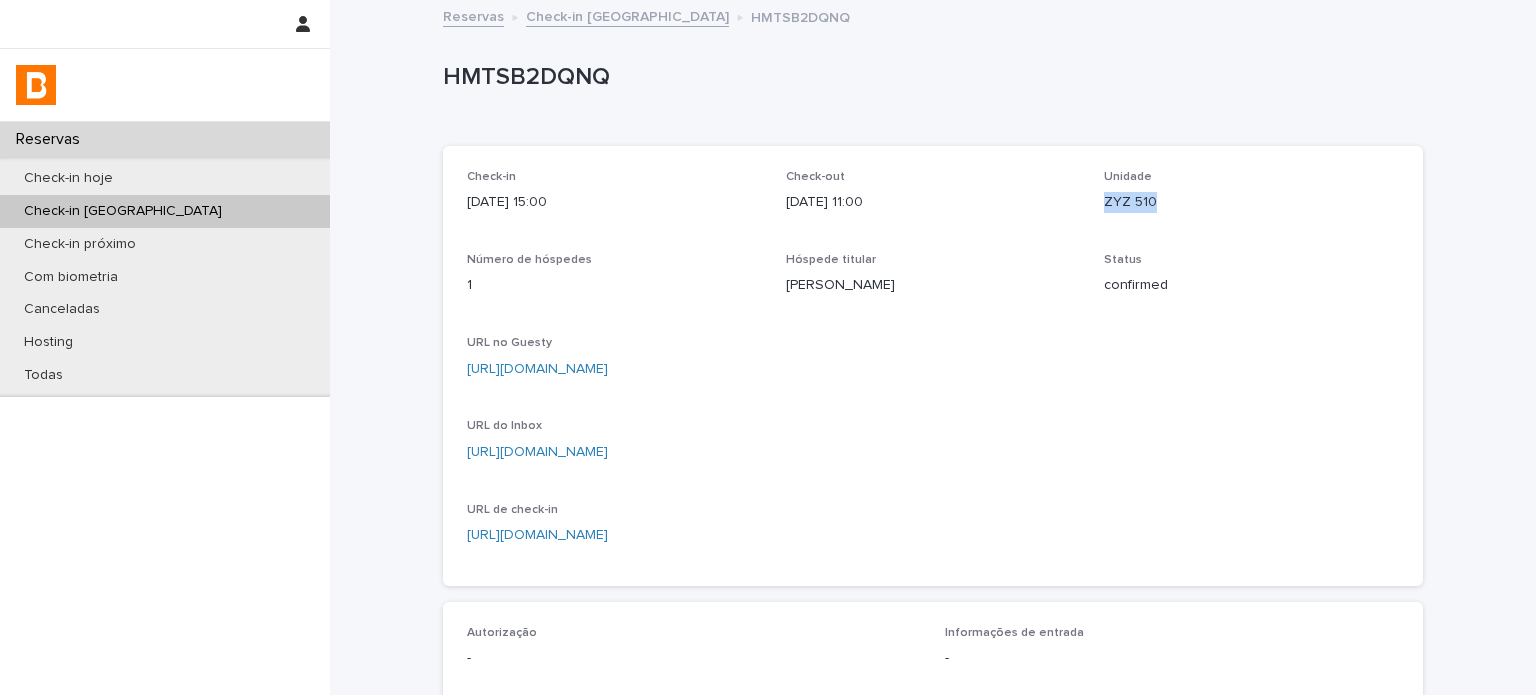 click on "ZYZ 510" at bounding box center (1251, 202) 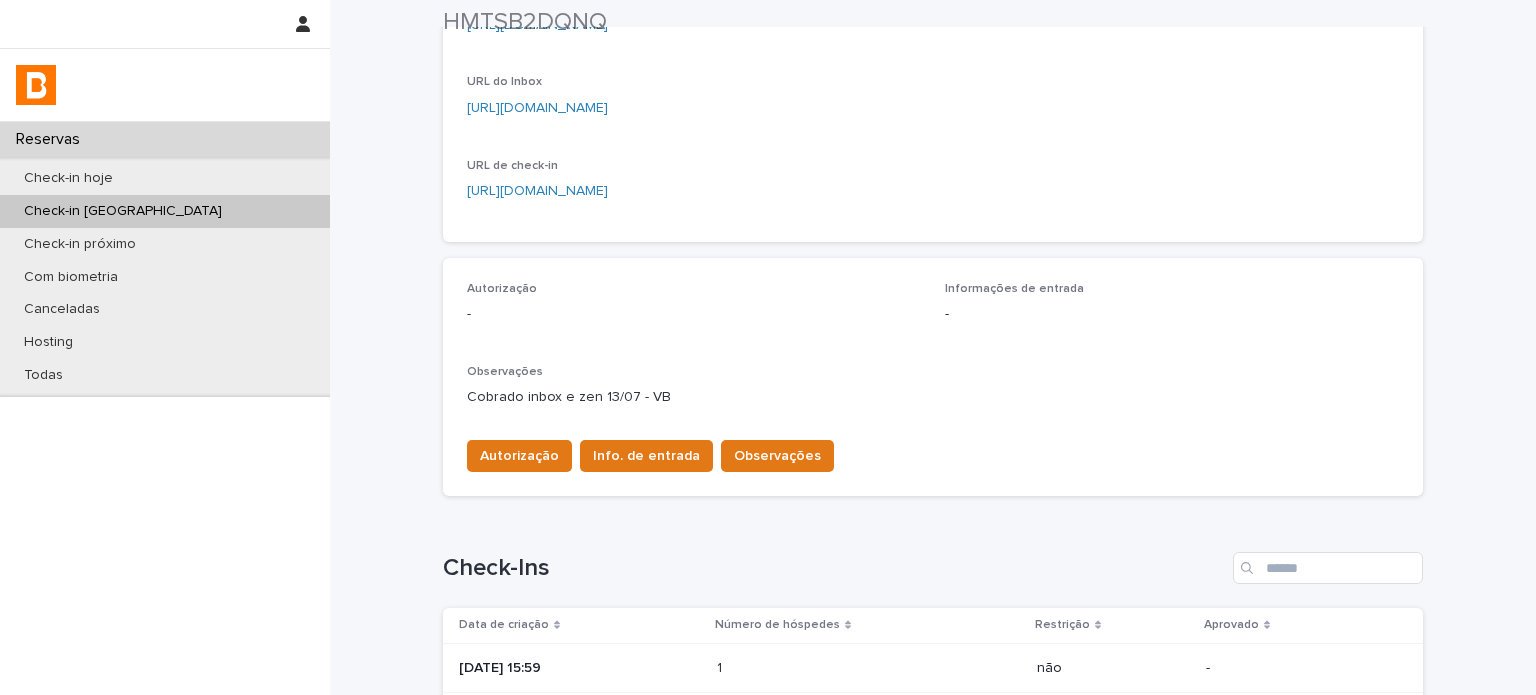 scroll, scrollTop: 466, scrollLeft: 0, axis: vertical 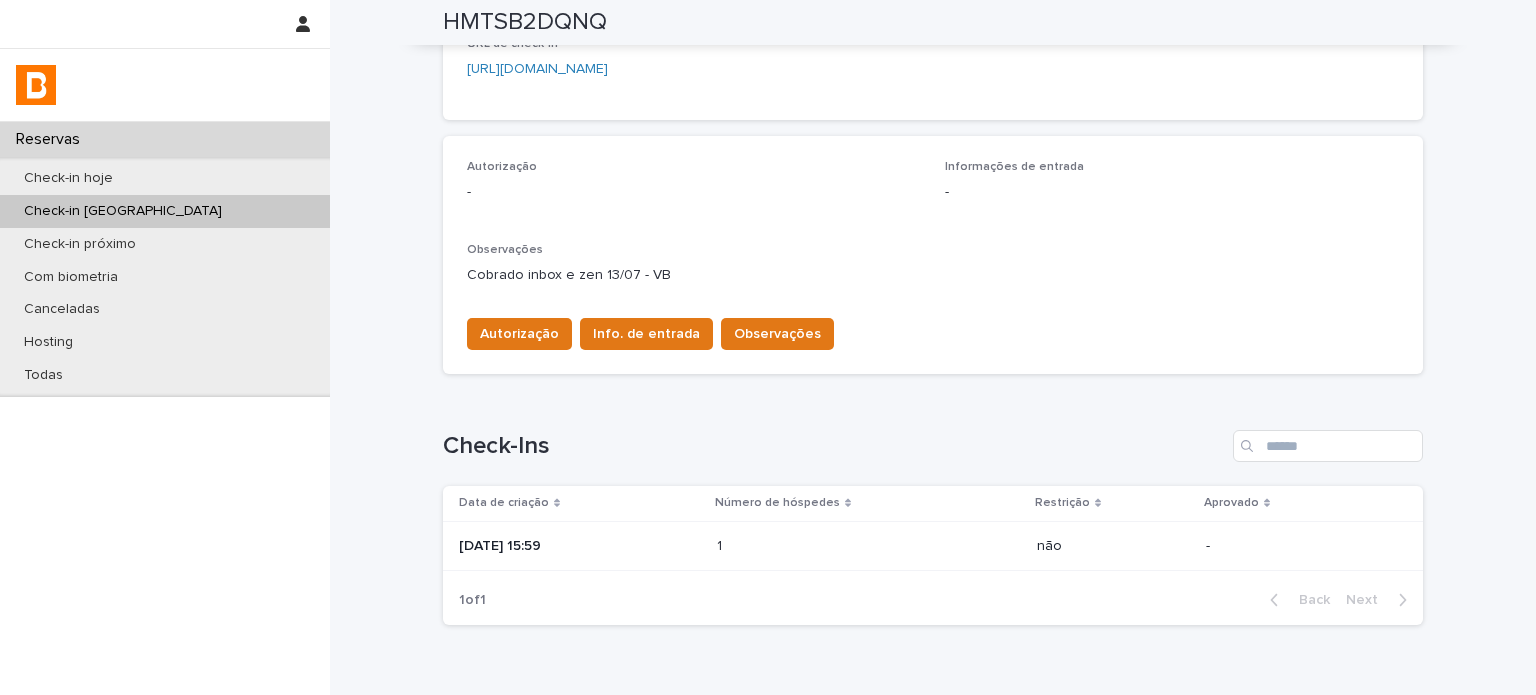 click on "[DATE] 15:59" at bounding box center (580, 546) 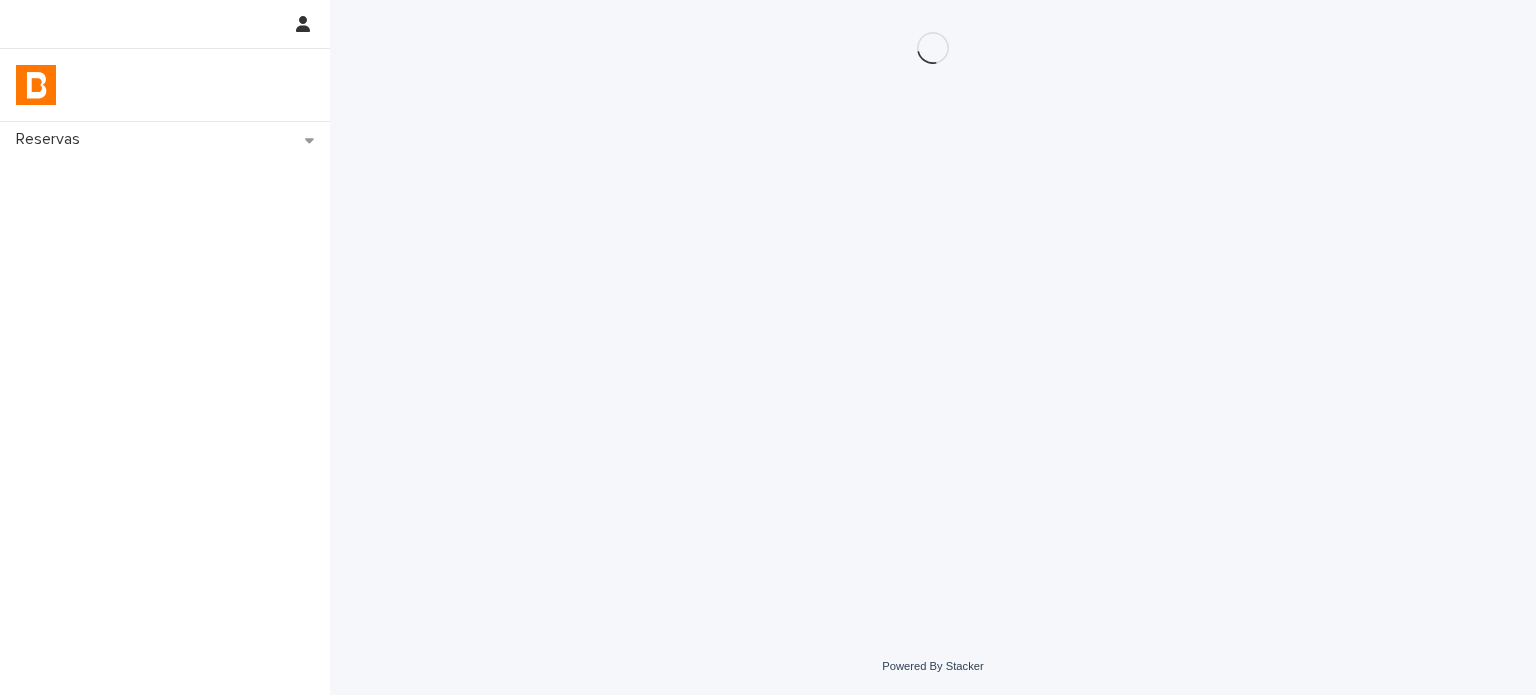 scroll, scrollTop: 0, scrollLeft: 0, axis: both 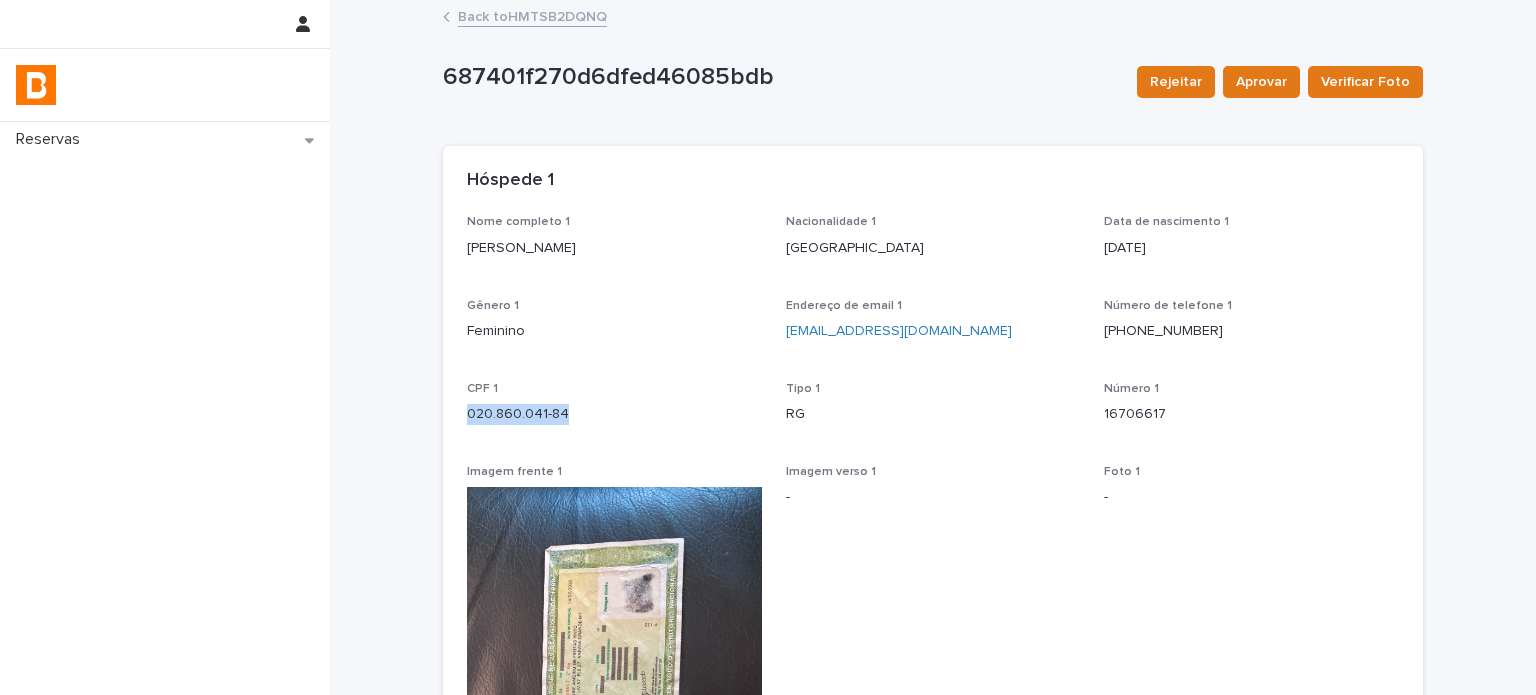 drag, startPoint x: 525, startPoint y: 430, endPoint x: 432, endPoint y: 431, distance: 93.00538 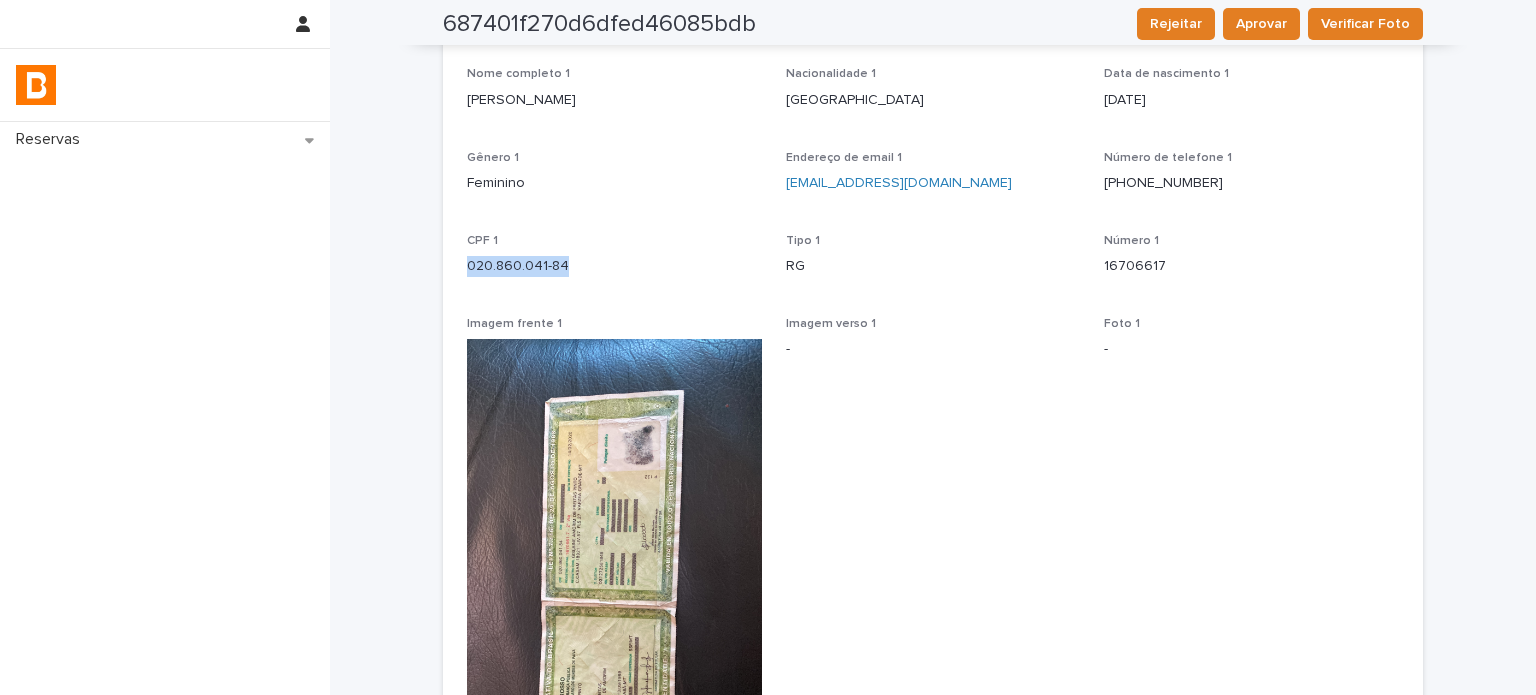 scroll, scrollTop: 0, scrollLeft: 0, axis: both 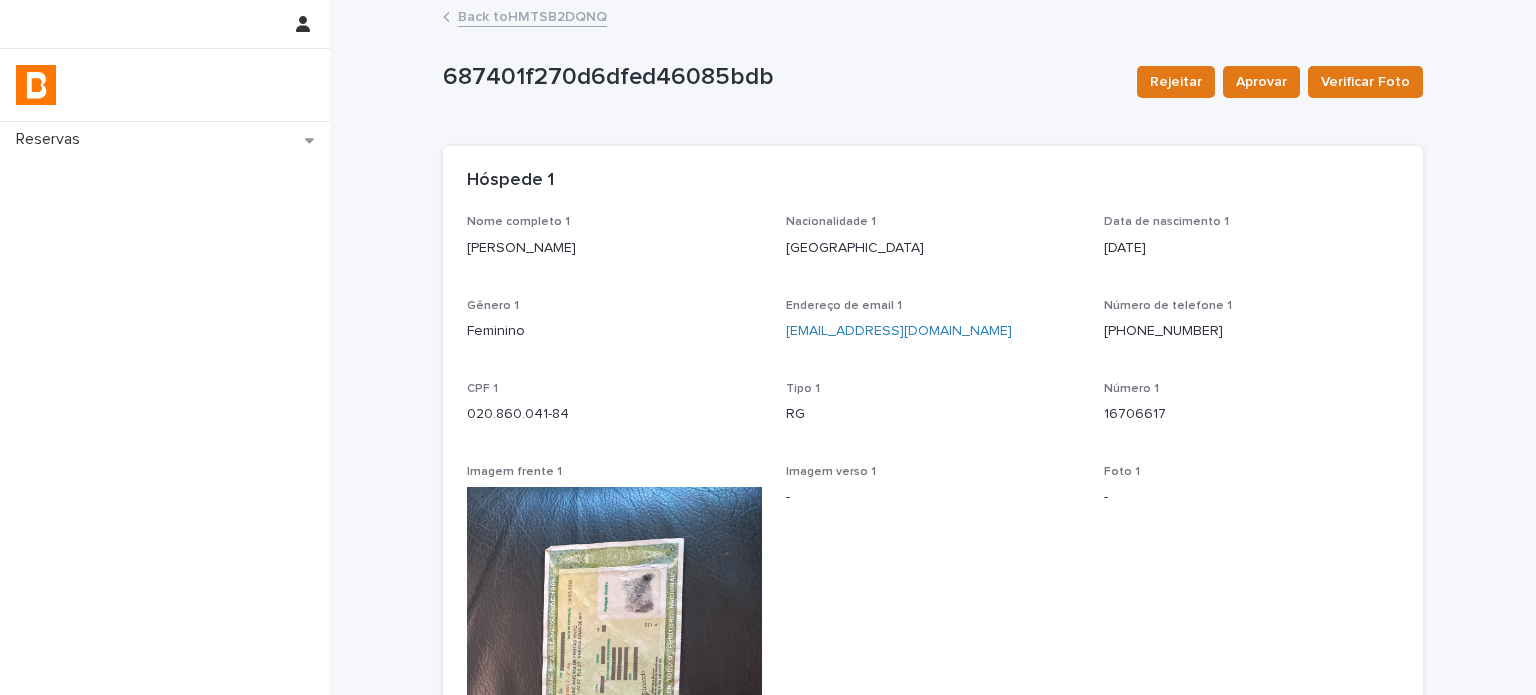click on "Nome completo 1 [PERSON_NAME] pinto Nacionalidade 1 [DEMOGRAPHIC_DATA] Data de nascimento 1 [DEMOGRAPHIC_DATA] Gênero 1 Feminino Endereço de email 1 [EMAIL_ADDRESS][DOMAIN_NAME] Número de telefone [PHONE_NUMBER] CPF 1 020.860.041-84 Tipo 1 RG Número 1 16706617 Imagem frente 1 Imagem verso 1 - Foto 1 - Status foto 1 -" at bounding box center (933, 662) 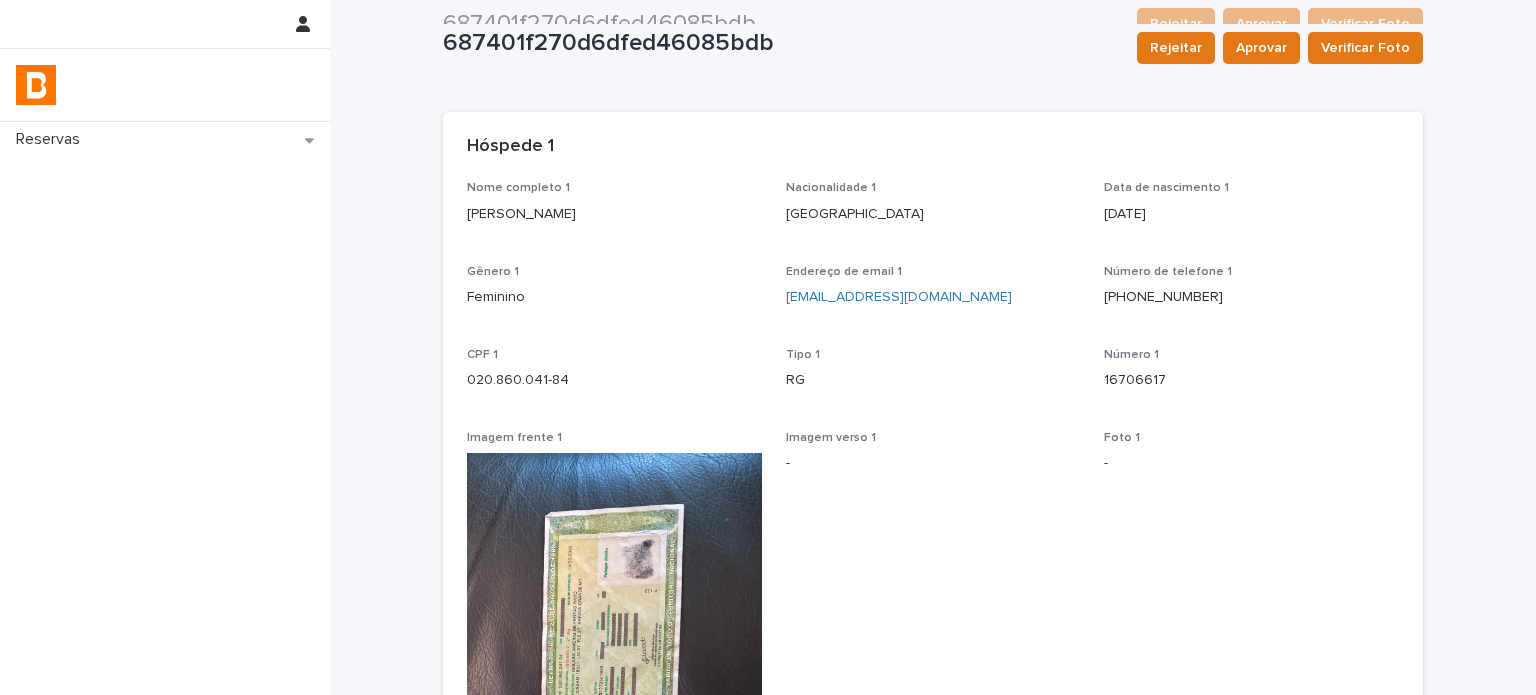 scroll, scrollTop: 0, scrollLeft: 0, axis: both 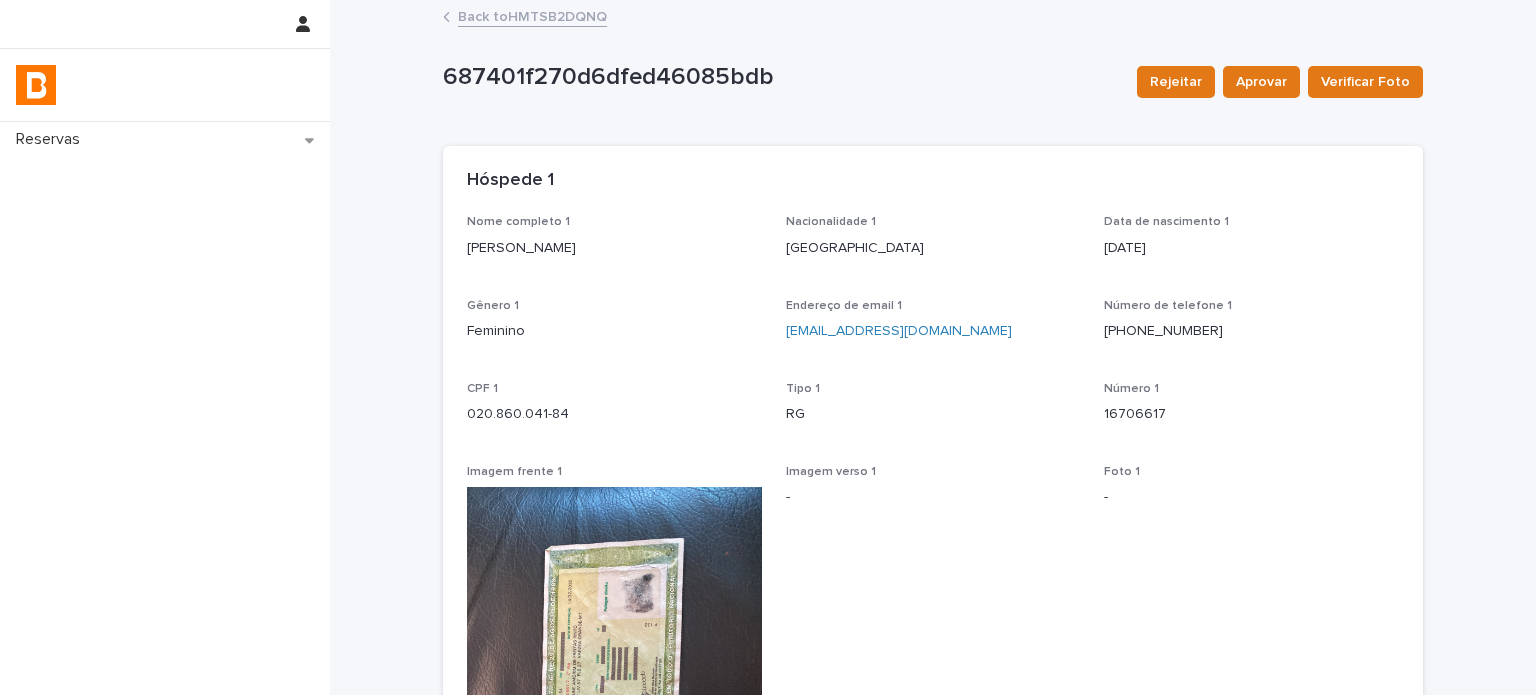 click on "Back to  HMTSB2DQNQ" at bounding box center [532, 15] 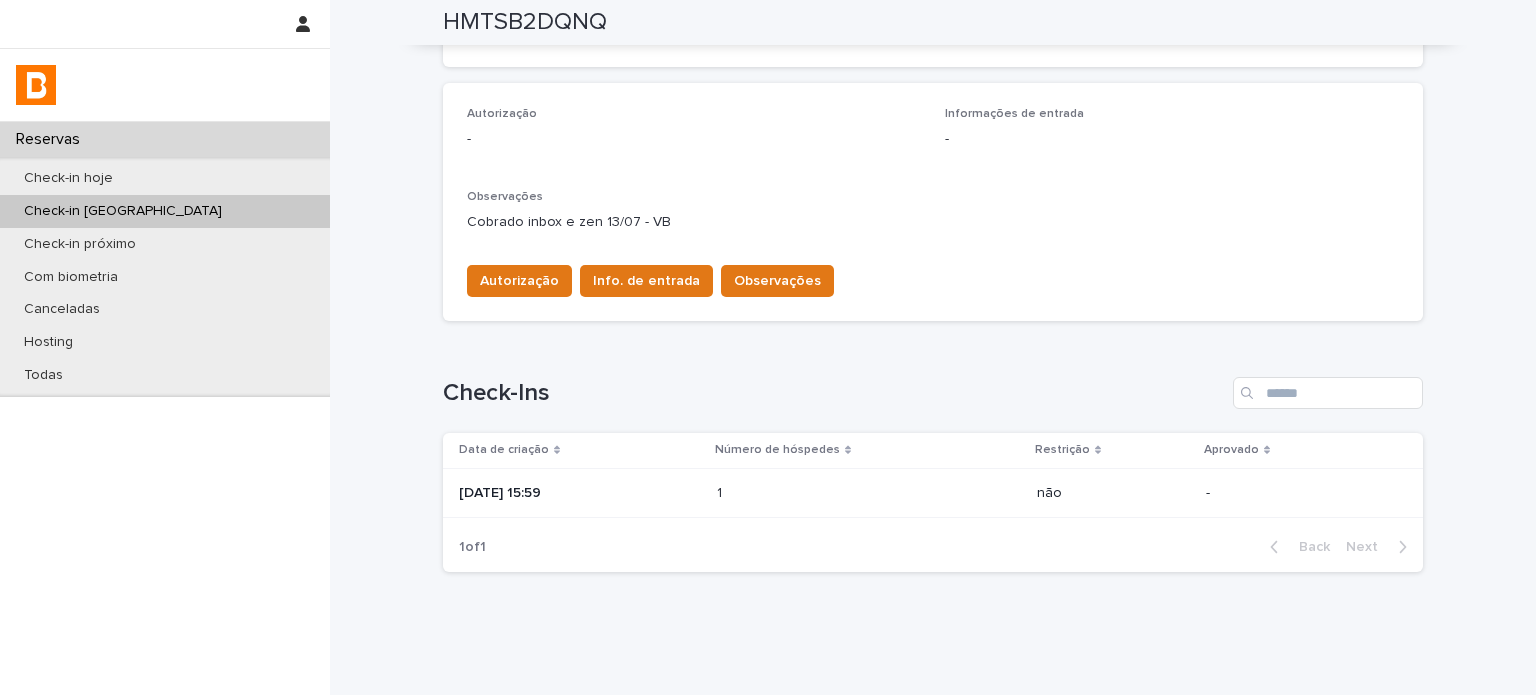 scroll, scrollTop: 568, scrollLeft: 0, axis: vertical 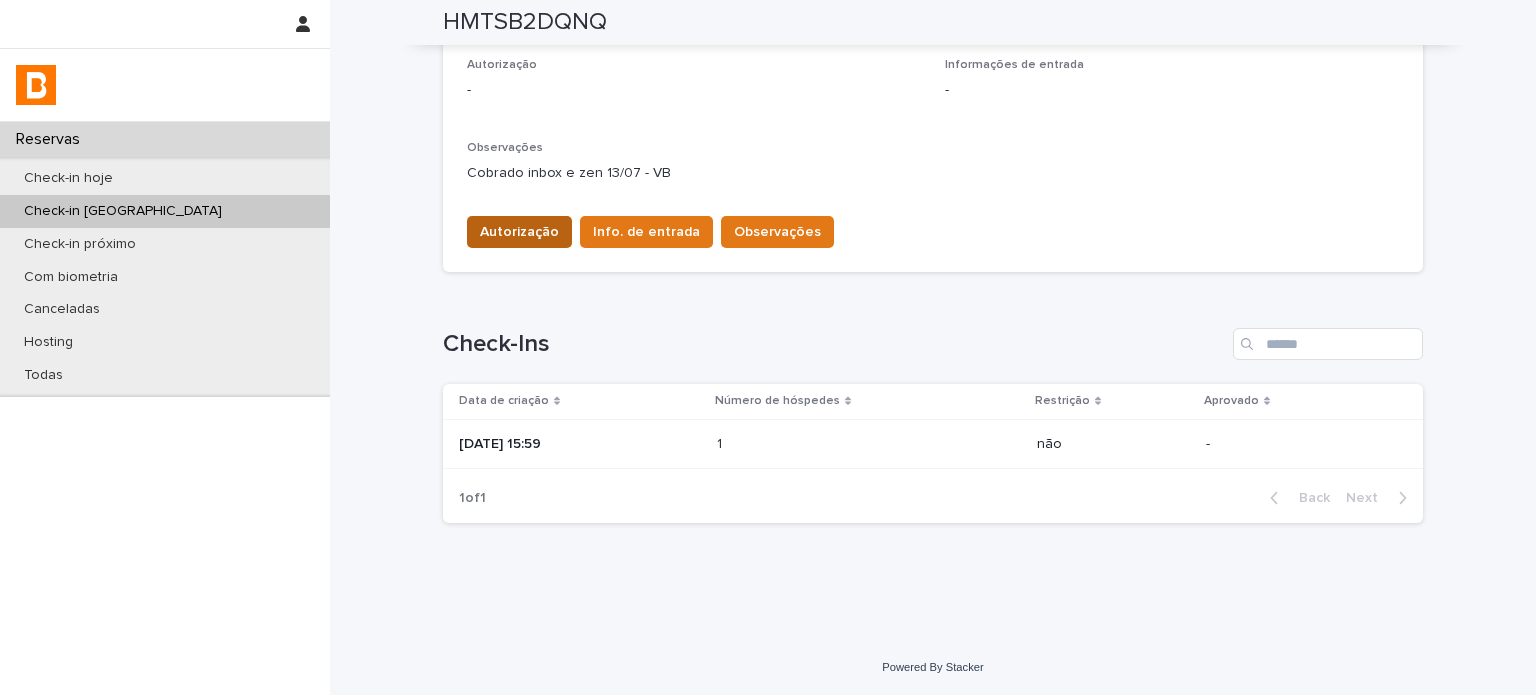 click on "Autorização" at bounding box center [519, 232] 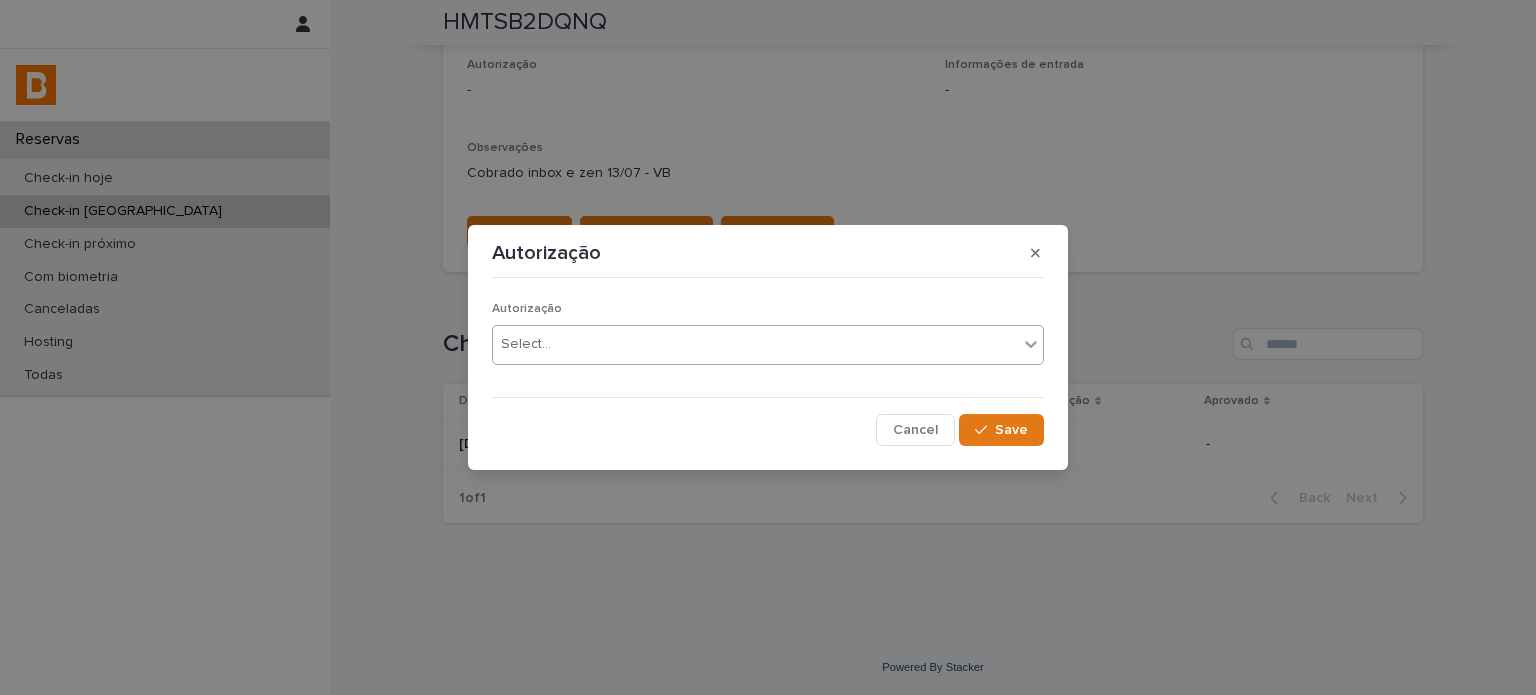 click on "Select..." at bounding box center [755, 344] 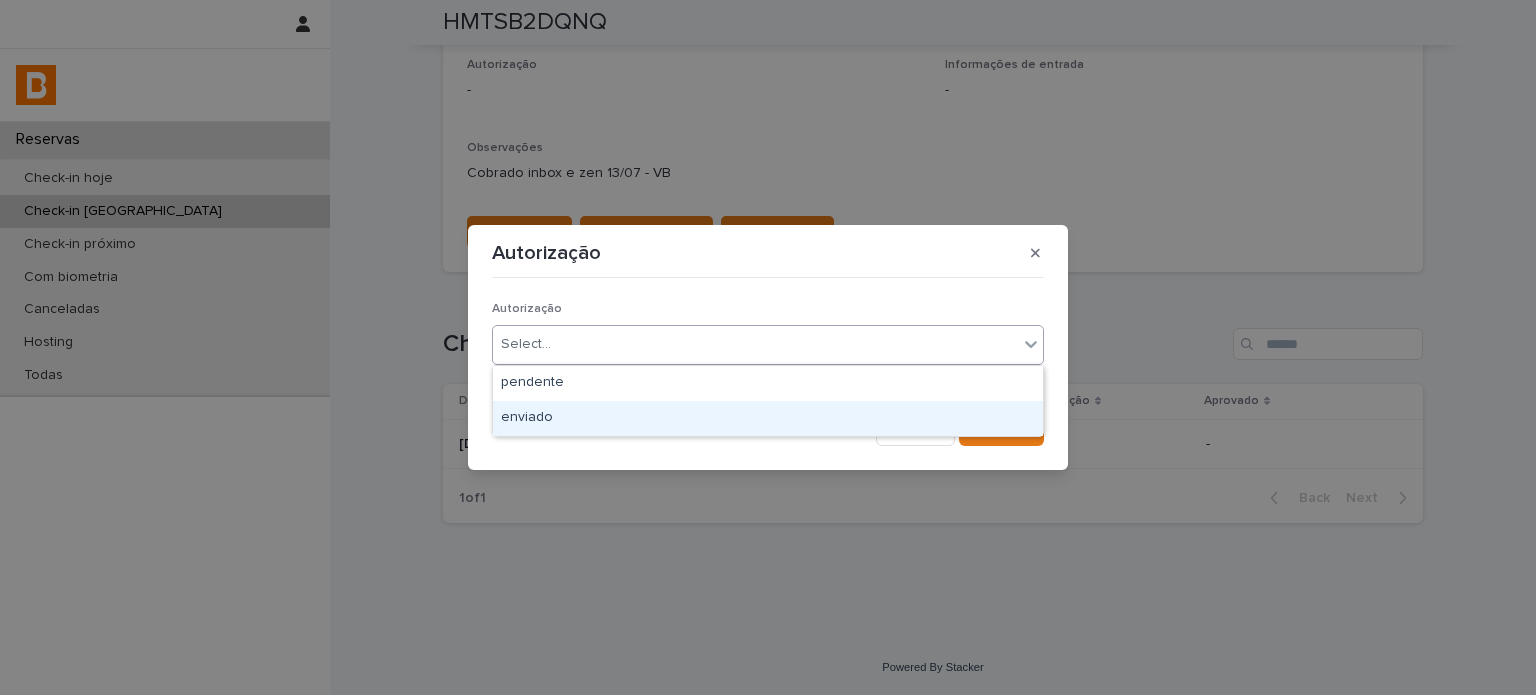 click on "enviado" at bounding box center [768, 418] 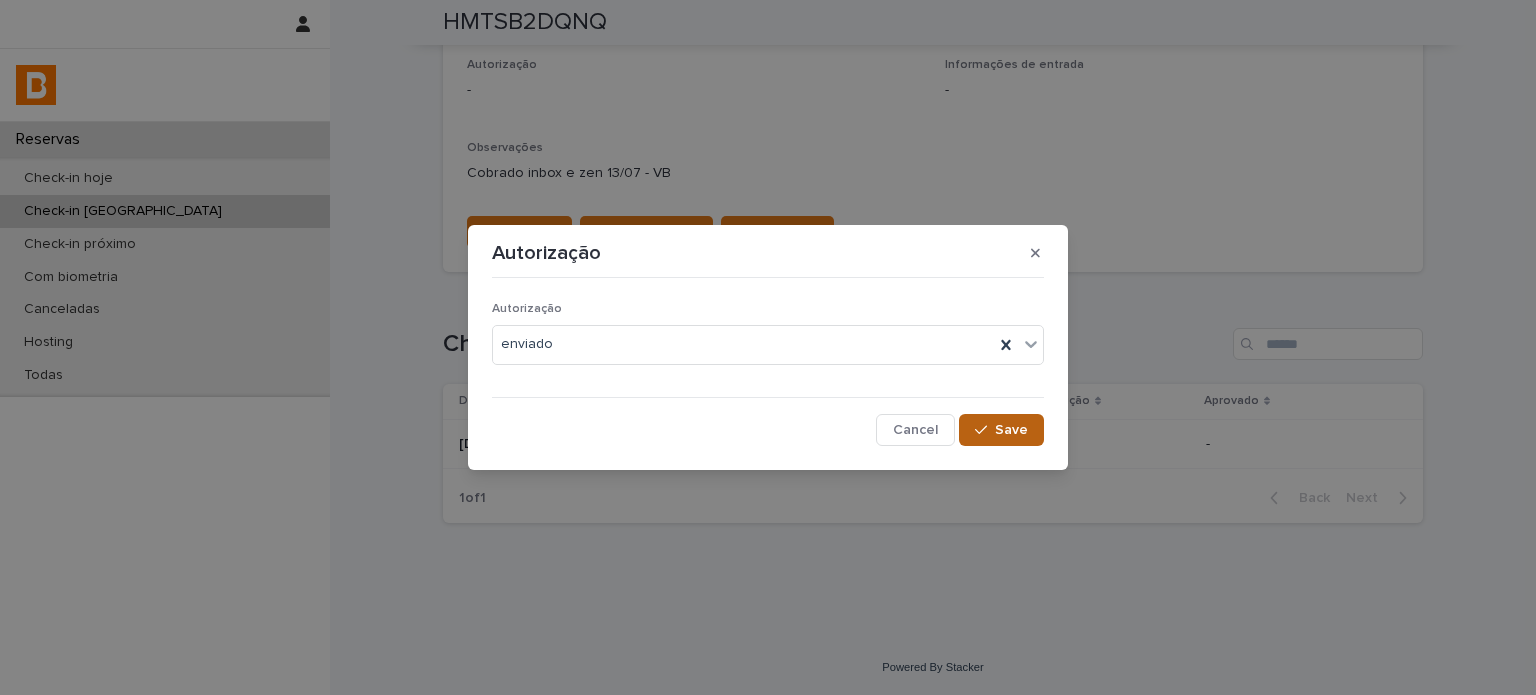 click on "Save" at bounding box center [1011, 430] 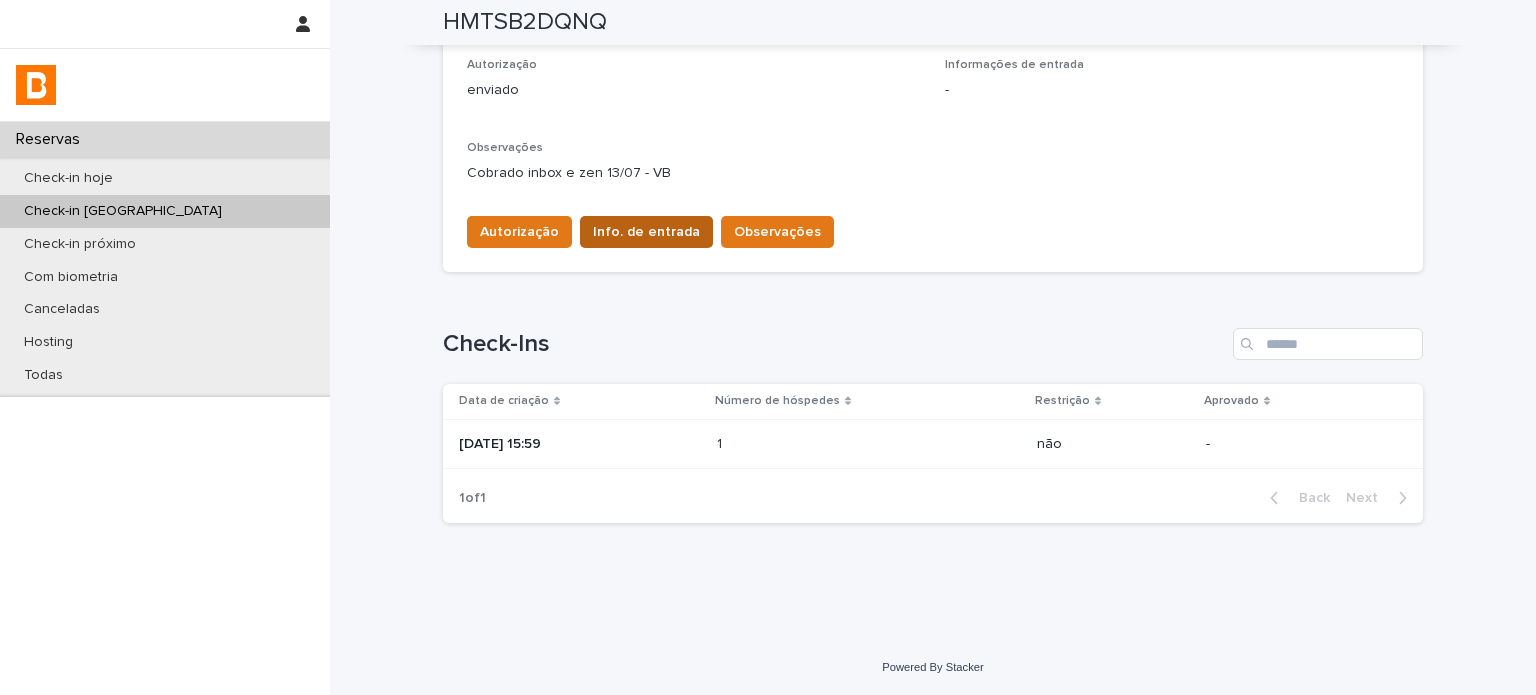 click on "Info. de entrada" at bounding box center (646, 232) 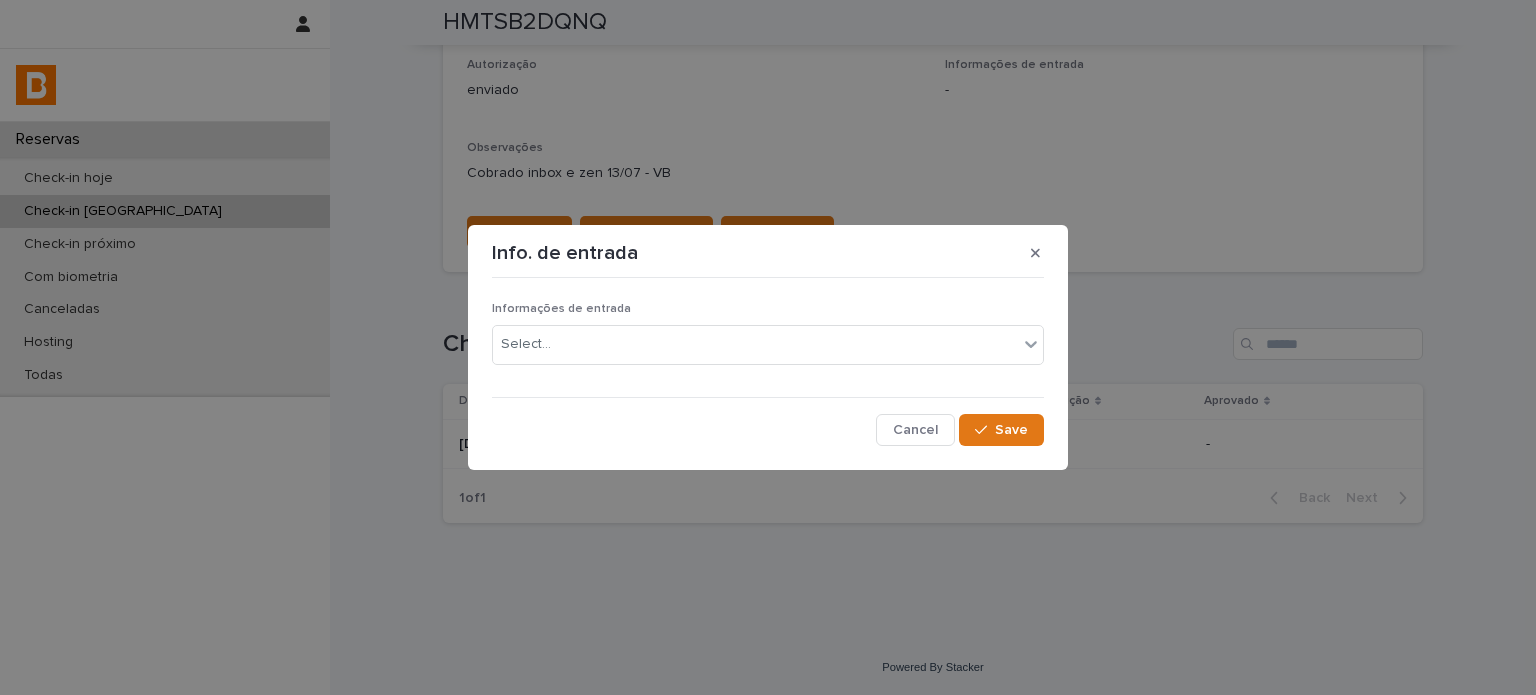 click on "Informações de entrada Select..." at bounding box center (768, 341) 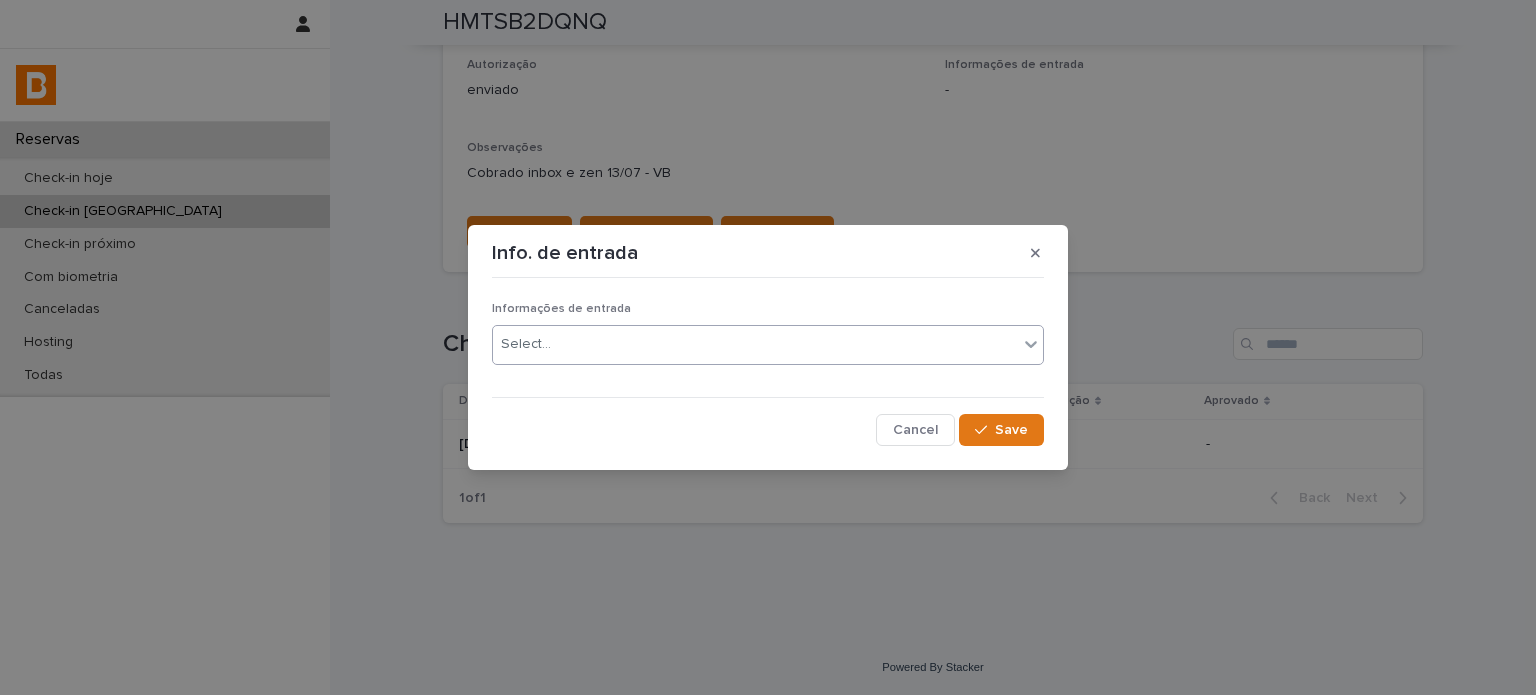 click on "Select..." at bounding box center [755, 344] 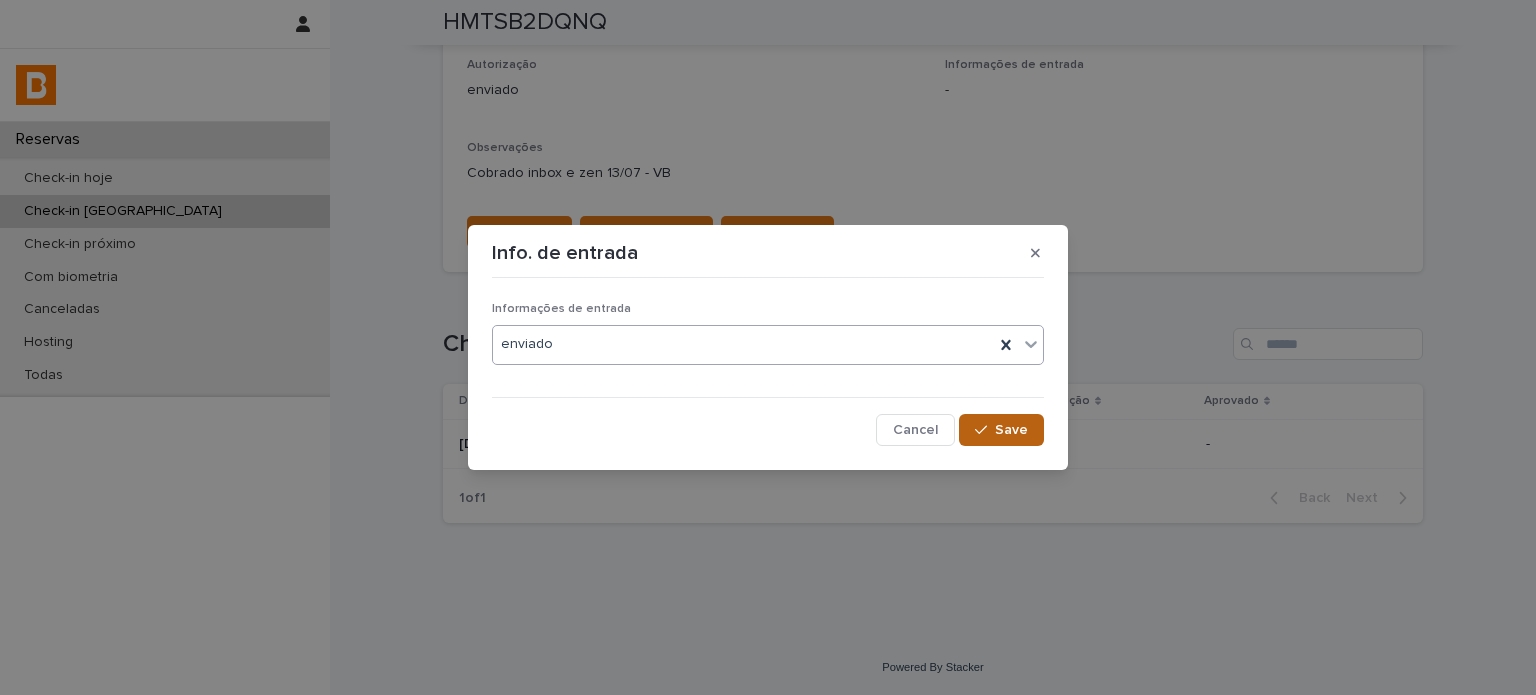 click 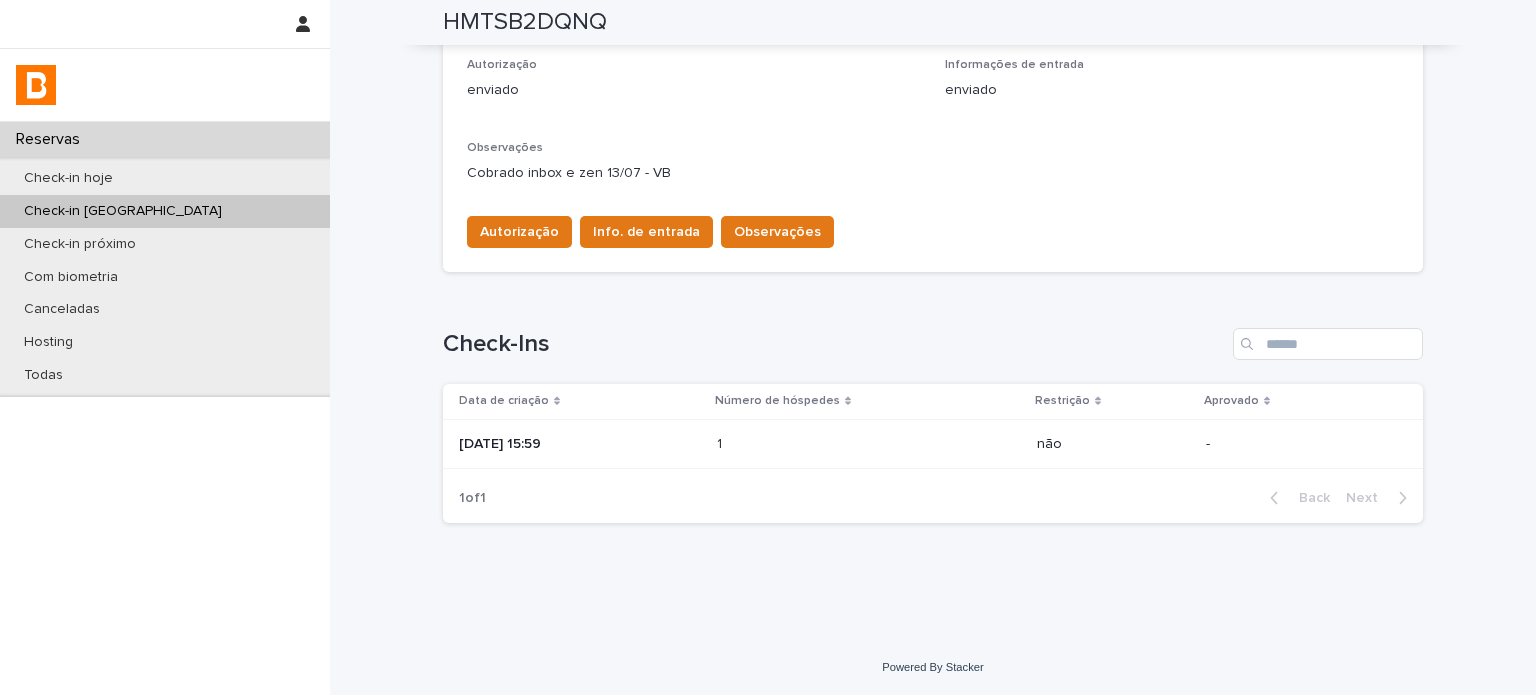 scroll, scrollTop: 402, scrollLeft: 0, axis: vertical 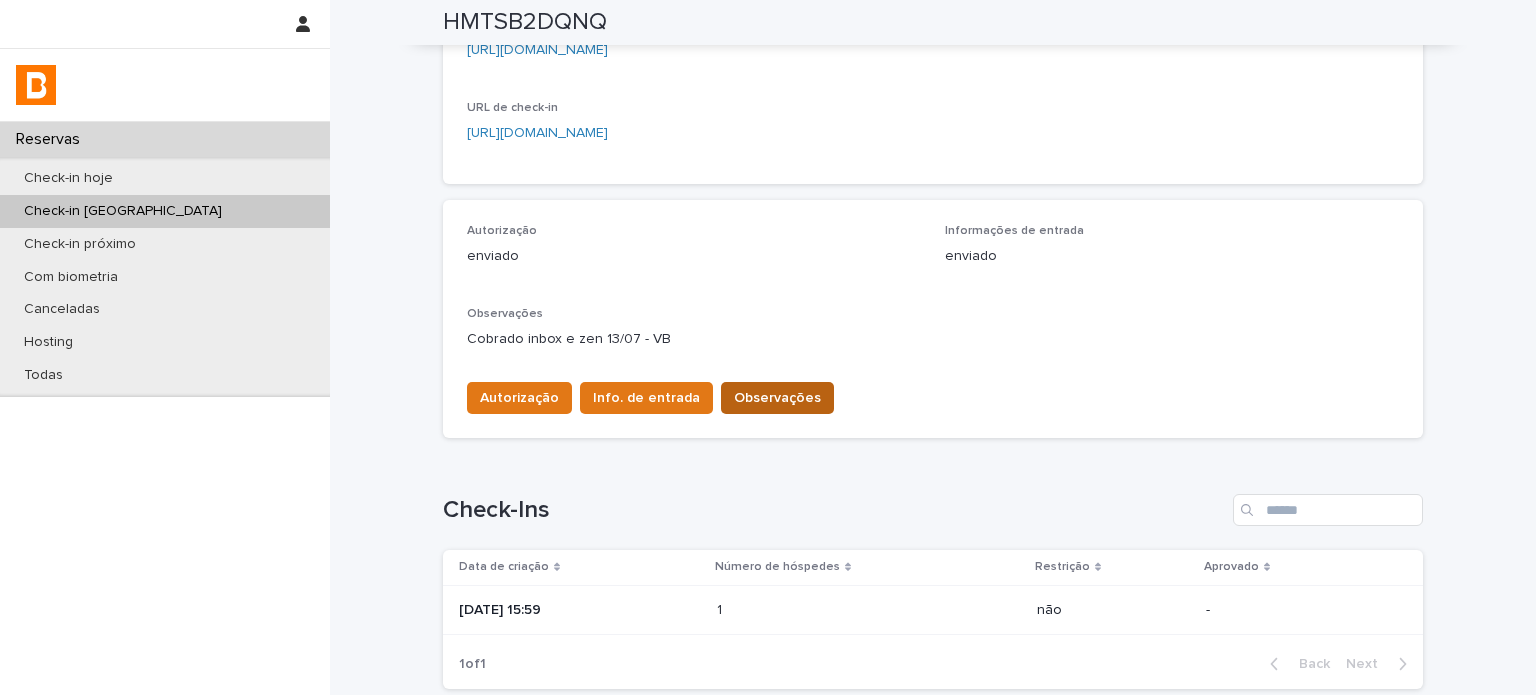 click on "Observações" at bounding box center (777, 398) 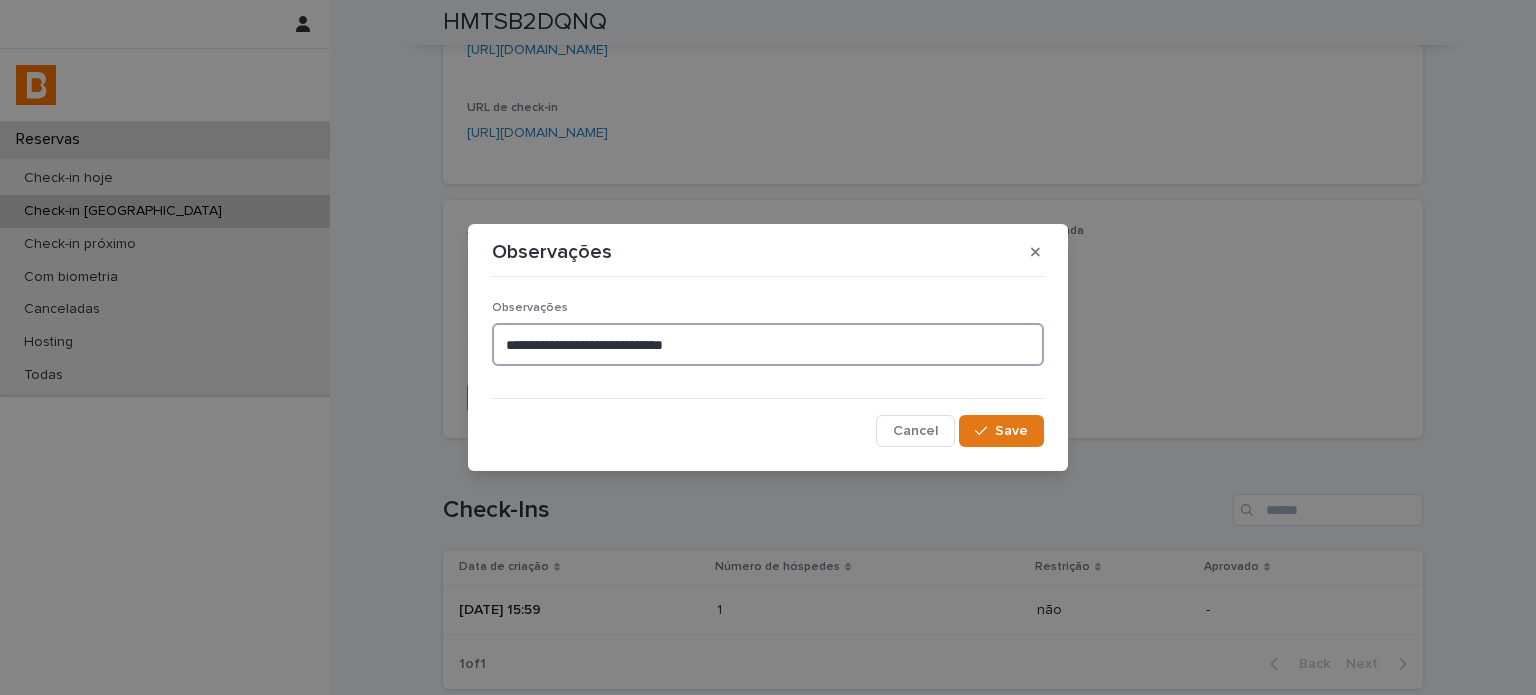 click on "**********" at bounding box center (768, 344) 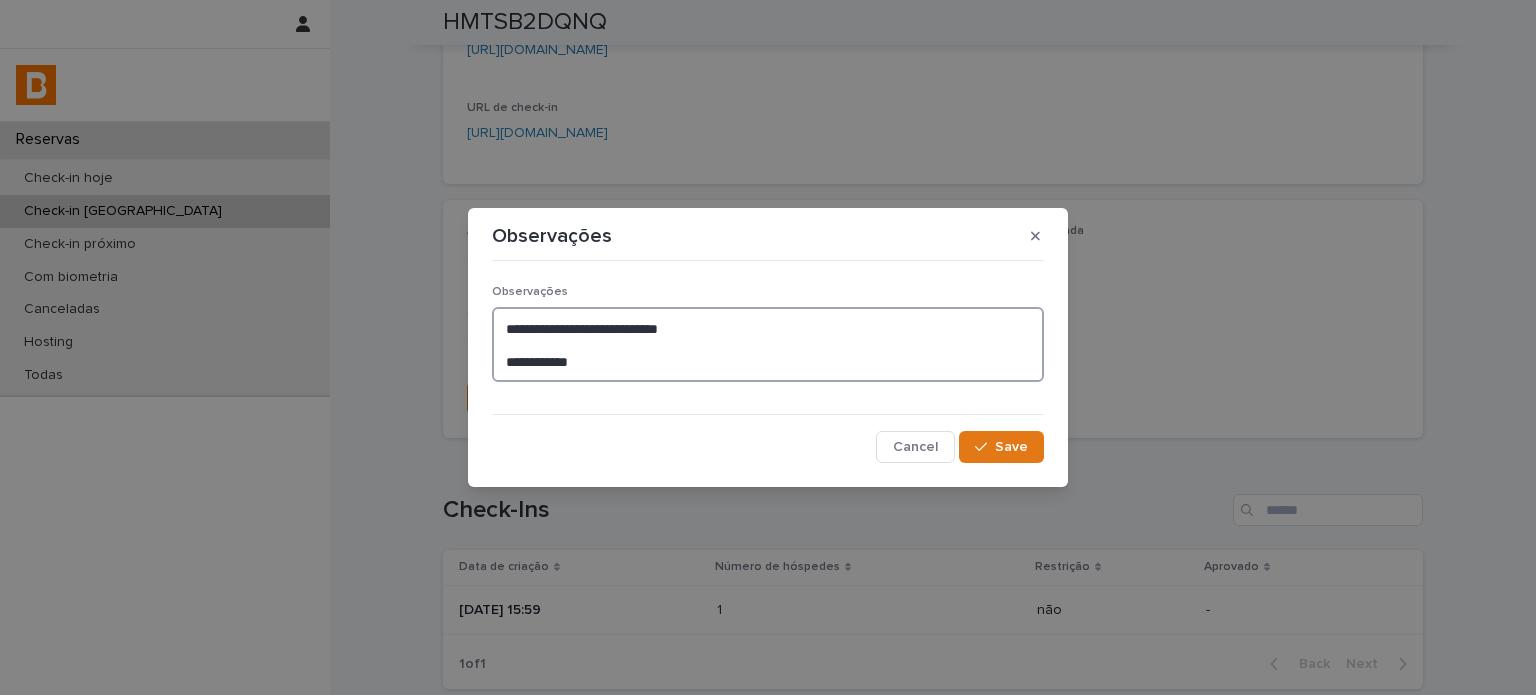type on "**********" 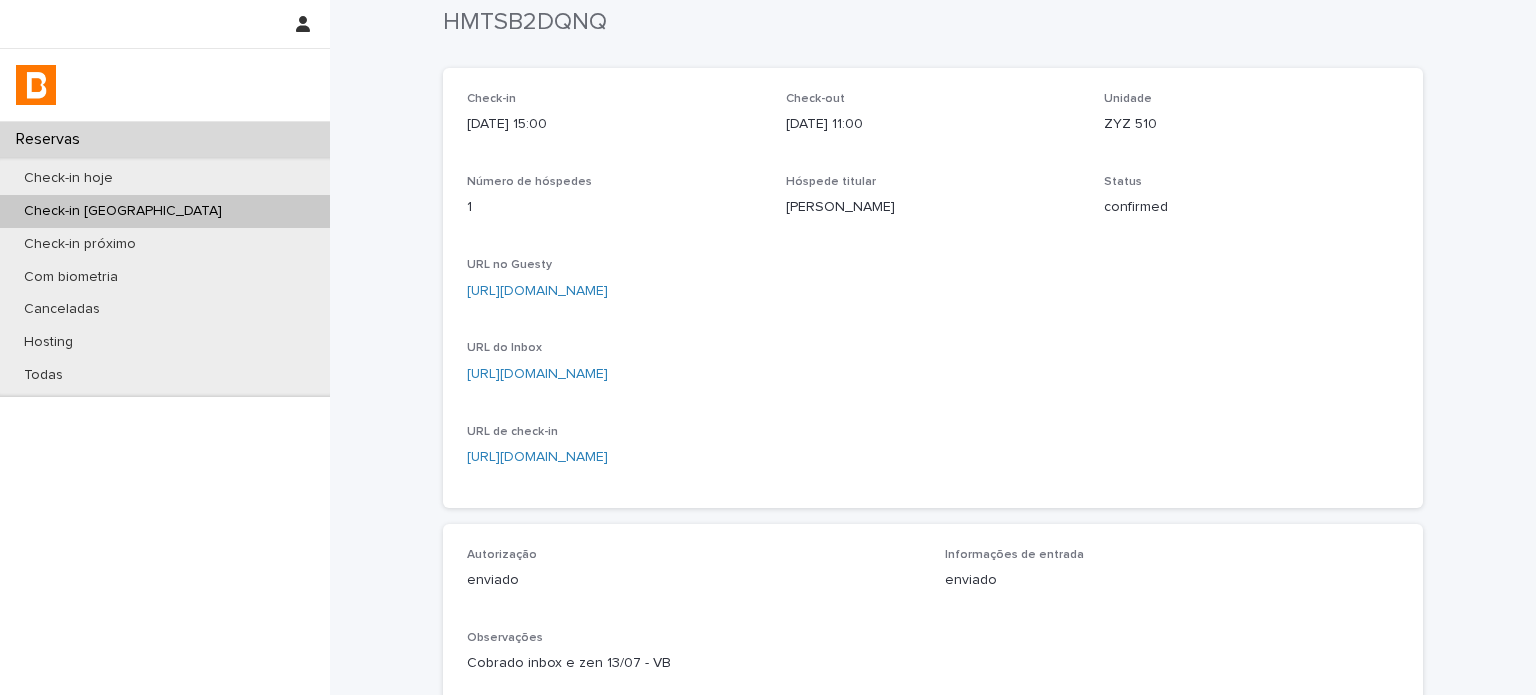 scroll, scrollTop: 0, scrollLeft: 0, axis: both 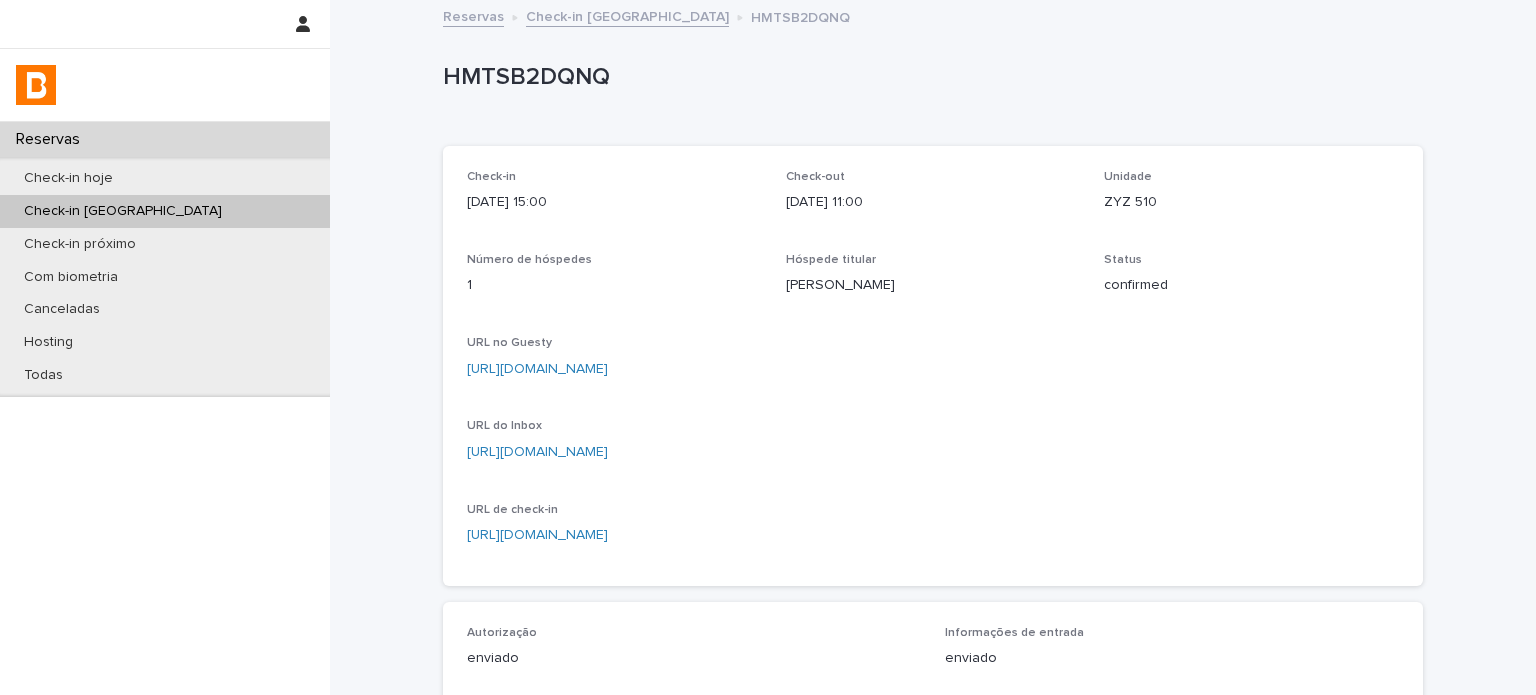 click on "Check-in [GEOGRAPHIC_DATA]" at bounding box center (627, 15) 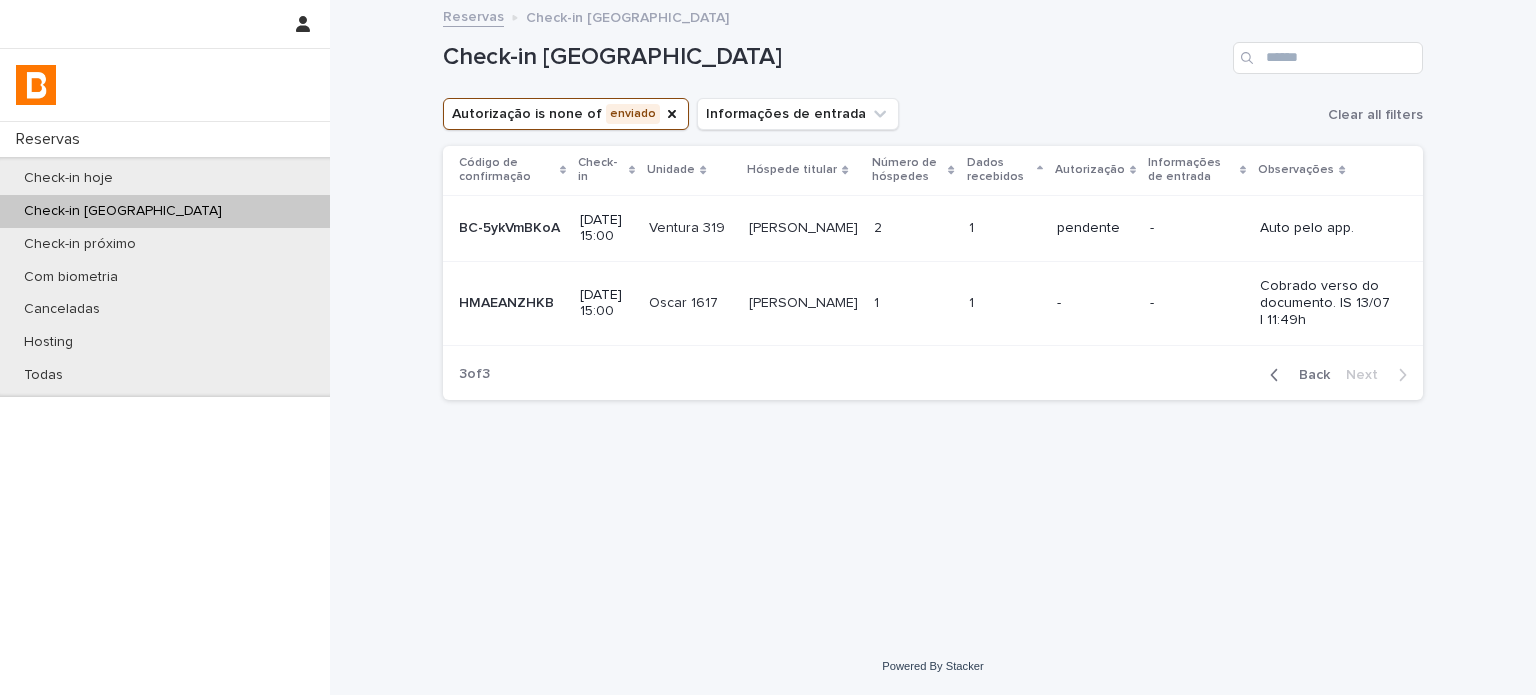 click on "Back" at bounding box center [1296, 375] 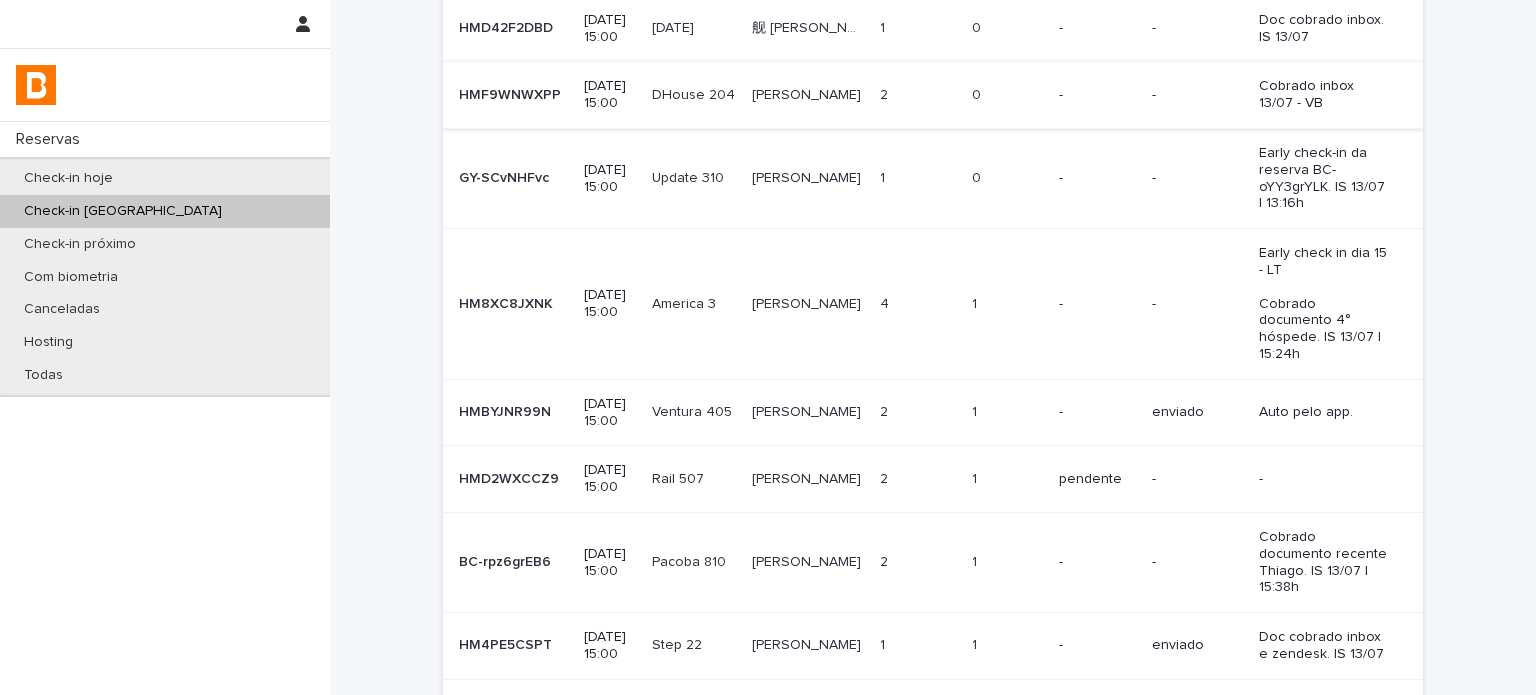 scroll, scrollTop: 366, scrollLeft: 0, axis: vertical 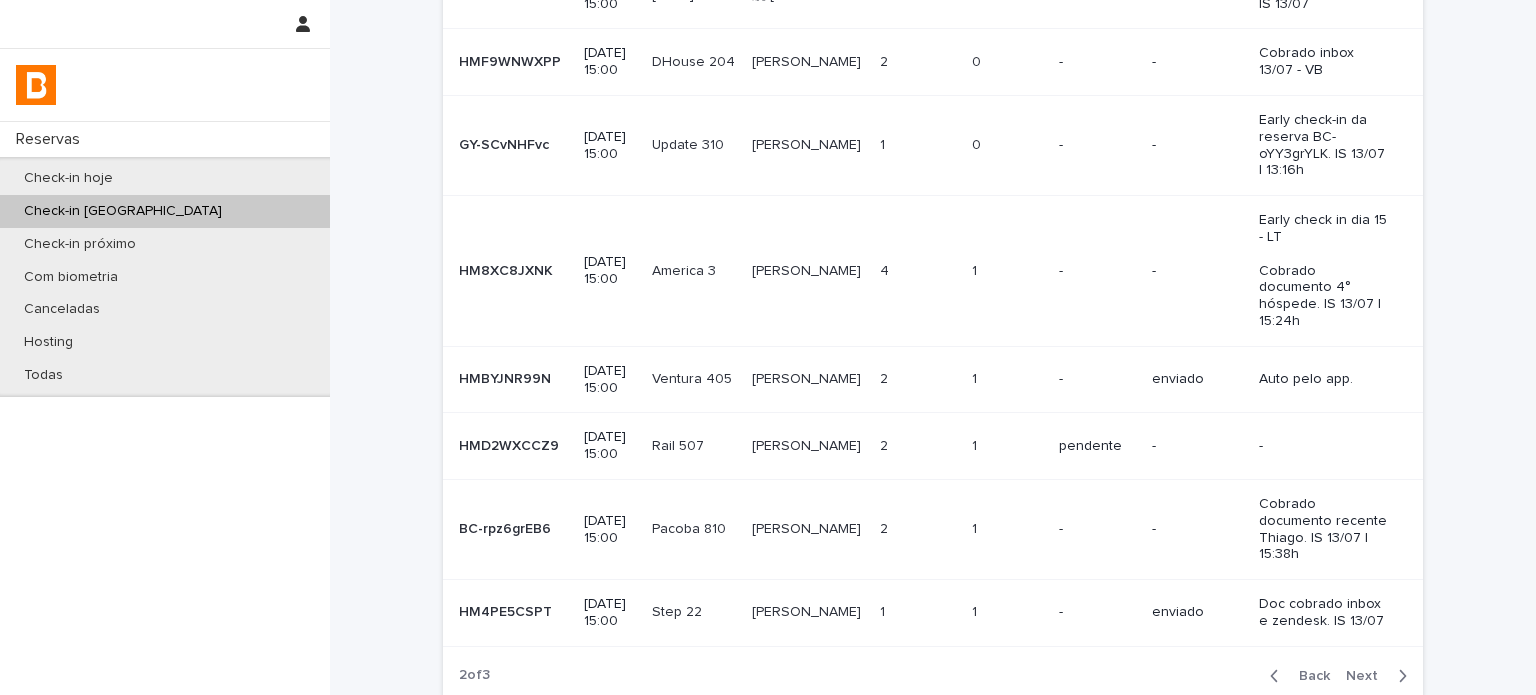click on "Next" at bounding box center [1368, 676] 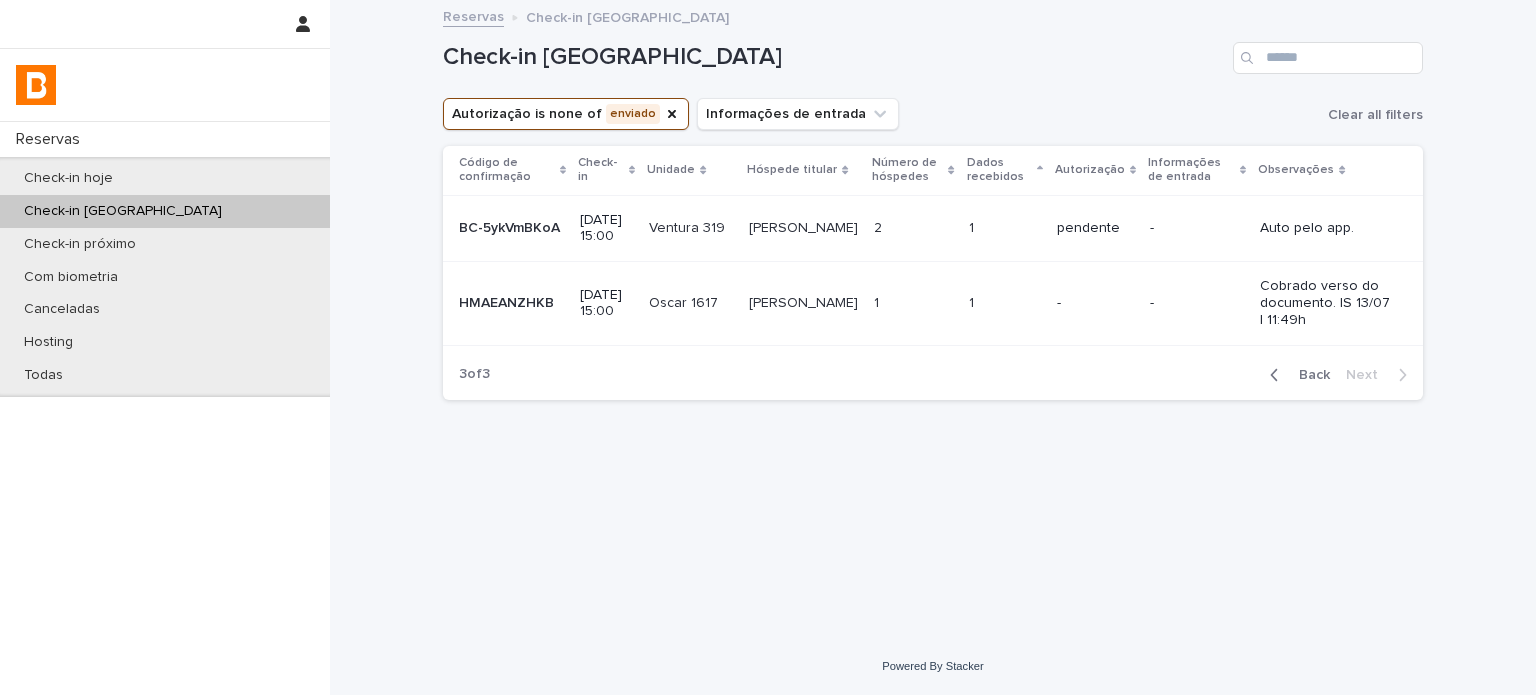 scroll, scrollTop: 0, scrollLeft: 0, axis: both 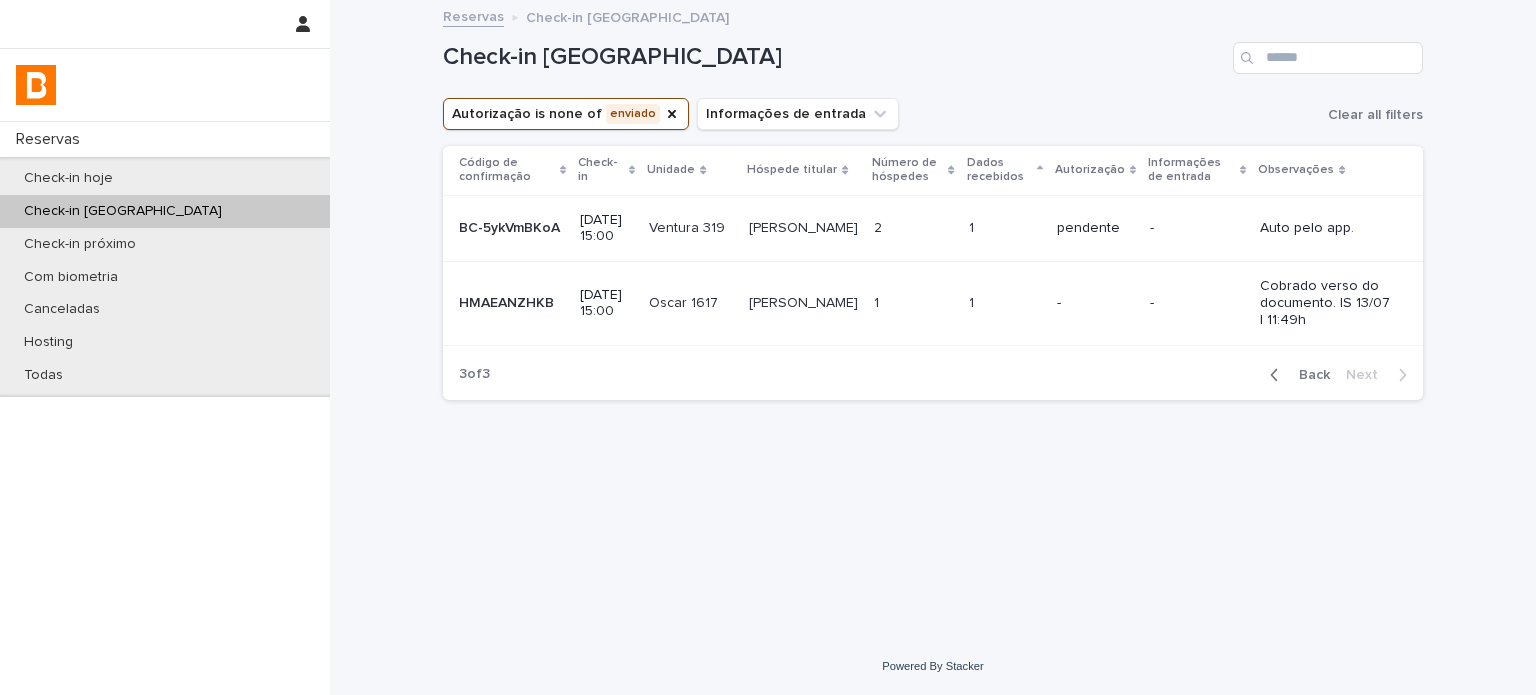 click on "-" at bounding box center (1197, 303) 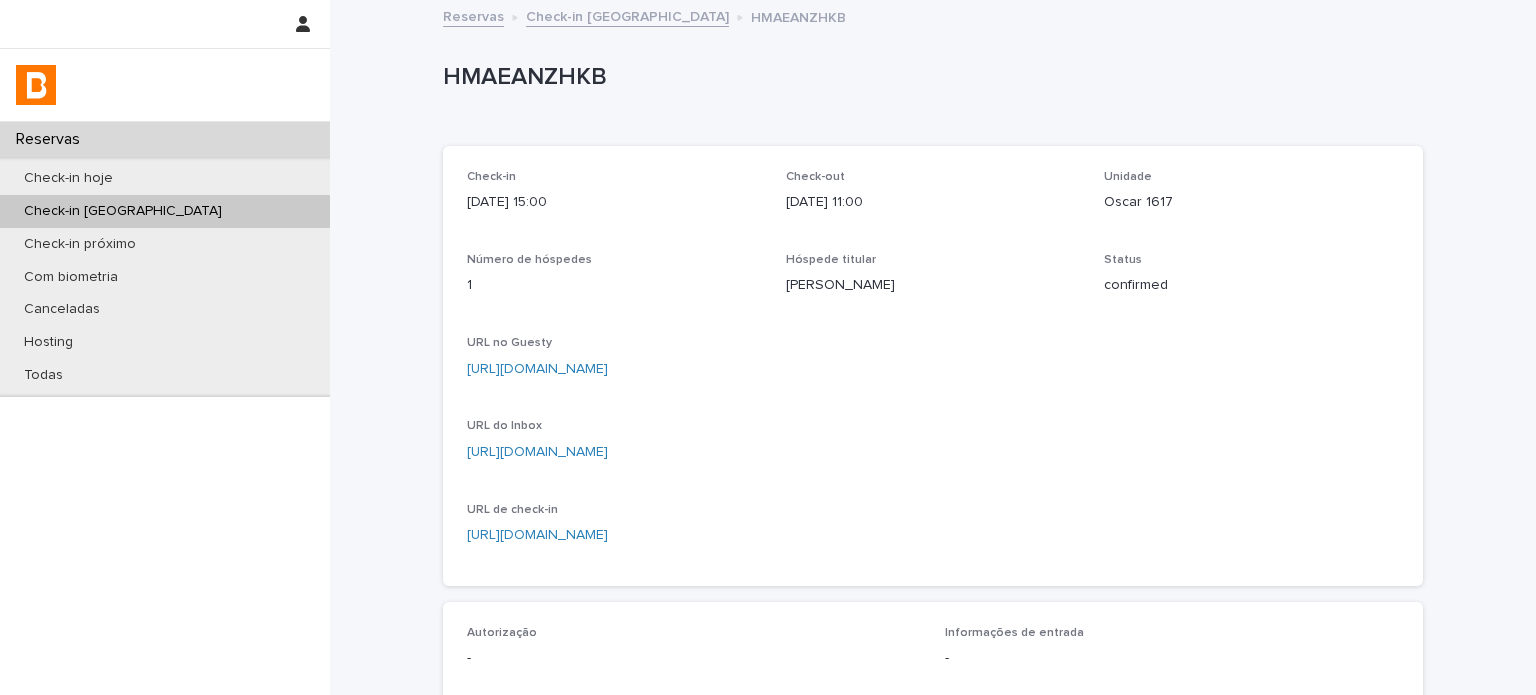click on "HMAEANZHKB" at bounding box center [929, 77] 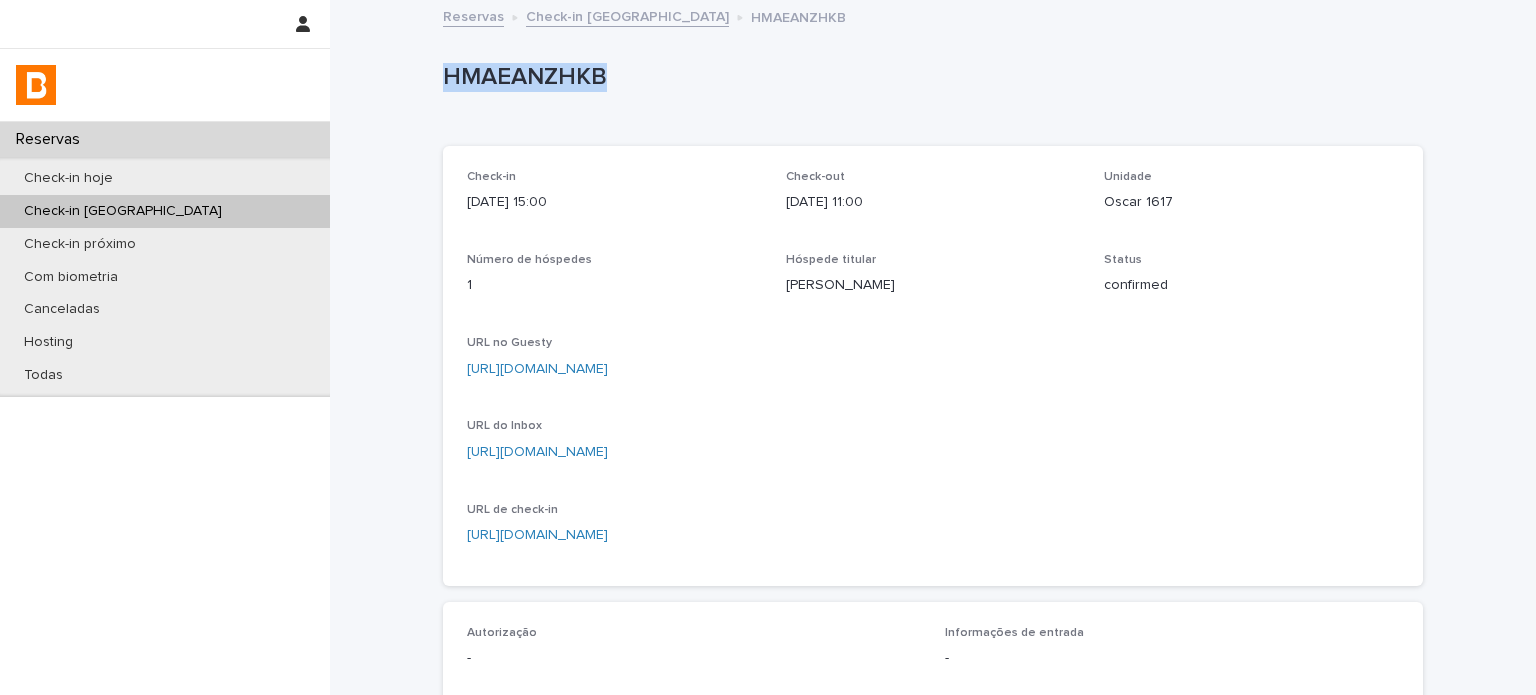 click on "HMAEANZHKB" at bounding box center (929, 77) 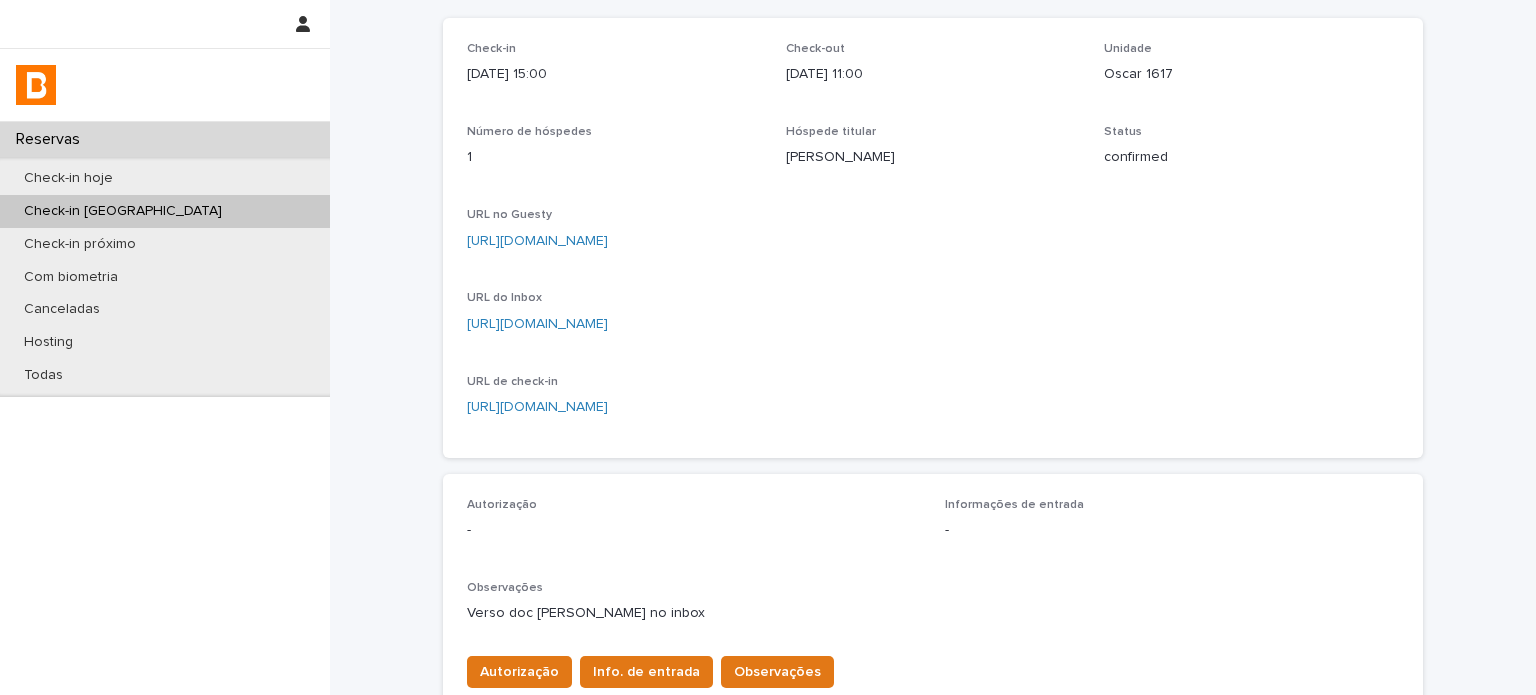 scroll, scrollTop: 133, scrollLeft: 0, axis: vertical 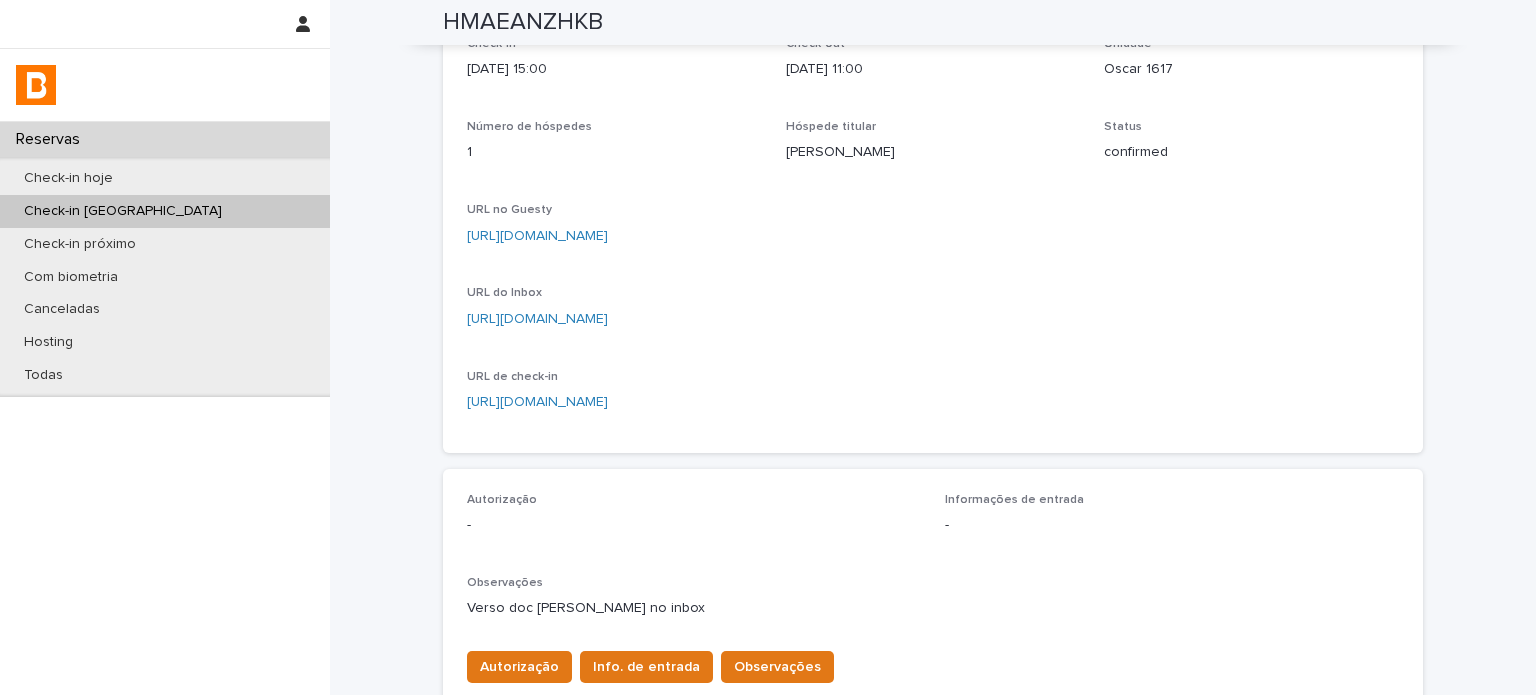 click on "Check-in [DATE] 15:00 Check-out [DATE] 11:00 Unidade Oscar 1617 Número de hóspedes 1 Hóspede titular [PERSON_NAME] Status confirmed URL no Guesty [URL][DOMAIN_NAME] URL do Inbox [URL][DOMAIN_NAME] URL de check-in [URL][DOMAIN_NAME]" at bounding box center (933, 233) 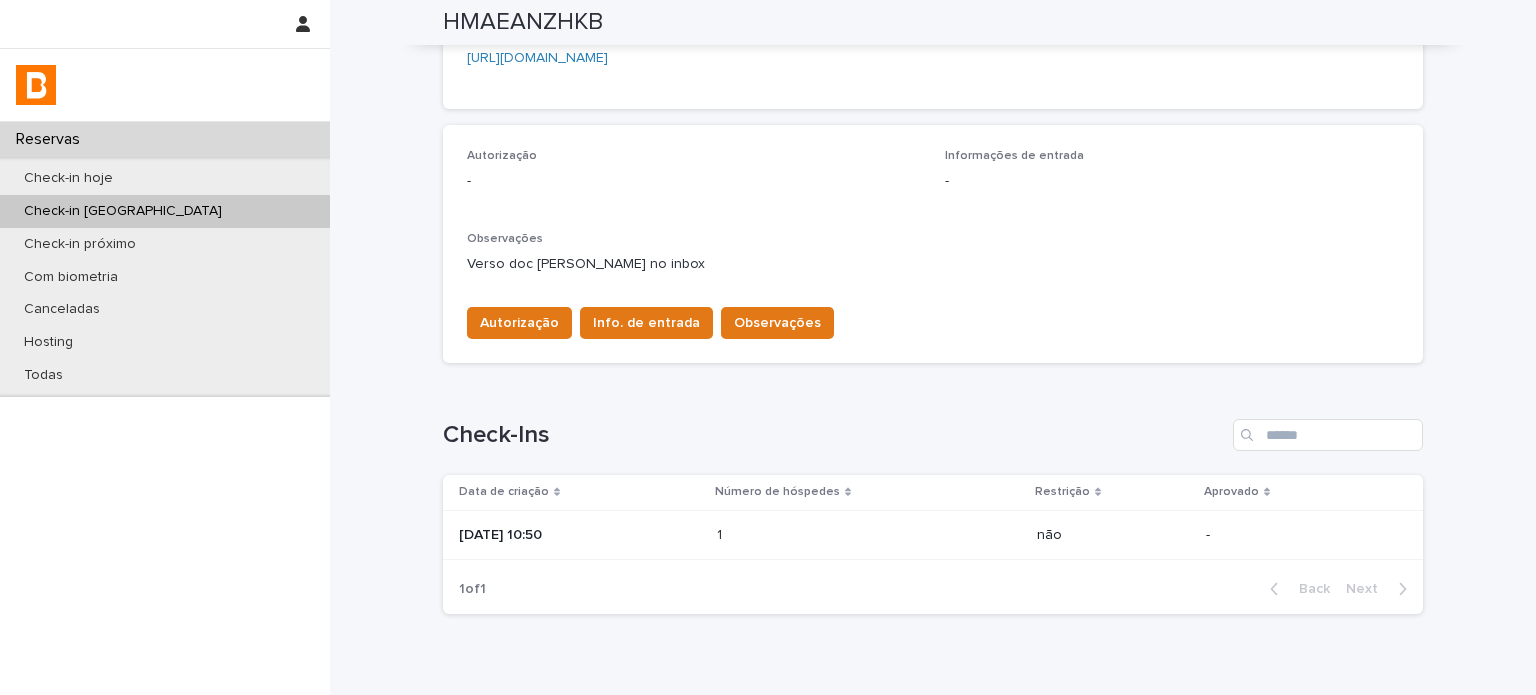 scroll, scrollTop: 566, scrollLeft: 0, axis: vertical 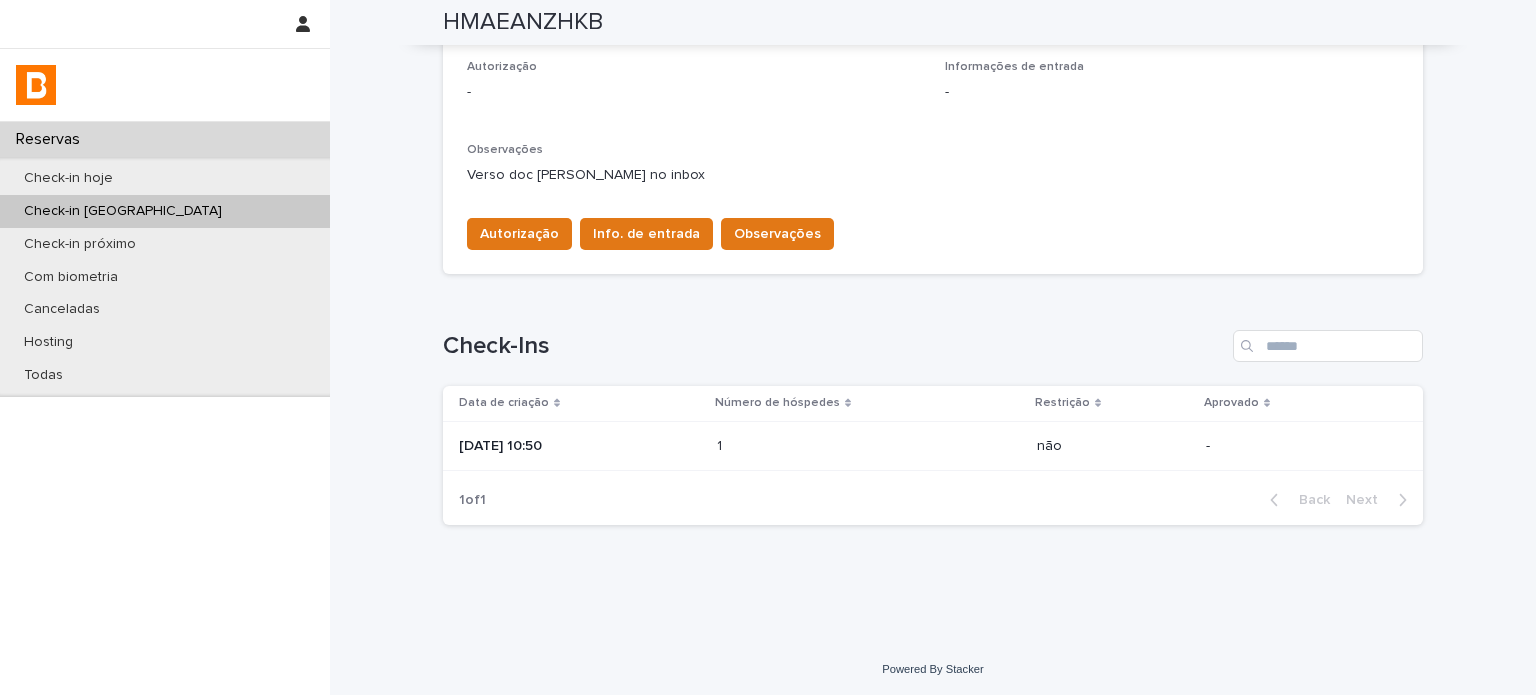 click at bounding box center (804, 446) 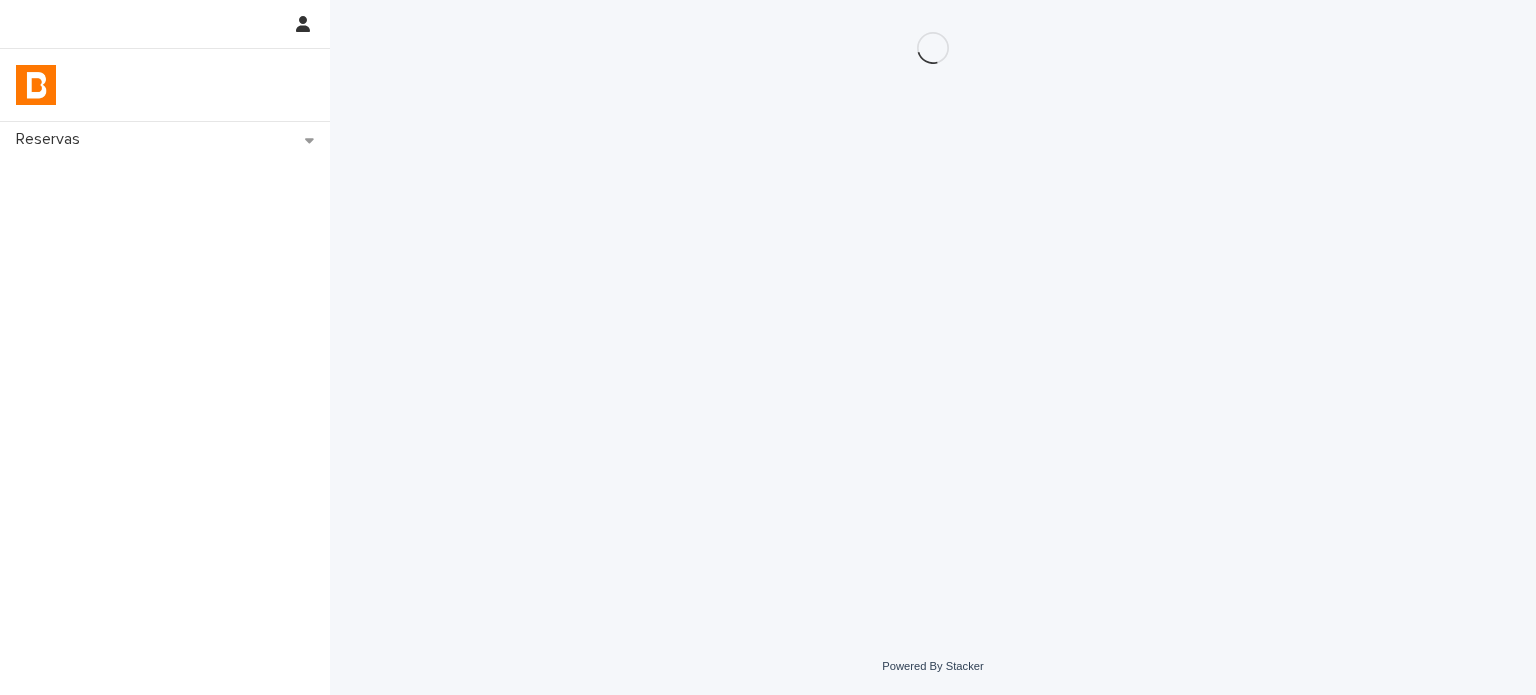 scroll, scrollTop: 0, scrollLeft: 0, axis: both 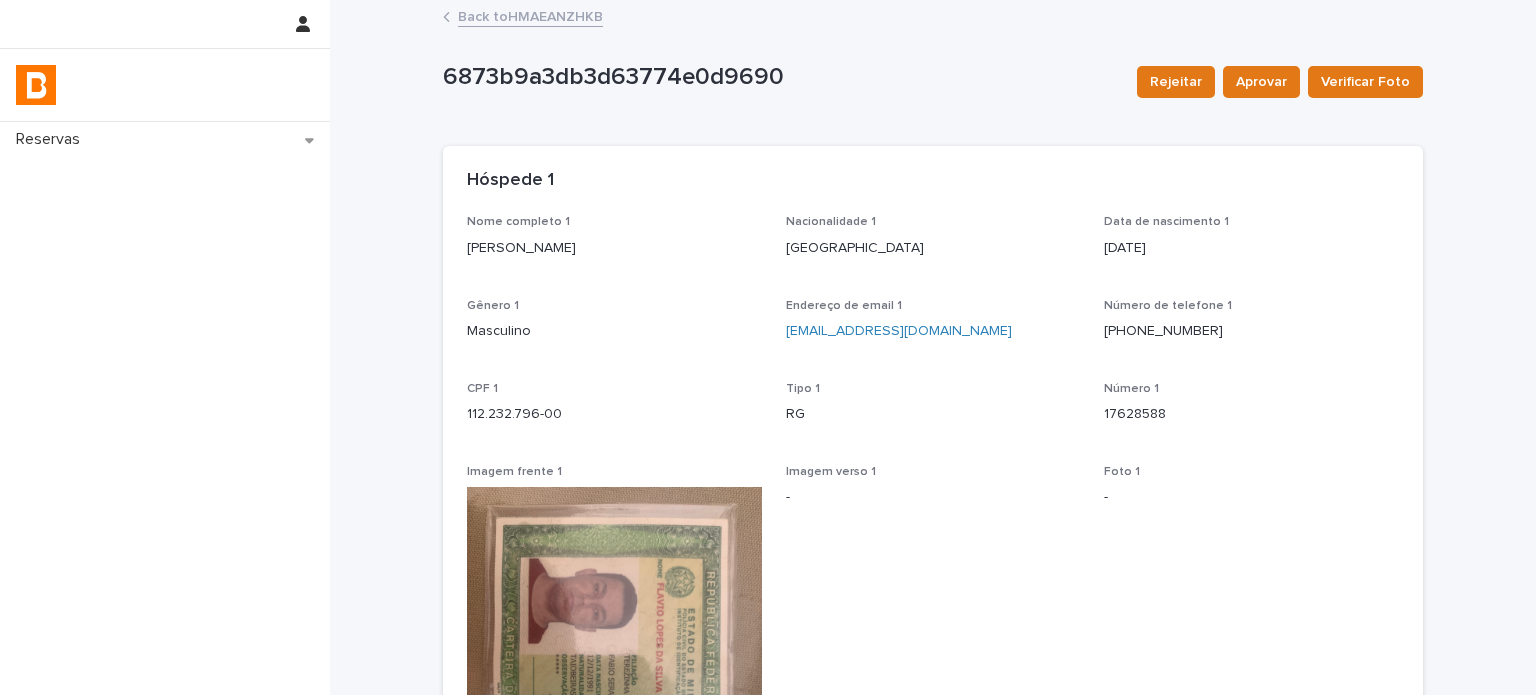click on "Back to  HMAEANZHKB" at bounding box center [530, 15] 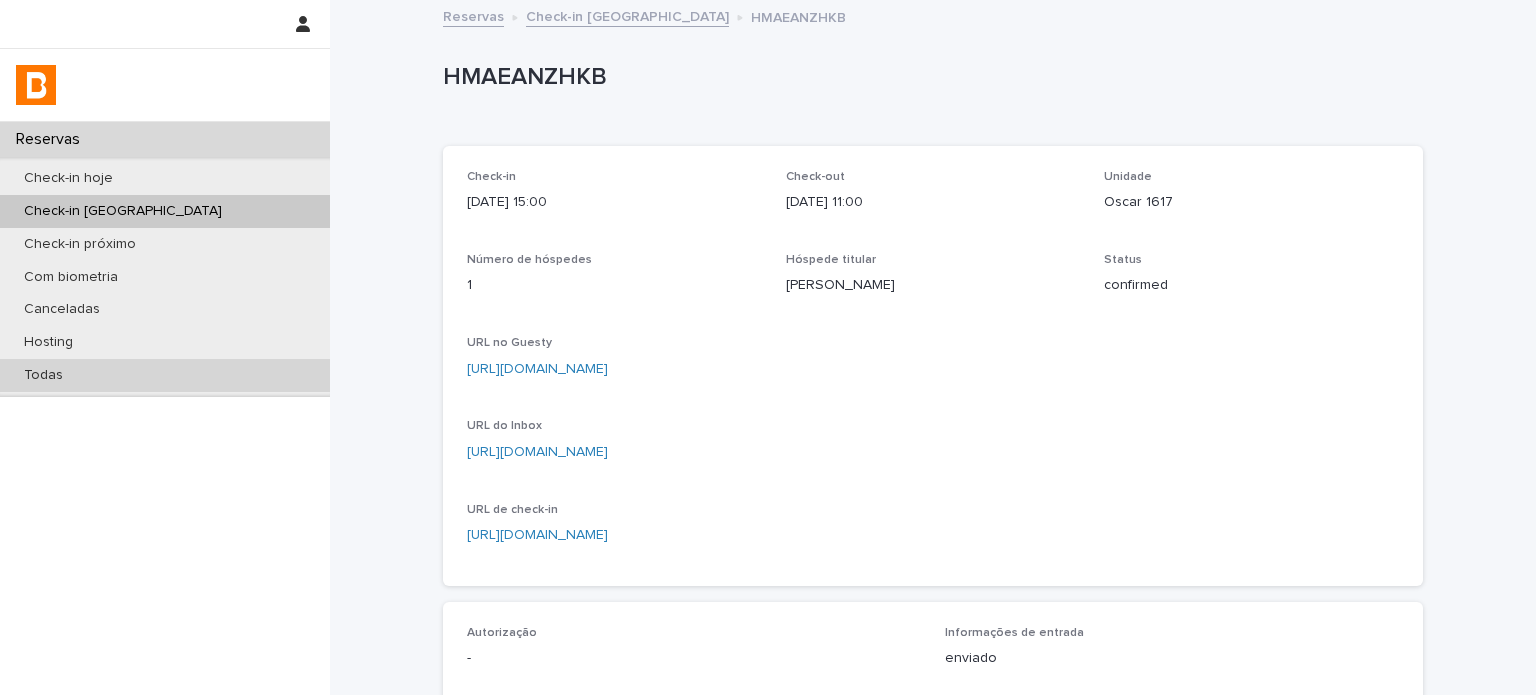 click on "Todas" at bounding box center (165, 375) 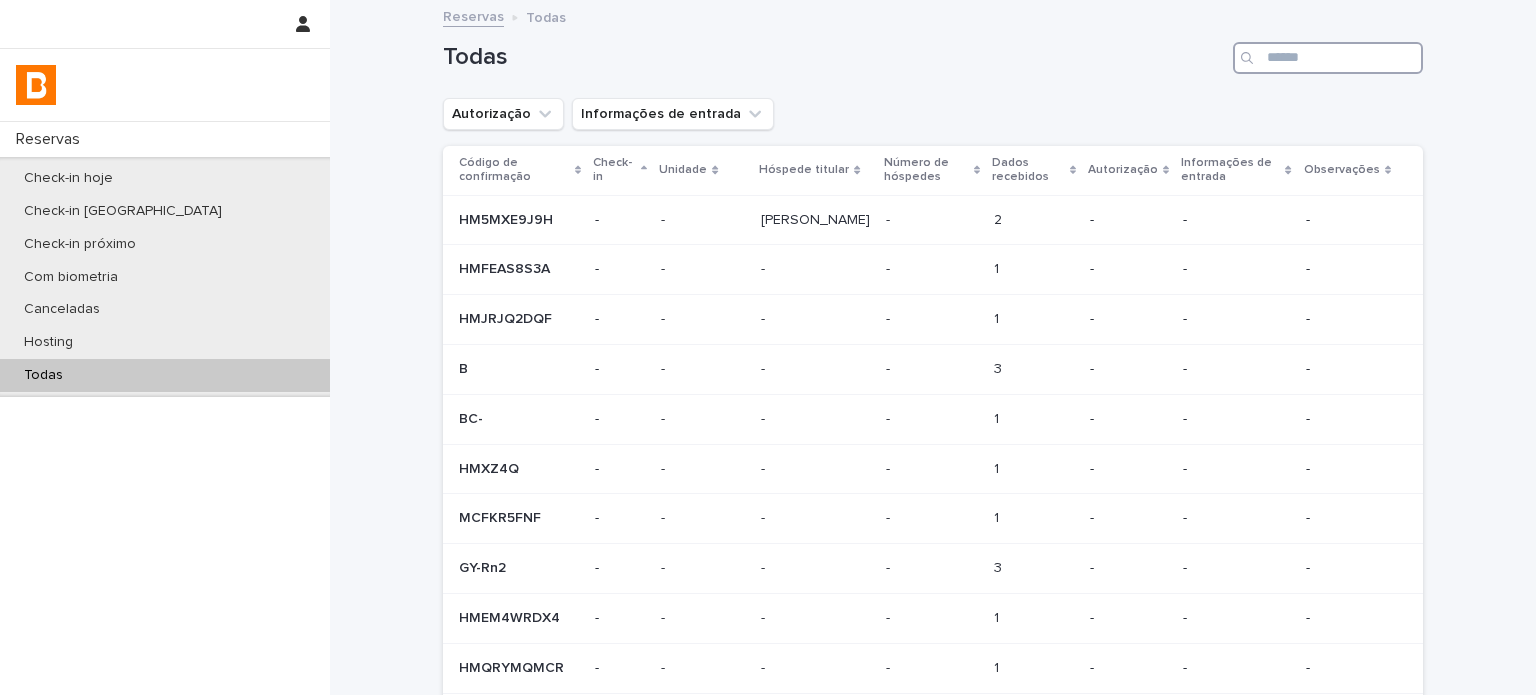 click at bounding box center (1328, 58) 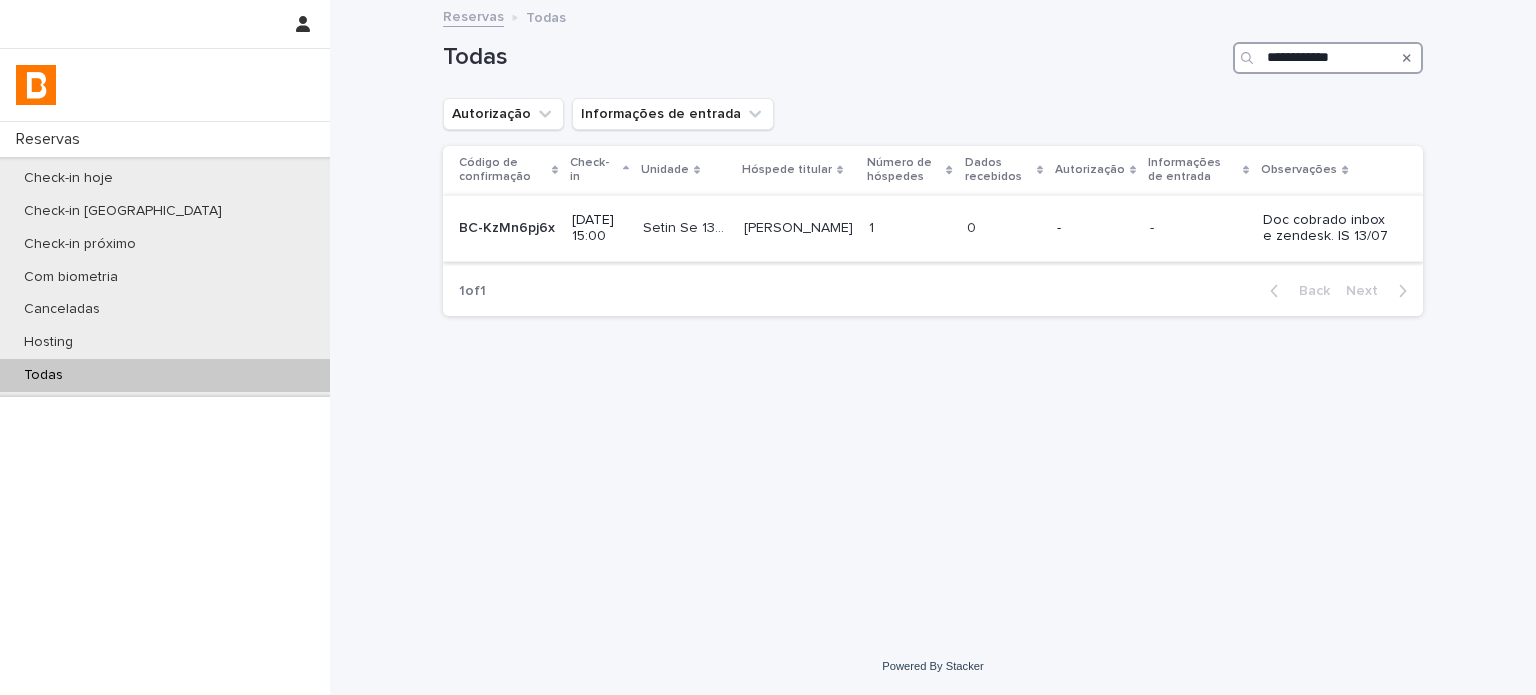 type on "**********" 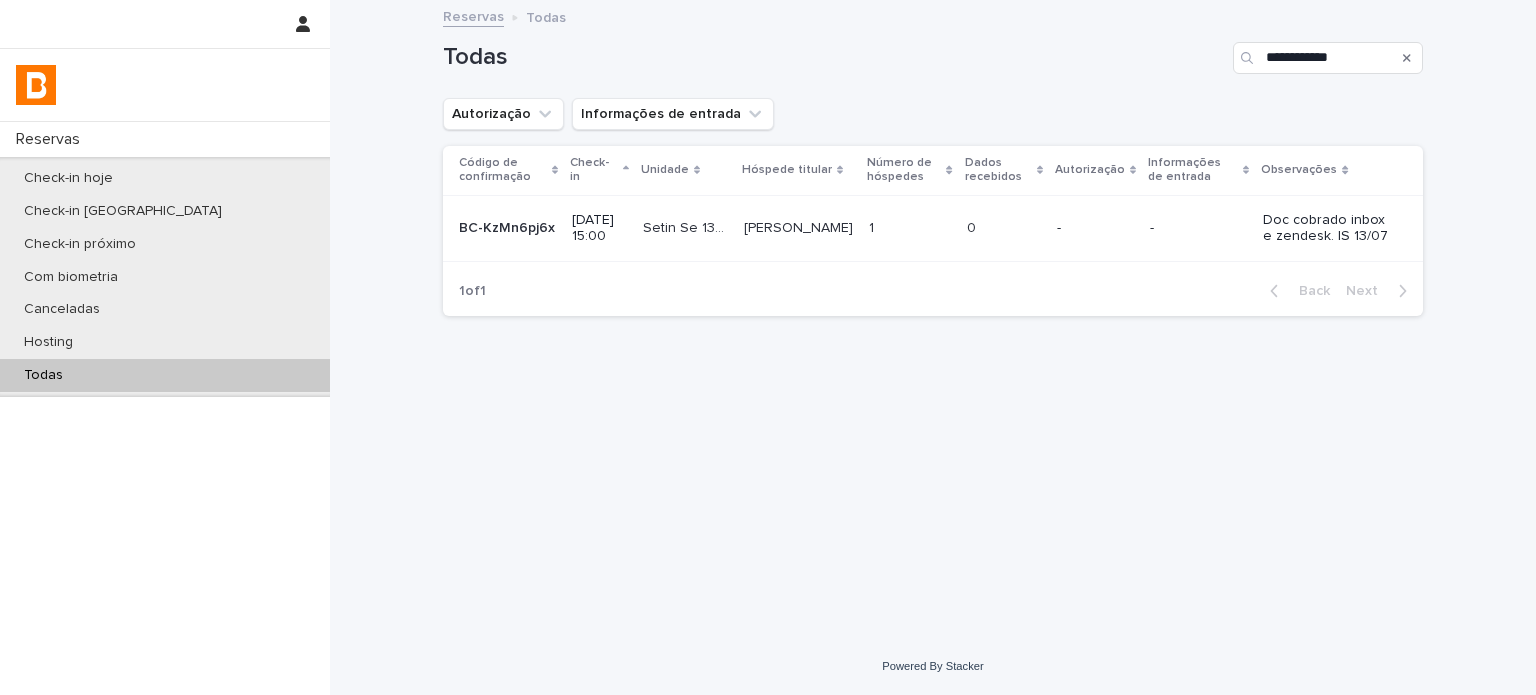click on "-" at bounding box center [1198, 228] 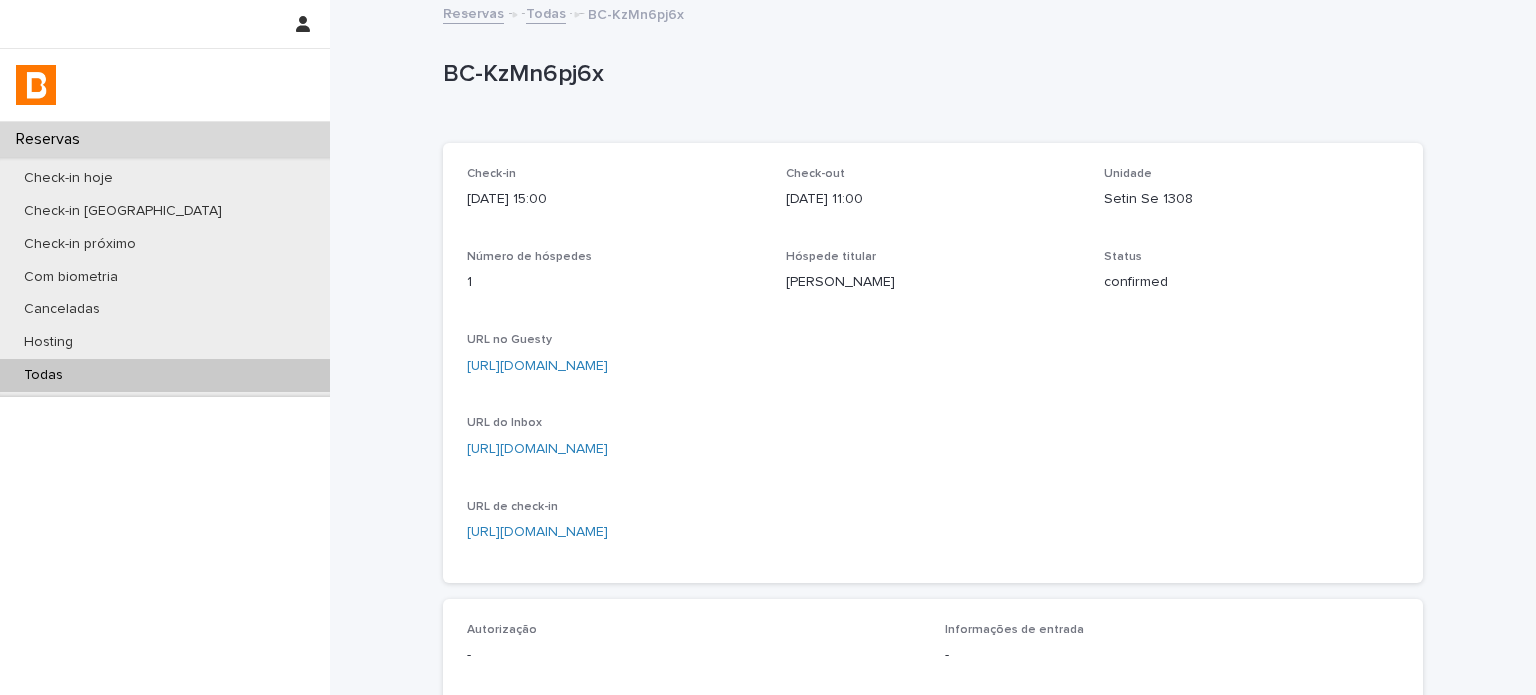 scroll, scrollTop: 0, scrollLeft: 0, axis: both 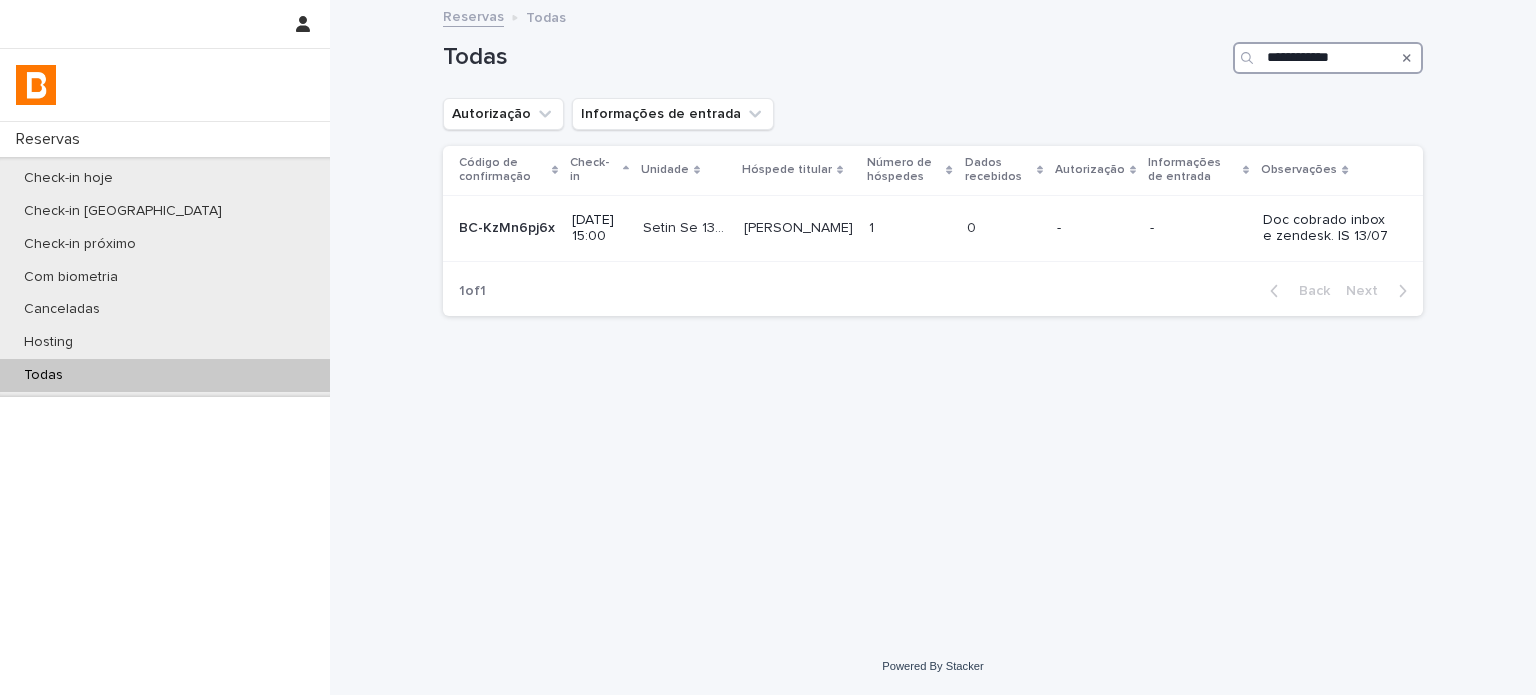 click on "**********" at bounding box center [1328, 58] 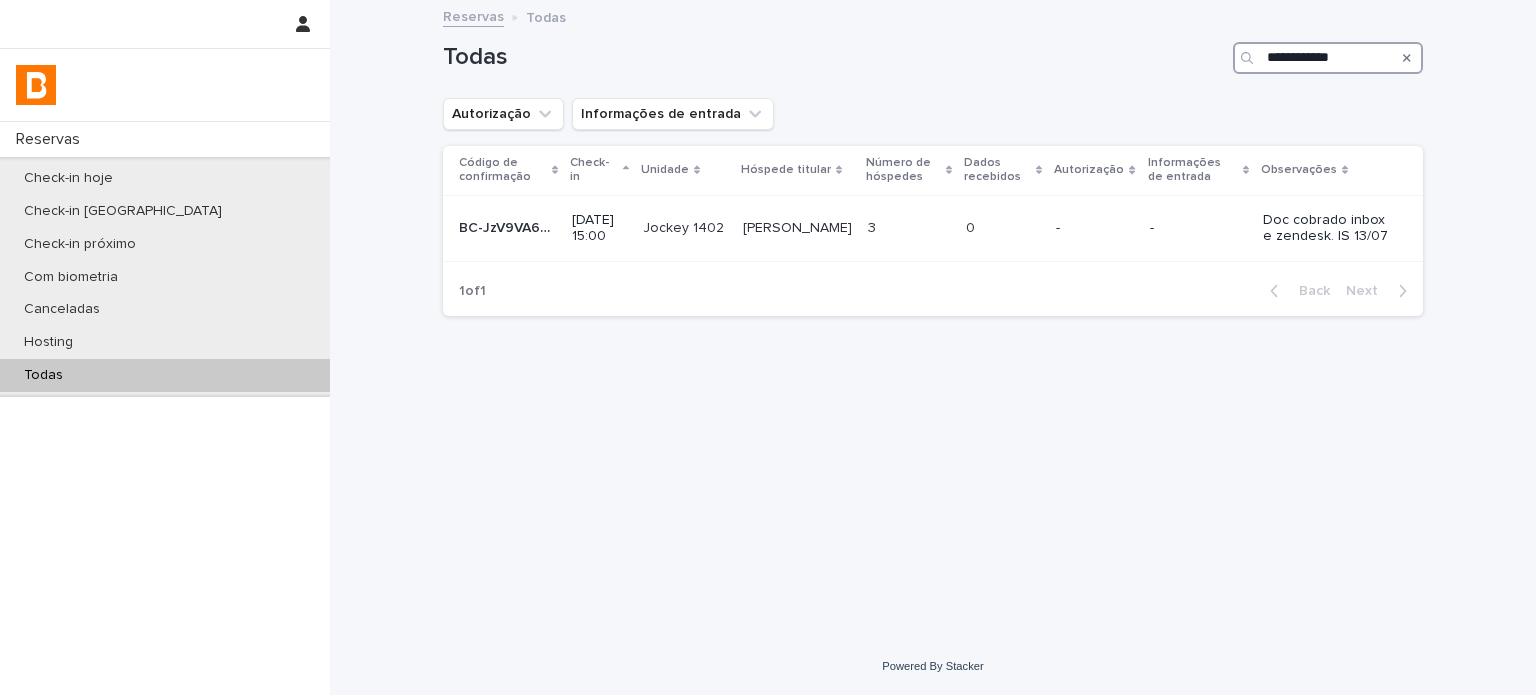 type on "**********" 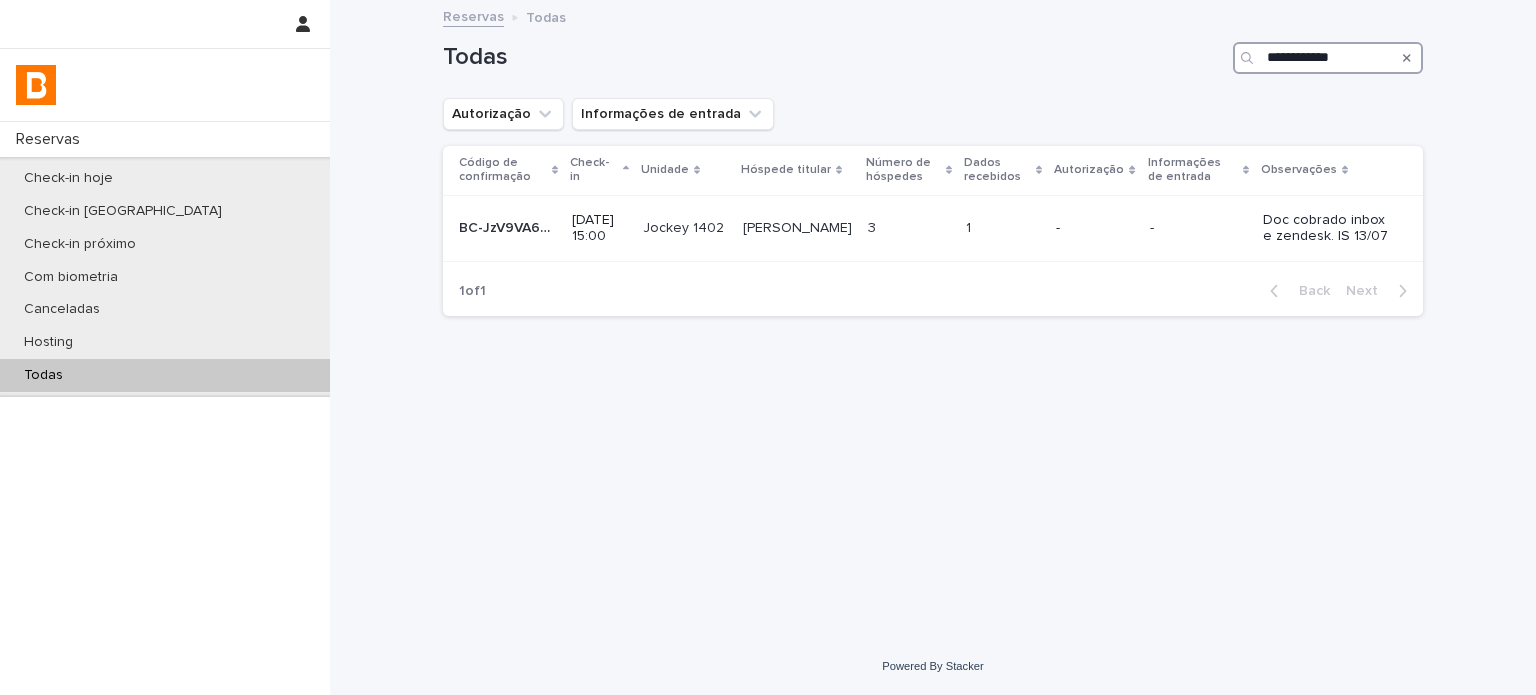 click on "**********" at bounding box center (1328, 58) 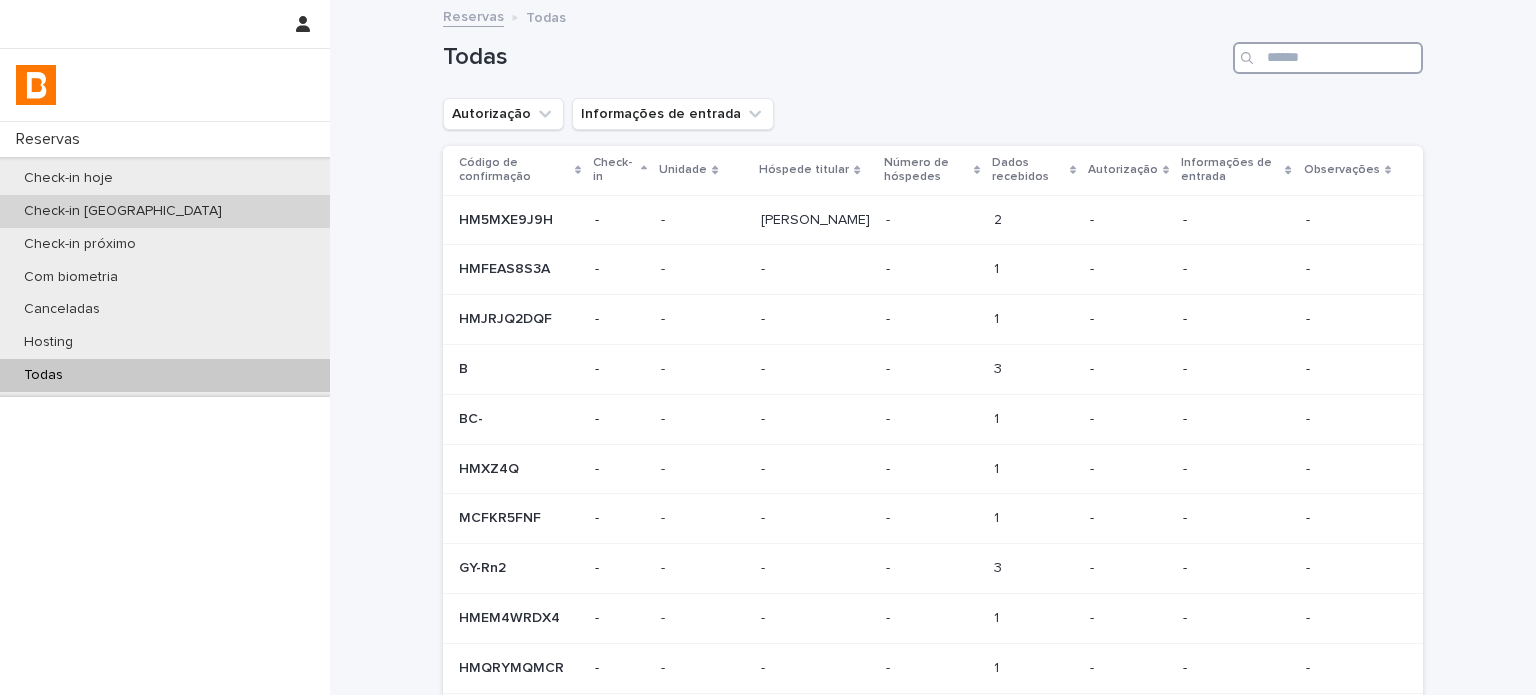 type 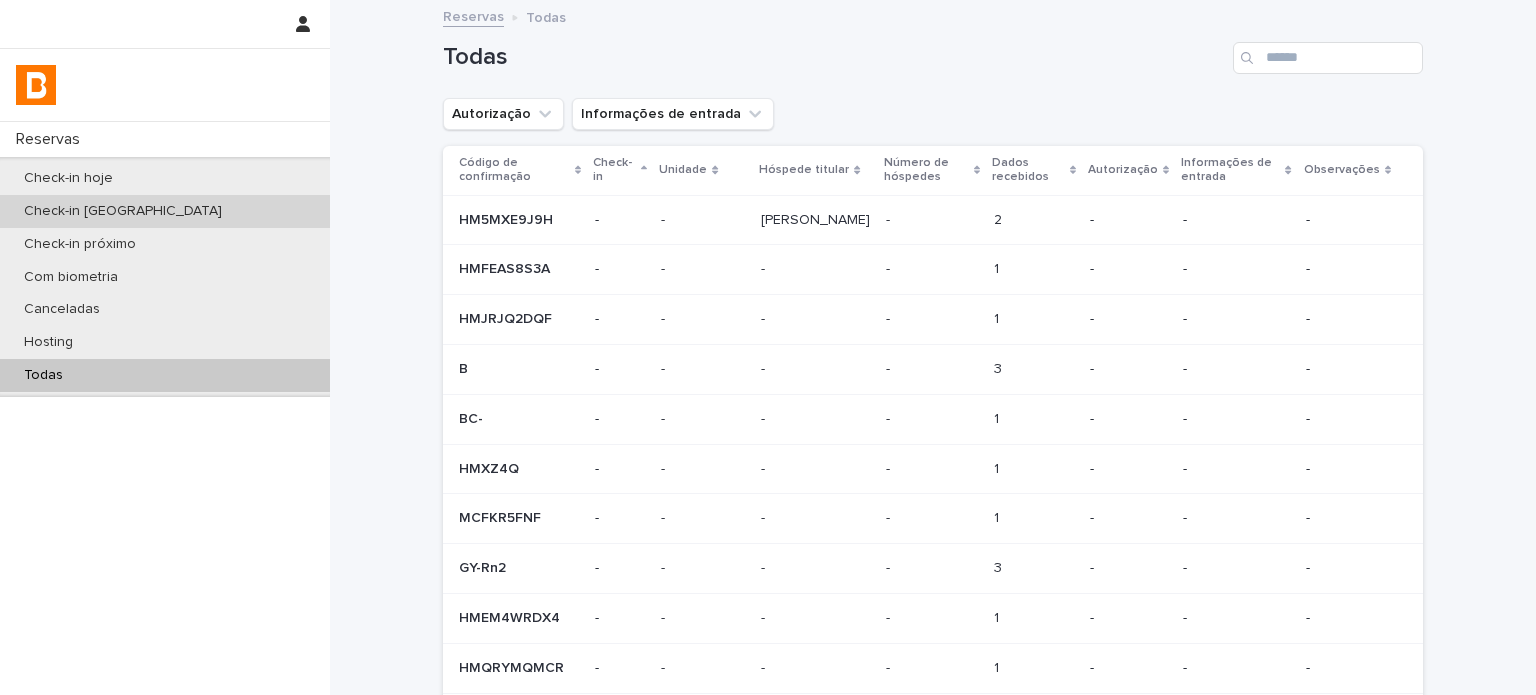 click on "Check-in [GEOGRAPHIC_DATA]" at bounding box center (123, 211) 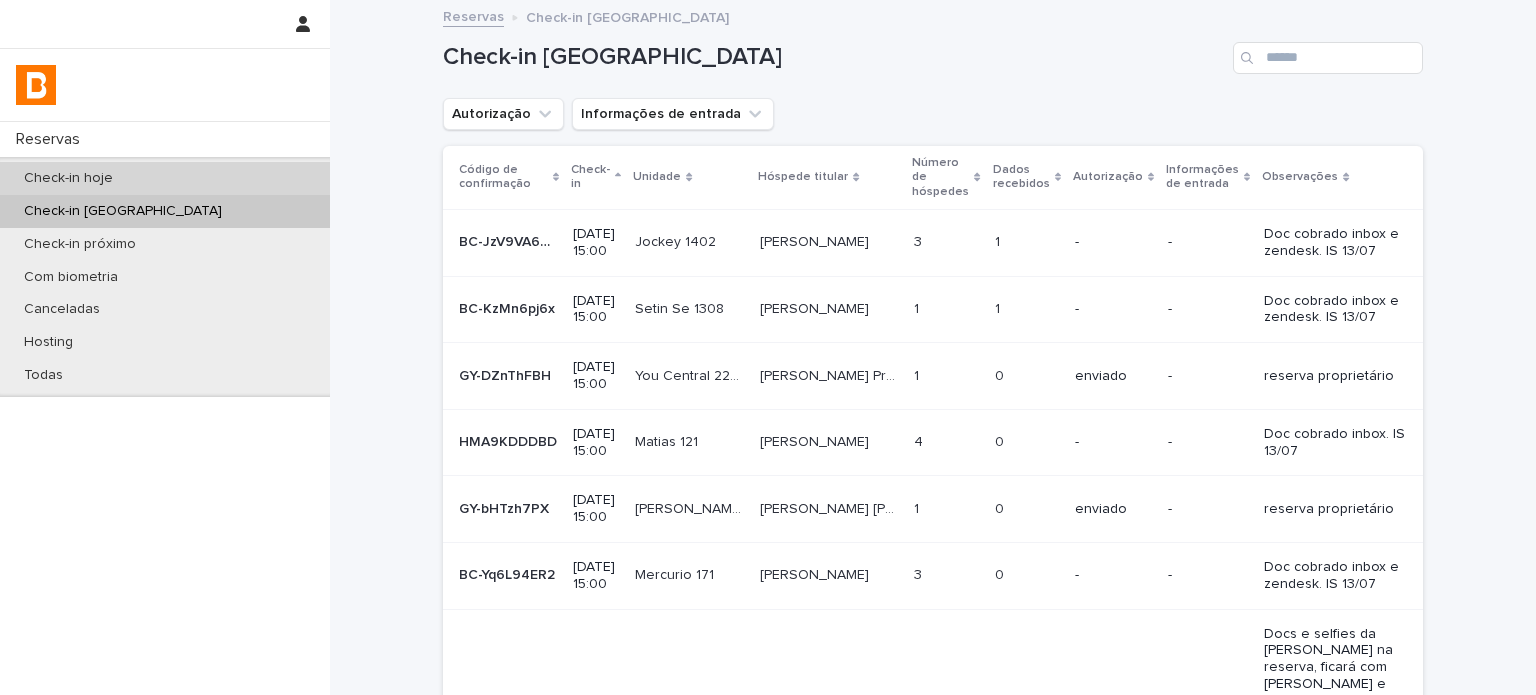click on "Check-in hoje" at bounding box center (165, 178) 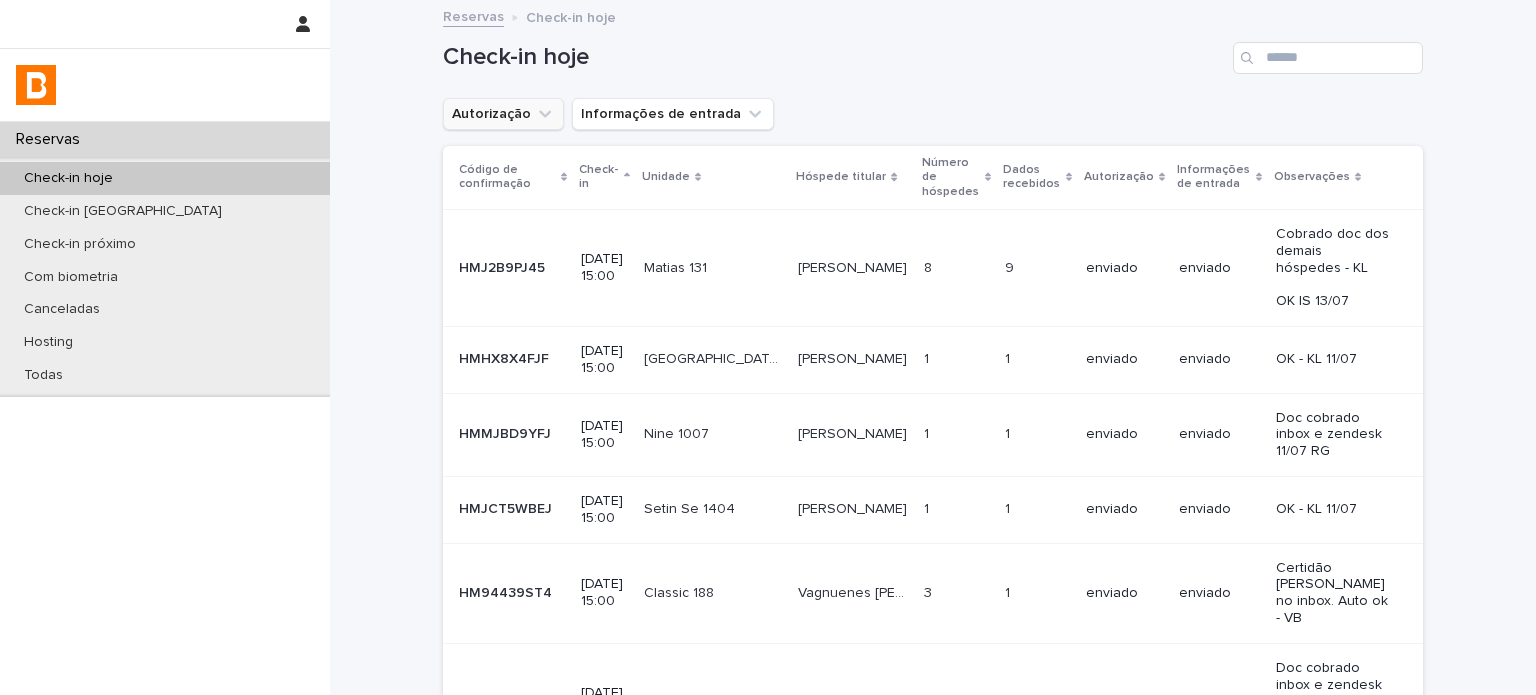 click on "Autorização" at bounding box center (503, 114) 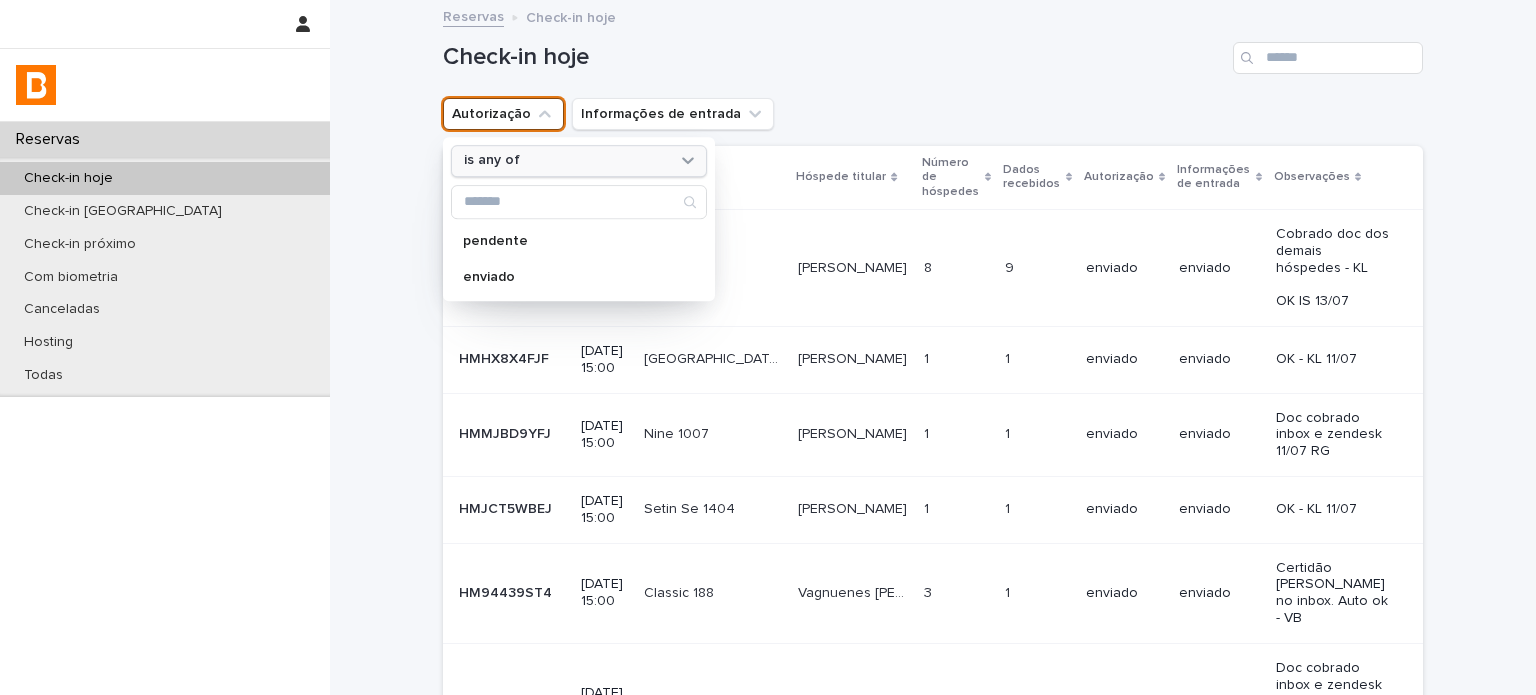 click on "is any of" at bounding box center [566, 161] 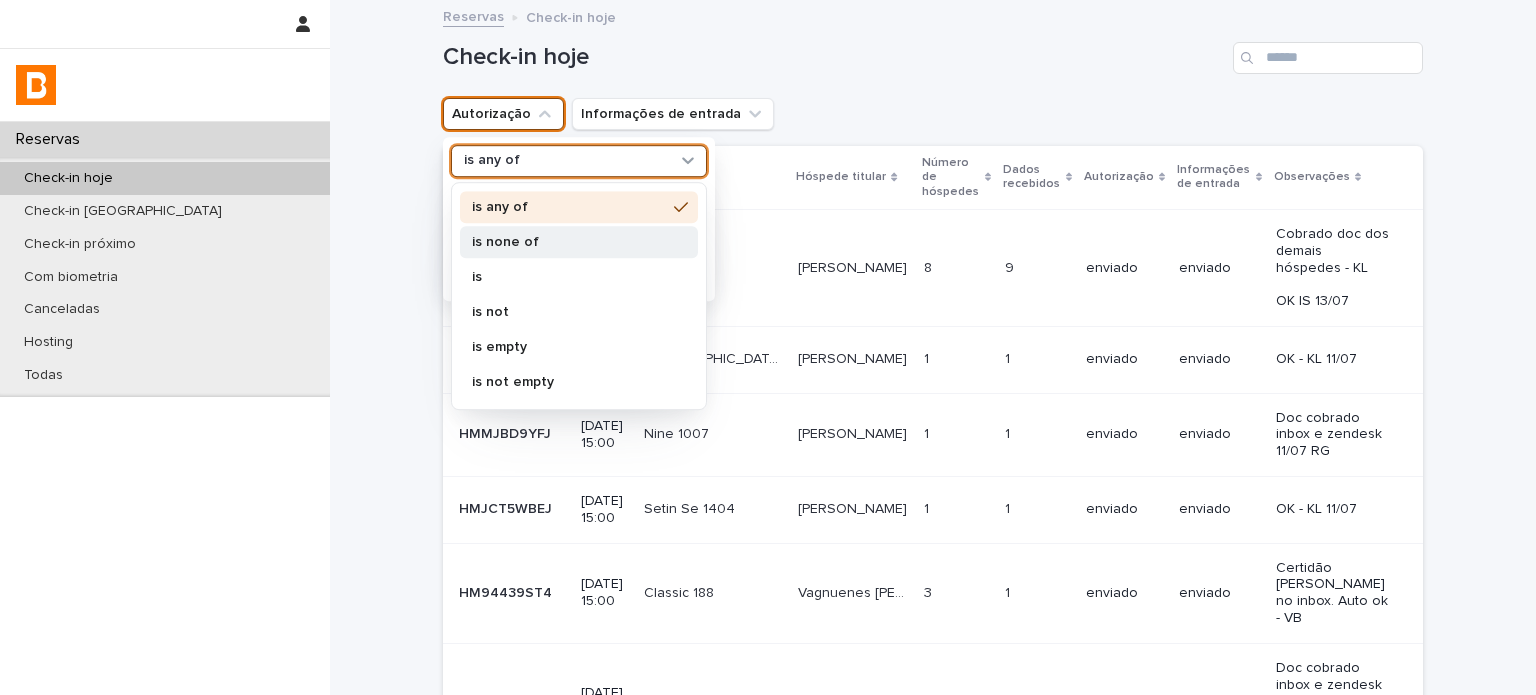 click on "is none of" at bounding box center [569, 242] 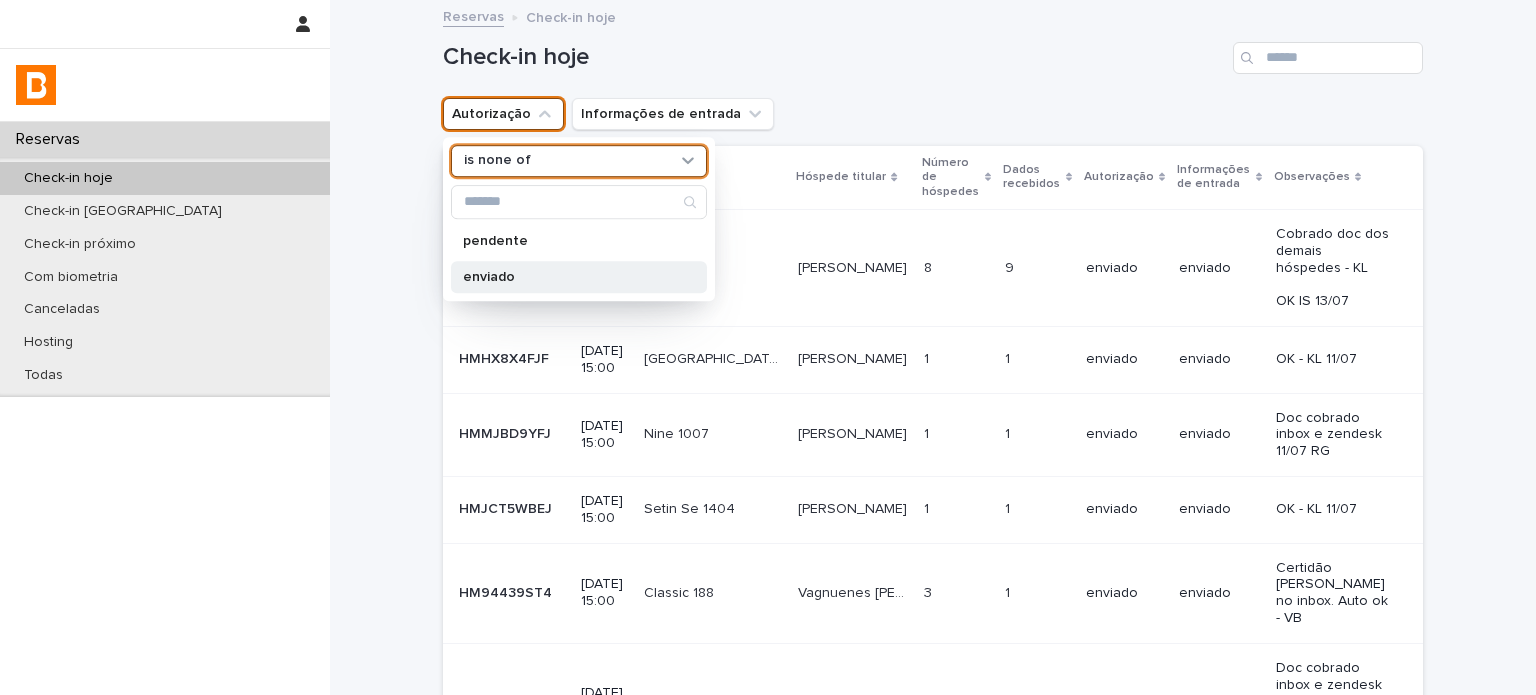 click on "enviado" at bounding box center (569, 277) 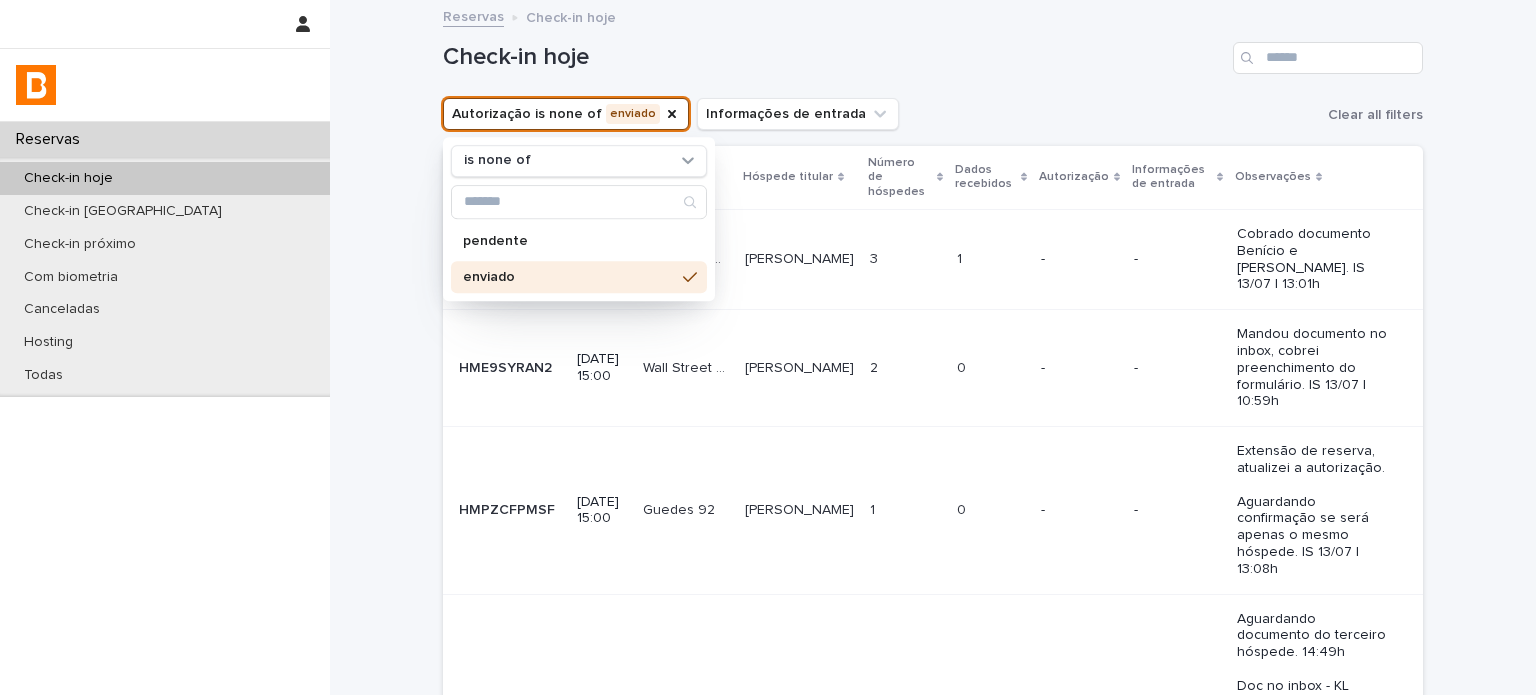 click on "Autorização is none of enviado is none of pendente enviado Informações de entrada Clear all filters" at bounding box center [933, 114] 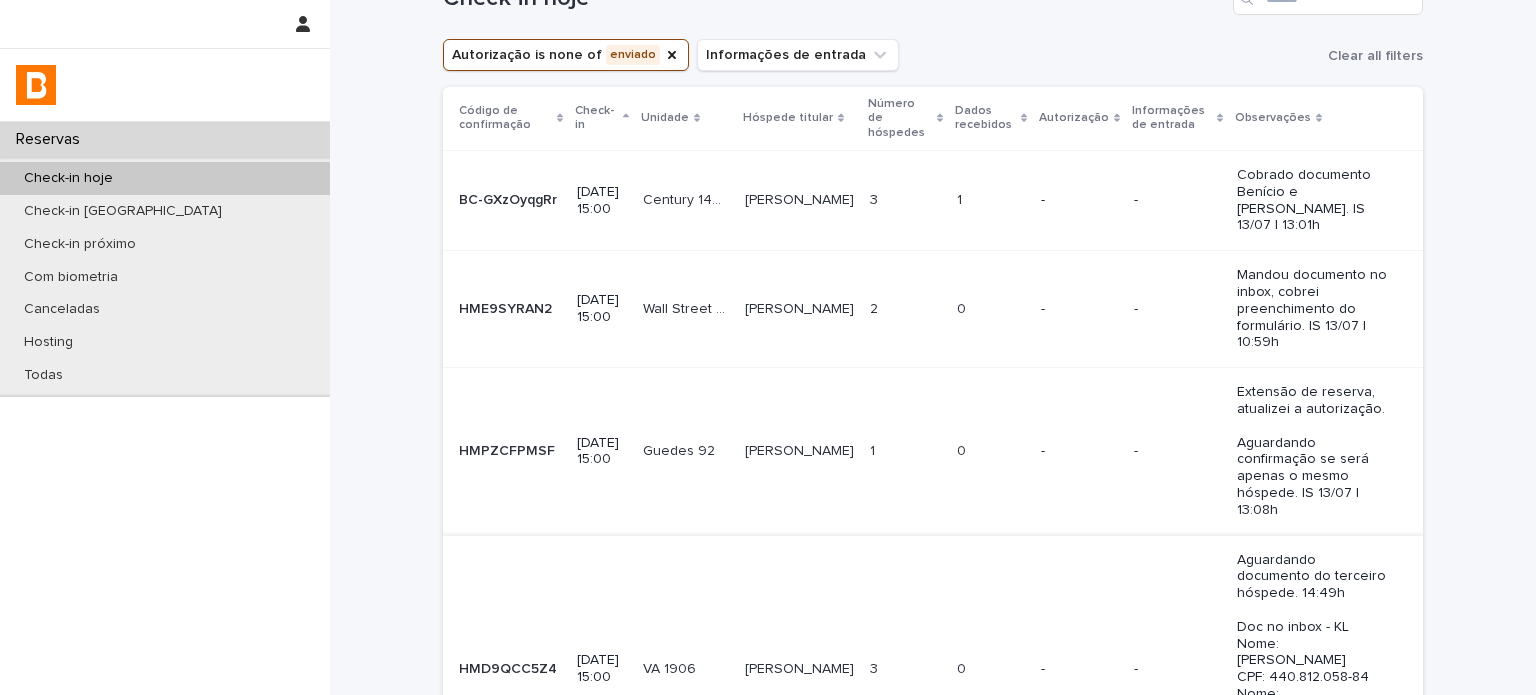 scroll, scrollTop: 0, scrollLeft: 0, axis: both 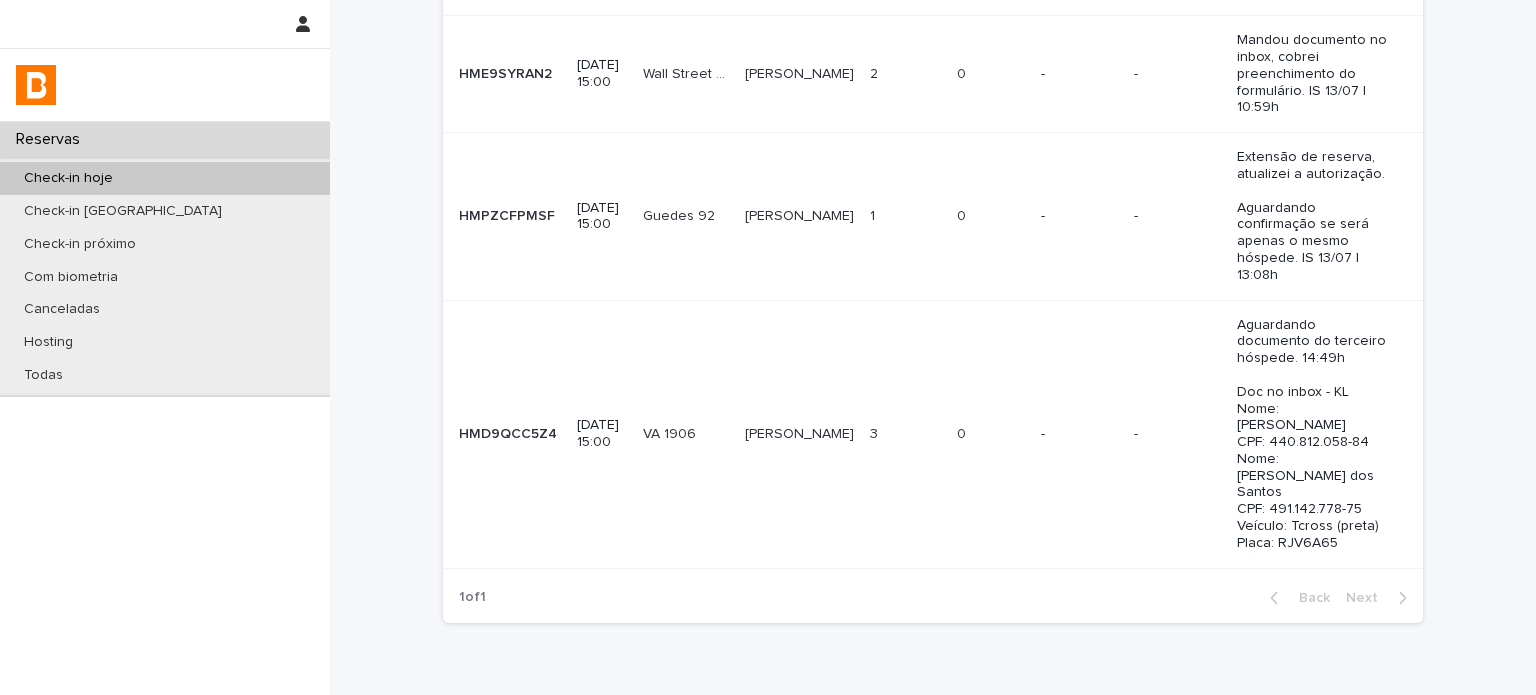 drag, startPoint x: 896, startPoint y: 316, endPoint x: 1488, endPoint y: 287, distance: 592.7099 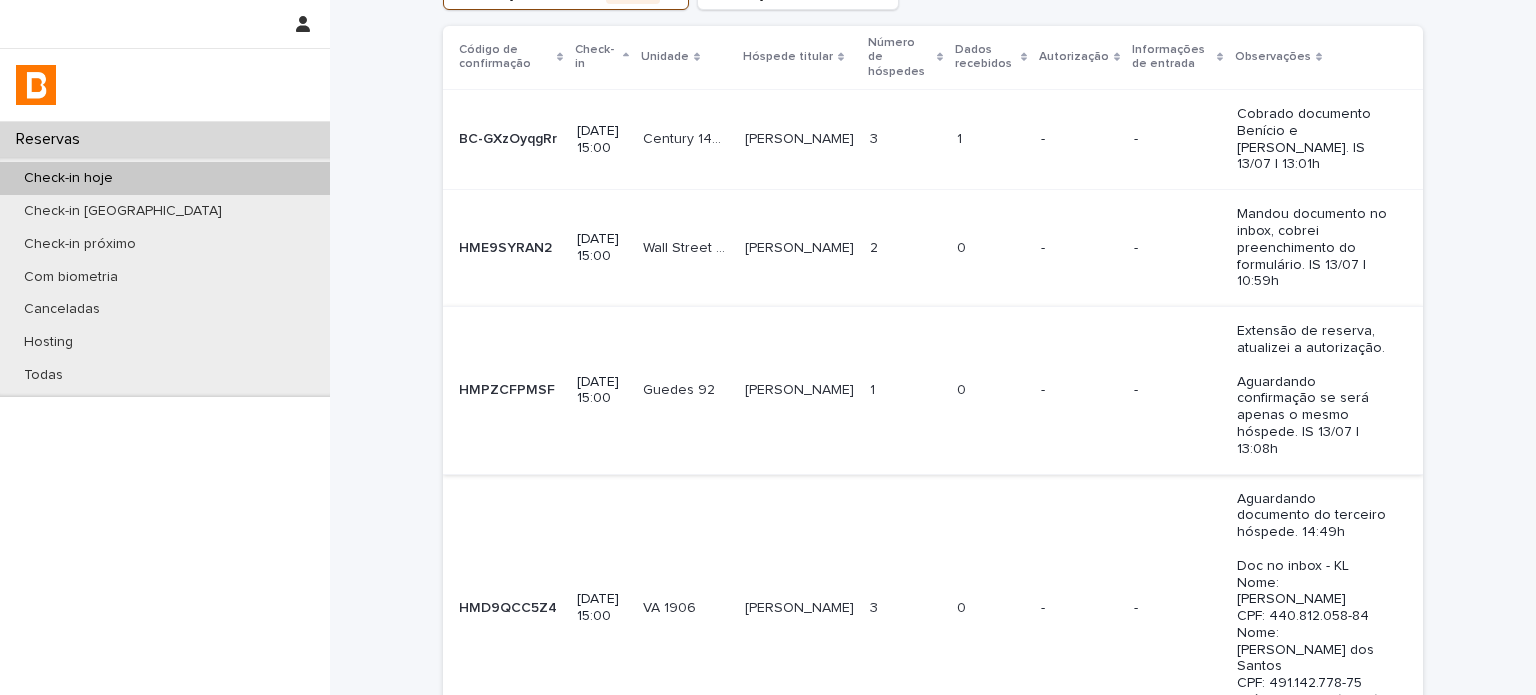 scroll, scrollTop: 60, scrollLeft: 0, axis: vertical 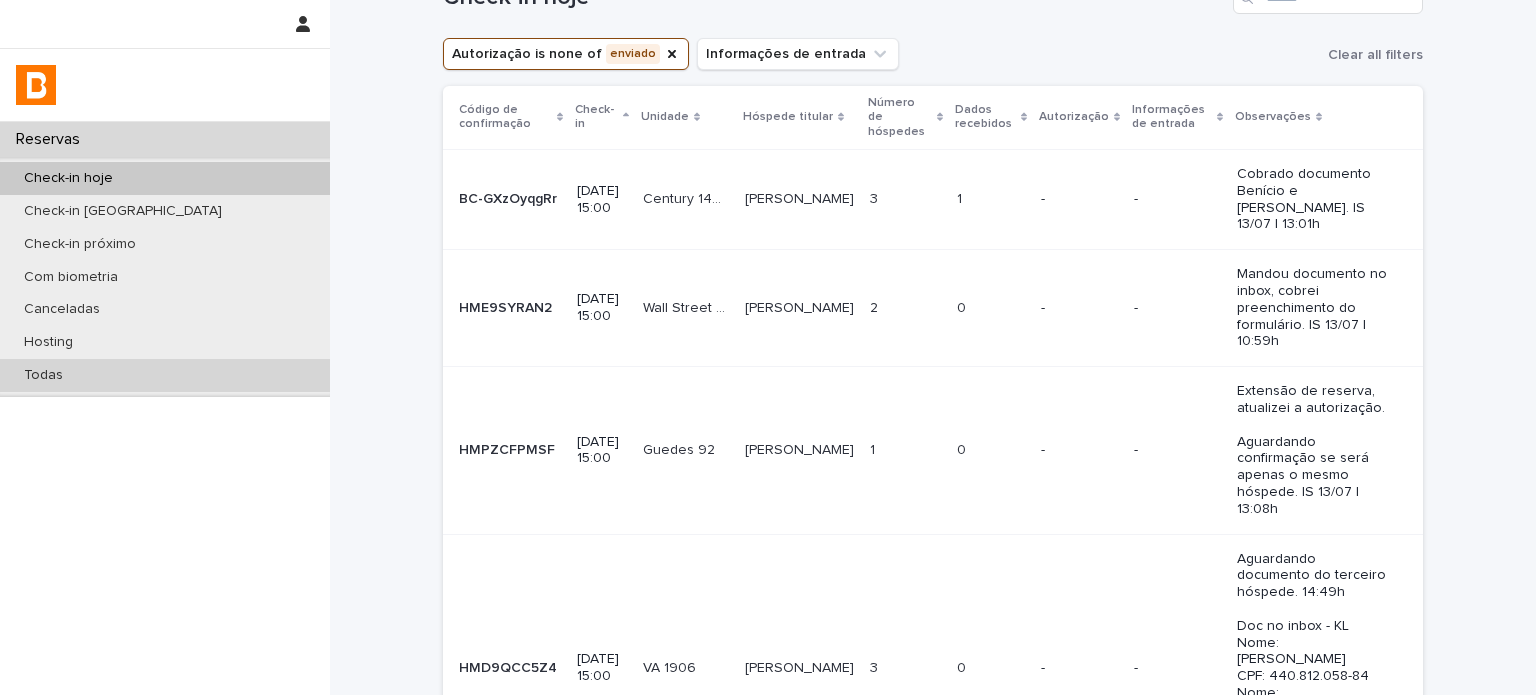 click on "Todas" at bounding box center [165, 375] 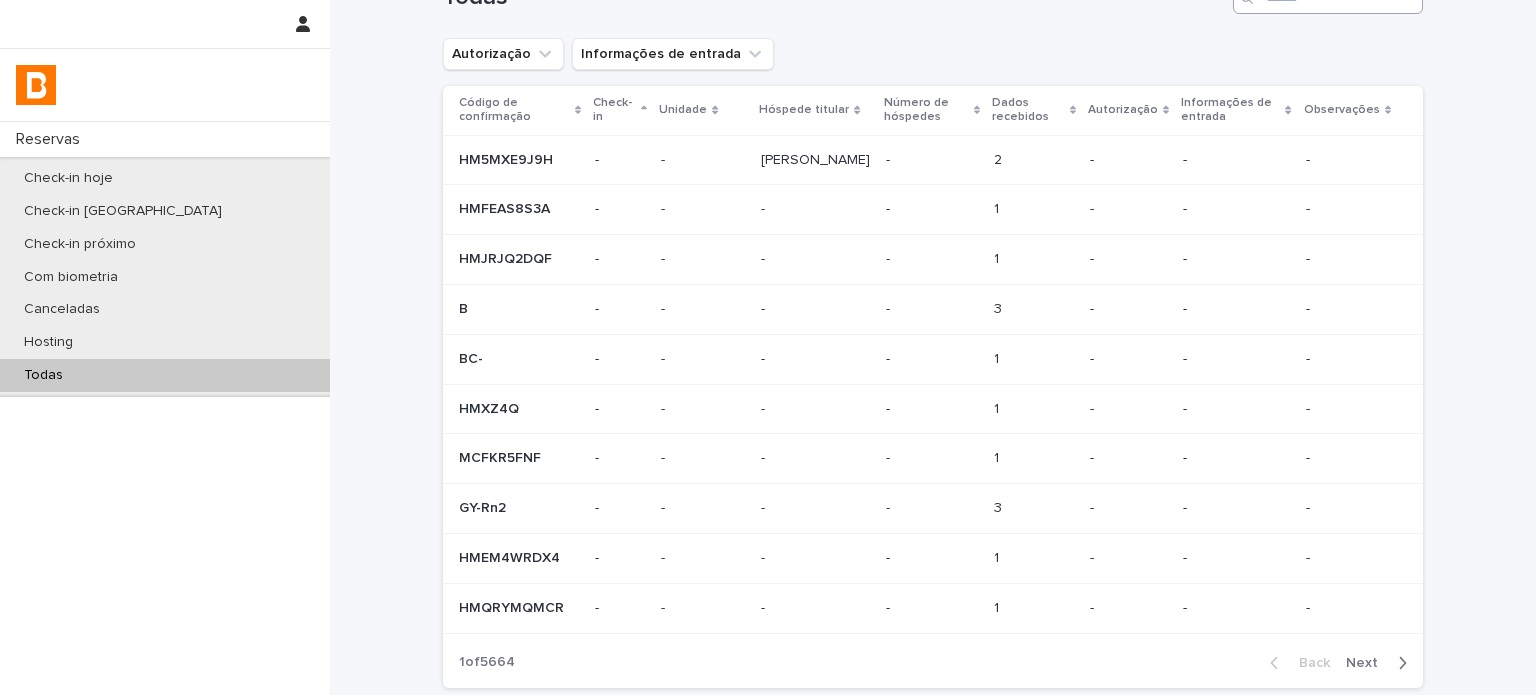 scroll, scrollTop: 0, scrollLeft: 0, axis: both 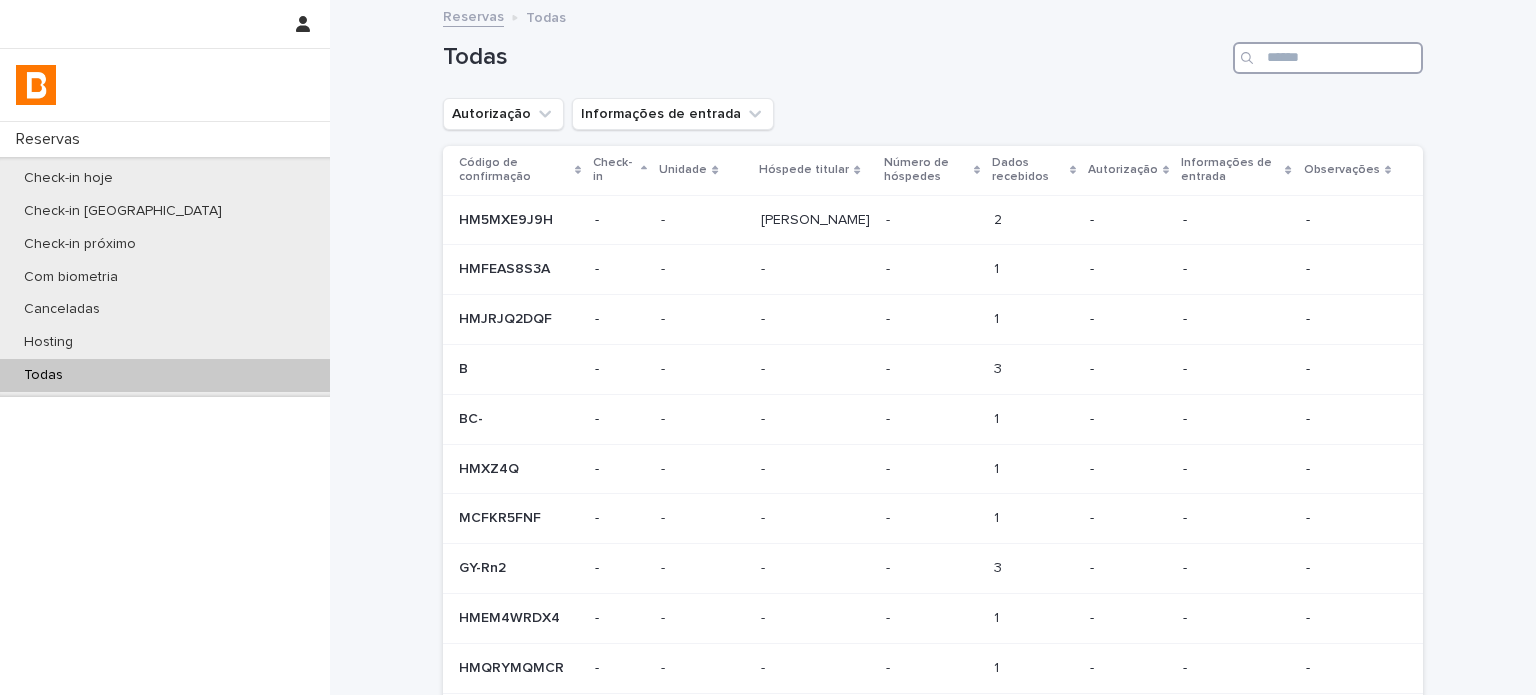 click at bounding box center (1328, 58) 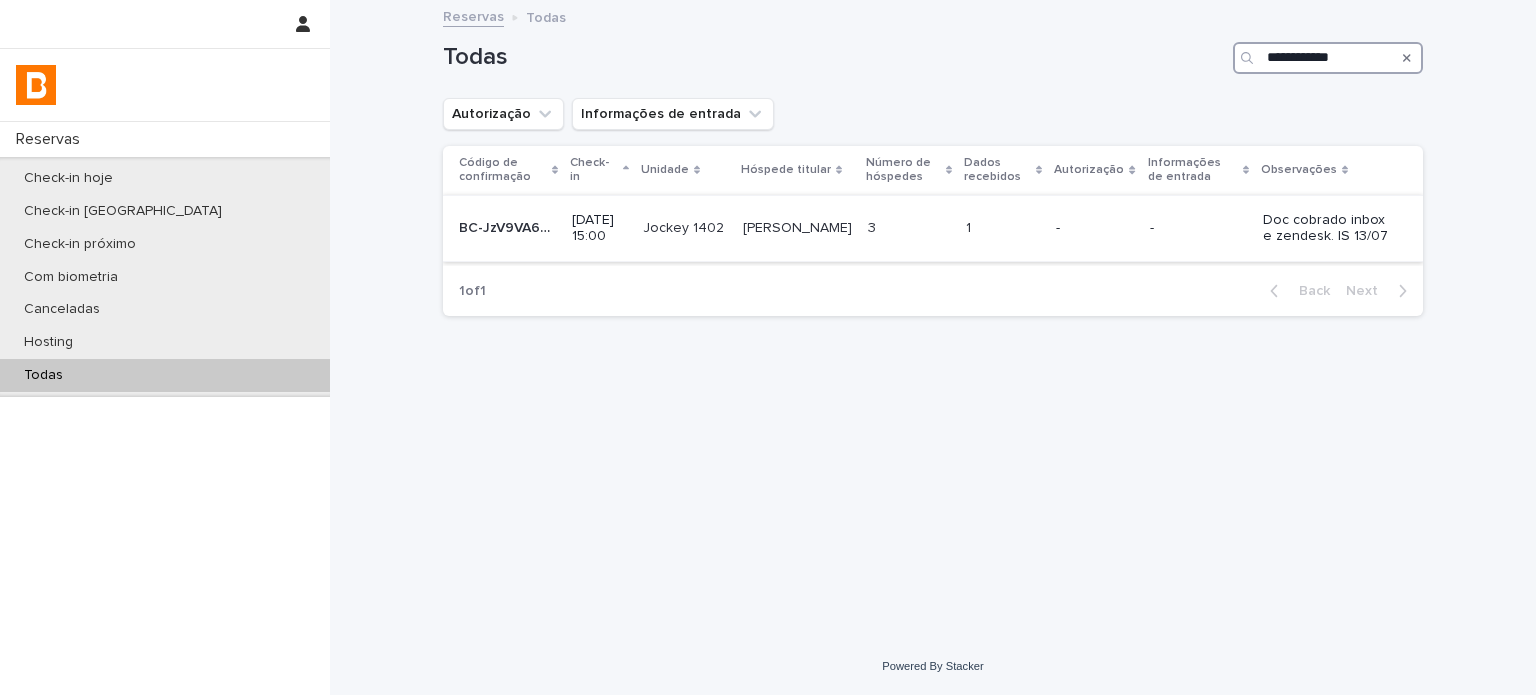 type on "**********" 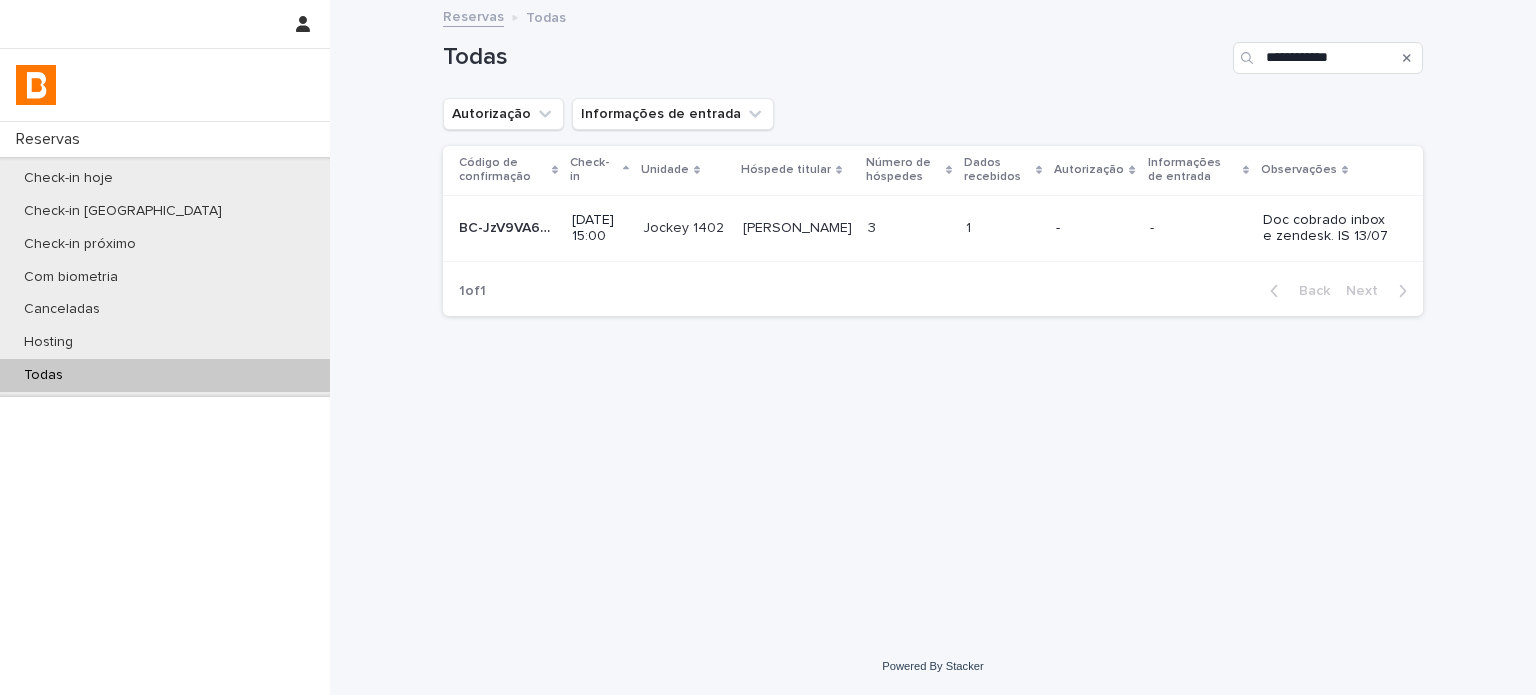 click on "-" at bounding box center (1198, 226) 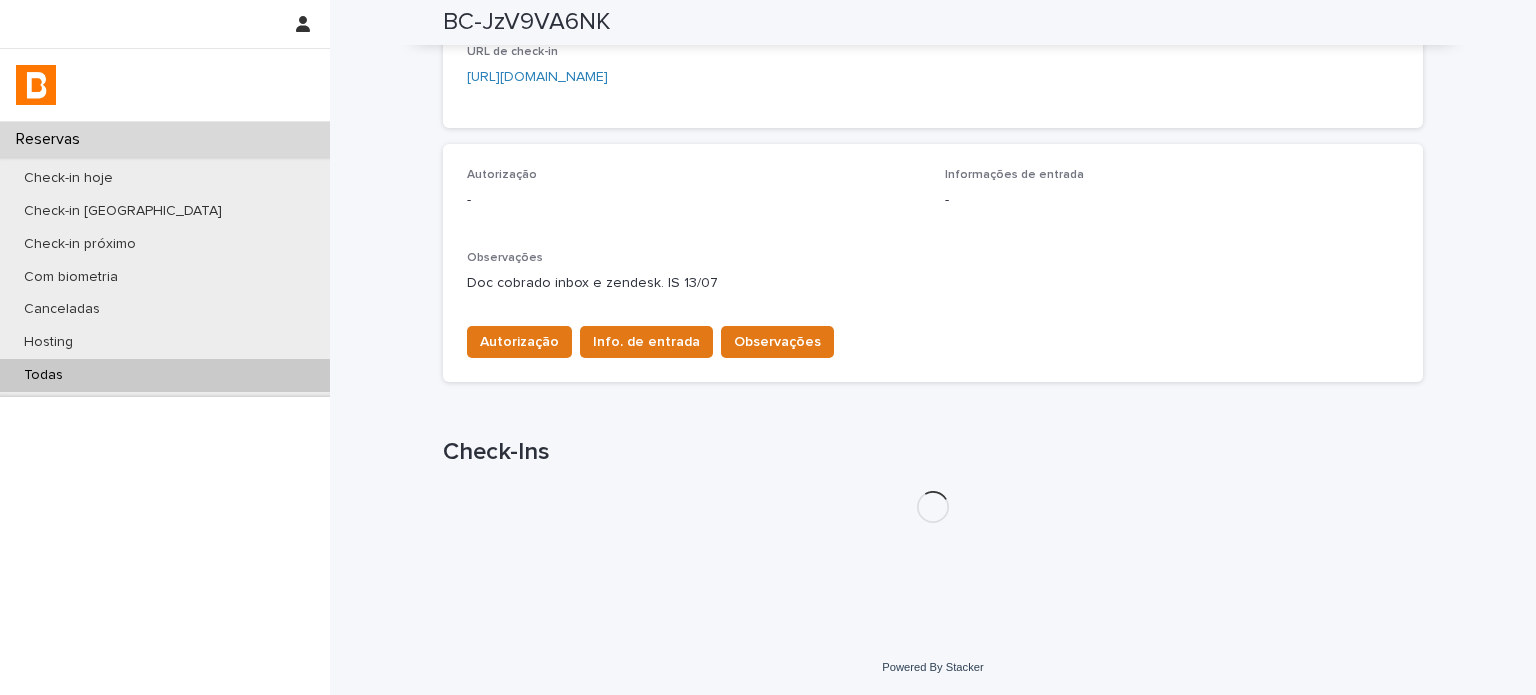 scroll, scrollTop: 512, scrollLeft: 0, axis: vertical 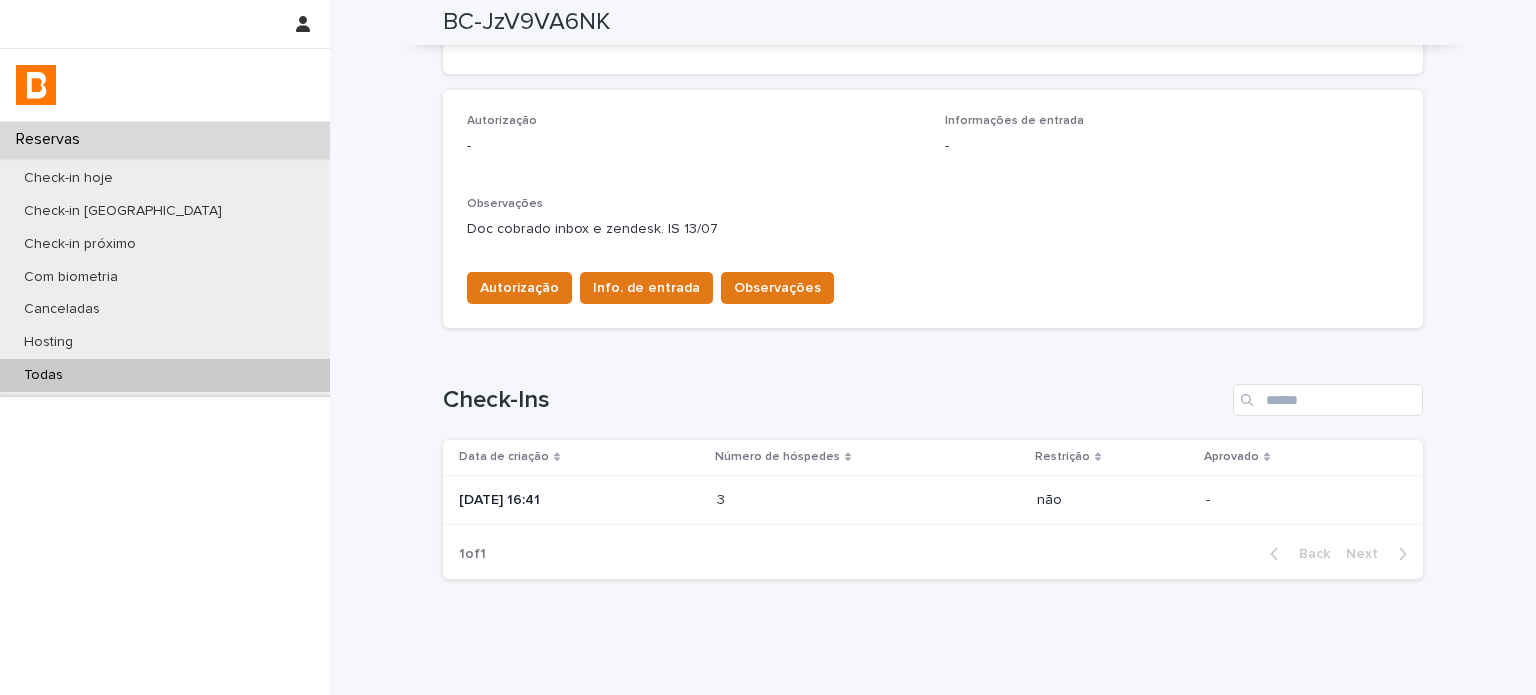 click on "3 3" at bounding box center [869, 500] 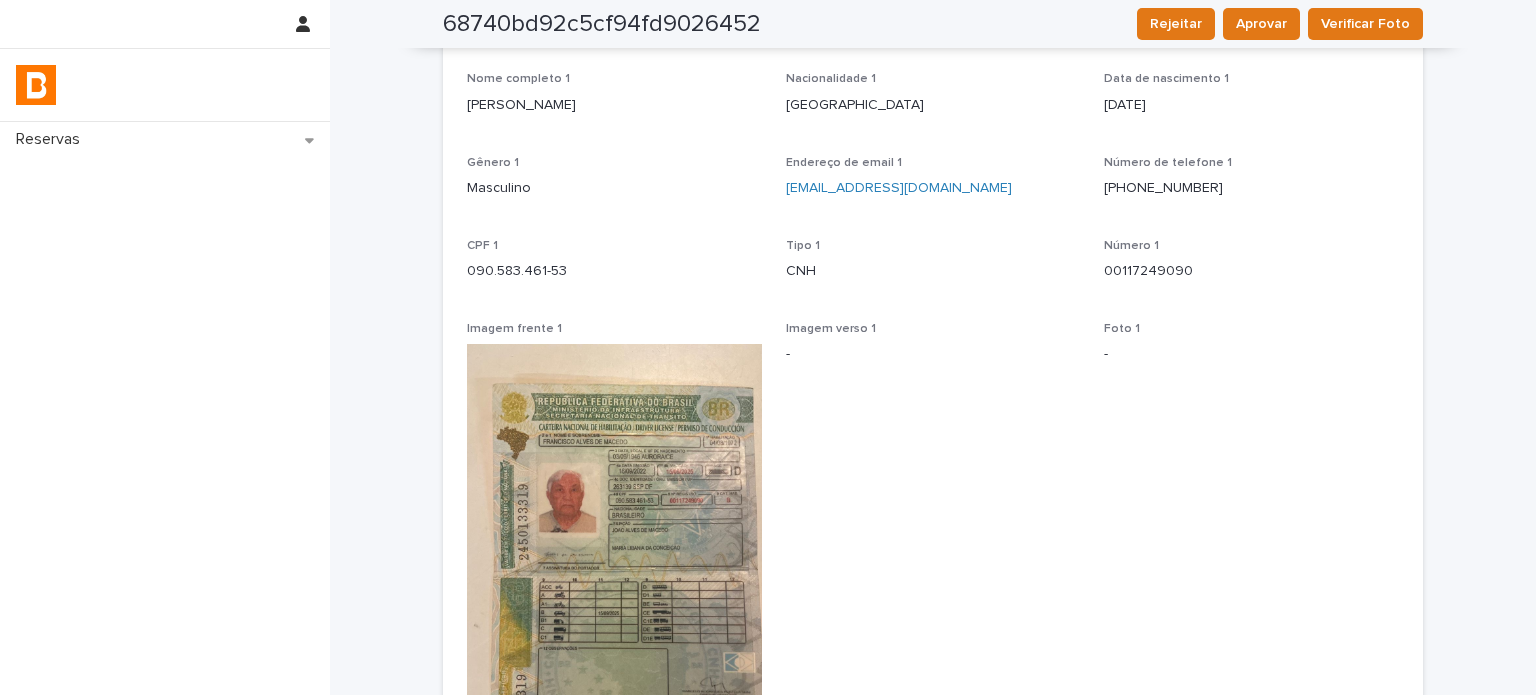 scroll, scrollTop: 0, scrollLeft: 0, axis: both 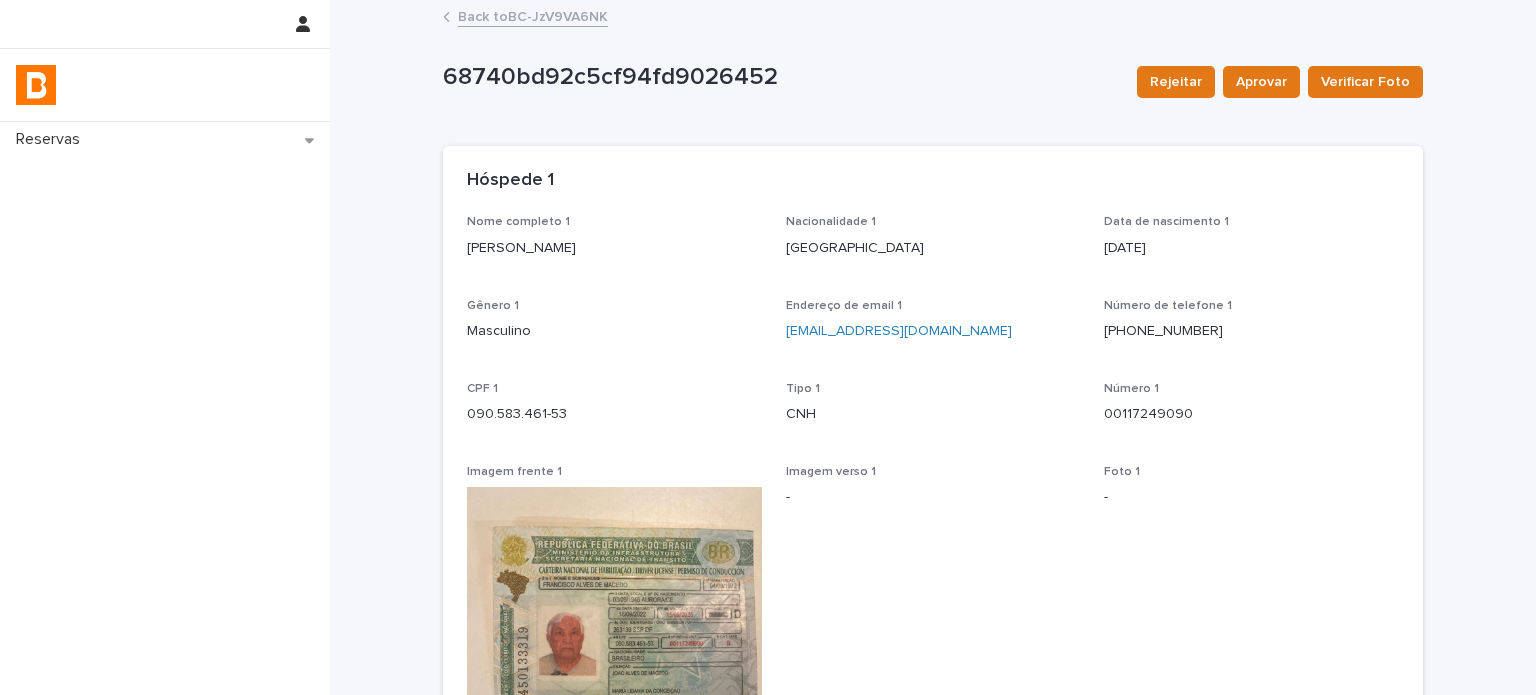 click on "Back to  BC-JzV9VA6NK" at bounding box center [533, 15] 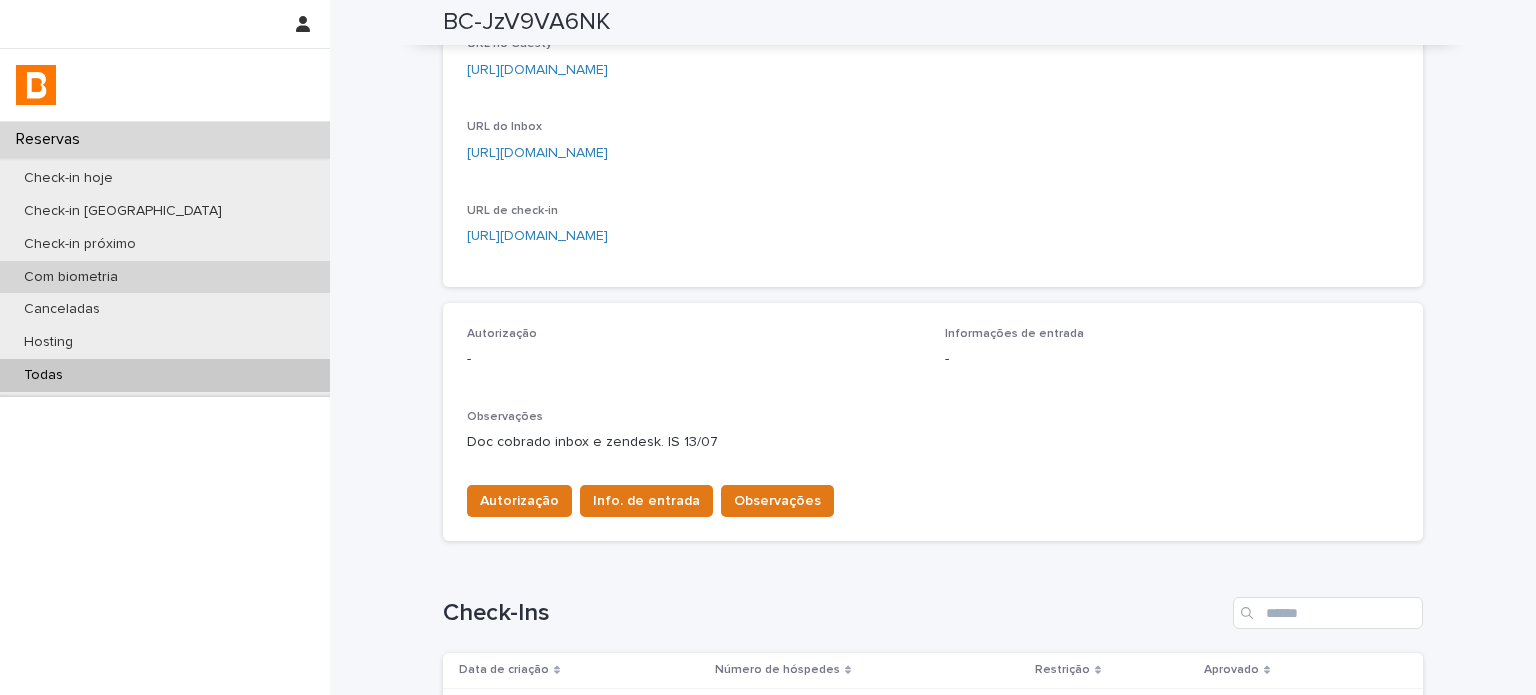 scroll, scrollTop: 288, scrollLeft: 0, axis: vertical 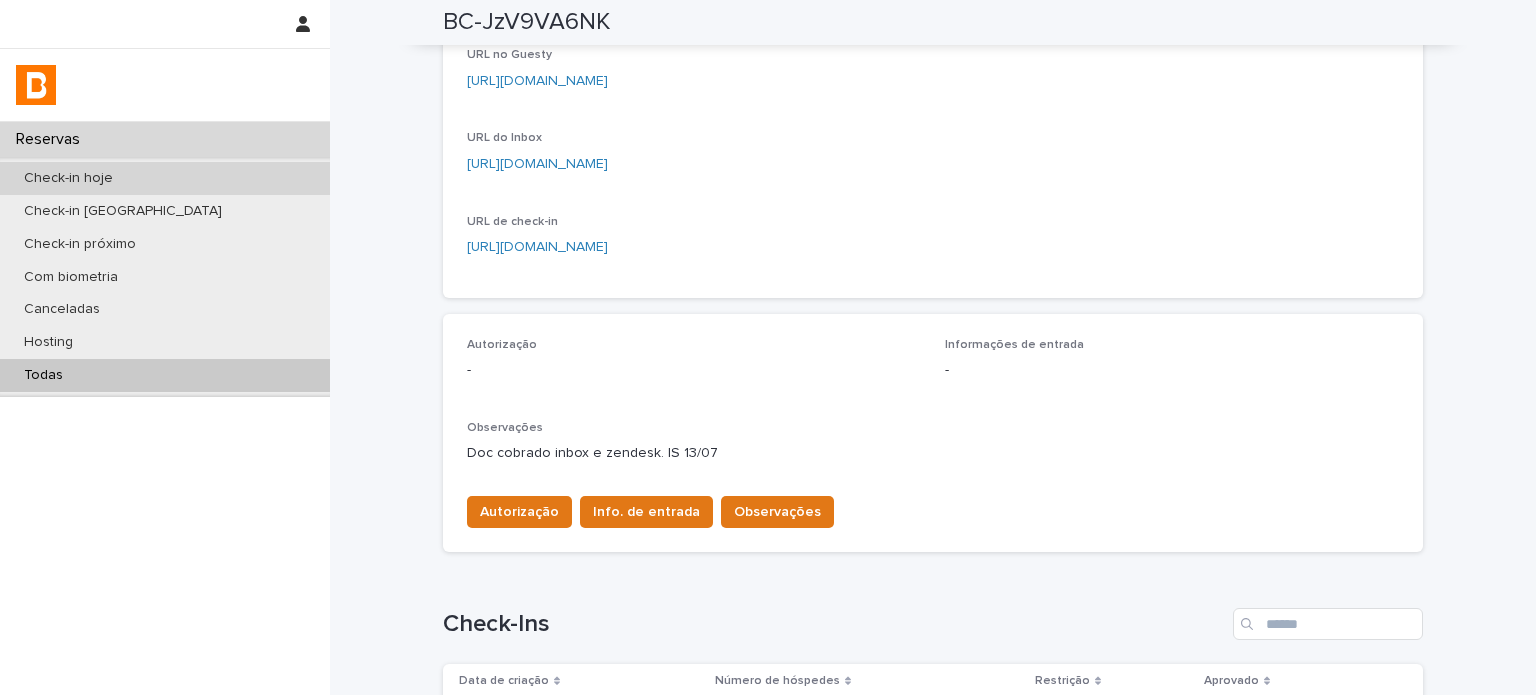 click on "Check-in hoje" at bounding box center (165, 178) 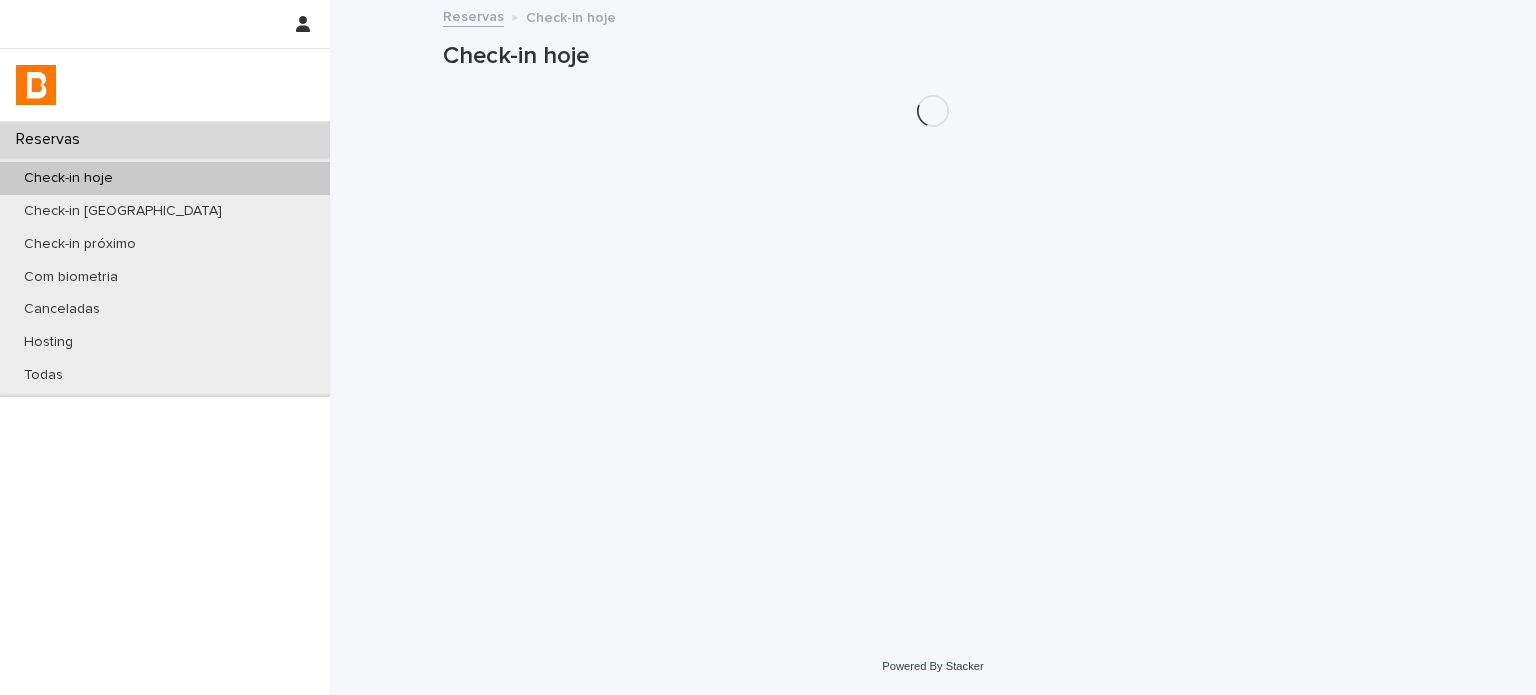 scroll, scrollTop: 0, scrollLeft: 0, axis: both 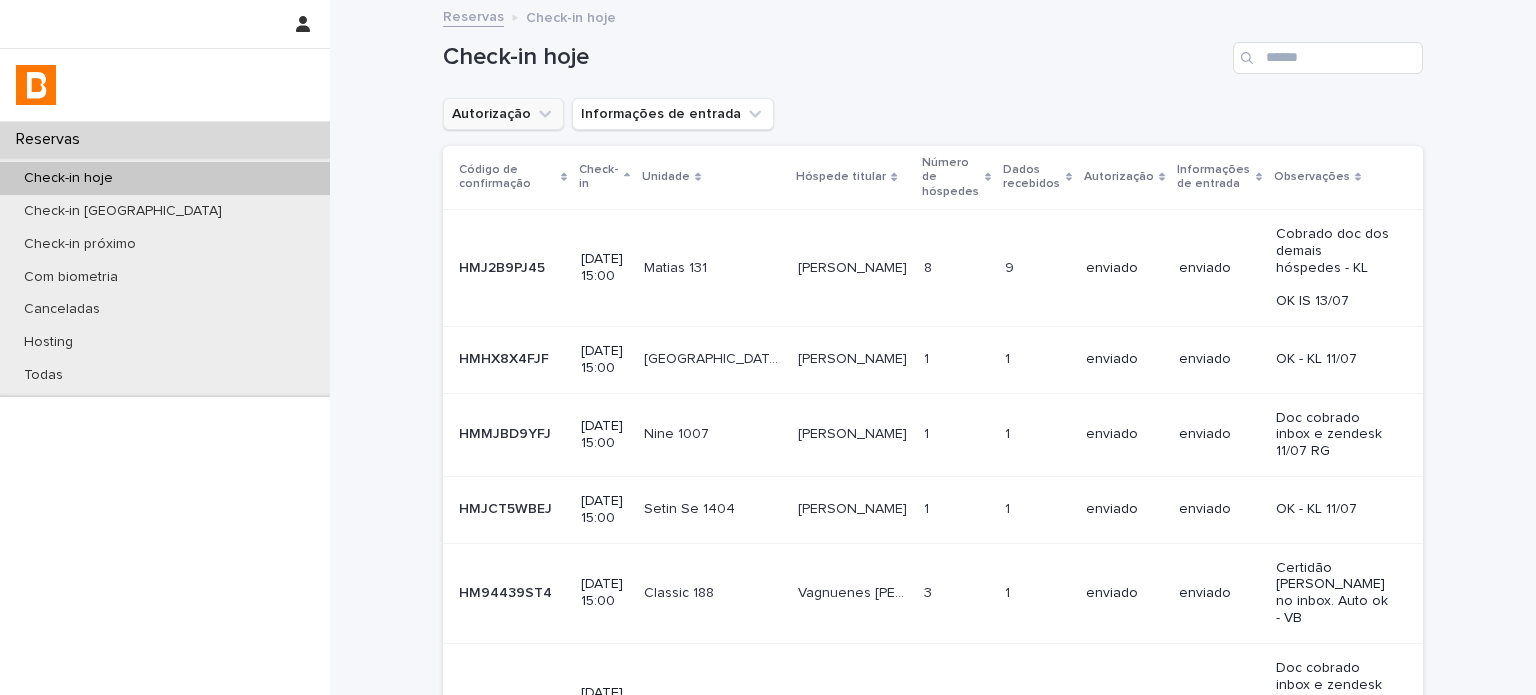 click on "Autorização" at bounding box center [503, 114] 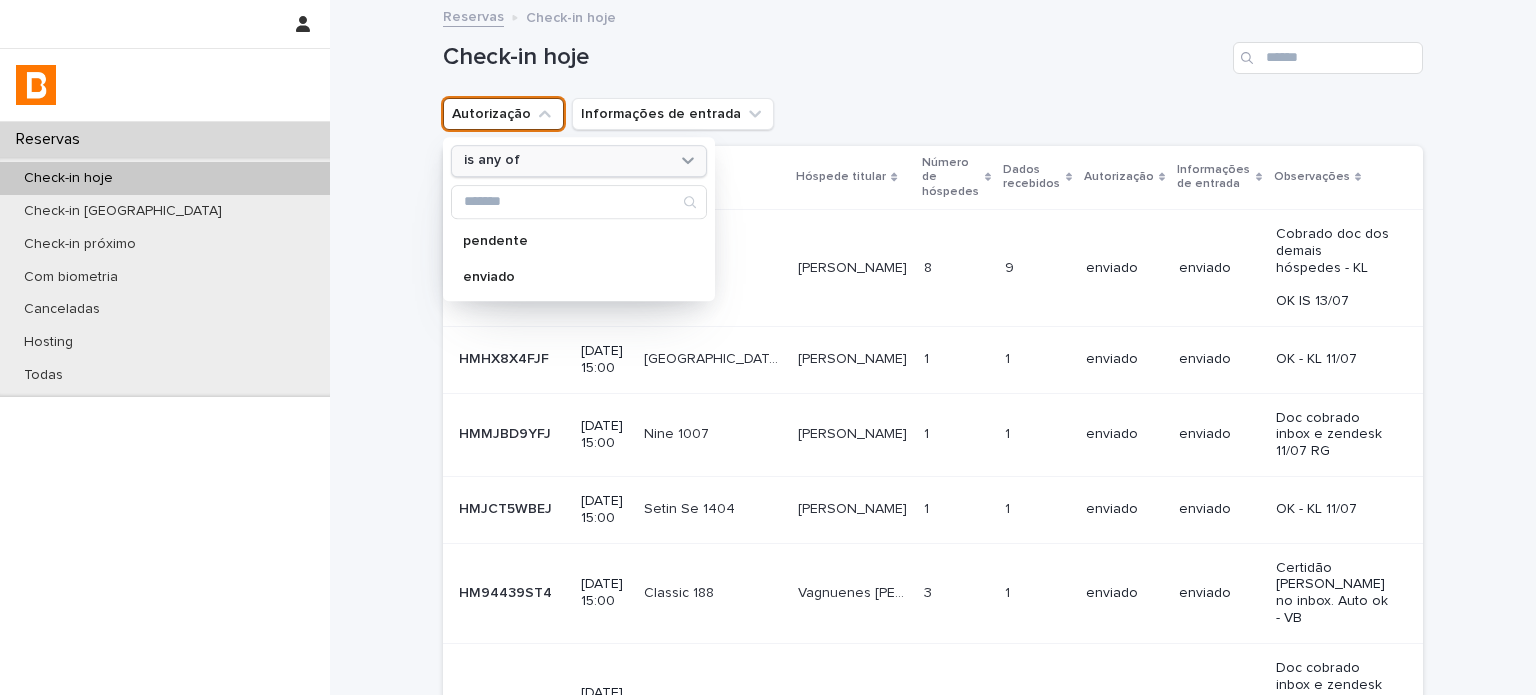 click on "is any of" at bounding box center (492, 161) 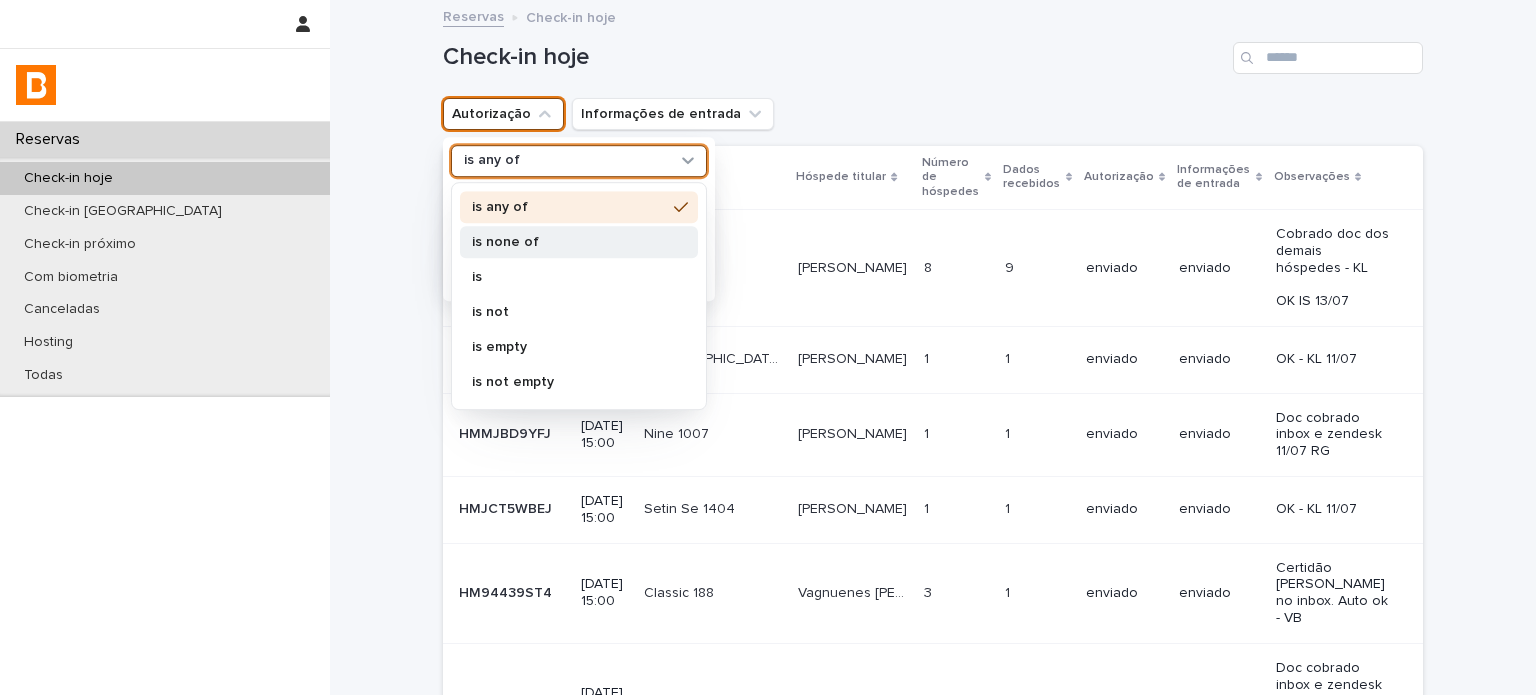 click on "is none of" at bounding box center [569, 242] 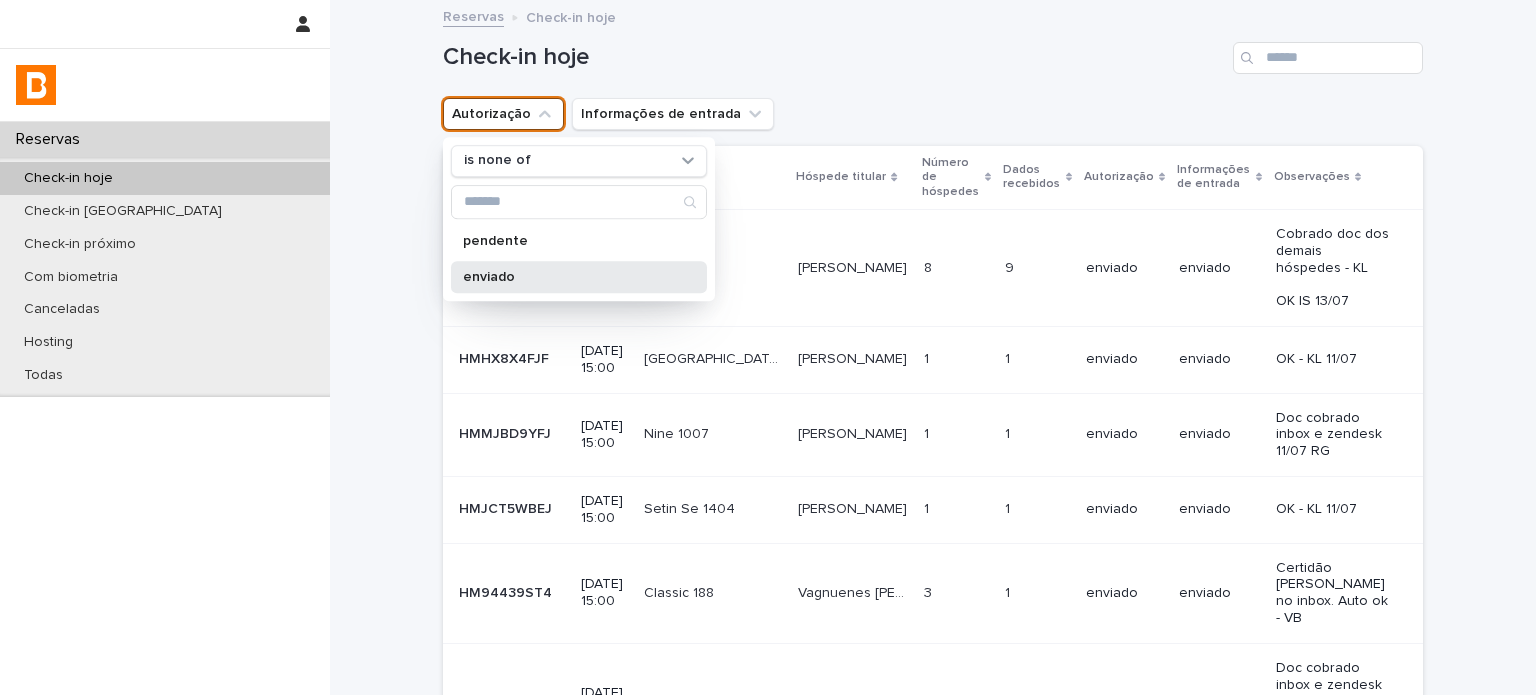 click on "enviado" at bounding box center (579, 277) 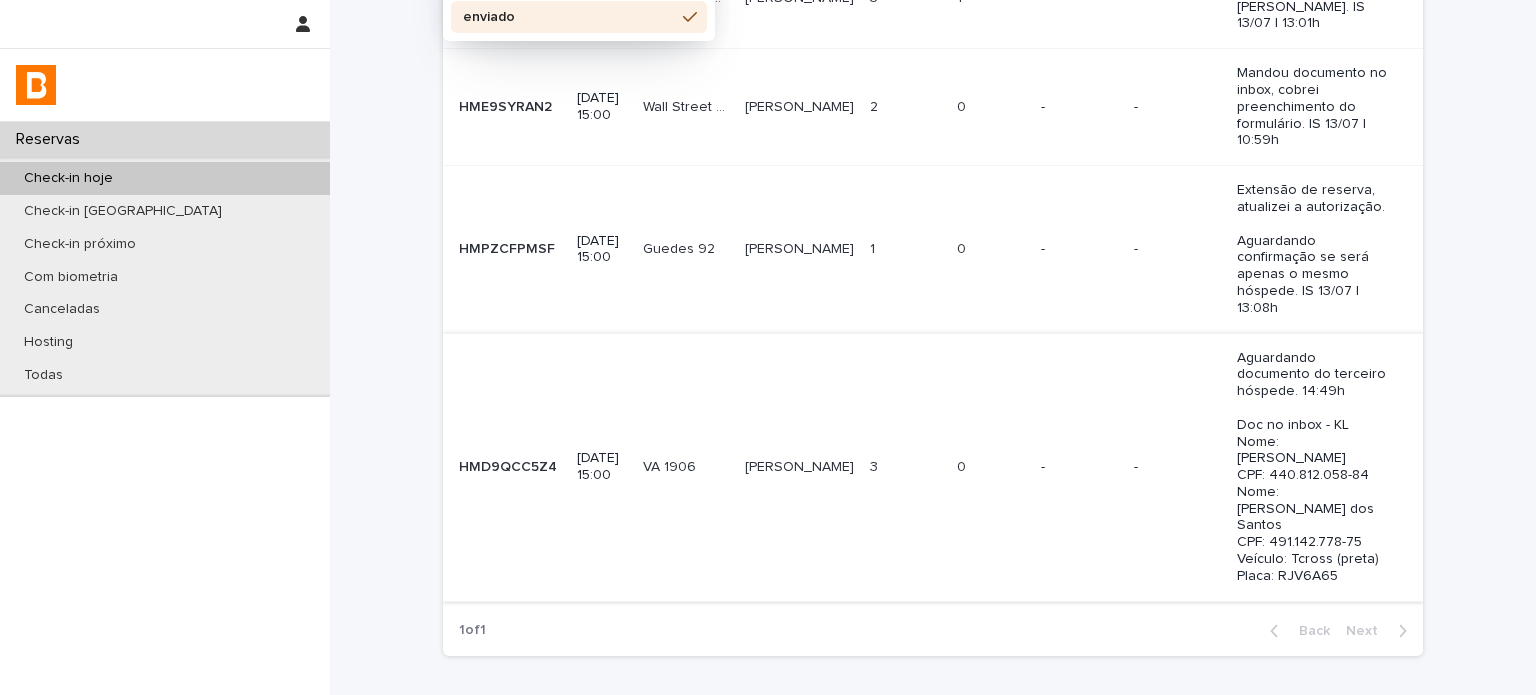 scroll, scrollTop: 294, scrollLeft: 0, axis: vertical 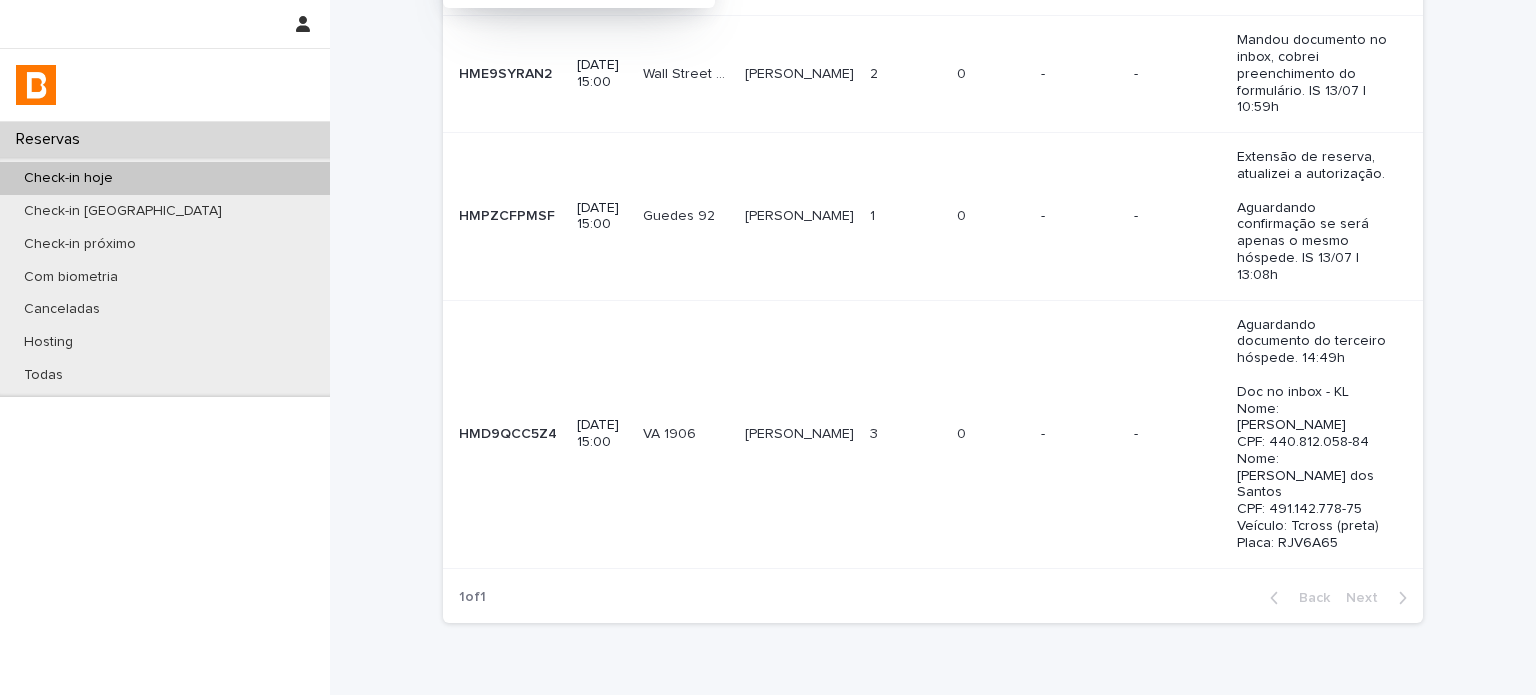 click on "Loading... Saving… Loading... Saving… Check-in hoje Autorização is none of enviado is none of pendente enviado Informações de entrada Clear all filters Código de confirmação Check-in Unidade Hóspede titular Número de hóspedes Dados recebidos Autorização Informações de entrada Observações BC-GXzOyqgRr BC-GXzOyqgRr   [DATE] 15:00 Century 1407 Century 1407   [PERSON_NAME] [PERSON_NAME]   3 3   1 1   - - Cobrado documento Benício e [PERSON_NAME]. IS 13/07 | 13:01h HME9SYRAN2 HME9SYRAN2   [DATE] 15:00 [GEOGRAPHIC_DATA][STREET_ADDRESS] Nascimento   2 2   0 0   - - Mandou documento no inbox, cobrei preenchimento do formulário. IS 13/07 | 10:59h HMPZCFPMSF HMPZCFPMSF   [DATE] 15:00 Guedes 92 Guedes 92   [PERSON_NAME]   1 1   0 0   - - Extensão de reserva, atualizei a autorização.
Aguardando confirmação se será apenas o mesmo hóspede. IS 13/07 | 13:08h HMD9QCC5Z4 HMD9QCC5Z4   VA 1906" at bounding box center (933, 223) 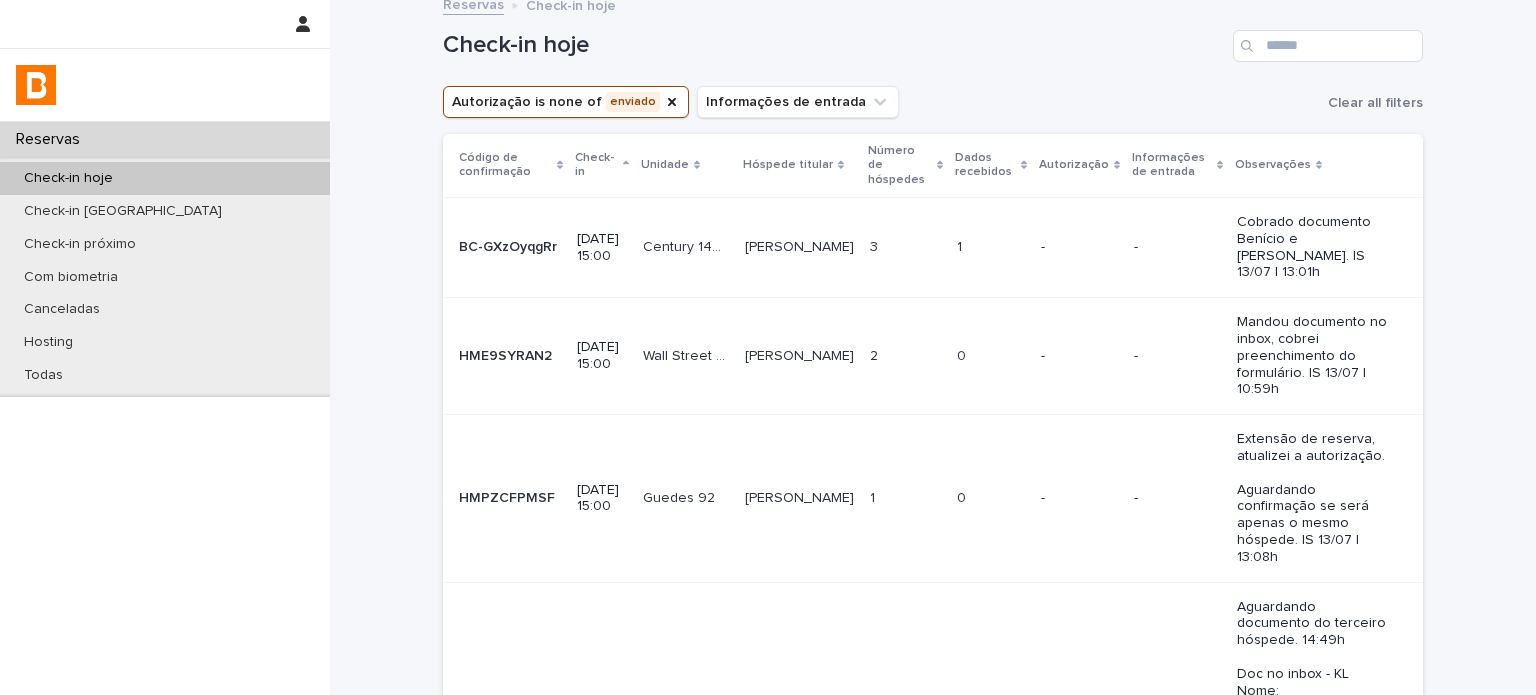 scroll, scrollTop: 0, scrollLeft: 0, axis: both 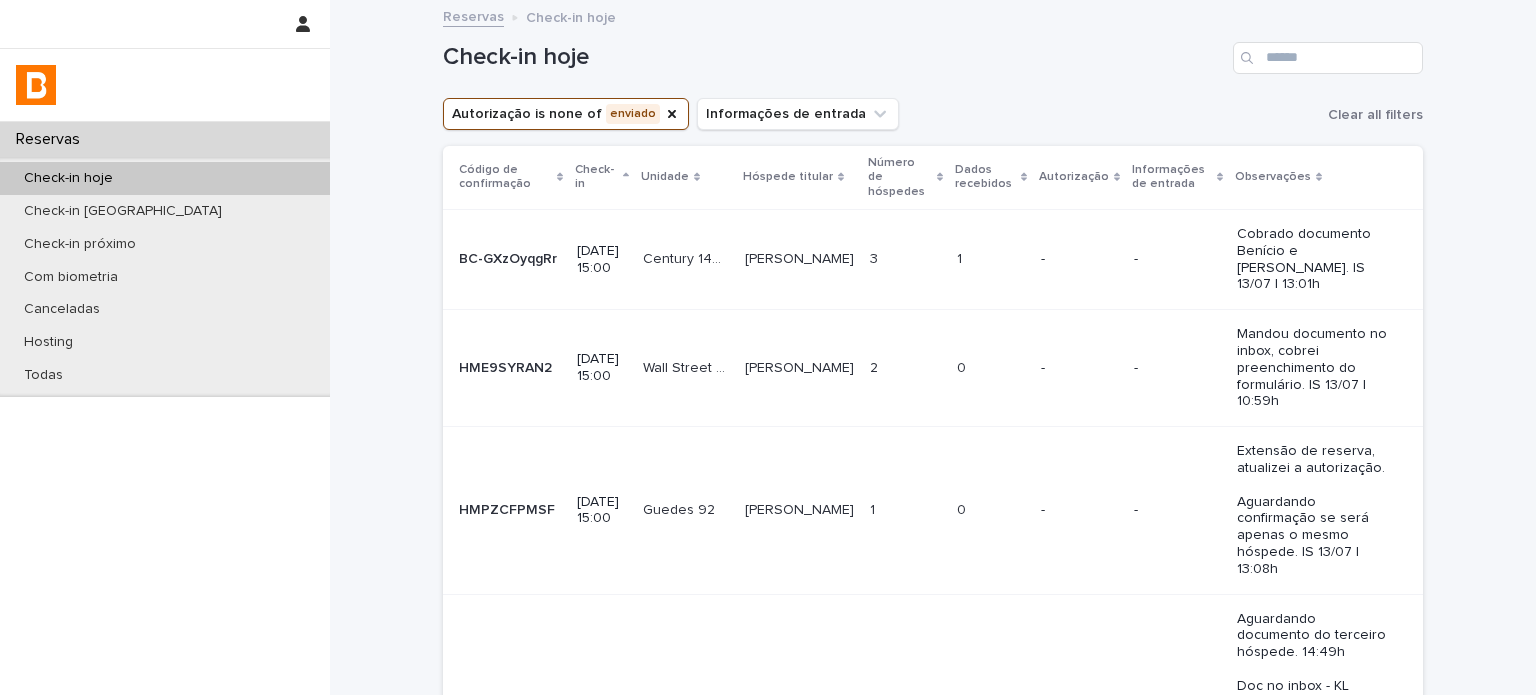click on "-" at bounding box center (1177, 510) 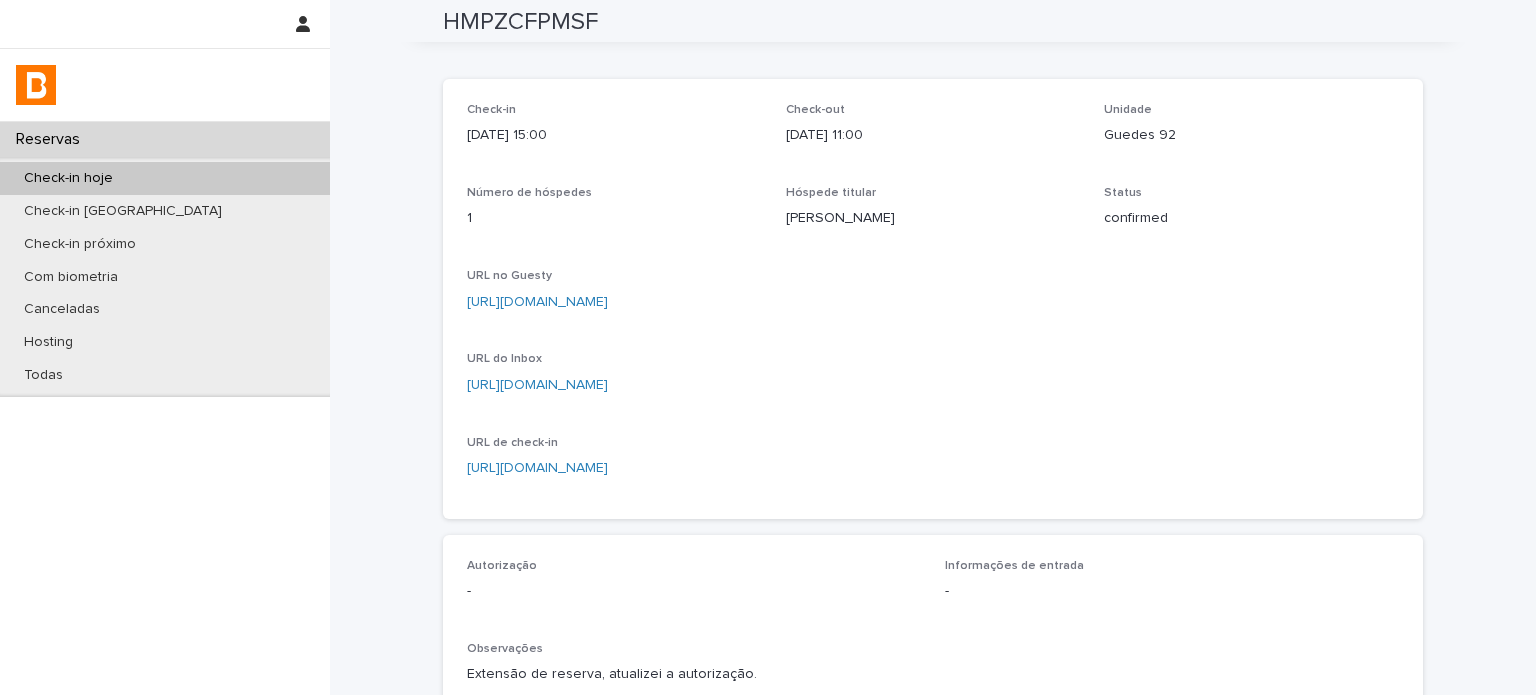 scroll, scrollTop: 0, scrollLeft: 0, axis: both 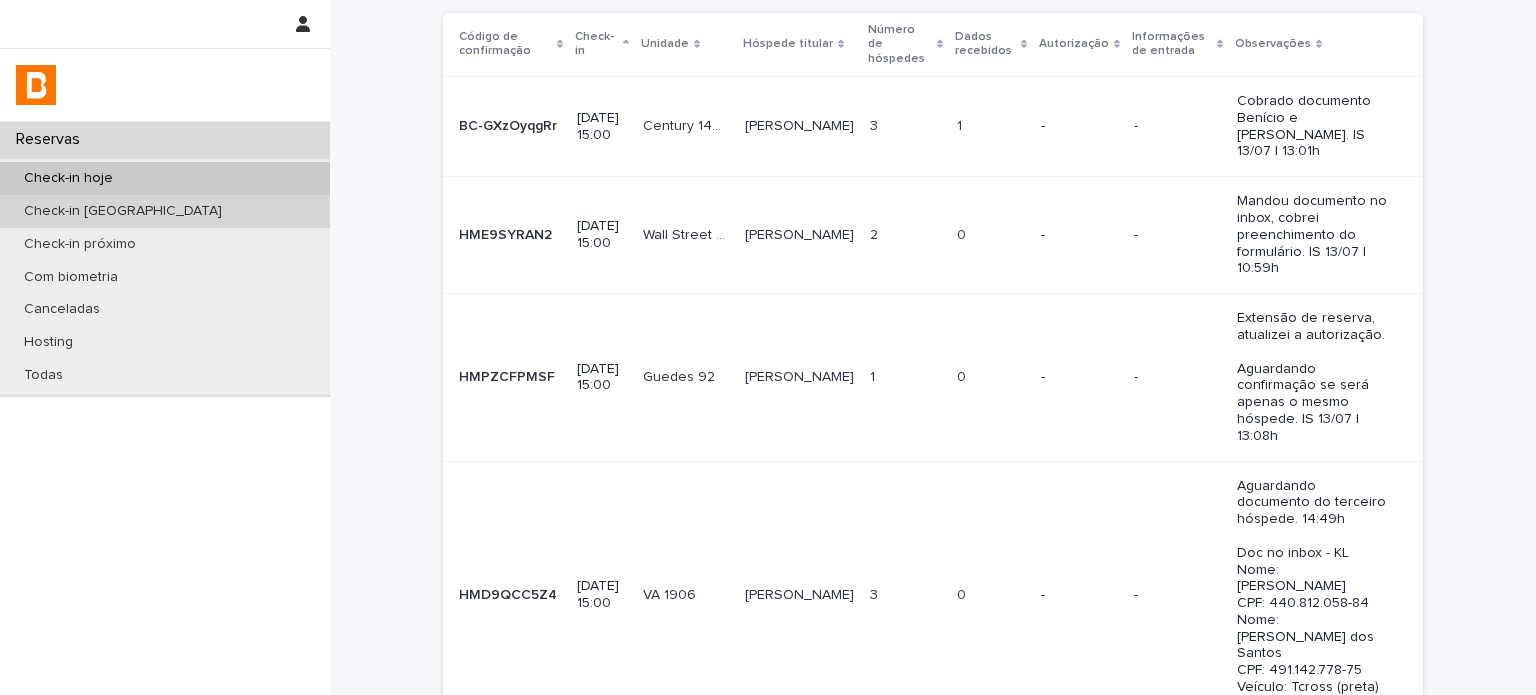 click on "Check-in [GEOGRAPHIC_DATA]" at bounding box center [165, 211] 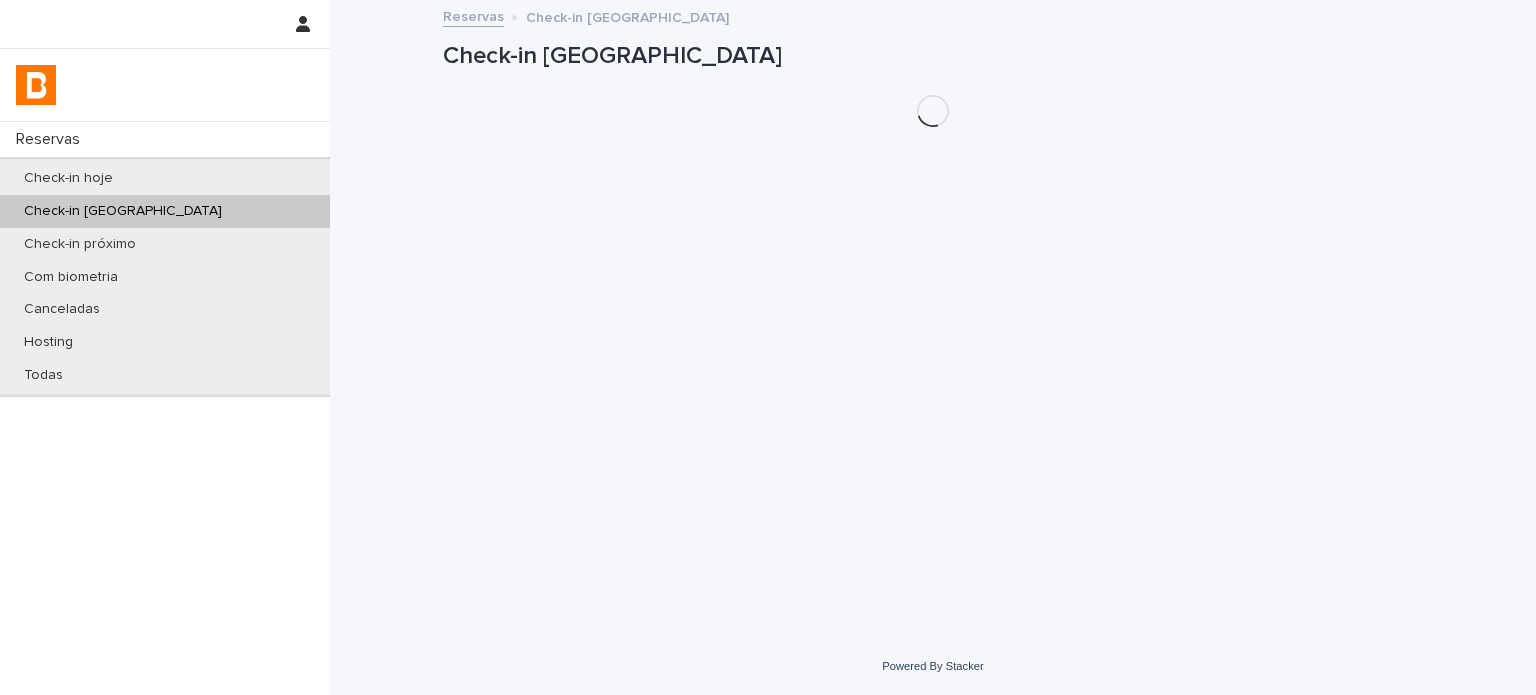 scroll, scrollTop: 0, scrollLeft: 0, axis: both 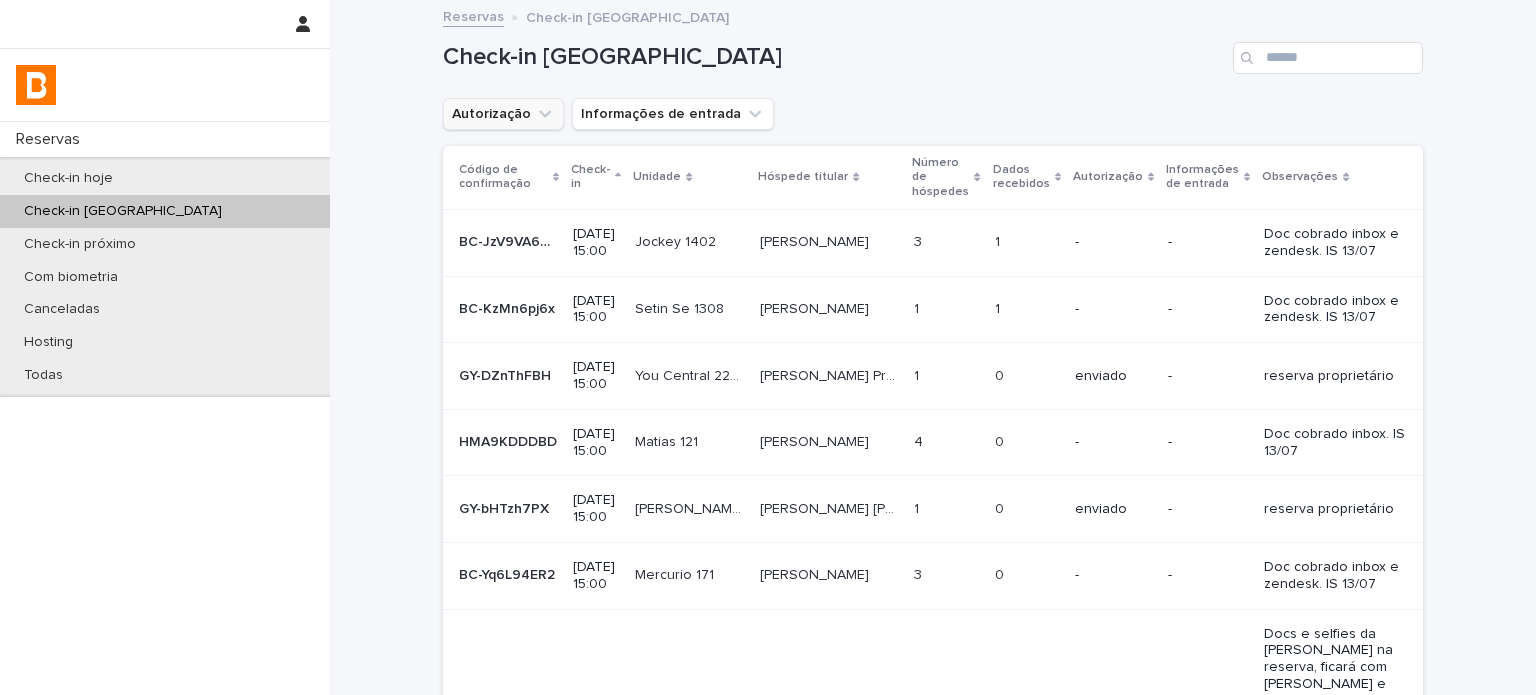 click on "Autorização" at bounding box center [503, 114] 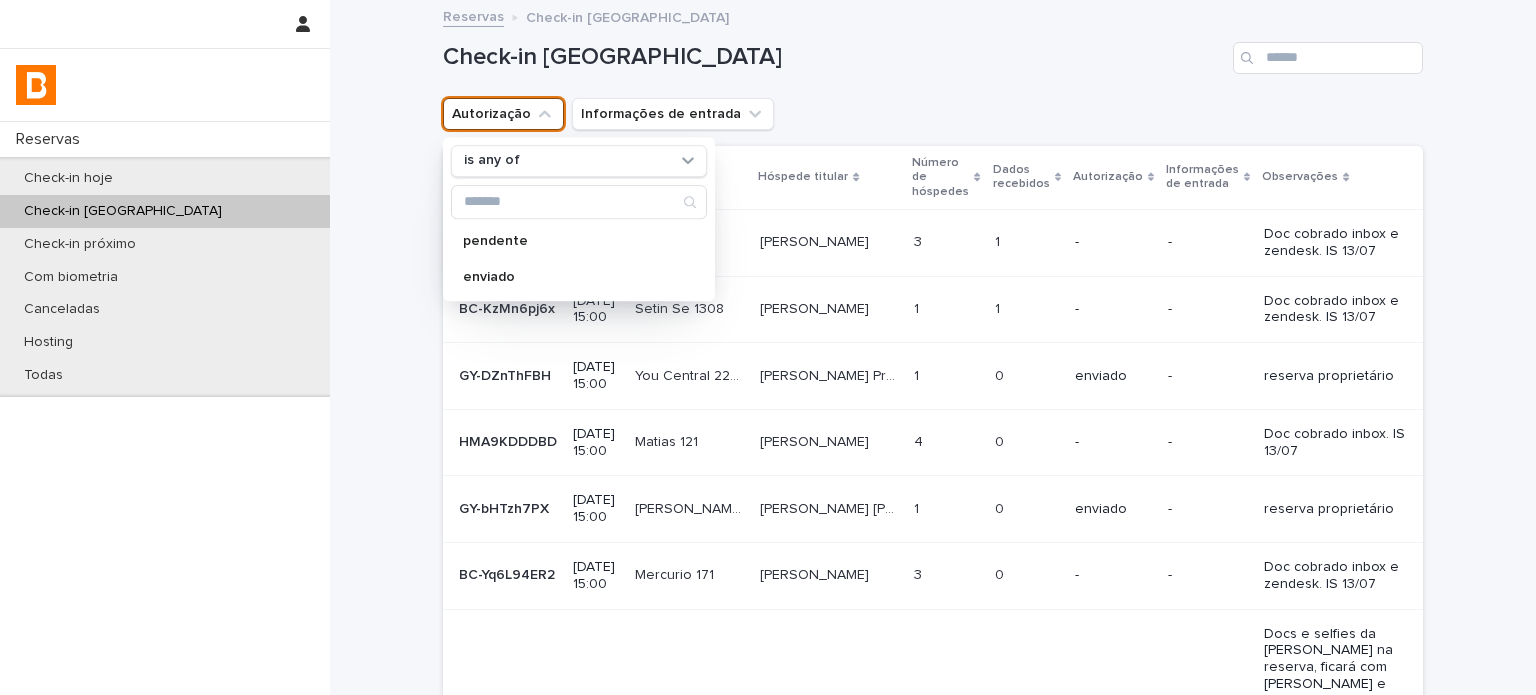 click on "is any of" at bounding box center [579, 161] 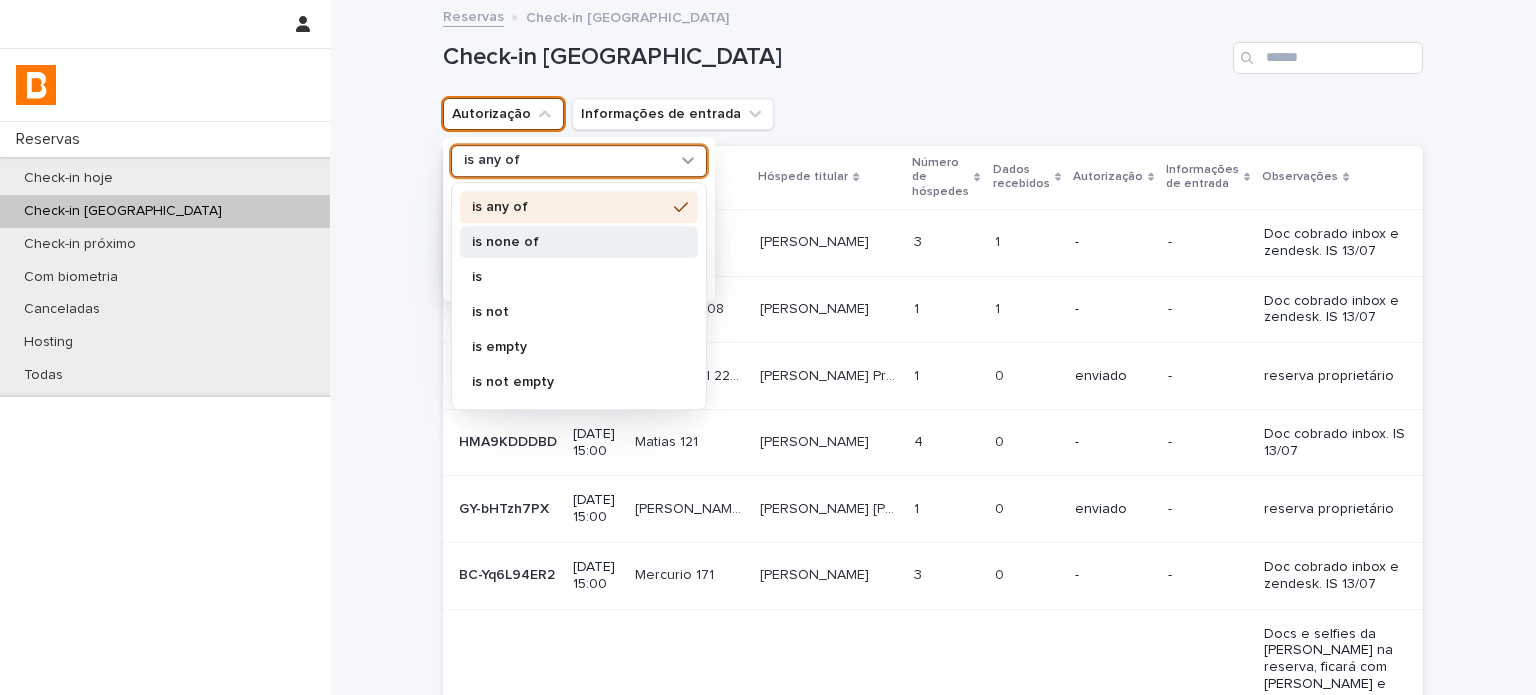 click on "is none of" at bounding box center (569, 242) 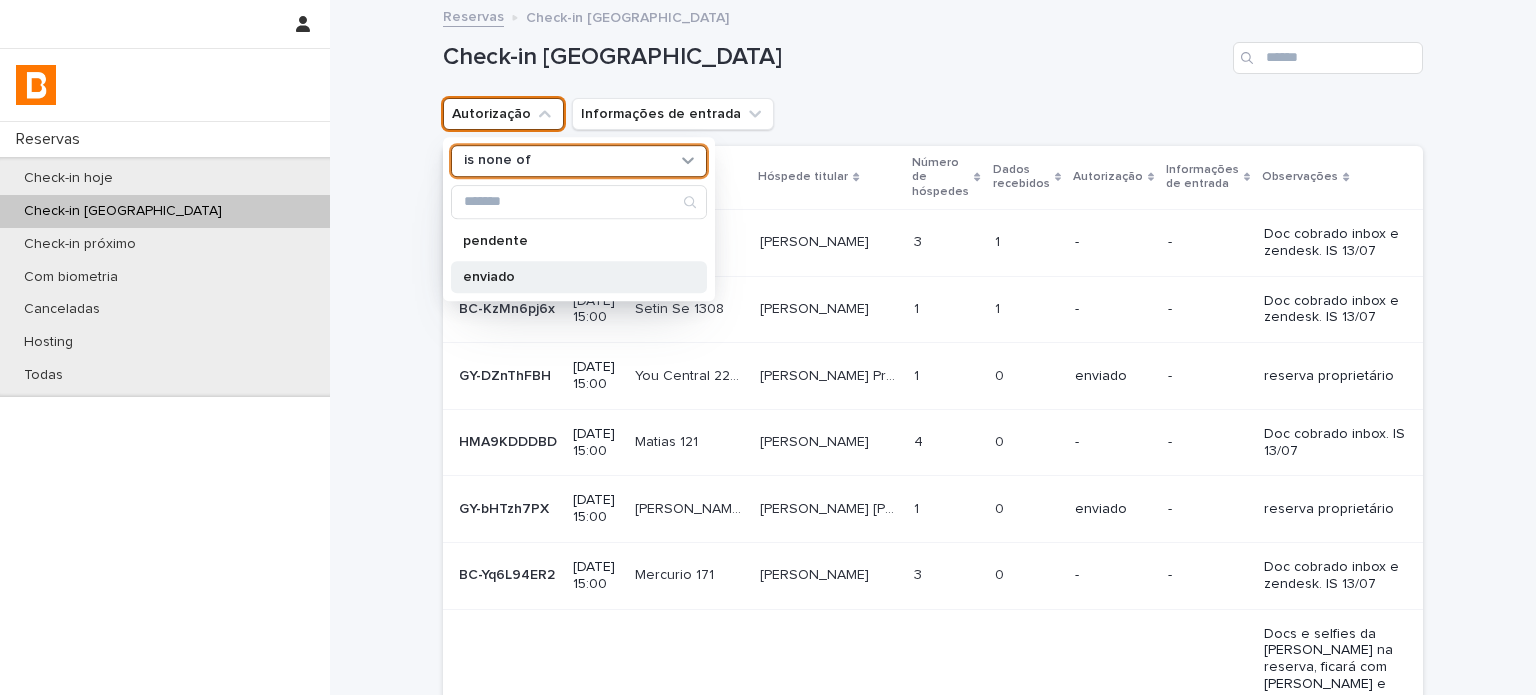 click on "enviado" at bounding box center [569, 277] 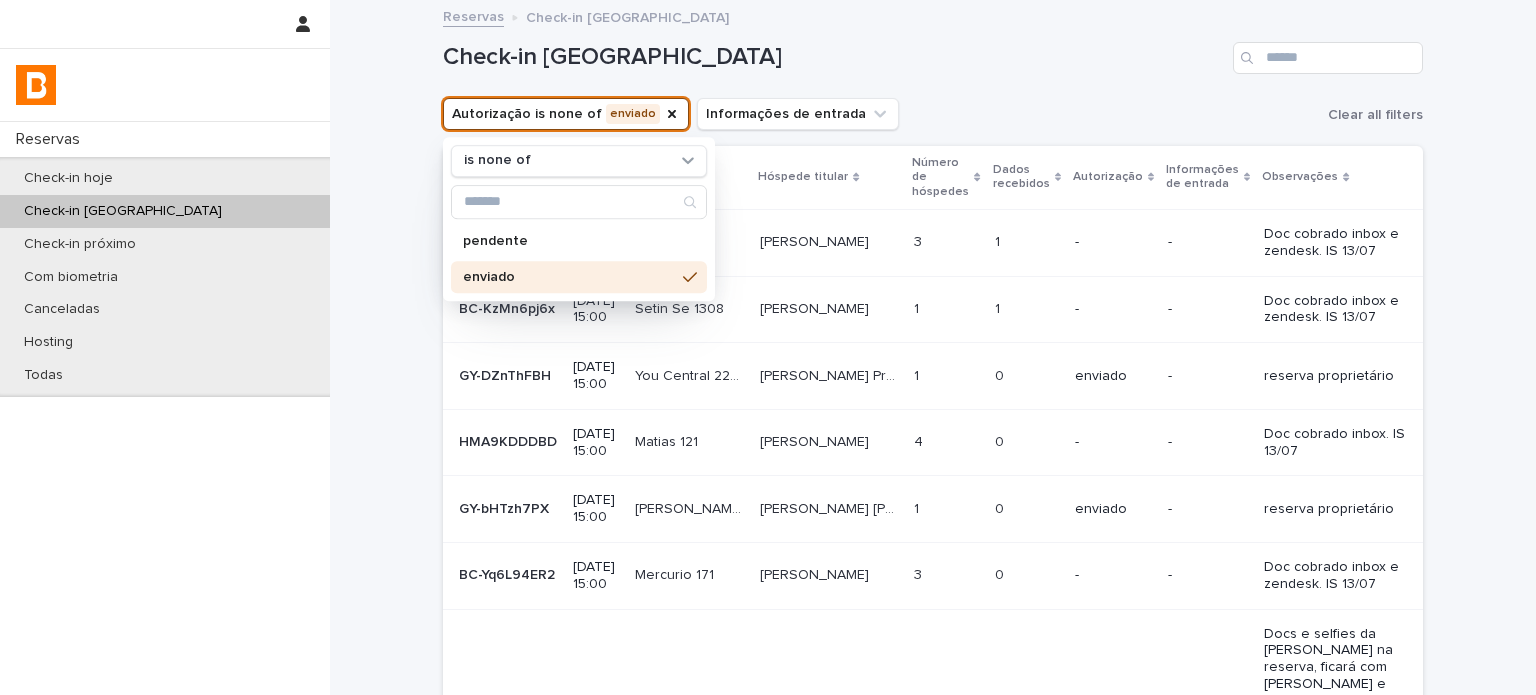 click on "Check-in amanhã Autorização is none of enviado is none of pendente enviado Informações de entrada Clear all filters Código de confirmação Check-in Unidade Hóspede titular Número de hóspedes Dados recebidos Autorização Informações de entrada Observações BC-JzV9VA6NK BC-JzV9VA6NK   [DATE] 15:00 Jockey 1402 Jockey 1402   [PERSON_NAME]   3 3   1 1   - - Doc cobrado inbox e zendesk. IS 13/07 BC-KzMn6pj6x BC-KzMn6pj6x   [DATE] 15:00 Setin Se 1308 Setin Se 1308   [PERSON_NAME]   1 1   1 1   - - Doc cobrado inbox e zendesk. IS 13/07 GY-DZnThFBH GY-DZnThFBH   [DATE] 15:00 You Central 2205 You Central 2205   [GEOGRAPHIC_DATA] 2205 [GEOGRAPHIC_DATA] 2205   1 1   0 0   enviado - reserva proprietário  HMA9KDDDBD HMA9KDDDBD   [DATE] 15:00 Matias 121 Matias 121   [PERSON_NAME] [PERSON_NAME]   4 4   0 0   - - Doc cobrado inbox. IS 13/07 GY-bHTzh7PX GY-bHTzh7PX   [DATE] 15:00 [PERSON_NAME] 61A     1 1" at bounding box center [933, 566] 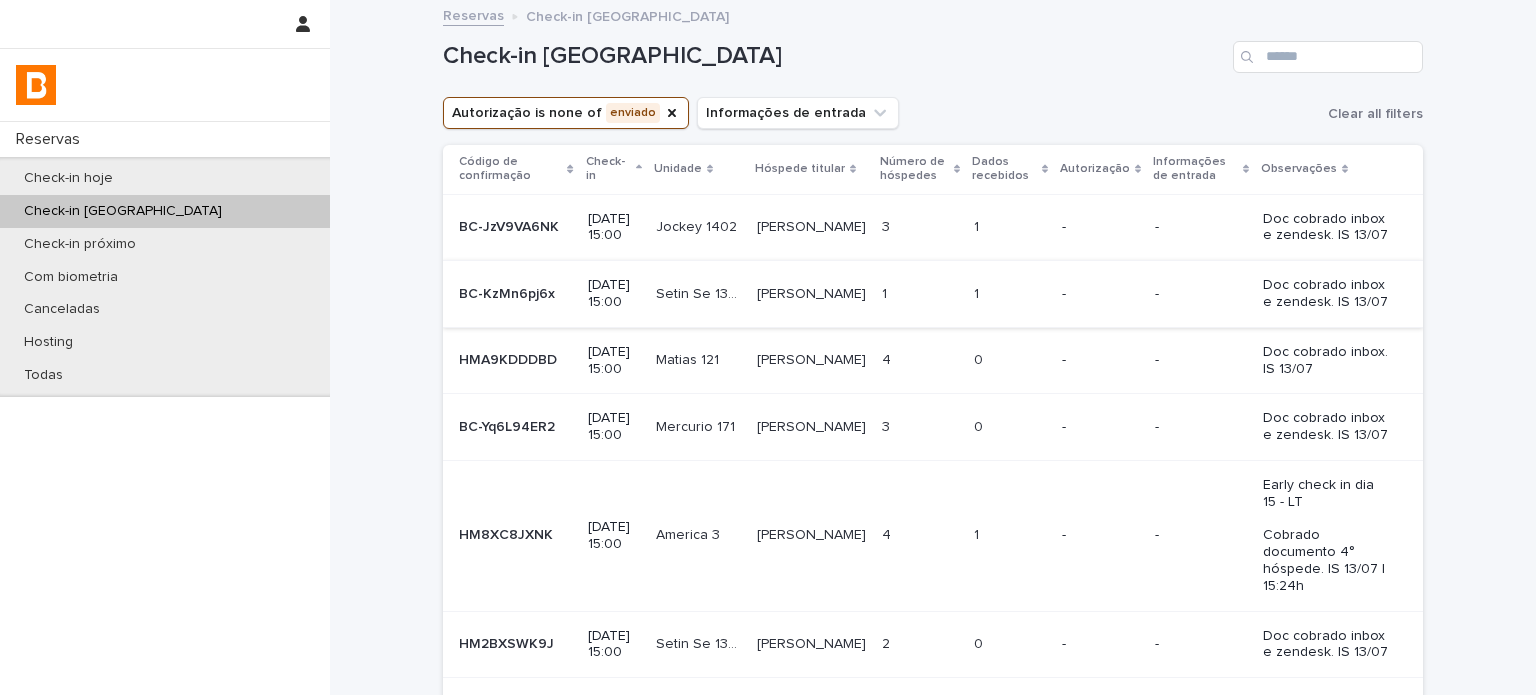 scroll, scrollTop: 0, scrollLeft: 0, axis: both 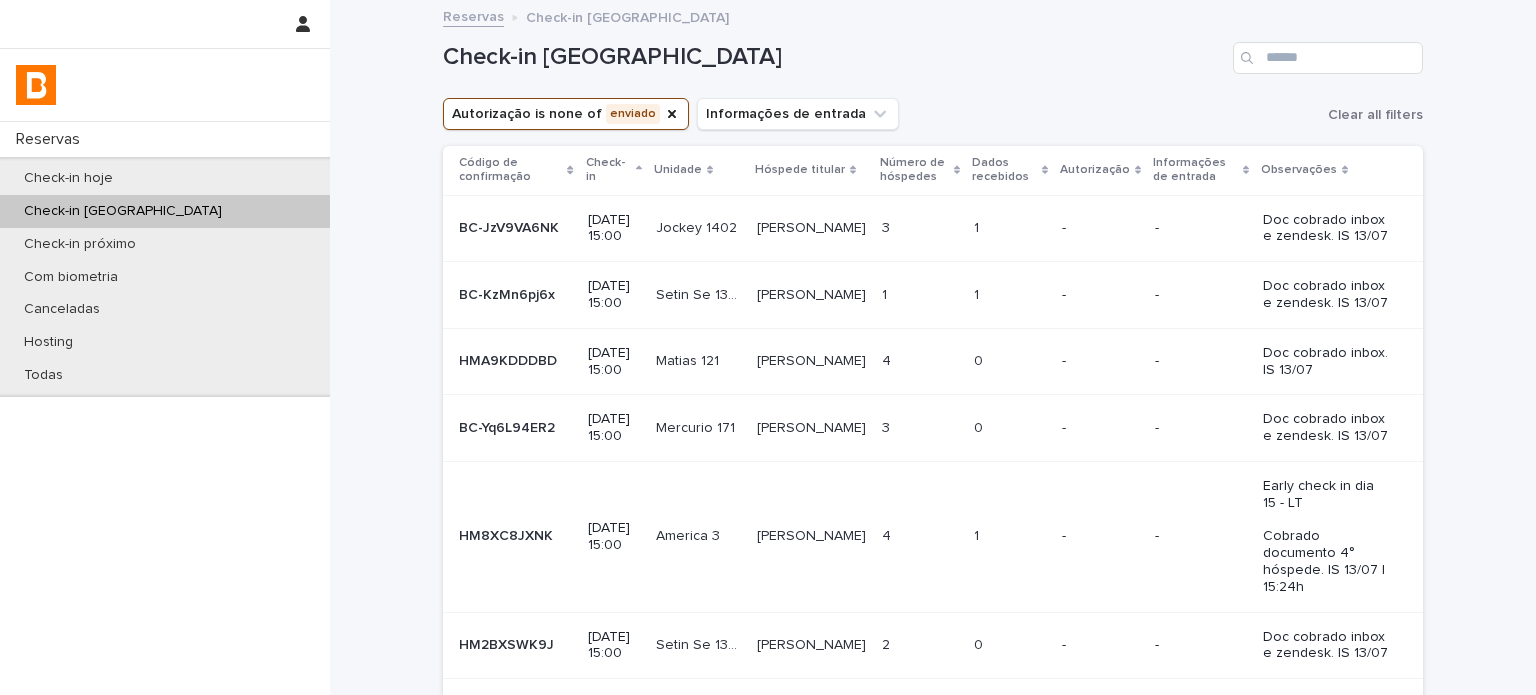 click on "Dados recebidos" at bounding box center [1004, 170] 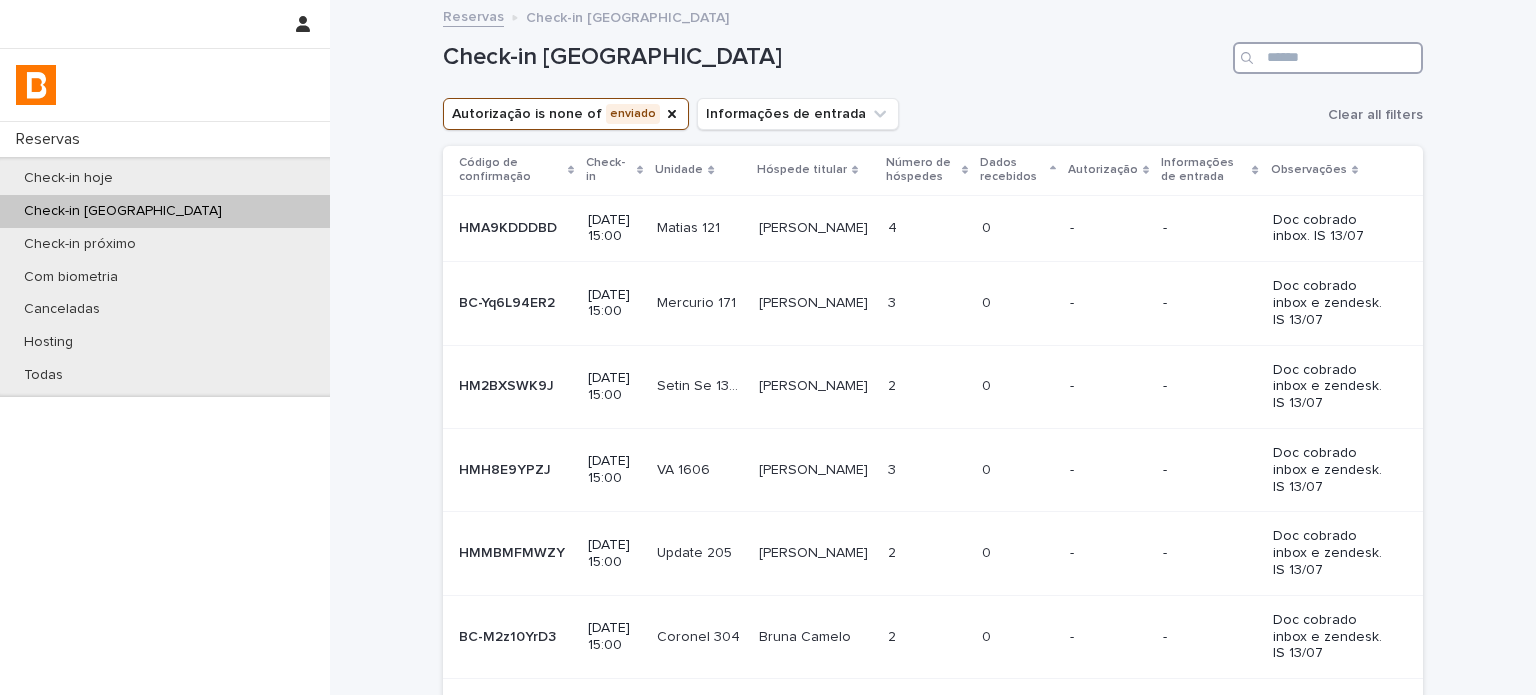 click at bounding box center (1328, 58) 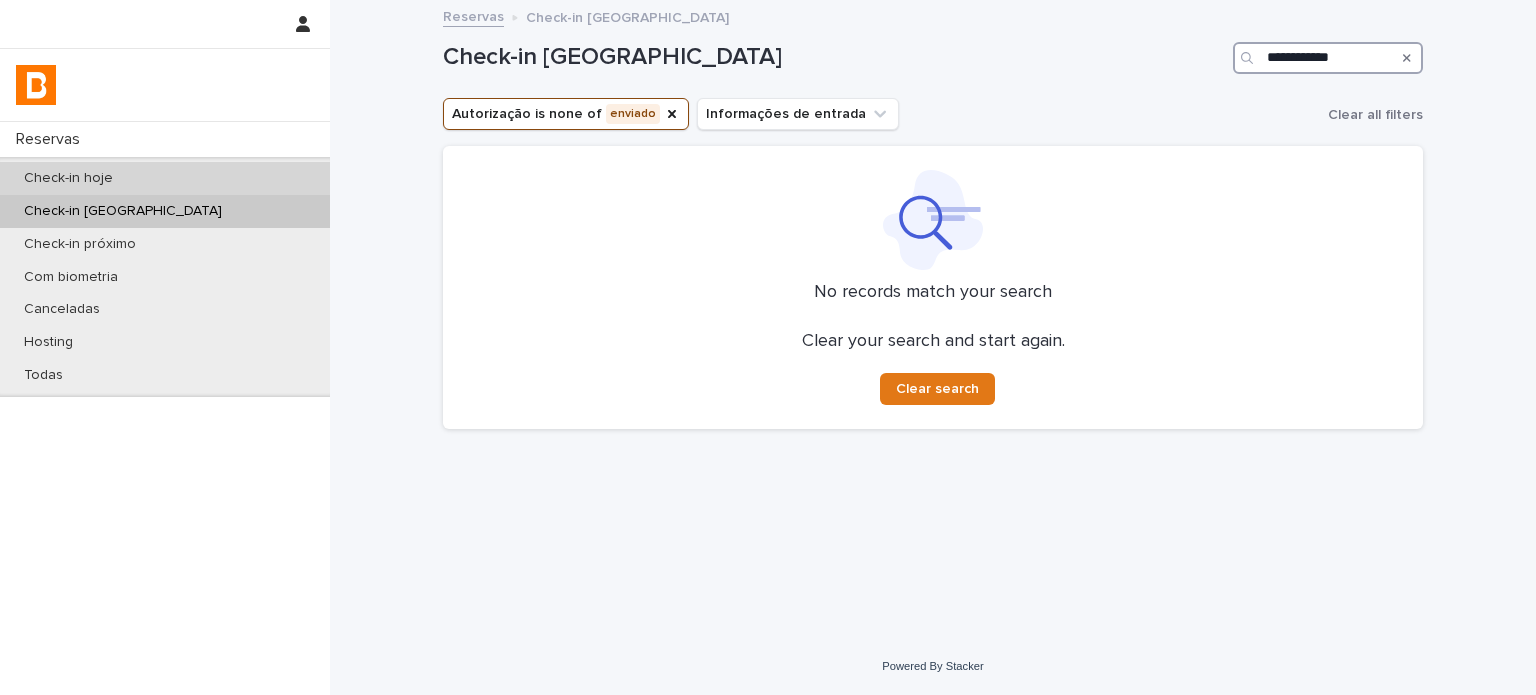 type on "**********" 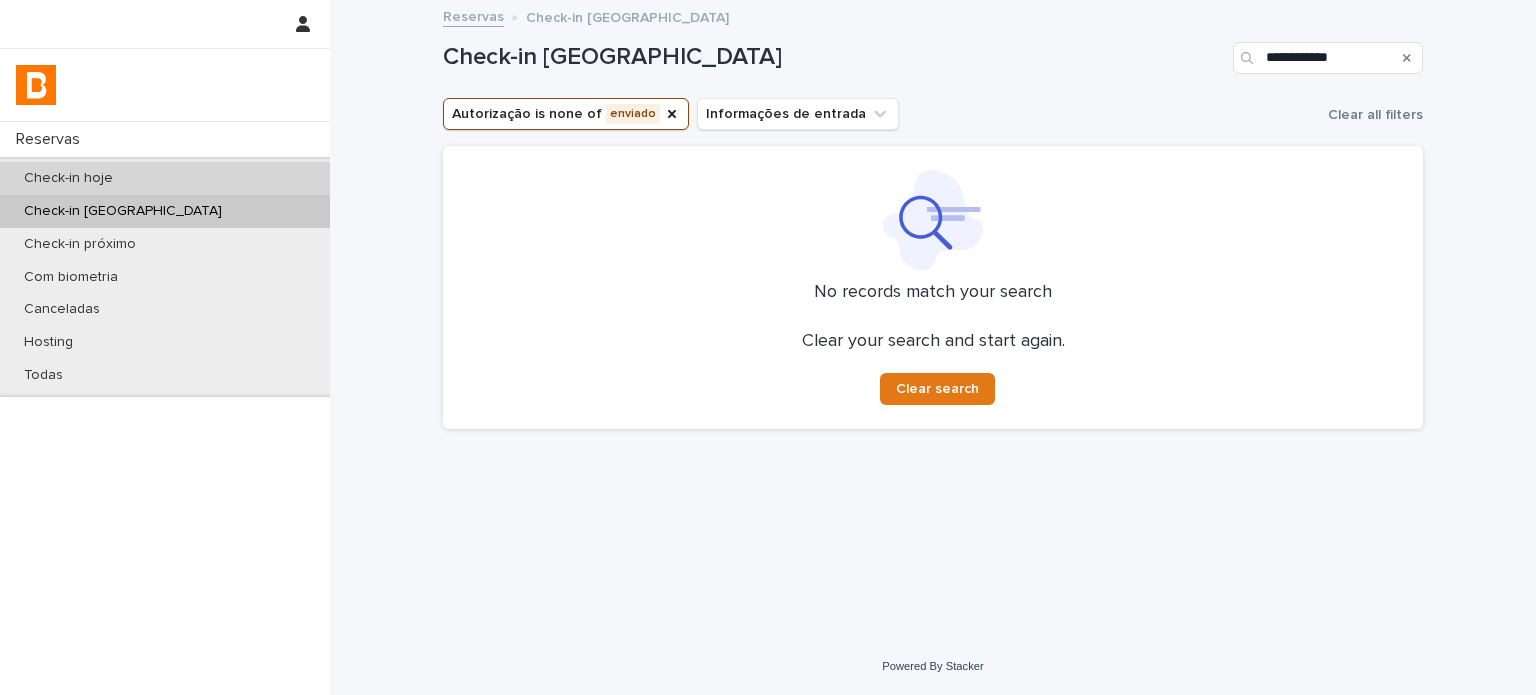 click on "Check-in hoje" at bounding box center [165, 178] 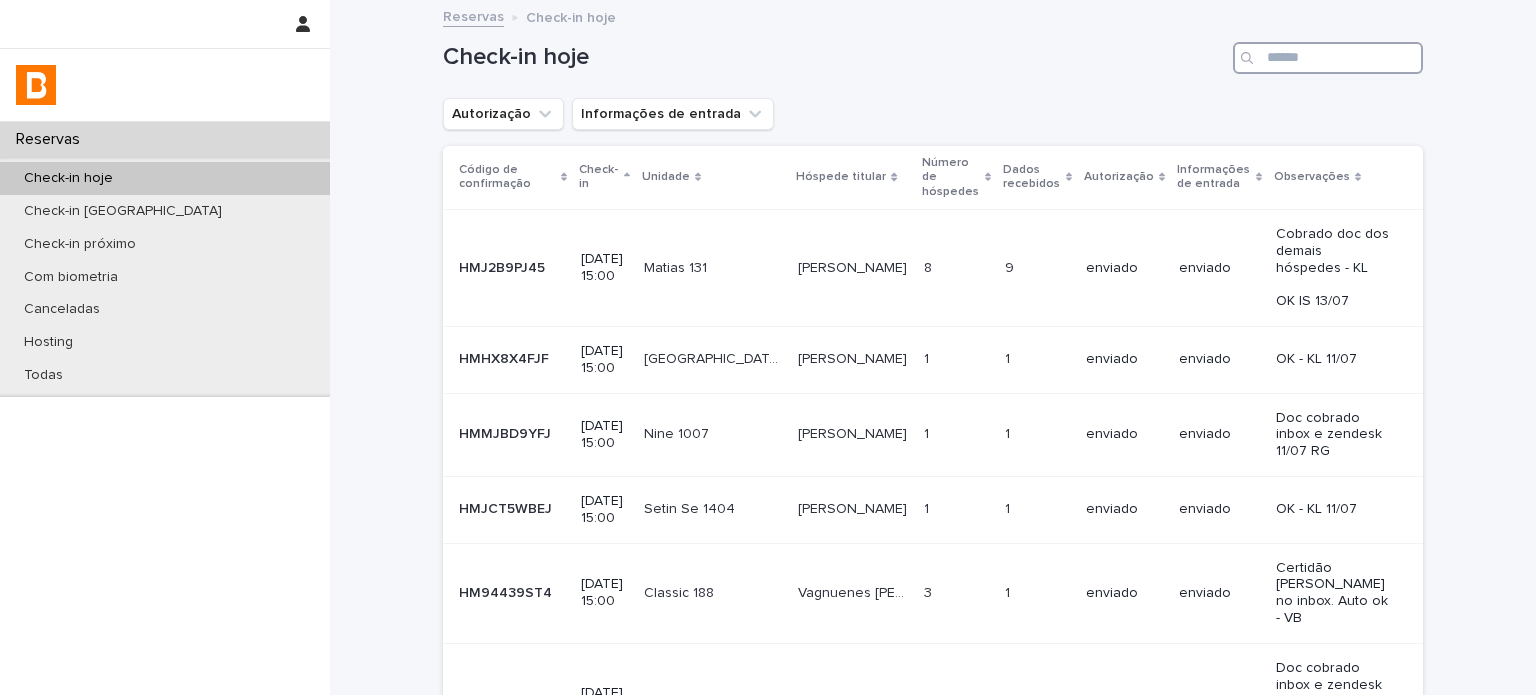 click at bounding box center (1328, 58) 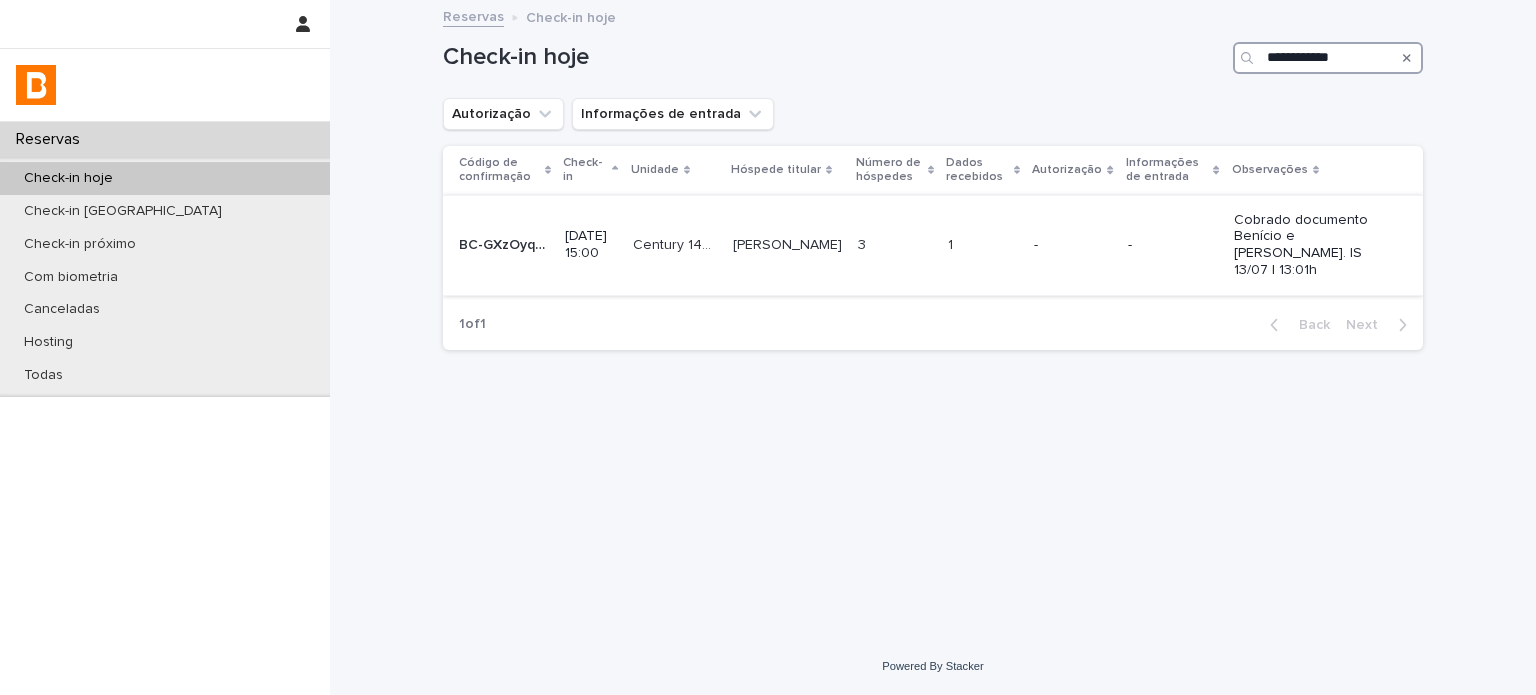 type on "**********" 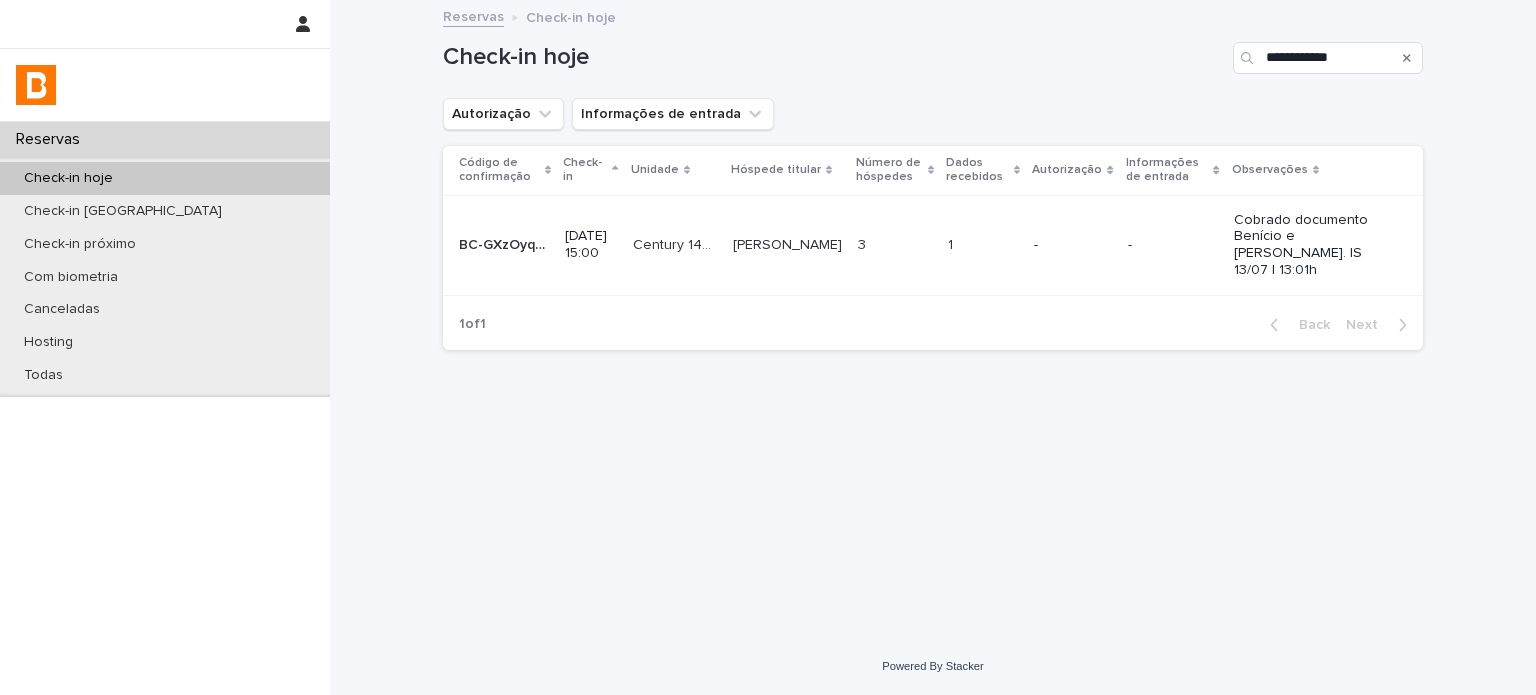 click on "1 1" at bounding box center (983, 245) 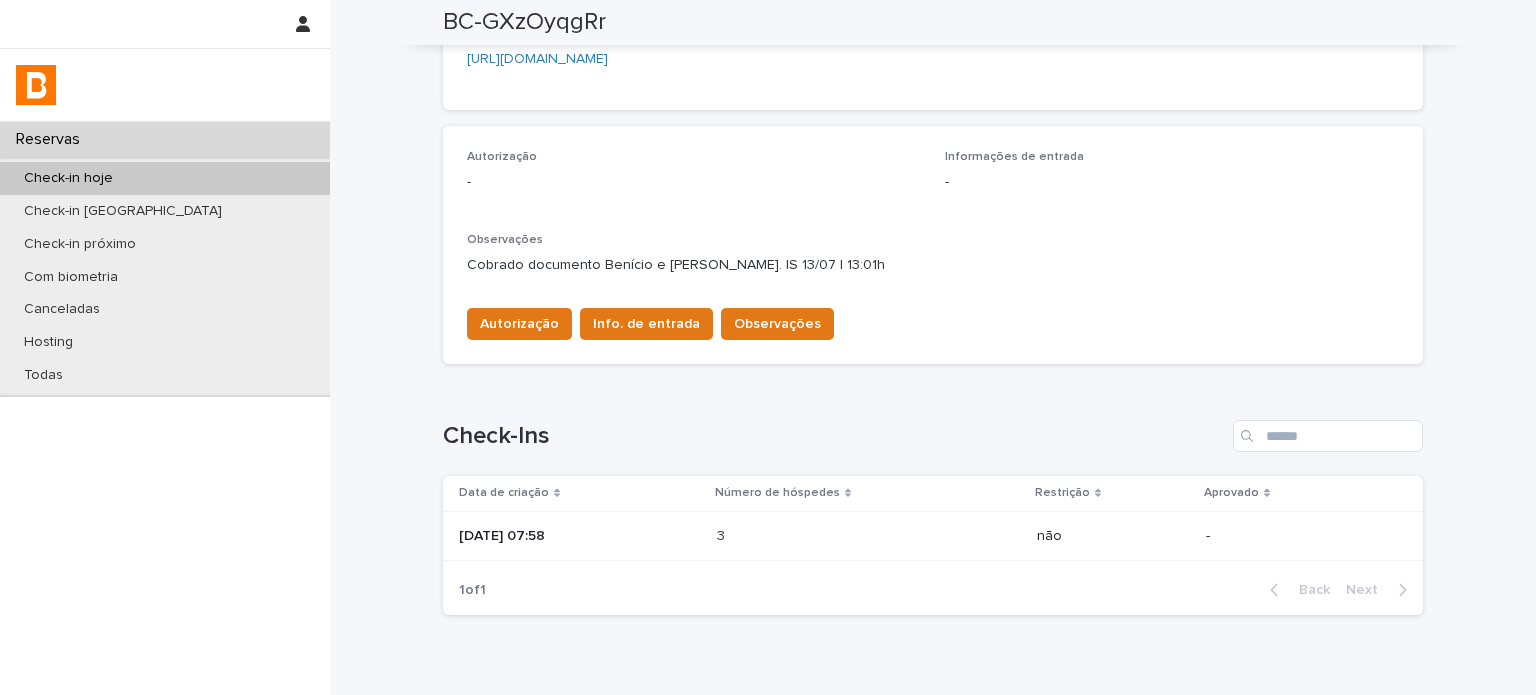 scroll, scrollTop: 566, scrollLeft: 0, axis: vertical 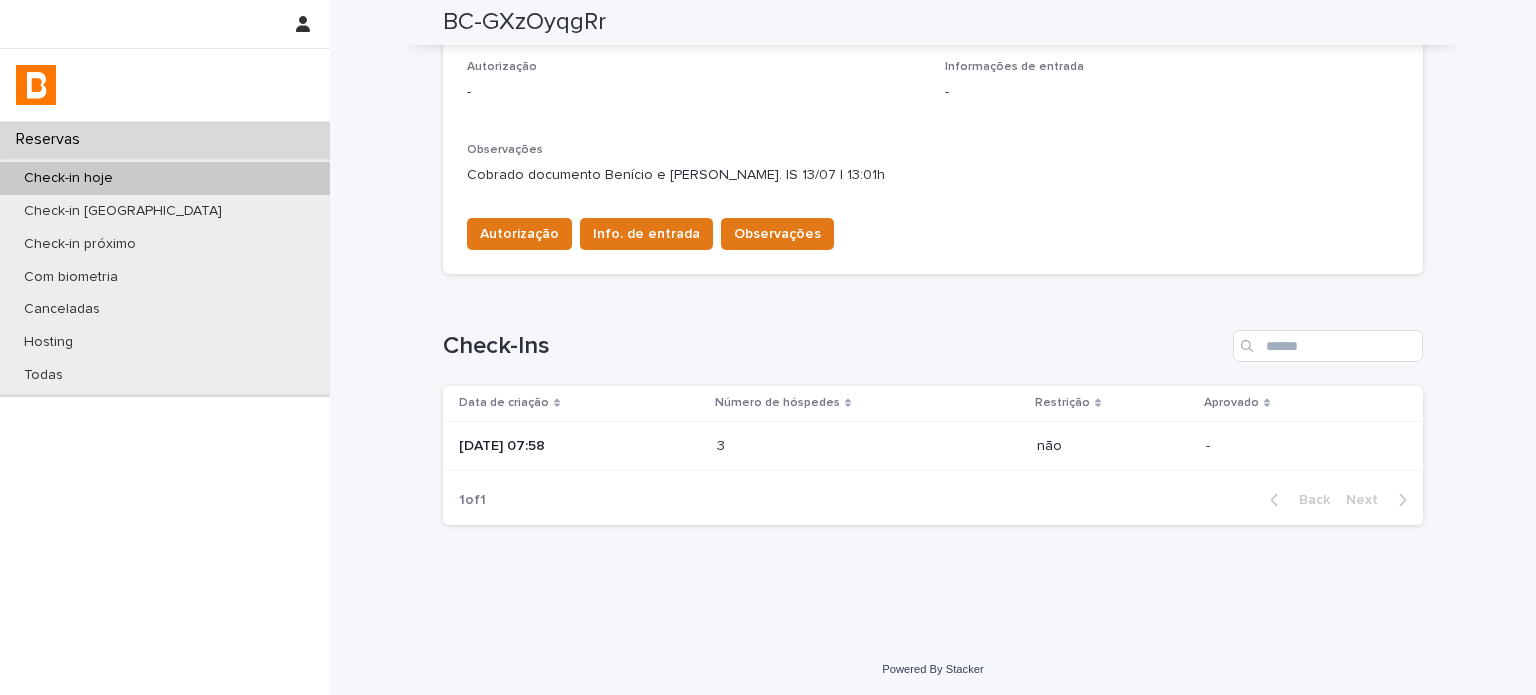click at bounding box center (804, 446) 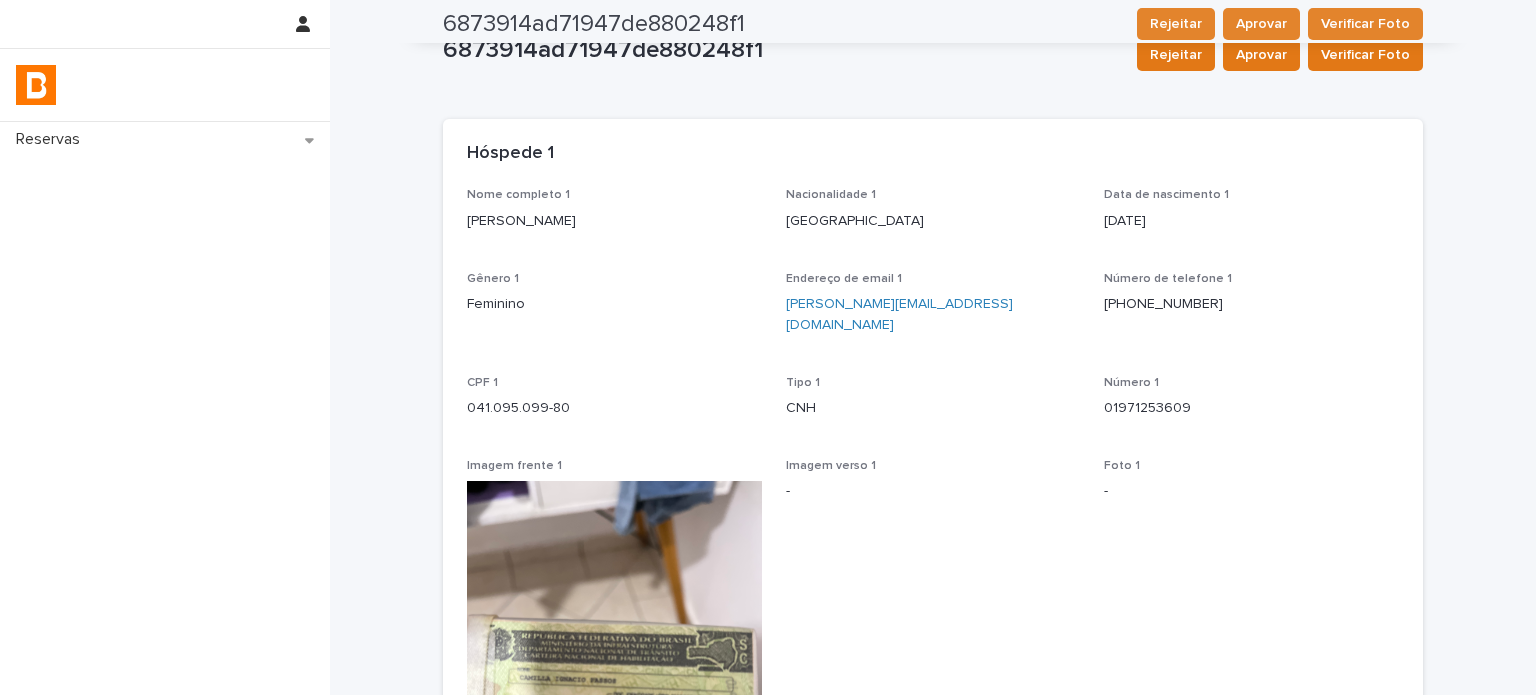 scroll, scrollTop: 0, scrollLeft: 0, axis: both 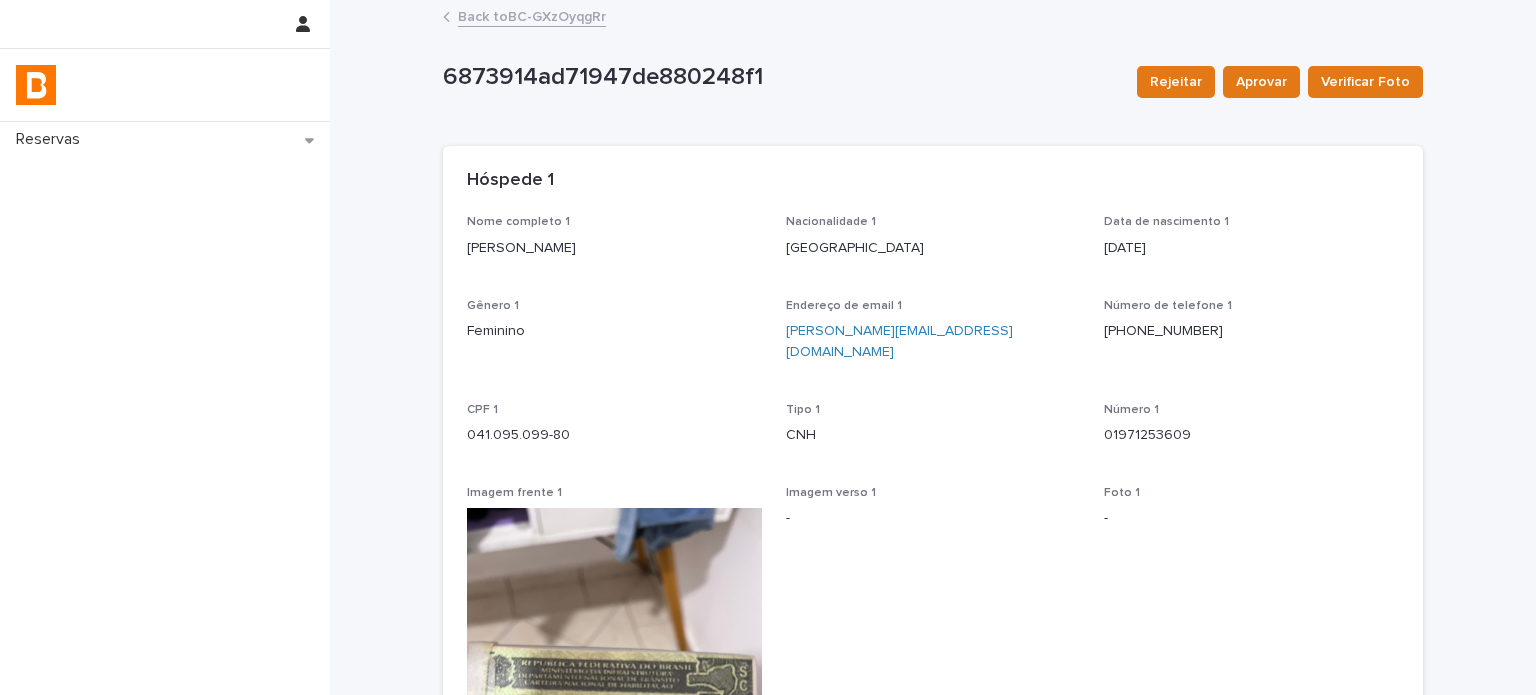 click on "Back to  BC-GXzOyqgRr" at bounding box center [532, 15] 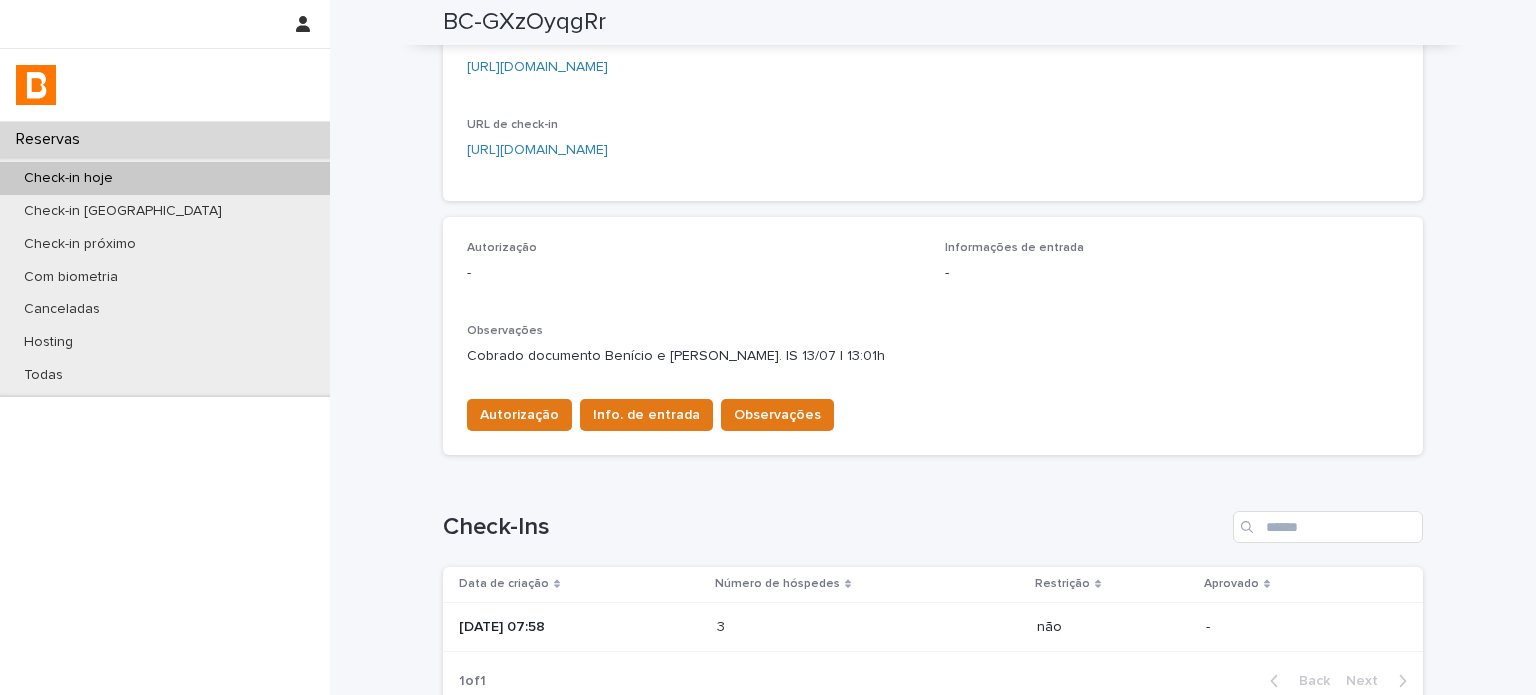 scroll, scrollTop: 466, scrollLeft: 0, axis: vertical 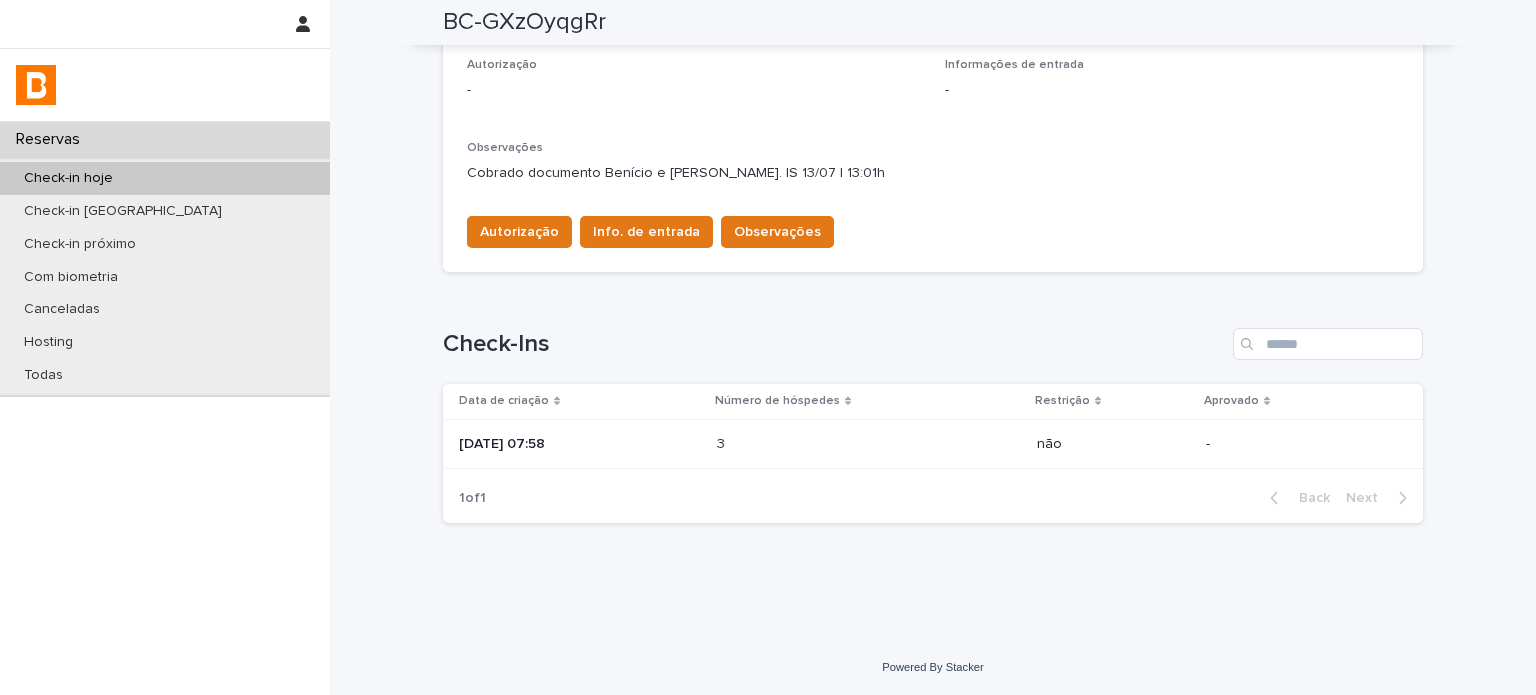 click on "[DATE] 07:58" at bounding box center (576, 444) 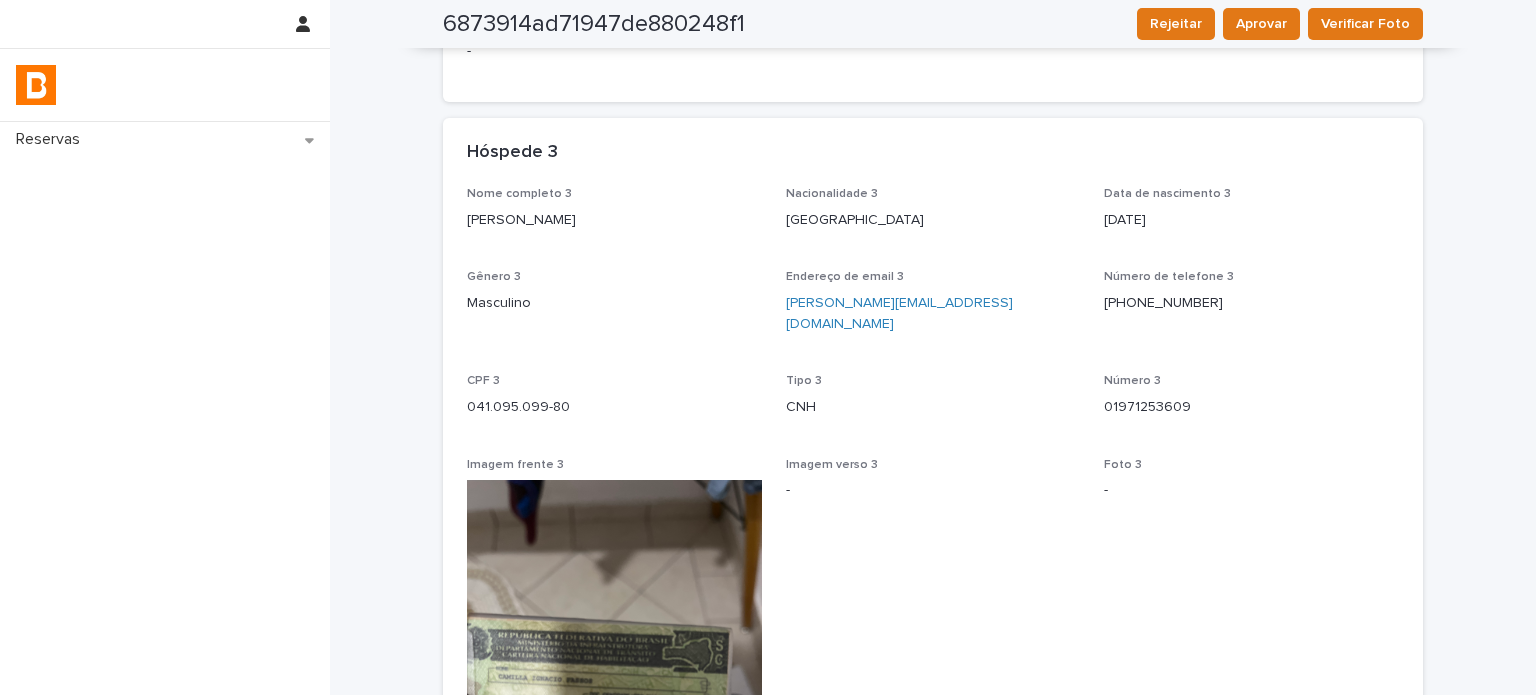scroll, scrollTop: 1936, scrollLeft: 0, axis: vertical 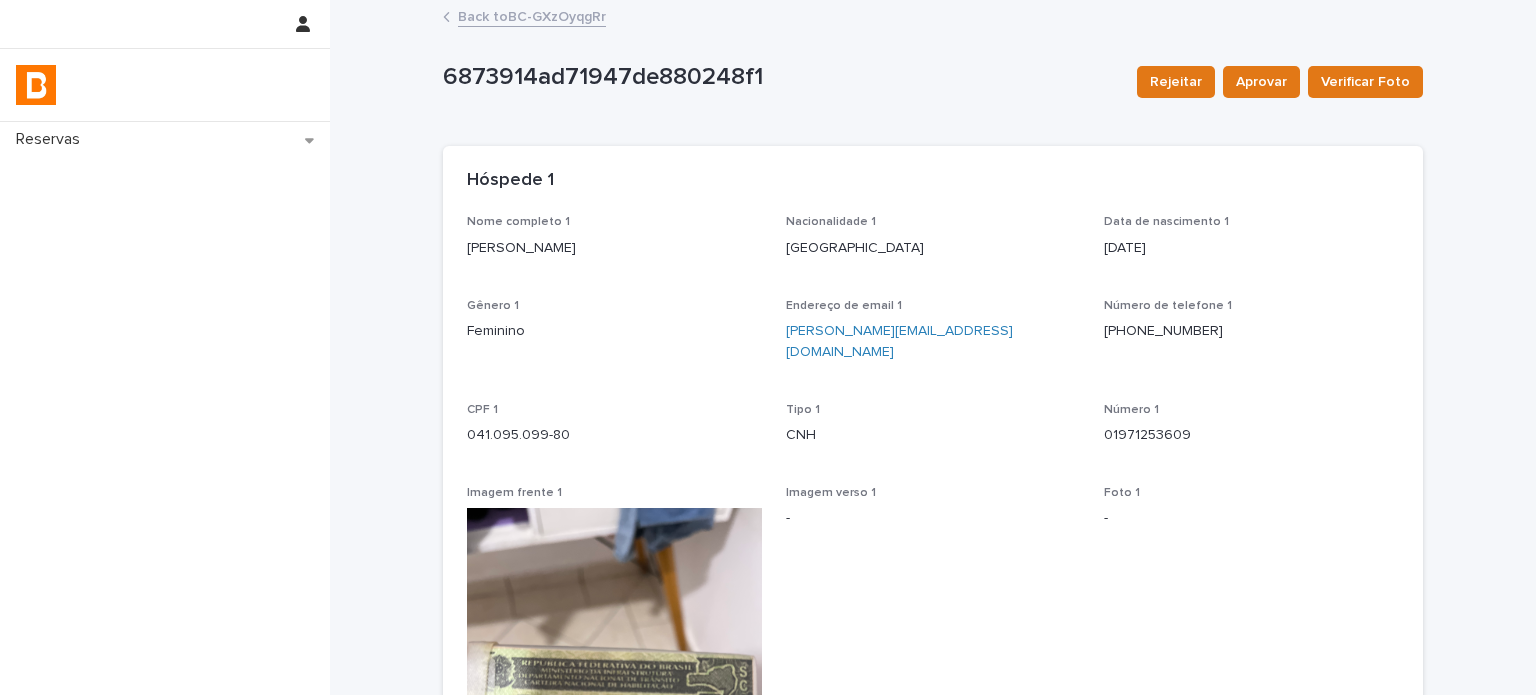 click on "Back to  BC-GXzOyqgRr" at bounding box center (532, 15) 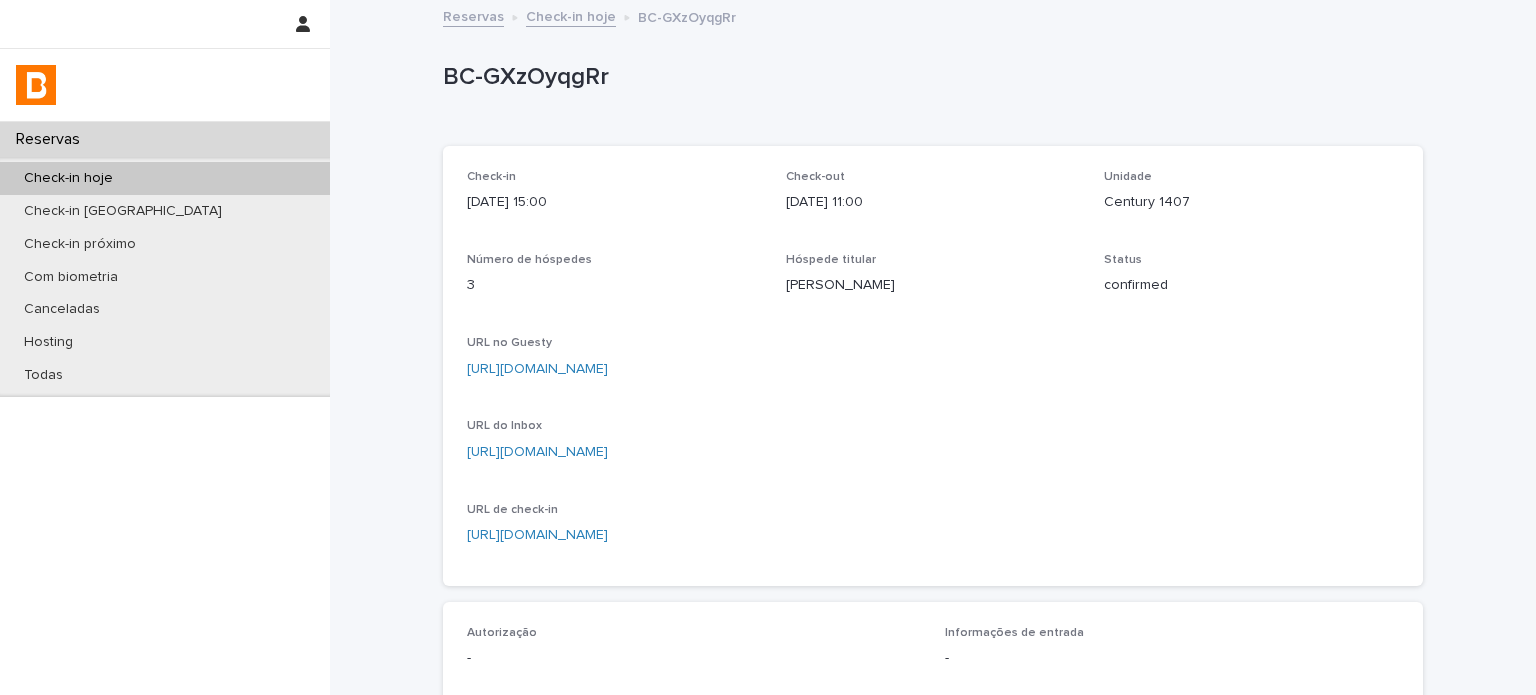 click on "BC-GXzOyqgRr" at bounding box center (929, 77) 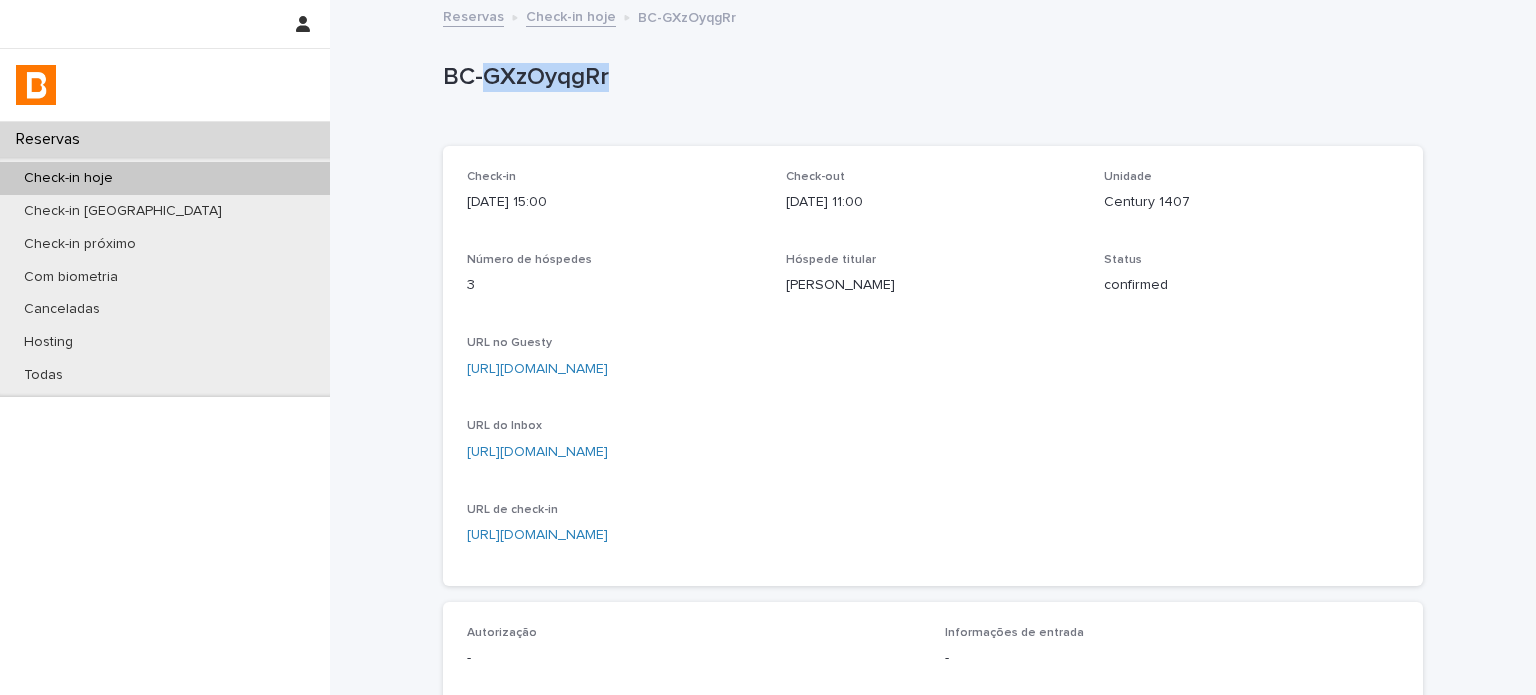 click on "BC-GXzOyqgRr" at bounding box center (929, 77) 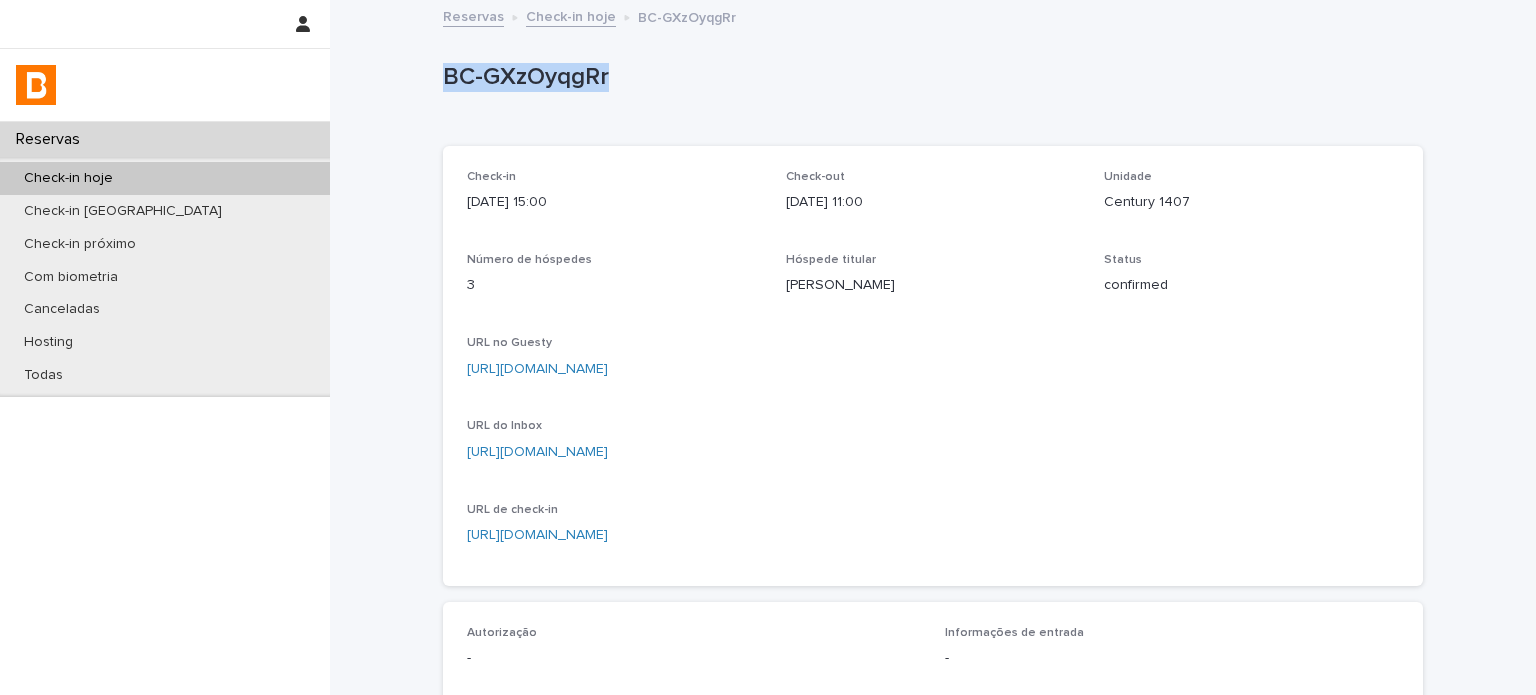 click on "BC-GXzOyqgRr" at bounding box center [929, 77] 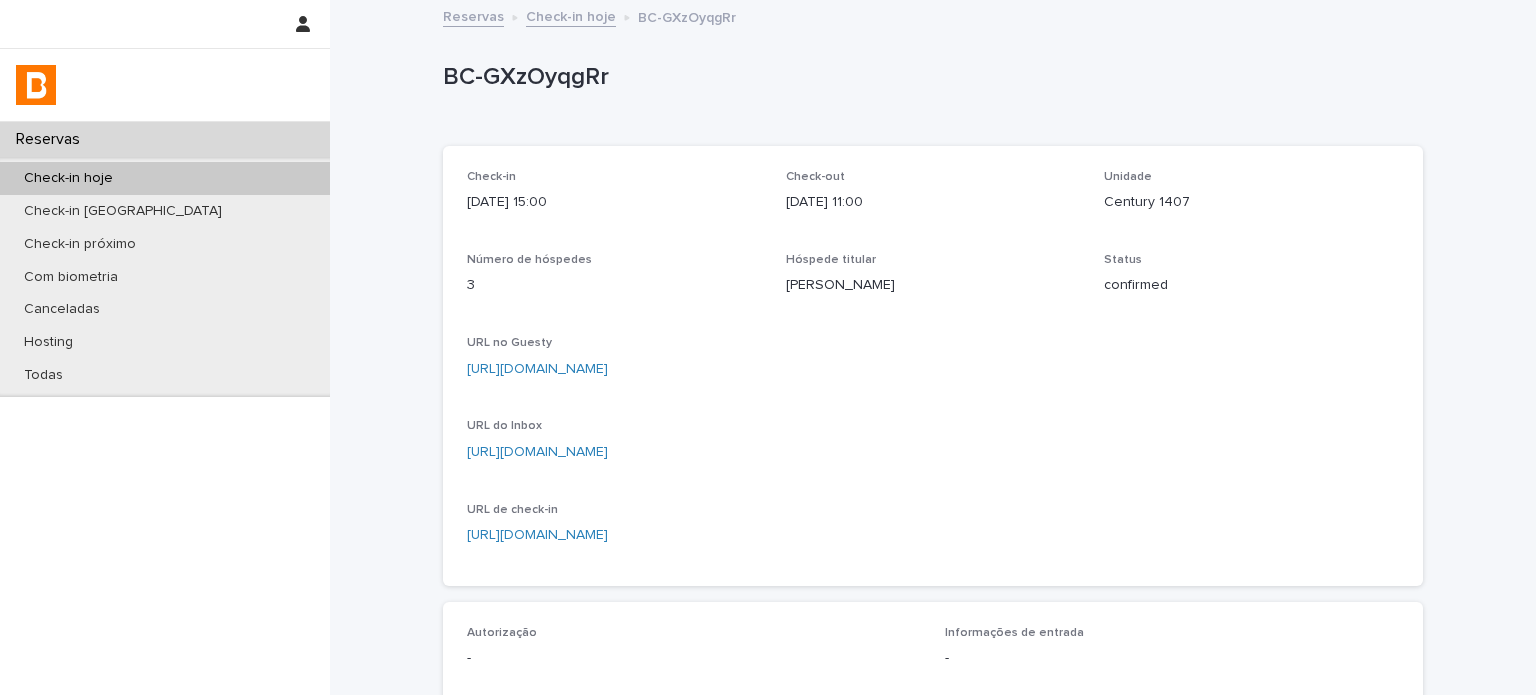 click on "Century 1407" at bounding box center [1251, 200] 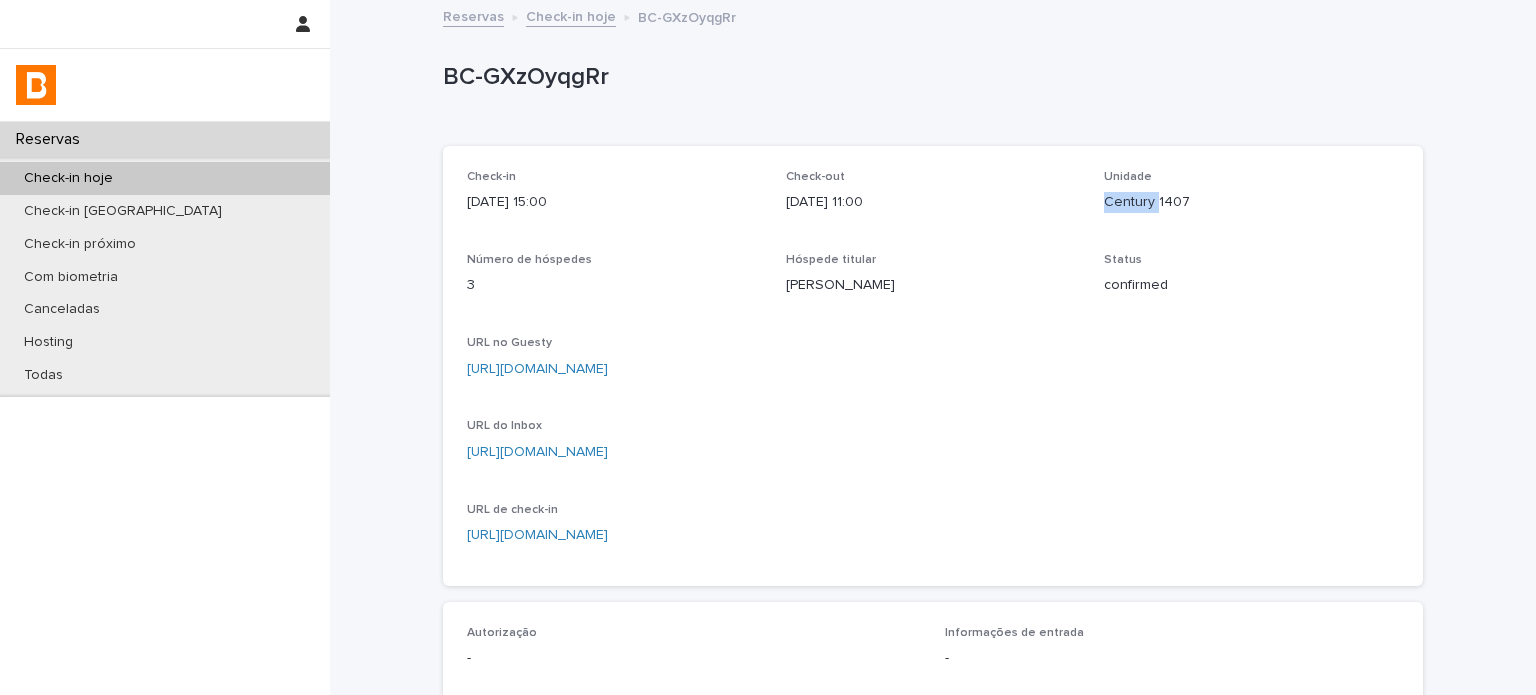 click on "Century 1407" at bounding box center [1251, 202] 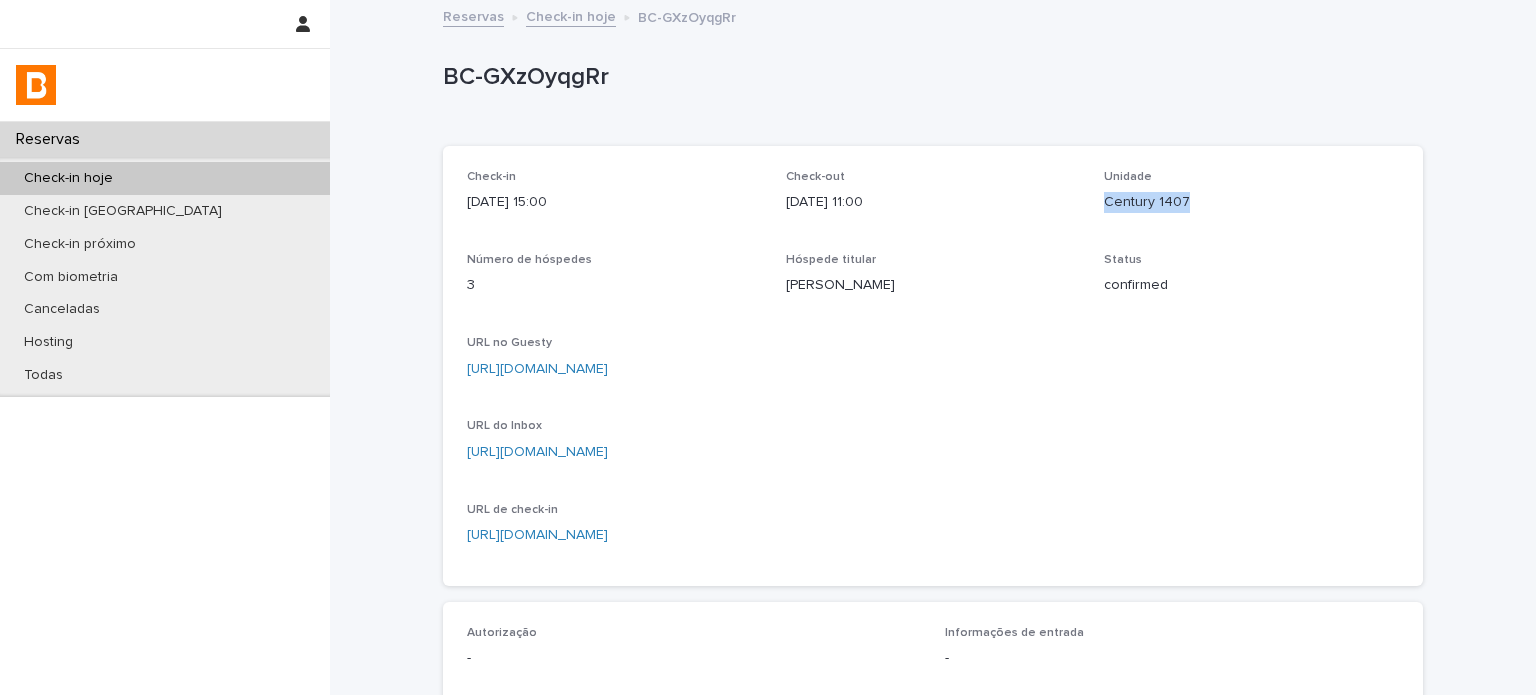 click on "Century 1407" at bounding box center [1251, 202] 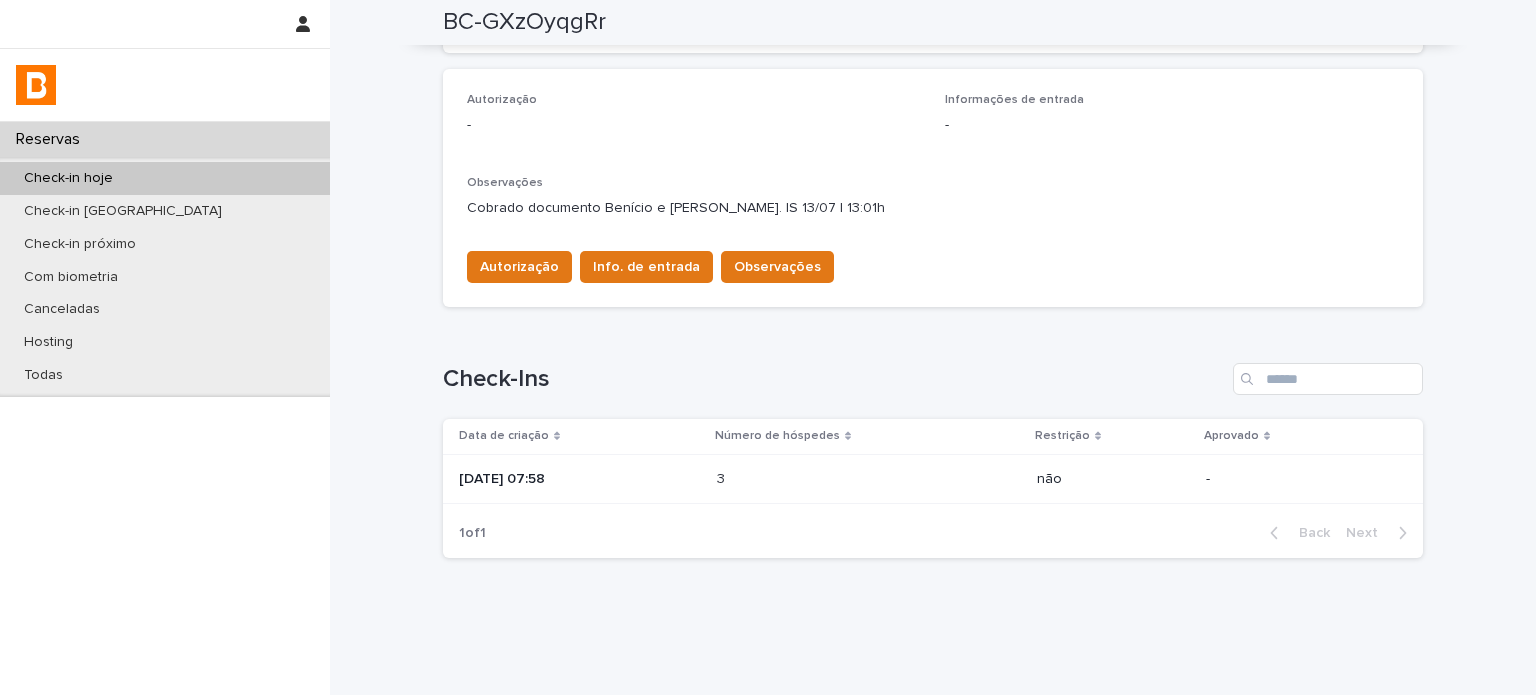 click on "Cobrado documento Benício e [PERSON_NAME]. IS 13/07 | 13:01h" at bounding box center [933, 208] 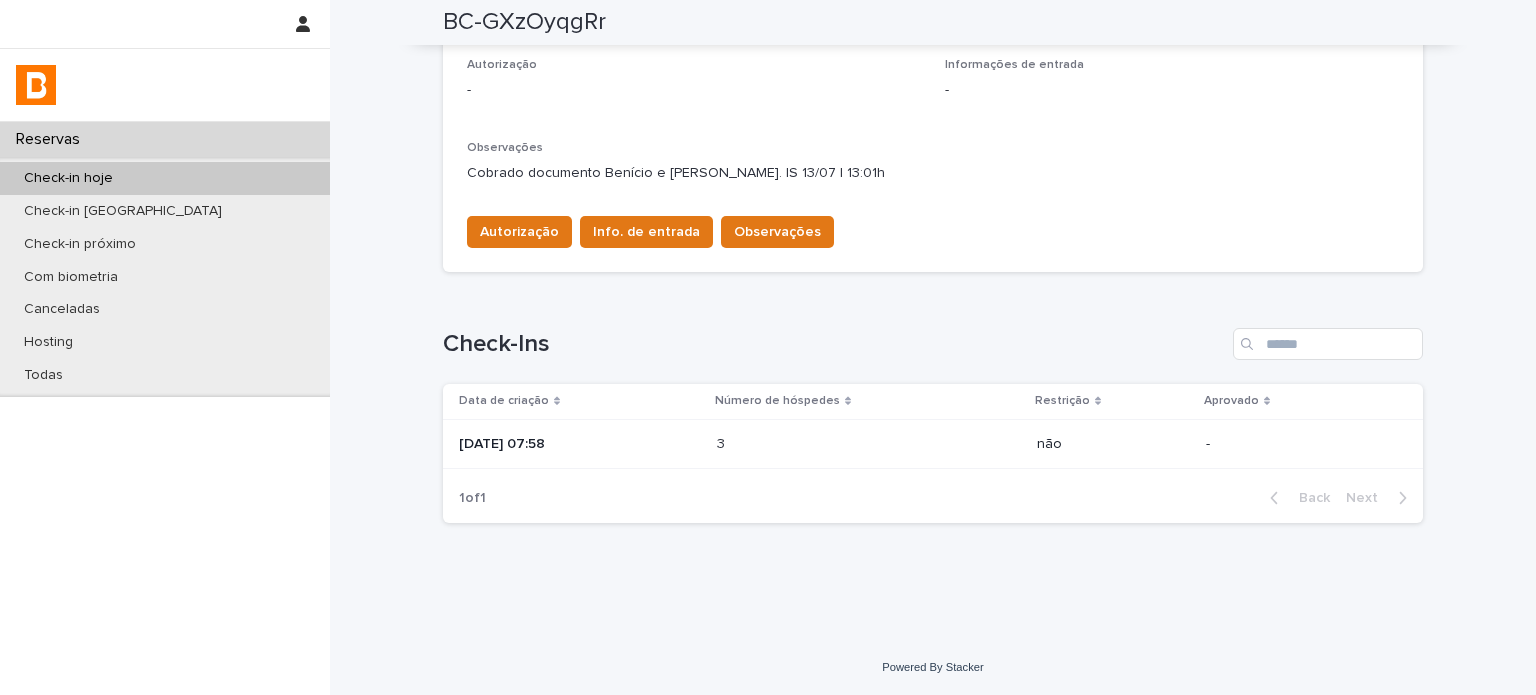 click on "[DATE] 07:58" at bounding box center (576, 444) 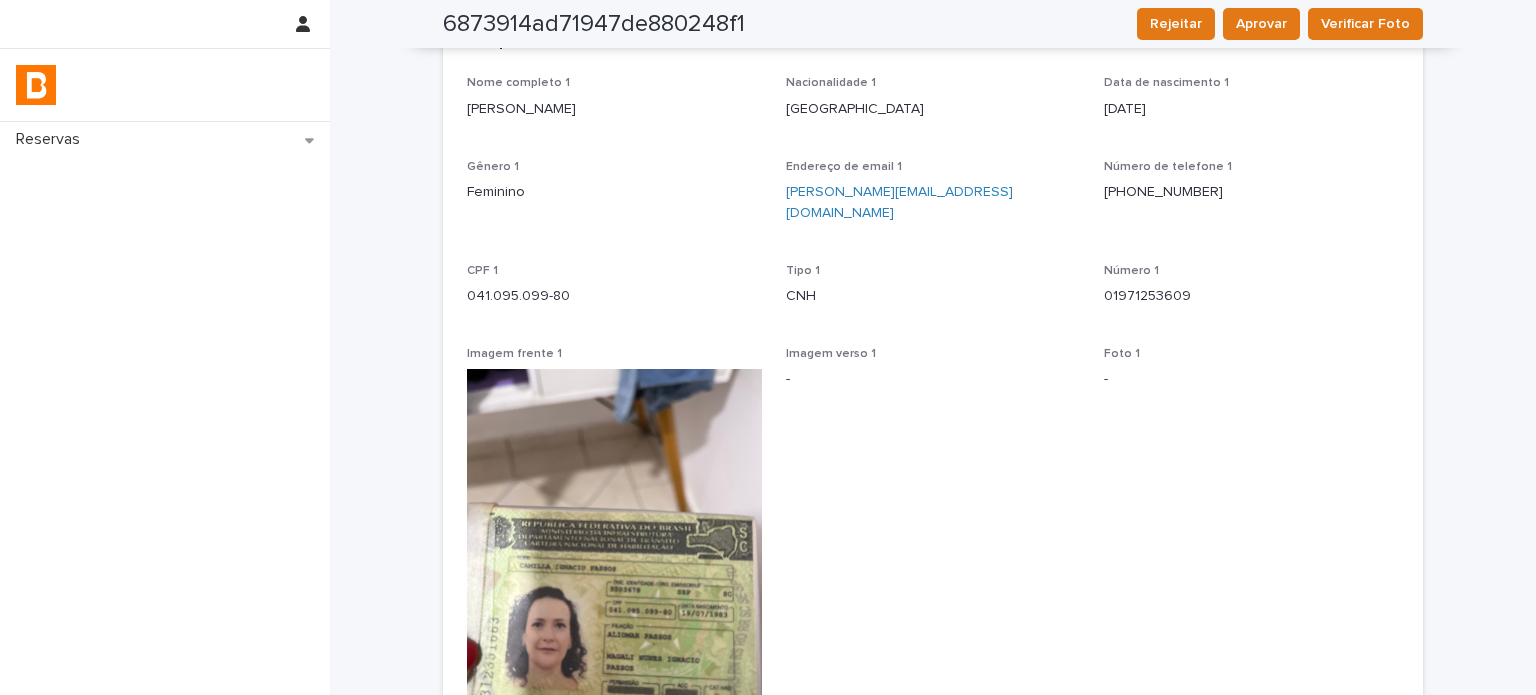 scroll, scrollTop: 136, scrollLeft: 0, axis: vertical 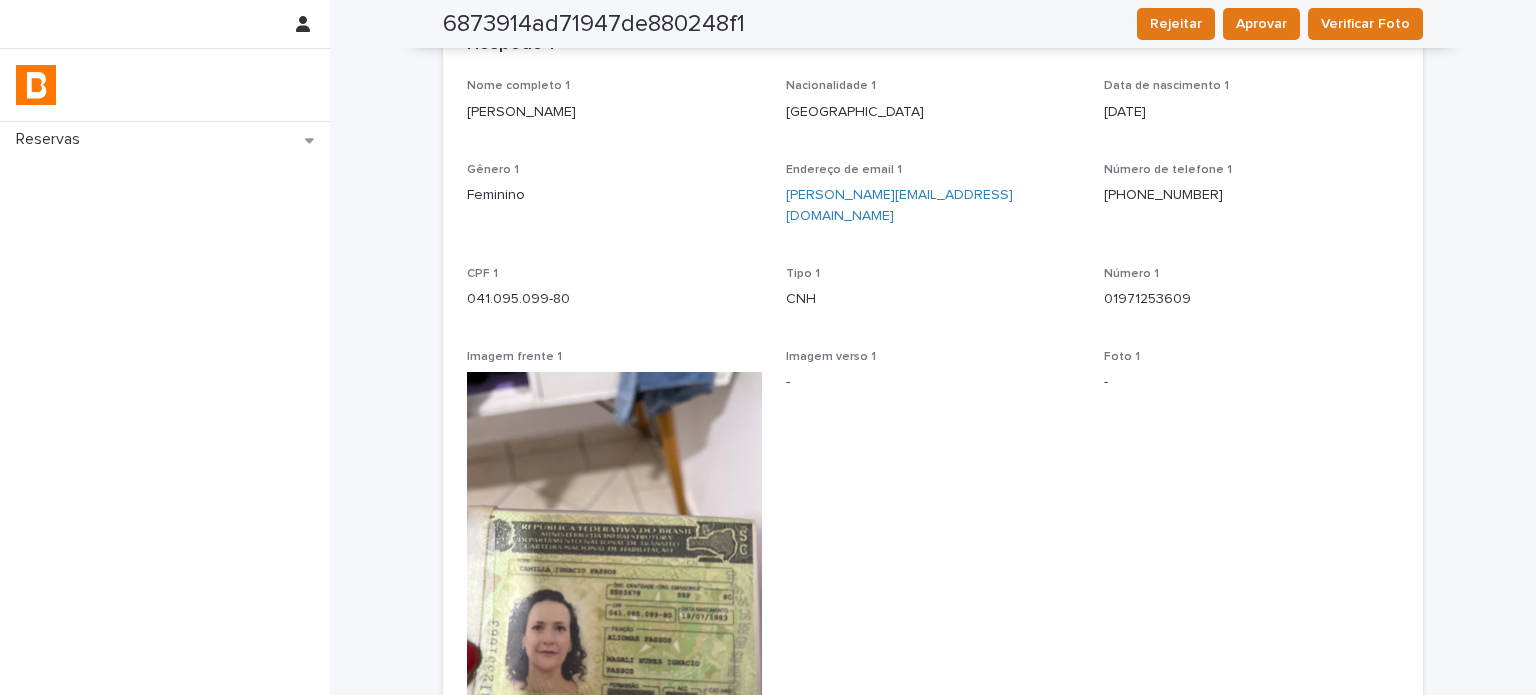 drag, startPoint x: 608, startPoint y: 111, endPoint x: 460, endPoint y: 109, distance: 148.01352 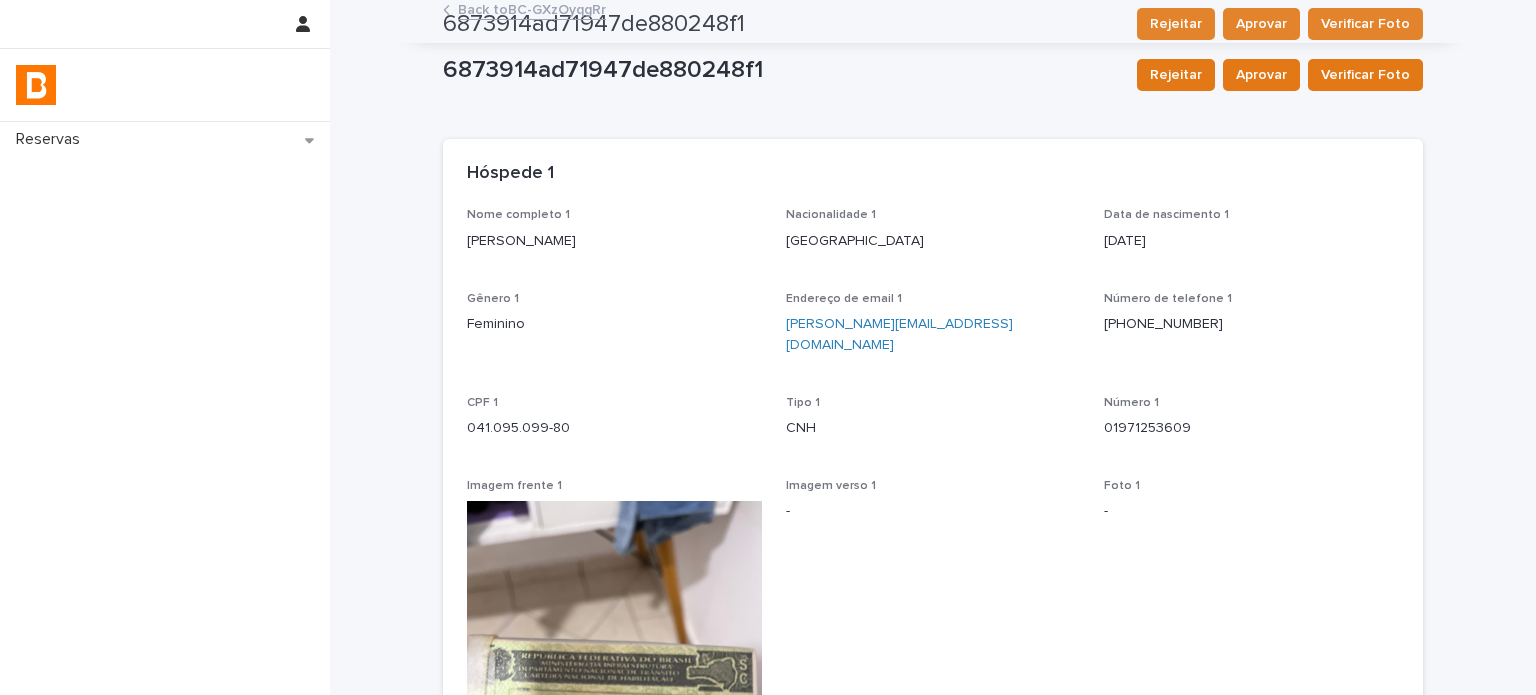 scroll, scrollTop: 0, scrollLeft: 0, axis: both 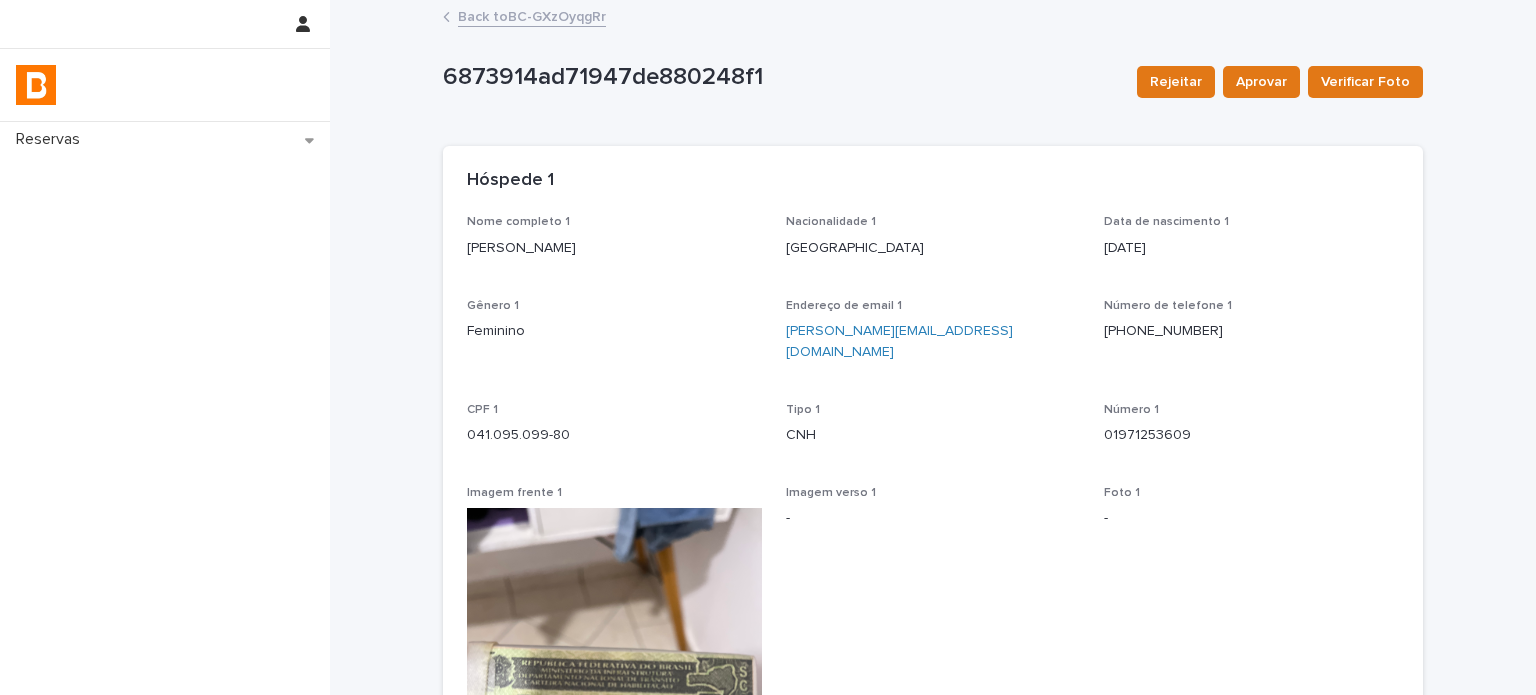 click on "Back to  BC-GXzOyqgRr" at bounding box center (532, 15) 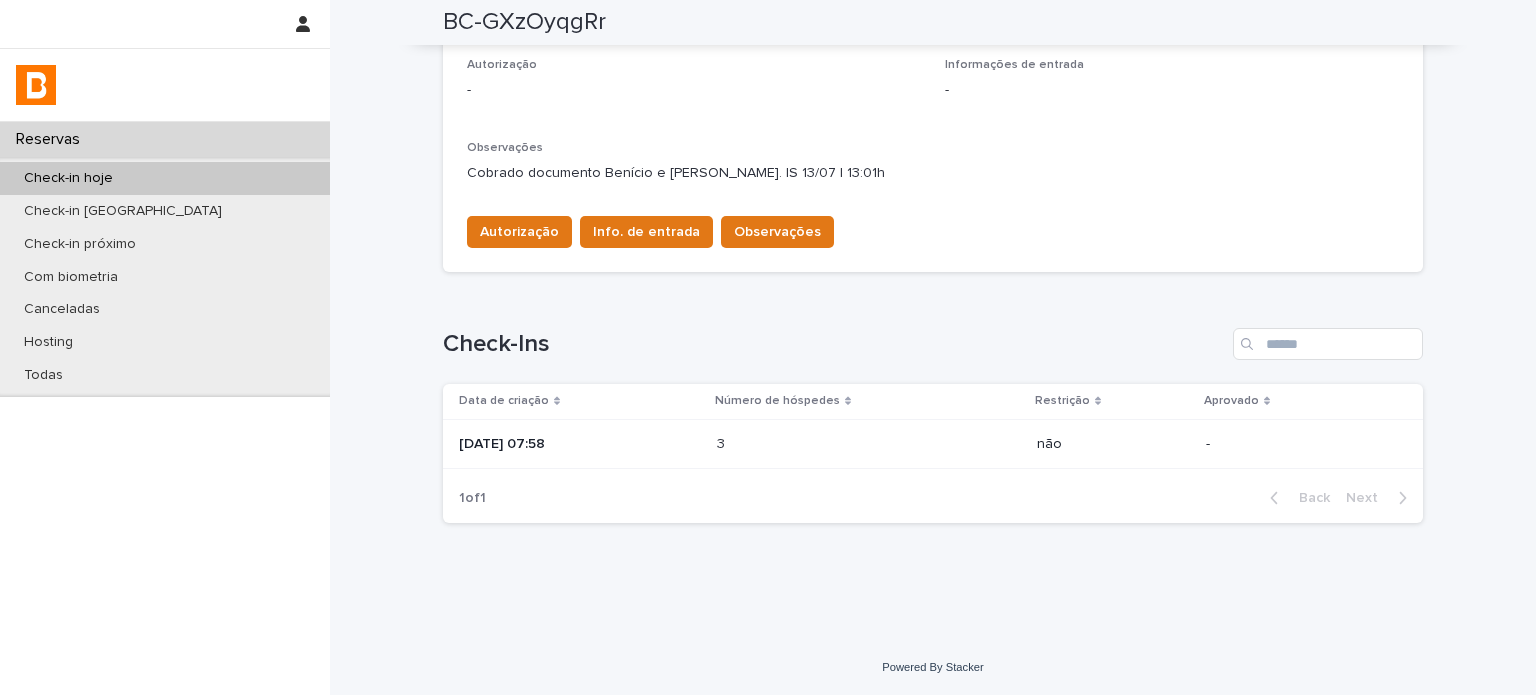 click on "[DATE] 07:58" at bounding box center (576, 444) 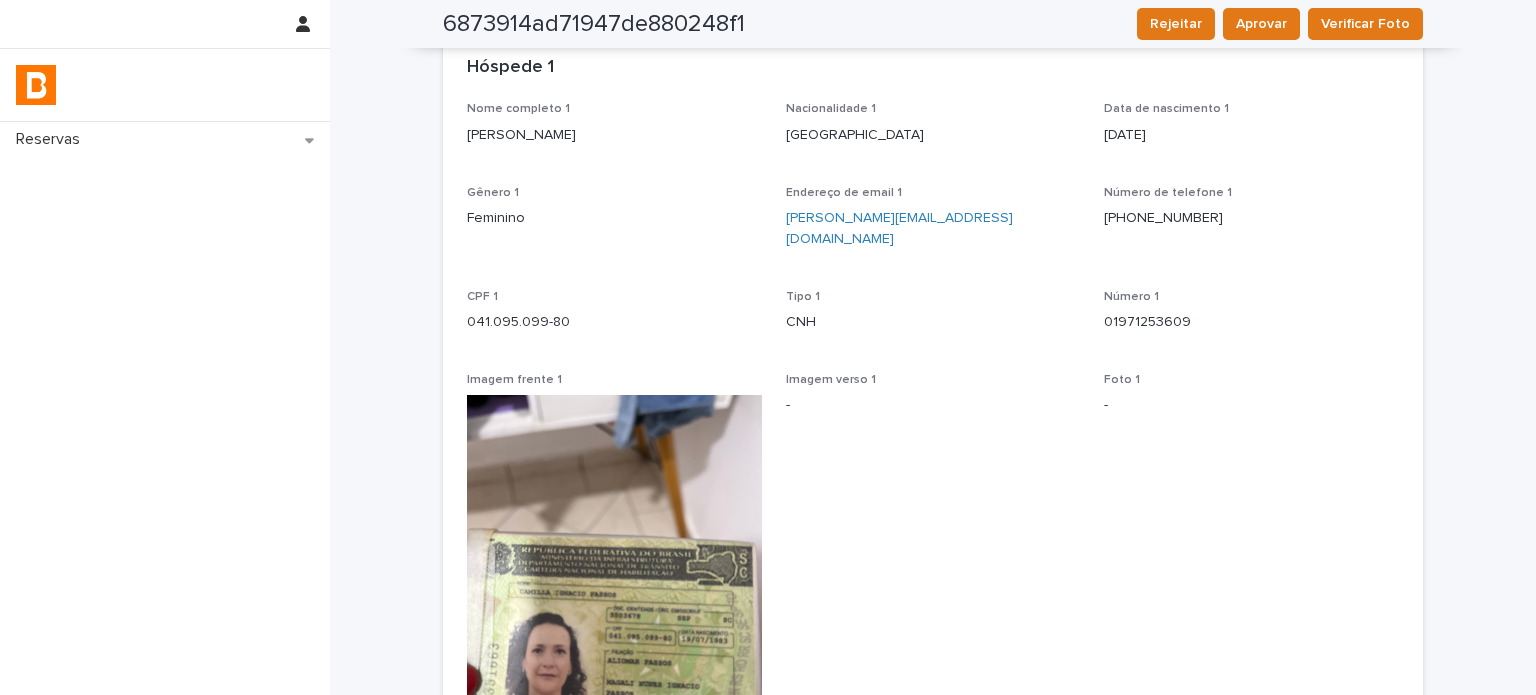 scroll, scrollTop: 70, scrollLeft: 0, axis: vertical 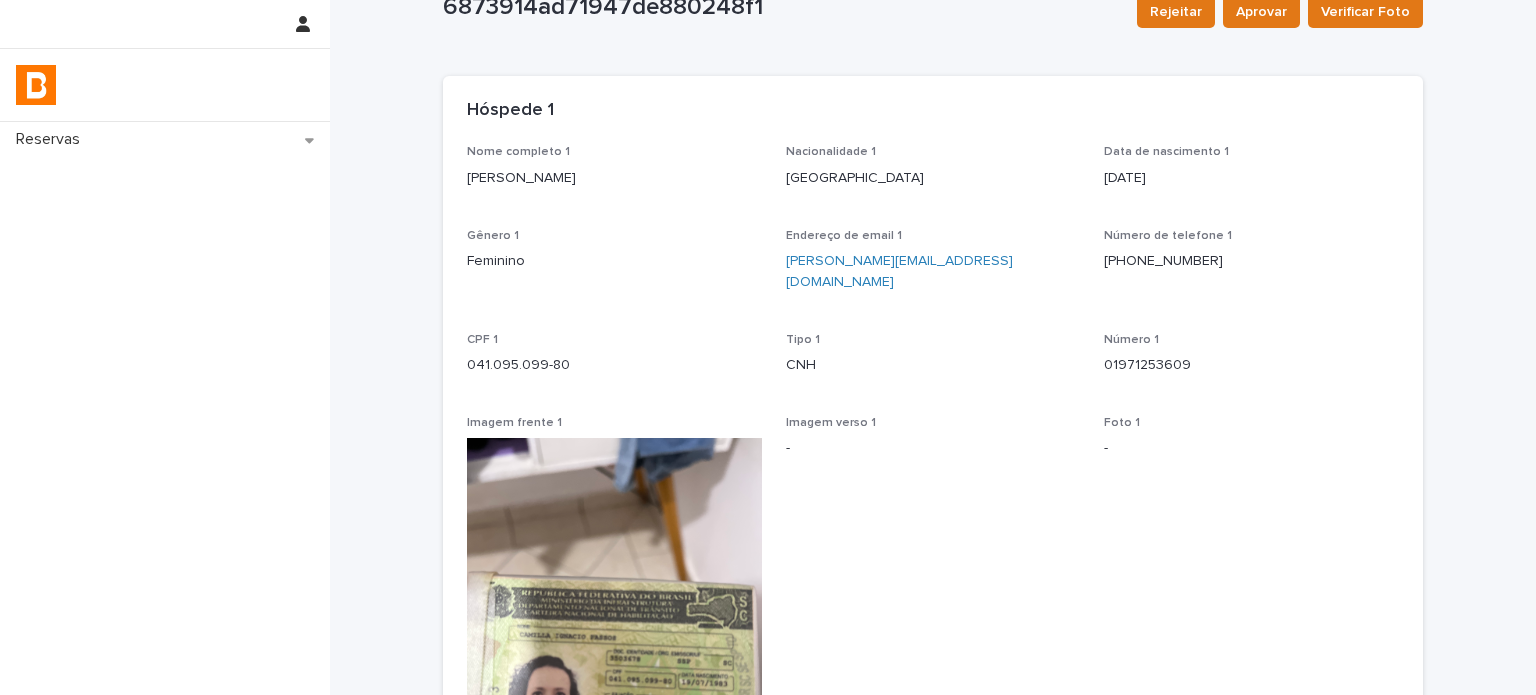 drag, startPoint x: 615, startPoint y: 166, endPoint x: 459, endPoint y: 186, distance: 157.27682 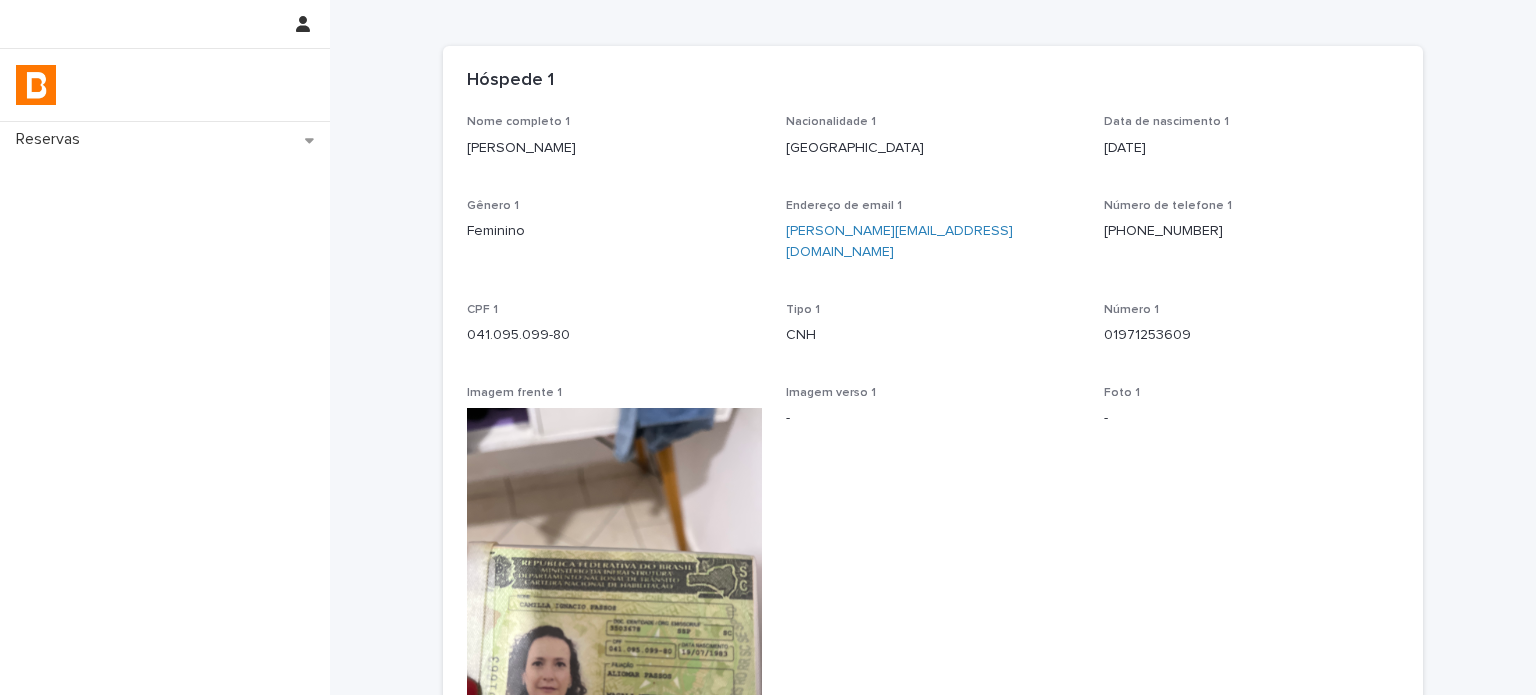 scroll, scrollTop: 233, scrollLeft: 0, axis: vertical 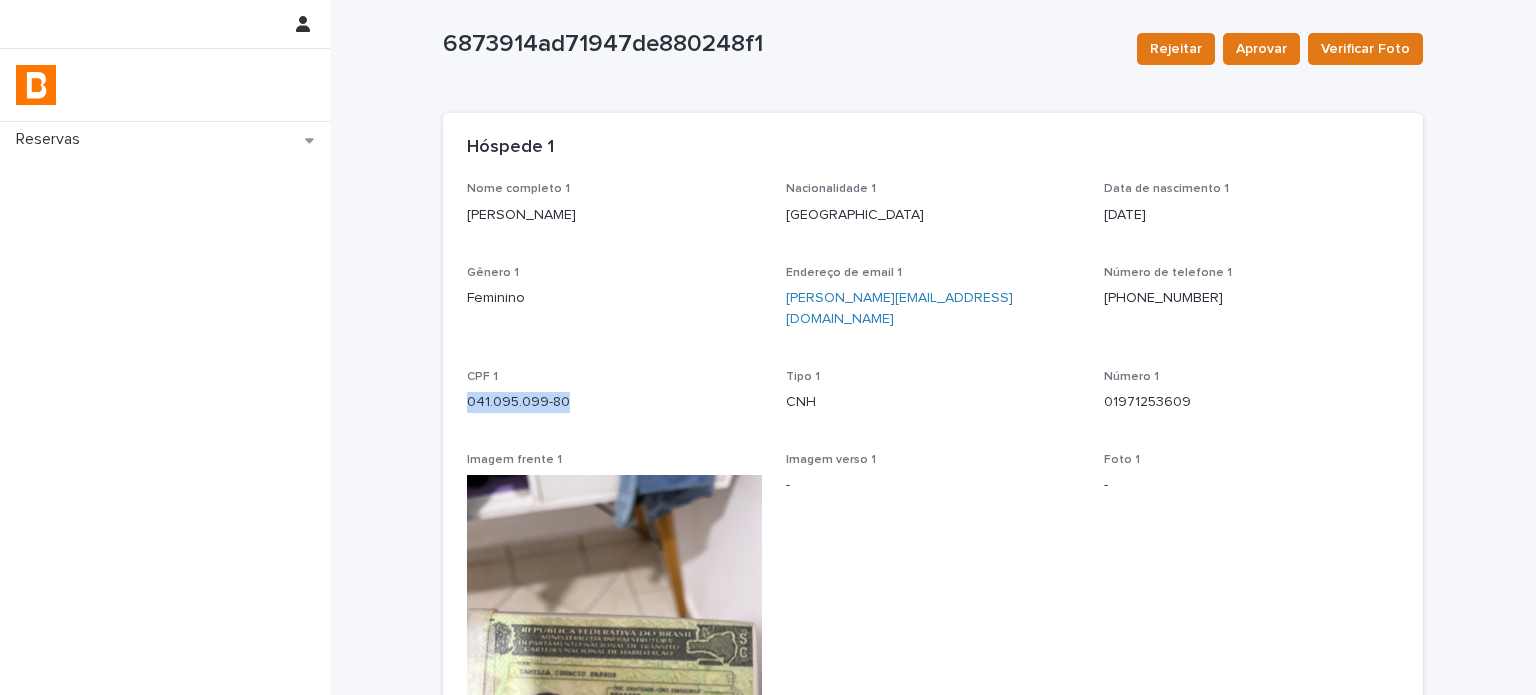 drag, startPoint x: 518, startPoint y: 392, endPoint x: 442, endPoint y: 392, distance: 76 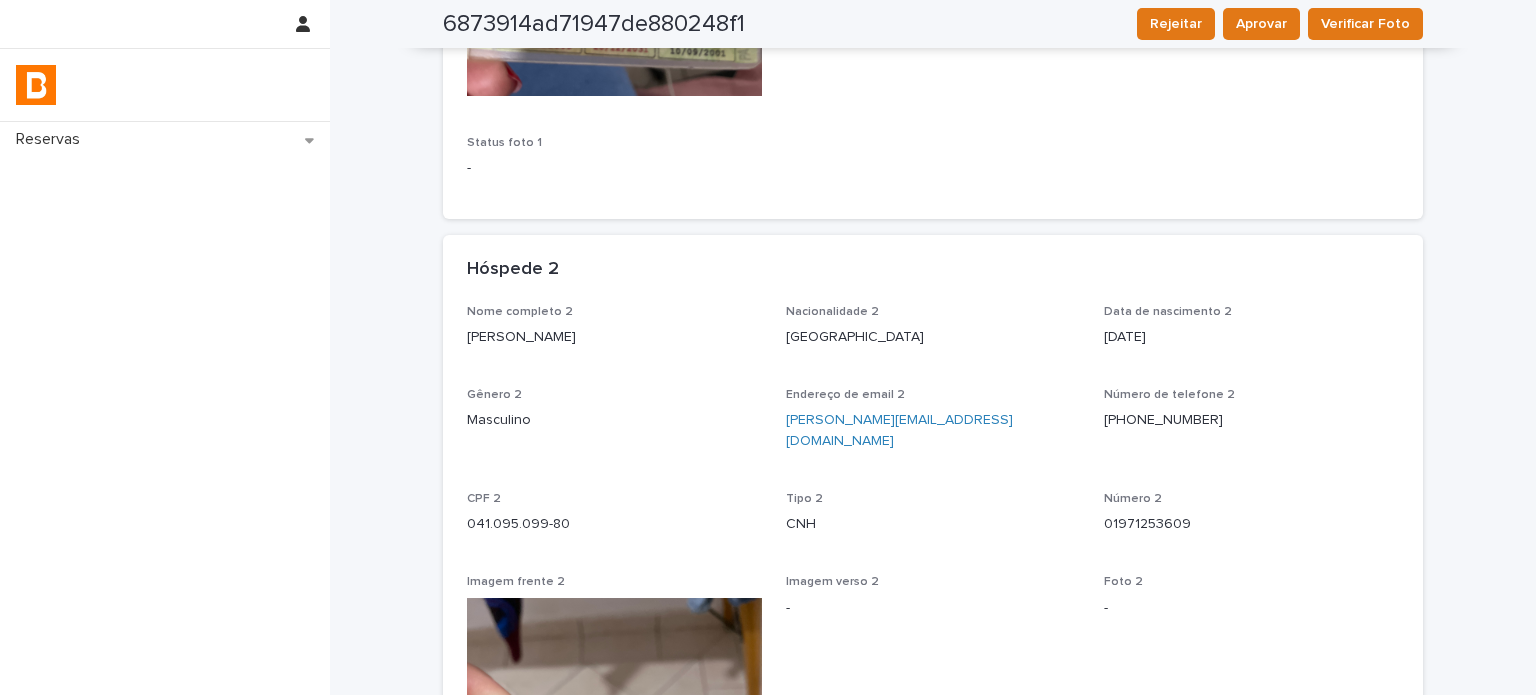 scroll, scrollTop: 866, scrollLeft: 0, axis: vertical 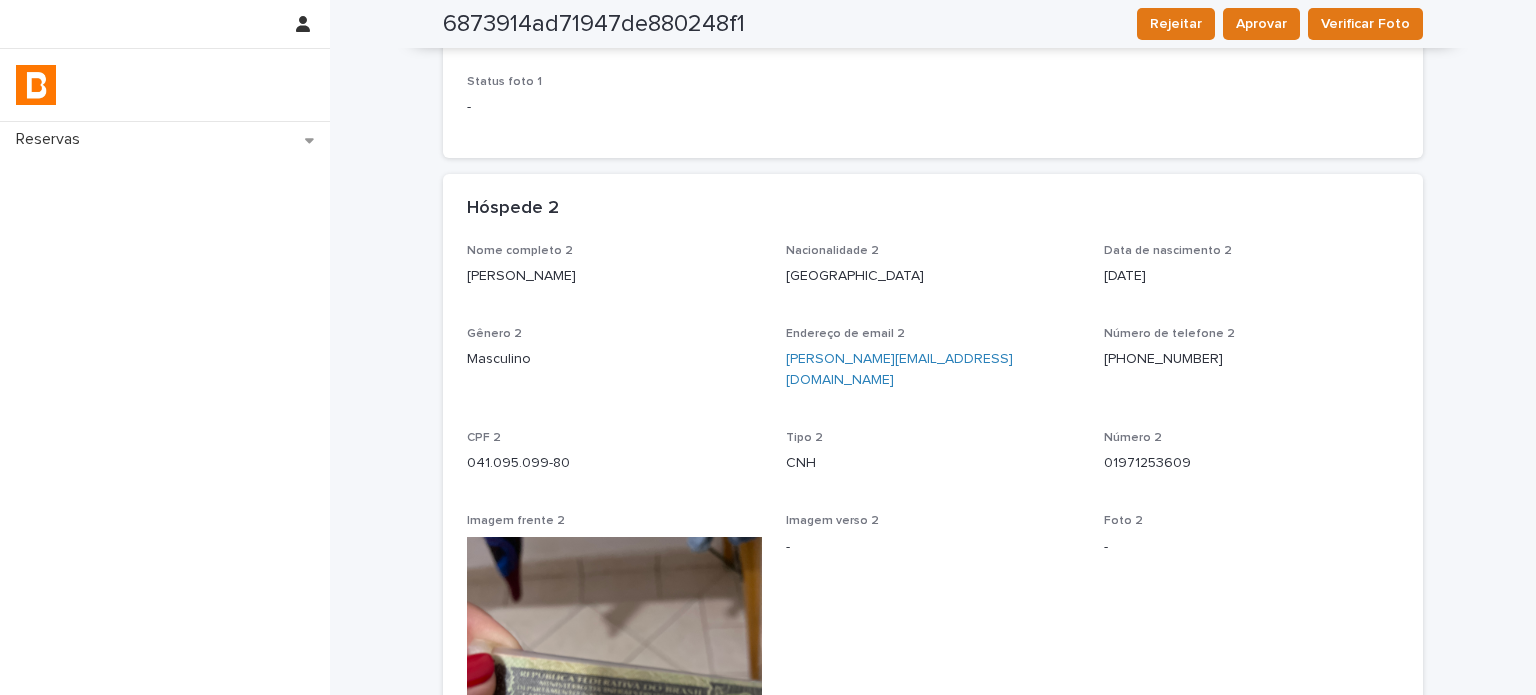 drag, startPoint x: 625, startPoint y: 256, endPoint x: 452, endPoint y: 255, distance: 173.00288 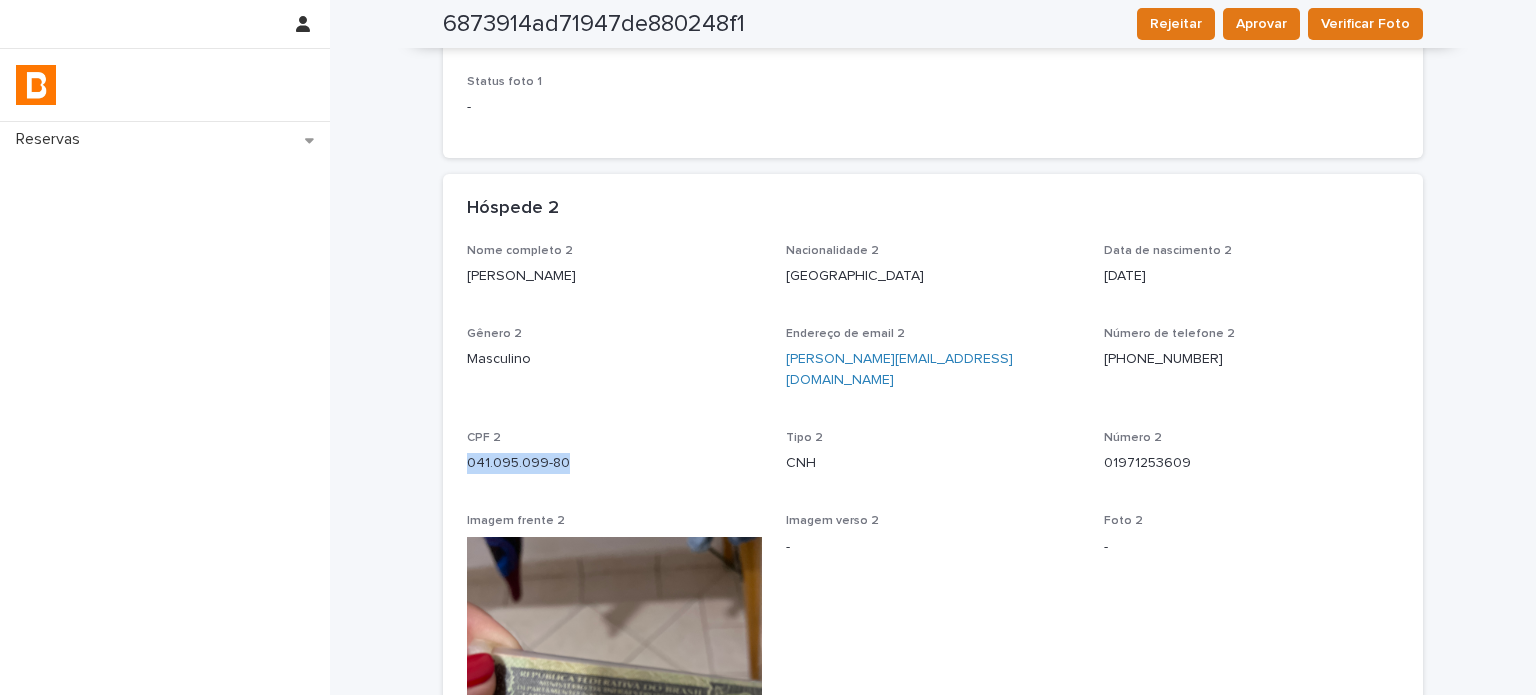 drag, startPoint x: 563, startPoint y: 424, endPoint x: 439, endPoint y: 426, distance: 124.01613 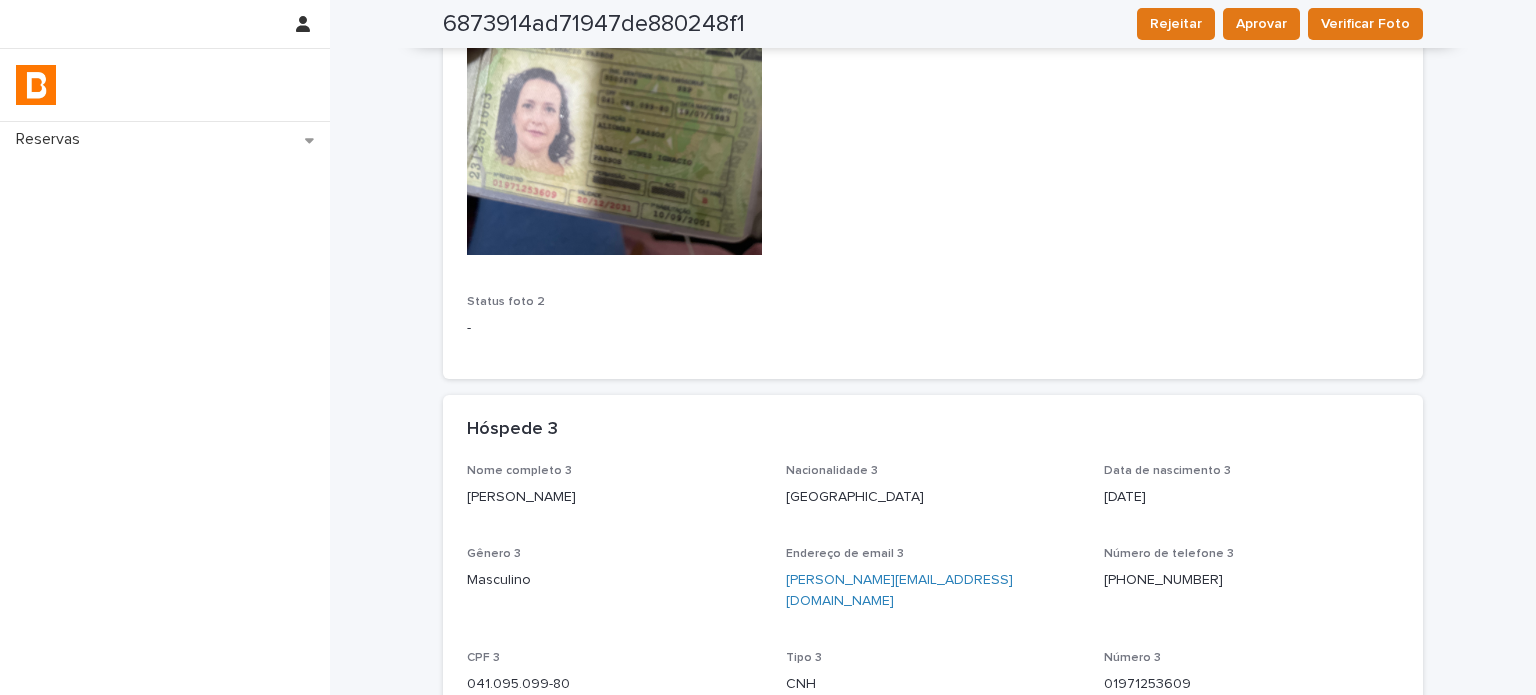 scroll, scrollTop: 1633, scrollLeft: 0, axis: vertical 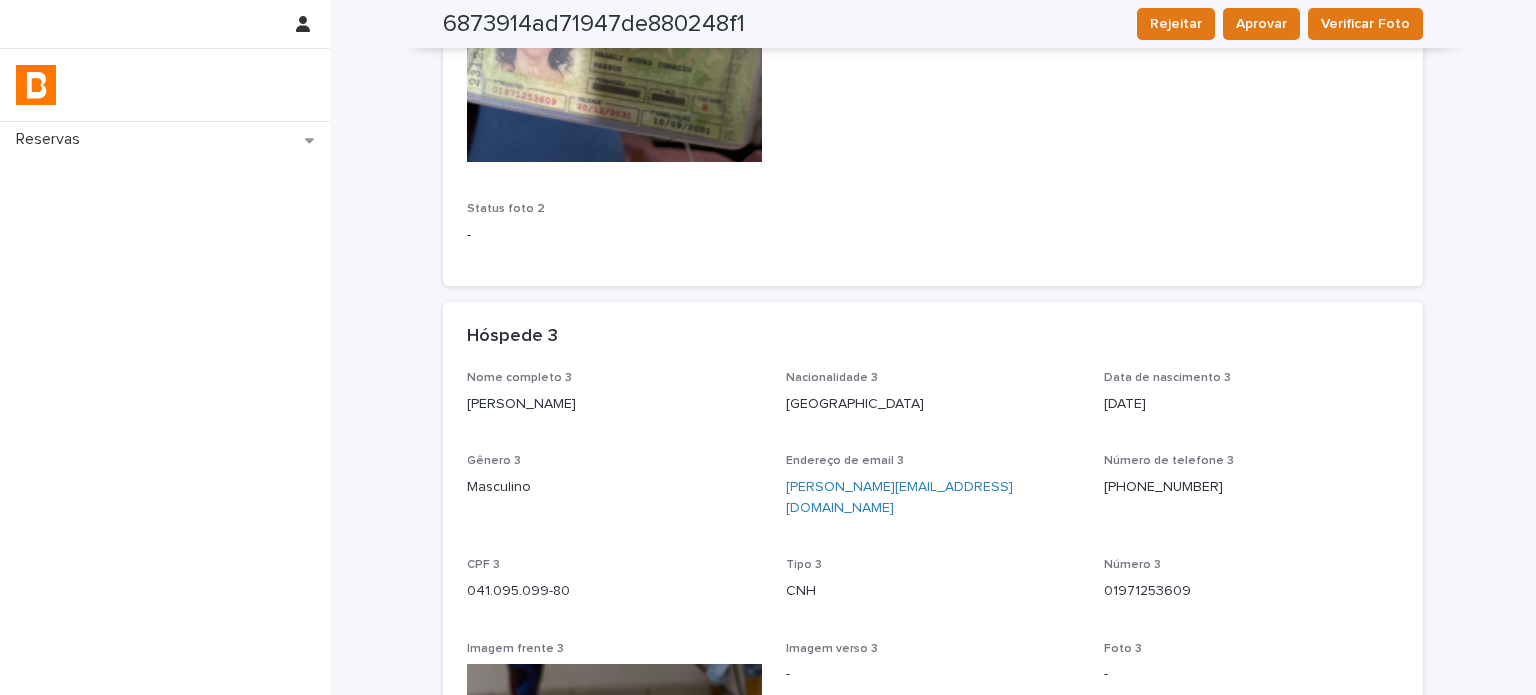 drag, startPoint x: 614, startPoint y: 360, endPoint x: 507, endPoint y: 352, distance: 107.298645 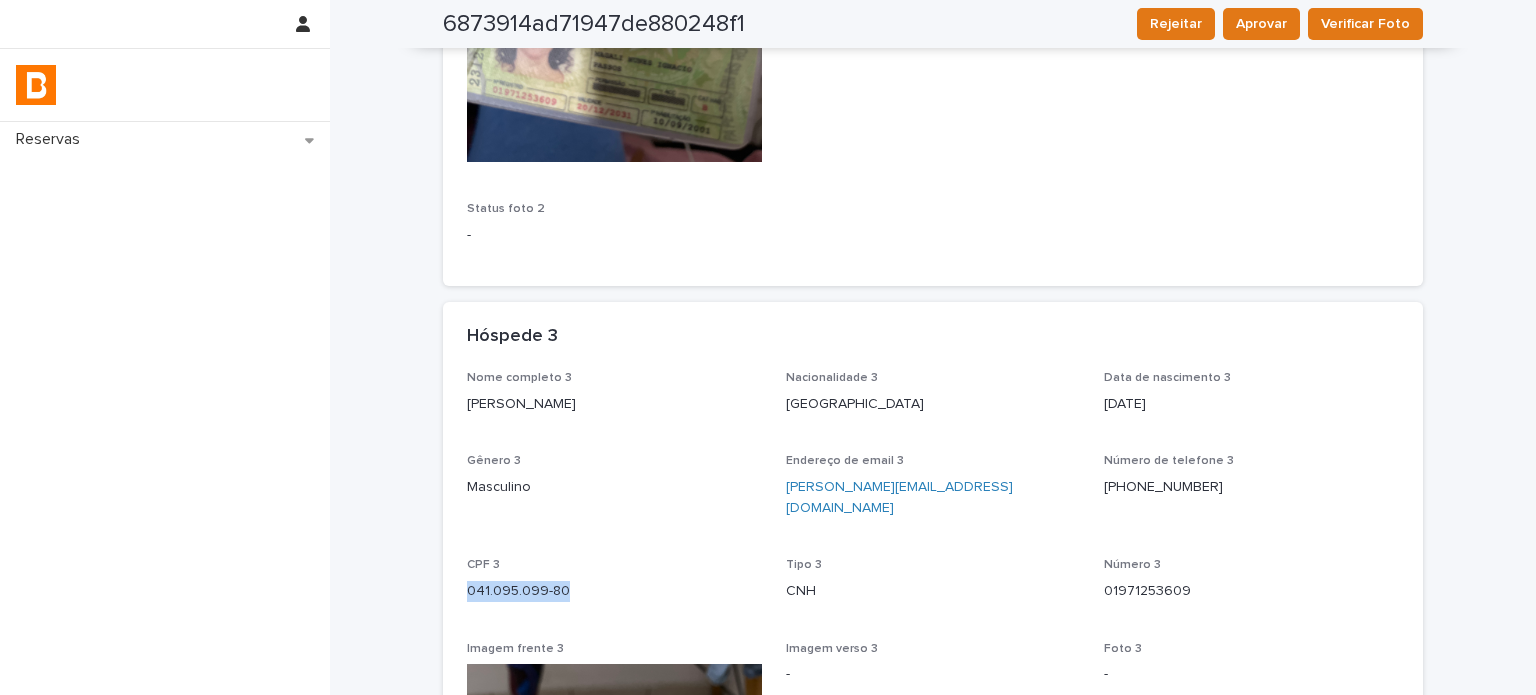 drag, startPoint x: 556, startPoint y: 526, endPoint x: 436, endPoint y: 526, distance: 120 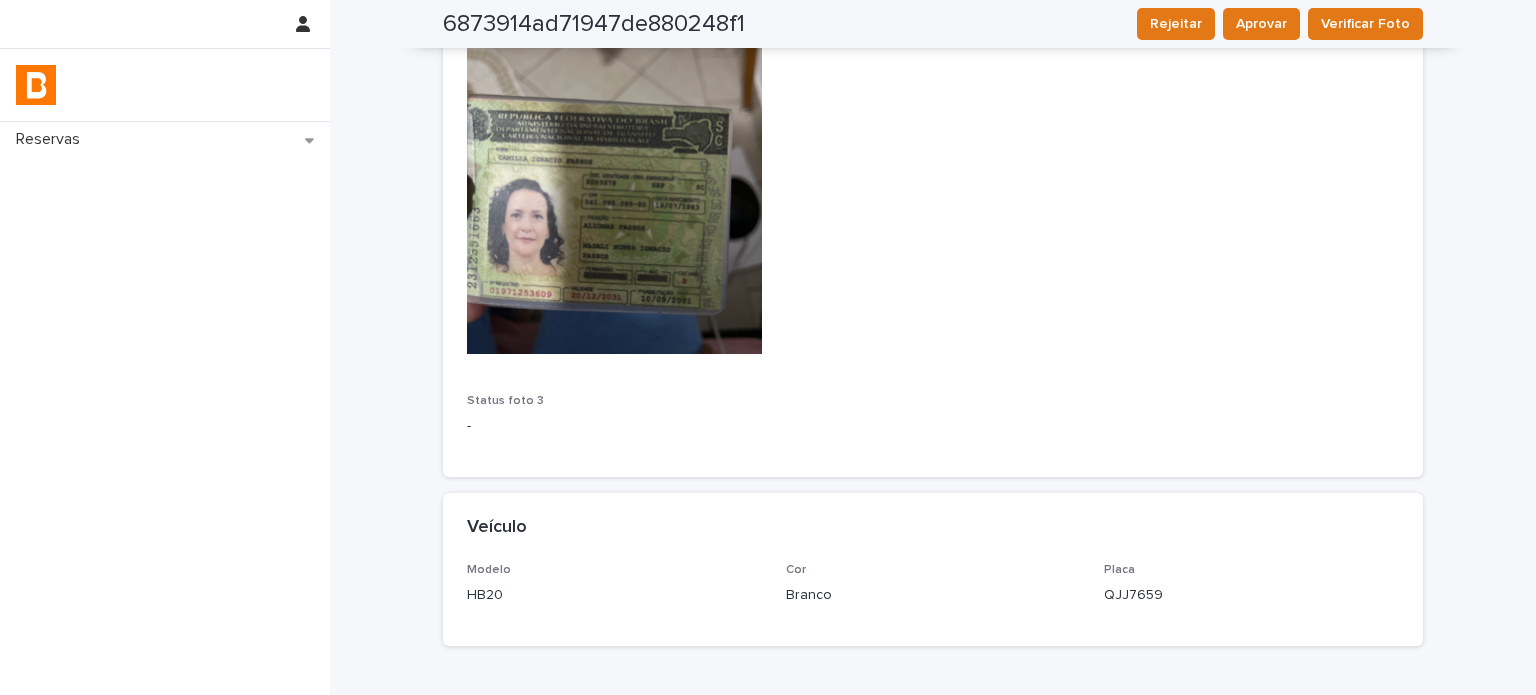 scroll, scrollTop: 2396, scrollLeft: 0, axis: vertical 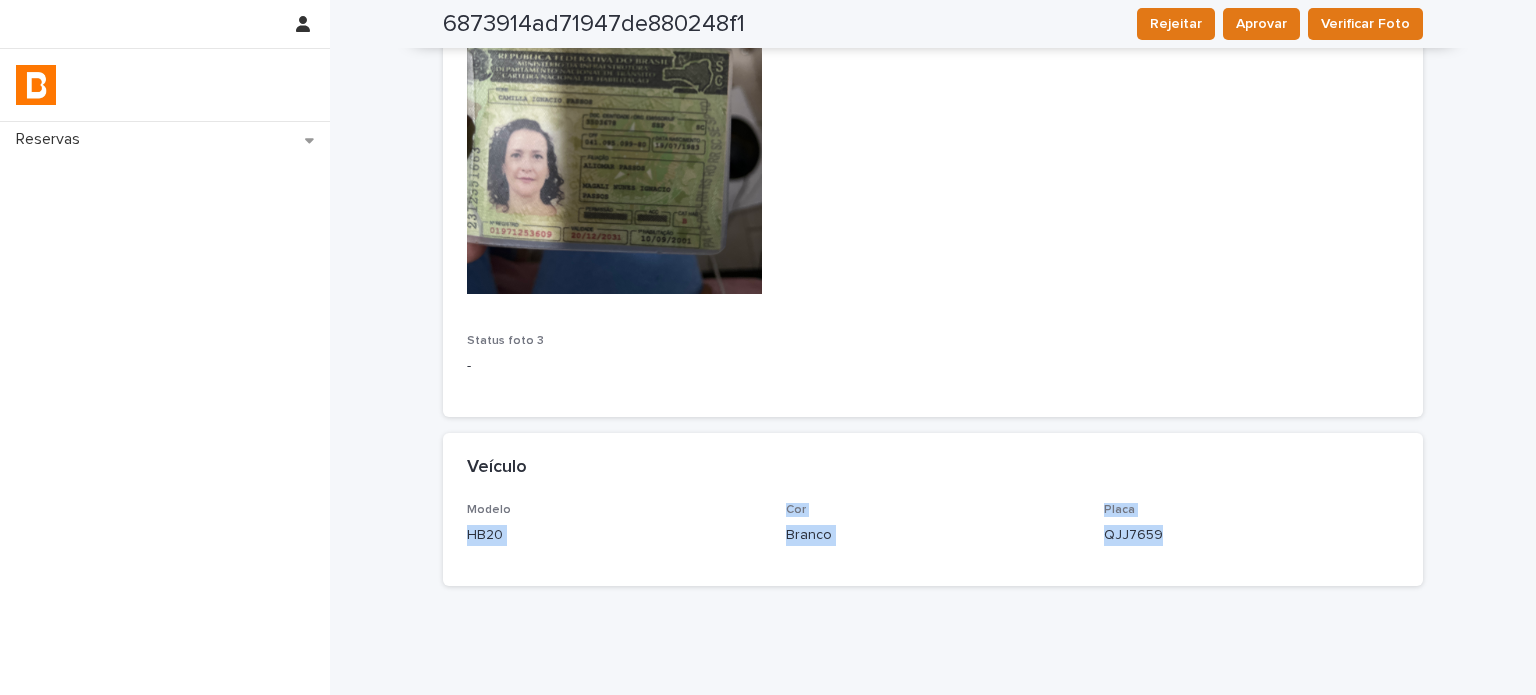 drag, startPoint x: 463, startPoint y: 471, endPoint x: 1187, endPoint y: 489, distance: 724.2237 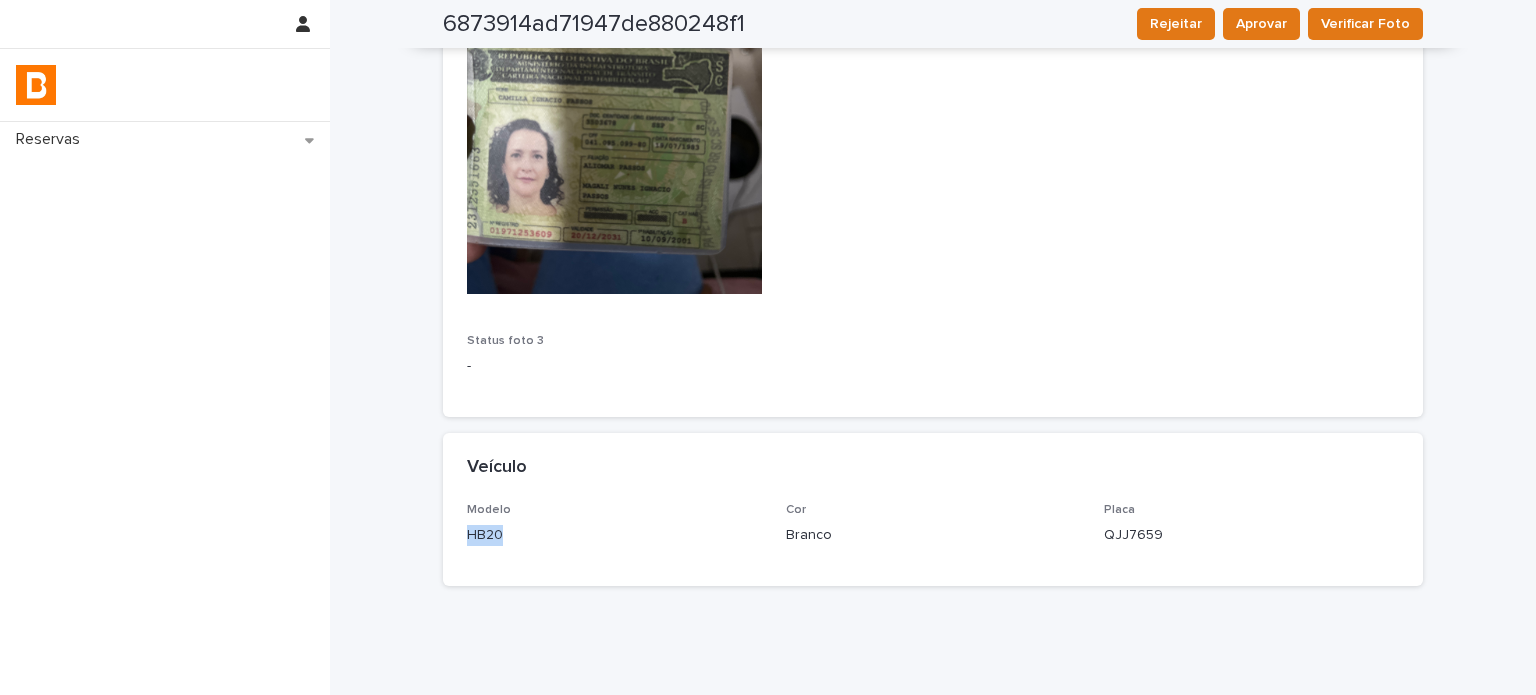 drag, startPoint x: 456, startPoint y: 474, endPoint x: 544, endPoint y: 474, distance: 88 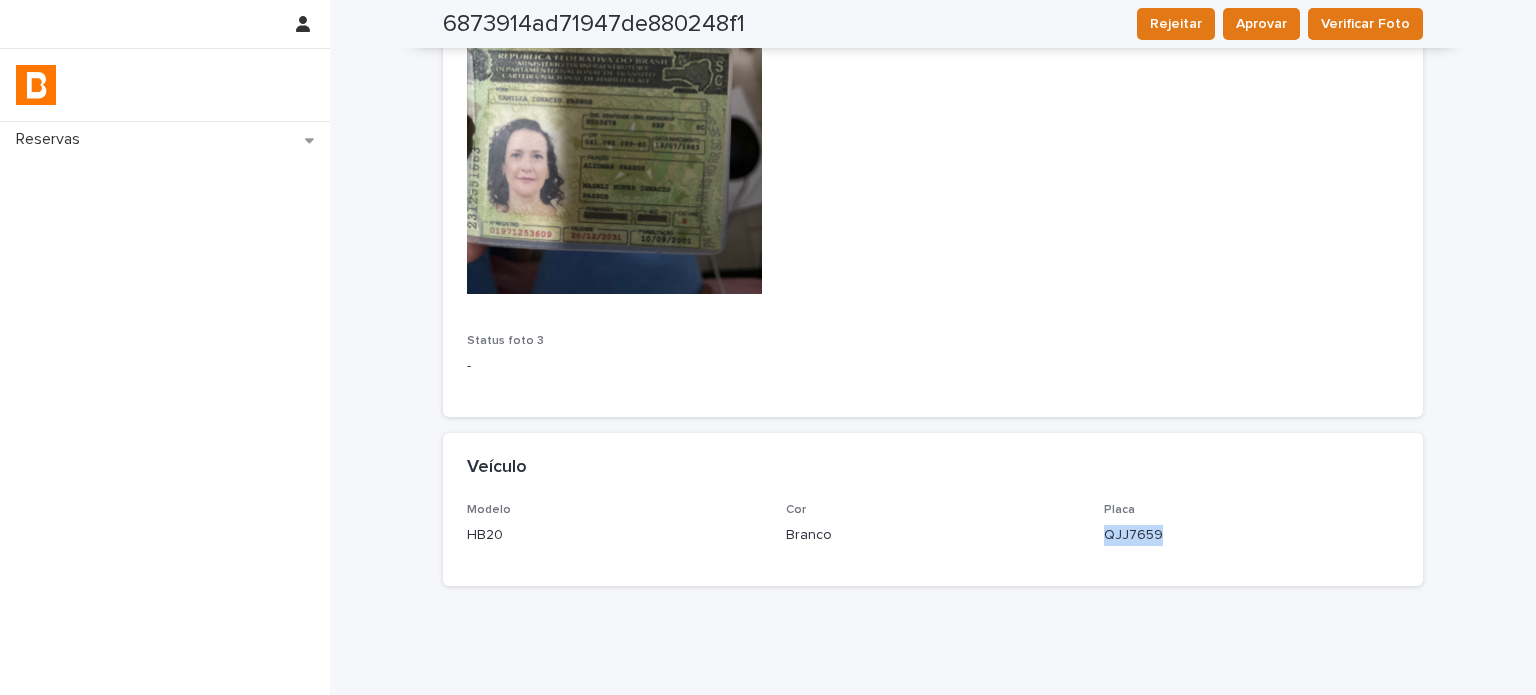 drag, startPoint x: 1198, startPoint y: 482, endPoint x: 1091, endPoint y: 482, distance: 107 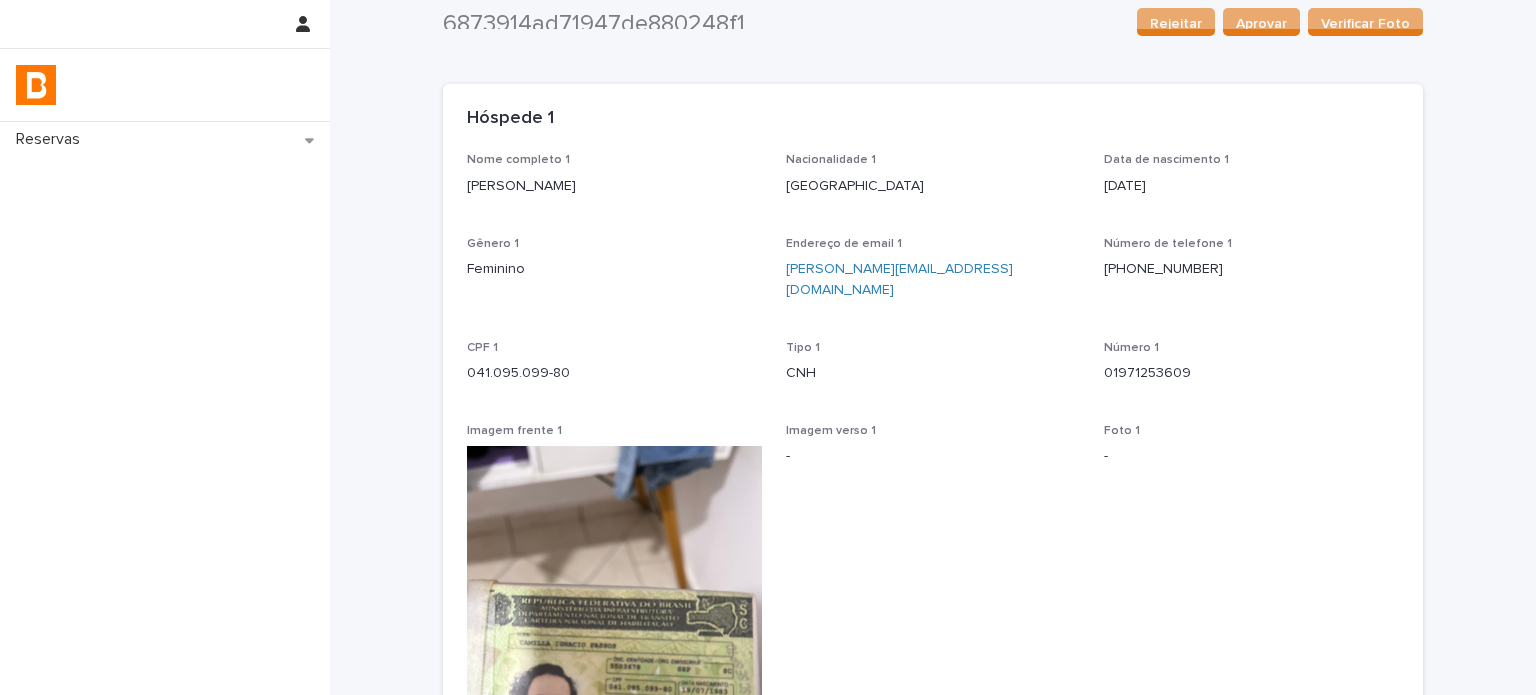 scroll, scrollTop: 0, scrollLeft: 0, axis: both 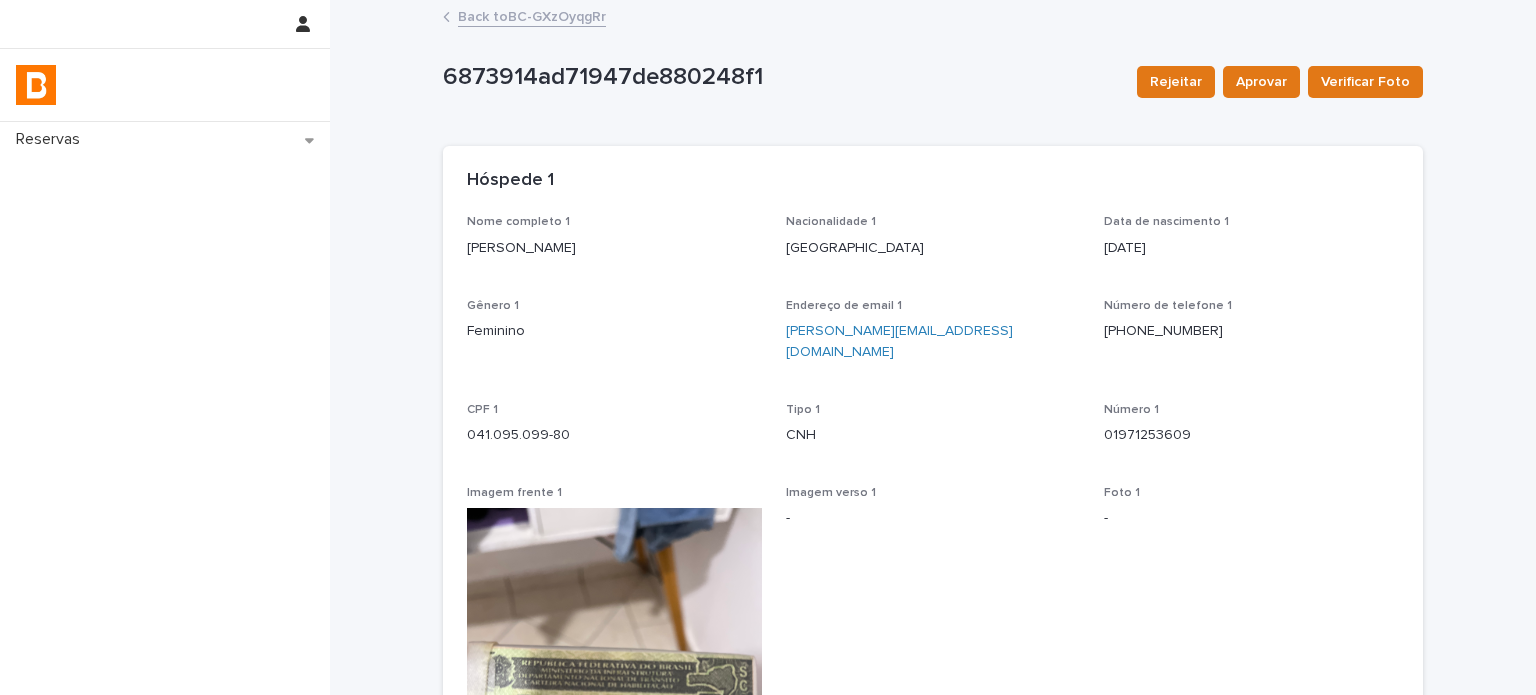 click on "Back to  BC-GXzOyqgRr" at bounding box center (532, 15) 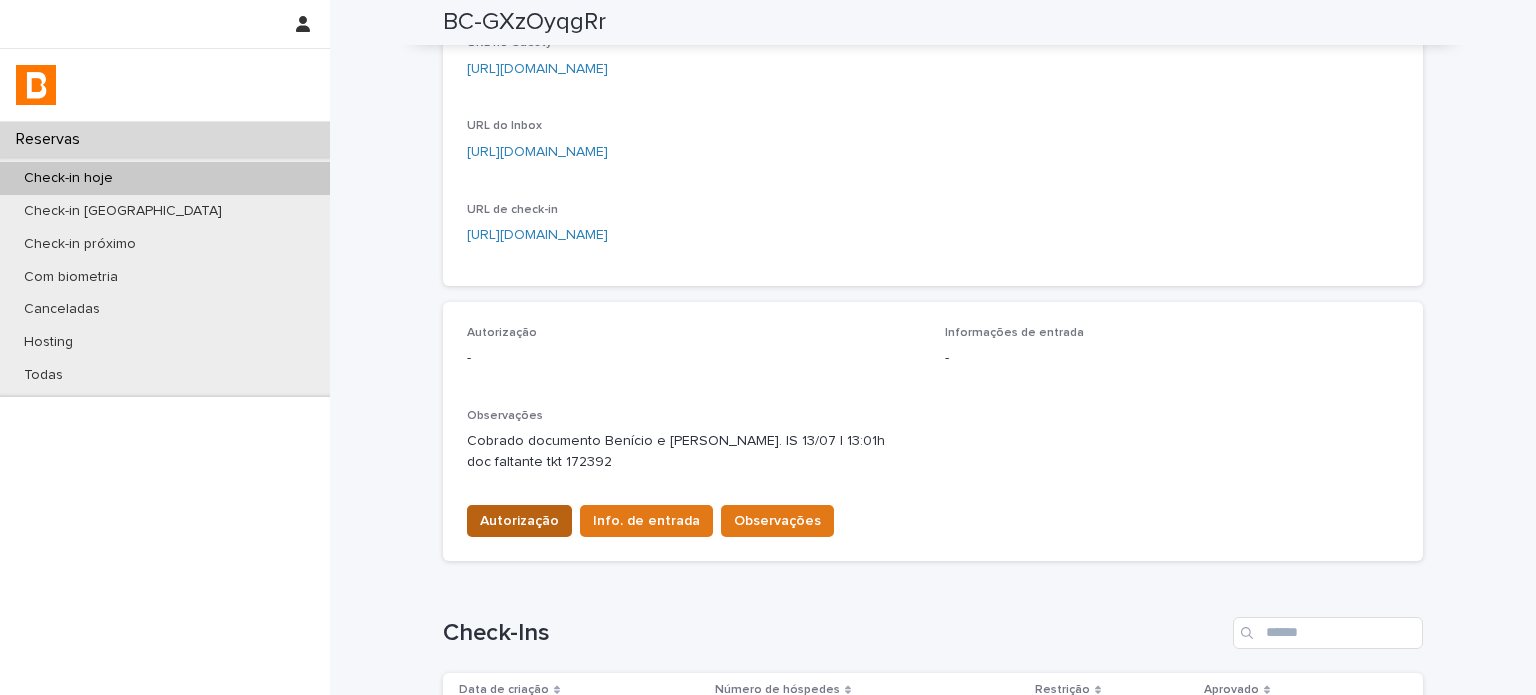 scroll, scrollTop: 364, scrollLeft: 0, axis: vertical 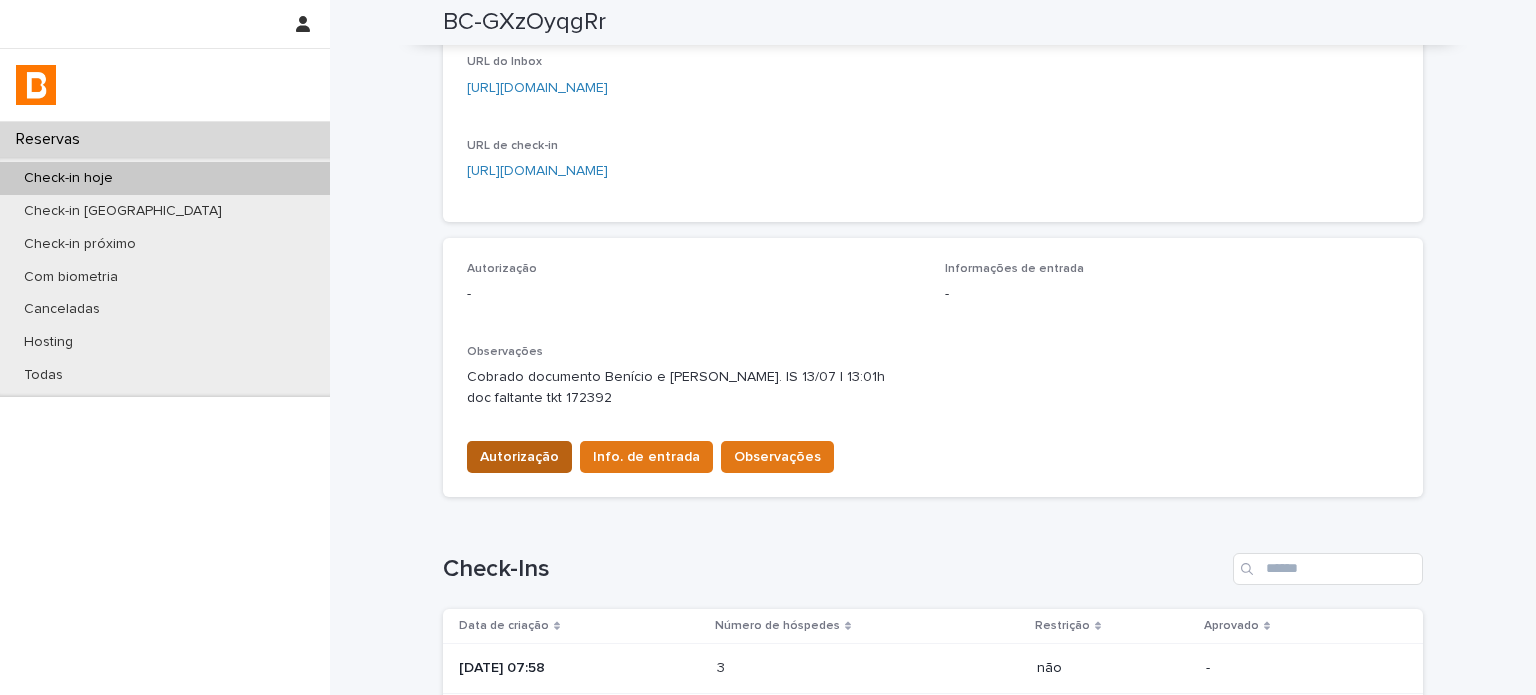 click on "Autorização" at bounding box center [519, 457] 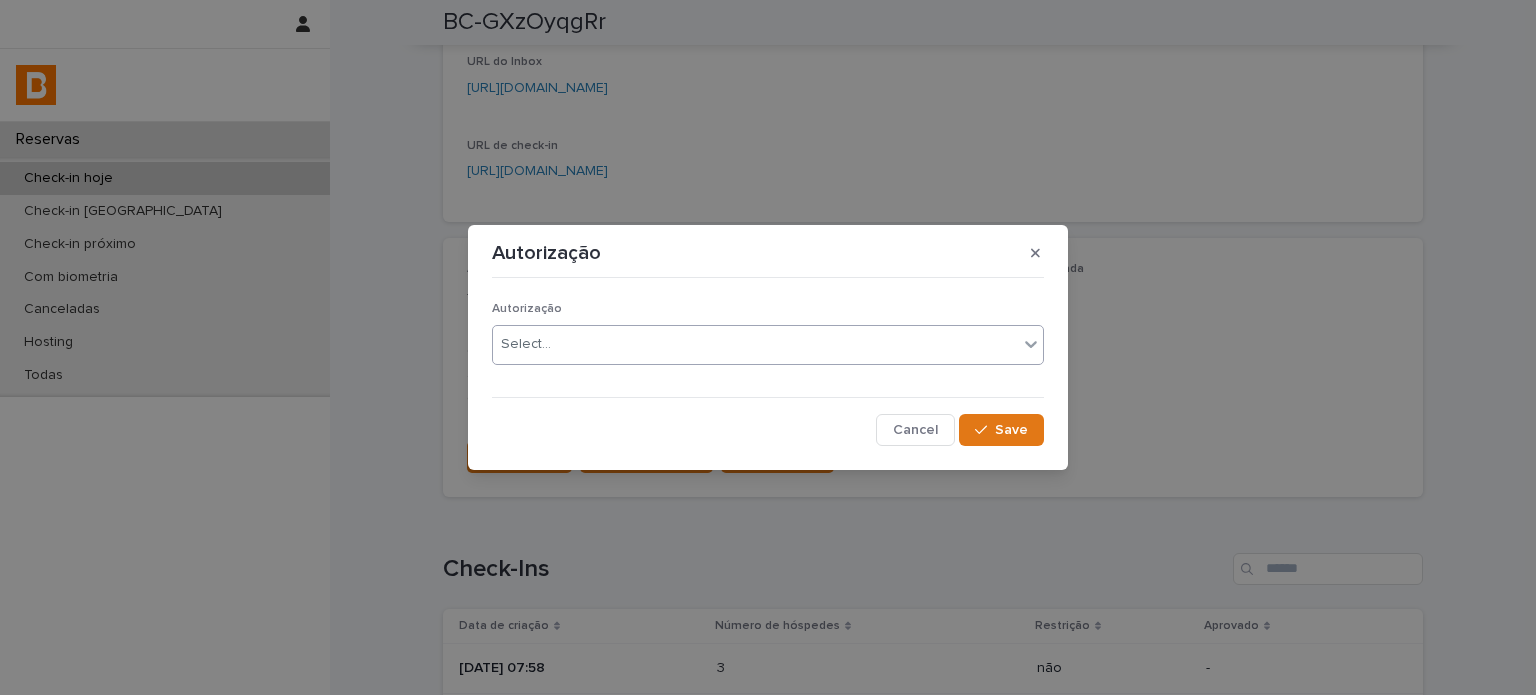 click on "Select..." at bounding box center (755, 344) 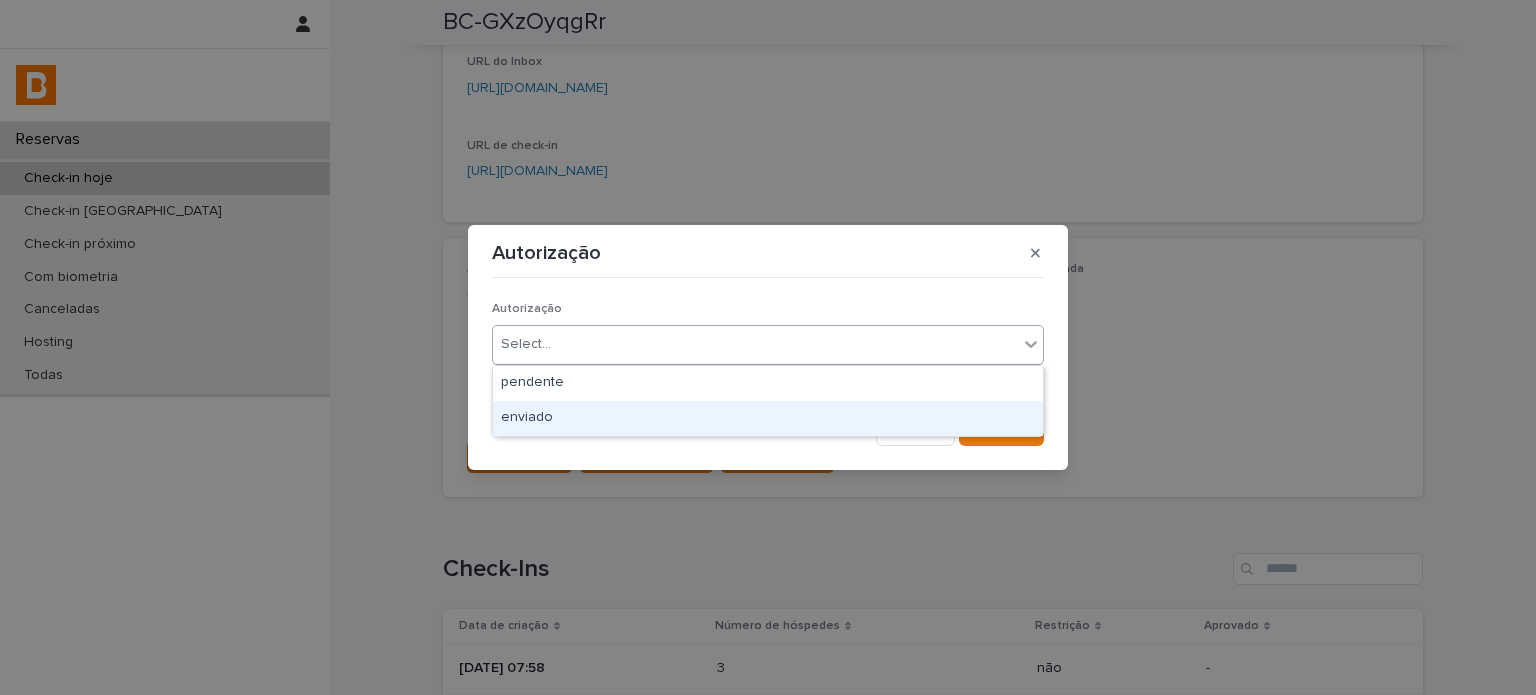click on "enviado" at bounding box center (768, 418) 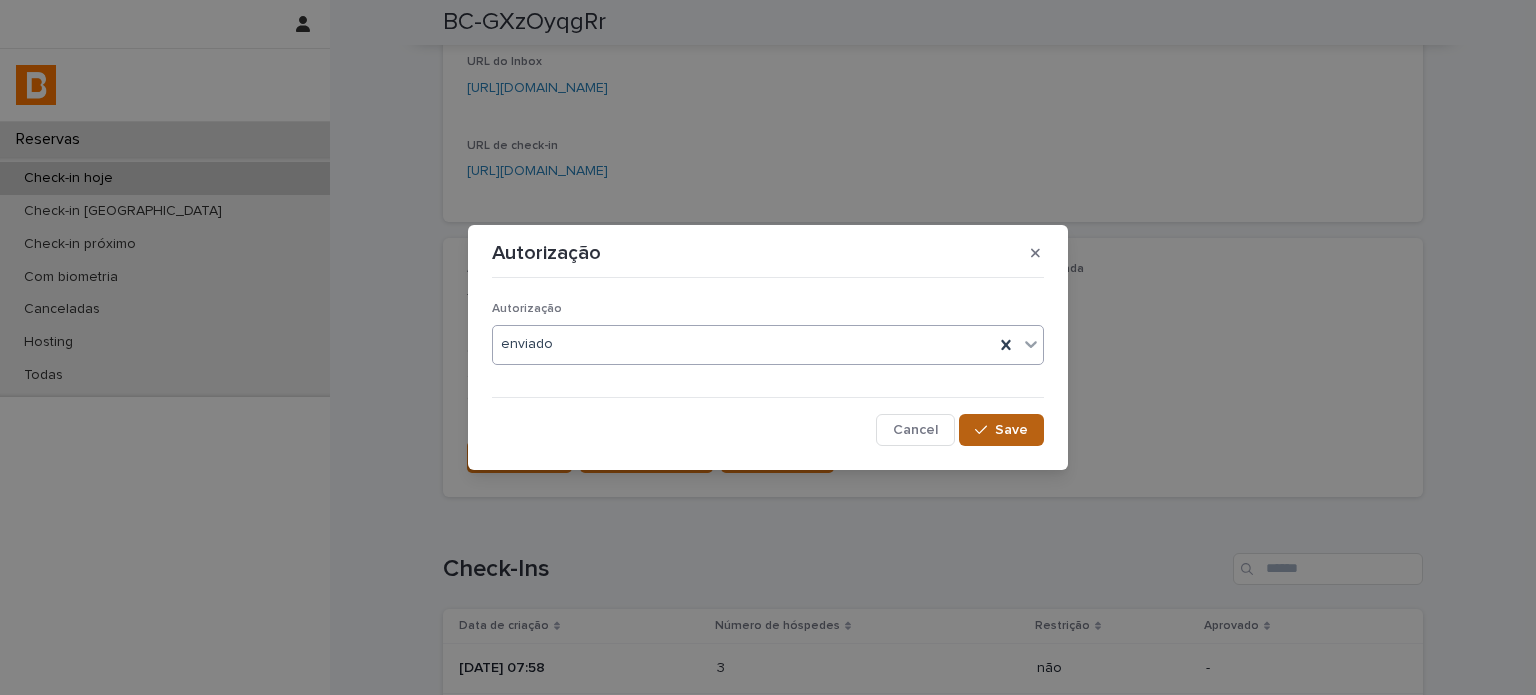 click on "Save" at bounding box center [1011, 430] 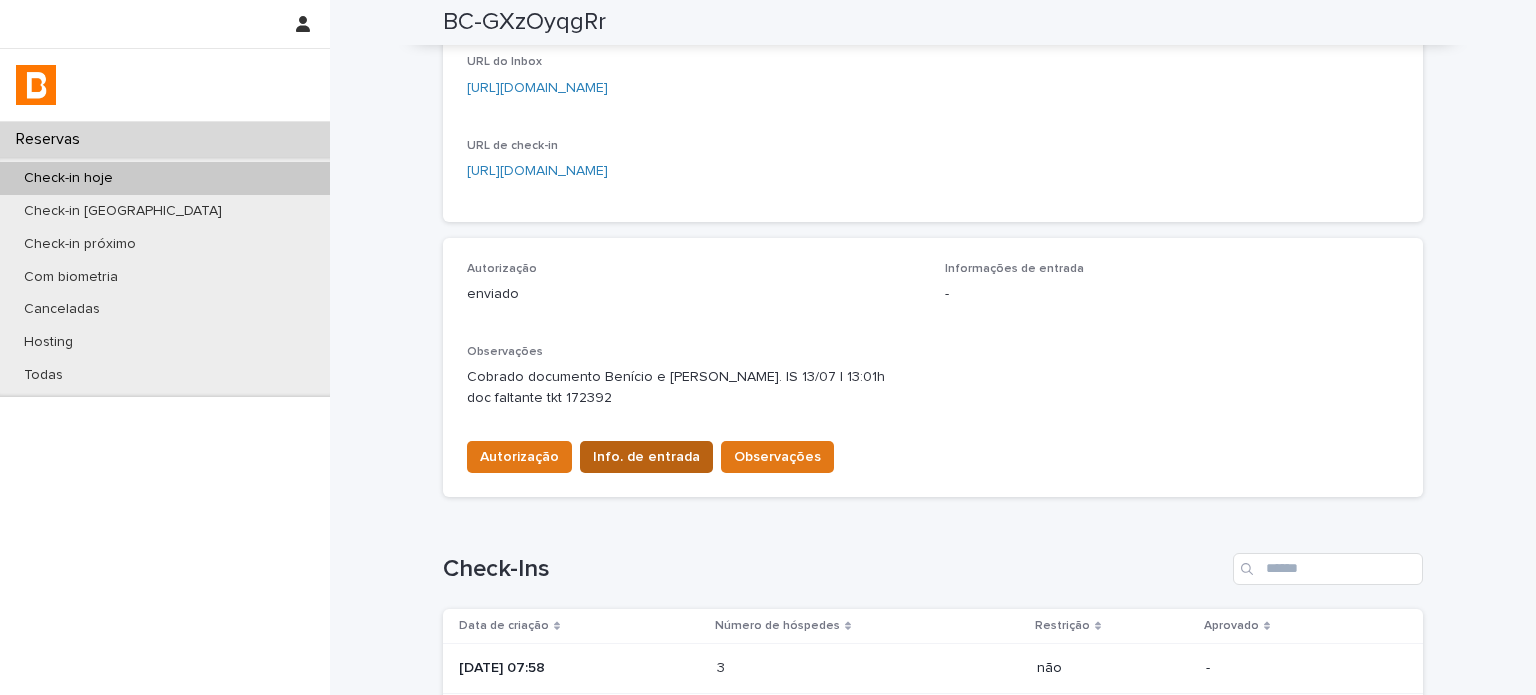 click on "Info. de entrada" at bounding box center [646, 457] 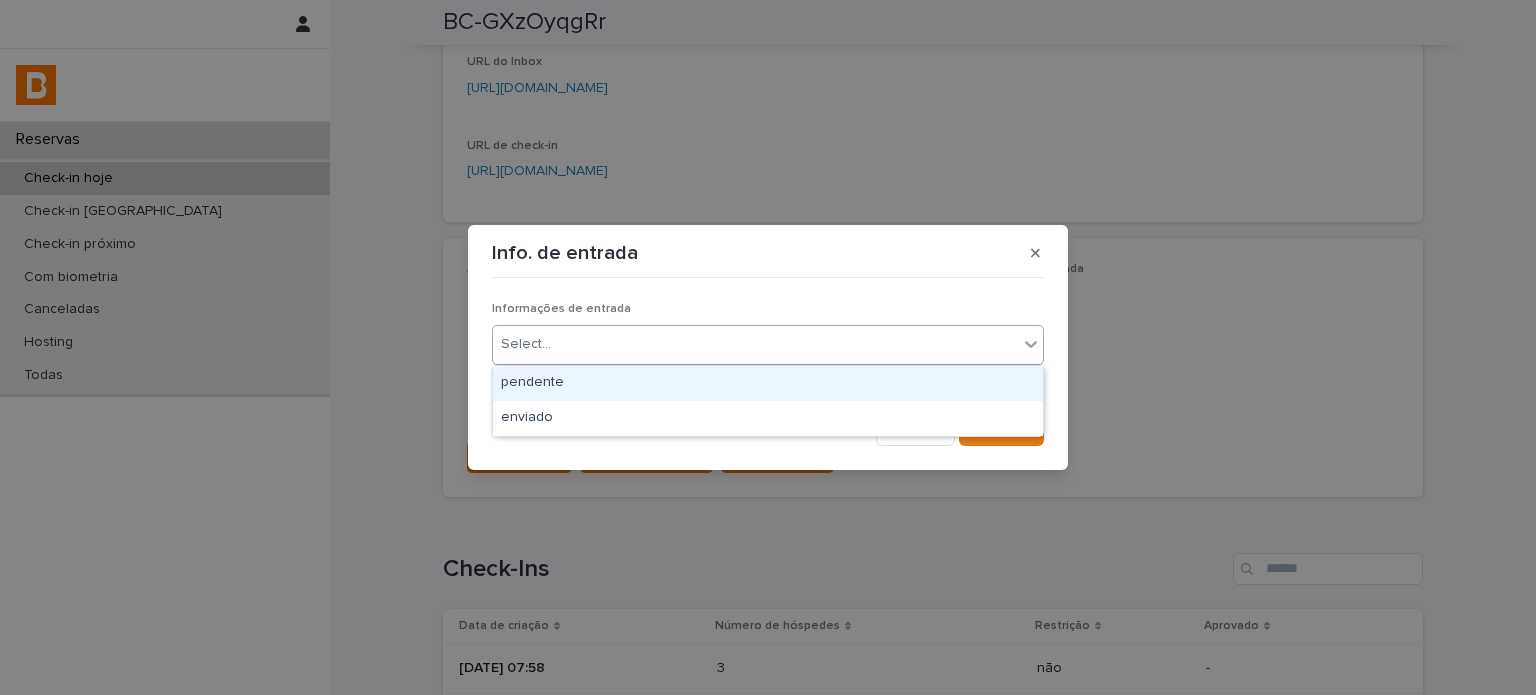 click on "Select..." at bounding box center (755, 344) 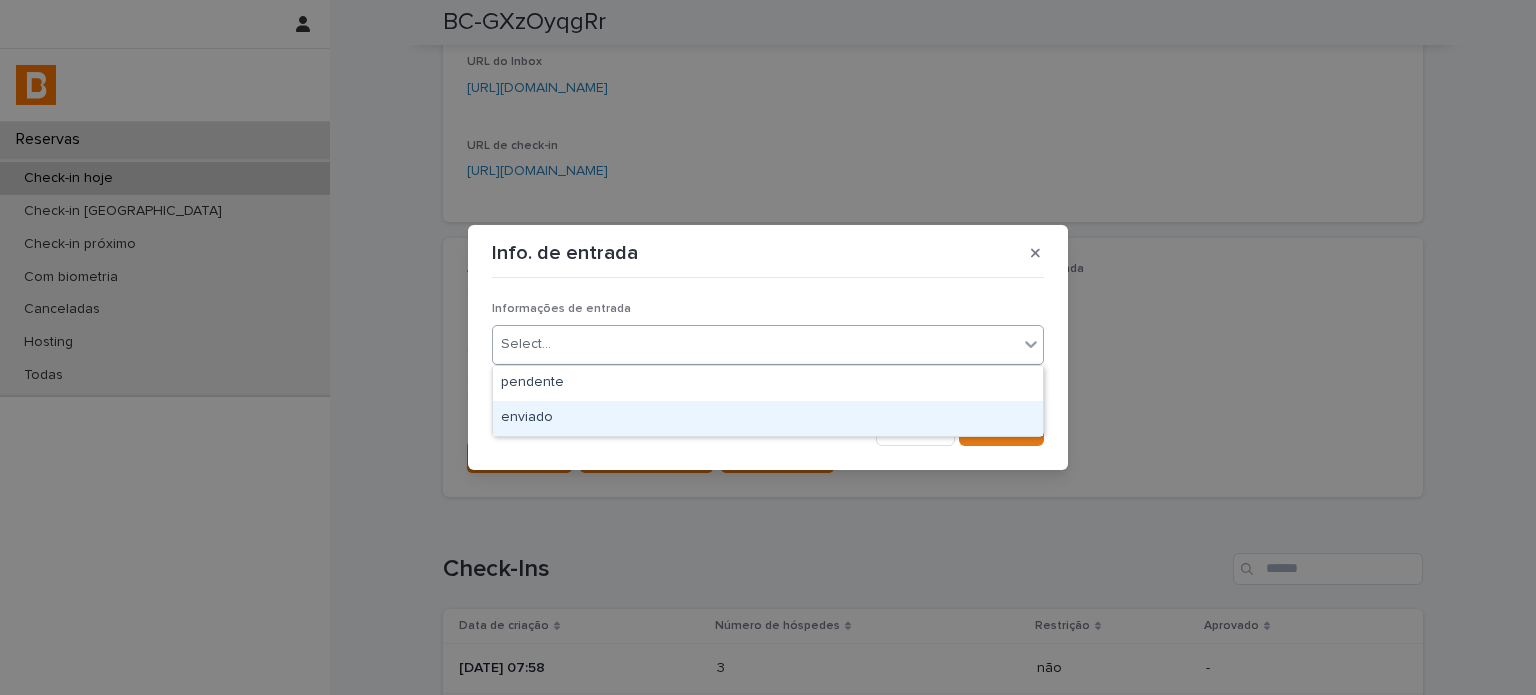 click on "enviado" at bounding box center [768, 418] 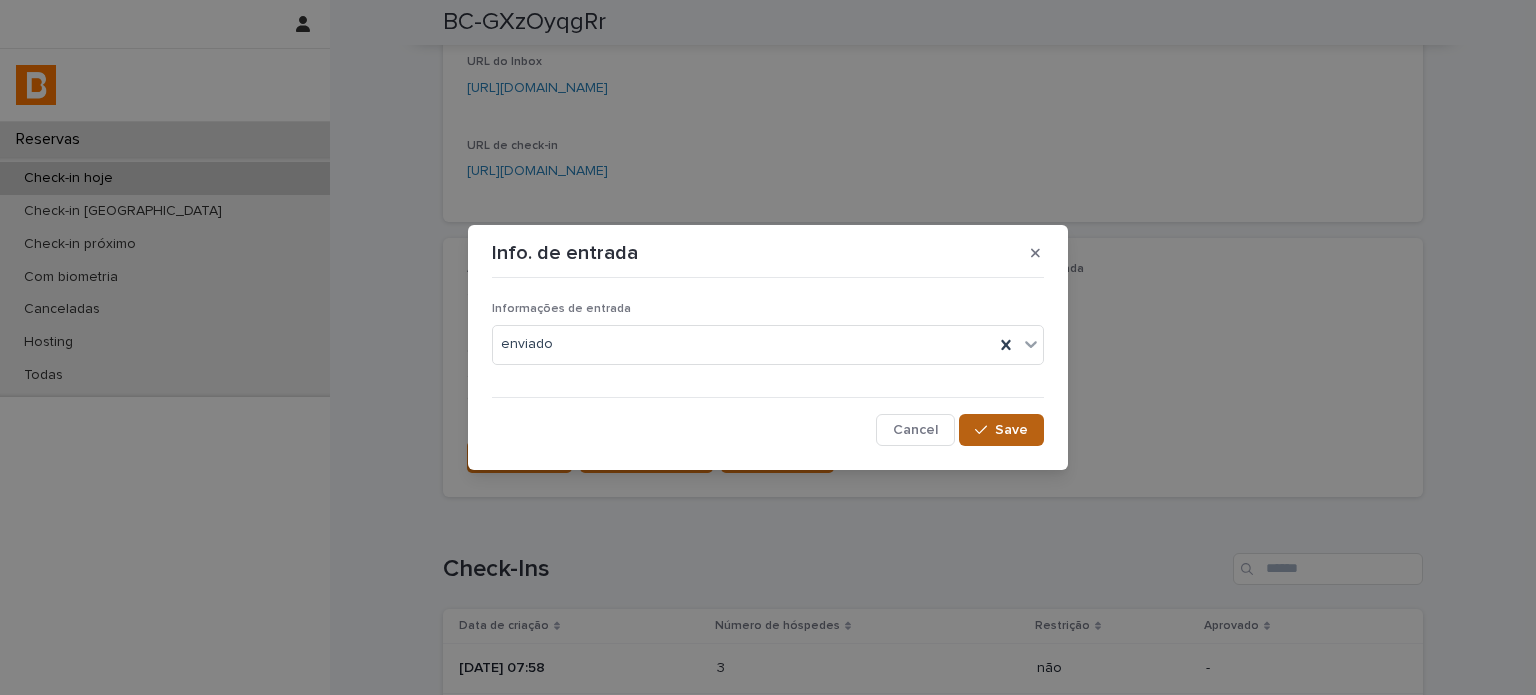 click on "Save" at bounding box center [1001, 430] 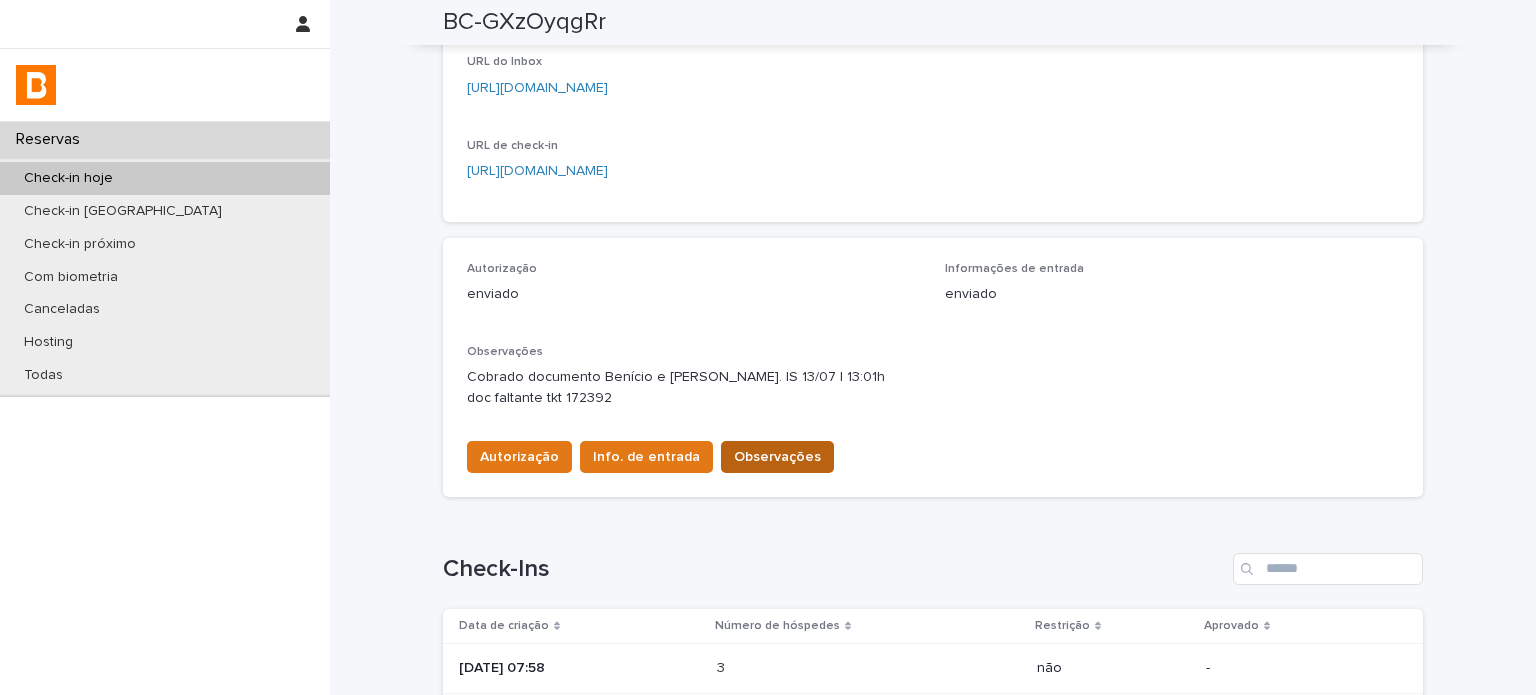 click on "Observações" at bounding box center (777, 457) 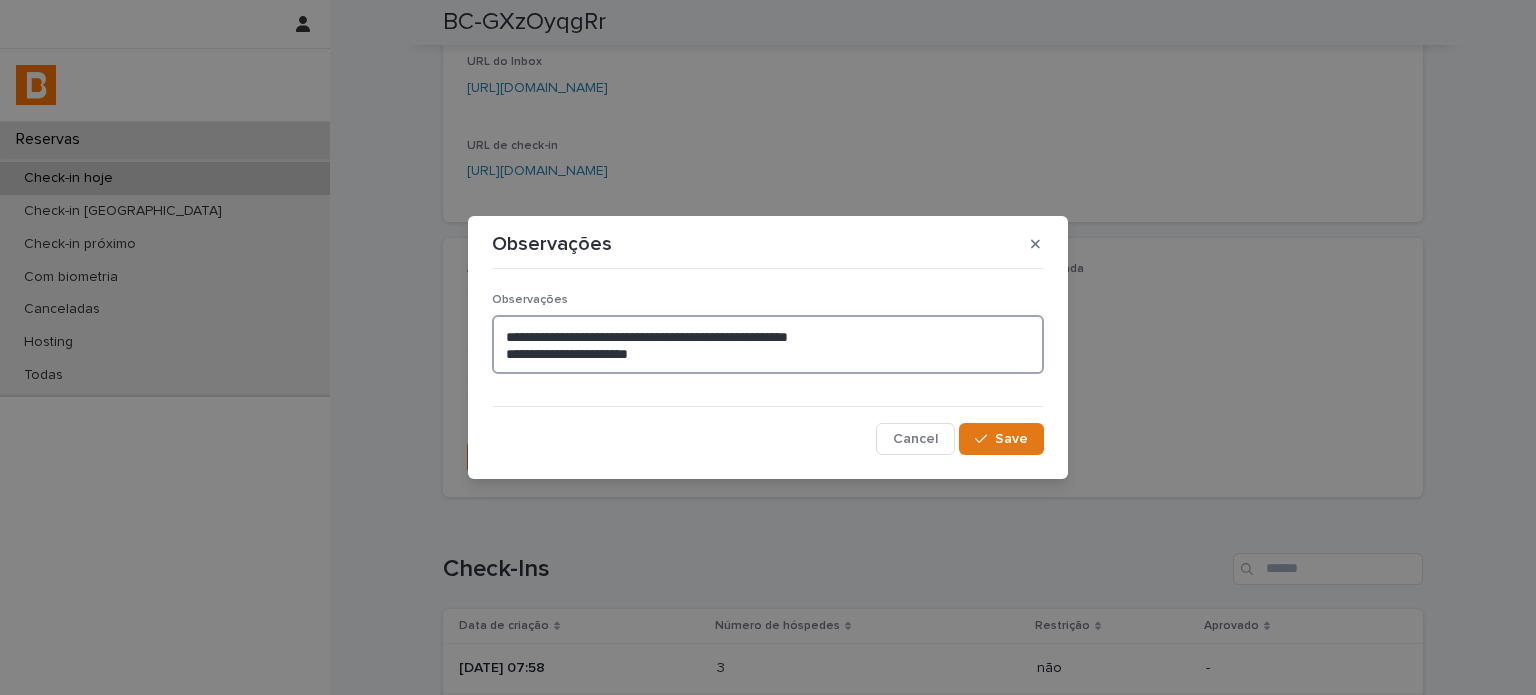 click on "**********" at bounding box center (768, 345) 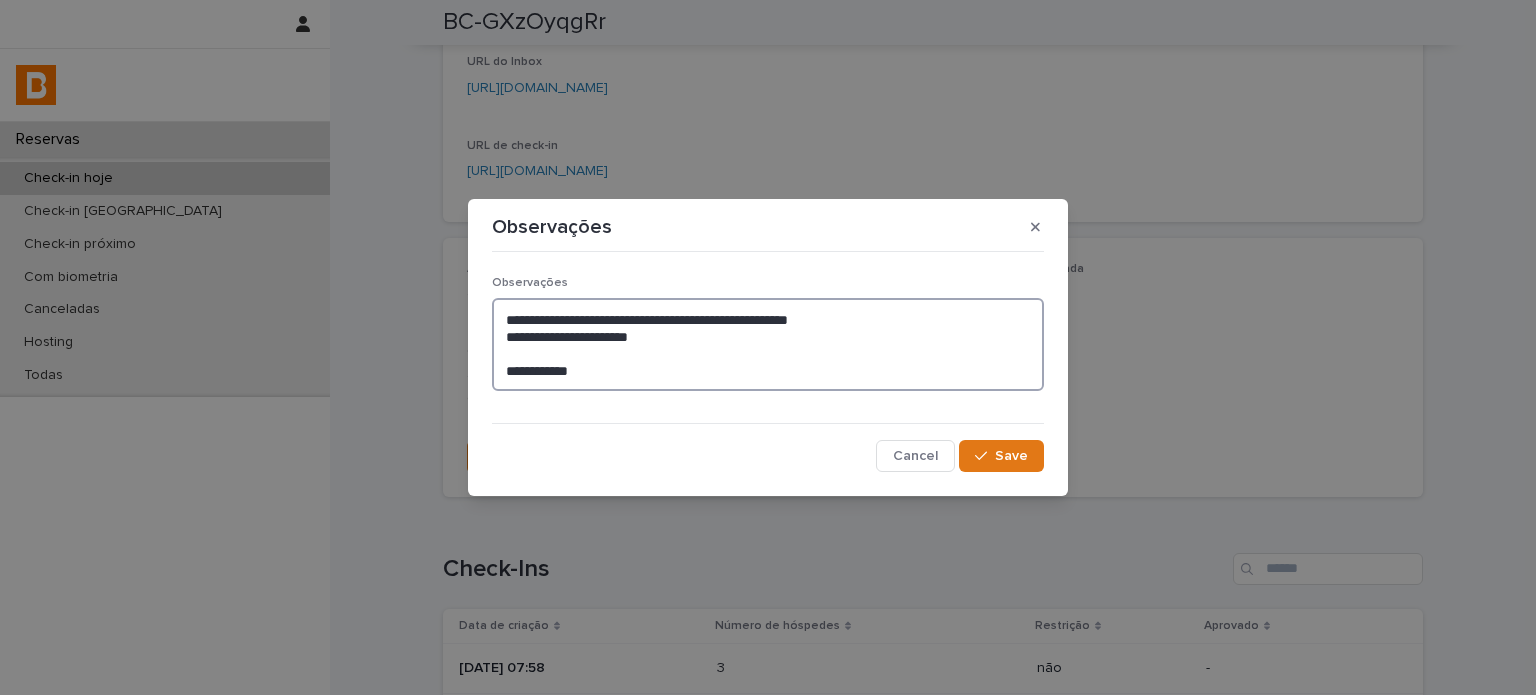 type on "**********" 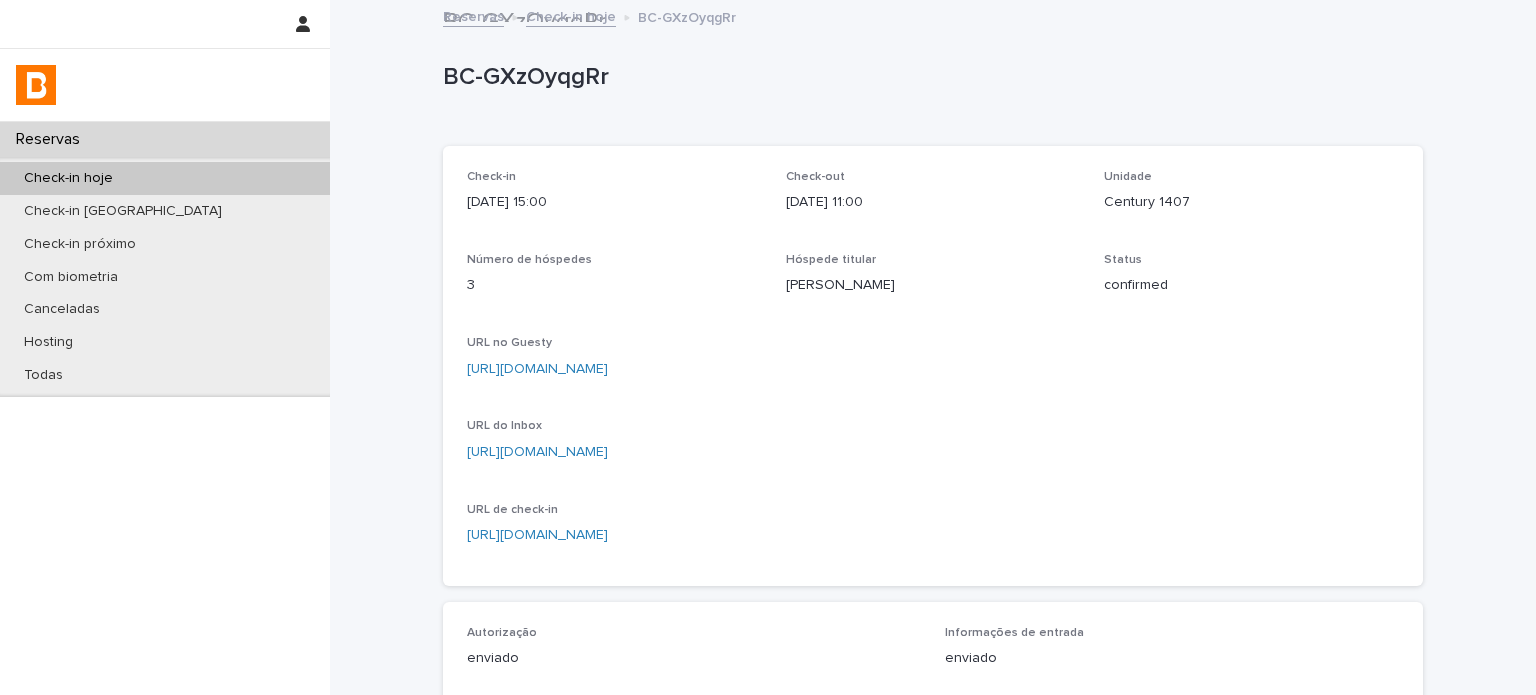 scroll, scrollTop: 0, scrollLeft: 0, axis: both 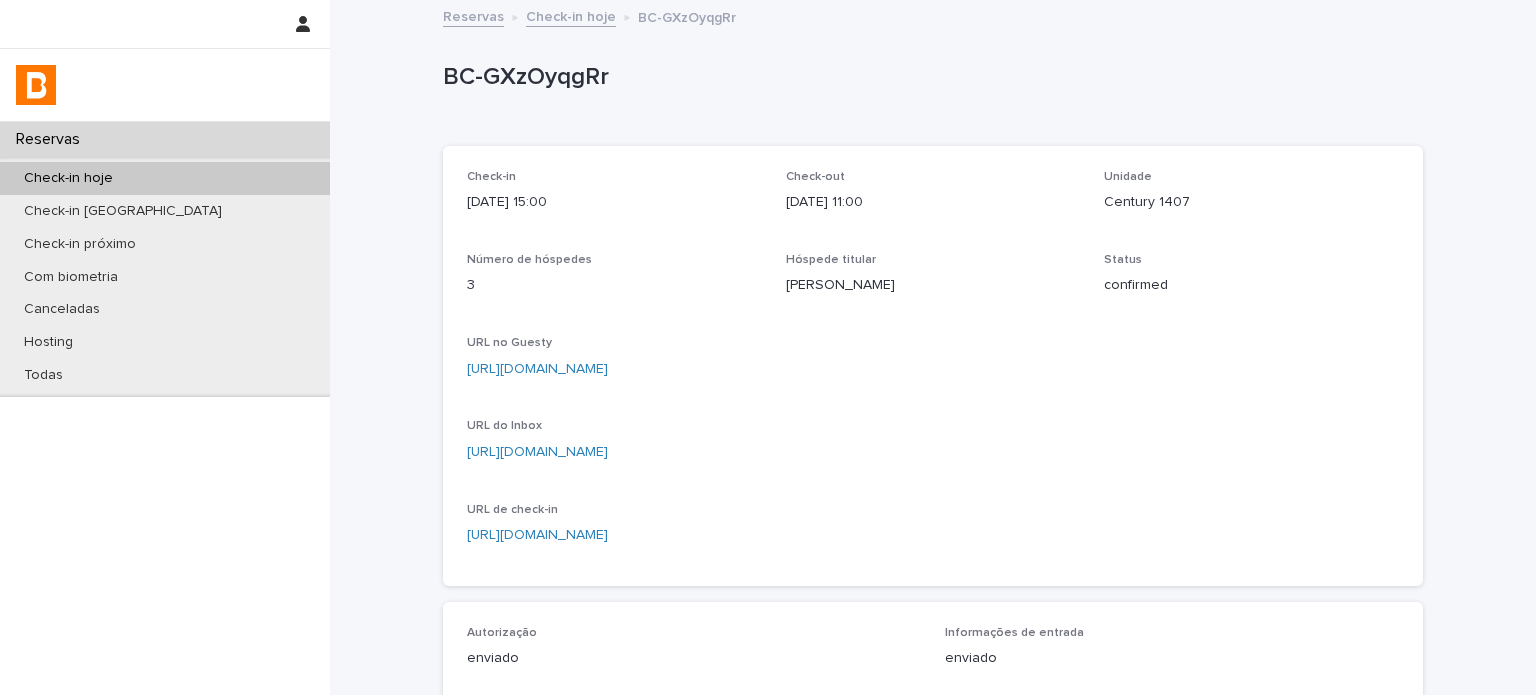 click on "Check-in hoje" at bounding box center [165, 178] 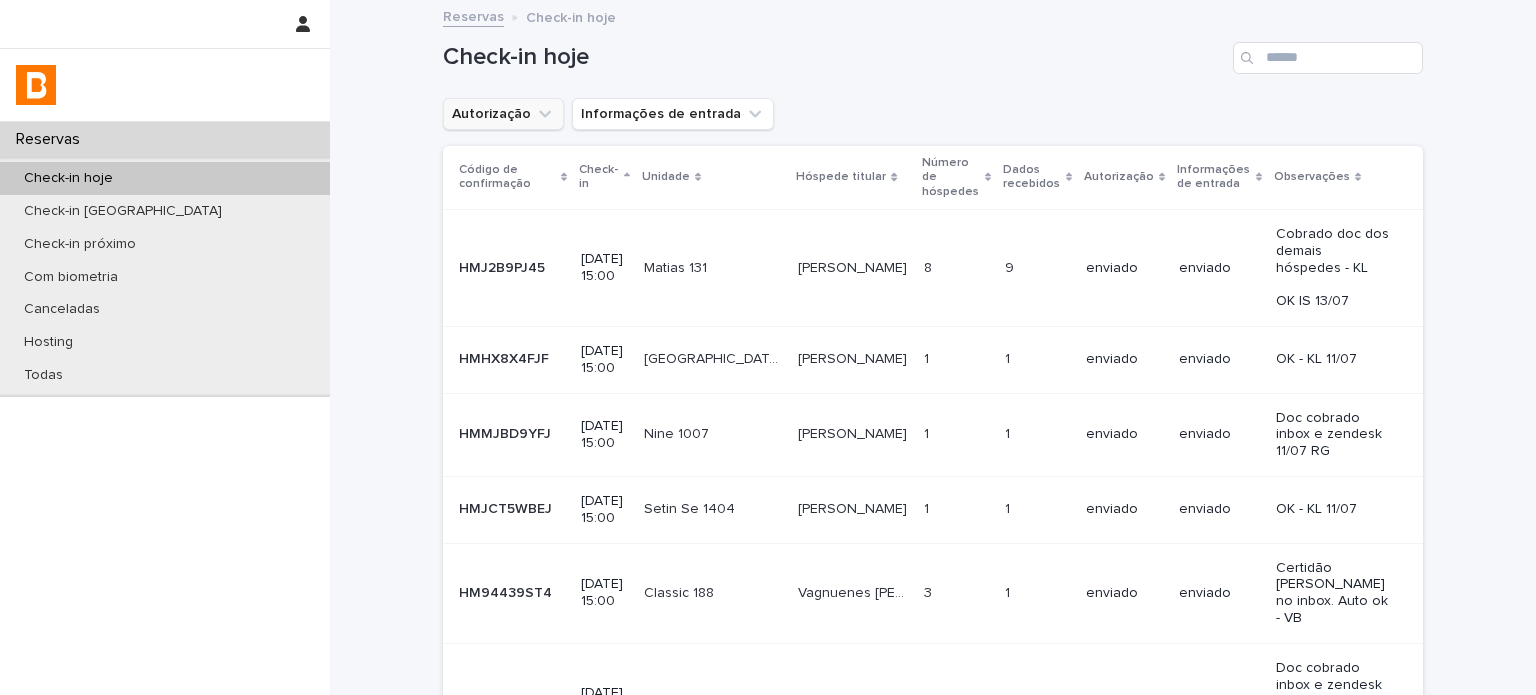 click on "Autorização" at bounding box center (503, 114) 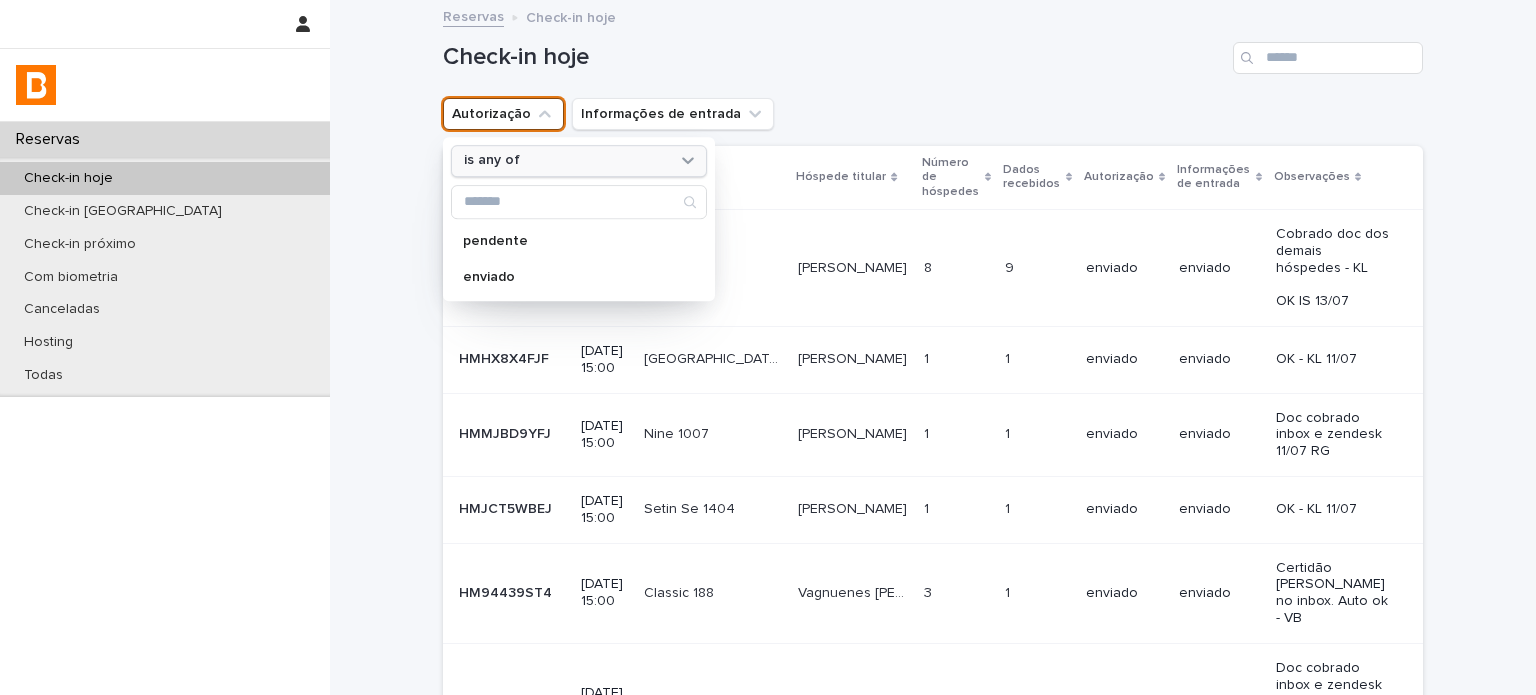 click on "is any of" at bounding box center [566, 161] 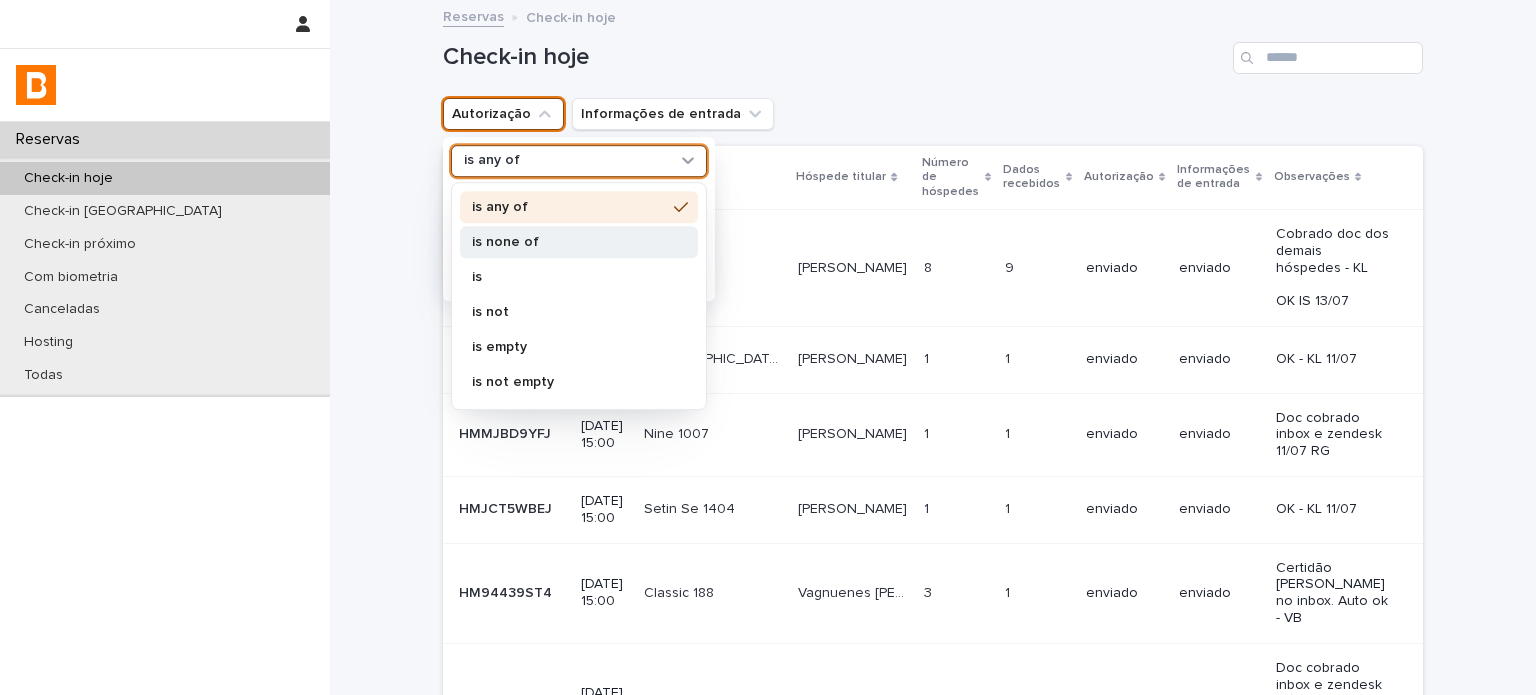 click on "is none of" at bounding box center (569, 242) 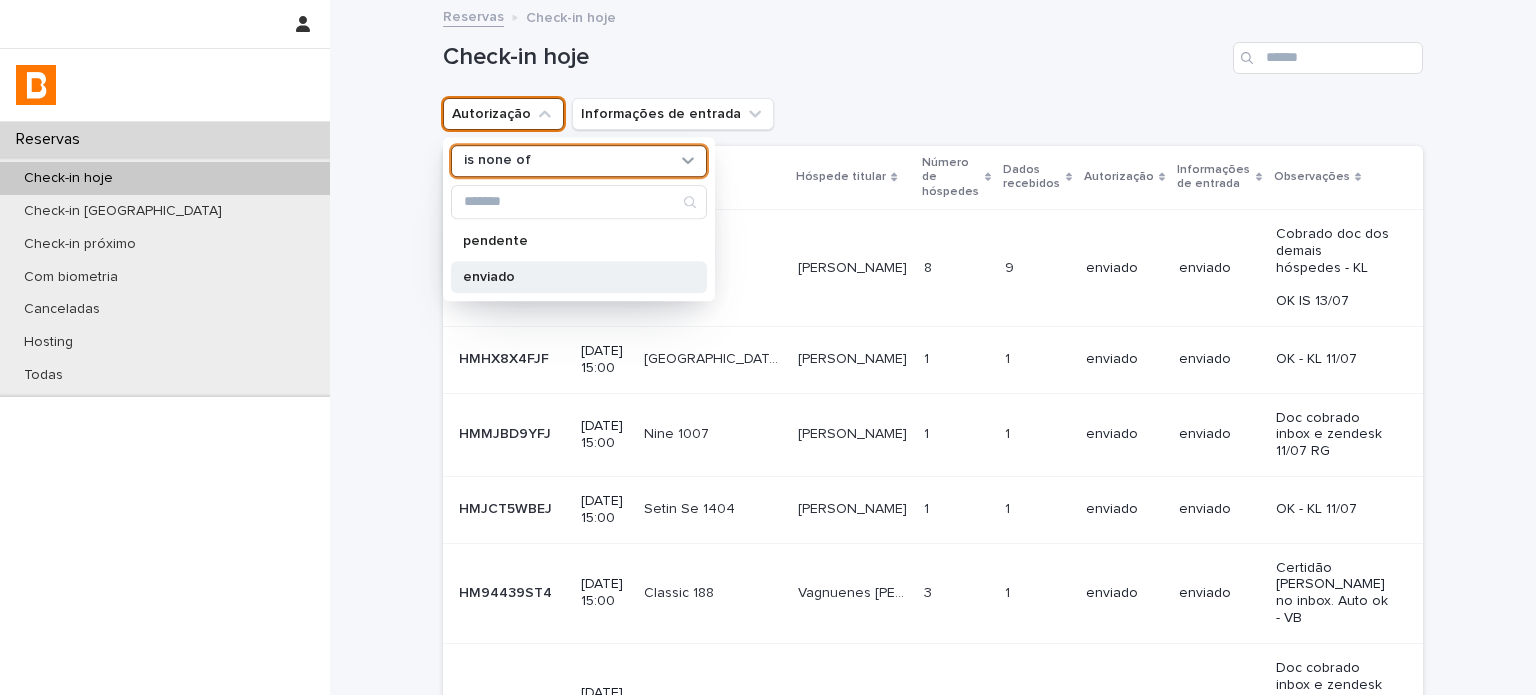 click on "enviado" at bounding box center [569, 277] 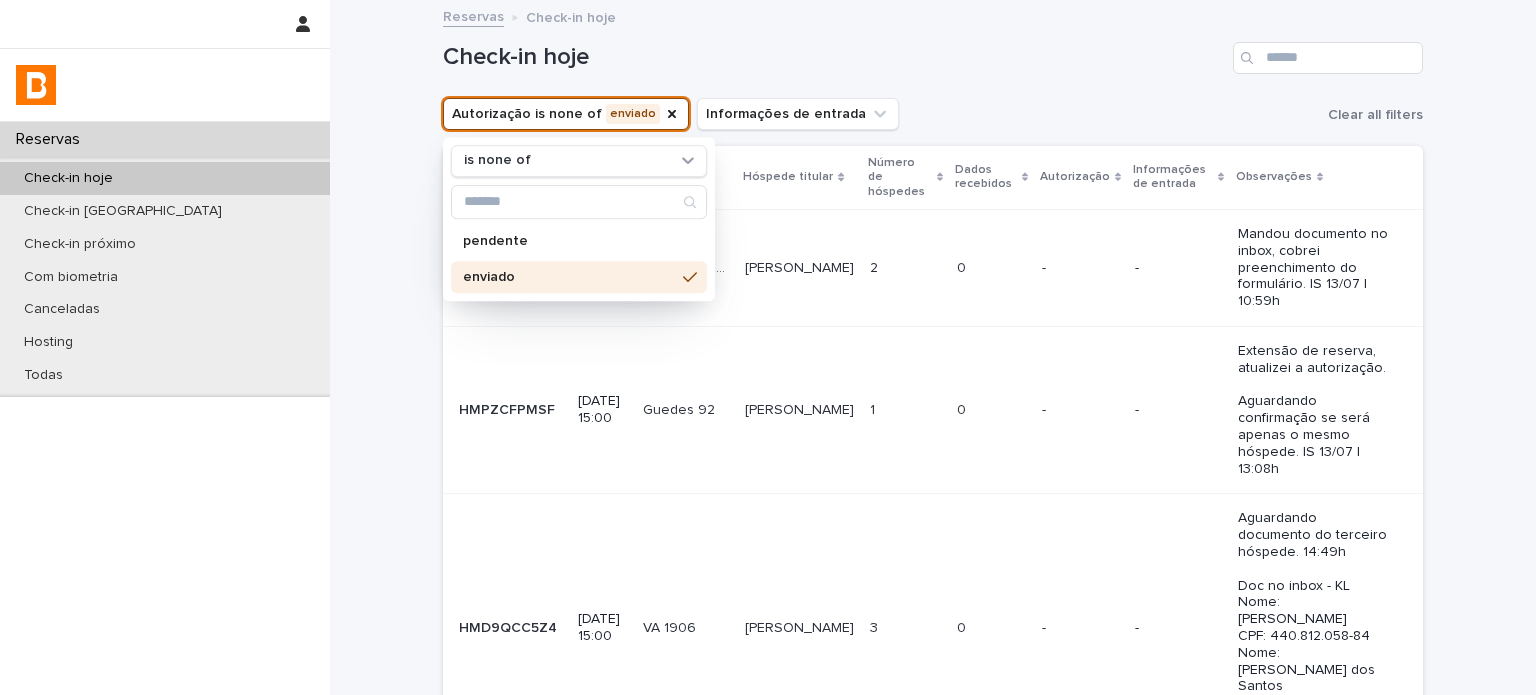 click on "Check-in hoje" at bounding box center (834, 57) 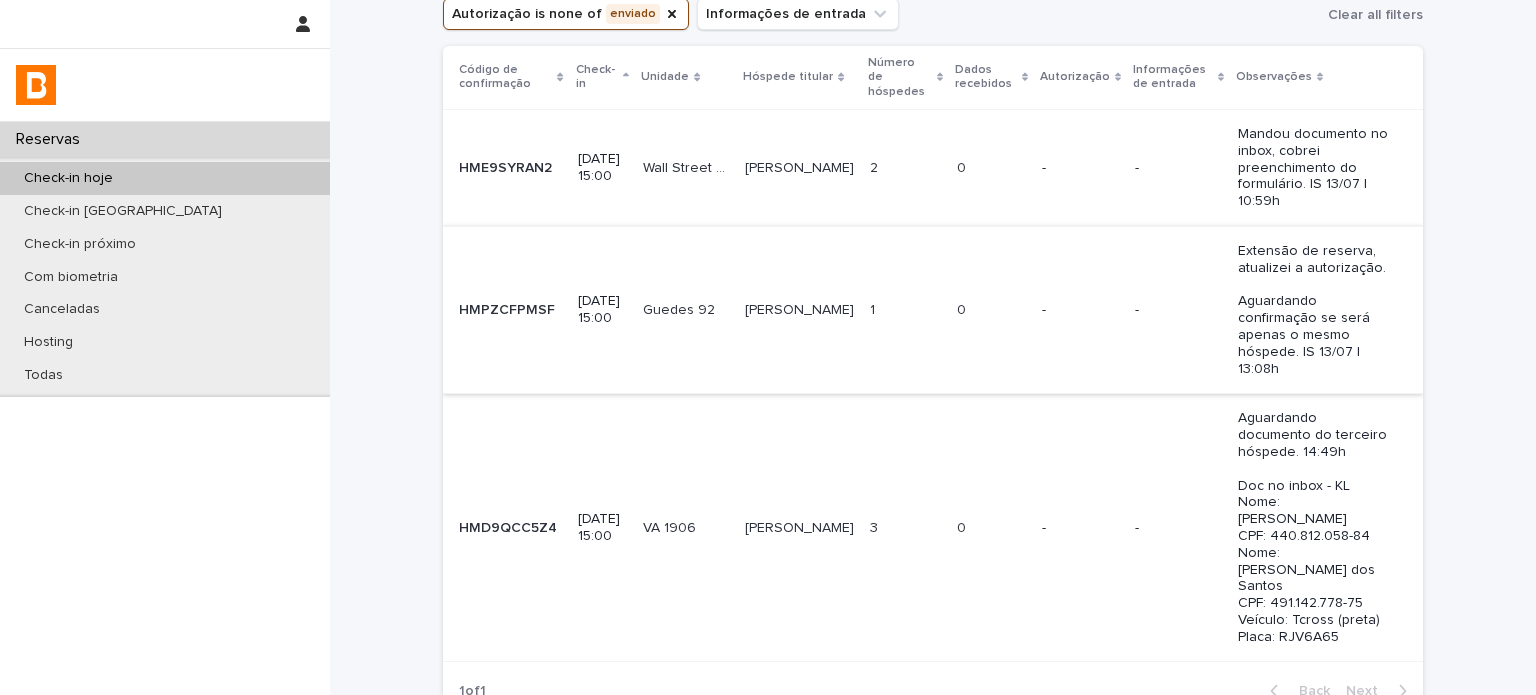 scroll, scrollTop: 0, scrollLeft: 0, axis: both 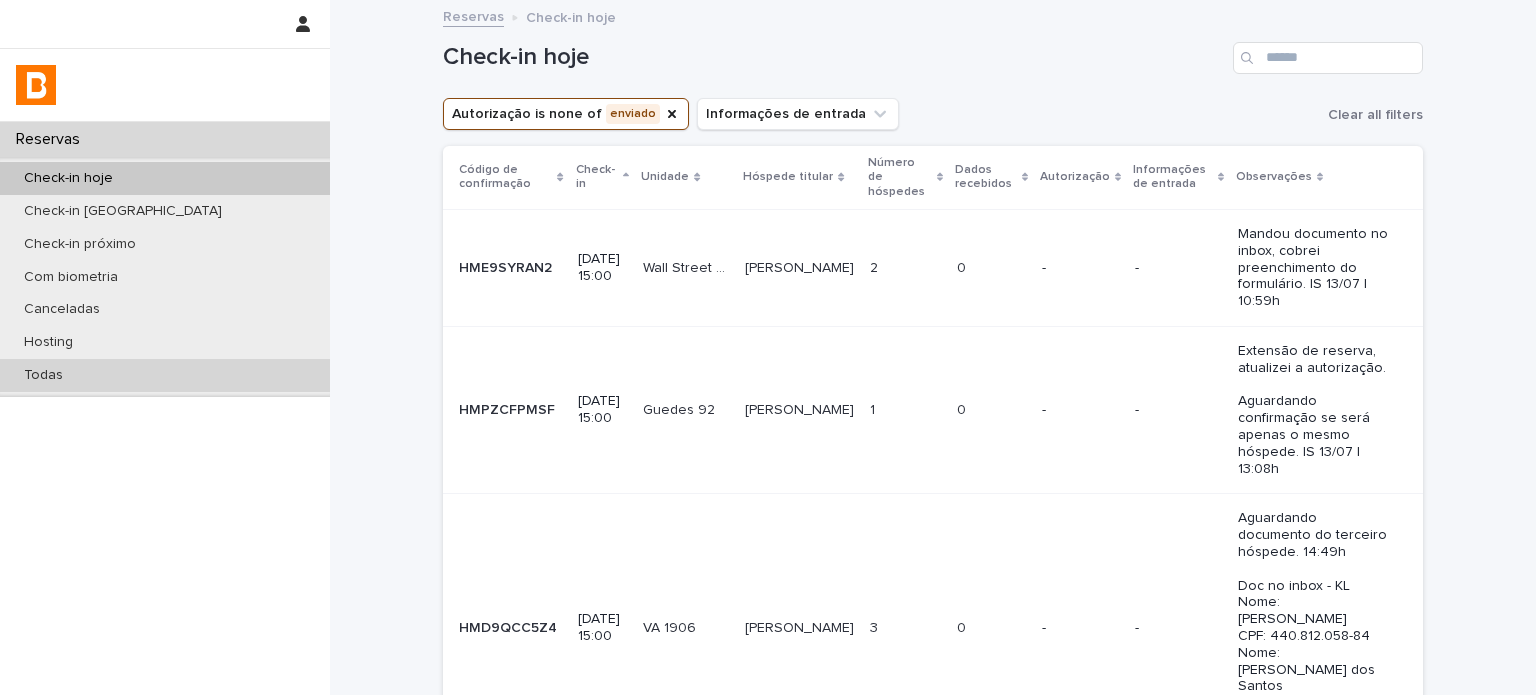 click on "Todas" at bounding box center (165, 375) 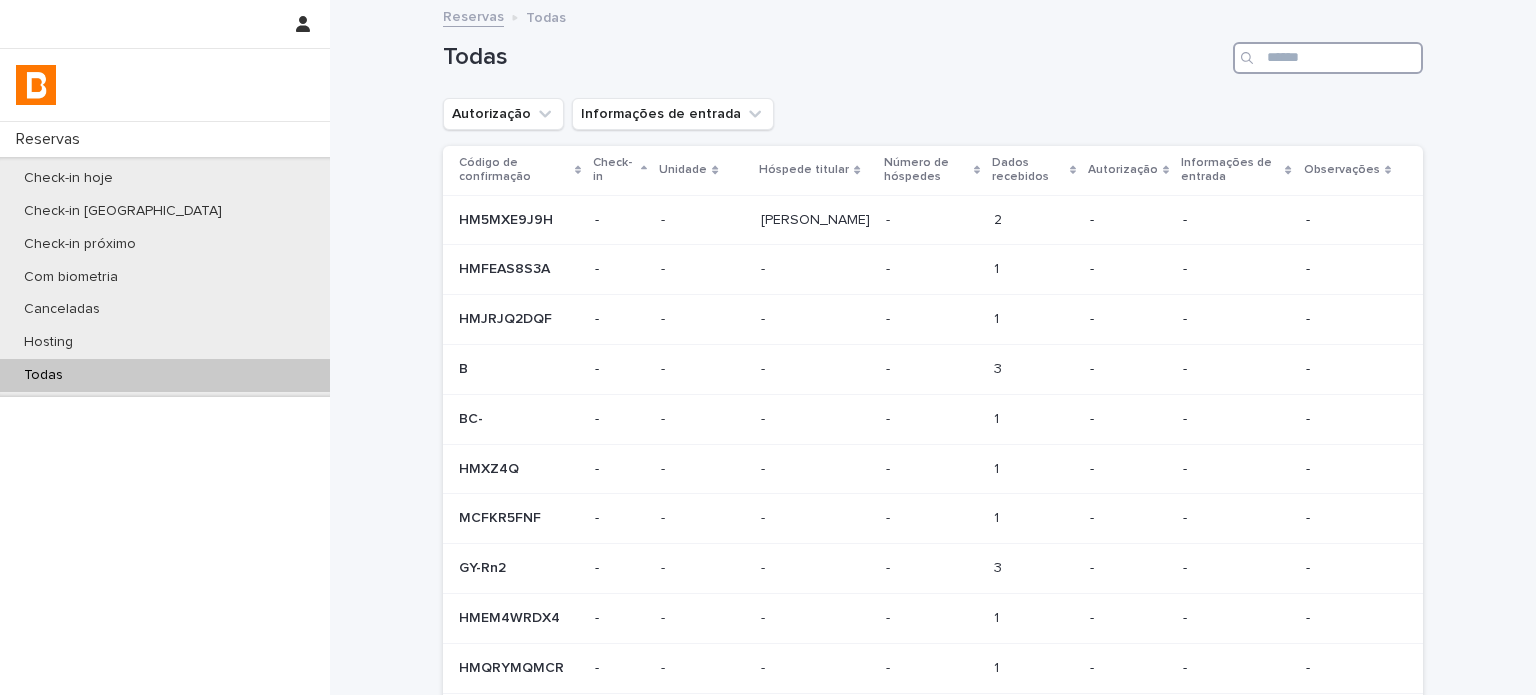 click at bounding box center (1328, 58) 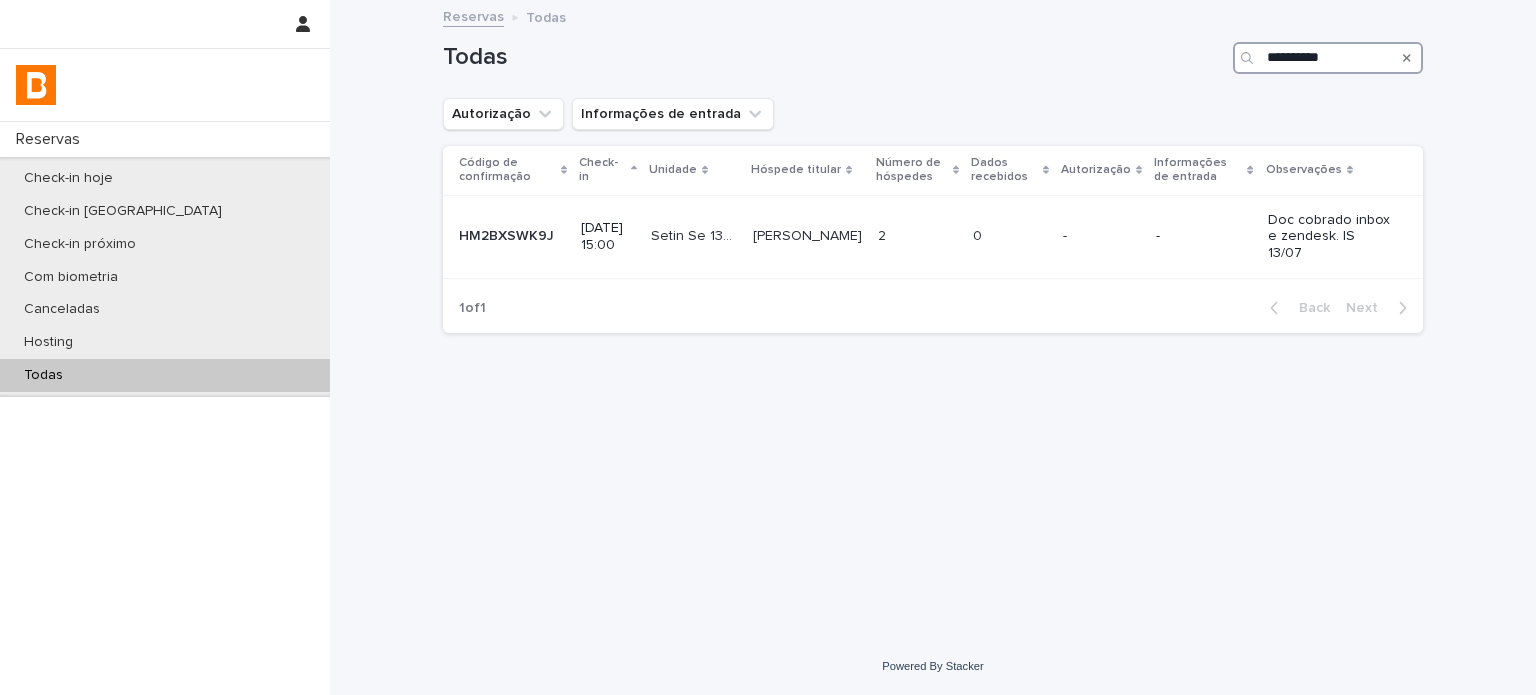 click on "**********" at bounding box center [1328, 58] 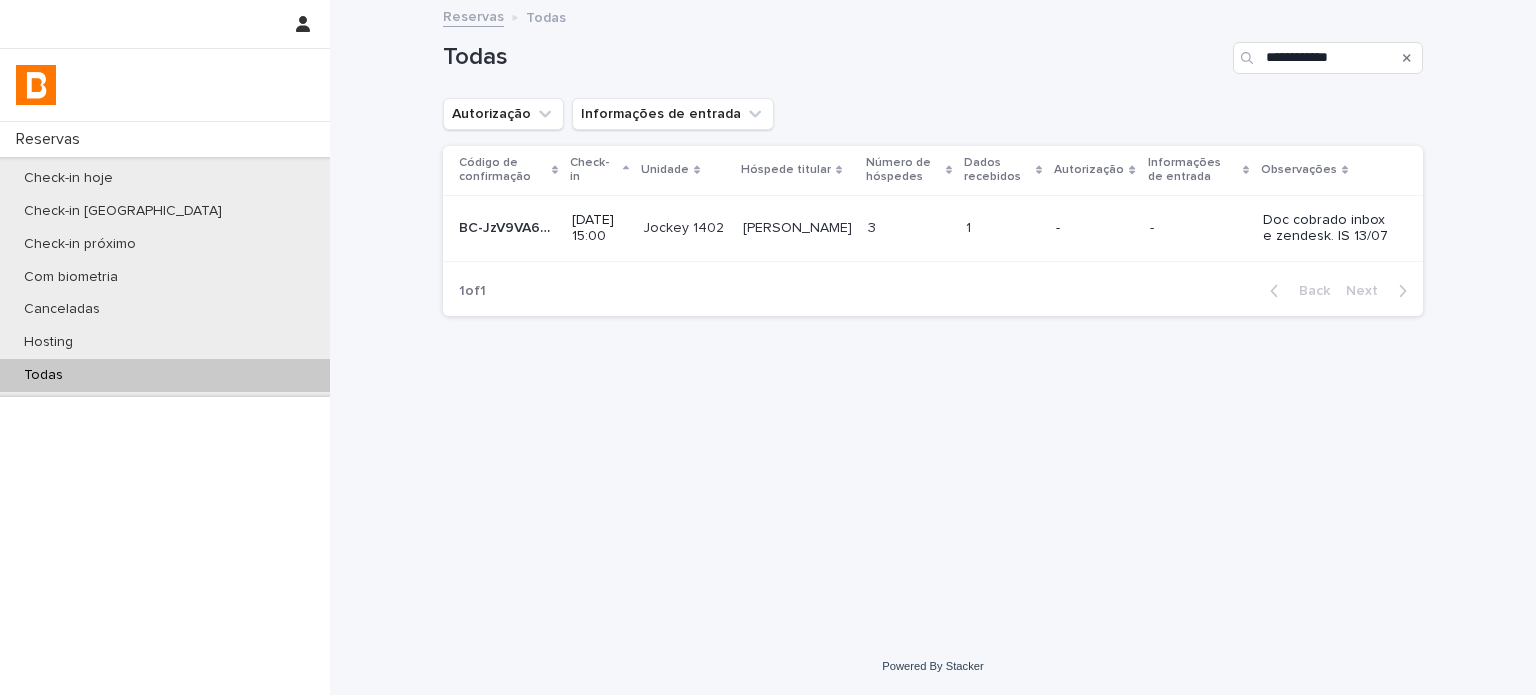 click on "-" at bounding box center (1094, 226) 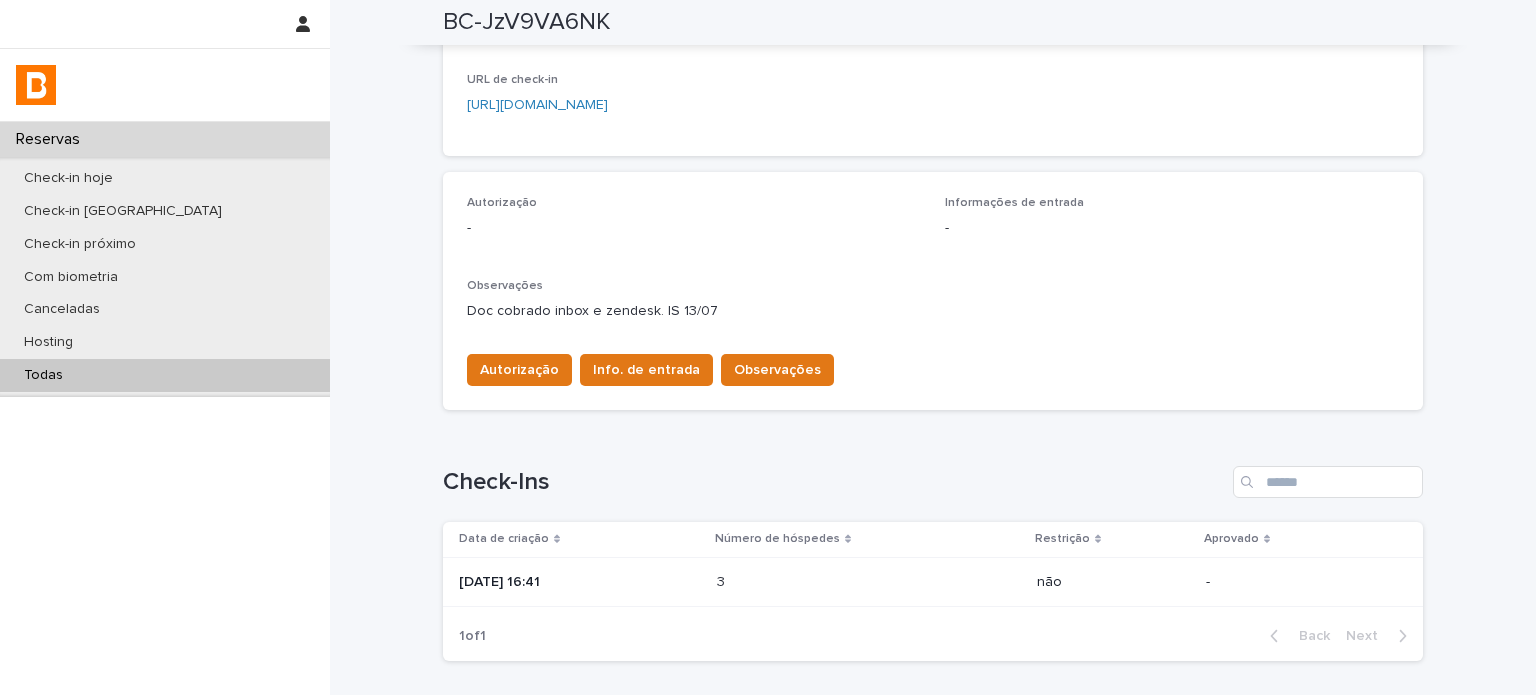 scroll, scrollTop: 433, scrollLeft: 0, axis: vertical 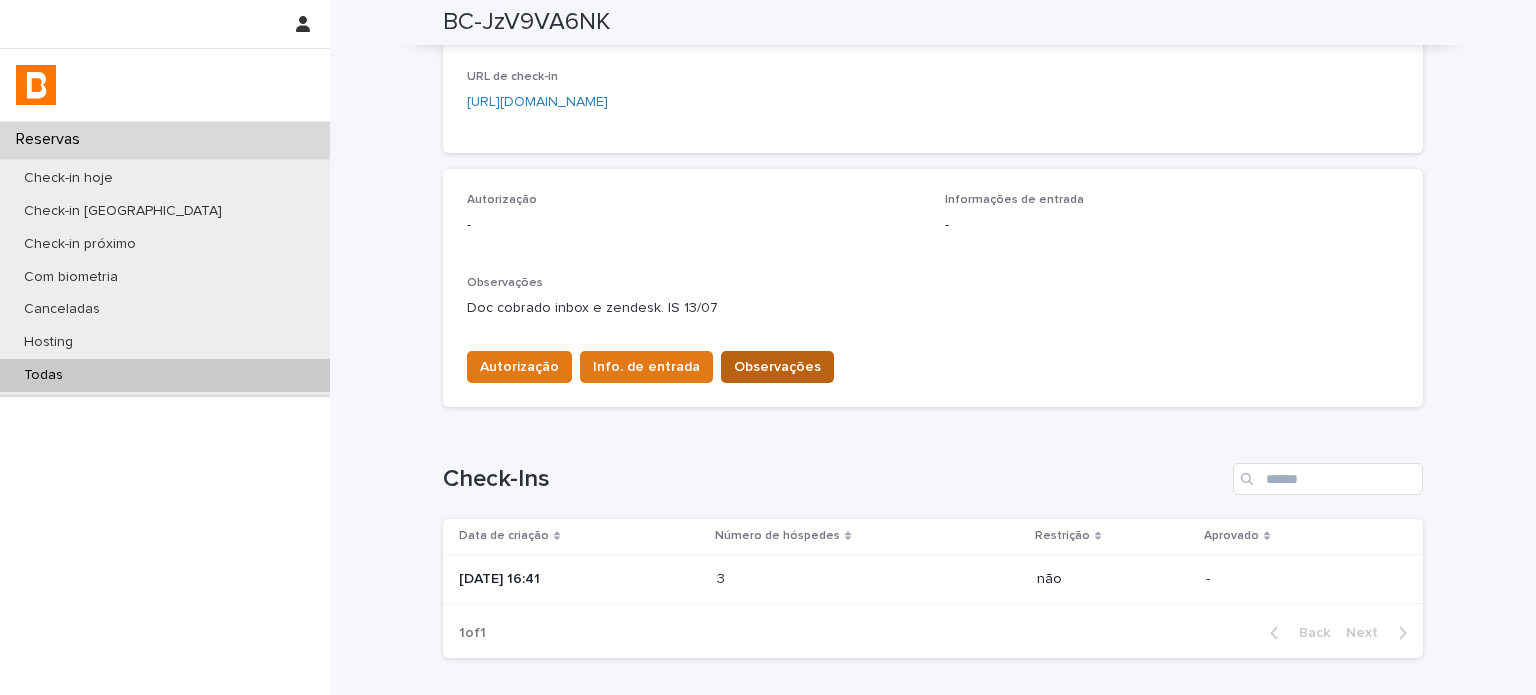 click on "Observações" at bounding box center (777, 367) 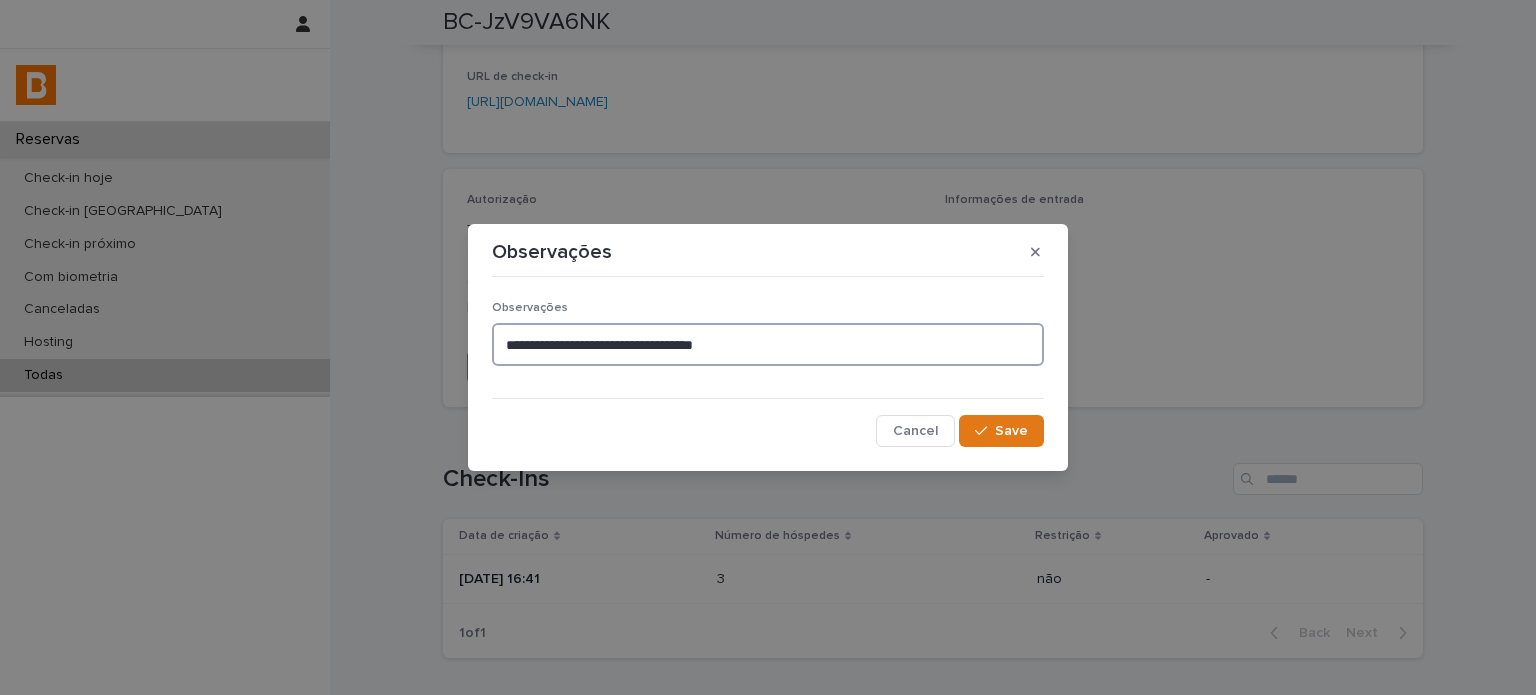 click on "**********" at bounding box center [768, 344] 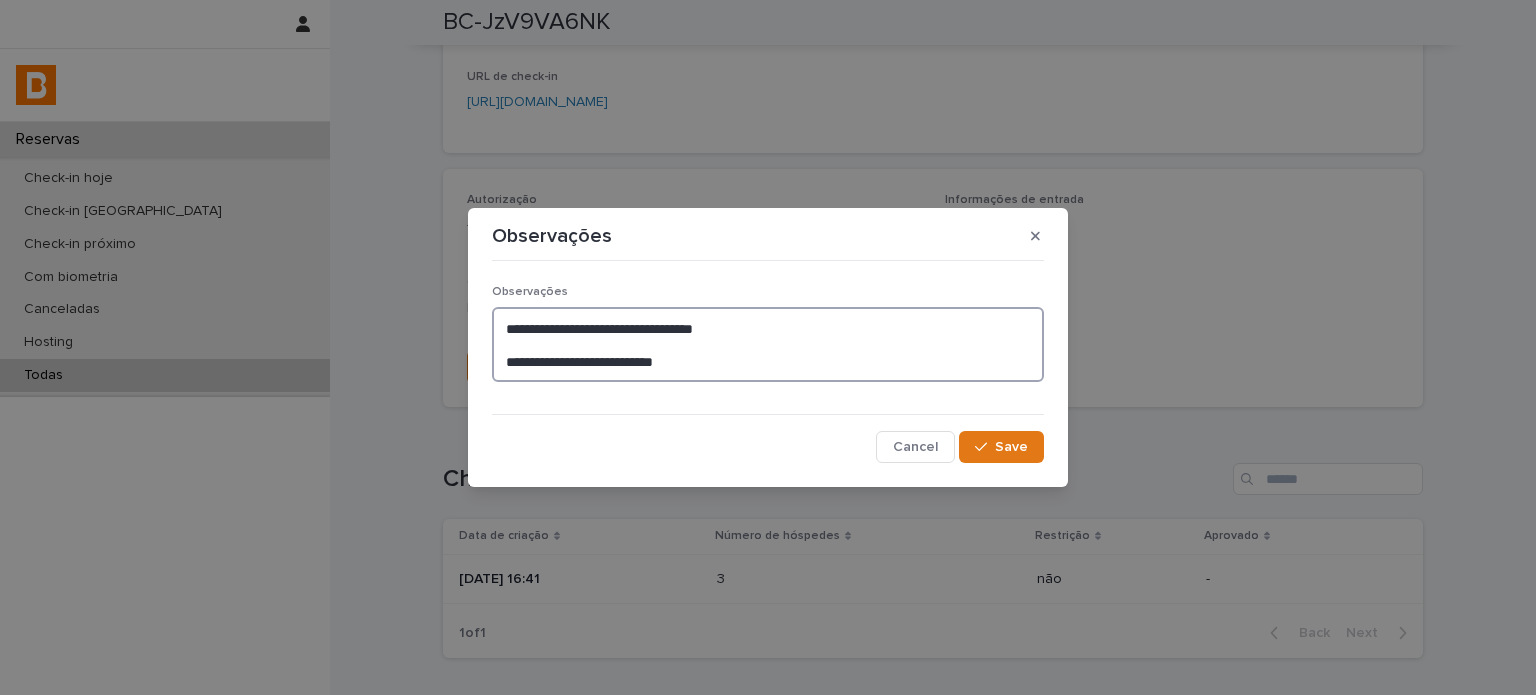 paste on "**********" 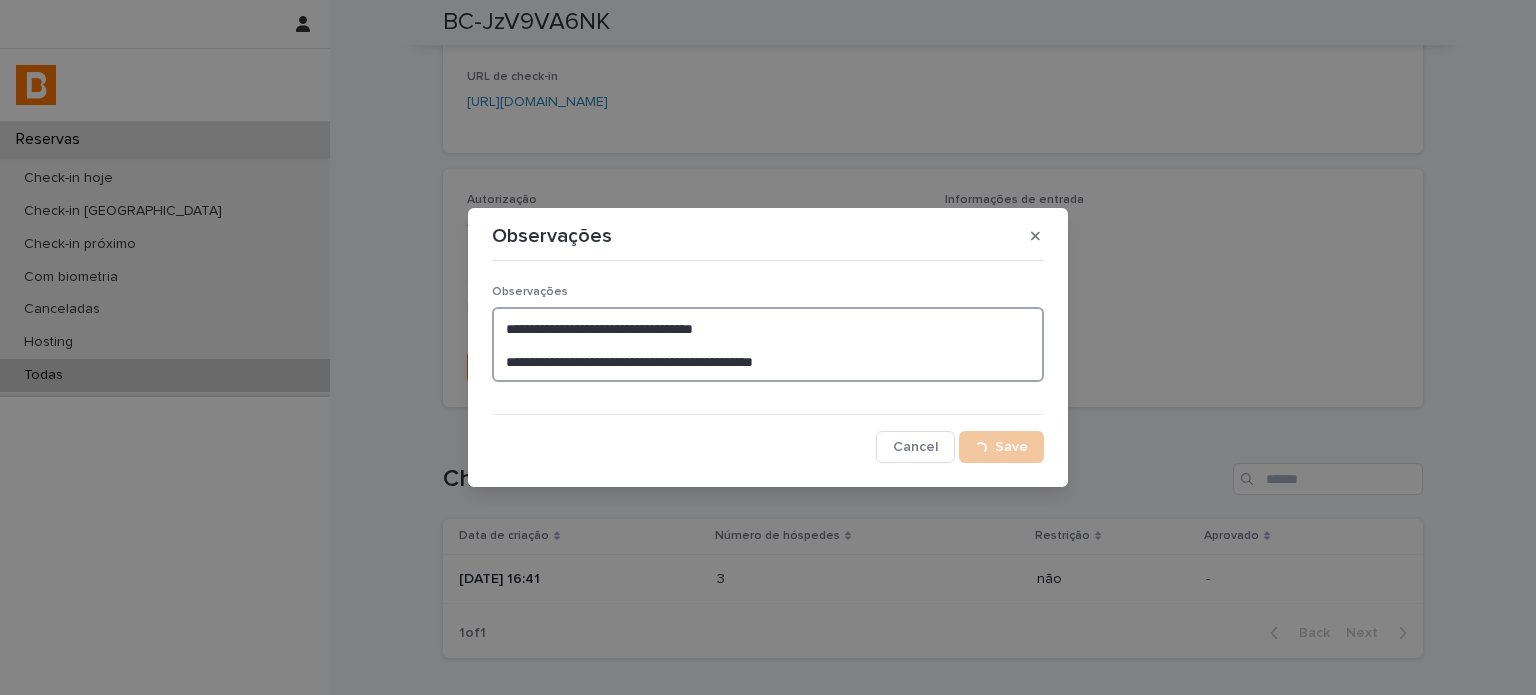 type on "**********" 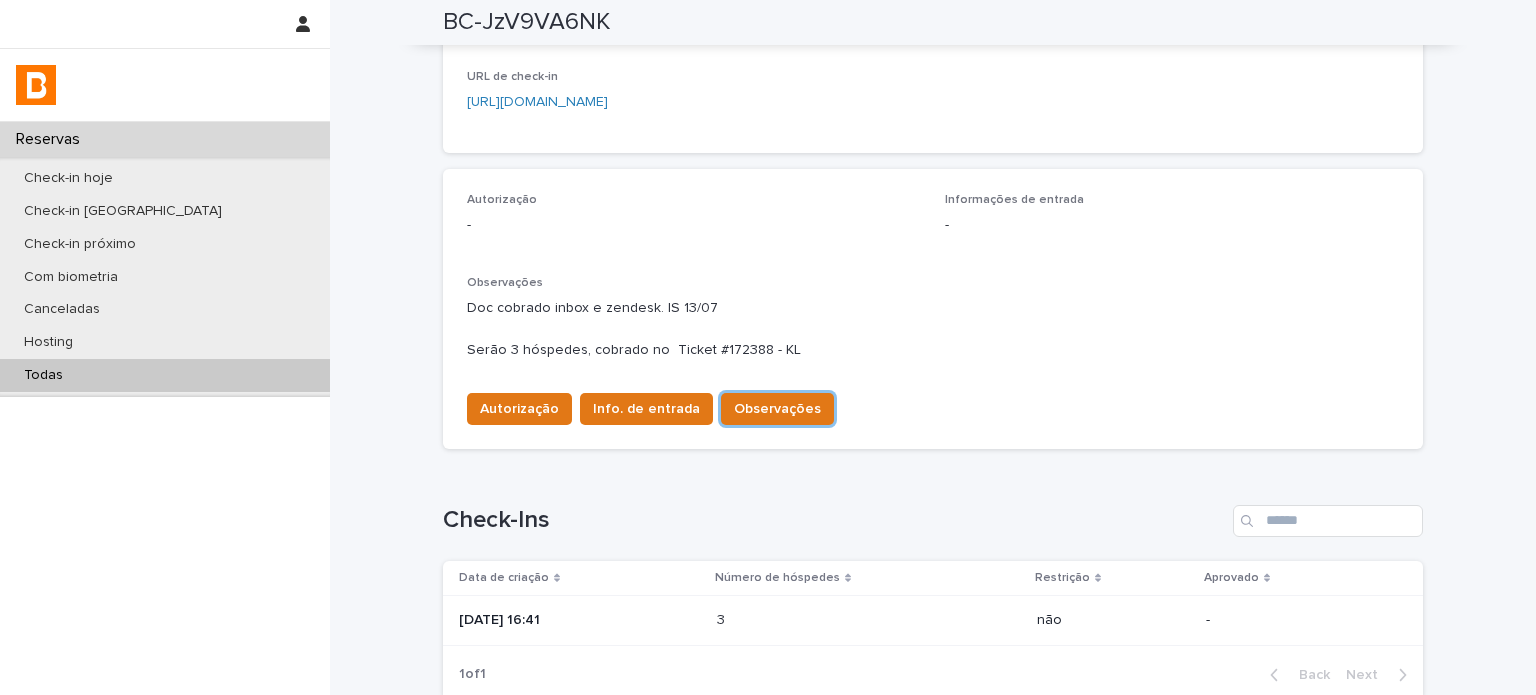 scroll, scrollTop: 454, scrollLeft: 0, axis: vertical 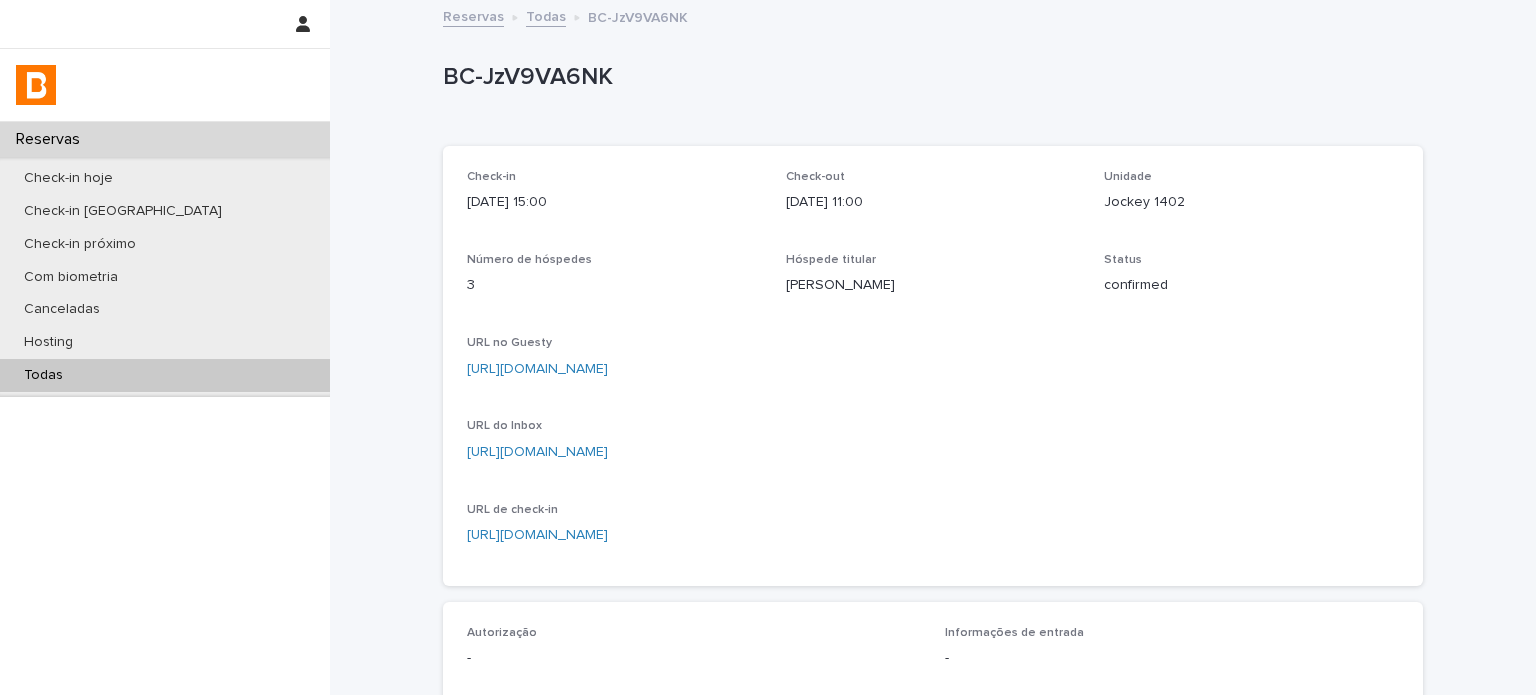 click on "Loading... Saving… Loading... Saving… Check-in [DATE] 15:00 Check-out [DATE] 11:00 Unidade Jockey 1402 Número de hóspedes 3 Hóspede titular [PERSON_NAME] Status confirmed URL no Guesty [URL][DOMAIN_NAME] URL do Inbox [URL][DOMAIN_NAME] URL de check-in [URL][DOMAIN_NAME] Loading... Saving… Autorização - Informações de entrada - Observações Doc cobrado inbox e zendesk. IS 13/07
Serão 3 hóspedes, cobrado no  Ticket #172388 - KL Autorização Info. de entrada Observações Loading... Saving… Check-Ins Data de criação Número de hóspedes Restrição Aprovado [DATE] 16:41 3 3   não - 1  of  1 Back Next" at bounding box center (933, 637) 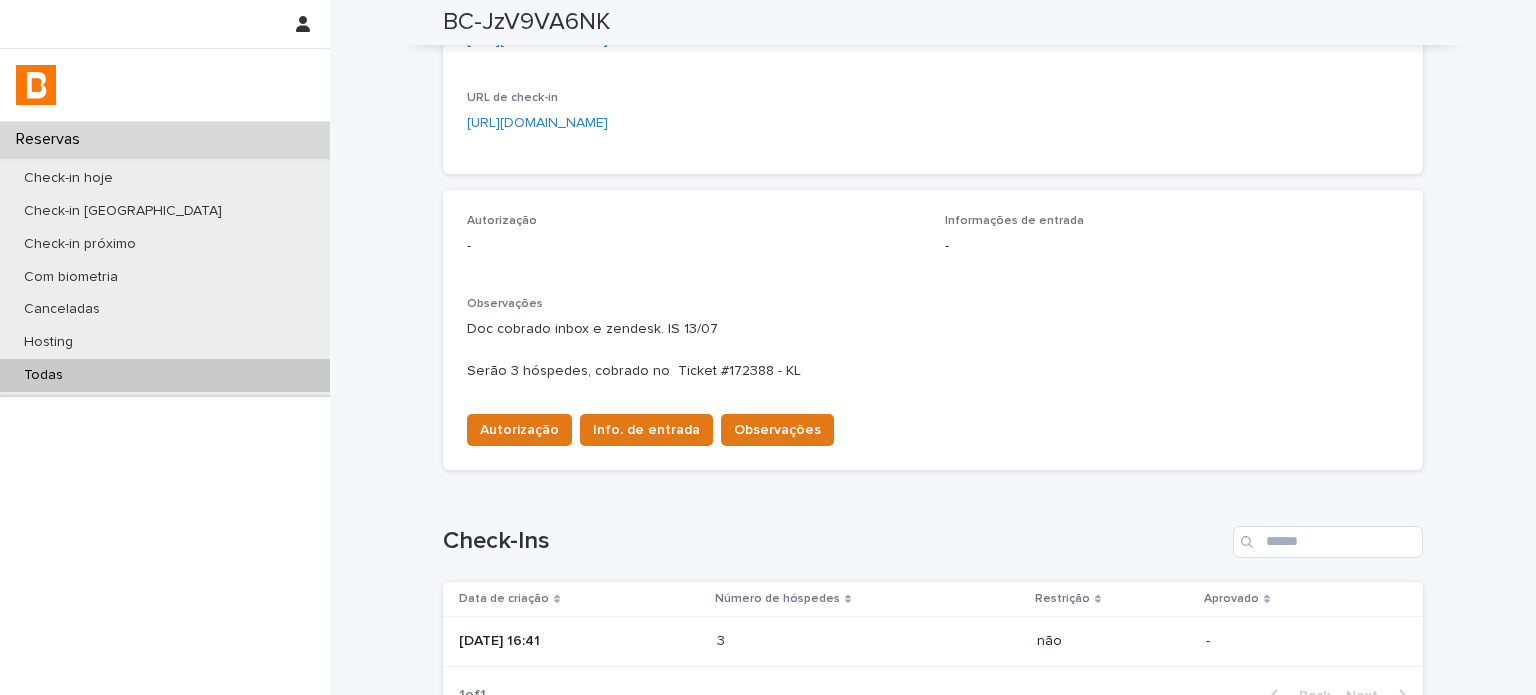 scroll, scrollTop: 566, scrollLeft: 0, axis: vertical 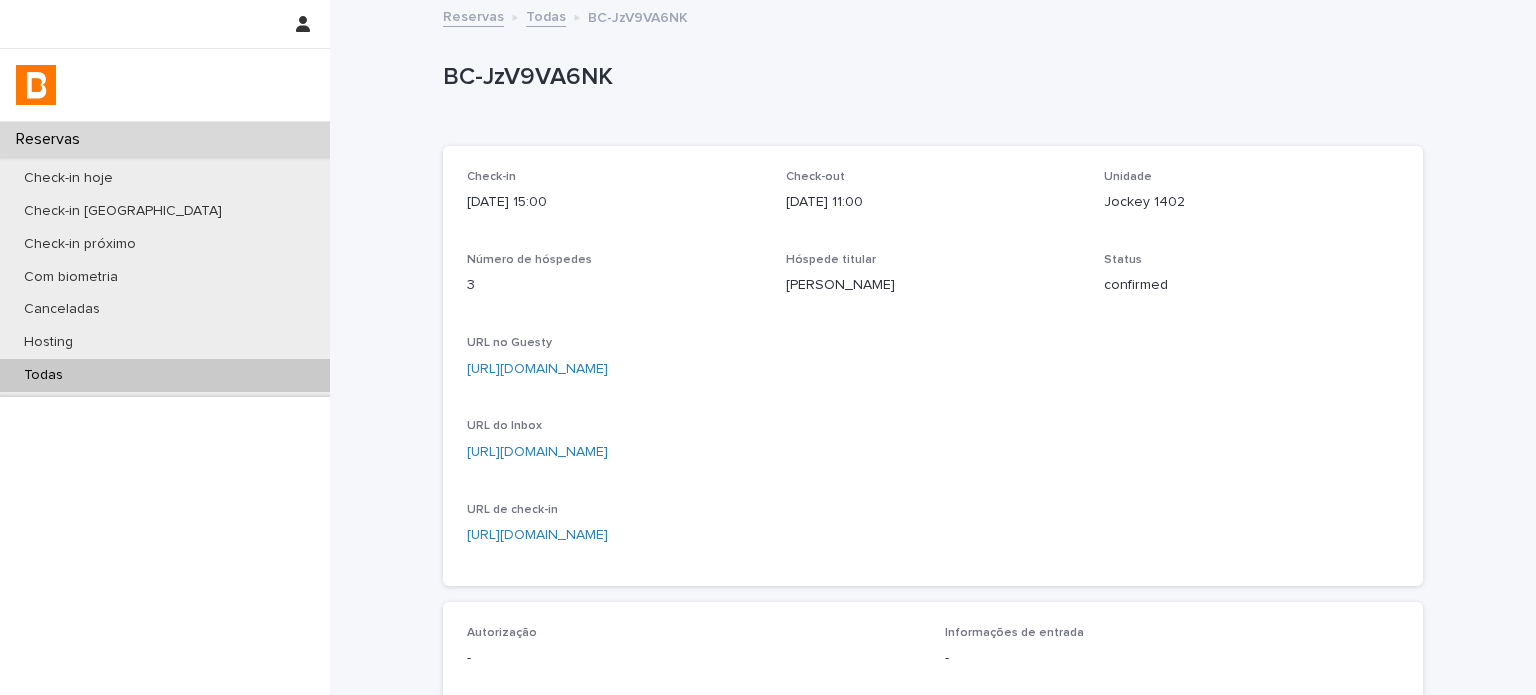 click on "Todas" at bounding box center [546, 15] 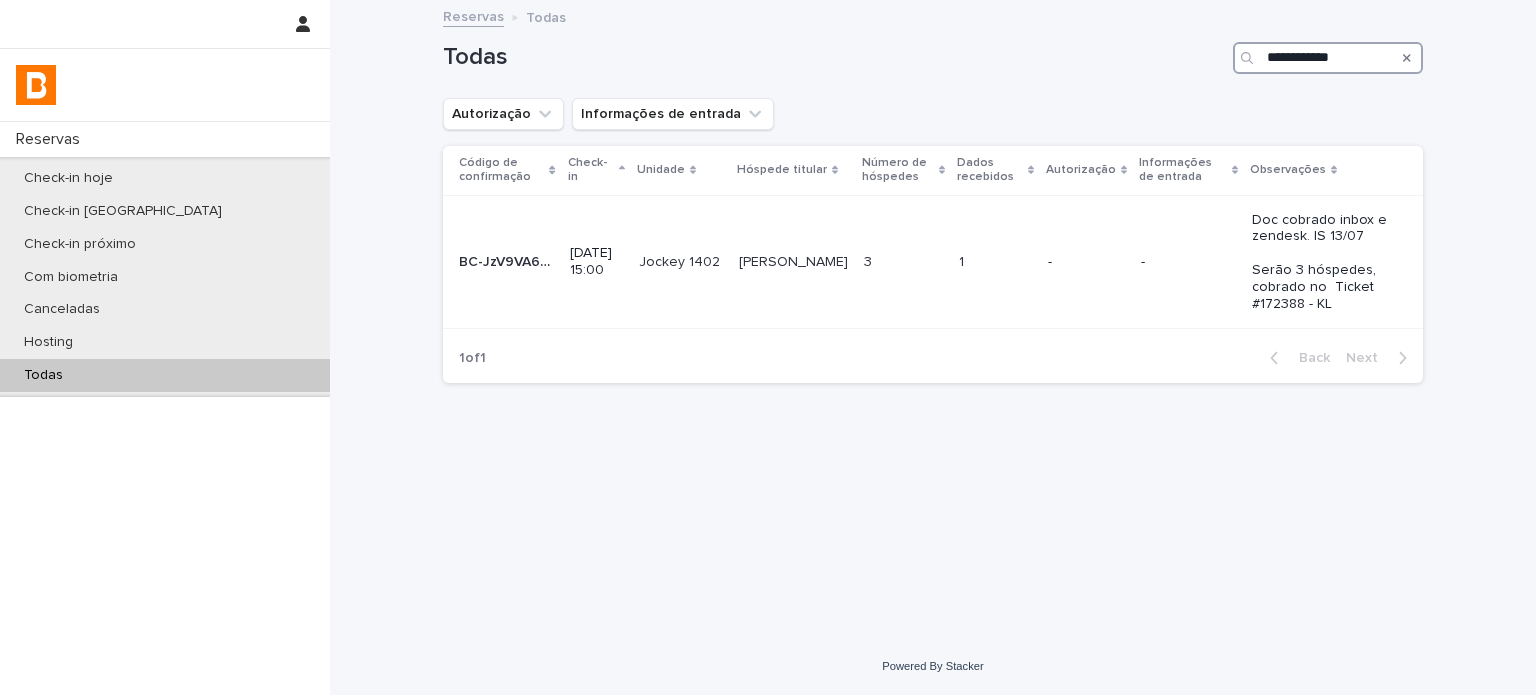click on "**********" at bounding box center (1328, 58) 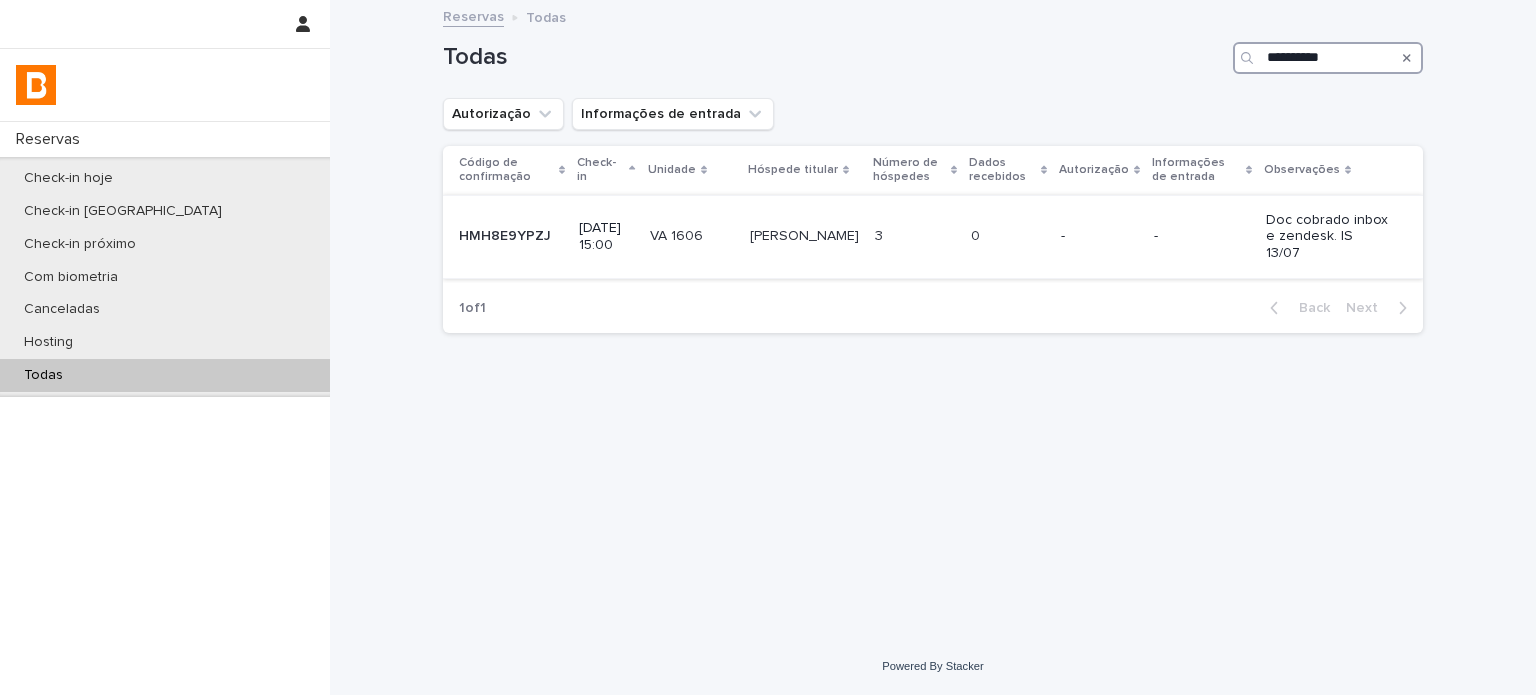 type on "**********" 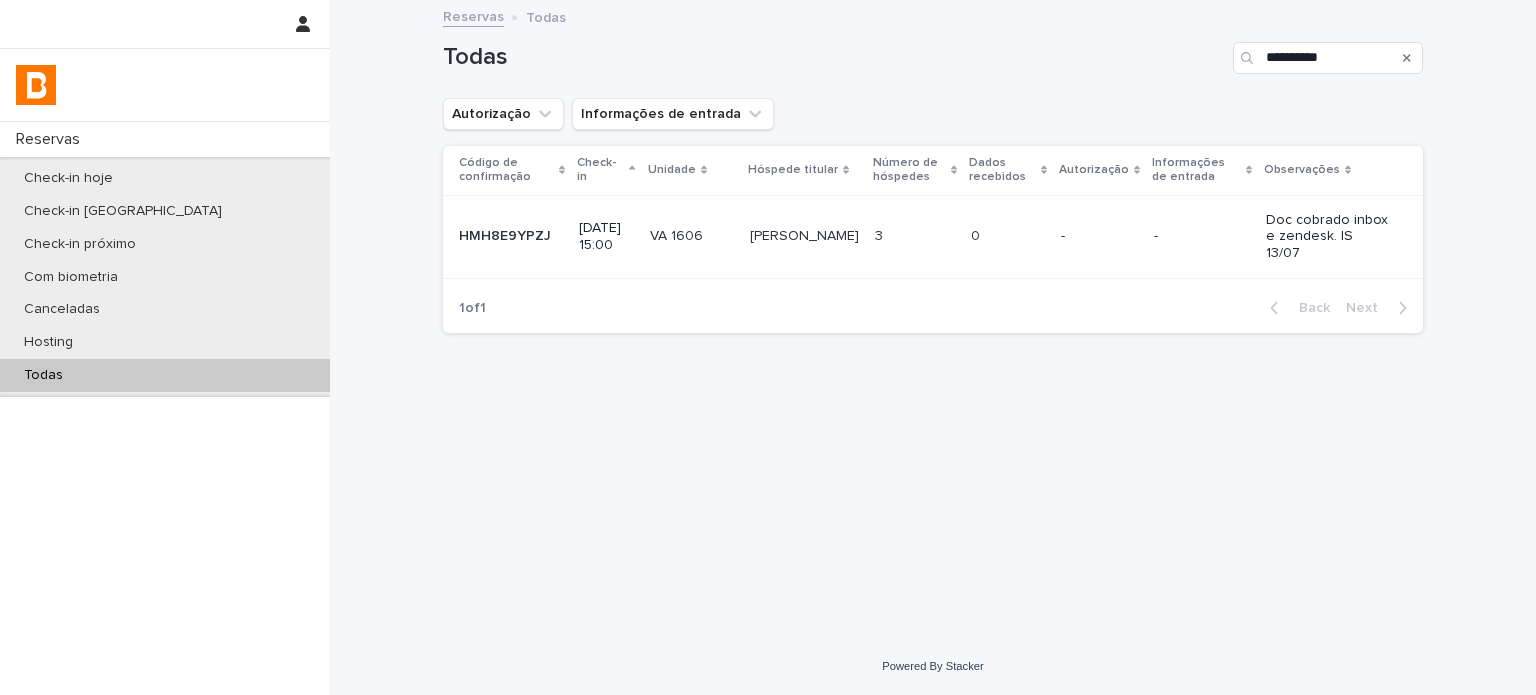 click on "Doc cobrado inbox e zendesk. IS 13/07" at bounding box center [1328, 237] 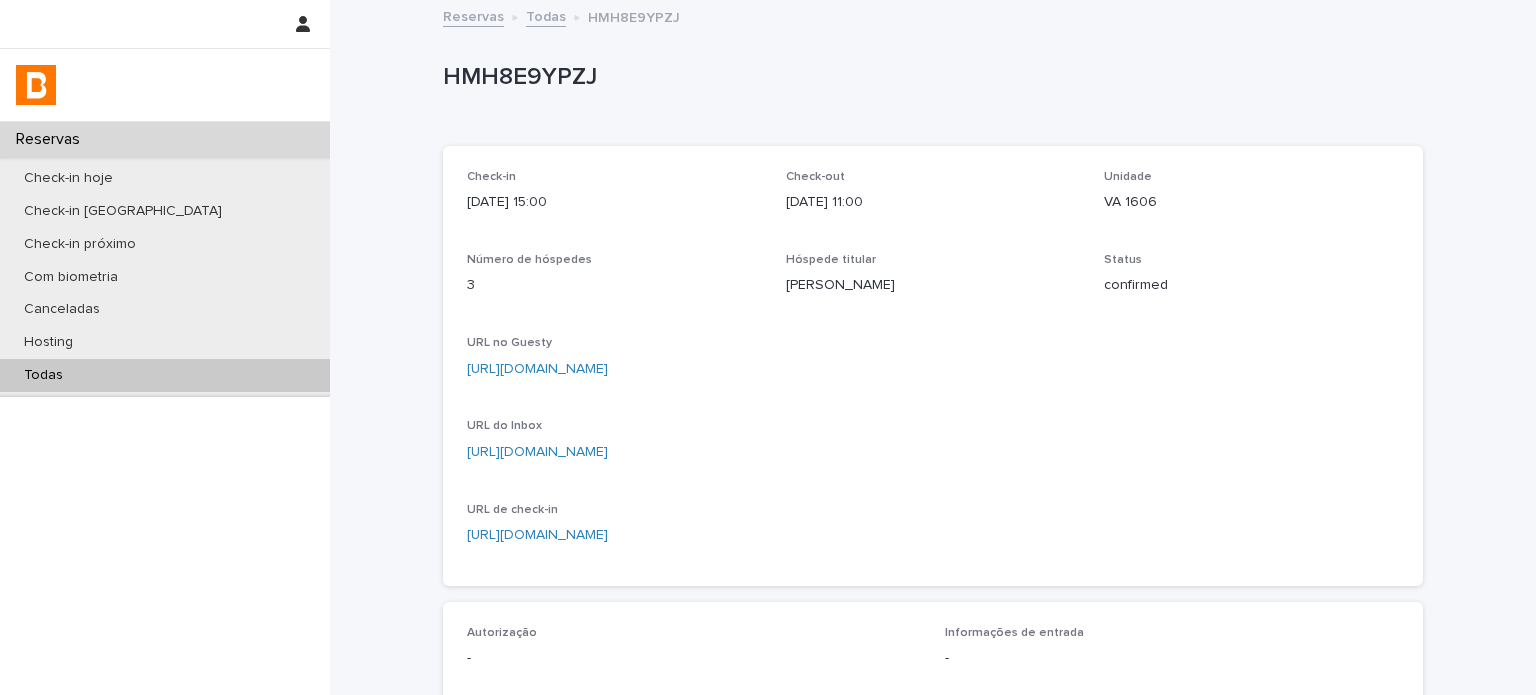 click on "Todas" at bounding box center (165, 375) 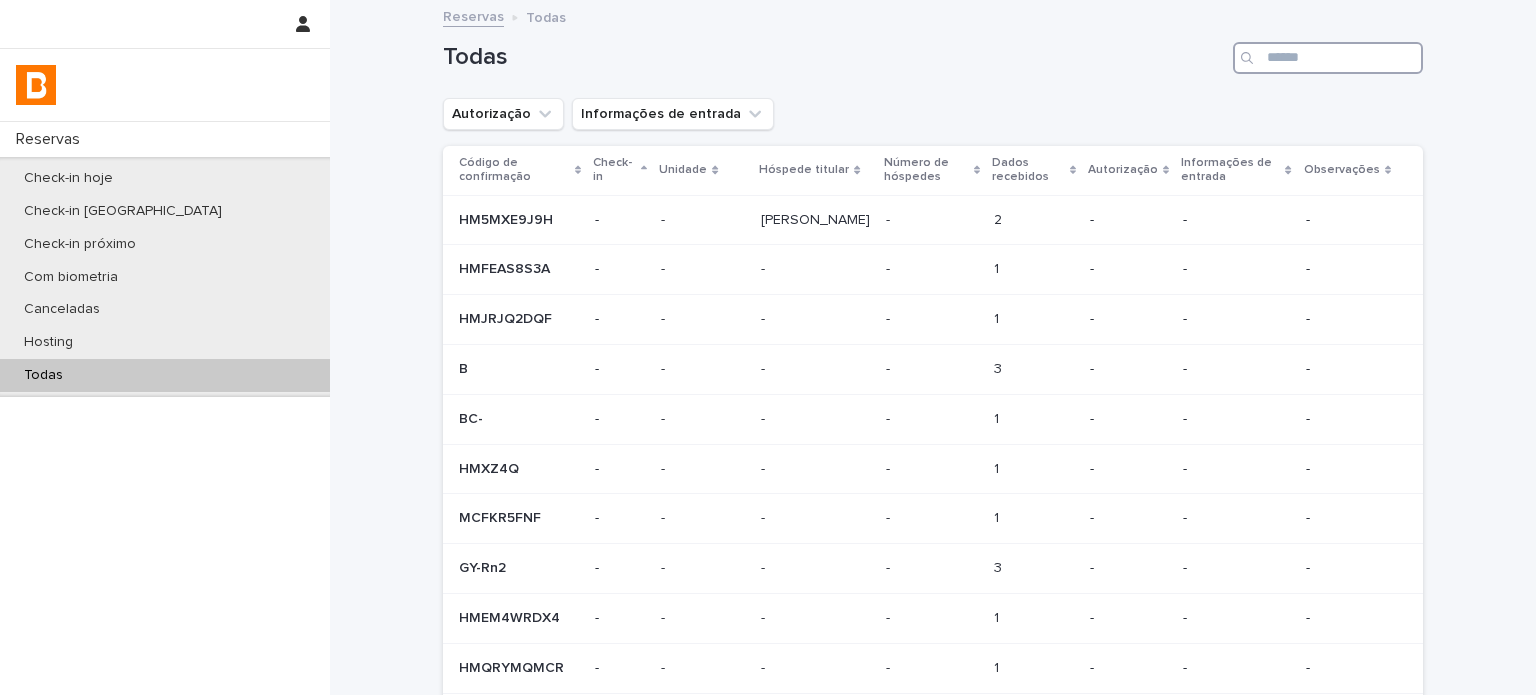 click at bounding box center [1328, 58] 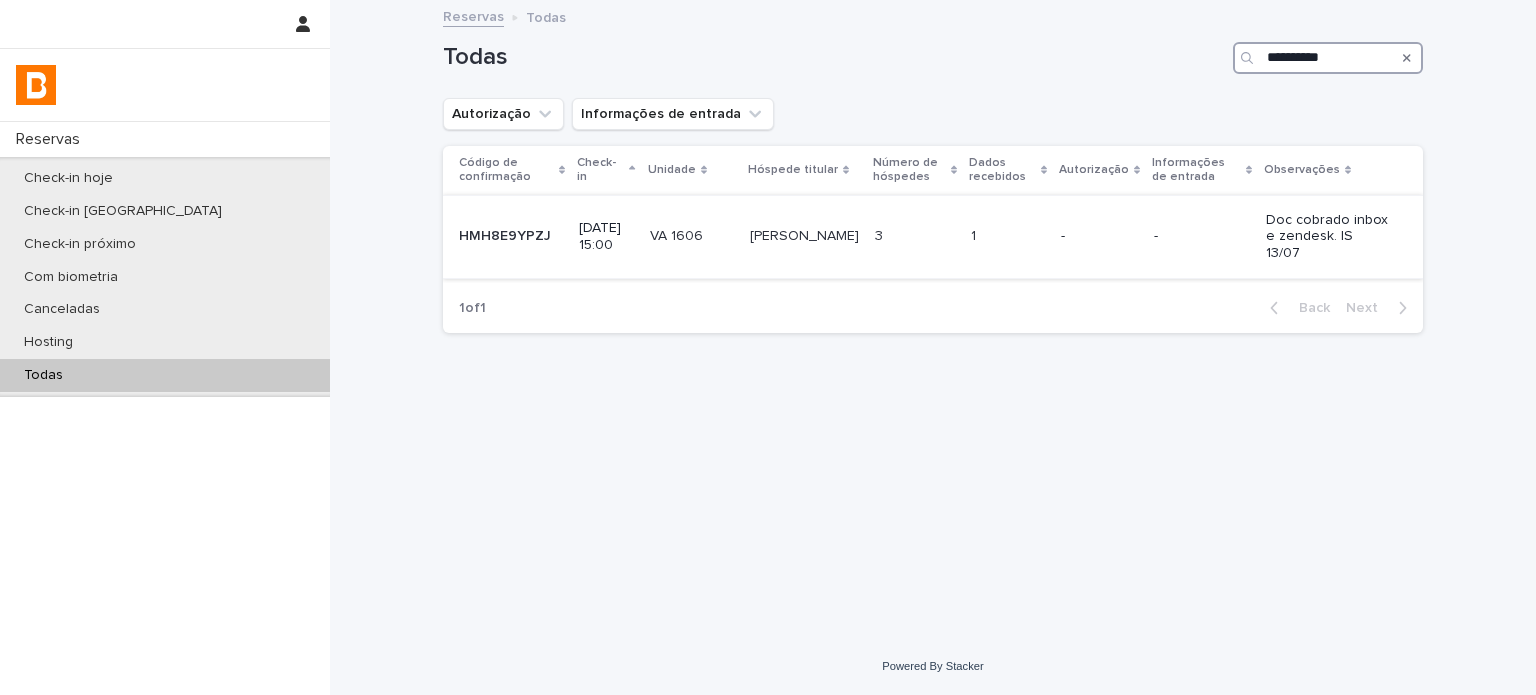 type on "**********" 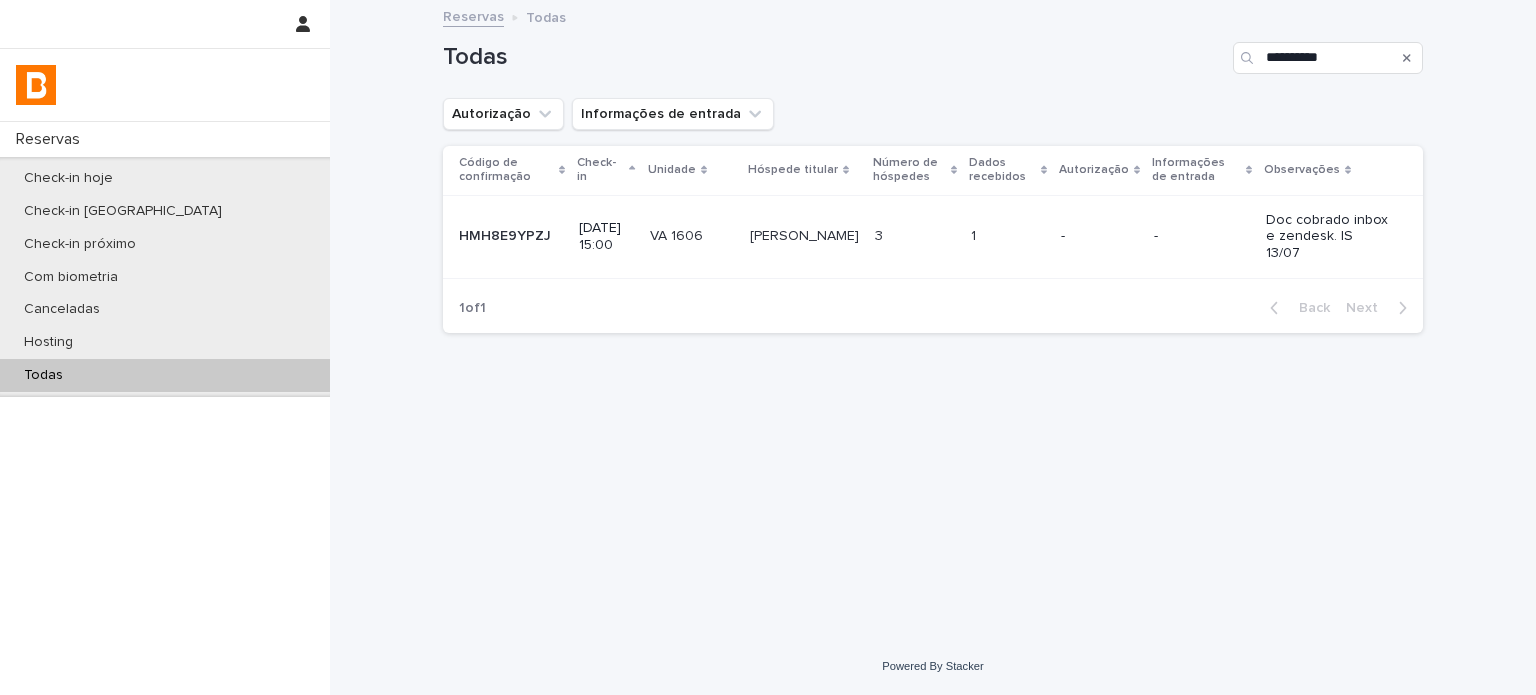 click on "1 1" at bounding box center (1008, 236) 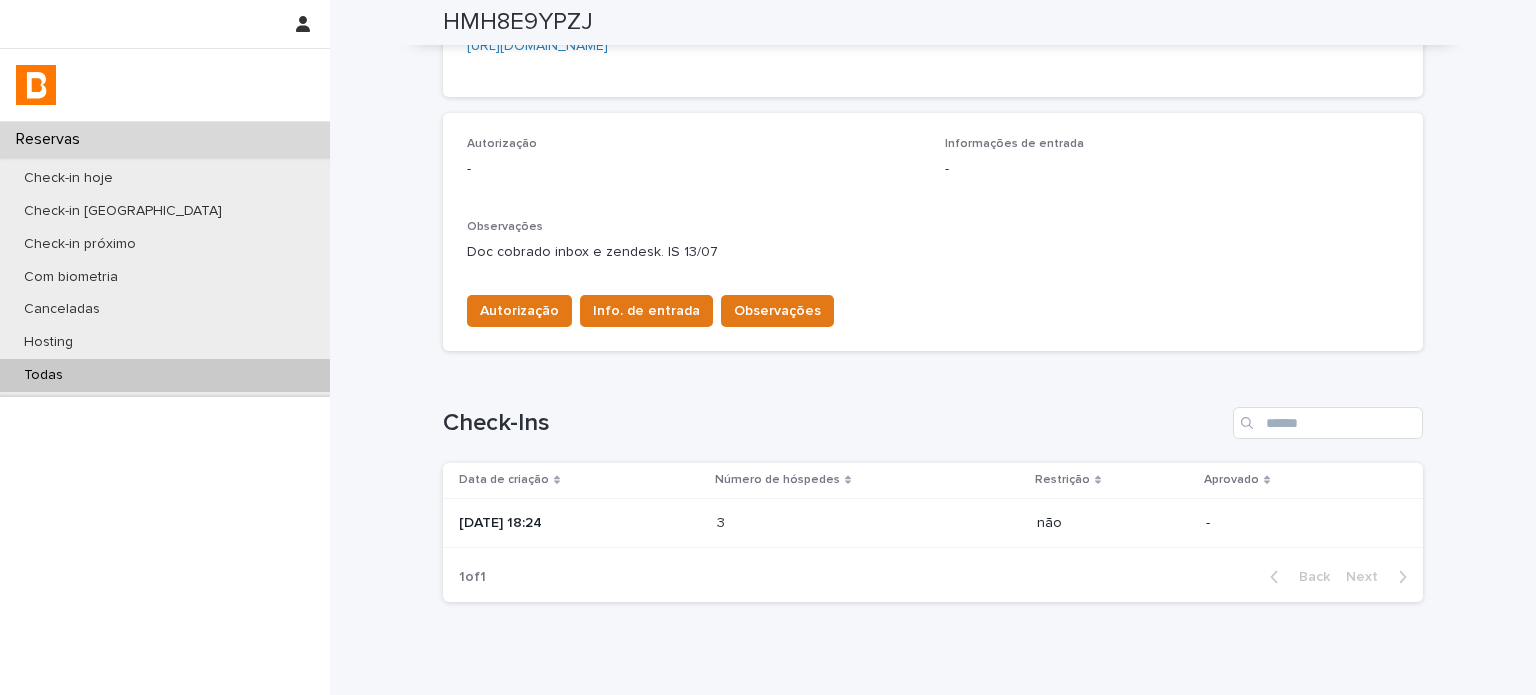 scroll, scrollTop: 533, scrollLeft: 0, axis: vertical 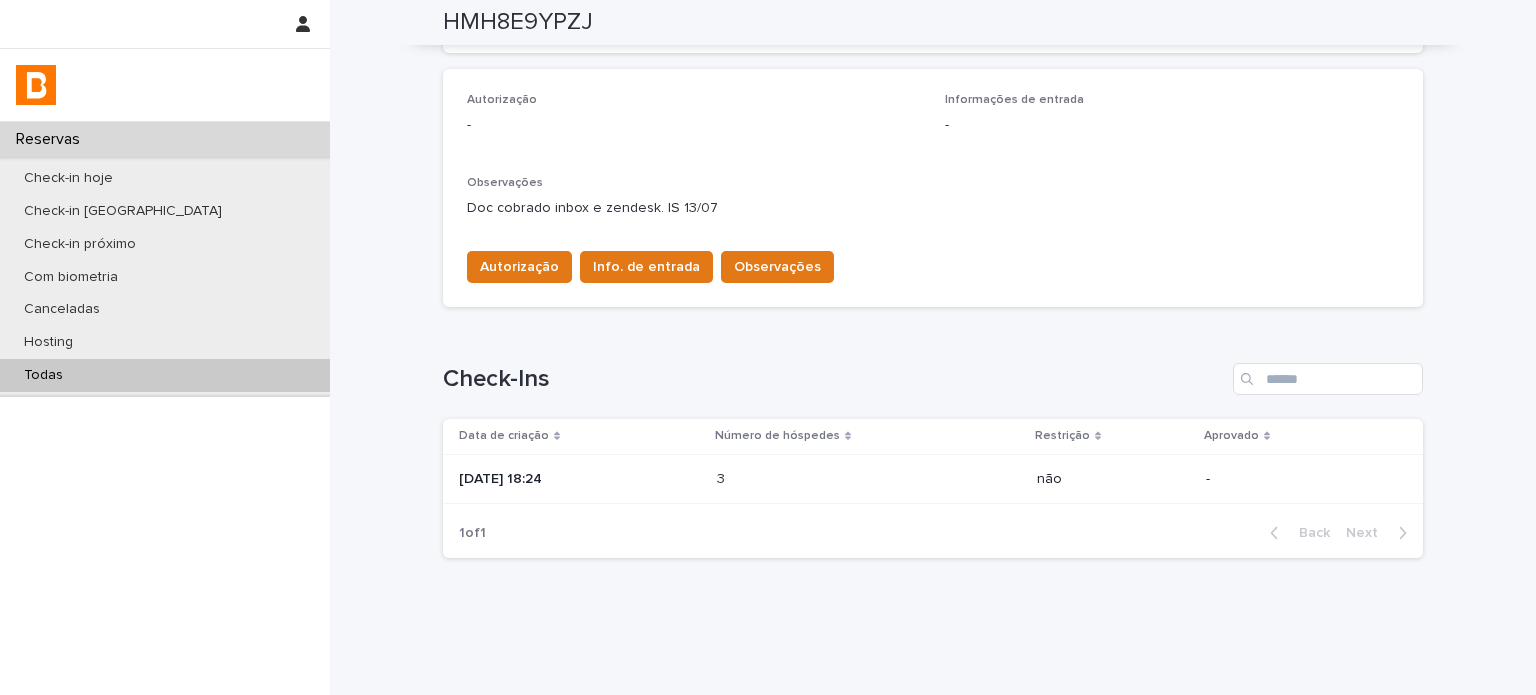 click on "[DATE] 18:24" at bounding box center [576, 479] 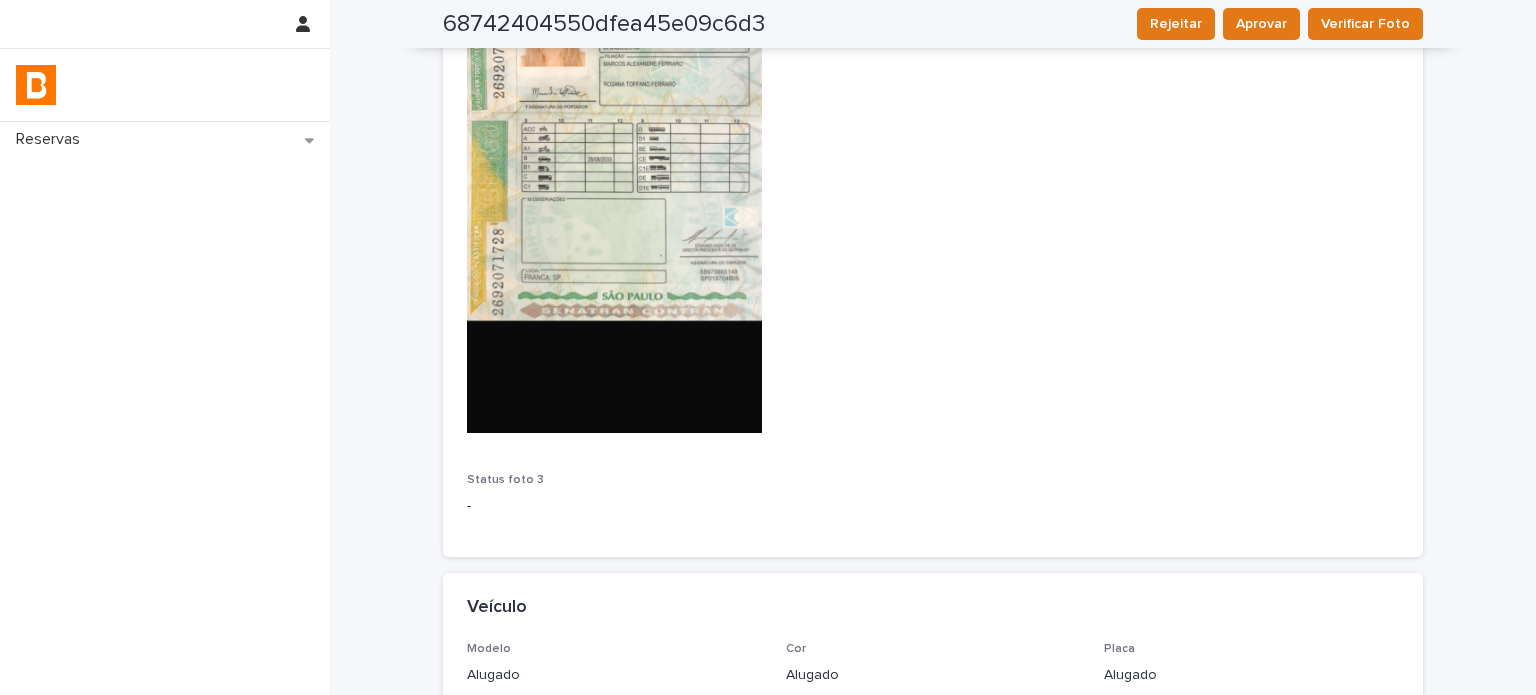 scroll, scrollTop: 3062, scrollLeft: 0, axis: vertical 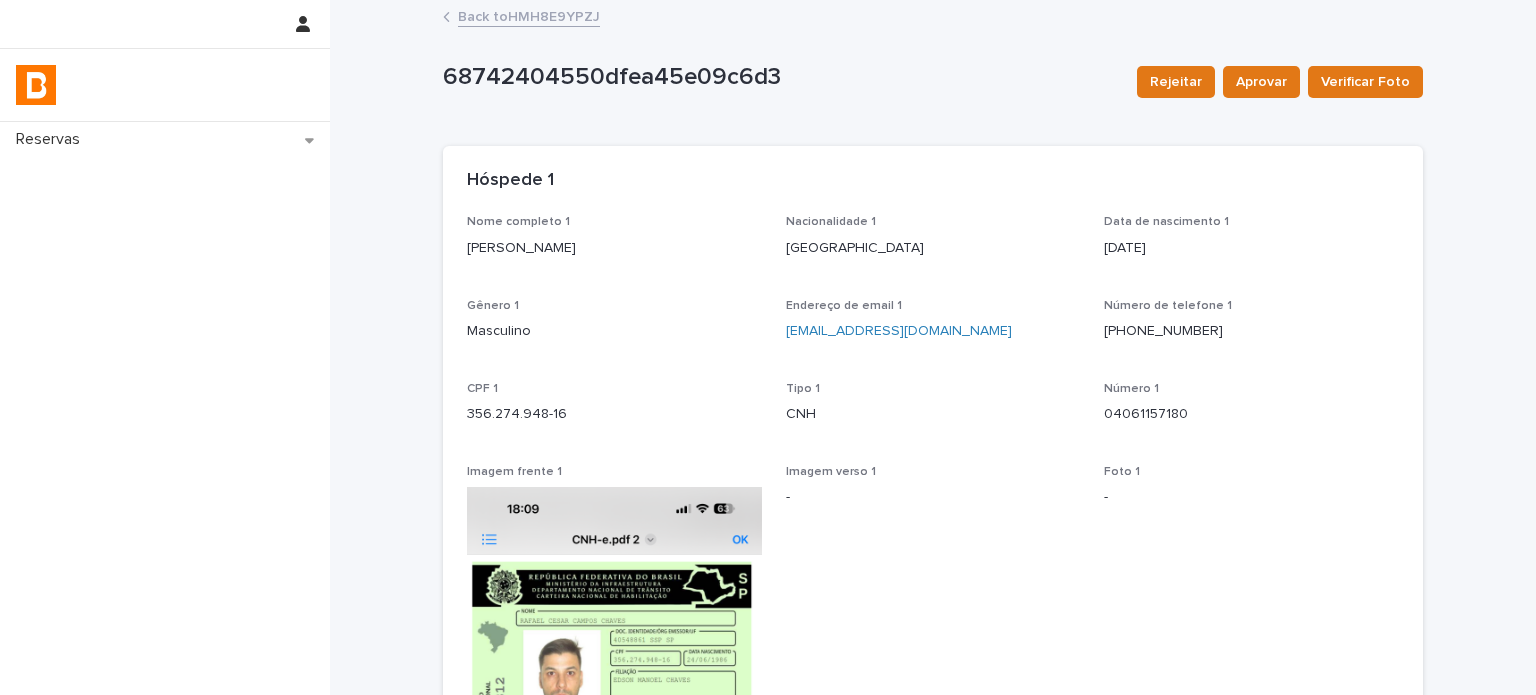 drag, startPoint x: 532, startPoint y: 599, endPoint x: 602, endPoint y: 148, distance: 456.40005 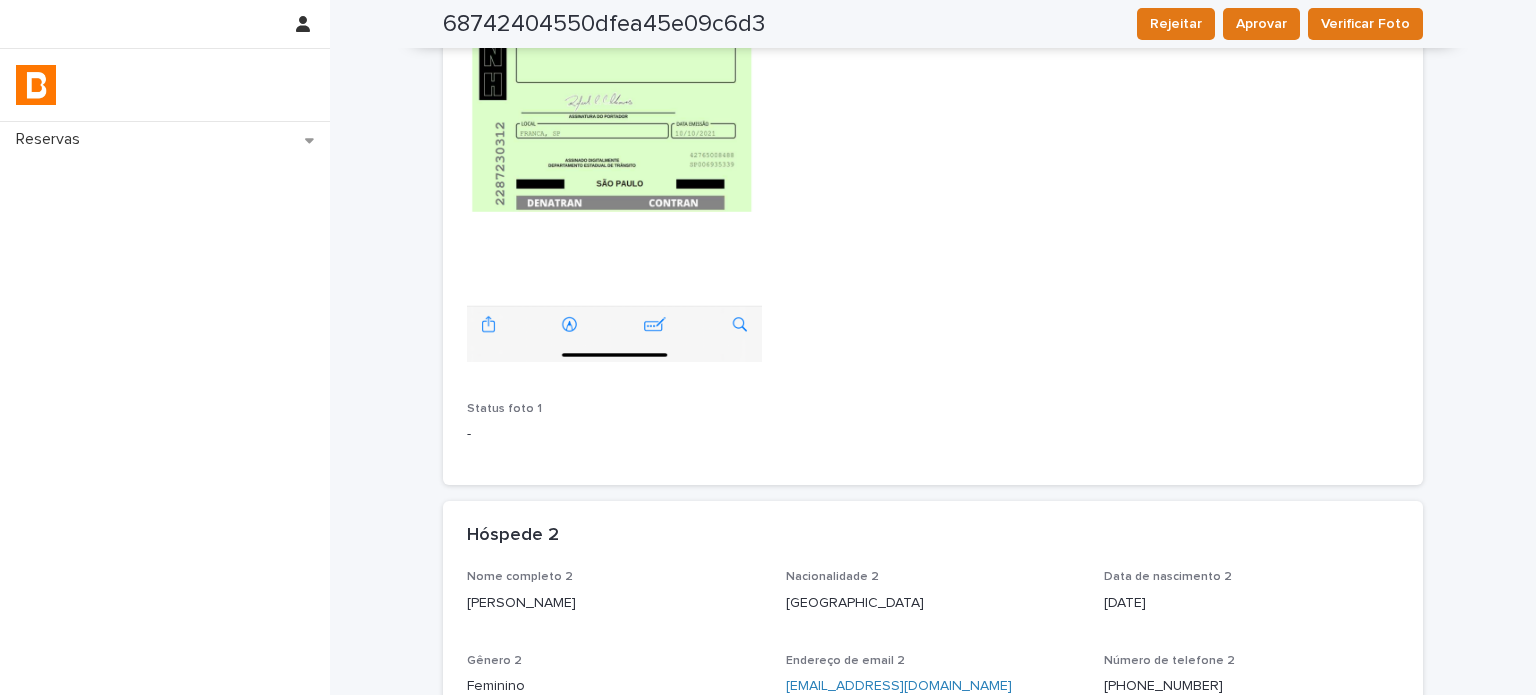 scroll, scrollTop: 1033, scrollLeft: 0, axis: vertical 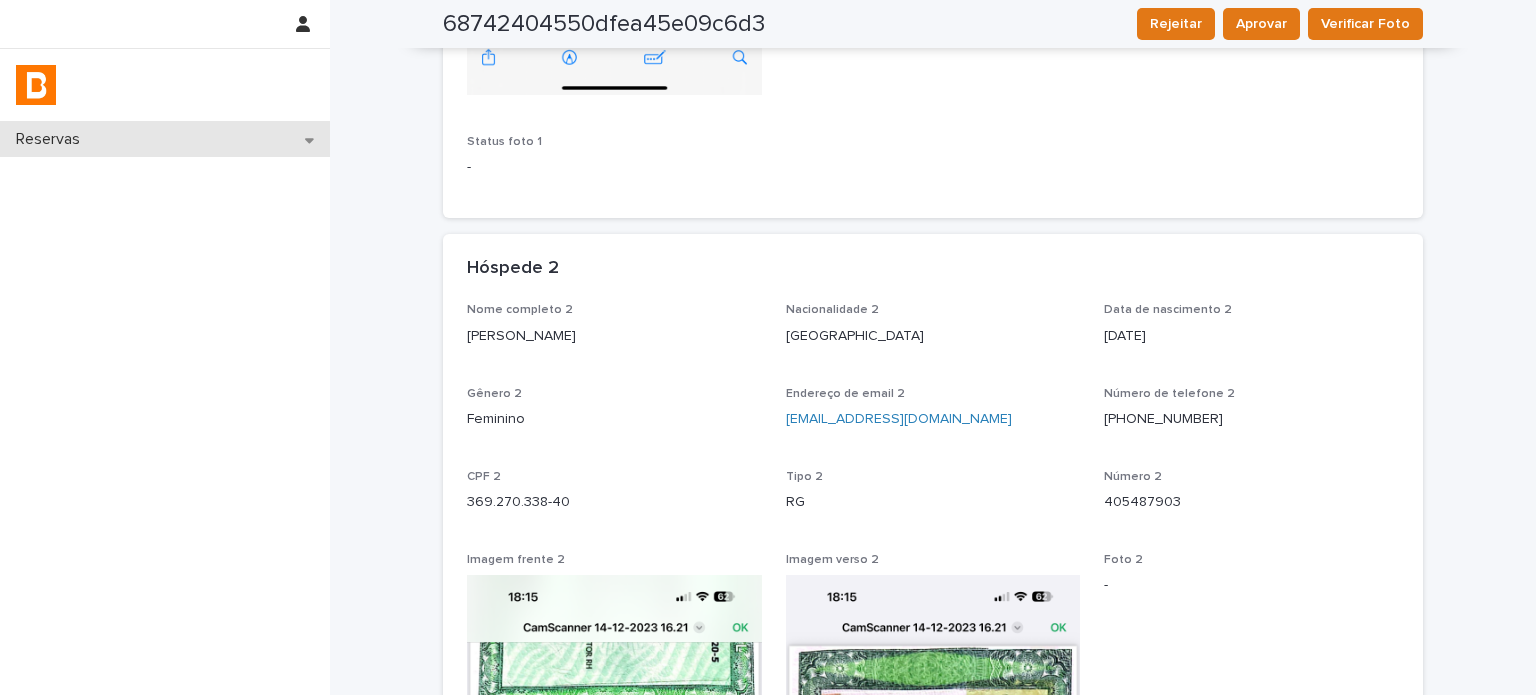 click on "Reservas" at bounding box center [52, 139] 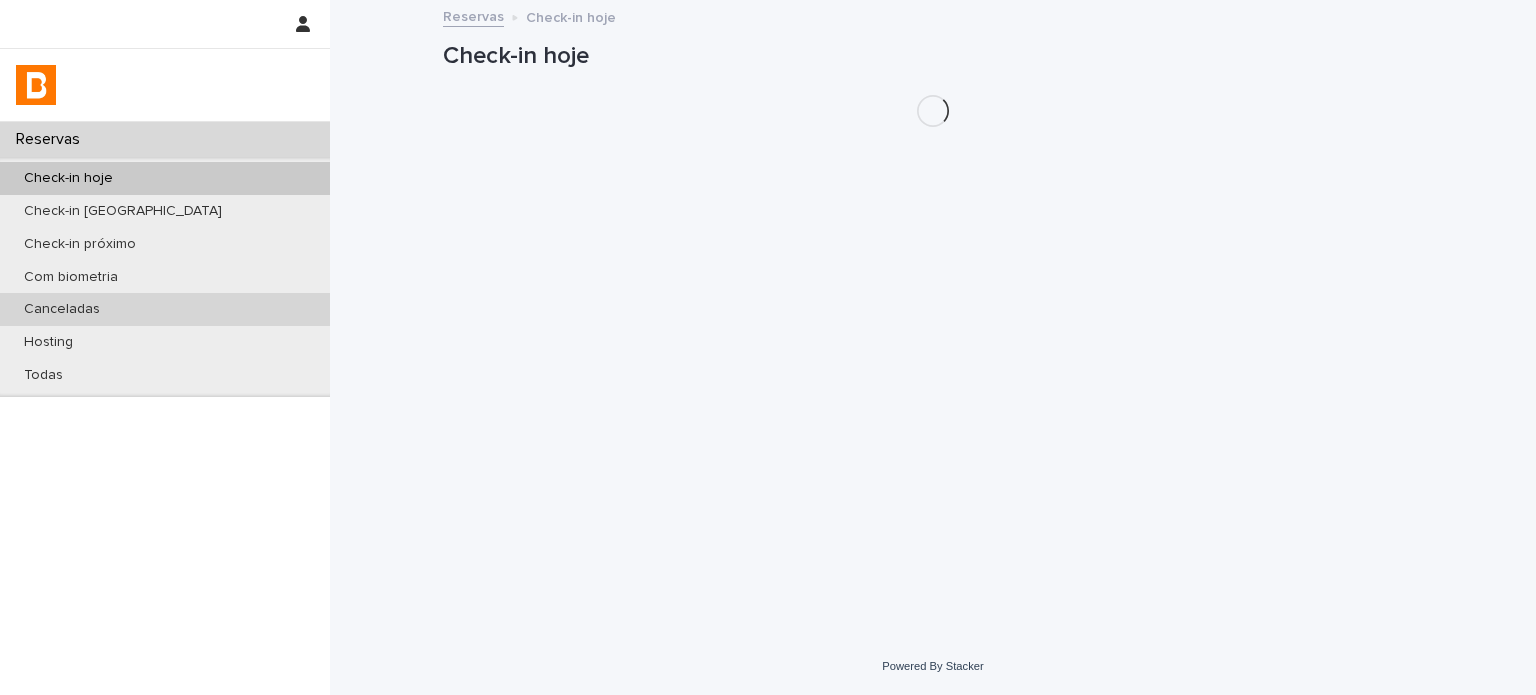 scroll, scrollTop: 0, scrollLeft: 0, axis: both 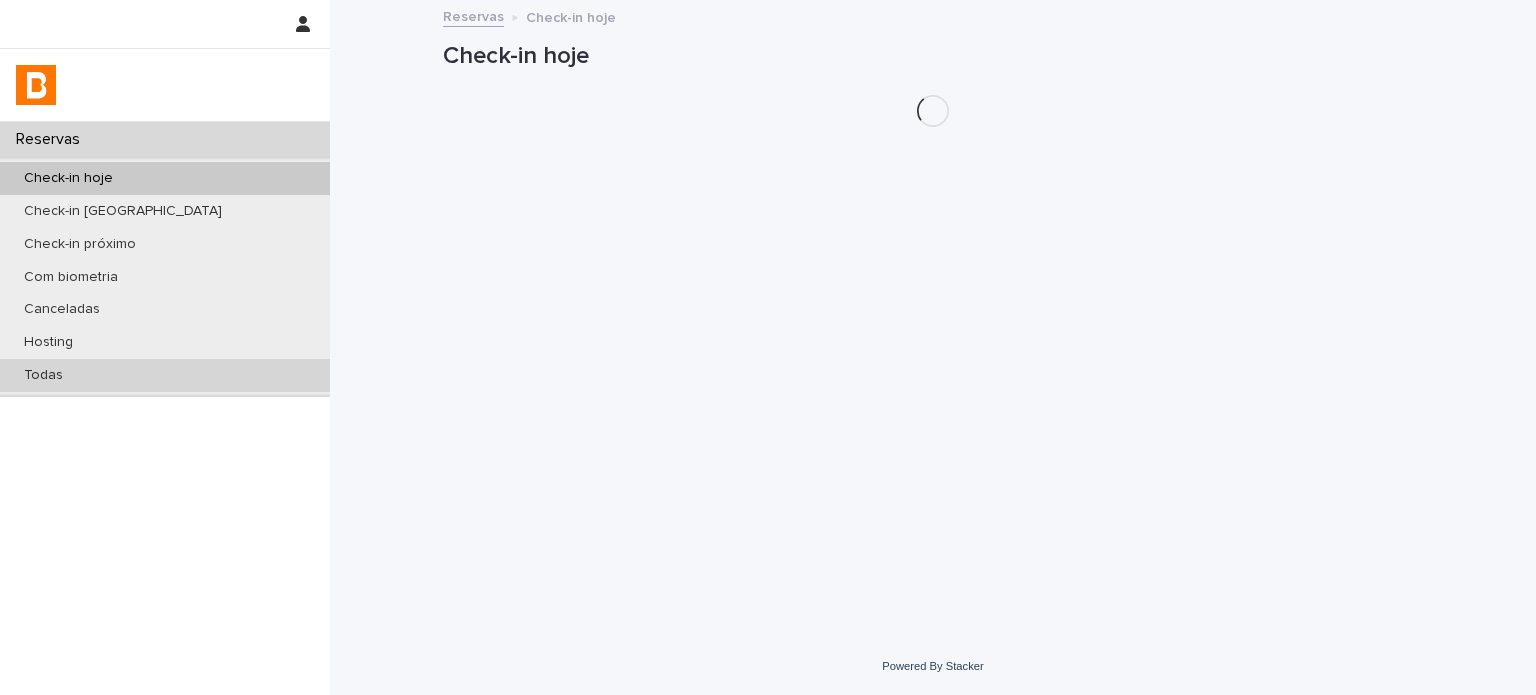 click on "Todas" at bounding box center [165, 375] 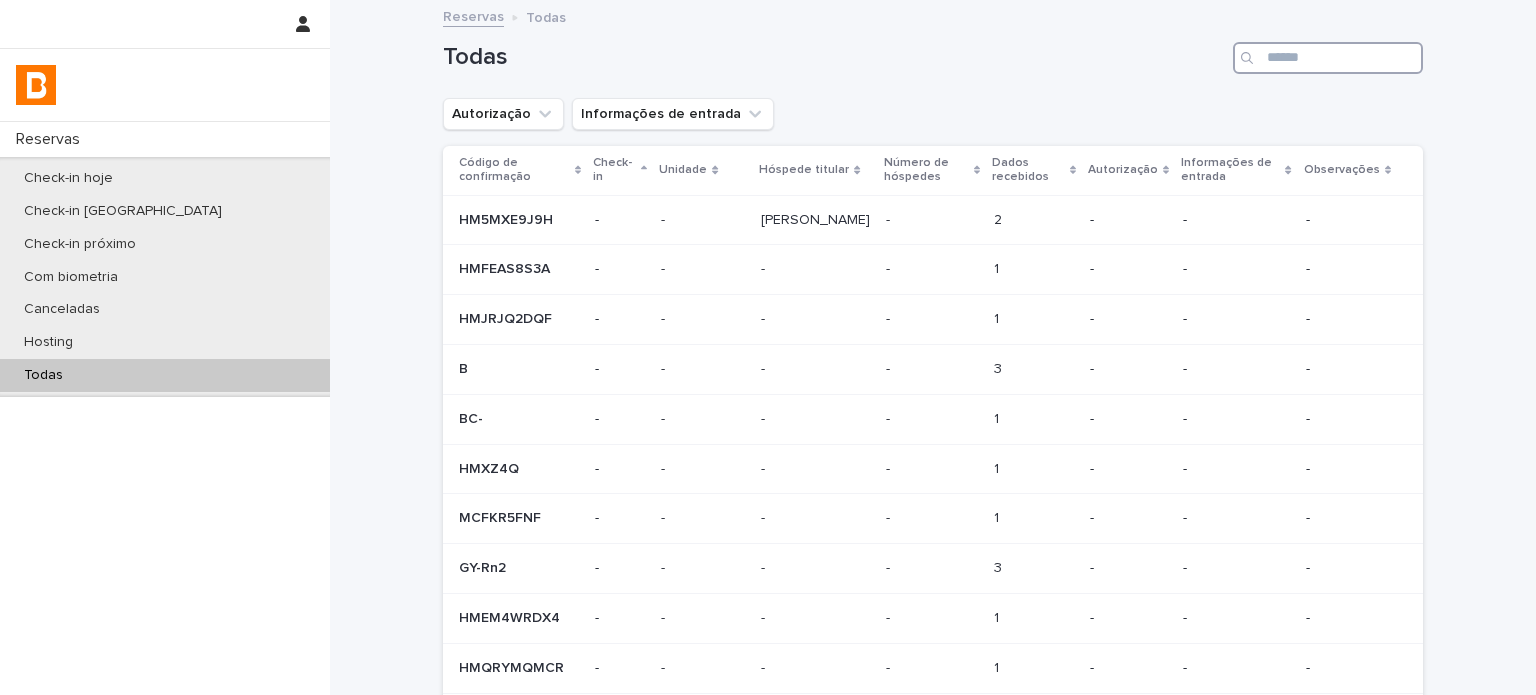 click at bounding box center [1328, 58] 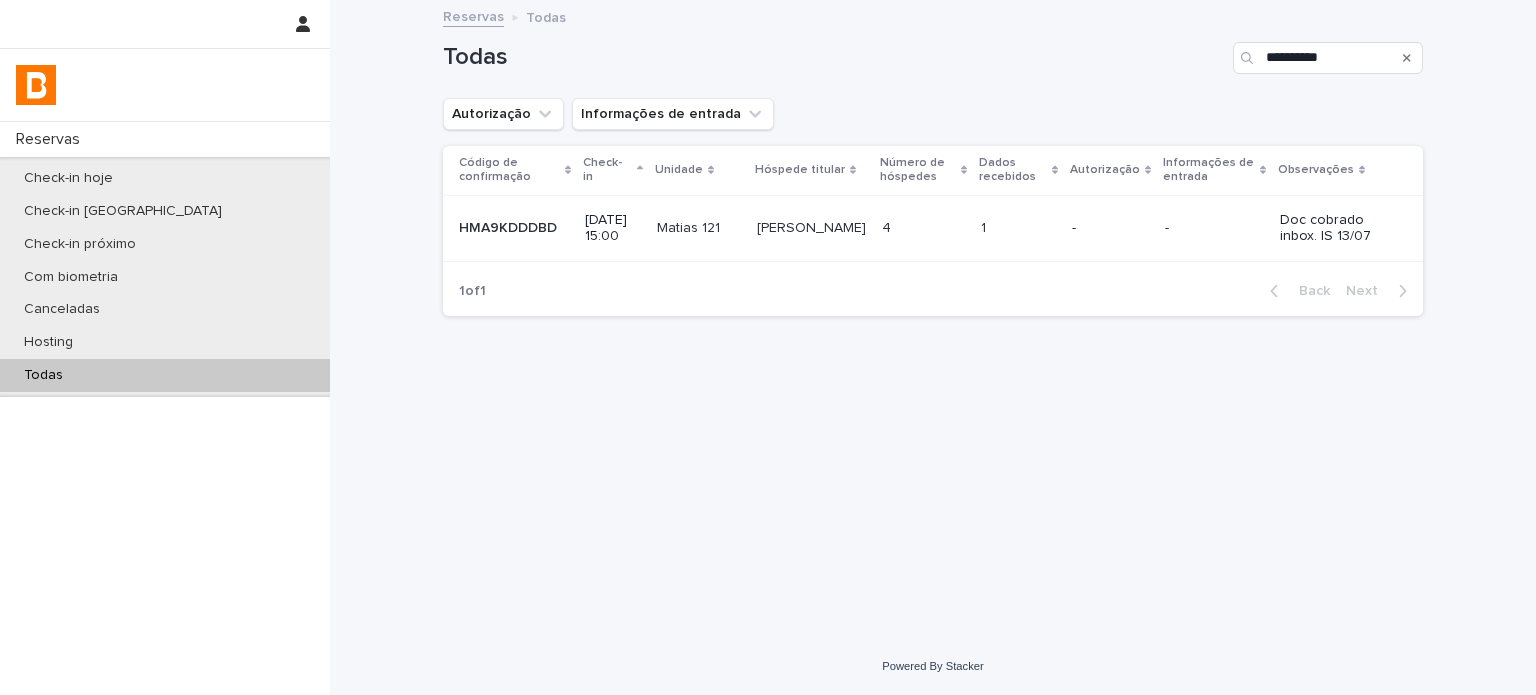 click on "[PERSON_NAME]" at bounding box center [811, 228] 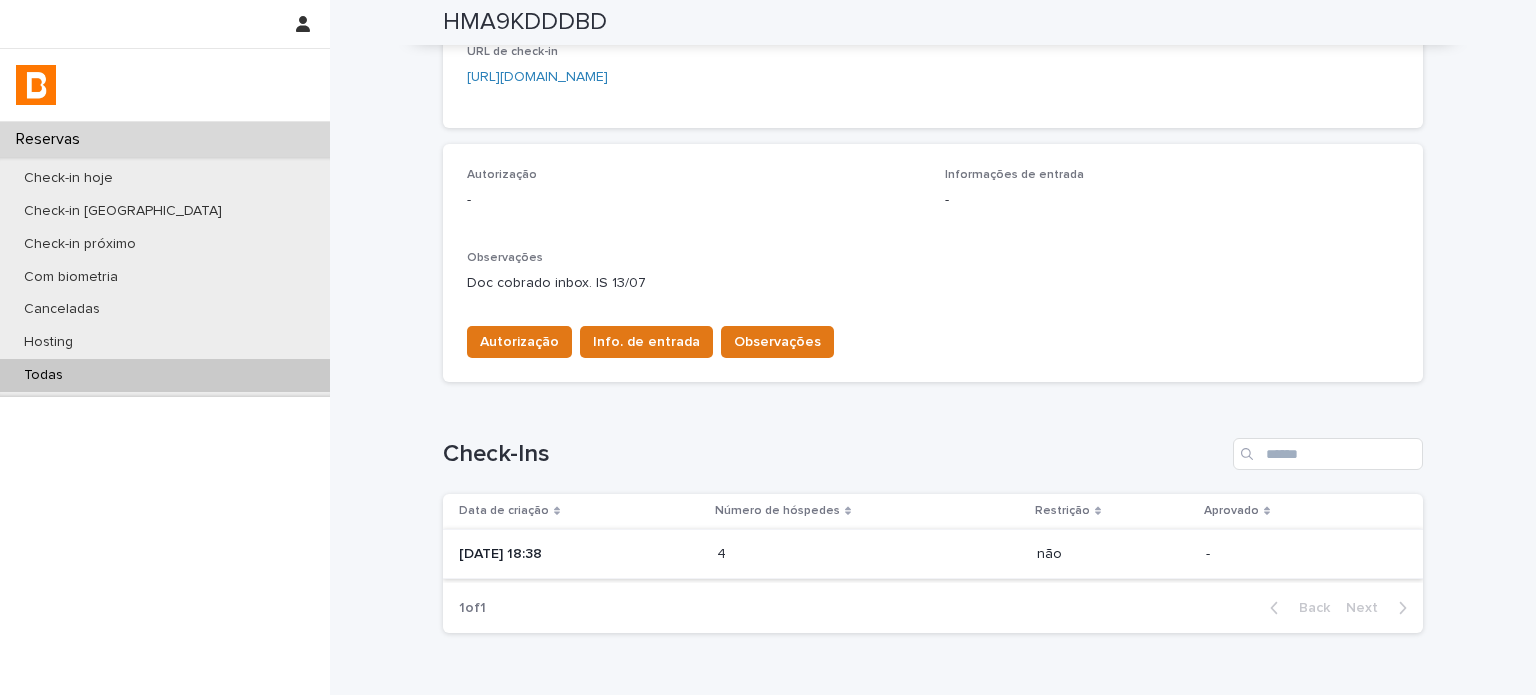 scroll, scrollTop: 512, scrollLeft: 0, axis: vertical 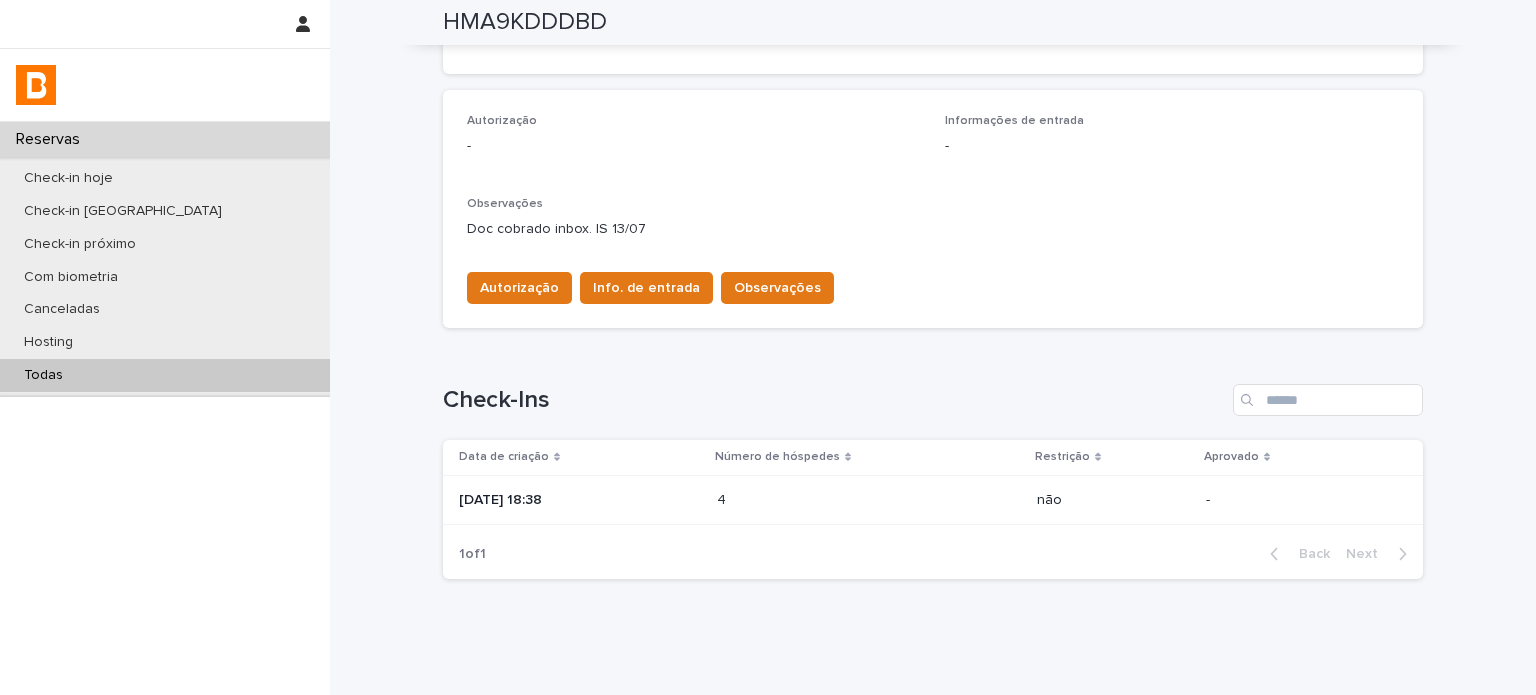 click on "[DATE] 18:38" at bounding box center (580, 500) 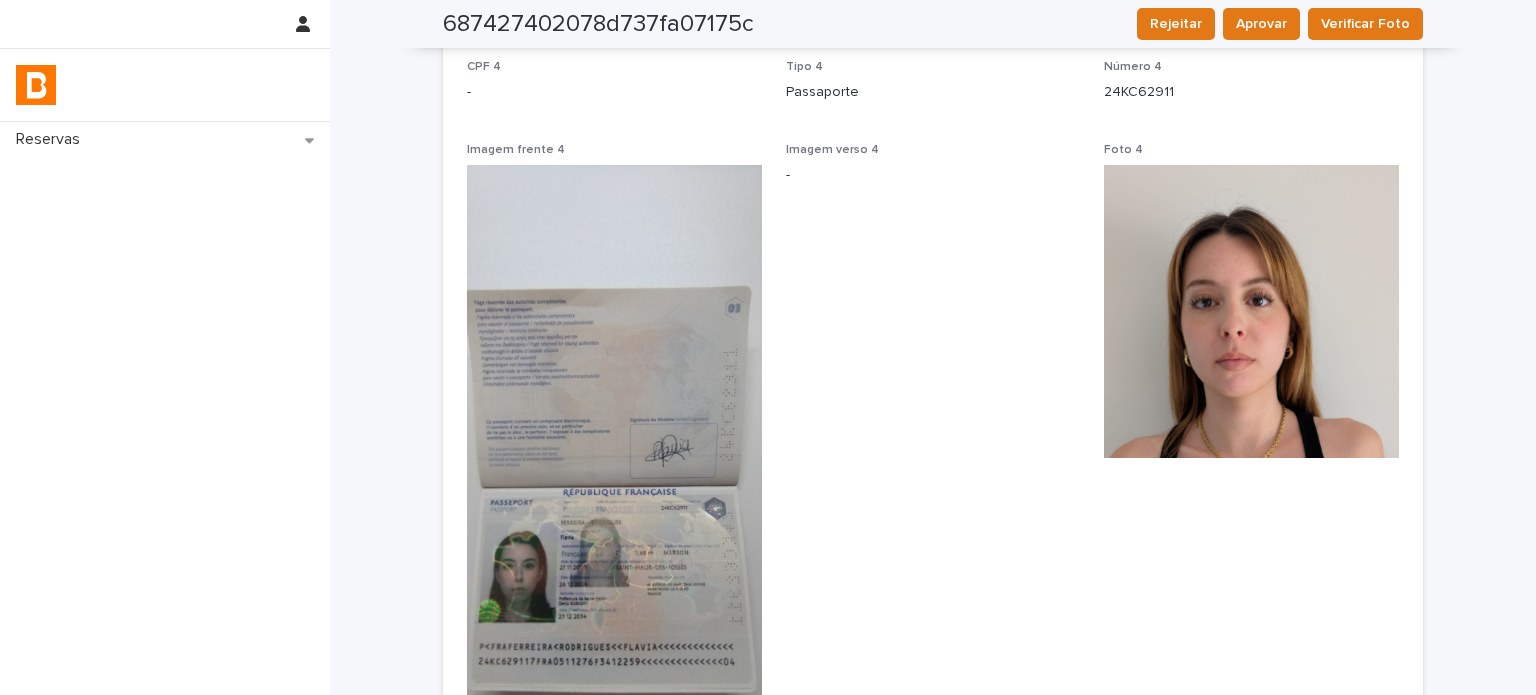 scroll, scrollTop: 3323, scrollLeft: 0, axis: vertical 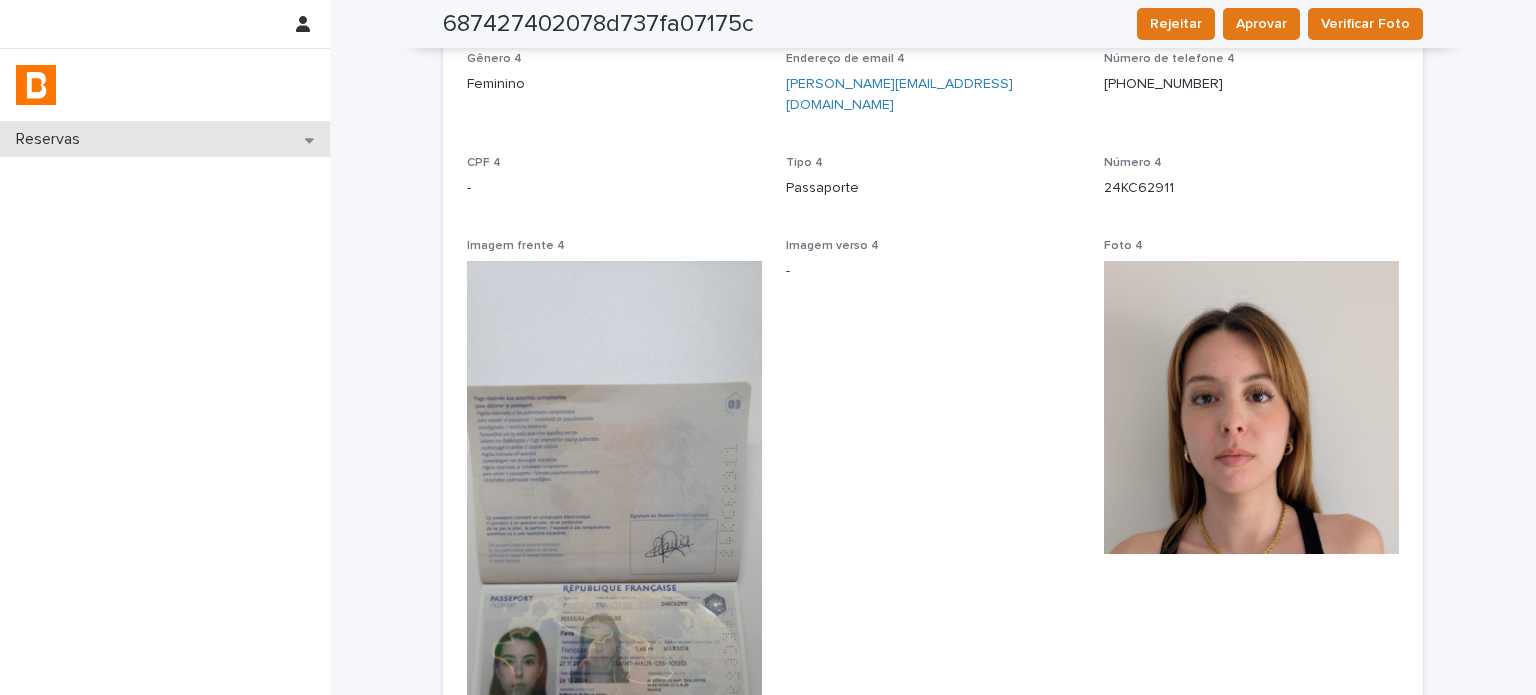click on "Reservas" at bounding box center (165, 139) 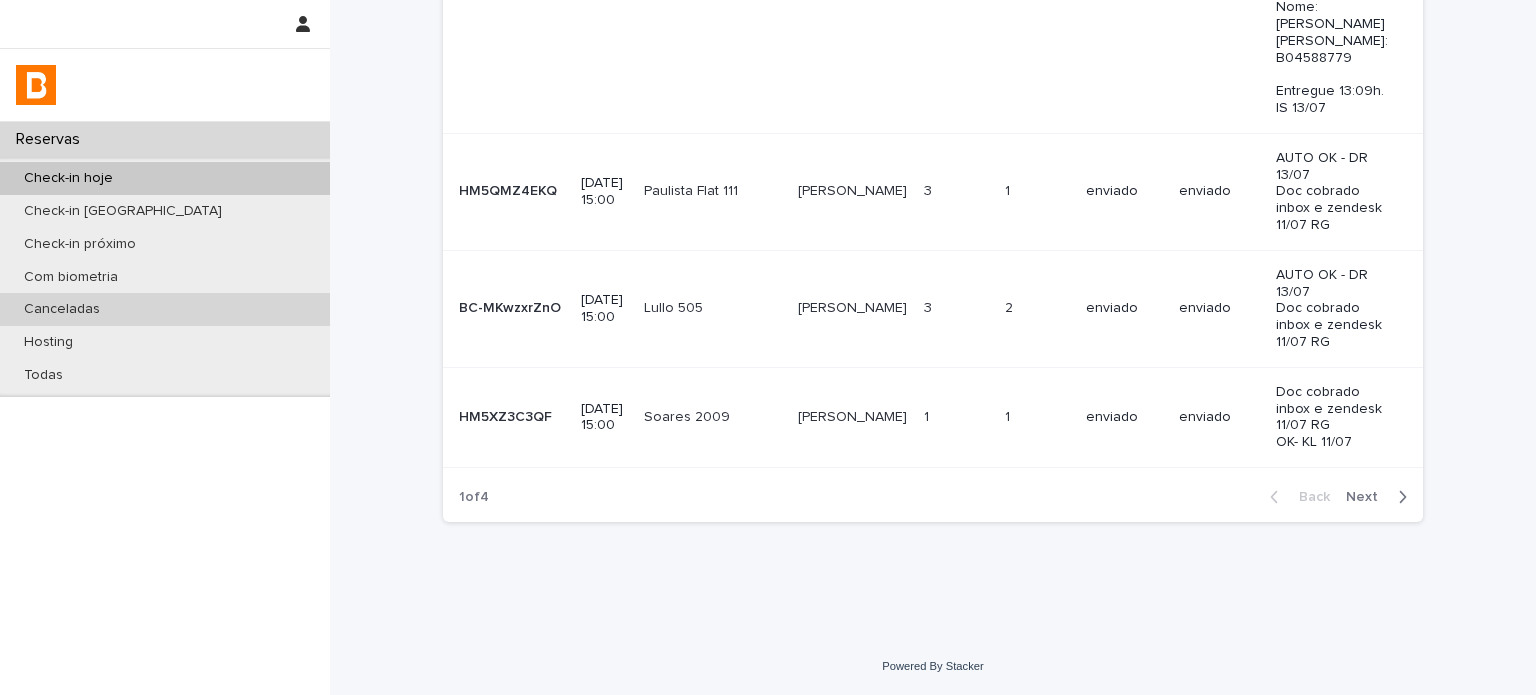scroll, scrollTop: 0, scrollLeft: 0, axis: both 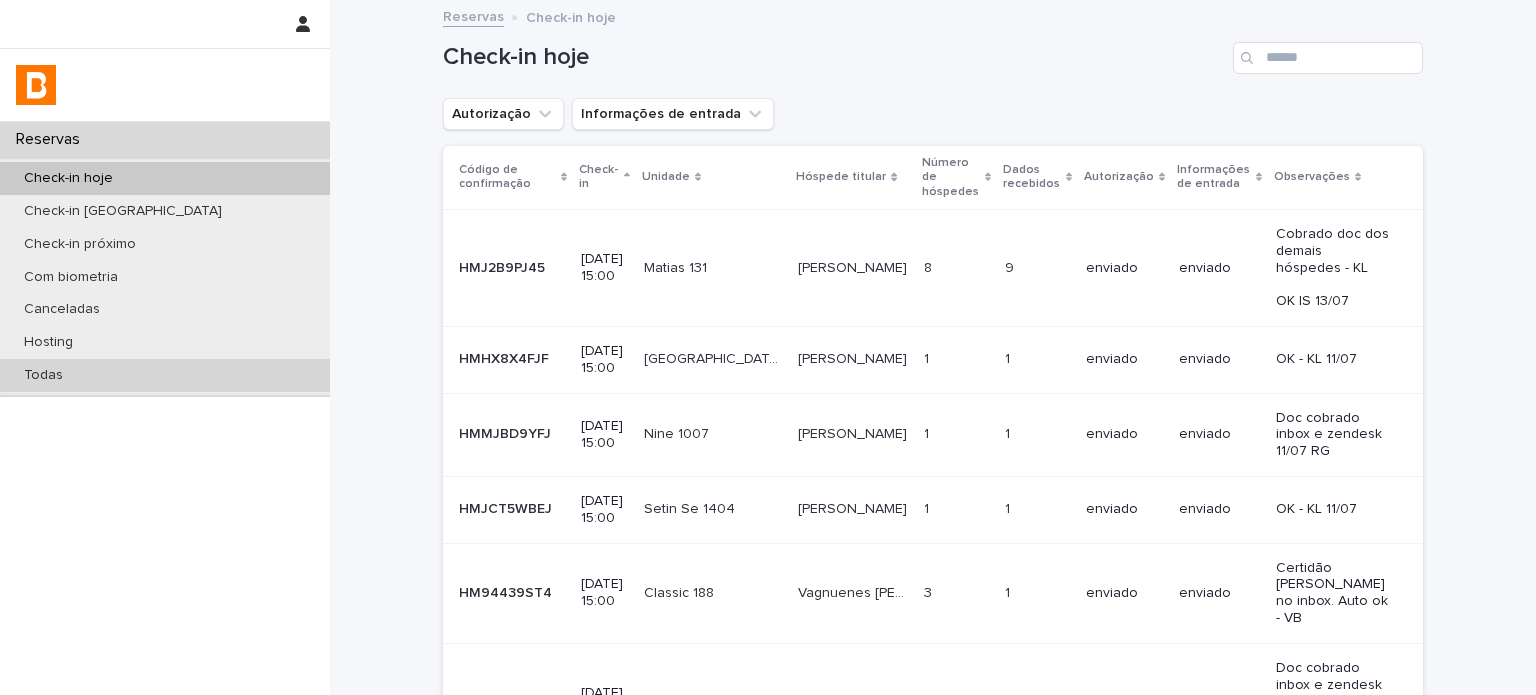 click on "Todas" at bounding box center (165, 375) 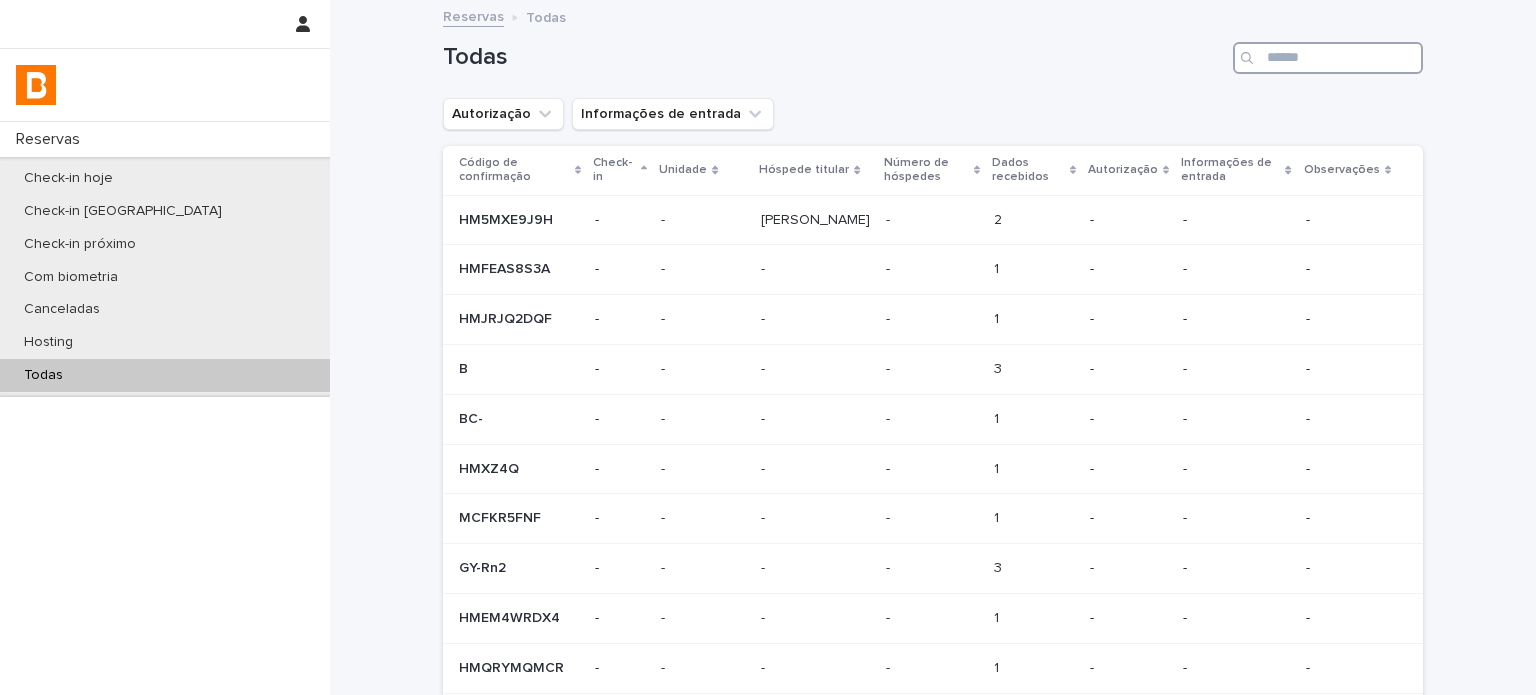 click at bounding box center (1328, 58) 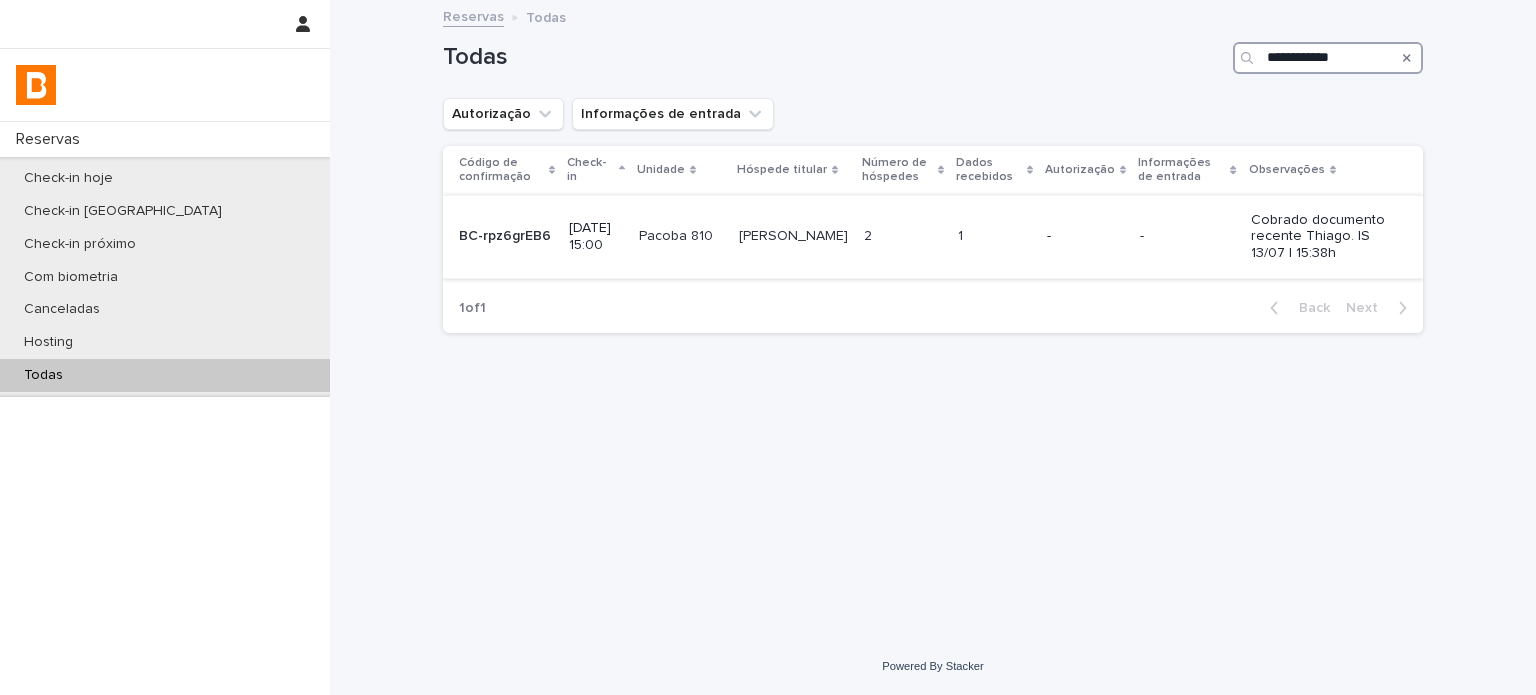 type on "**********" 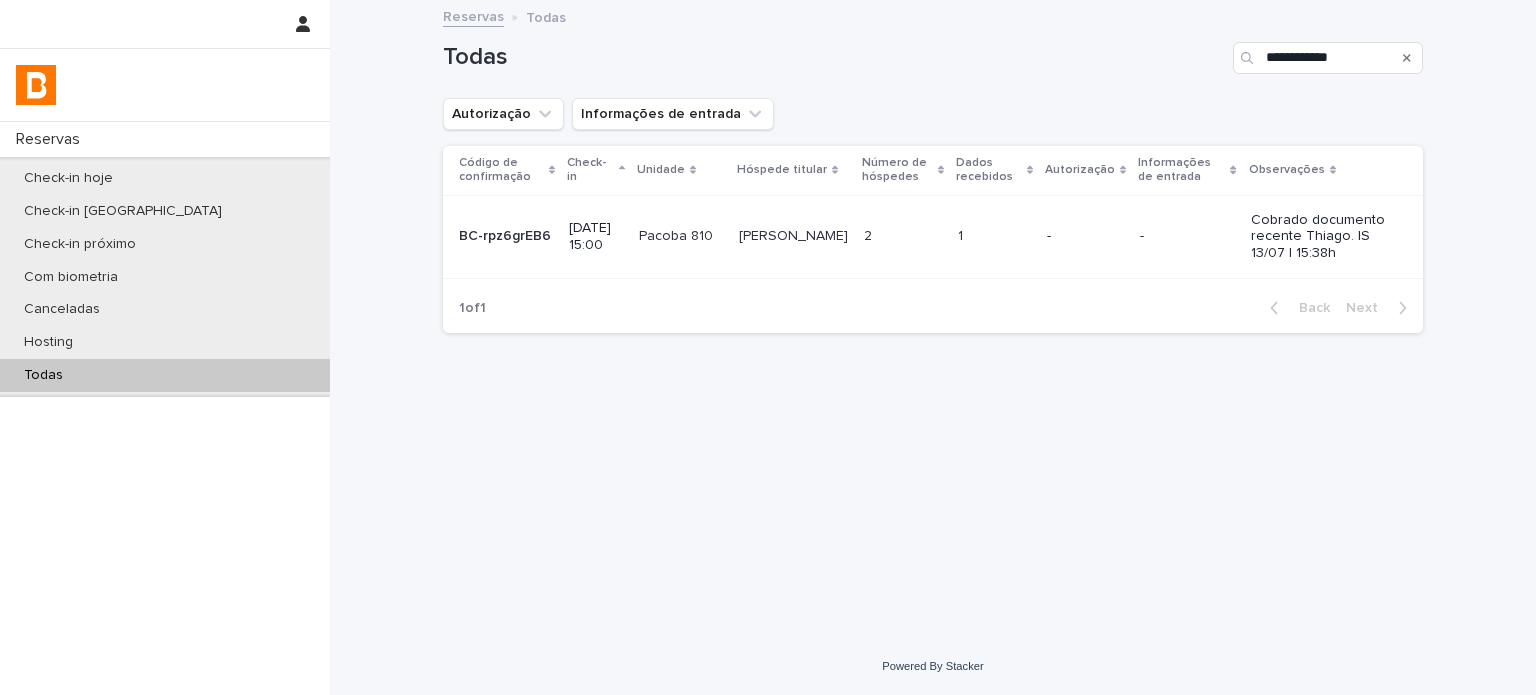 click on "BC-rpz6grEB6 BC-rpz6grEB6   [DATE] 15:00 Pacoba 810 Pacoba 810   Amendoeira Thiago Amendoeira Thiago   2 2   1 1   - - Cobrado documento recente Thiago. IS 13/07 | 15:38h" at bounding box center (933, 236) 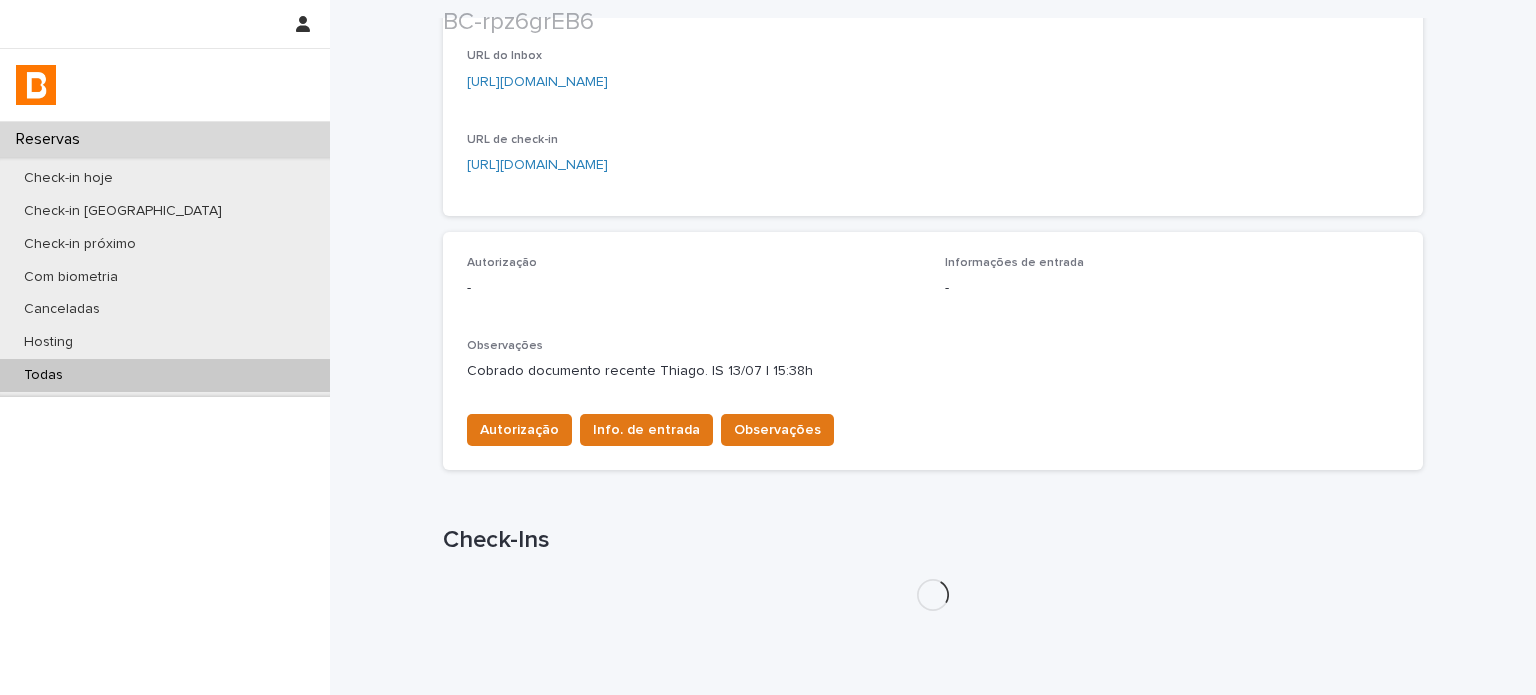 scroll, scrollTop: 512, scrollLeft: 0, axis: vertical 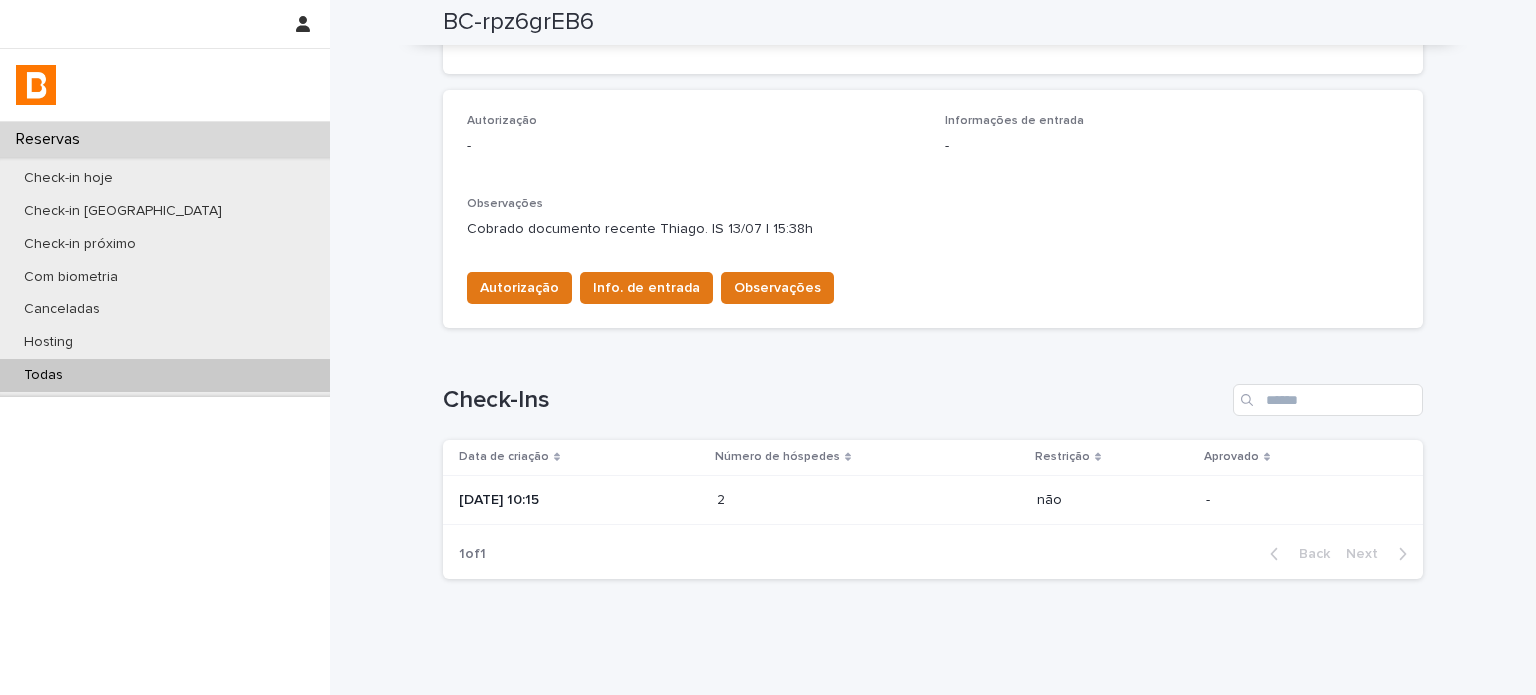 click at bounding box center [804, 500] 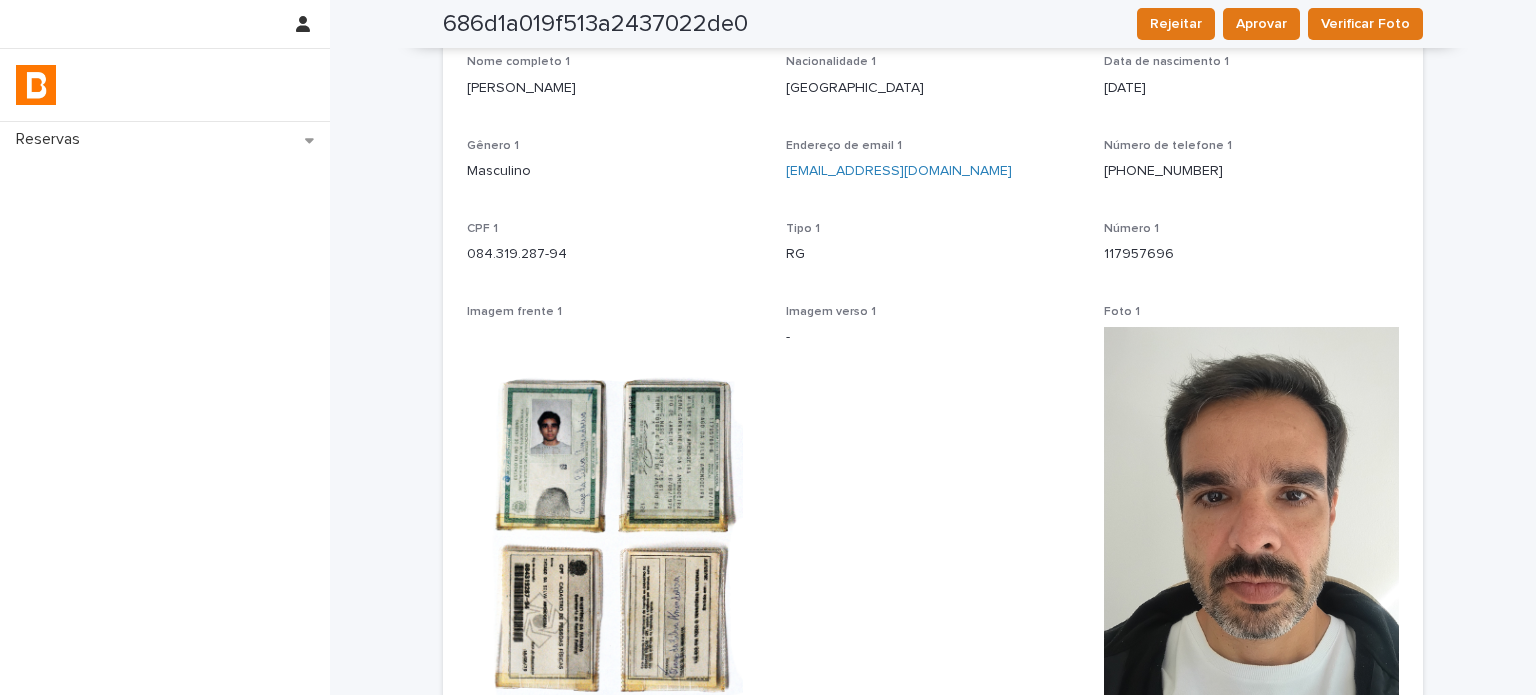 scroll, scrollTop: 0, scrollLeft: 0, axis: both 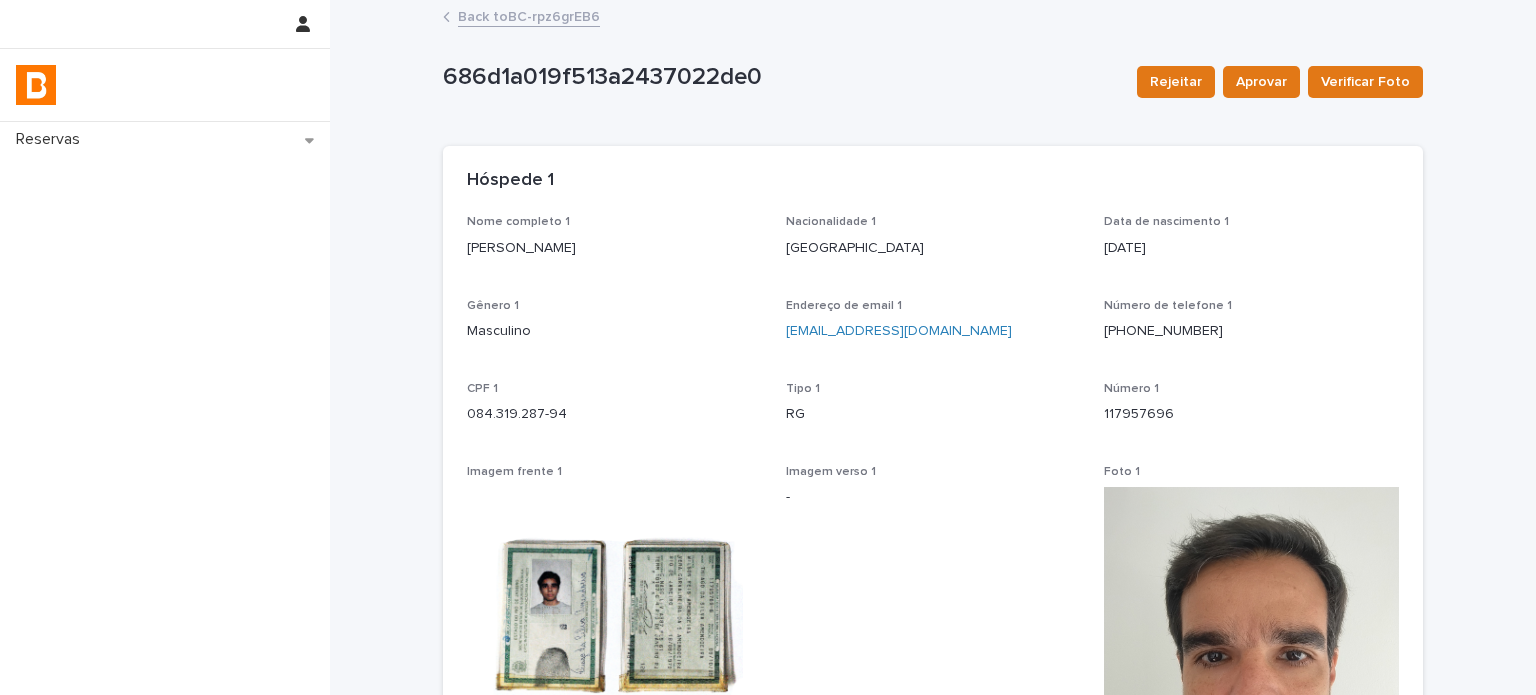 click on "Back to  BC-rpz6grEB6" at bounding box center (529, 15) 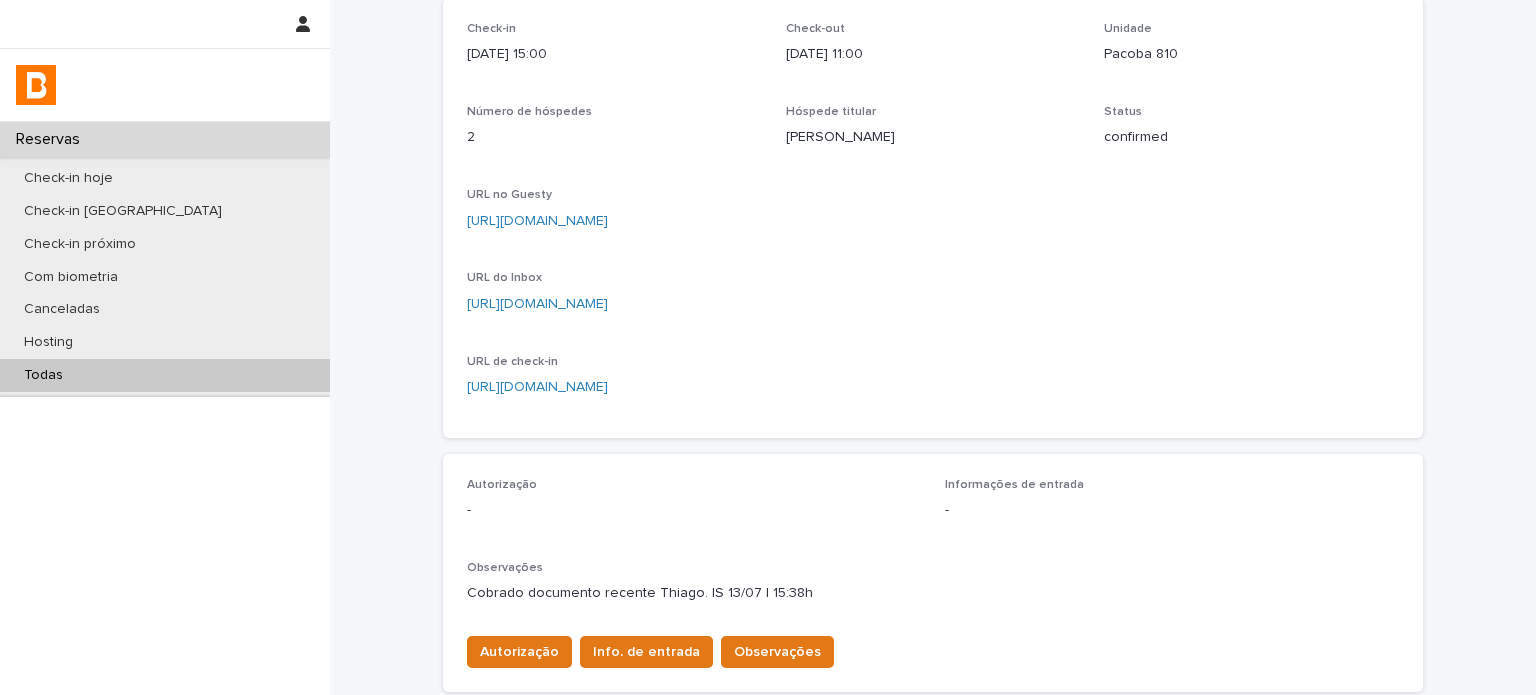 scroll, scrollTop: 233, scrollLeft: 0, axis: vertical 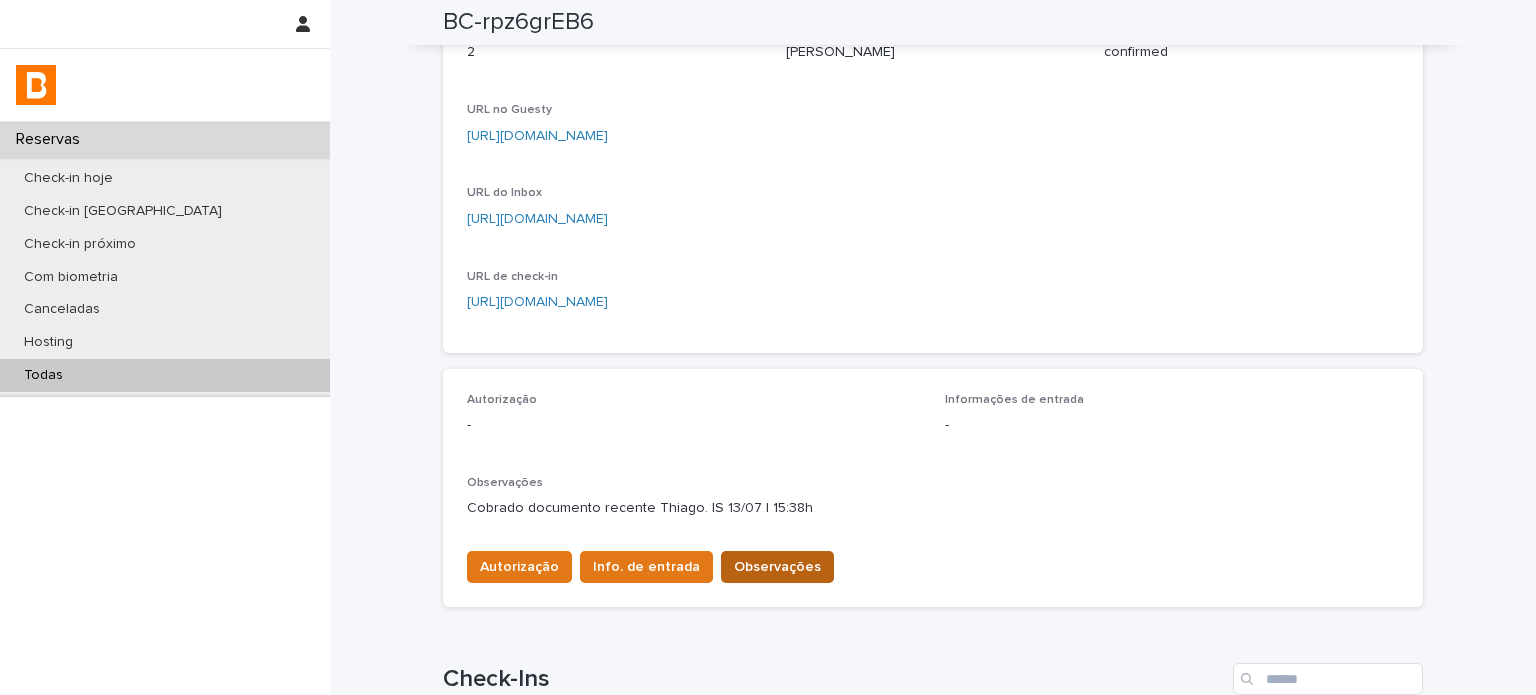 click on "Observações" at bounding box center [777, 567] 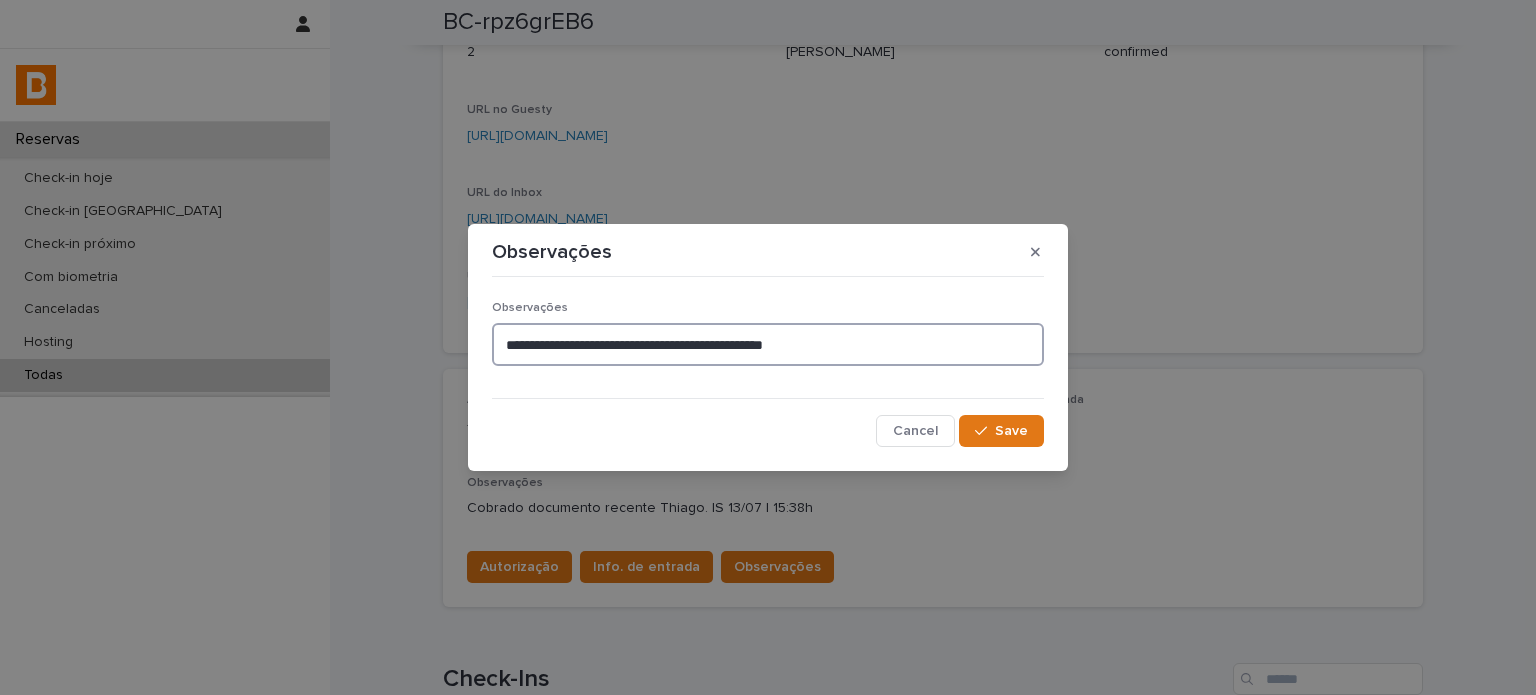 click on "**********" at bounding box center (768, 344) 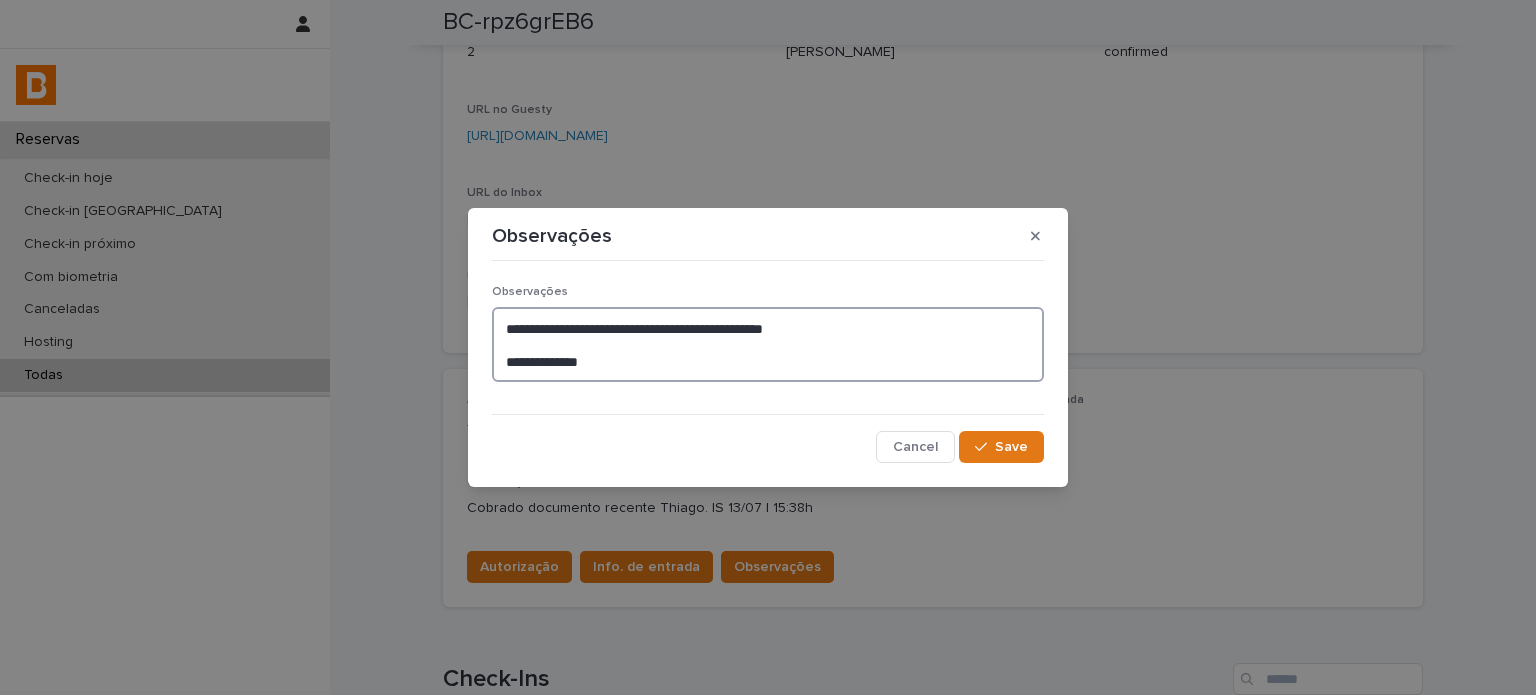 paste on "**********" 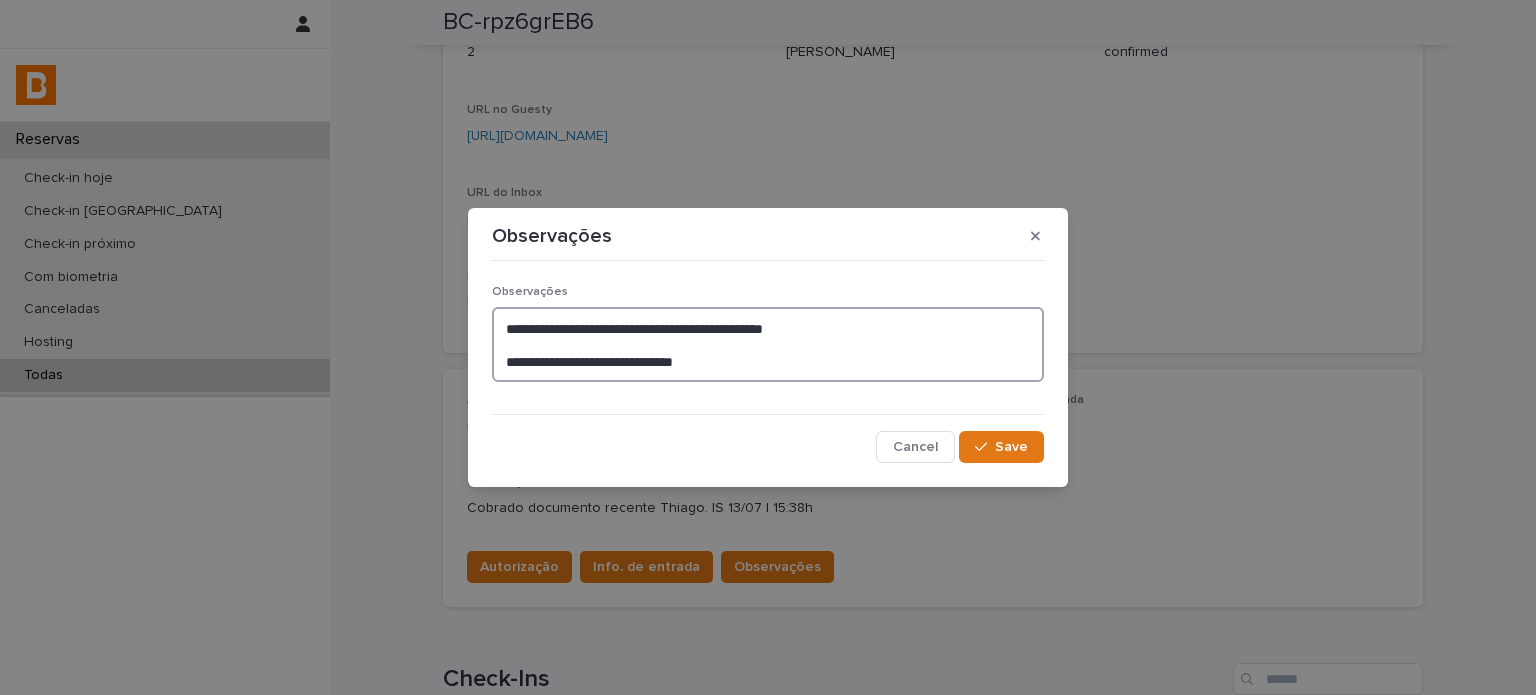 type on "**********" 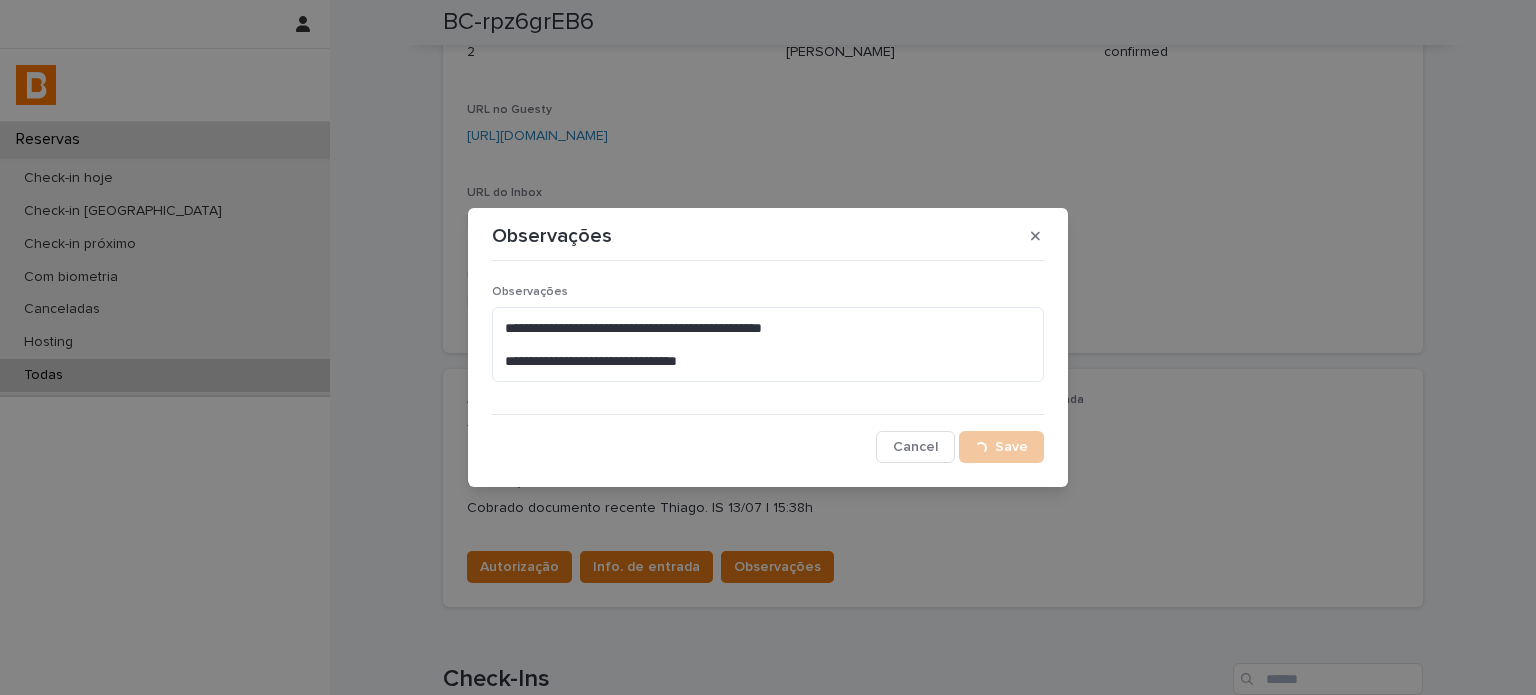 type 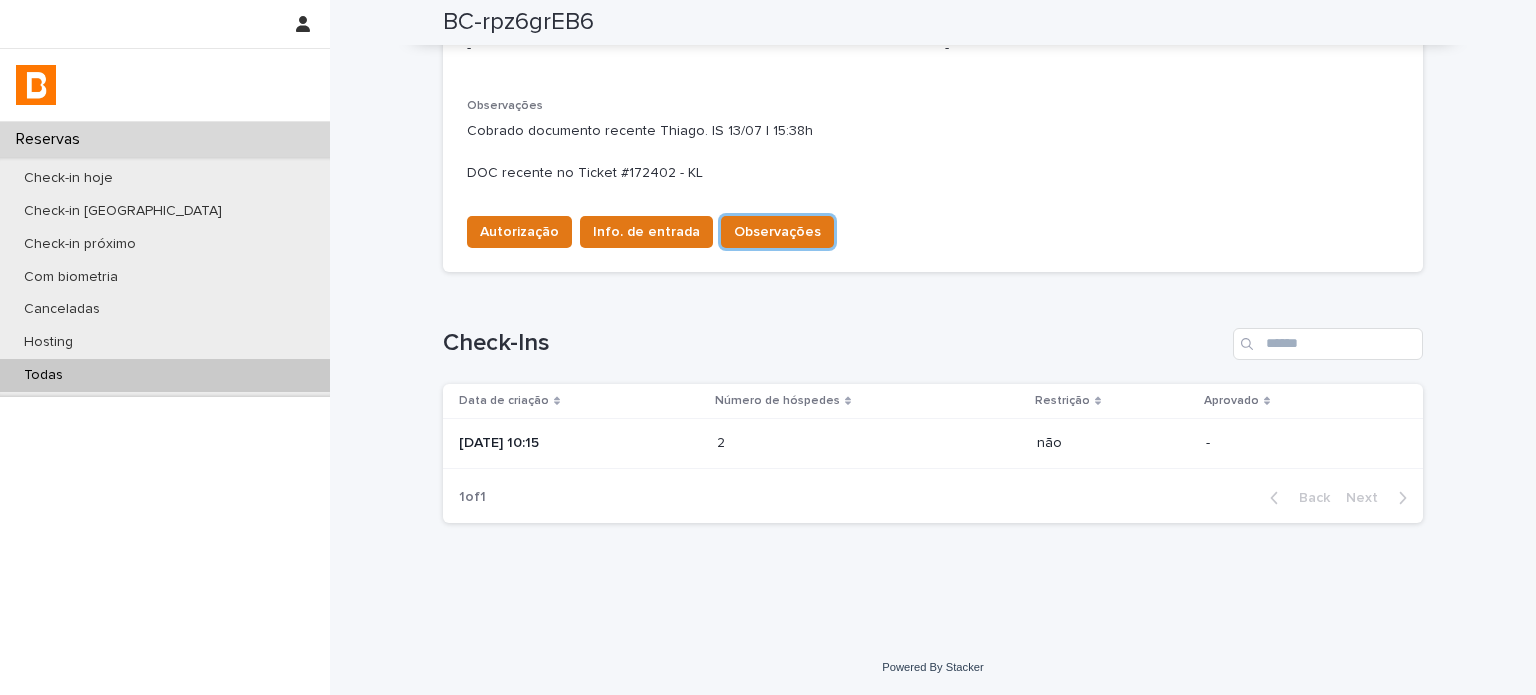 click on "2 2" at bounding box center [869, 443] 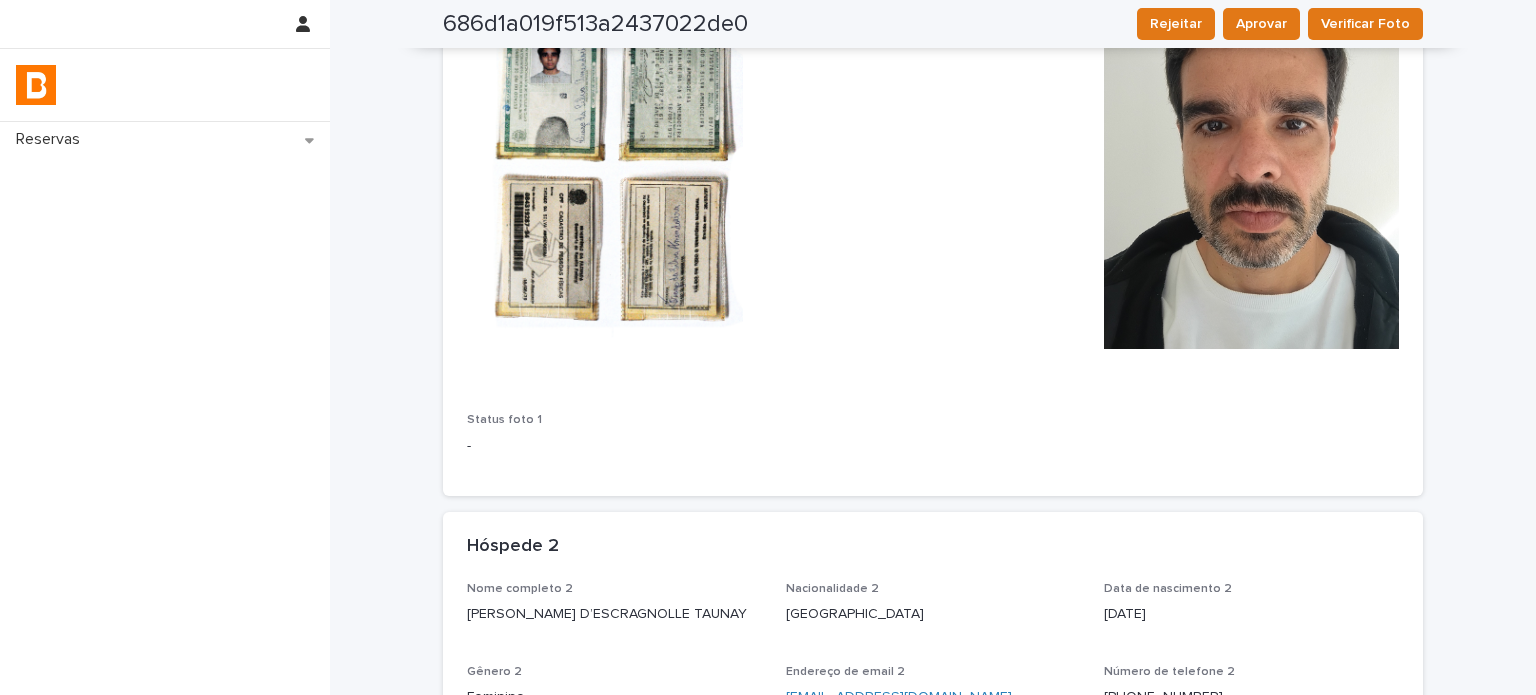 scroll, scrollTop: 378, scrollLeft: 0, axis: vertical 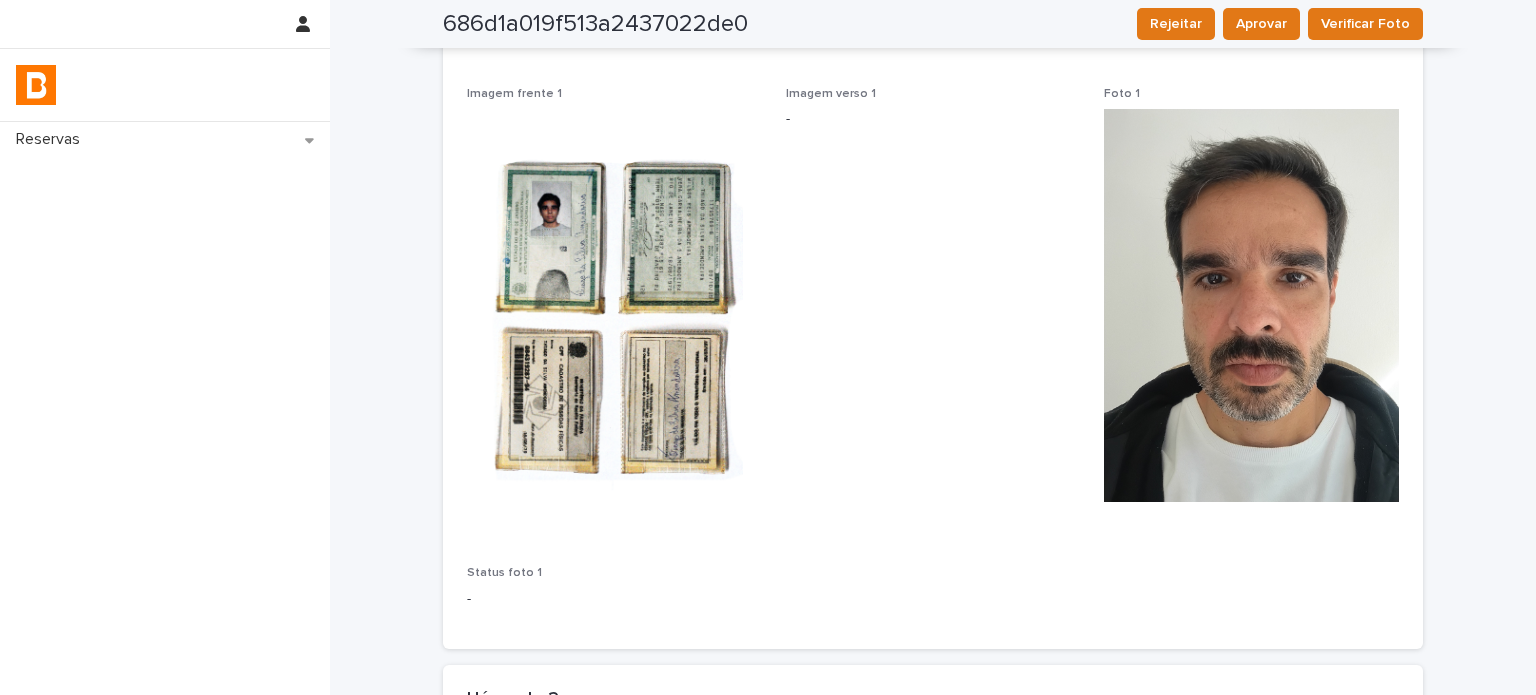click on "Reservas" at bounding box center [165, 408] 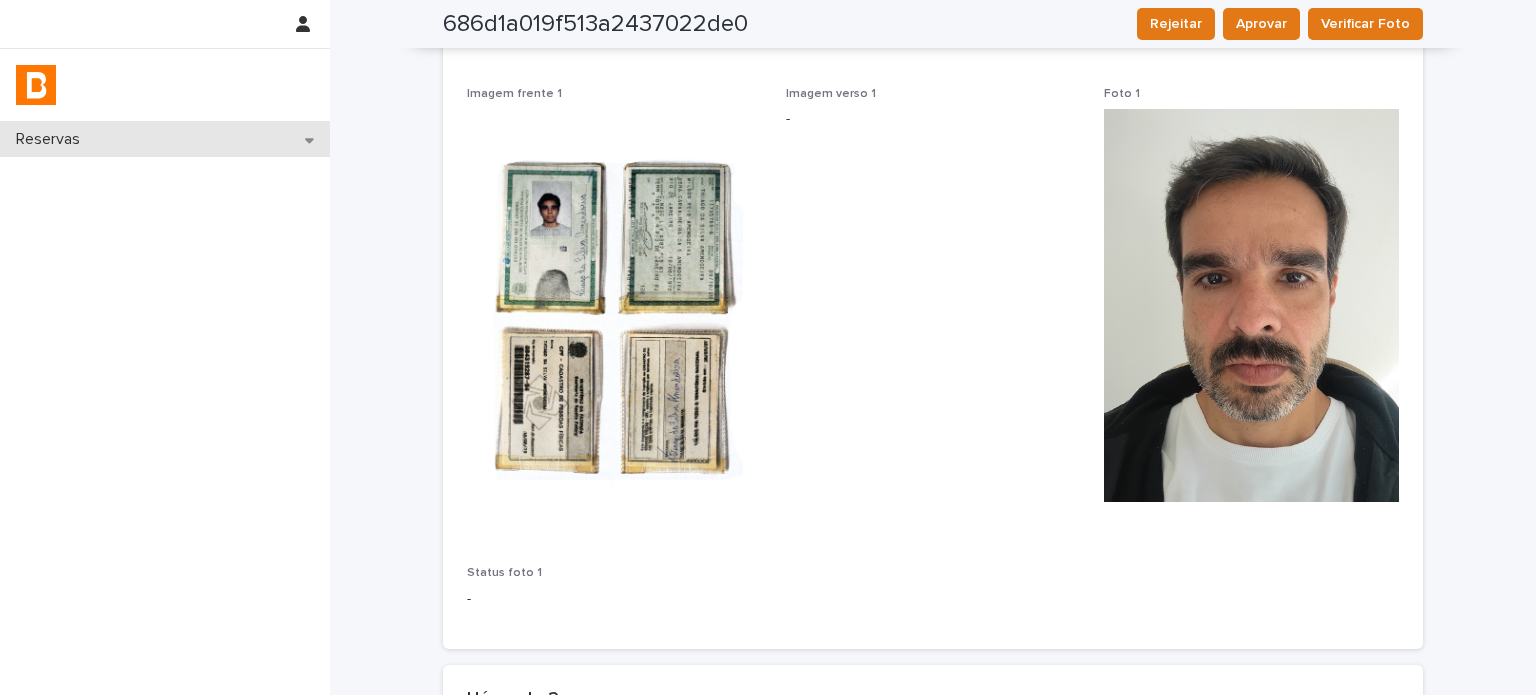 click on "Reservas" at bounding box center (165, 139) 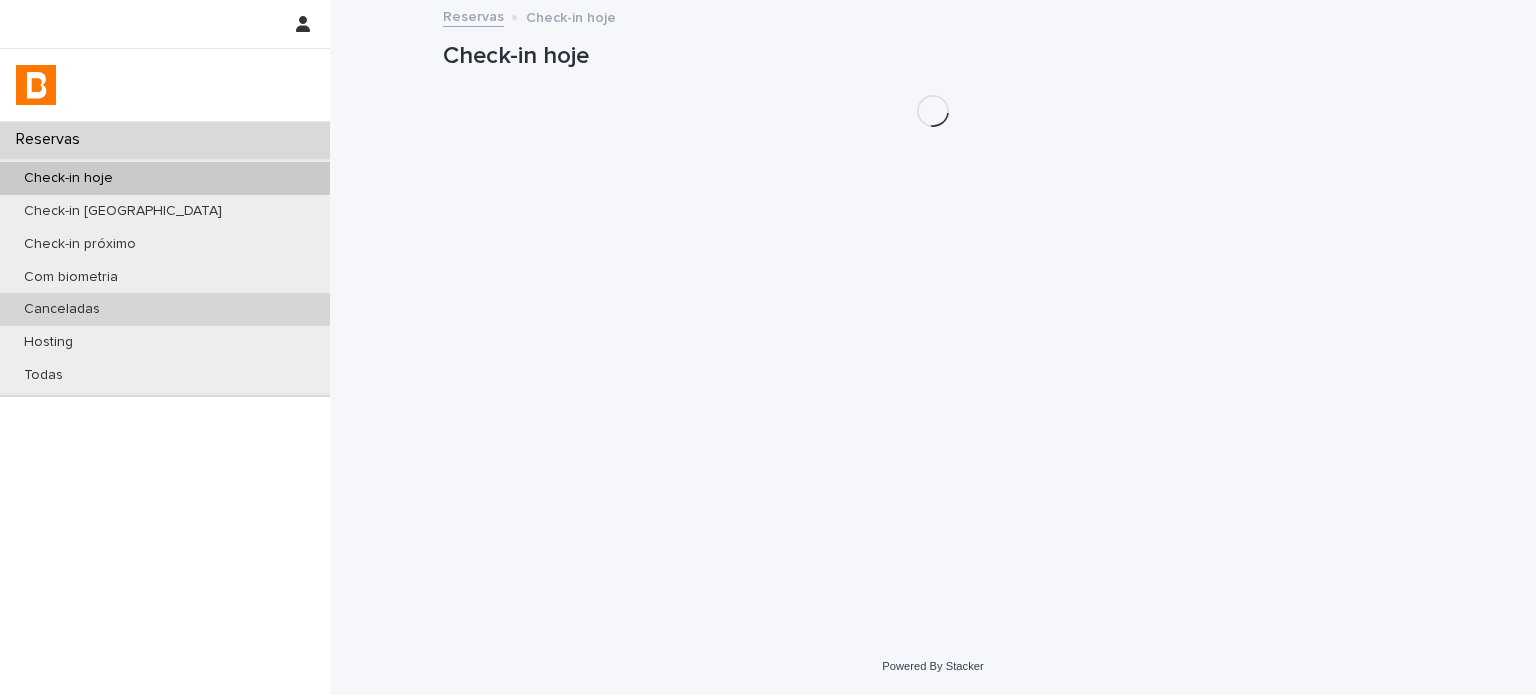 scroll, scrollTop: 0, scrollLeft: 0, axis: both 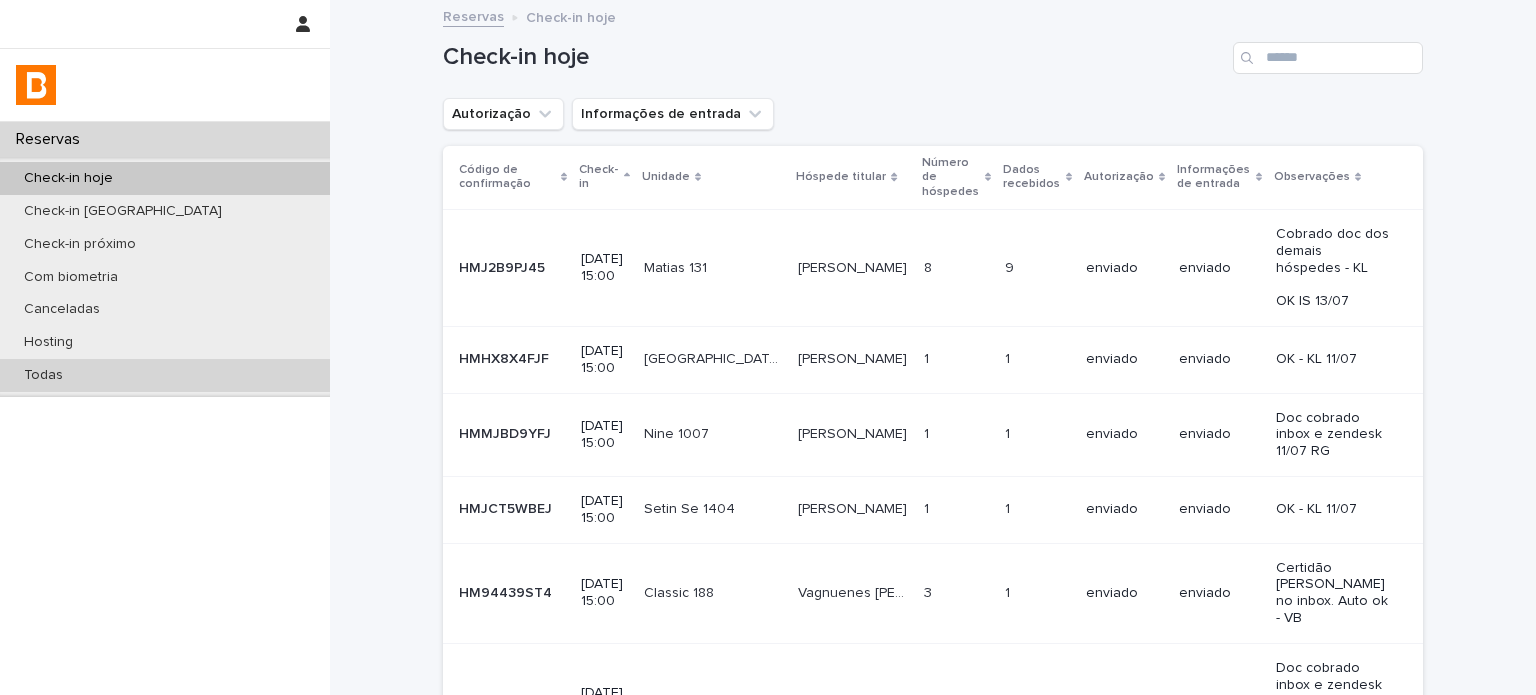 click on "Todas" at bounding box center (165, 375) 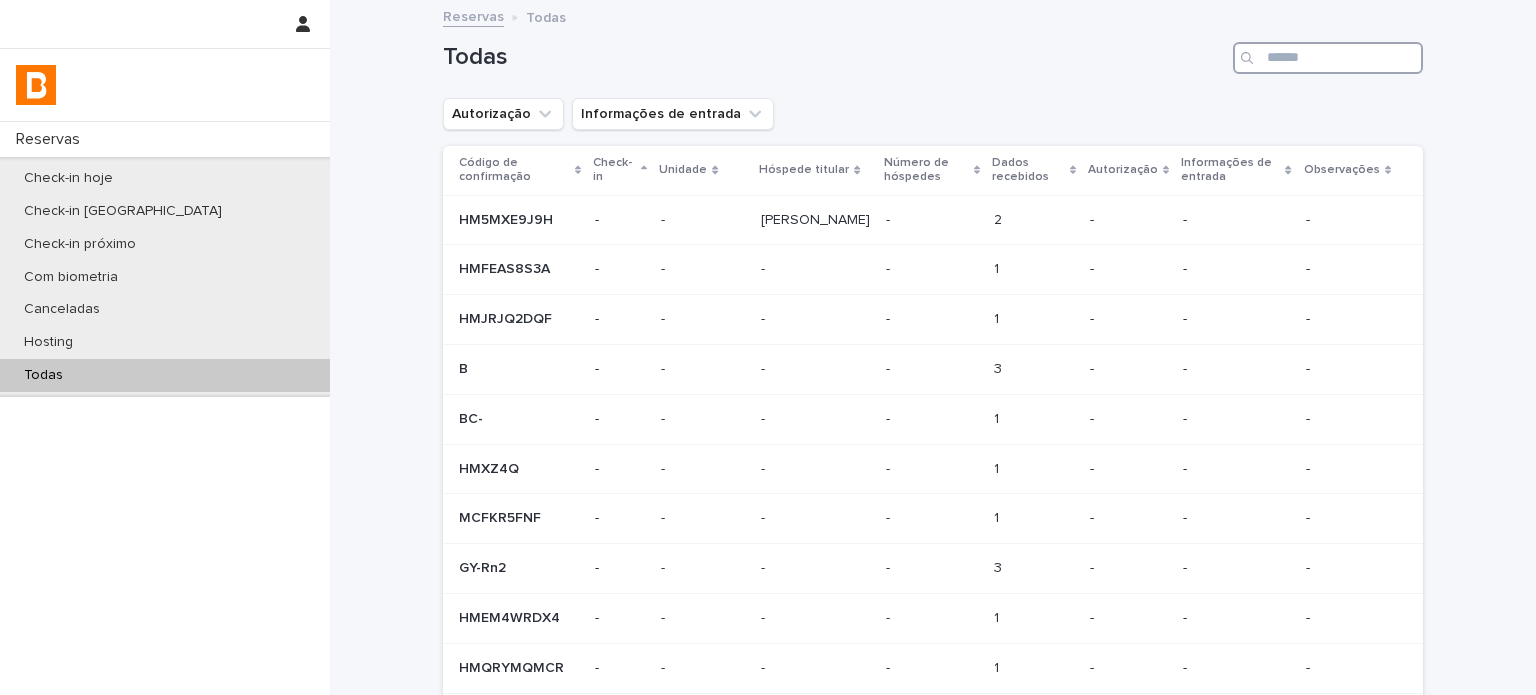 click at bounding box center (1328, 58) 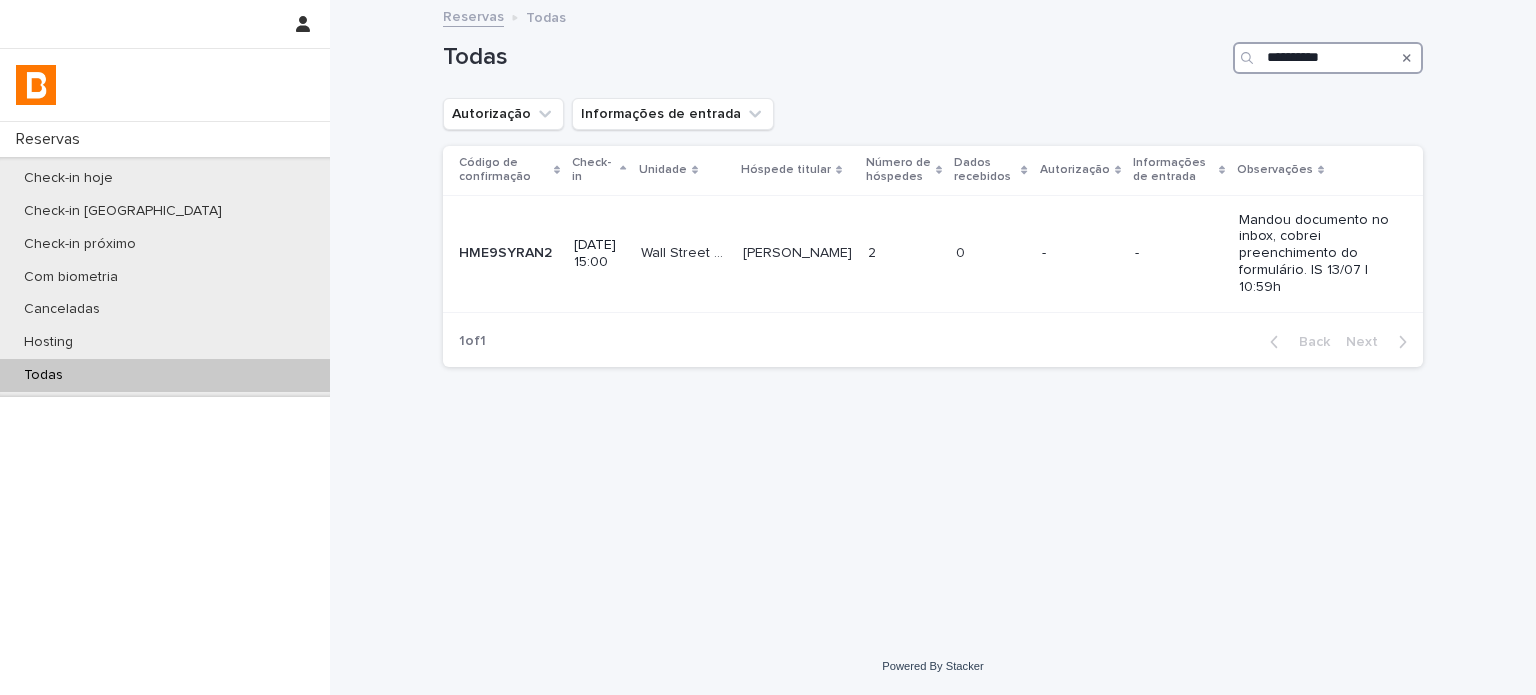 click on "**********" at bounding box center (1328, 58) 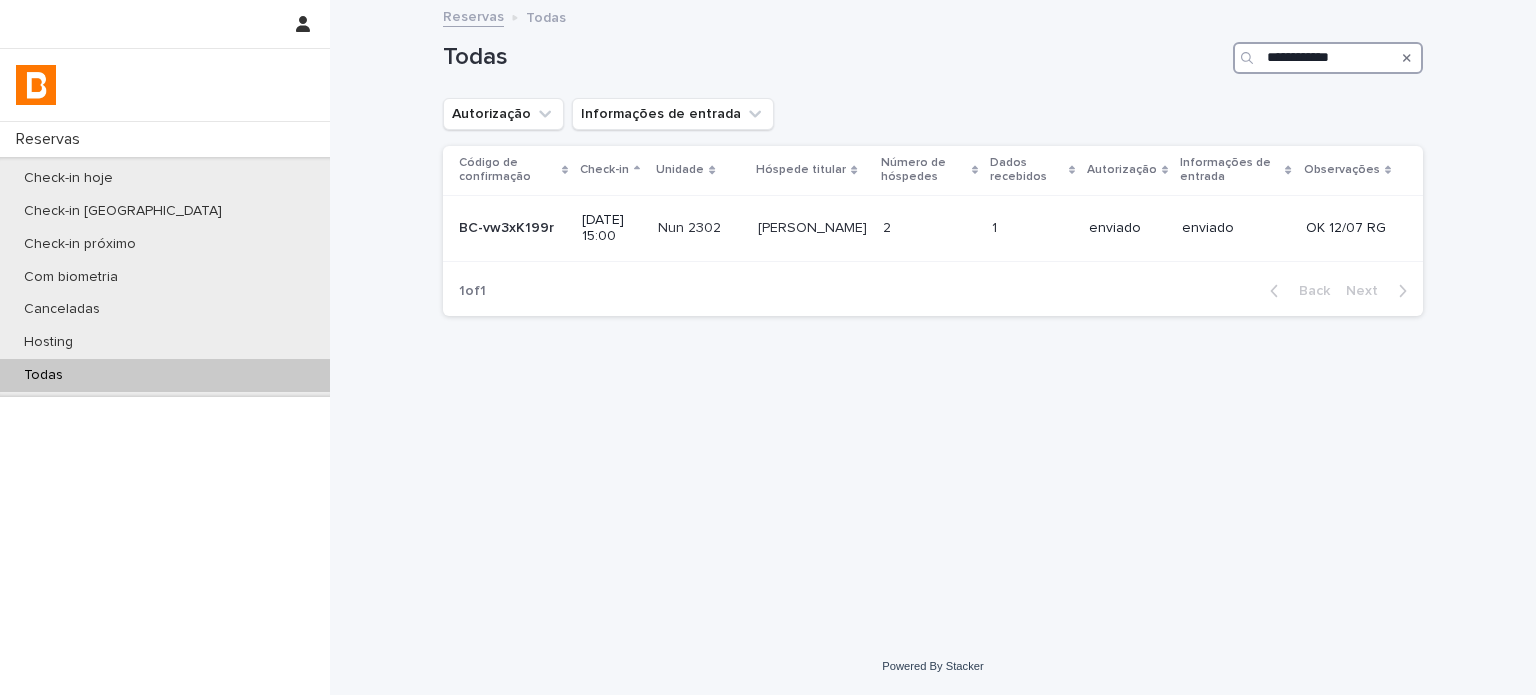 click on "**********" at bounding box center [1328, 58] 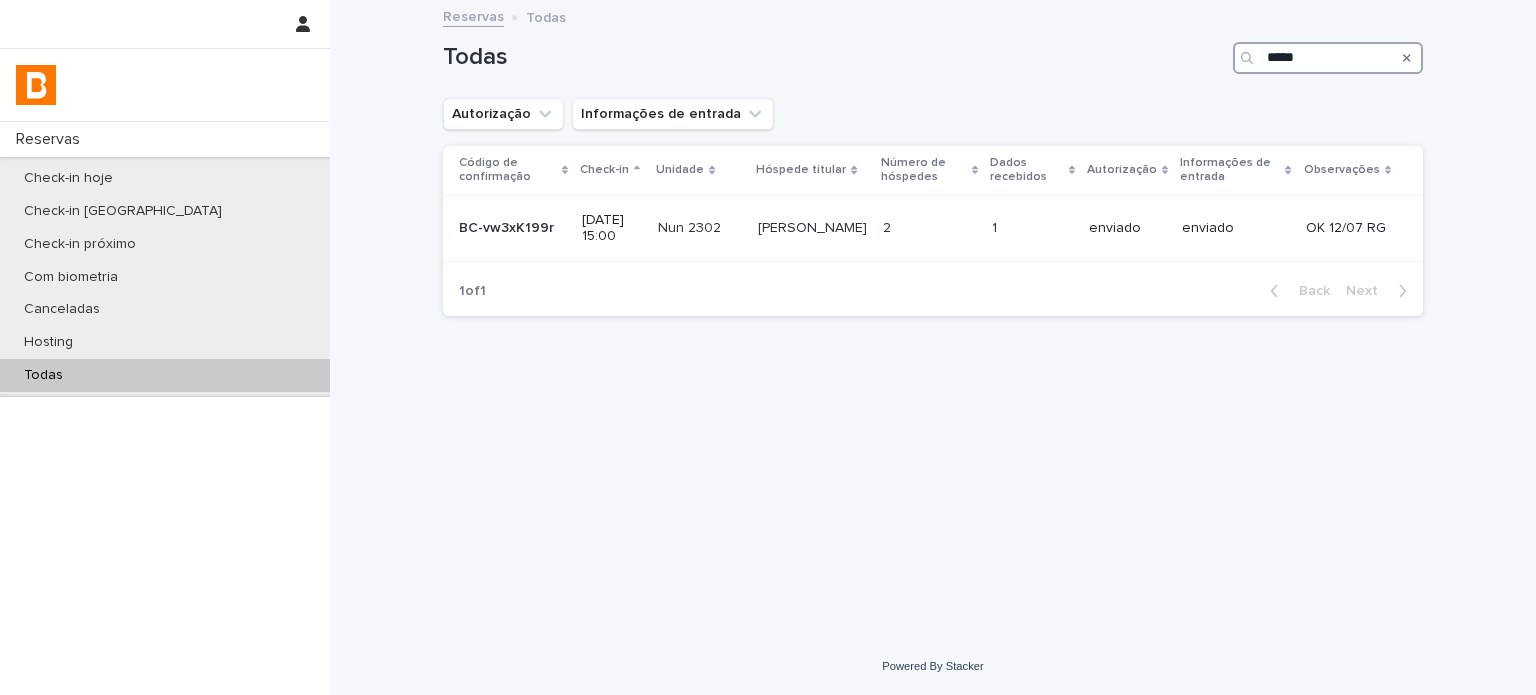 type on "******" 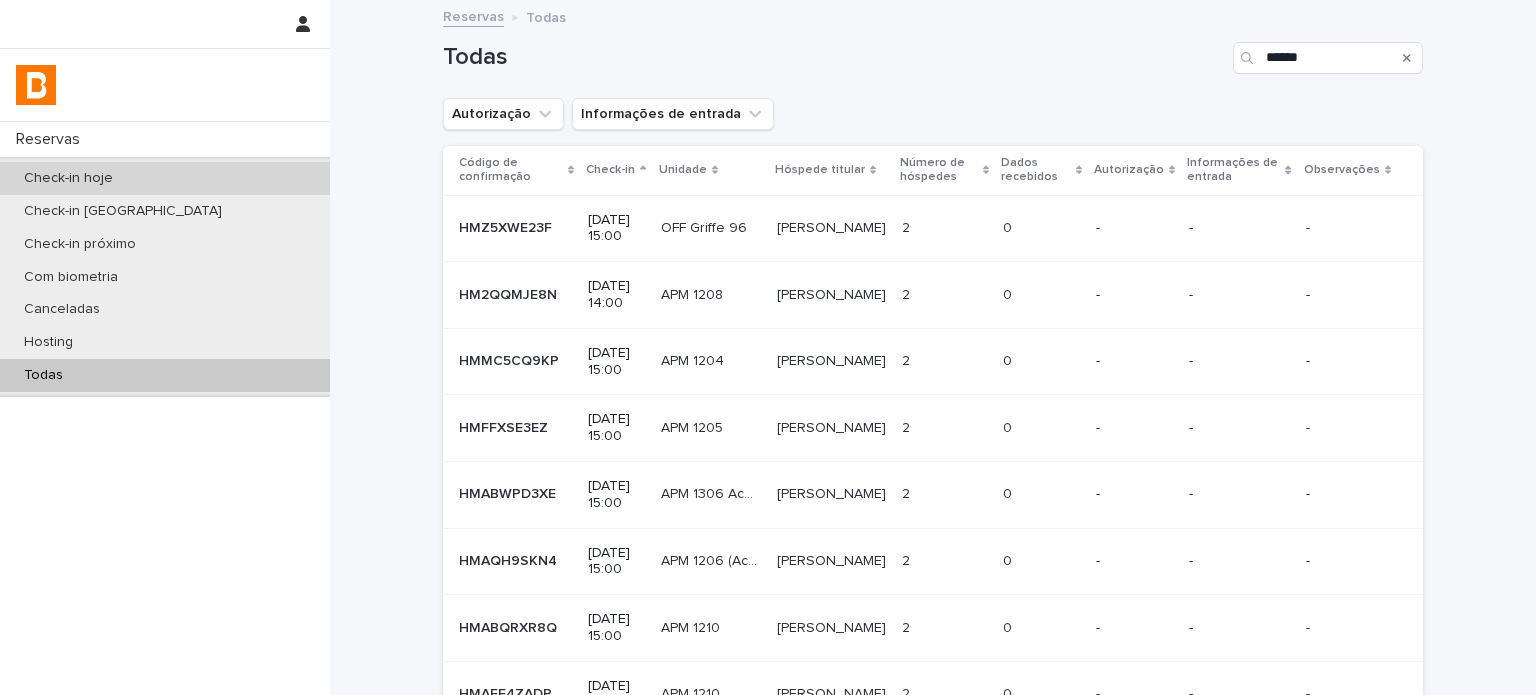 click on "Check-in hoje" at bounding box center [165, 178] 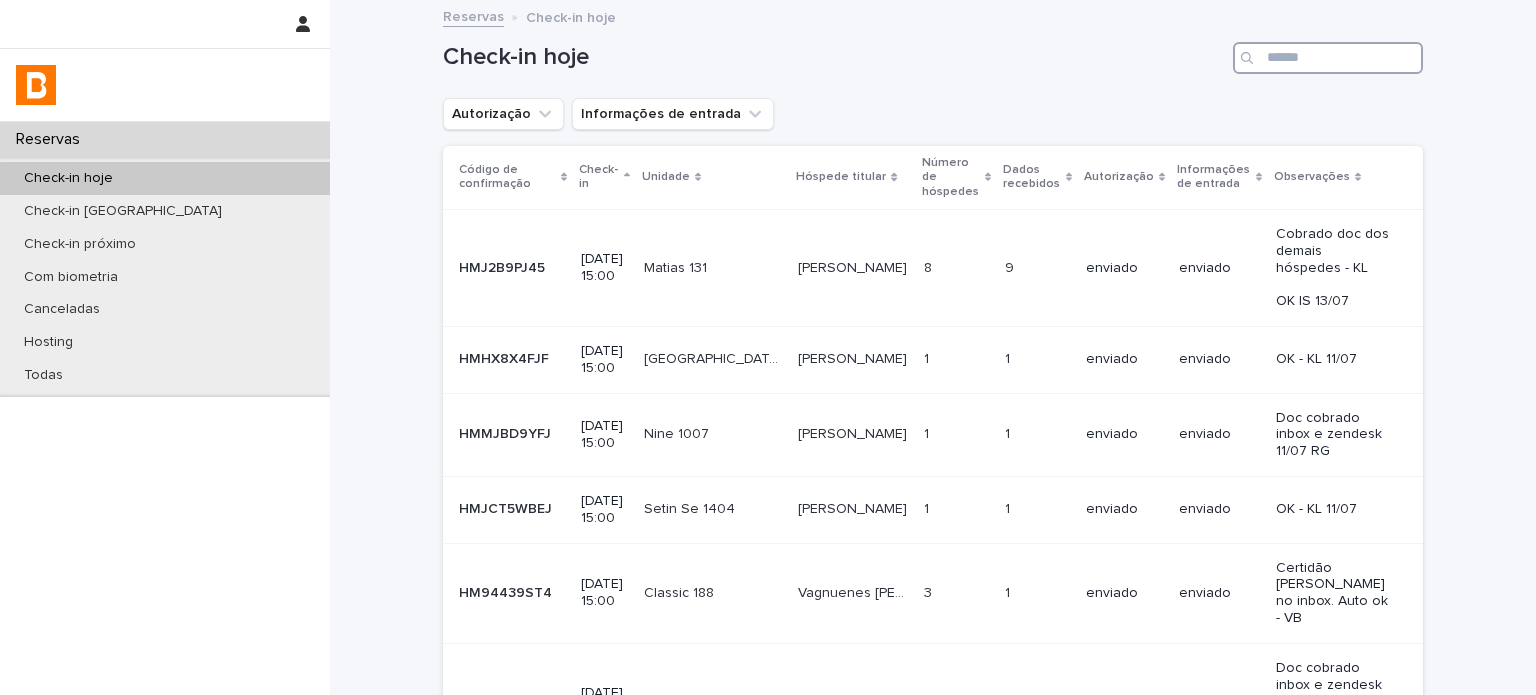 click at bounding box center [1328, 58] 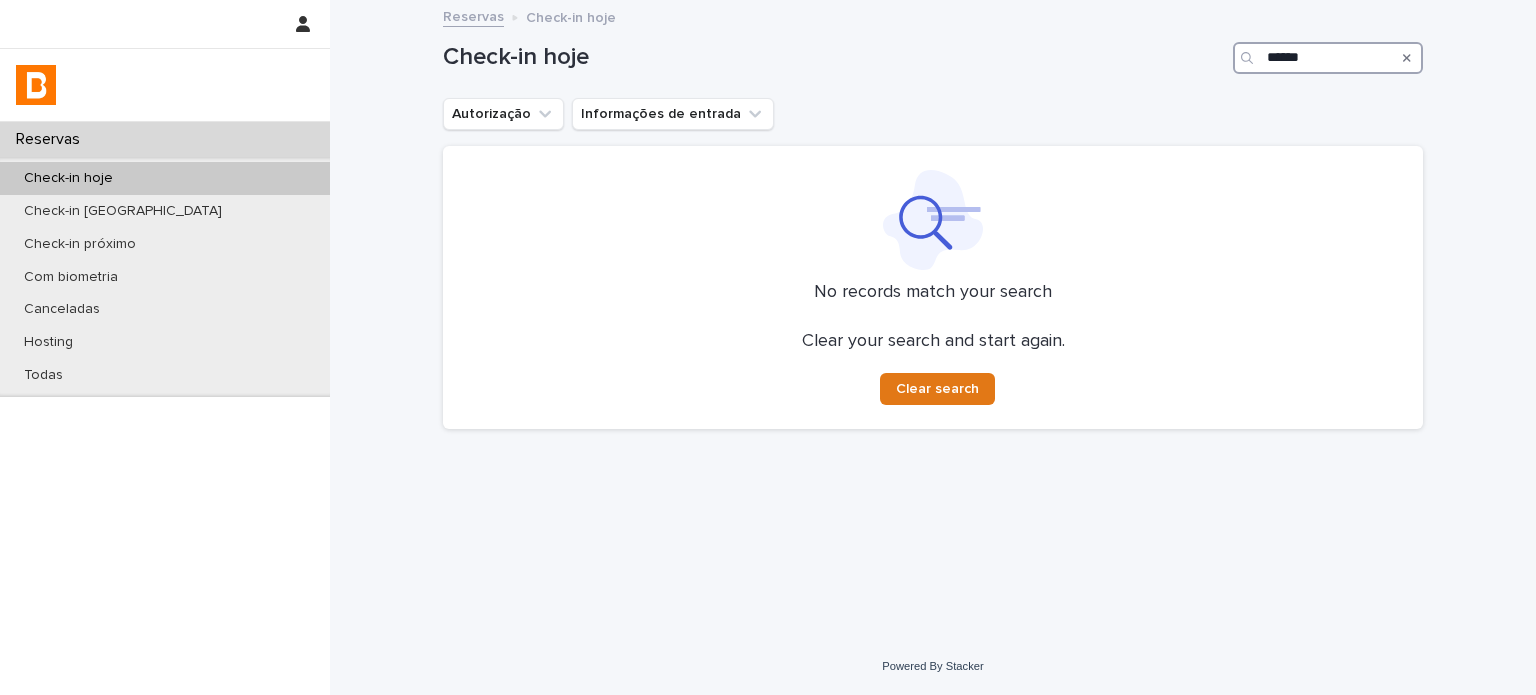 drag, startPoint x: 1340, startPoint y: 57, endPoint x: 1162, endPoint y: 64, distance: 178.13759 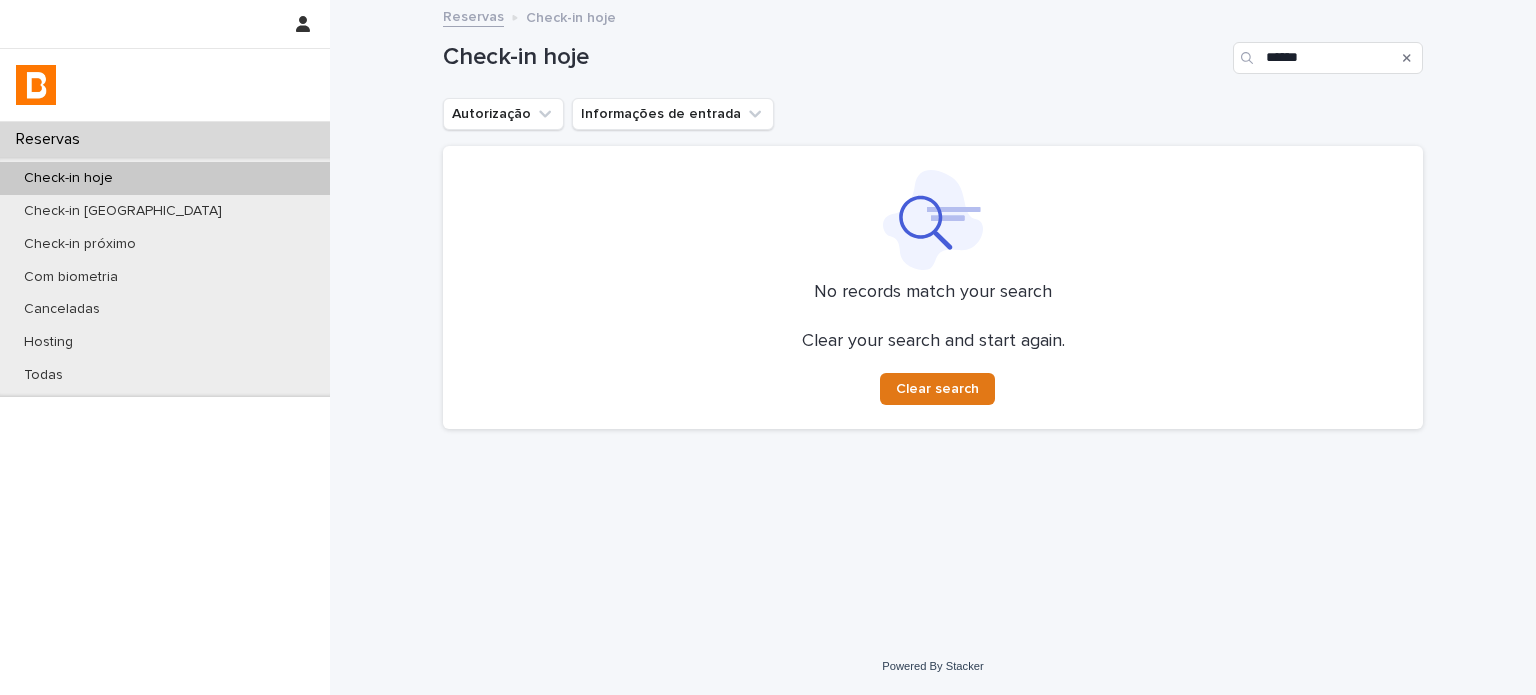 click on "Check-in hoje" at bounding box center (165, 178) 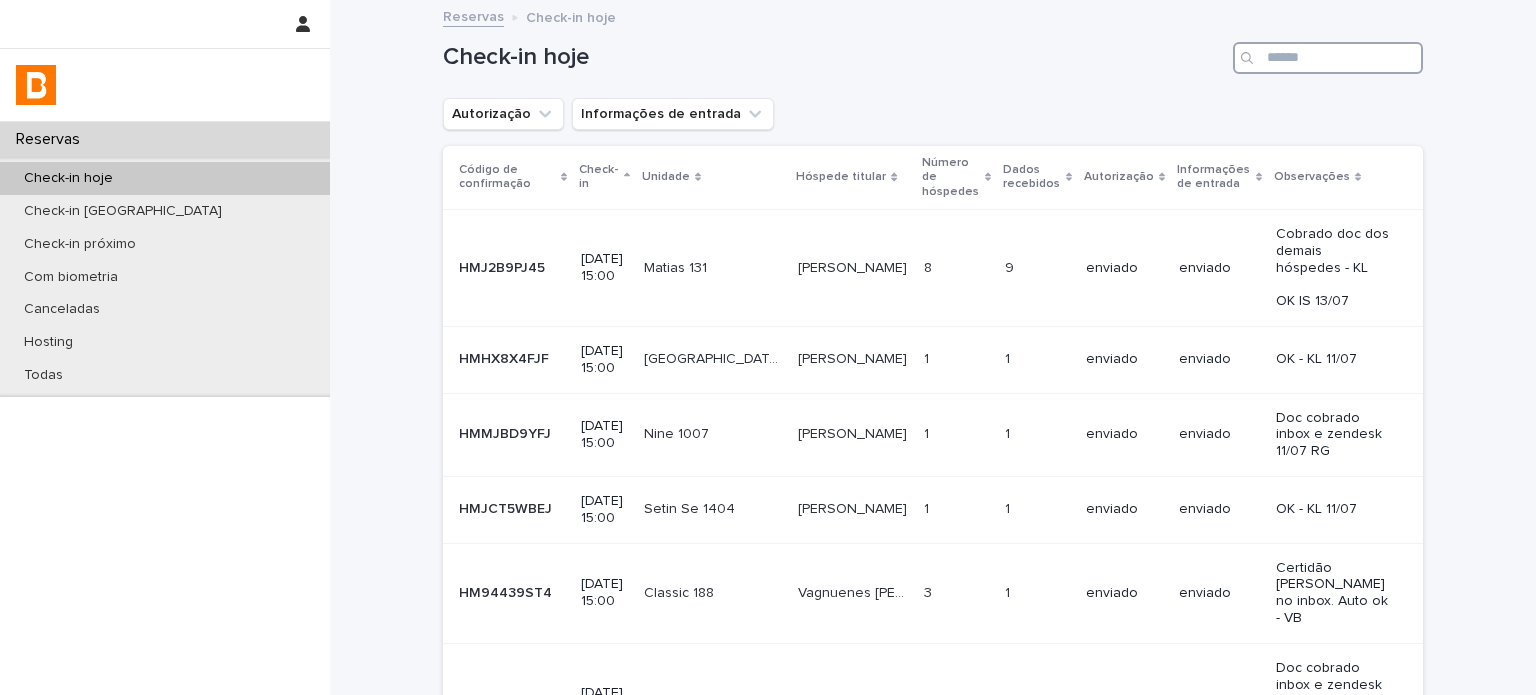 click at bounding box center (1328, 58) 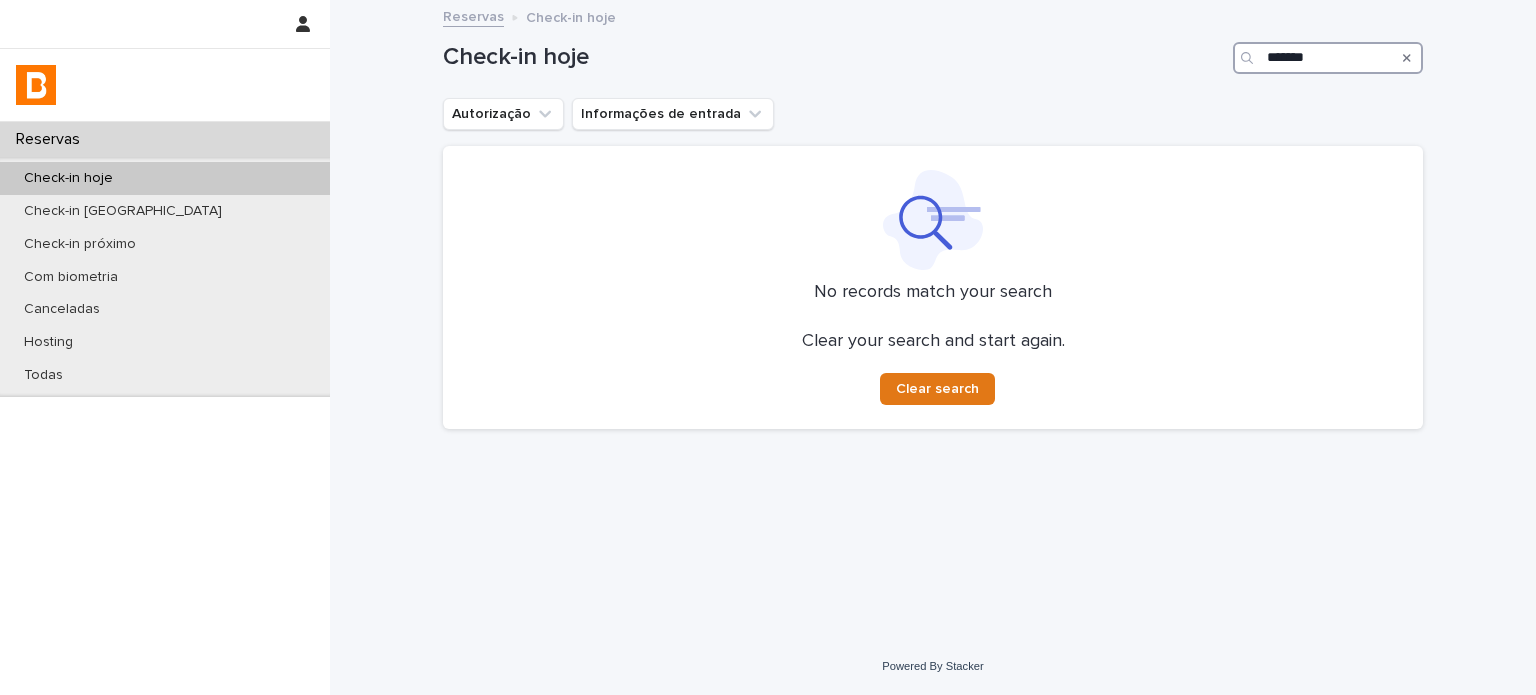 drag, startPoint x: 1331, startPoint y: 67, endPoint x: 1203, endPoint y: 80, distance: 128.65846 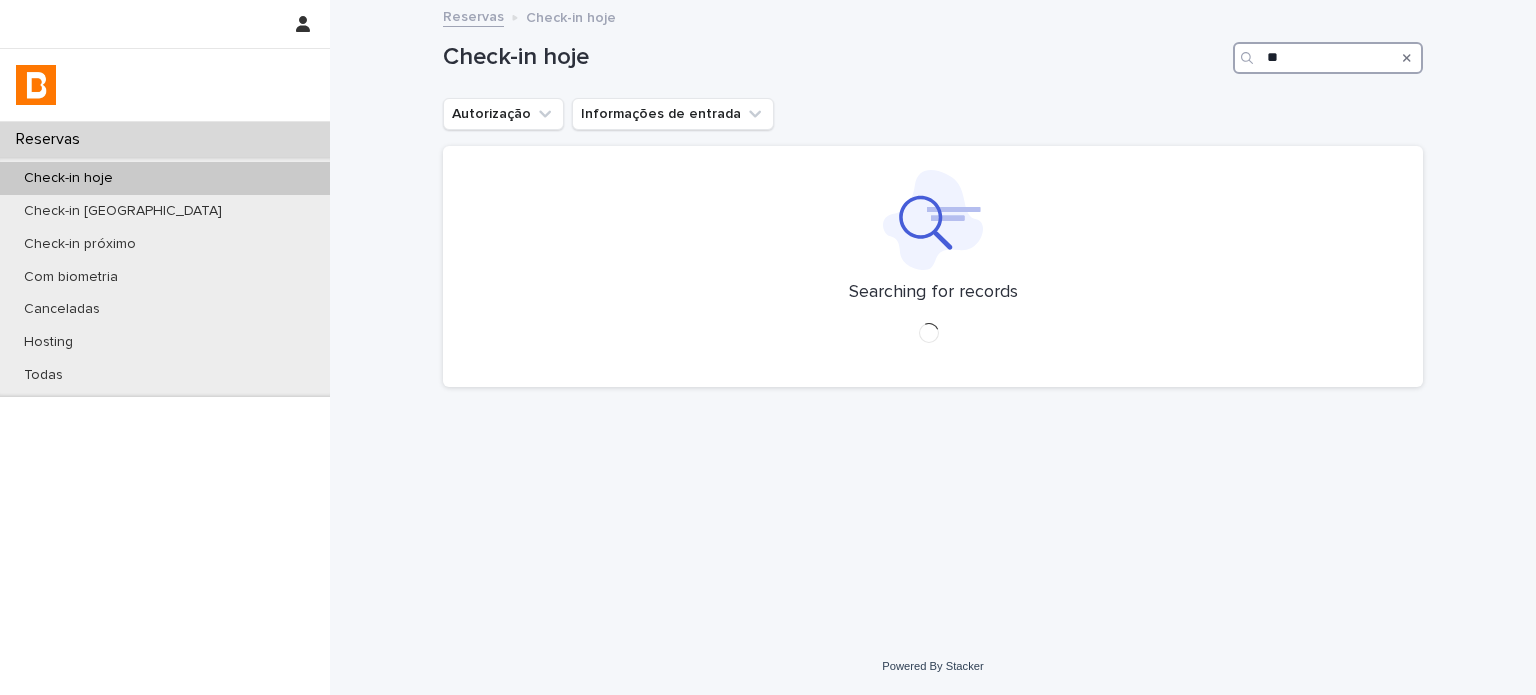 type on "***" 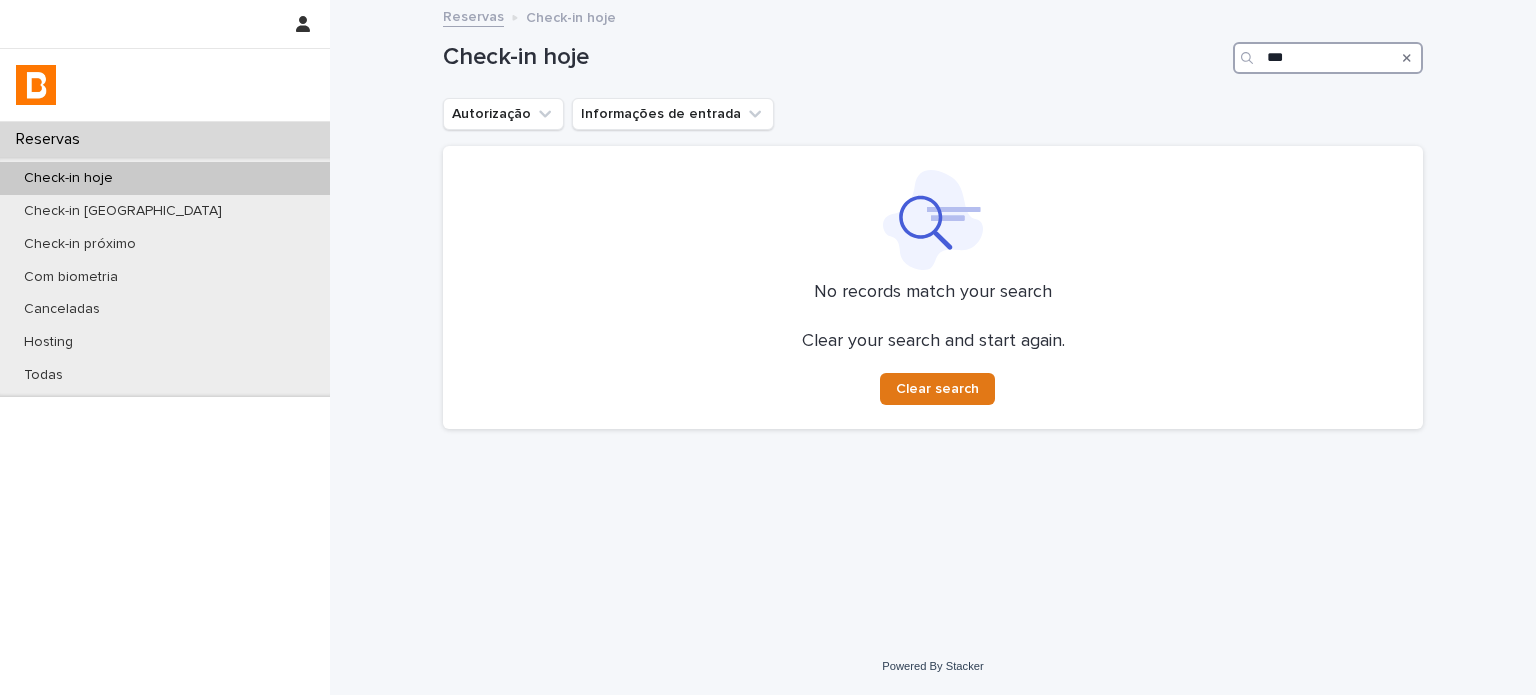 drag, startPoint x: 1296, startPoint y: 64, endPoint x: 1131, endPoint y: 68, distance: 165.04848 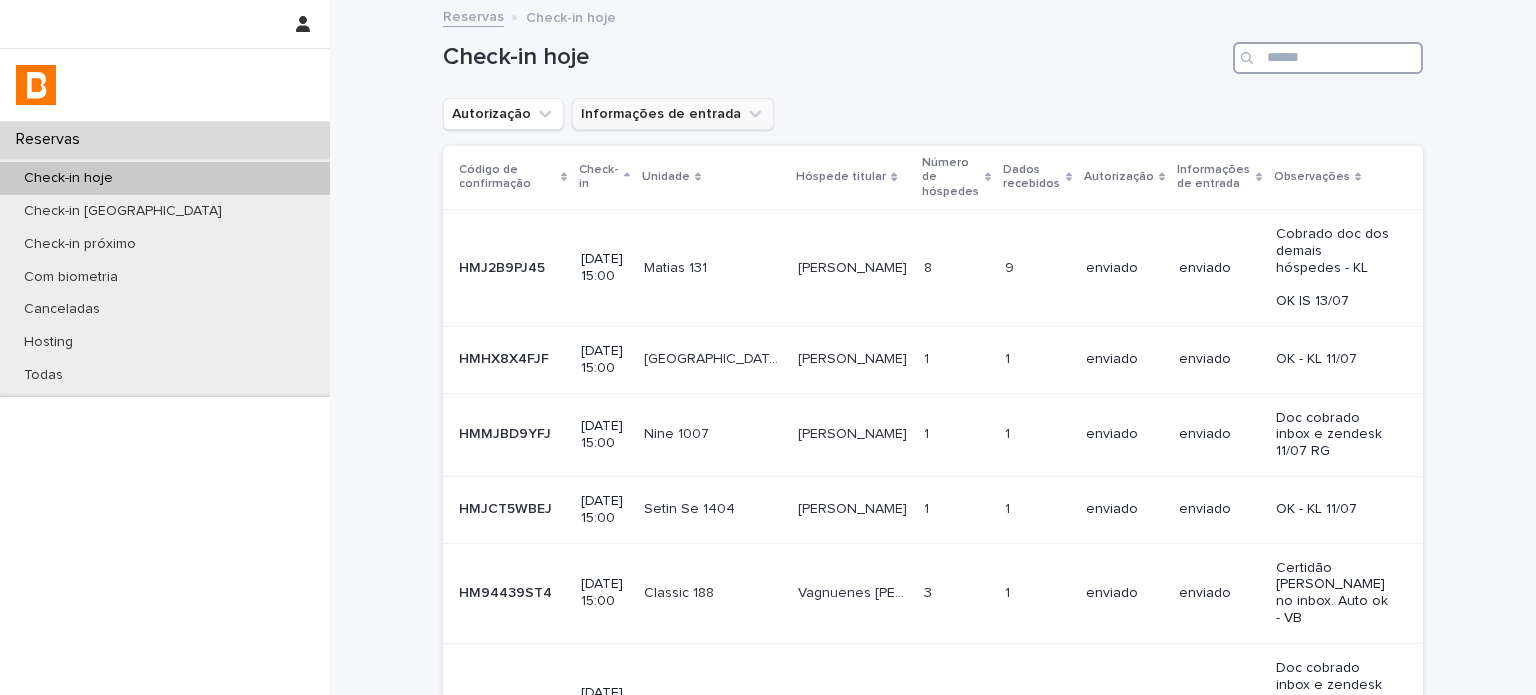 type on "*" 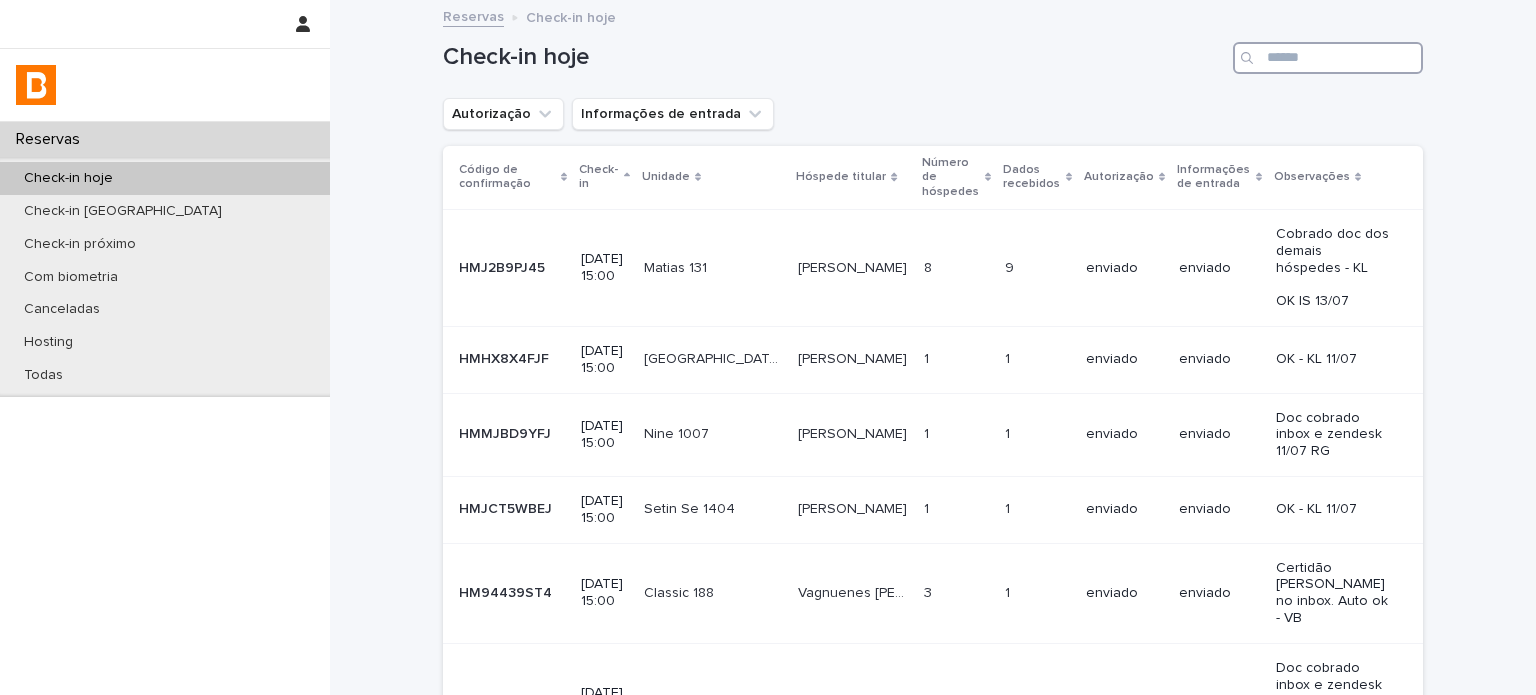 type on "*" 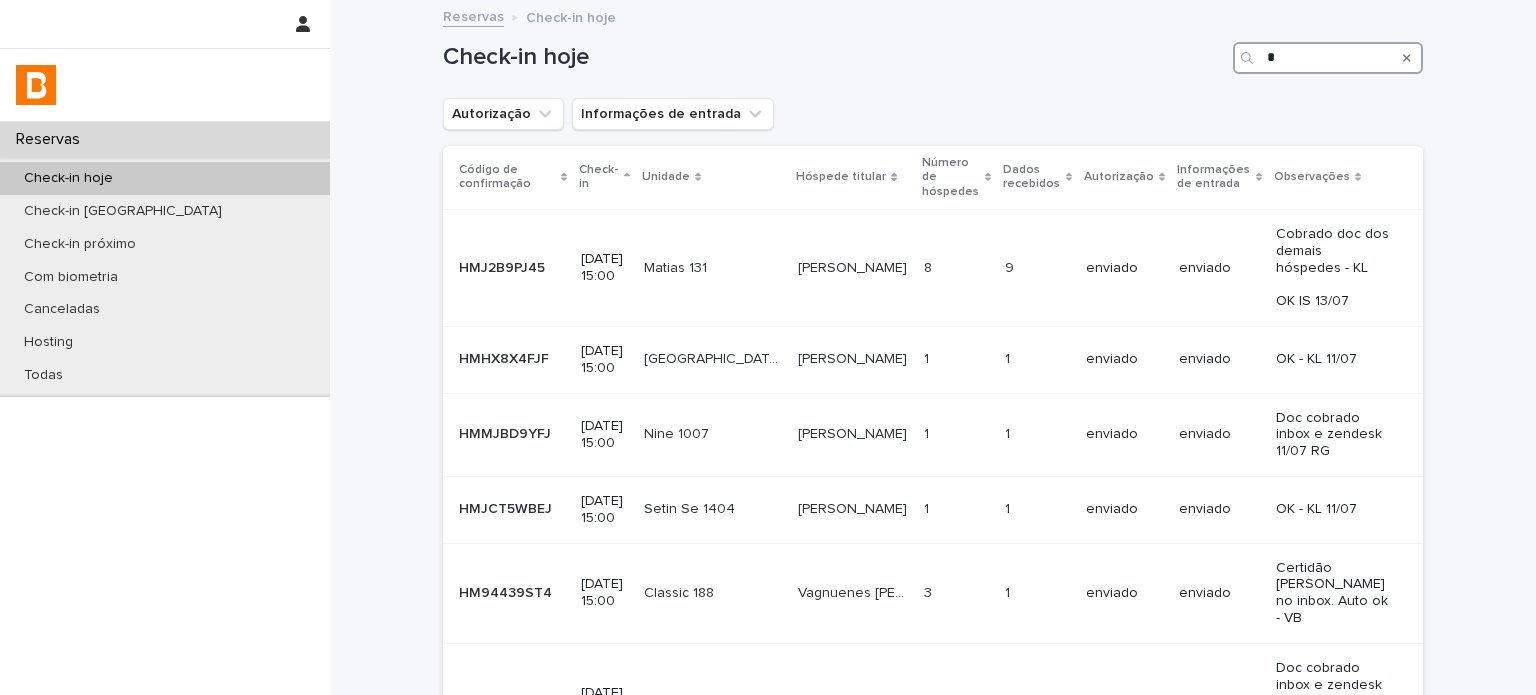 drag, startPoint x: 1328, startPoint y: 56, endPoint x: 1535, endPoint y: 39, distance: 207.6969 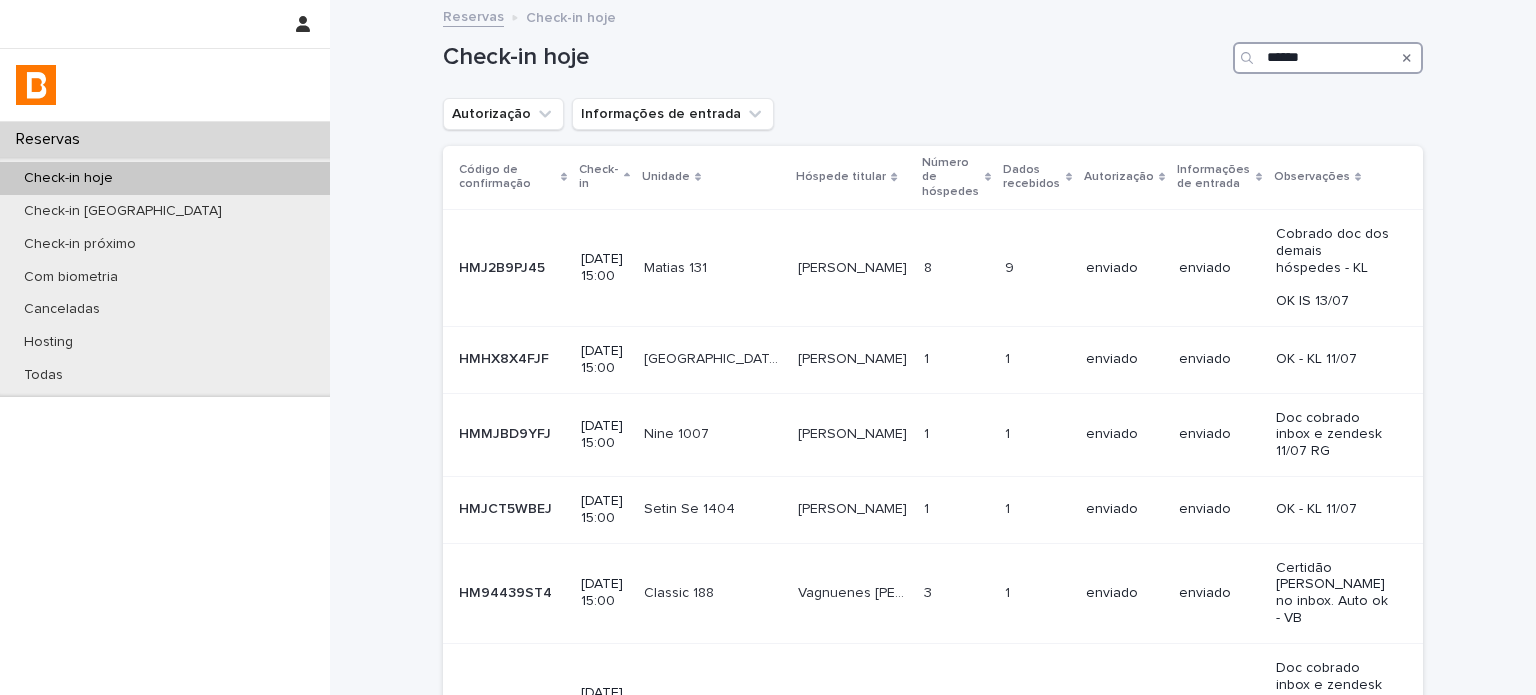 type on "*******" 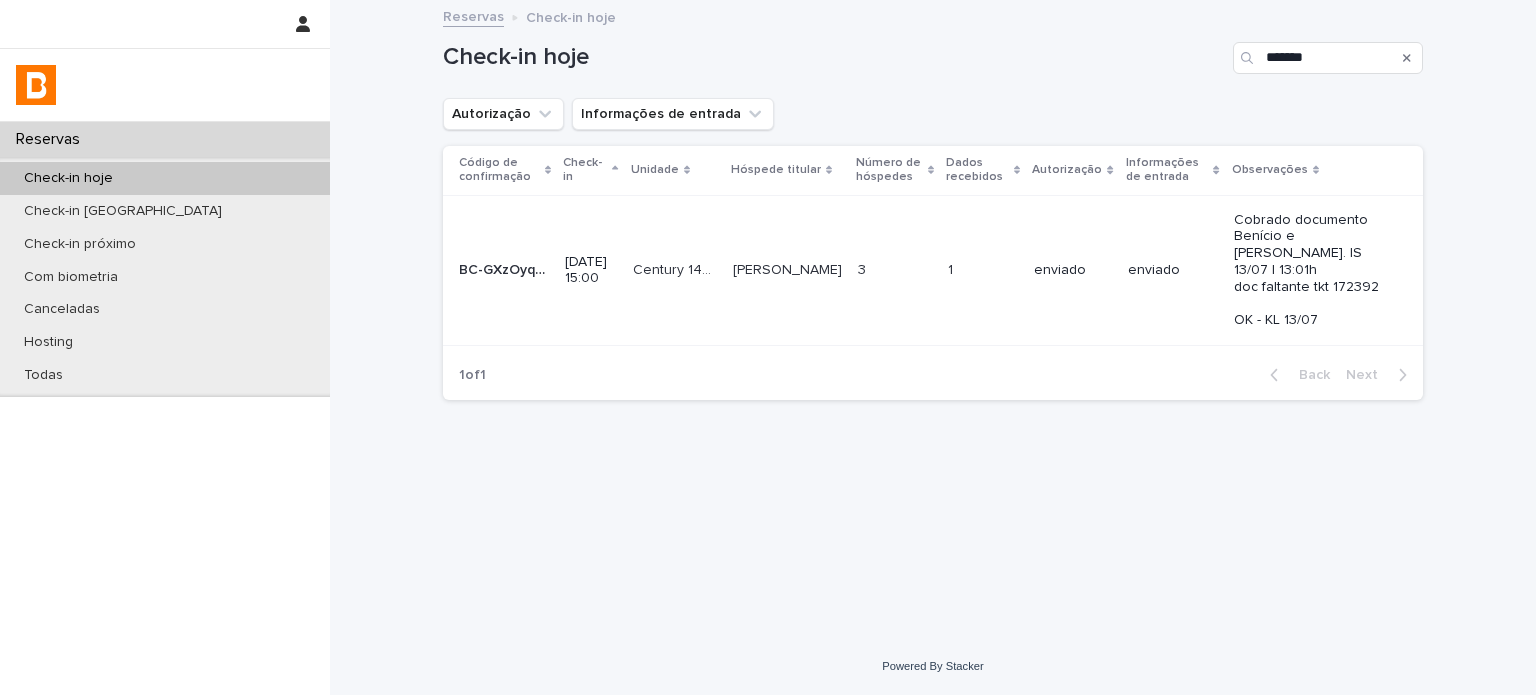 click at bounding box center (895, 270) 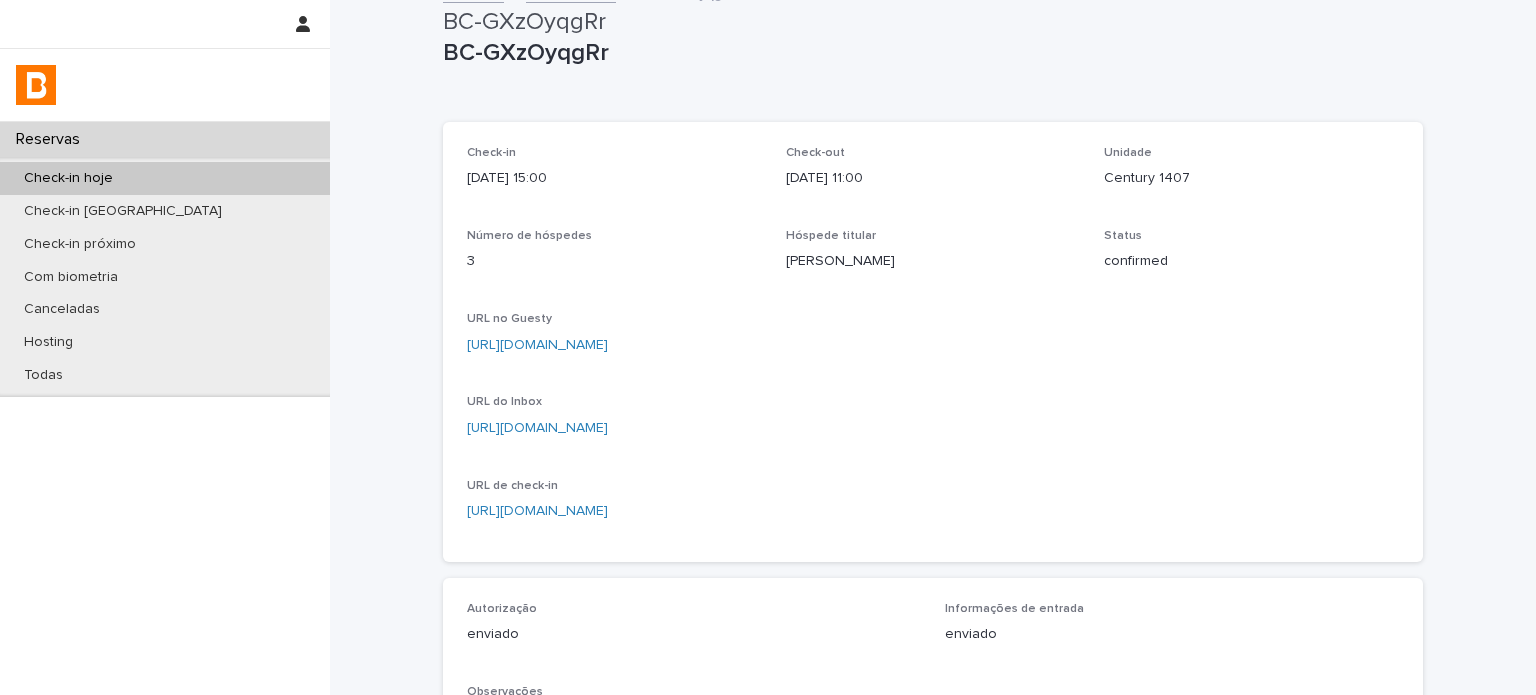 scroll, scrollTop: 20, scrollLeft: 0, axis: vertical 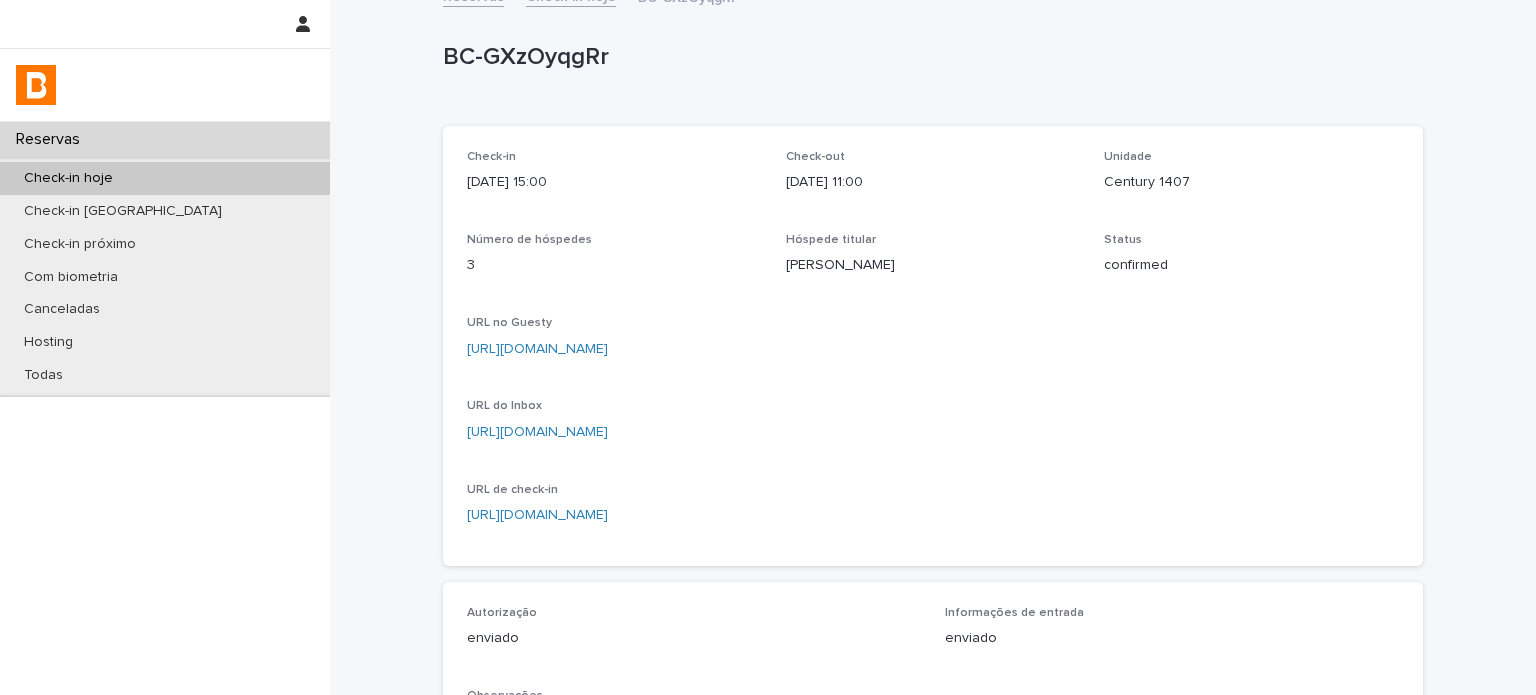 click on "Unidade Century 1407" at bounding box center [1251, 179] 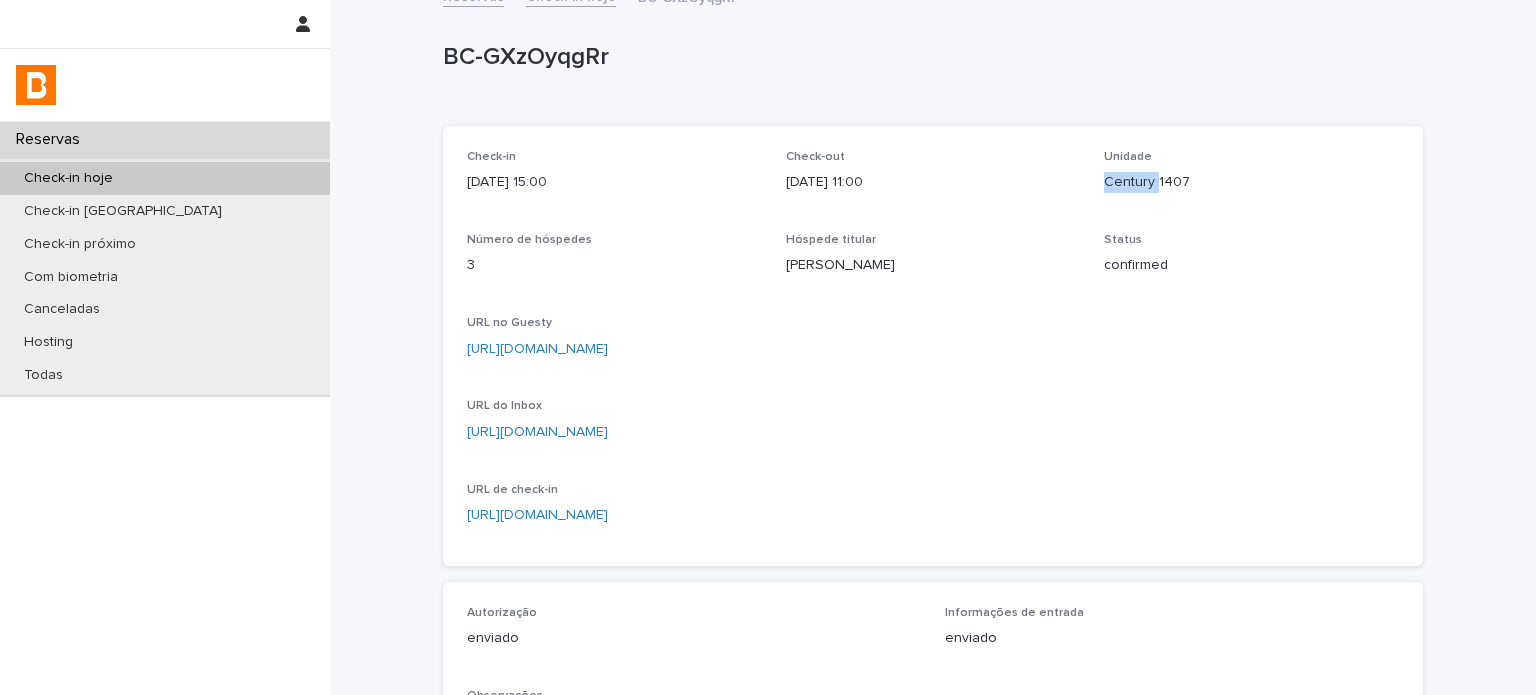 click on "Unidade Century 1407" at bounding box center (1251, 179) 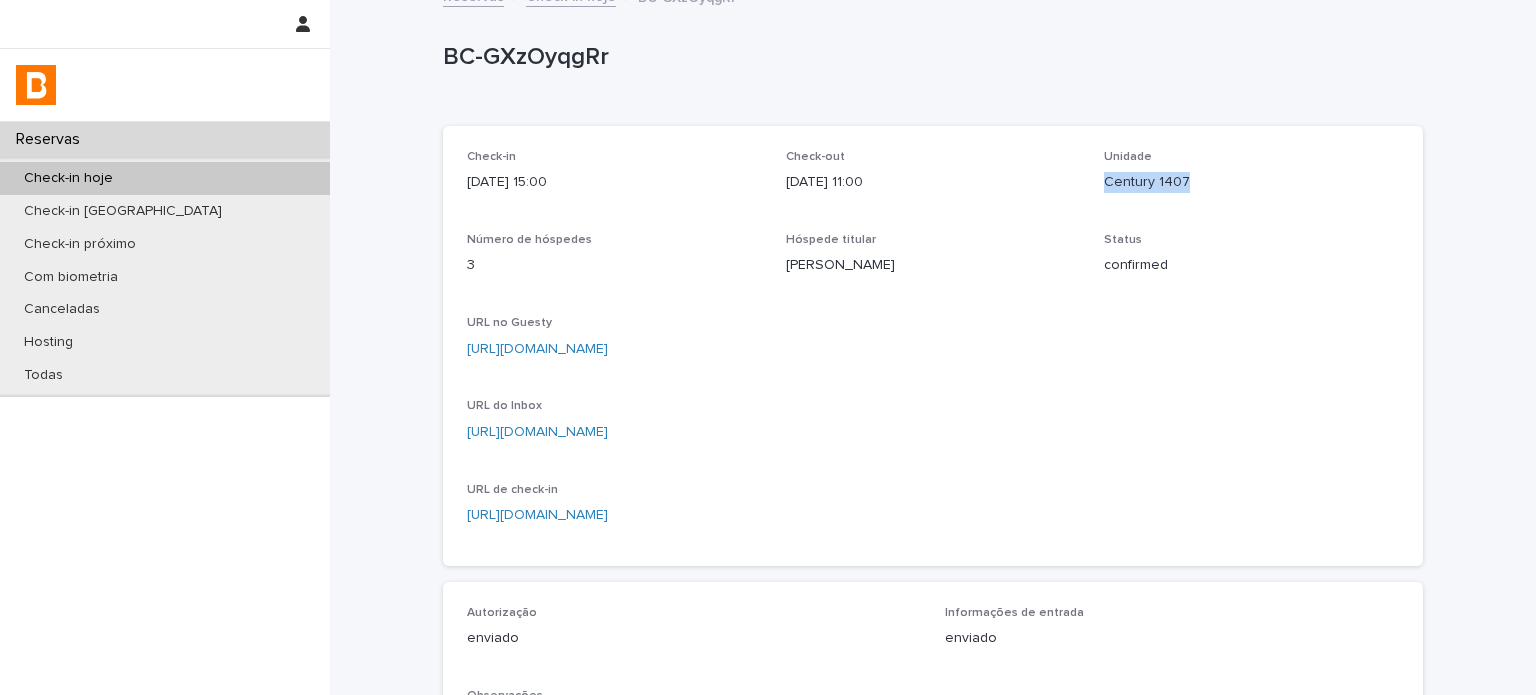 click on "Unidade Century 1407" at bounding box center (1251, 179) 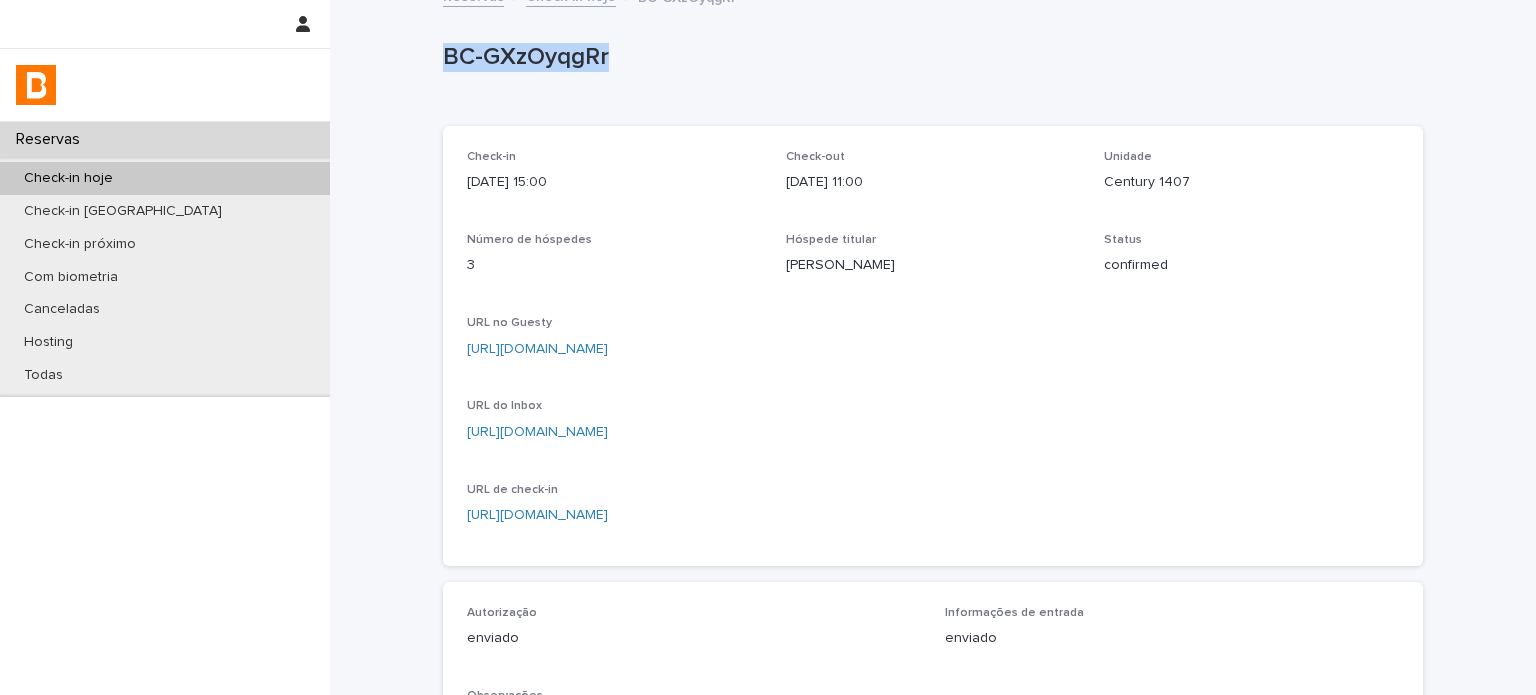 drag, startPoint x: 606, startPoint y: 59, endPoint x: 379, endPoint y: 66, distance: 227.10791 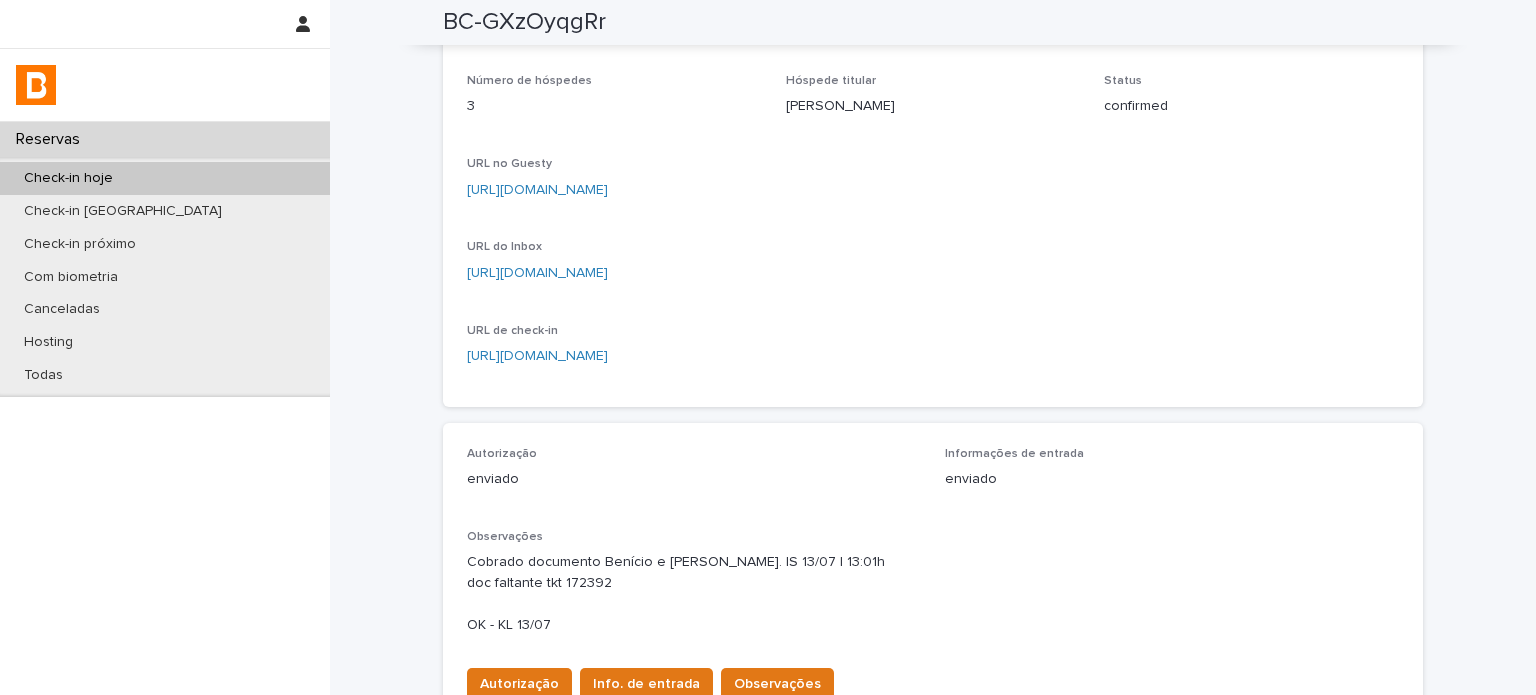 scroll, scrollTop: 88, scrollLeft: 0, axis: vertical 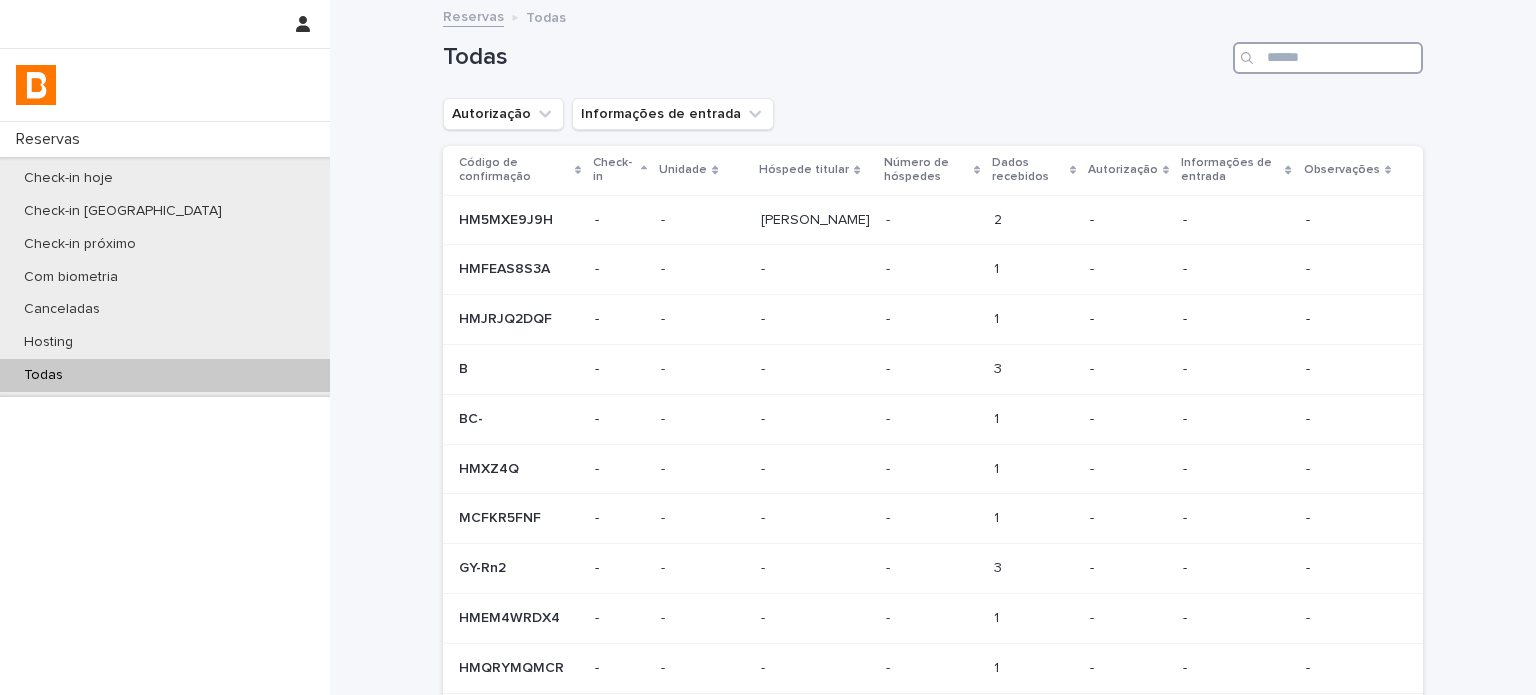 click at bounding box center (1328, 58) 